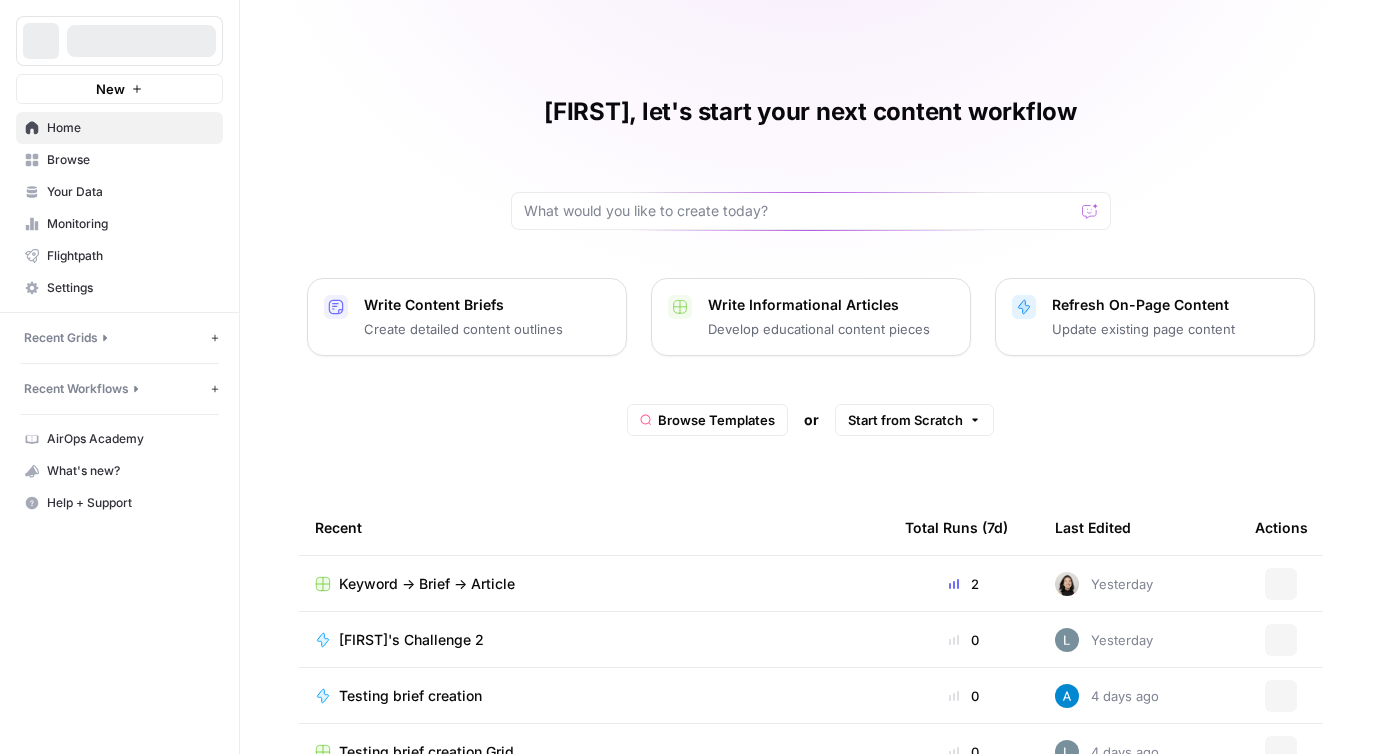 scroll, scrollTop: 0, scrollLeft: 0, axis: both 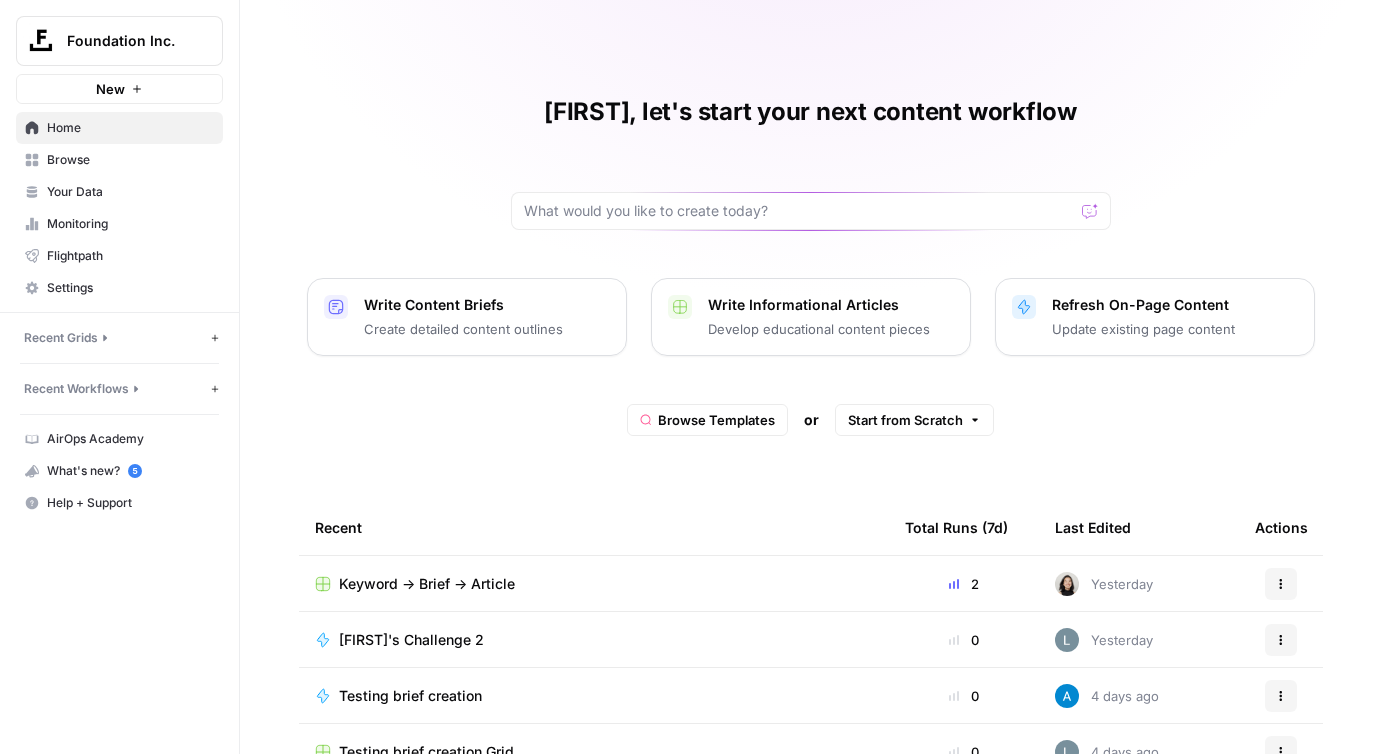 click 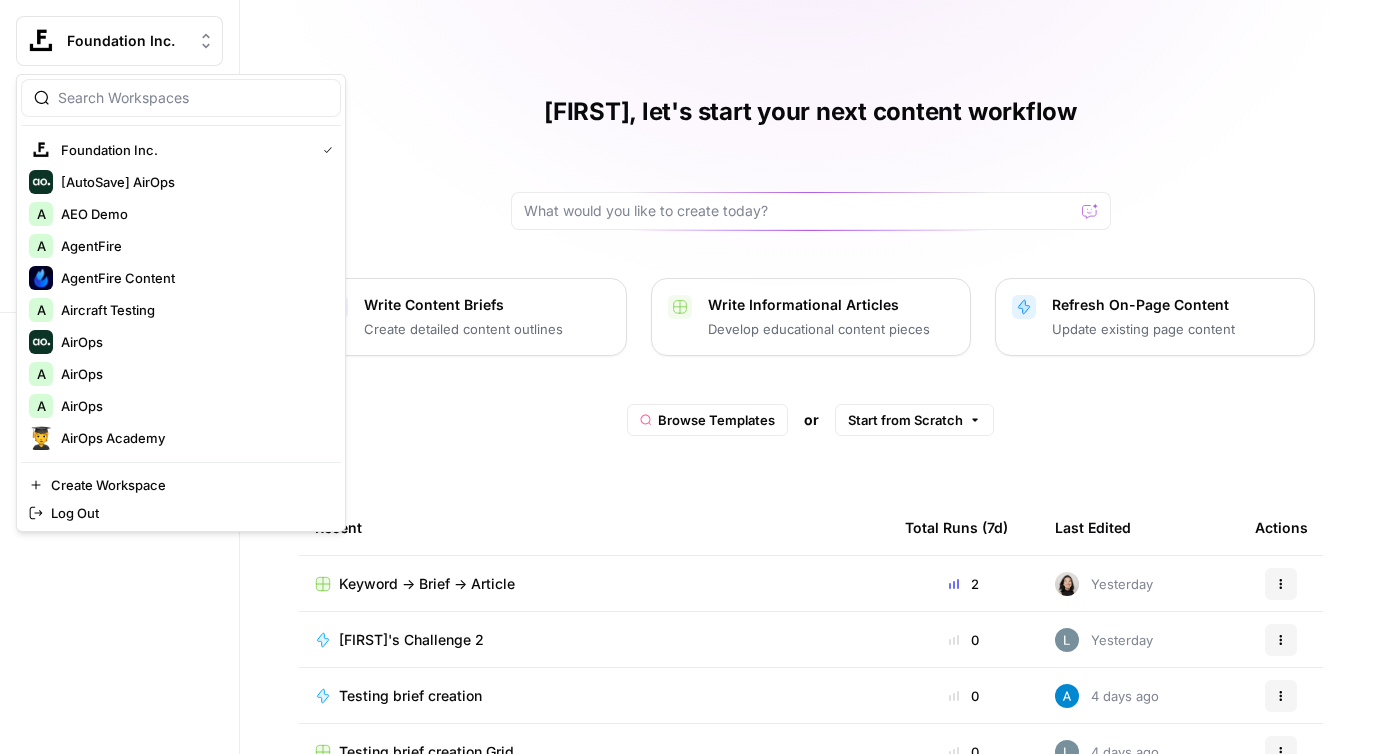 click at bounding box center [193, 98] 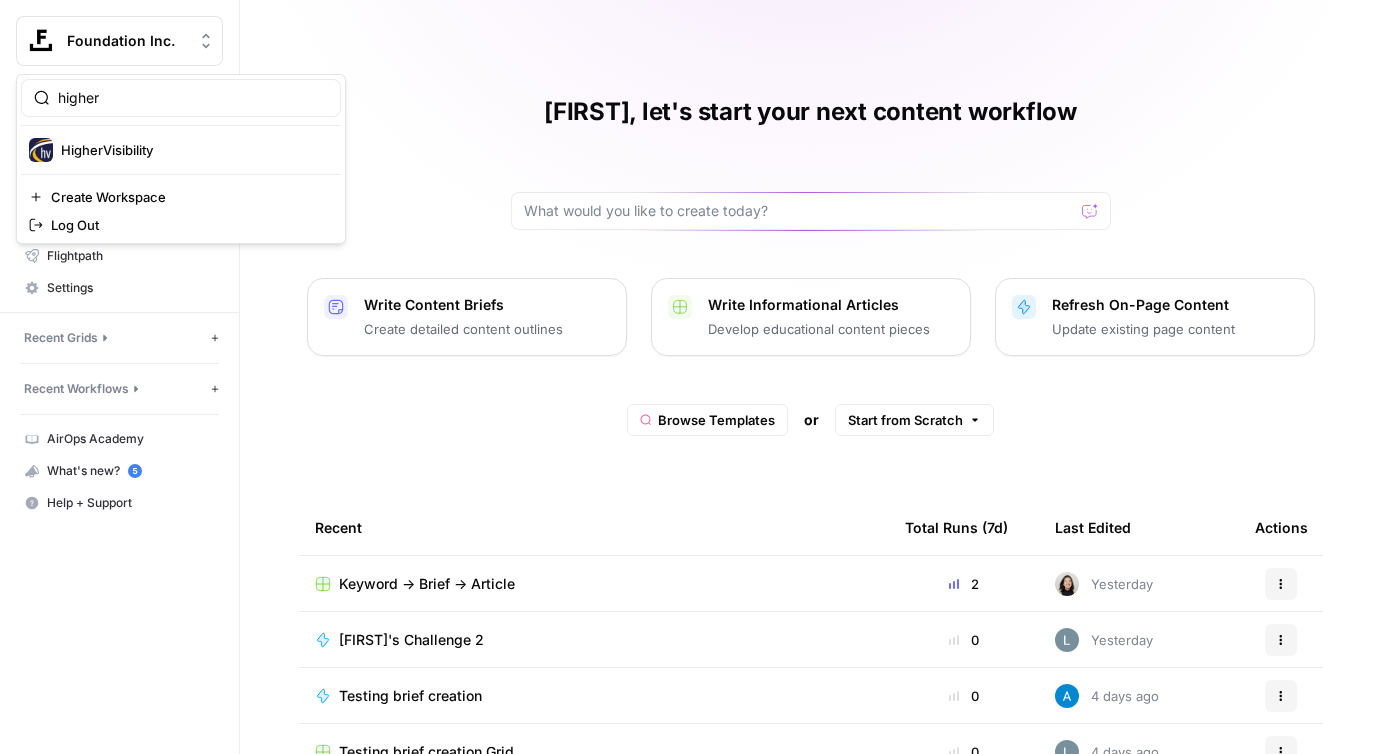 type on "higher" 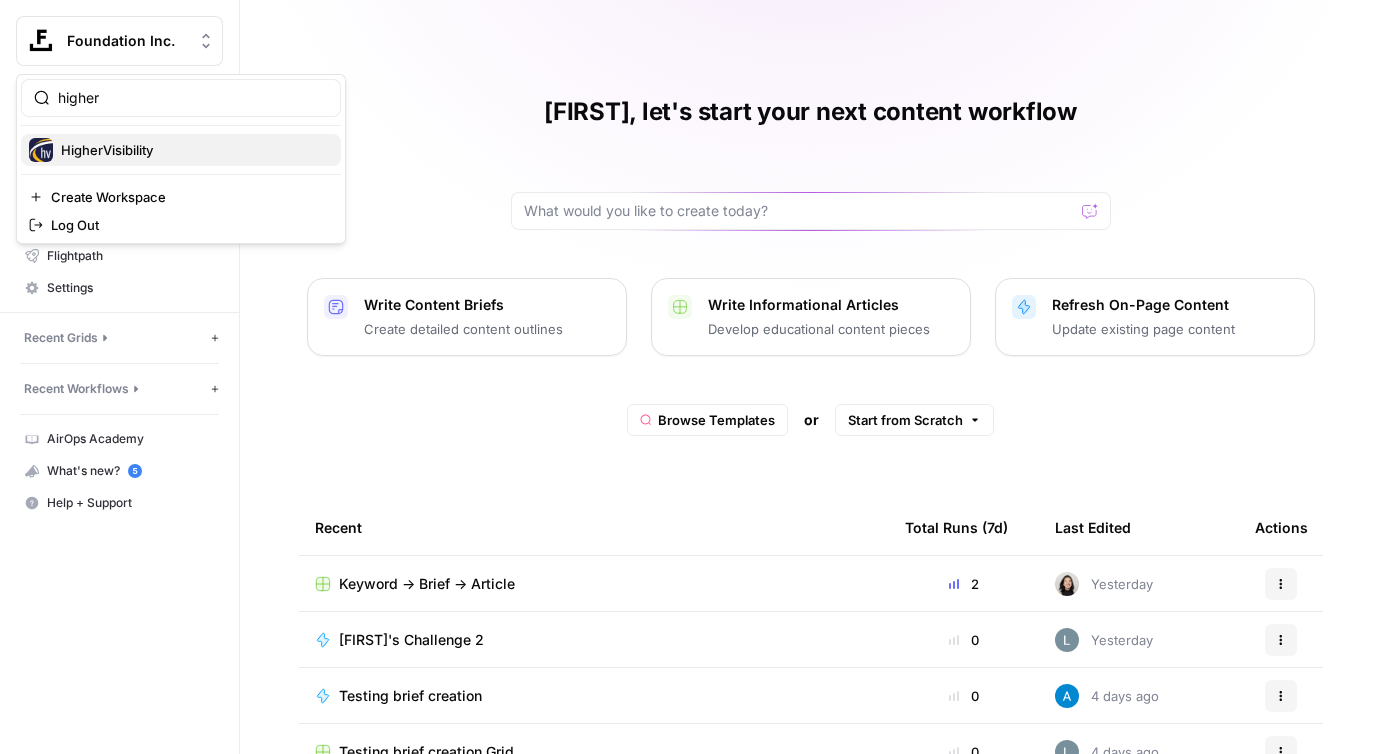 click on "HigherVisibility" at bounding box center (193, 150) 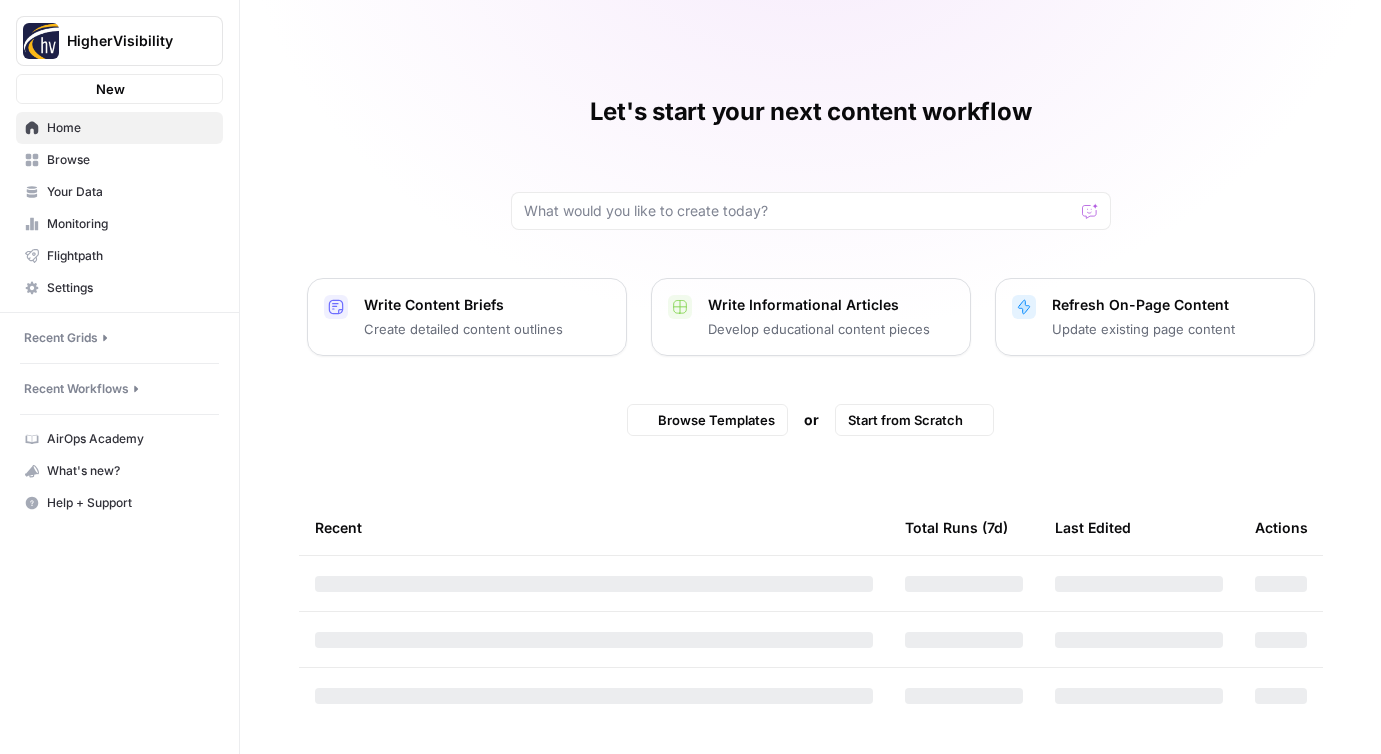 scroll, scrollTop: 0, scrollLeft: 0, axis: both 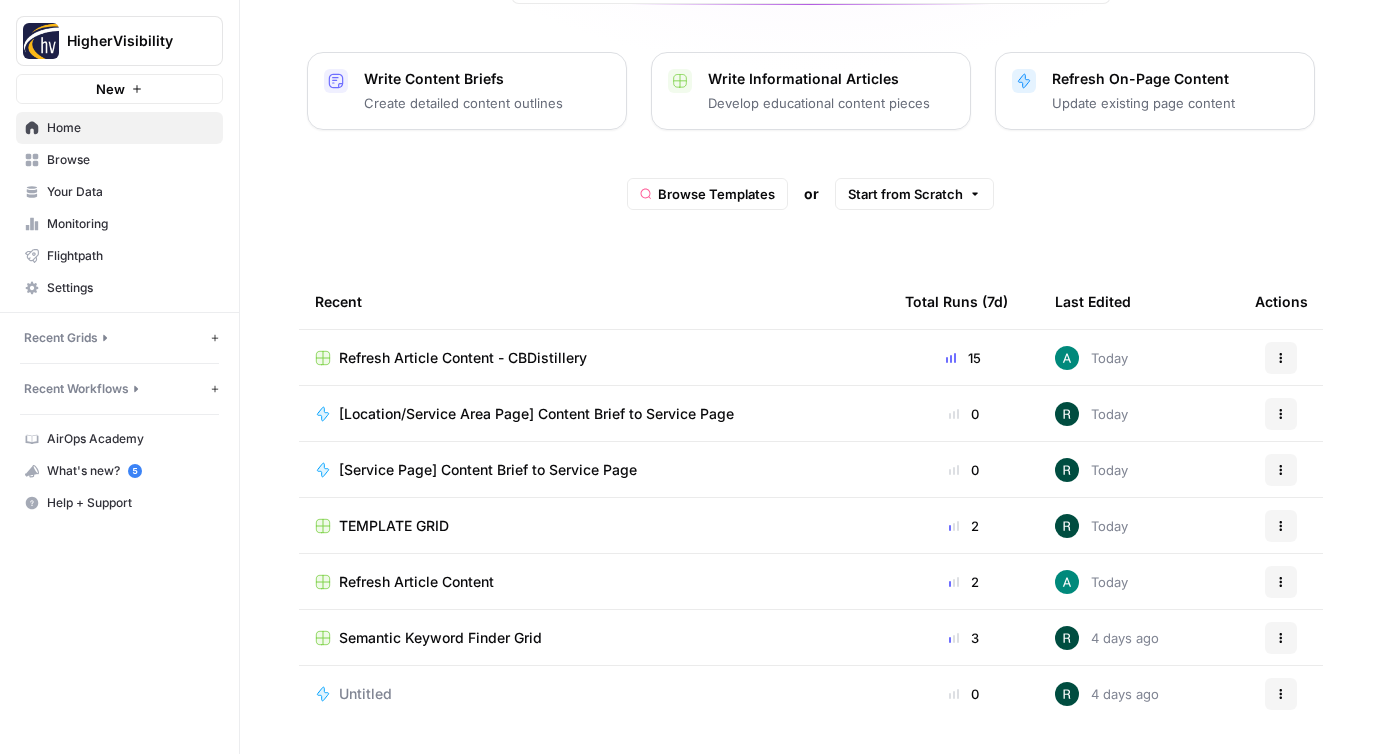 click on "Refresh Article Content - CBDistillery" at bounding box center [463, 358] 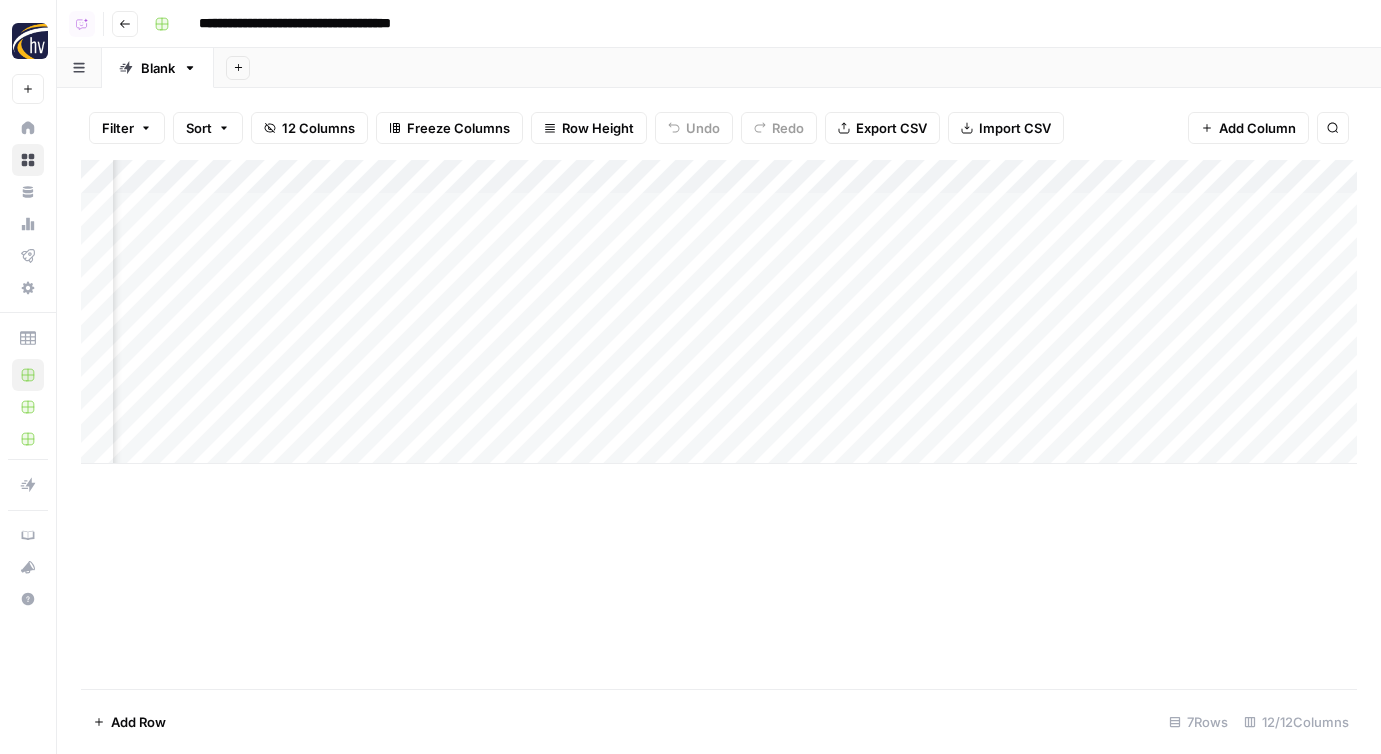 scroll, scrollTop: 0, scrollLeft: 1736, axis: horizontal 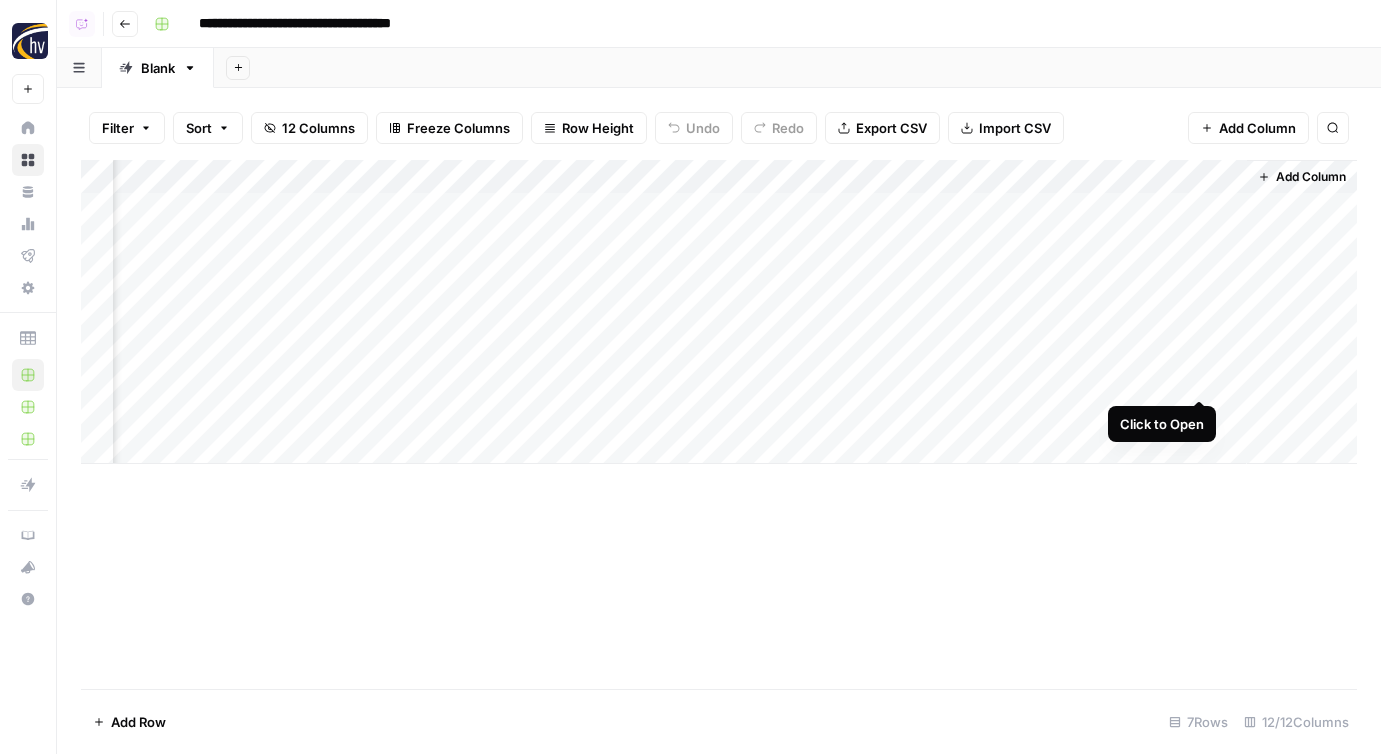 click on "Add Column" at bounding box center [719, 312] 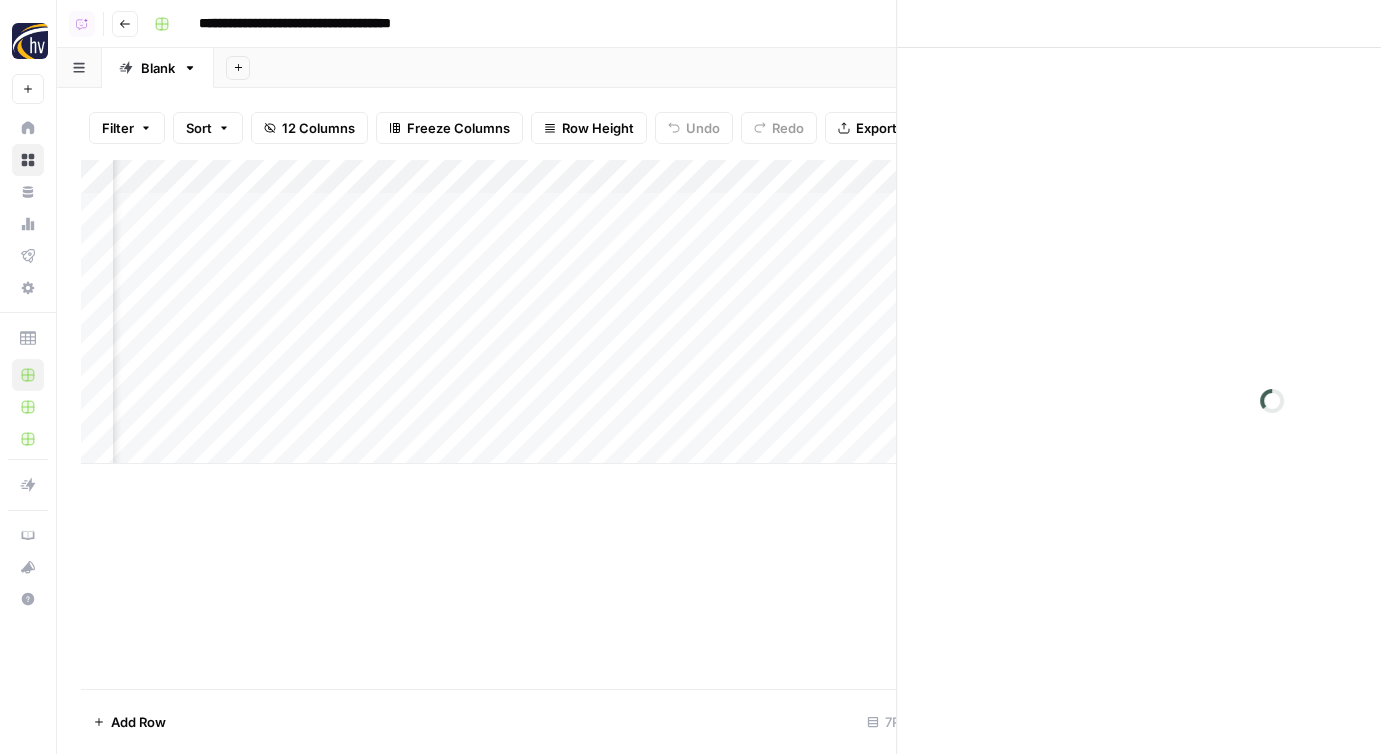 scroll, scrollTop: 0, scrollLeft: 1720, axis: horizontal 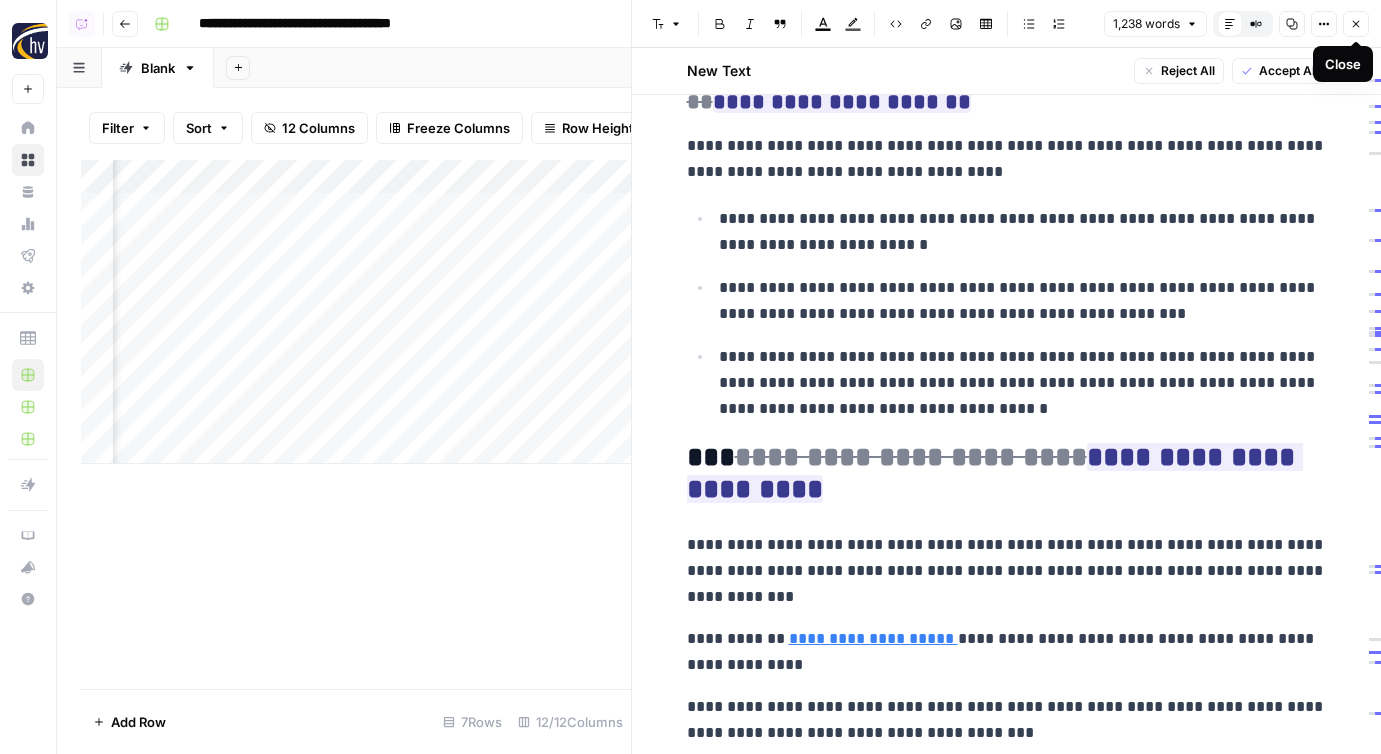 click on "Close" at bounding box center (1356, 24) 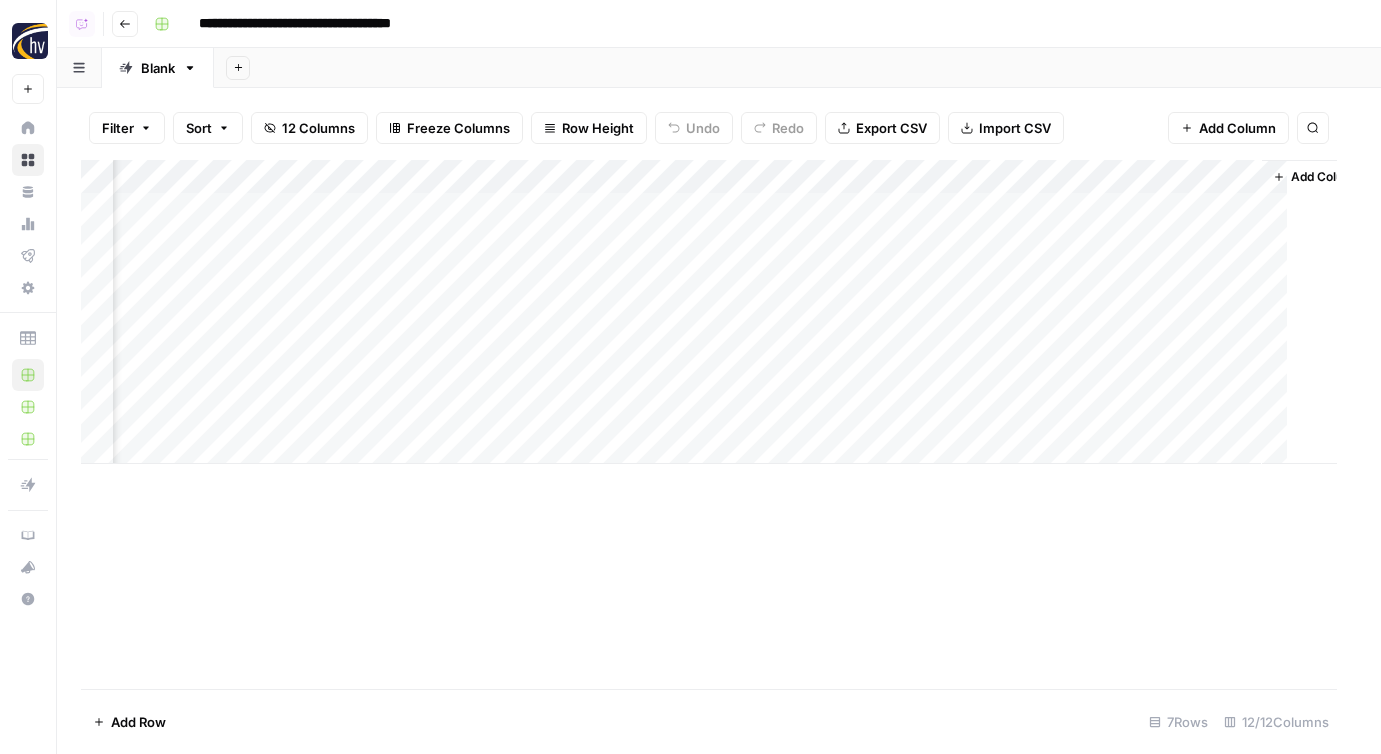 scroll, scrollTop: 0, scrollLeft: 1712, axis: horizontal 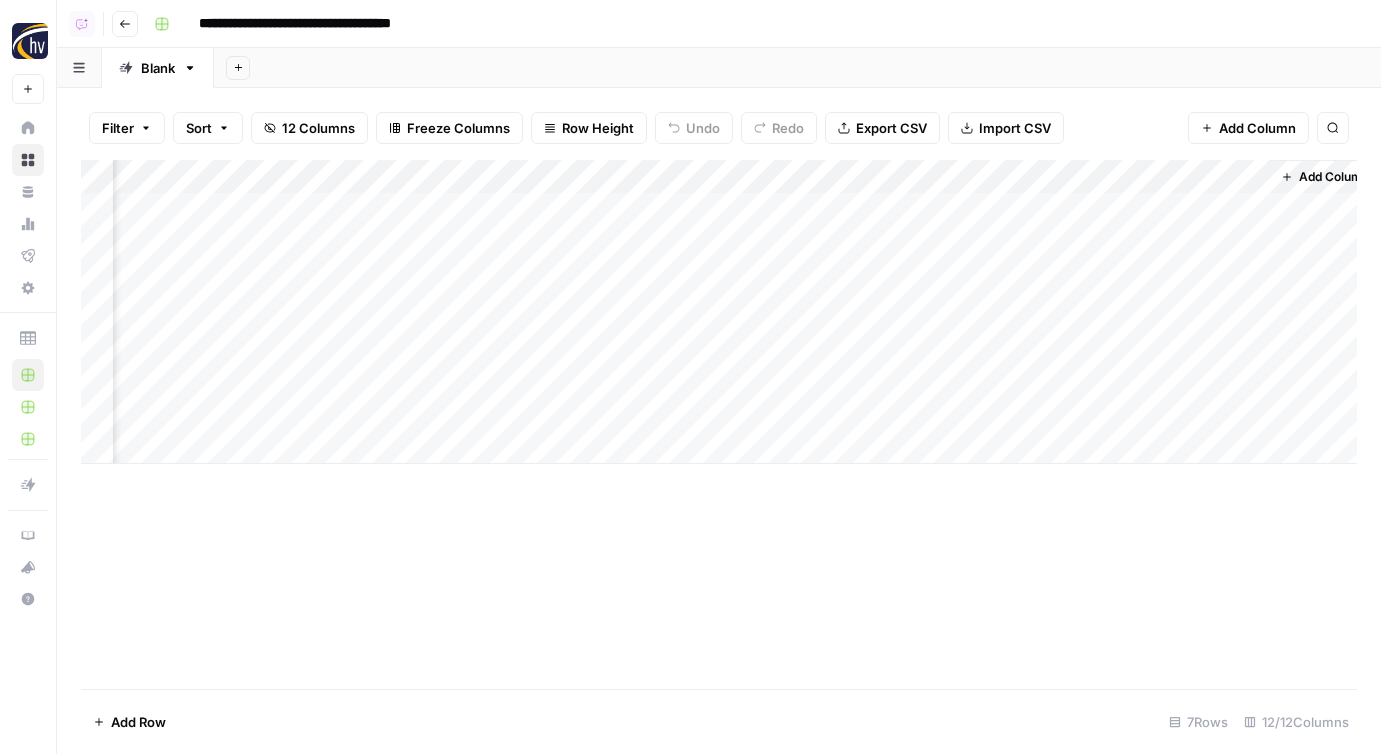click on "Add Column" at bounding box center (719, 312) 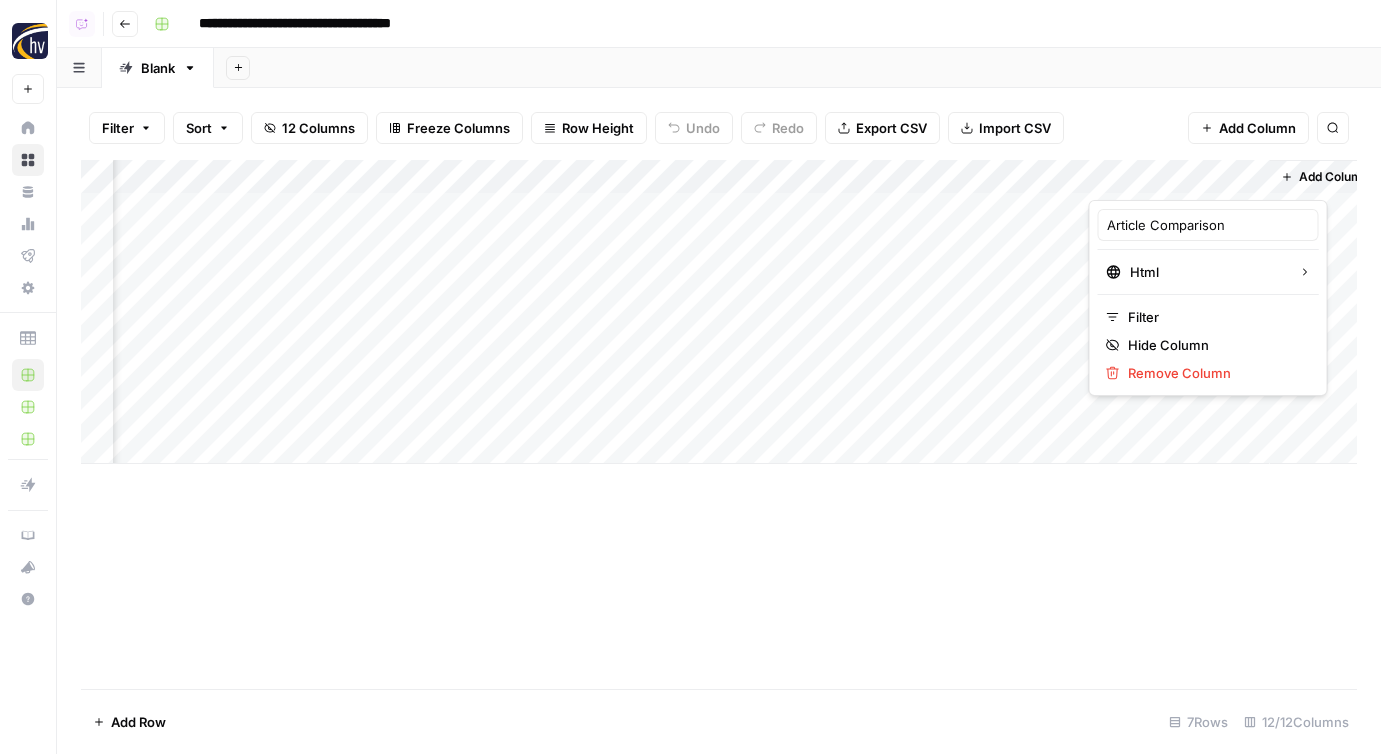 click on "Filter Sort 12 Columns Freeze Columns Row Height Undo Redo Export CSV Import CSV Add Column Search" at bounding box center [719, 128] 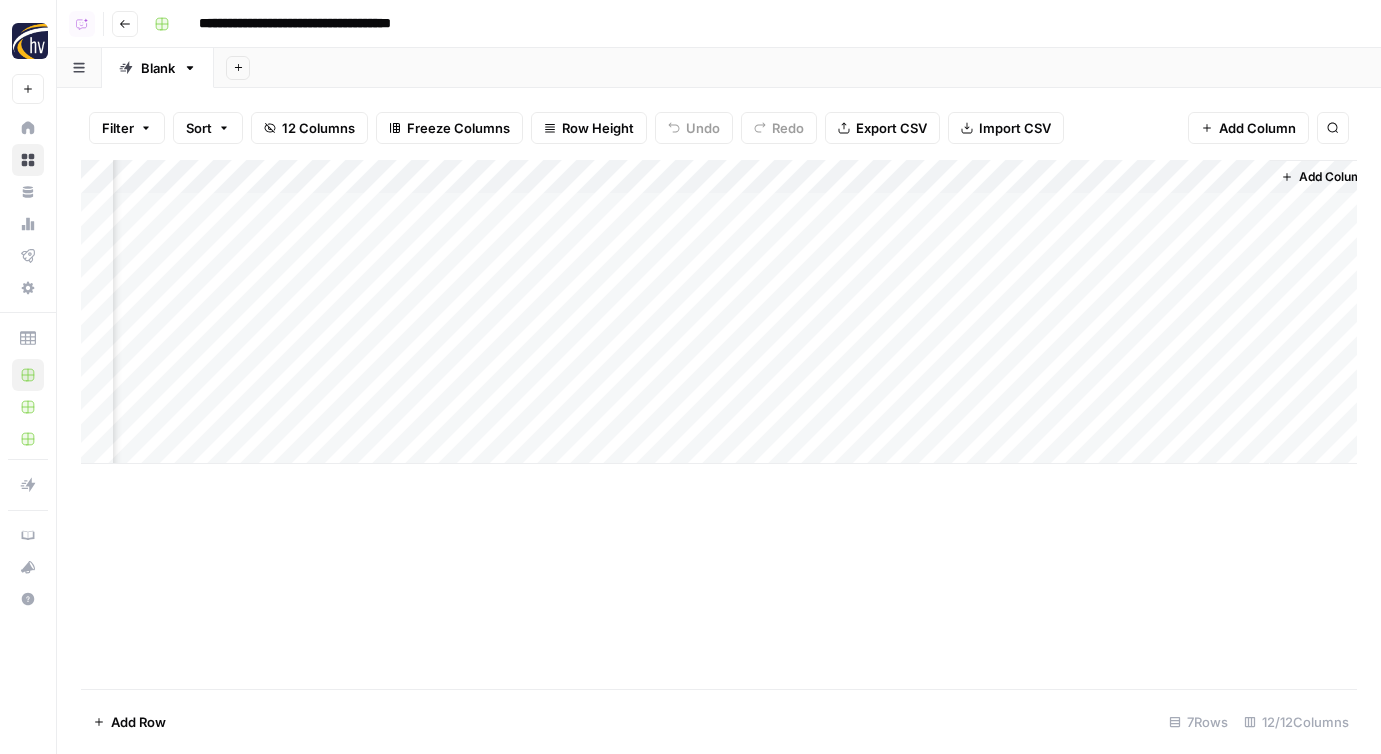 click on "Filter Sort 12 Columns Freeze Columns Row Height Undo Redo Export CSV Import CSV Add Column Search" at bounding box center [719, 128] 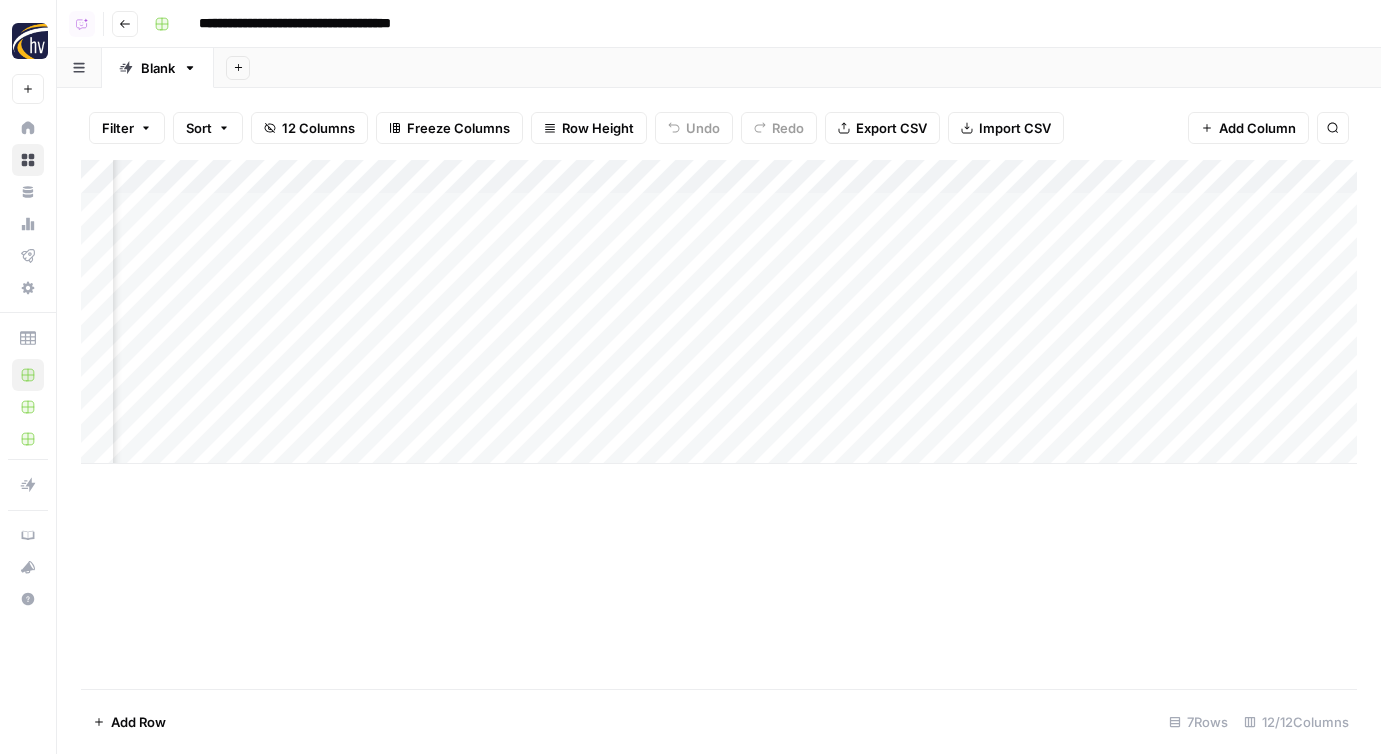 scroll, scrollTop: 0, scrollLeft: 1736, axis: horizontal 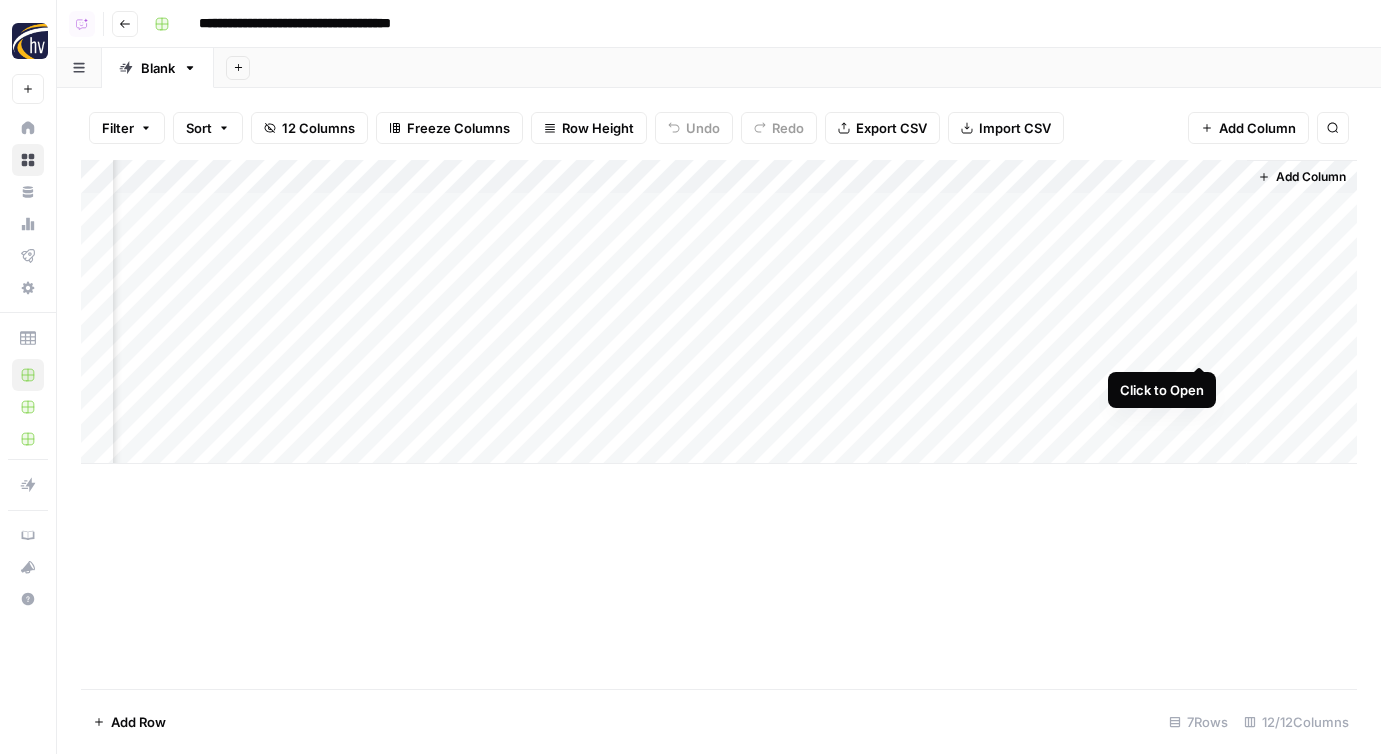 click on "Add Column" at bounding box center [719, 312] 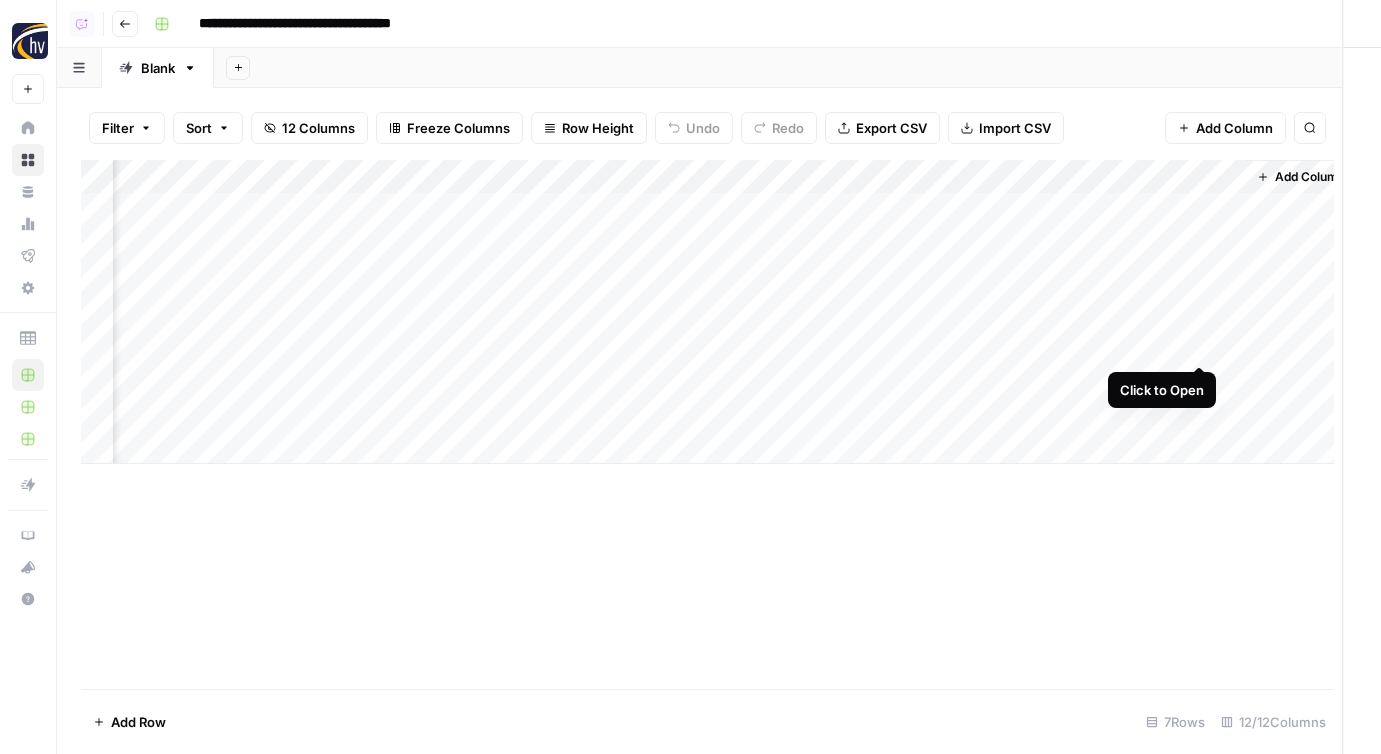 scroll, scrollTop: 0, scrollLeft: 1718, axis: horizontal 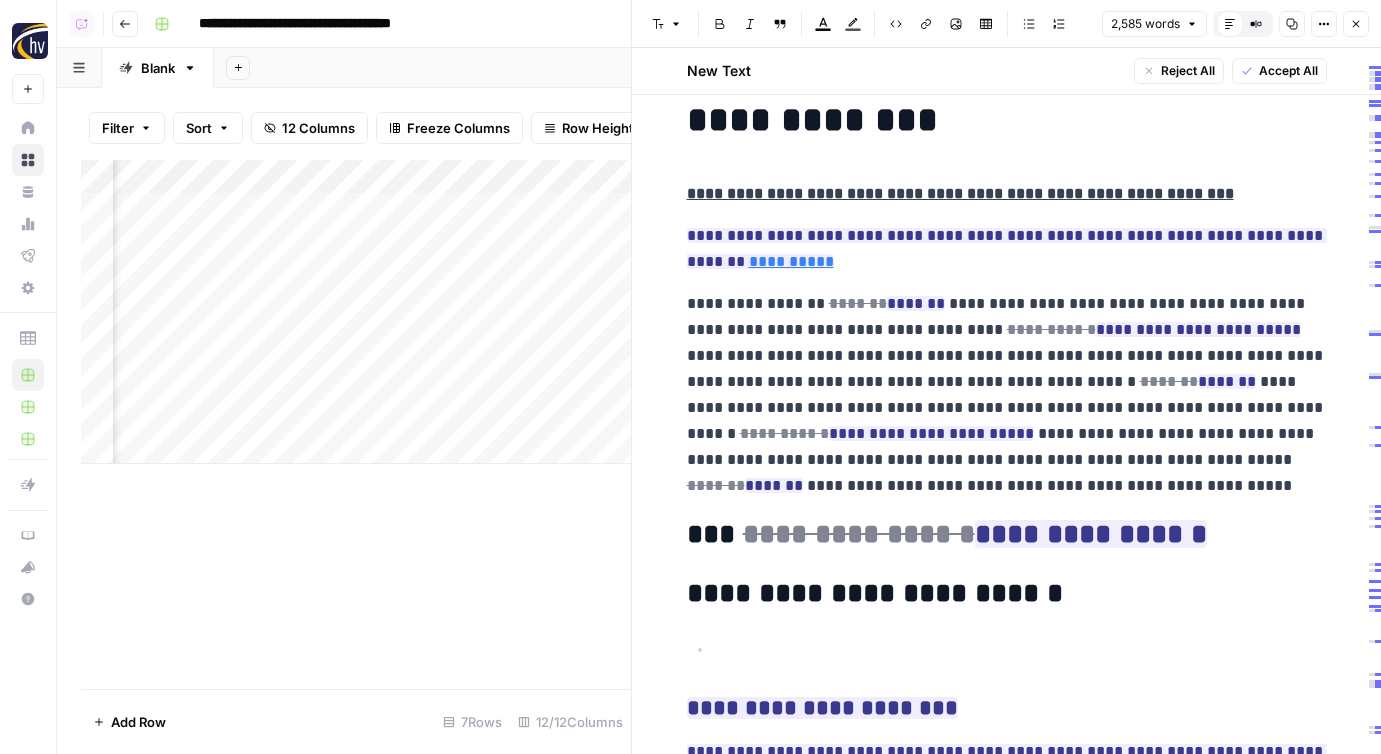 click on "Close" at bounding box center [1356, 24] 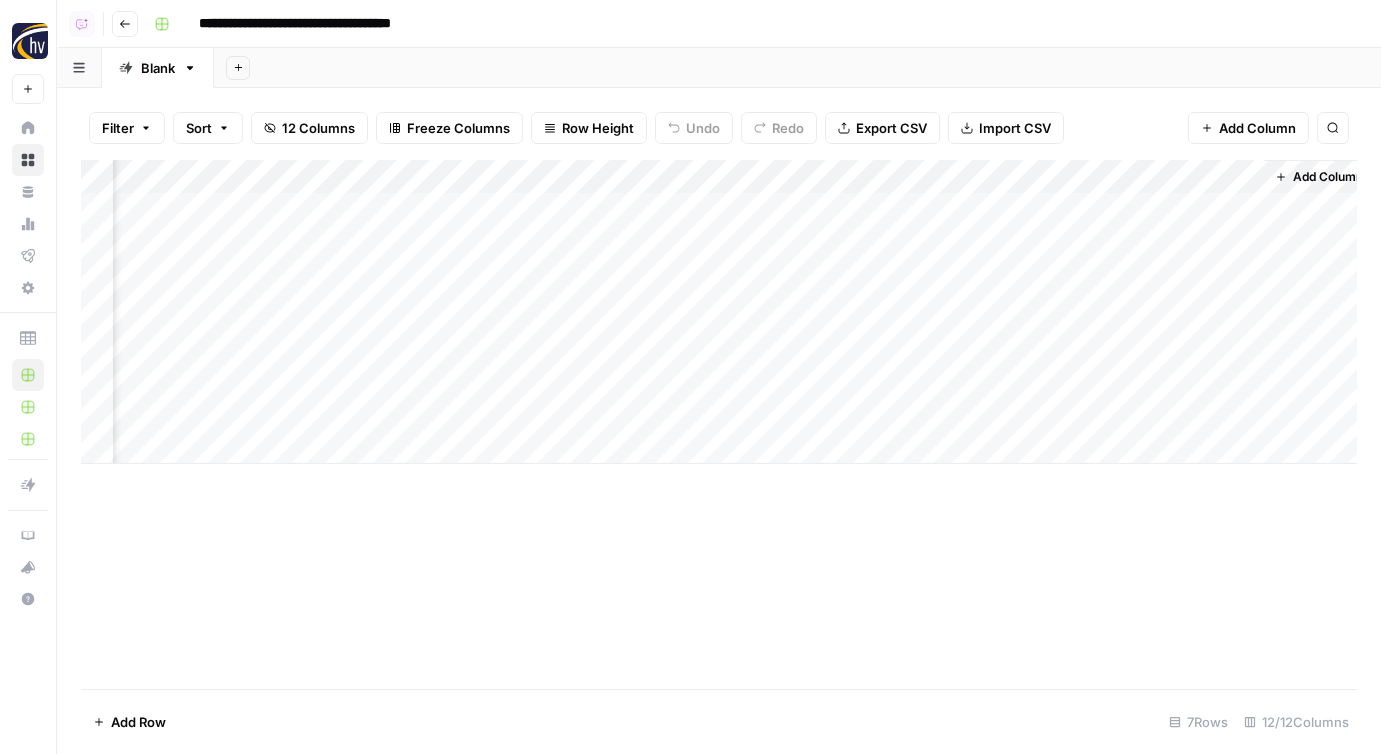 scroll, scrollTop: 0, scrollLeft: 1712, axis: horizontal 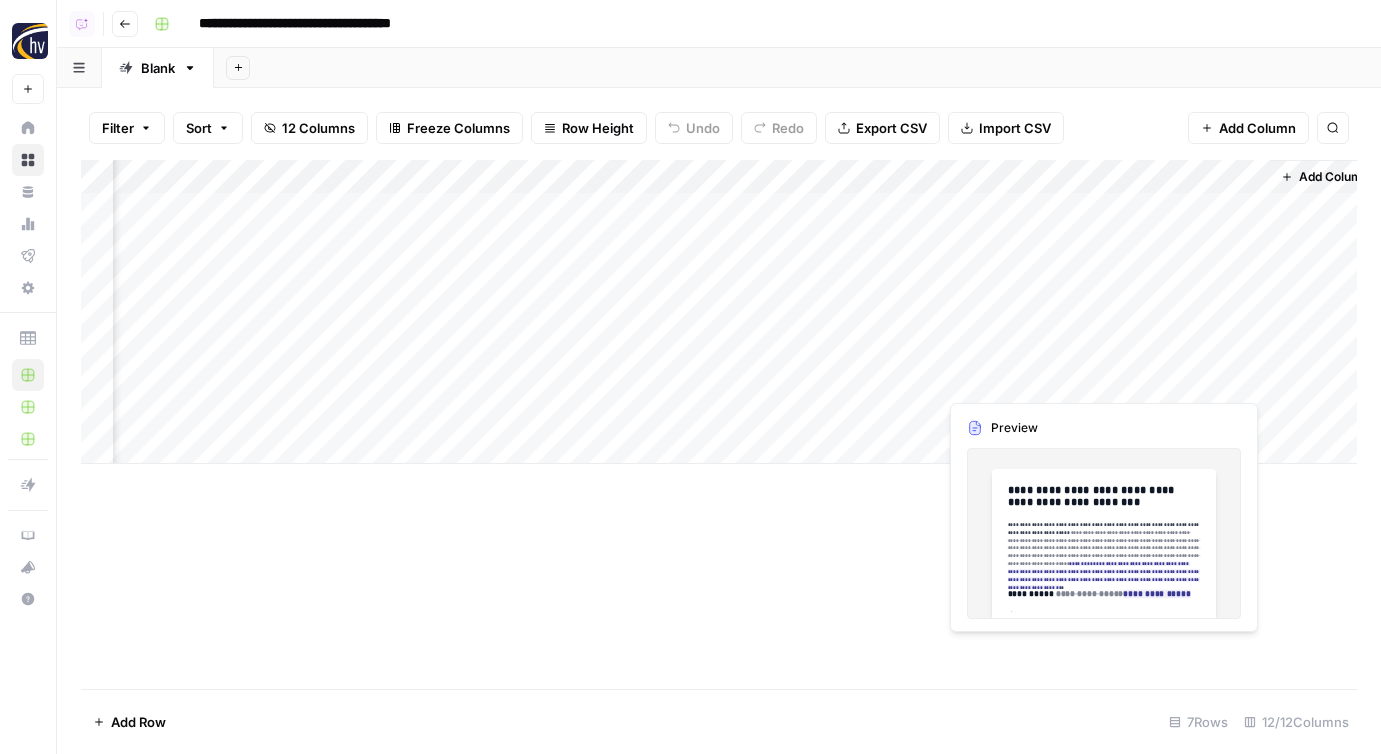 click on "Add Column" at bounding box center [719, 312] 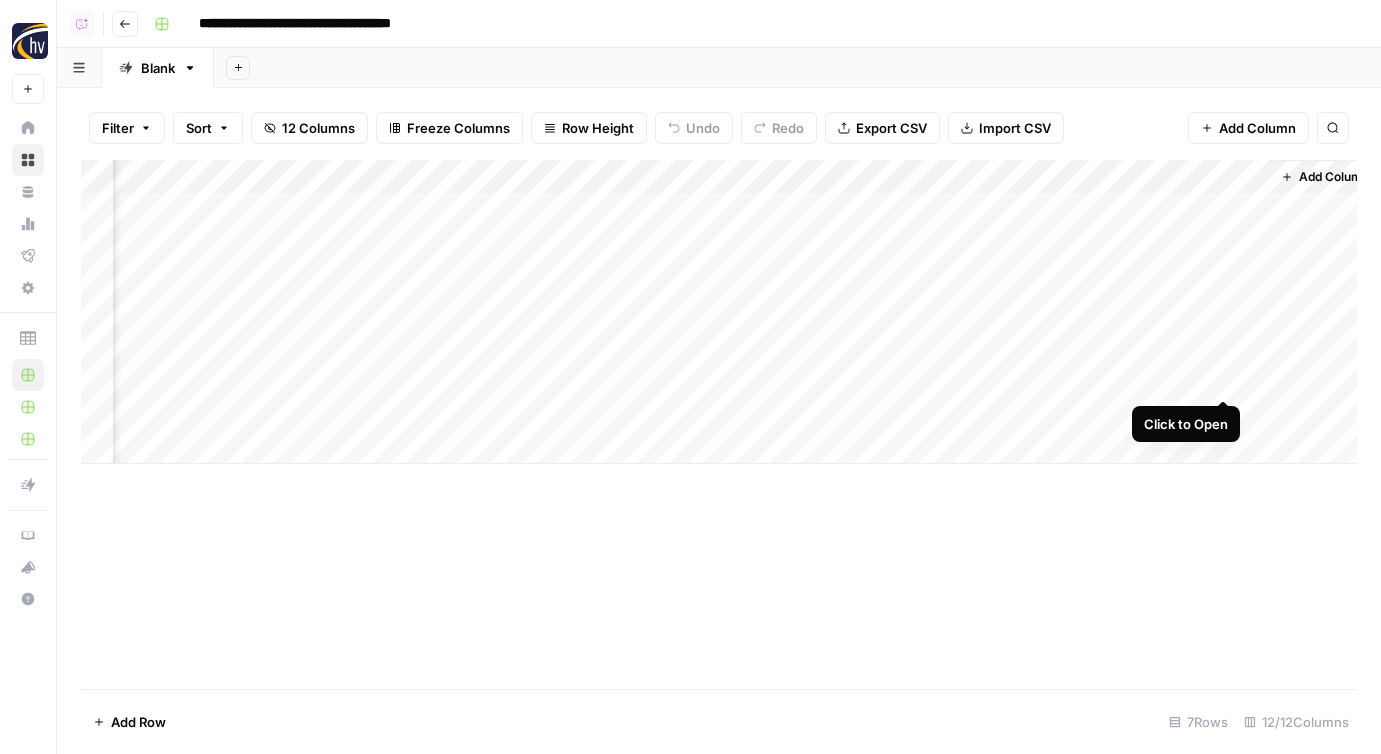 click on "Add Column" at bounding box center (719, 312) 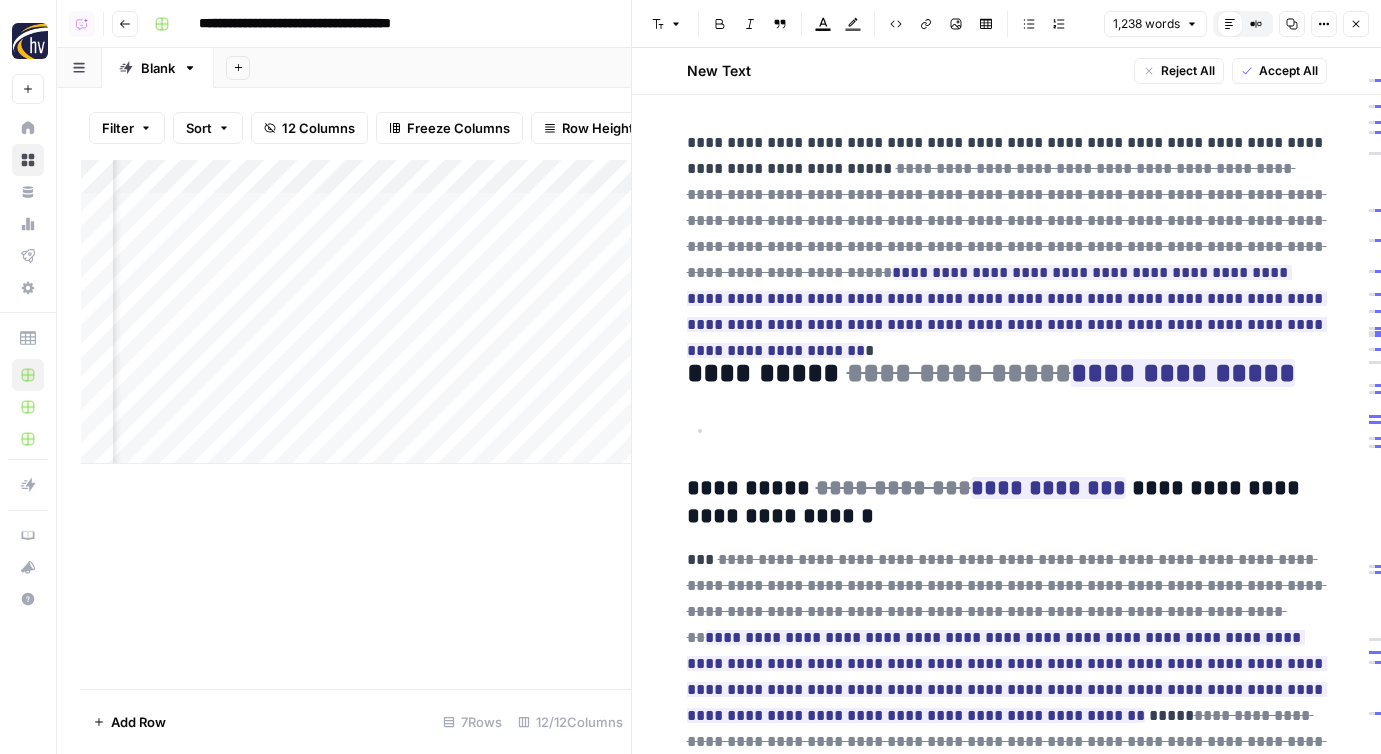 scroll, scrollTop: 0, scrollLeft: 0, axis: both 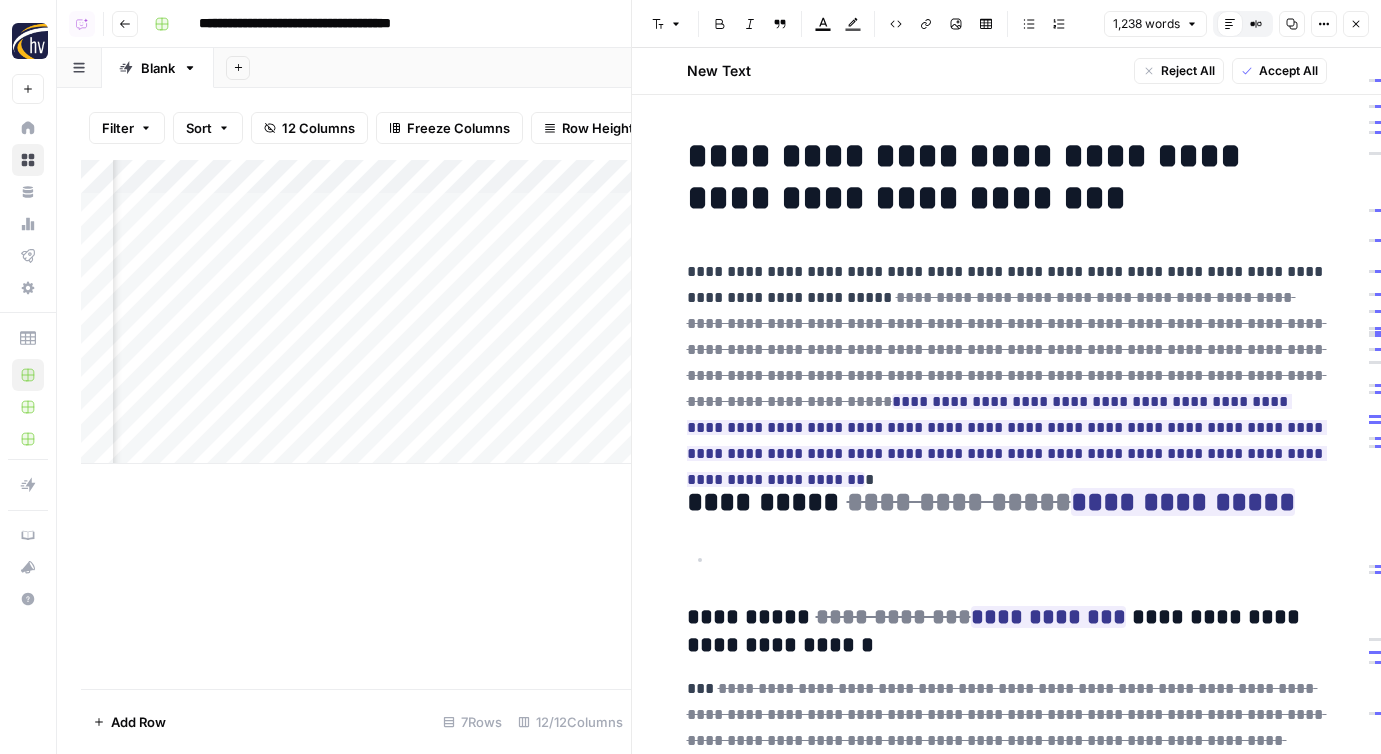 click on "Close" at bounding box center (1356, 24) 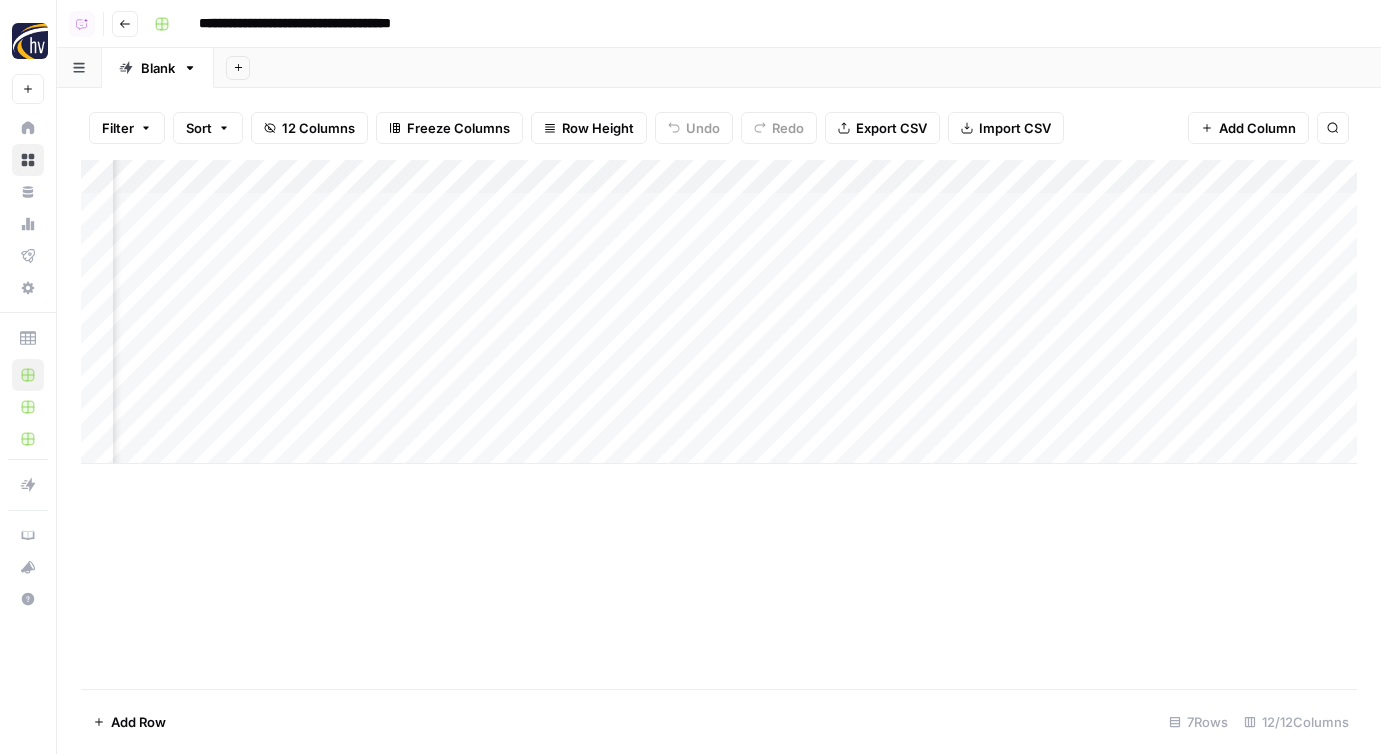 scroll, scrollTop: 0, scrollLeft: 1736, axis: horizontal 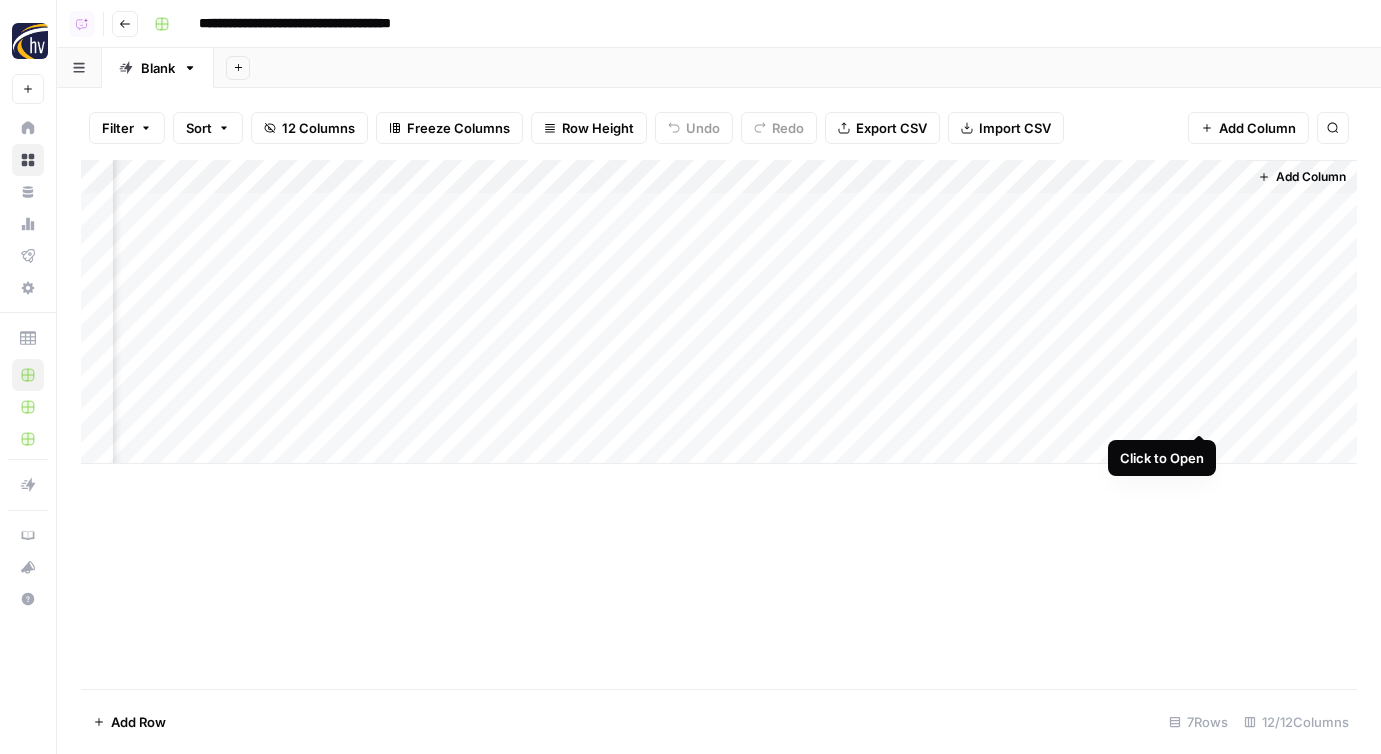 click on "Add Column" at bounding box center (719, 312) 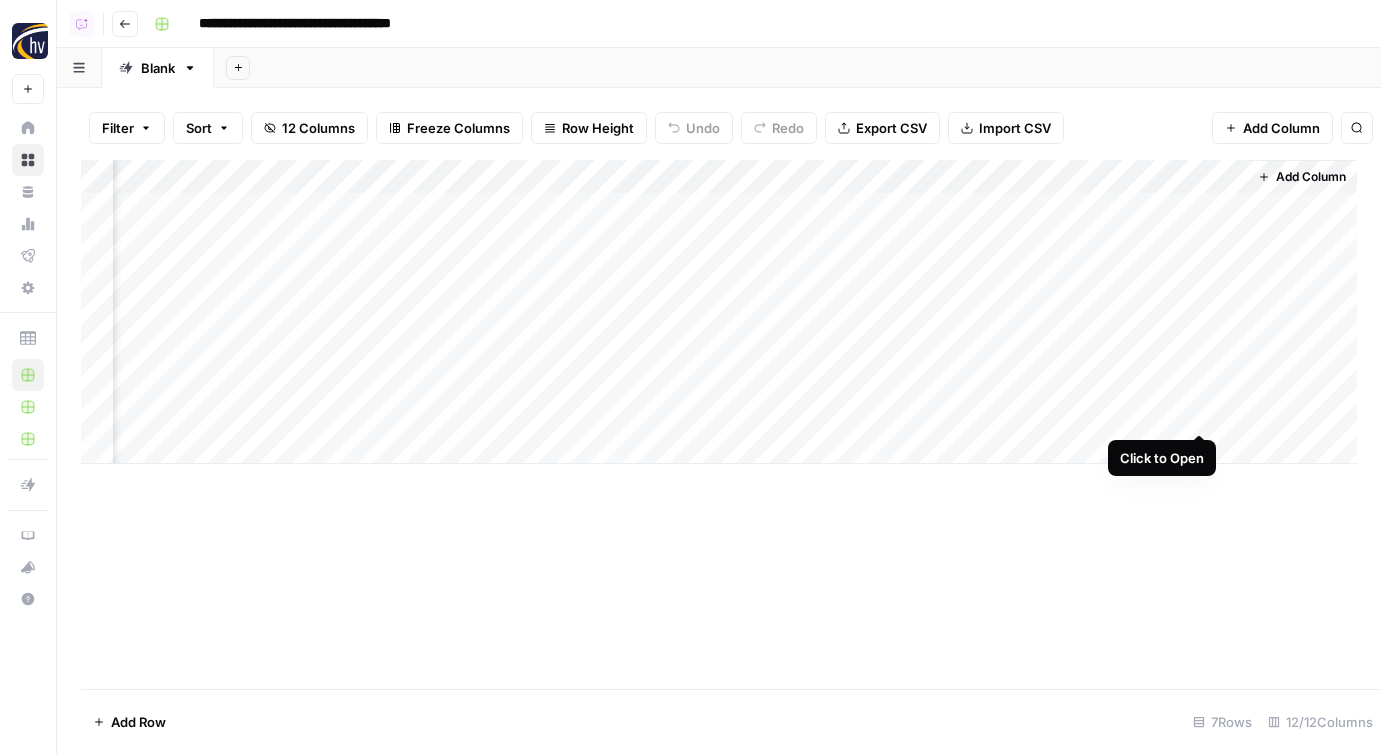 scroll, scrollTop: 0, scrollLeft: 1721, axis: horizontal 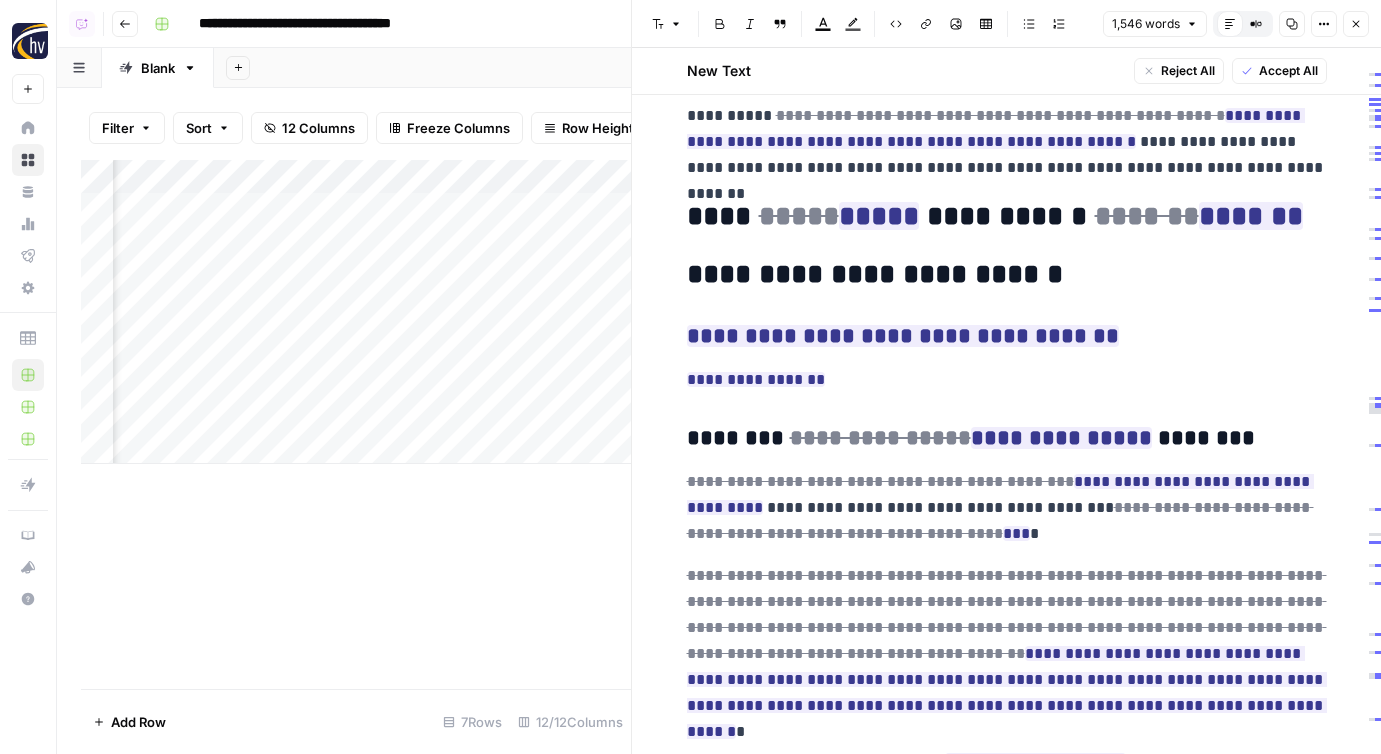 click 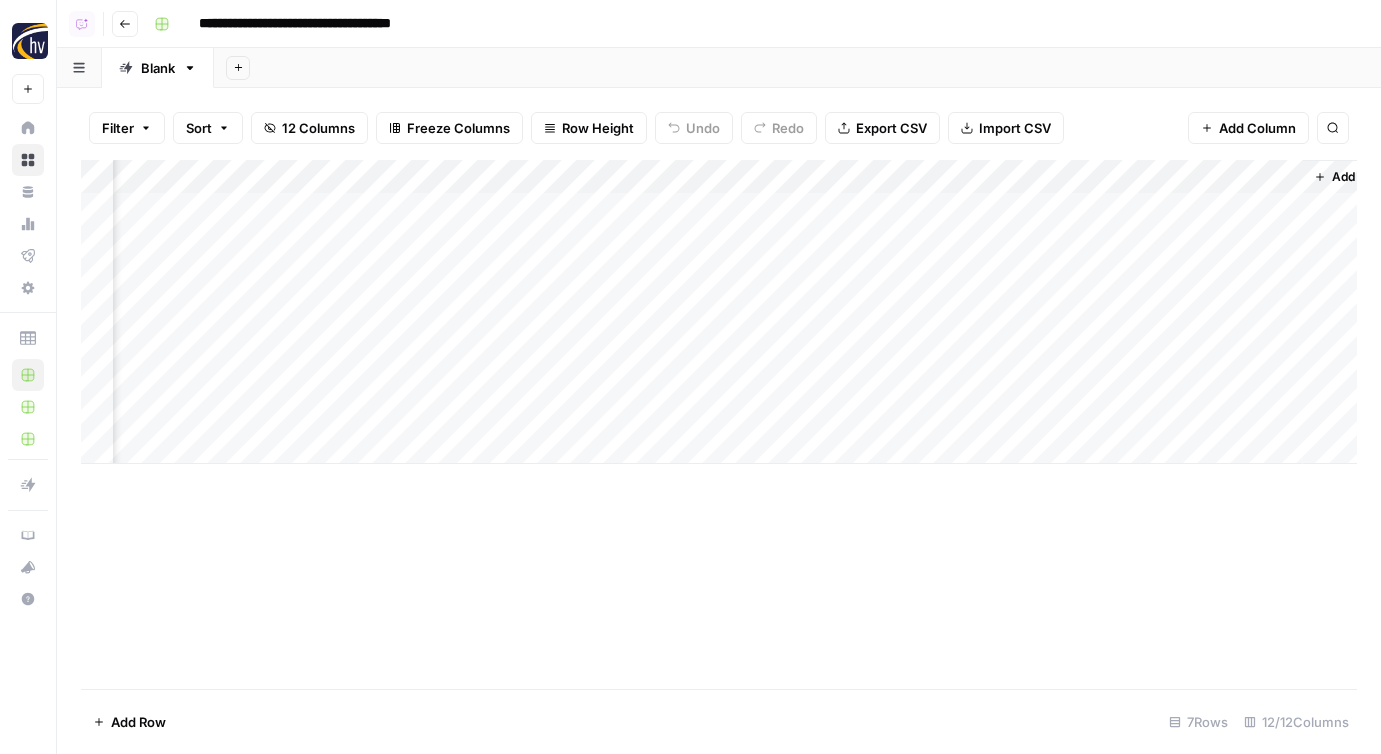 scroll, scrollTop: 0, scrollLeft: 1736, axis: horizontal 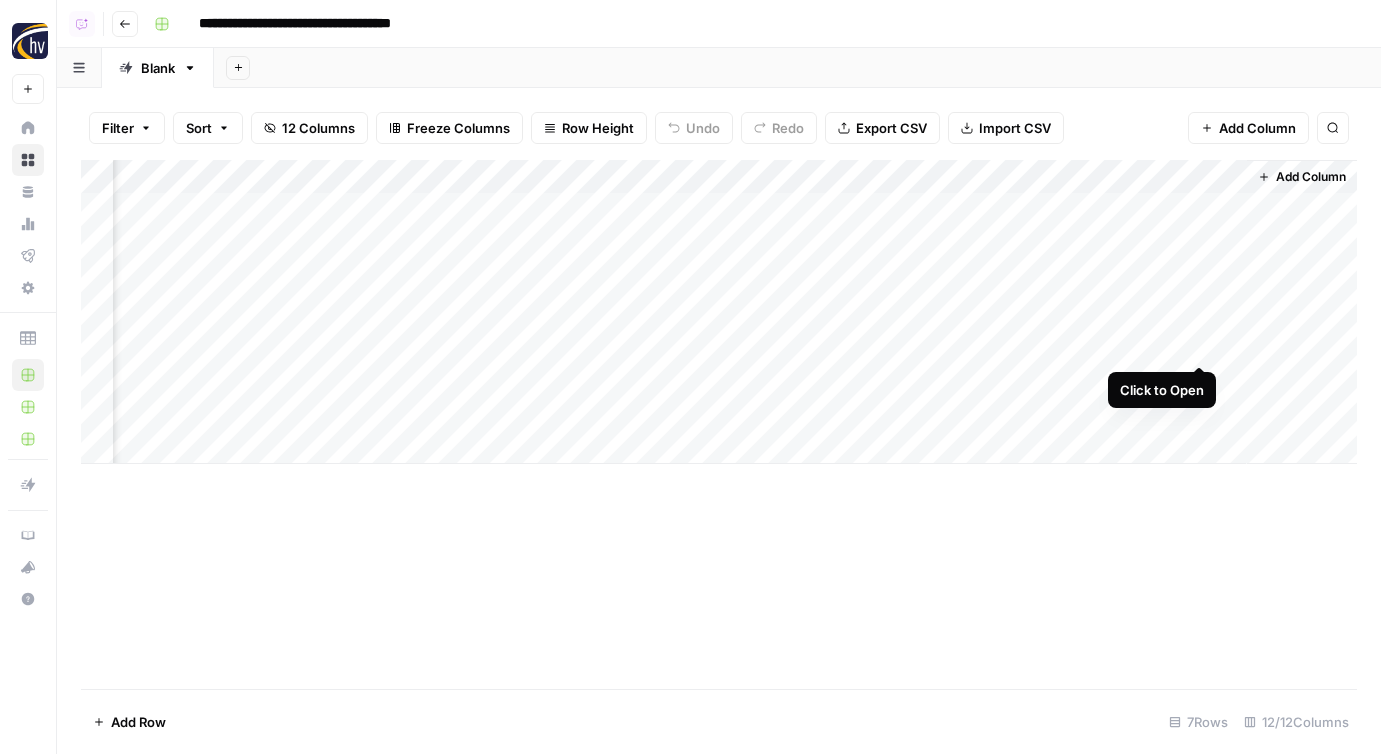 click on "Add Column" at bounding box center [719, 312] 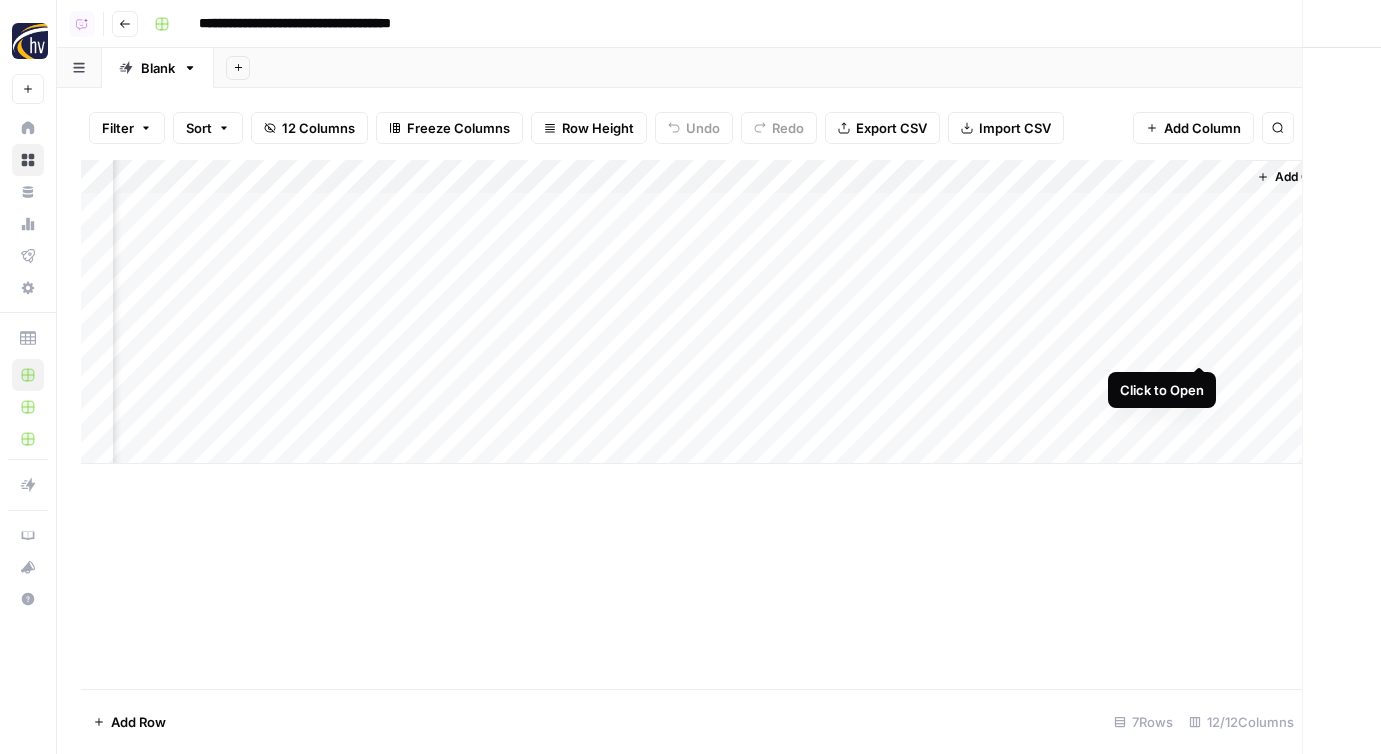 scroll, scrollTop: 0, scrollLeft: 1723, axis: horizontal 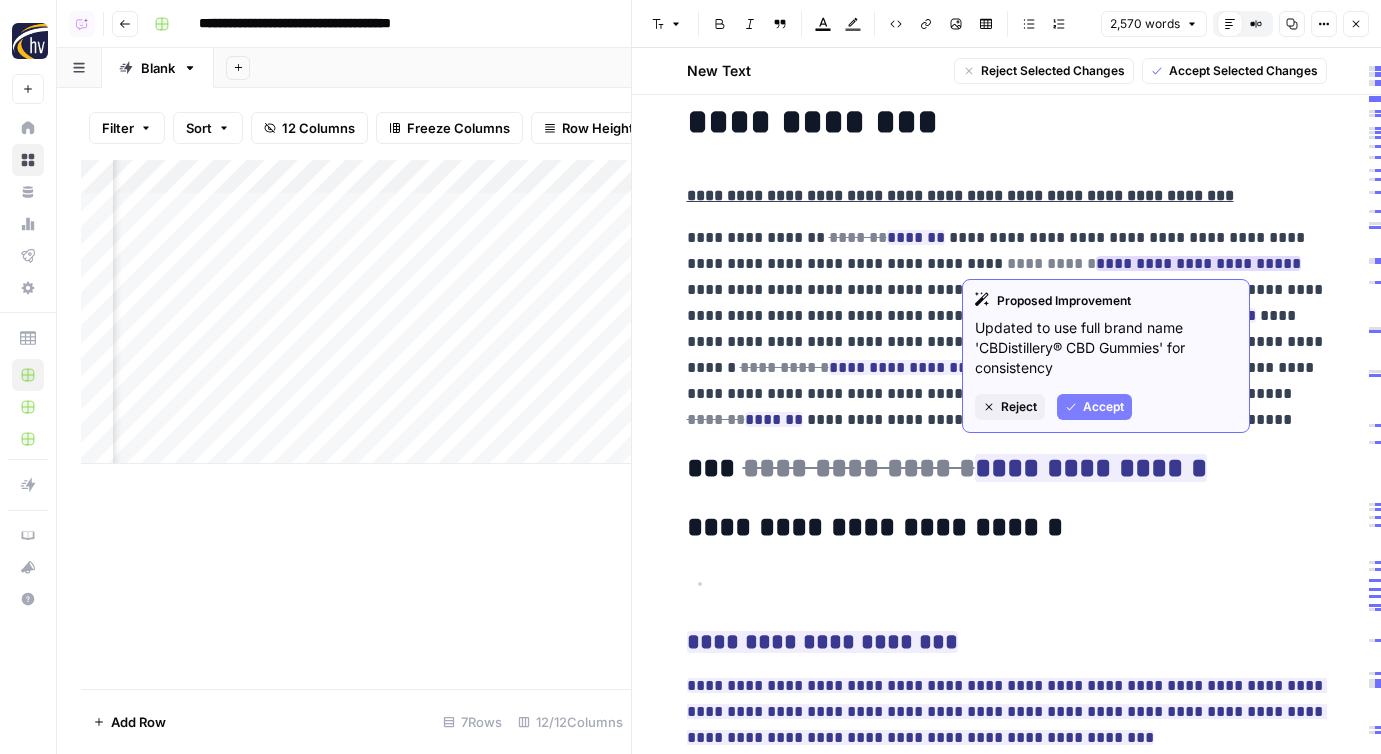 drag, startPoint x: 1157, startPoint y: 264, endPoint x: 1065, endPoint y: 264, distance: 92 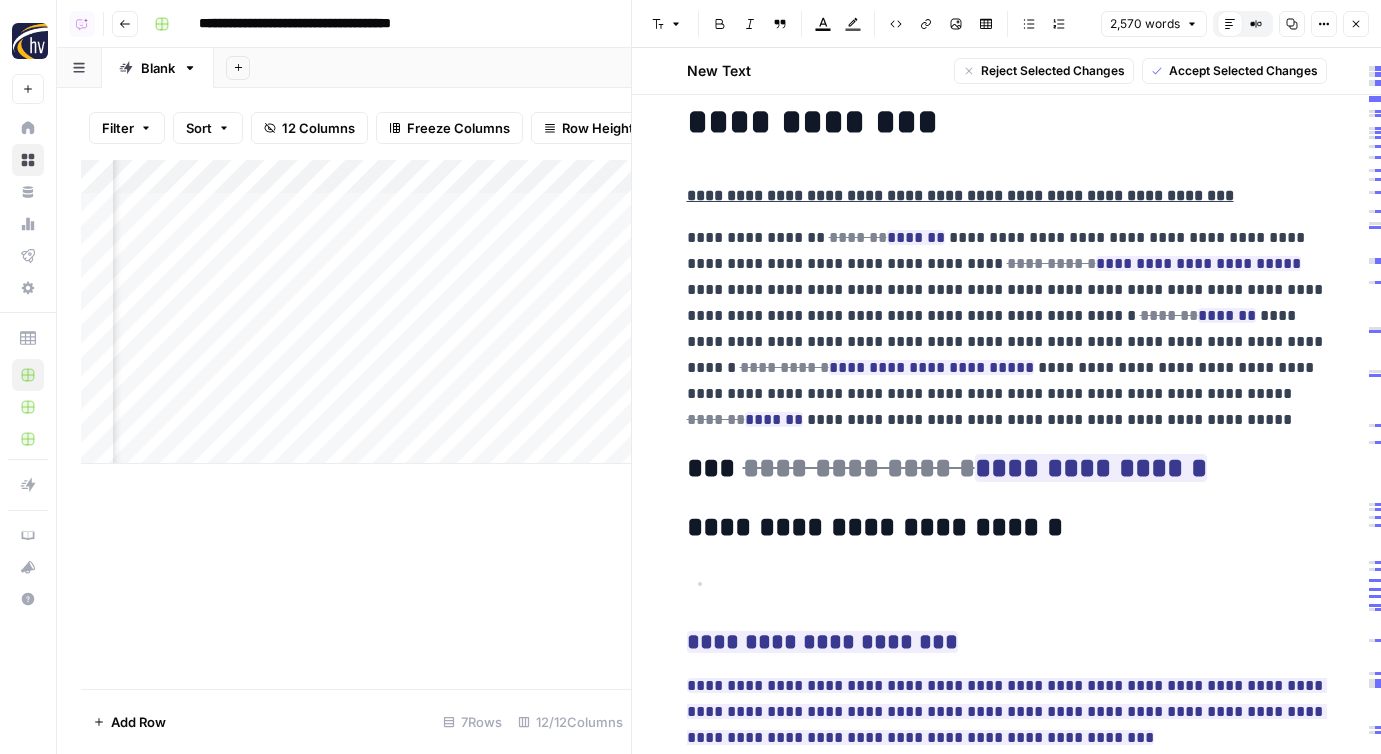 scroll, scrollTop: 116, scrollLeft: 0, axis: vertical 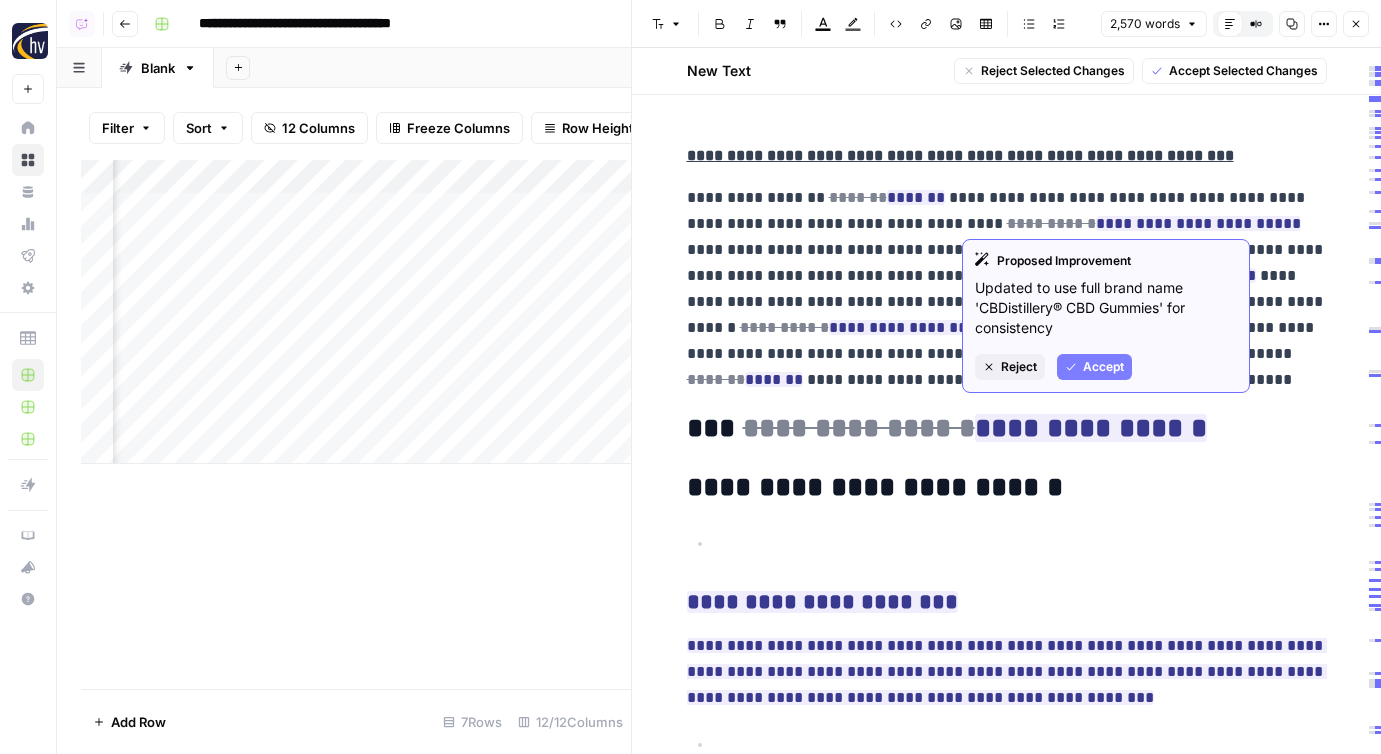 click on "**********" at bounding box center (1007, 289) 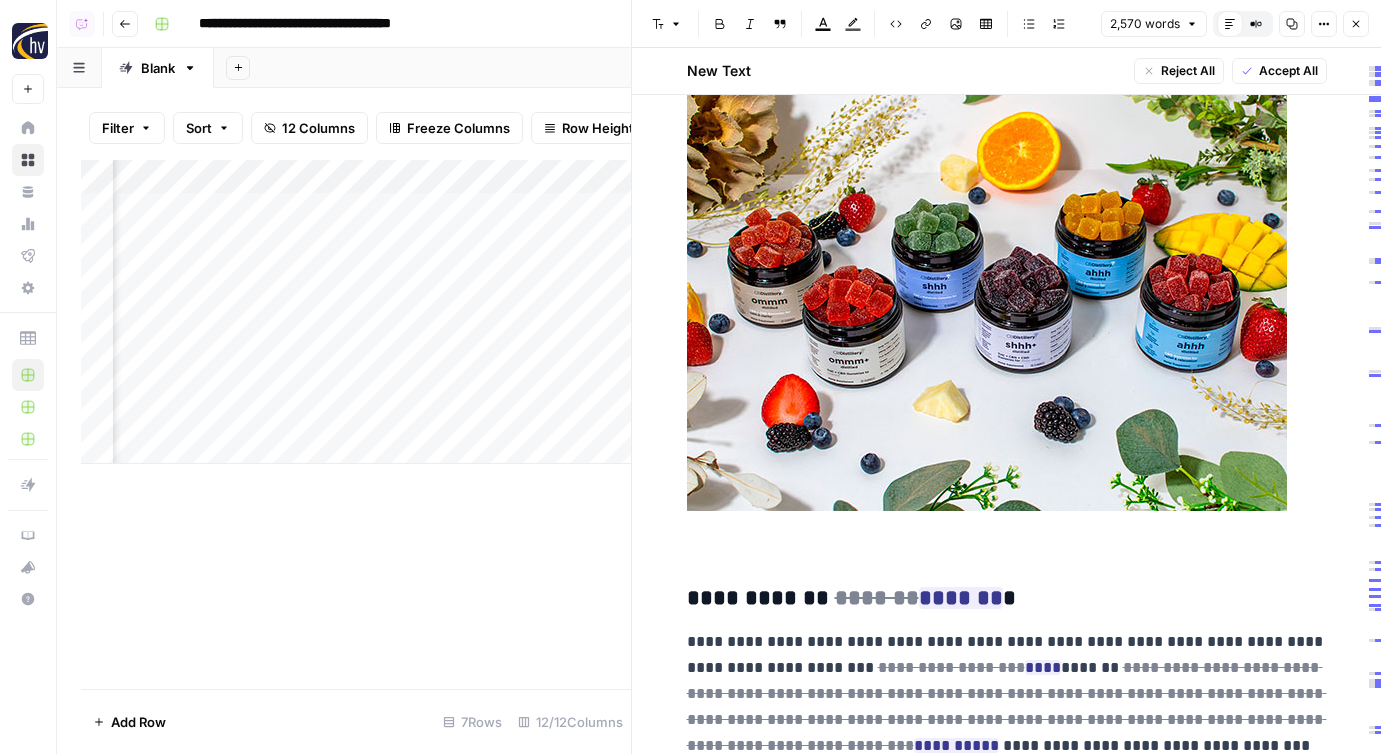 scroll, scrollTop: 6163, scrollLeft: 0, axis: vertical 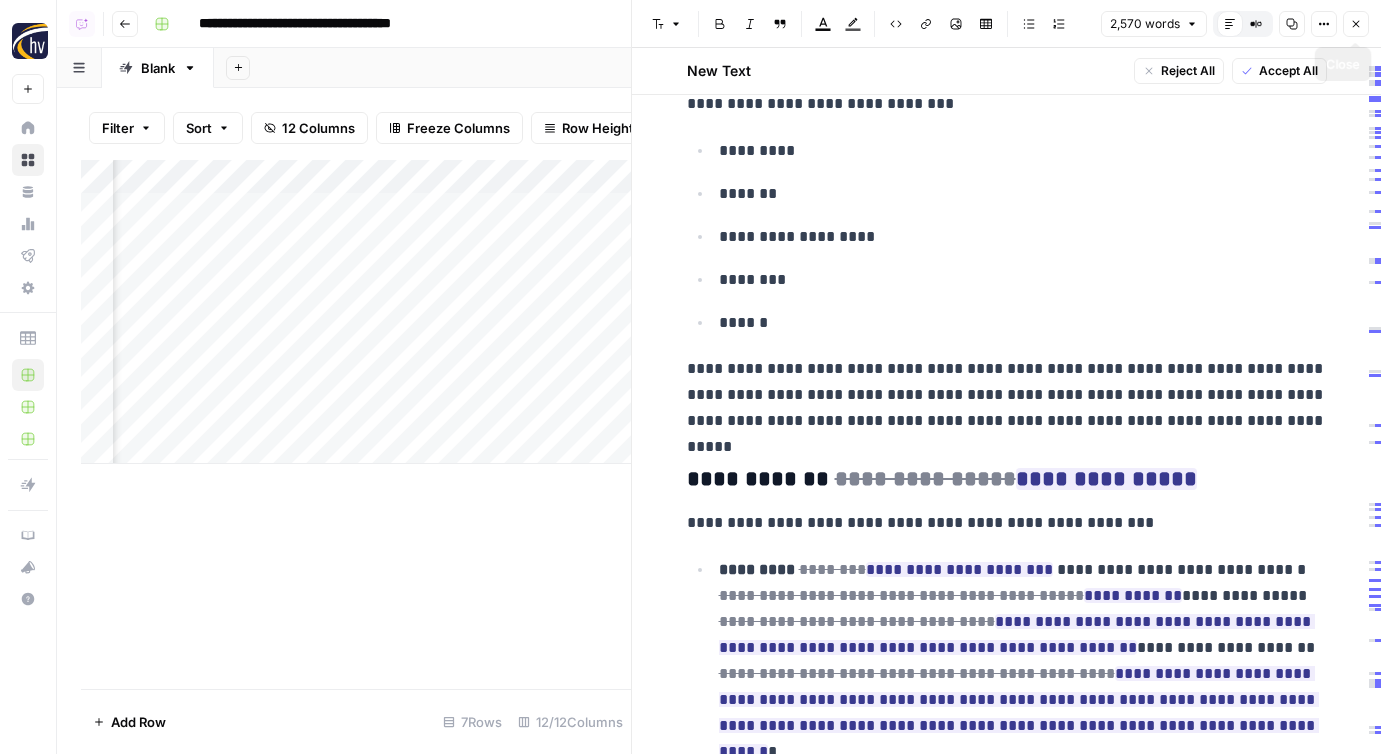 click on "Close" at bounding box center (1356, 24) 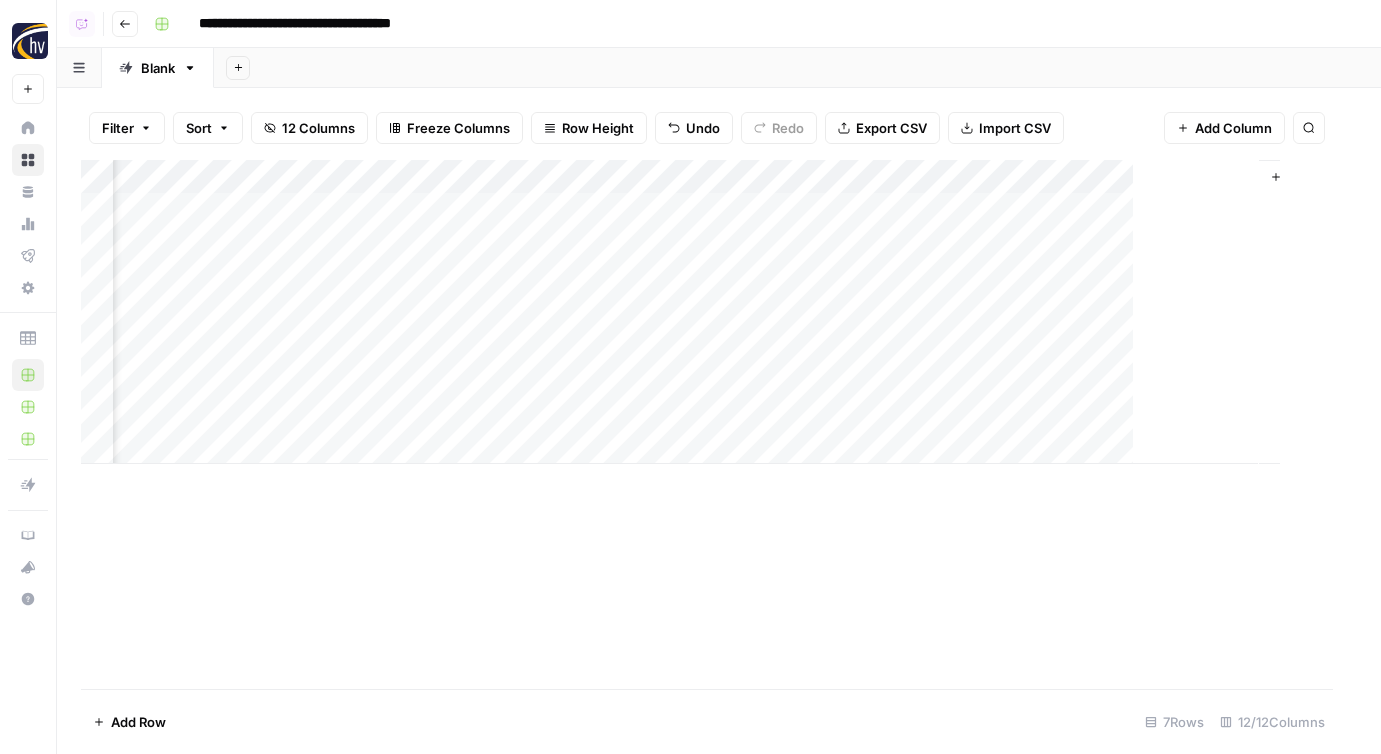 scroll, scrollTop: 0, scrollLeft: 1712, axis: horizontal 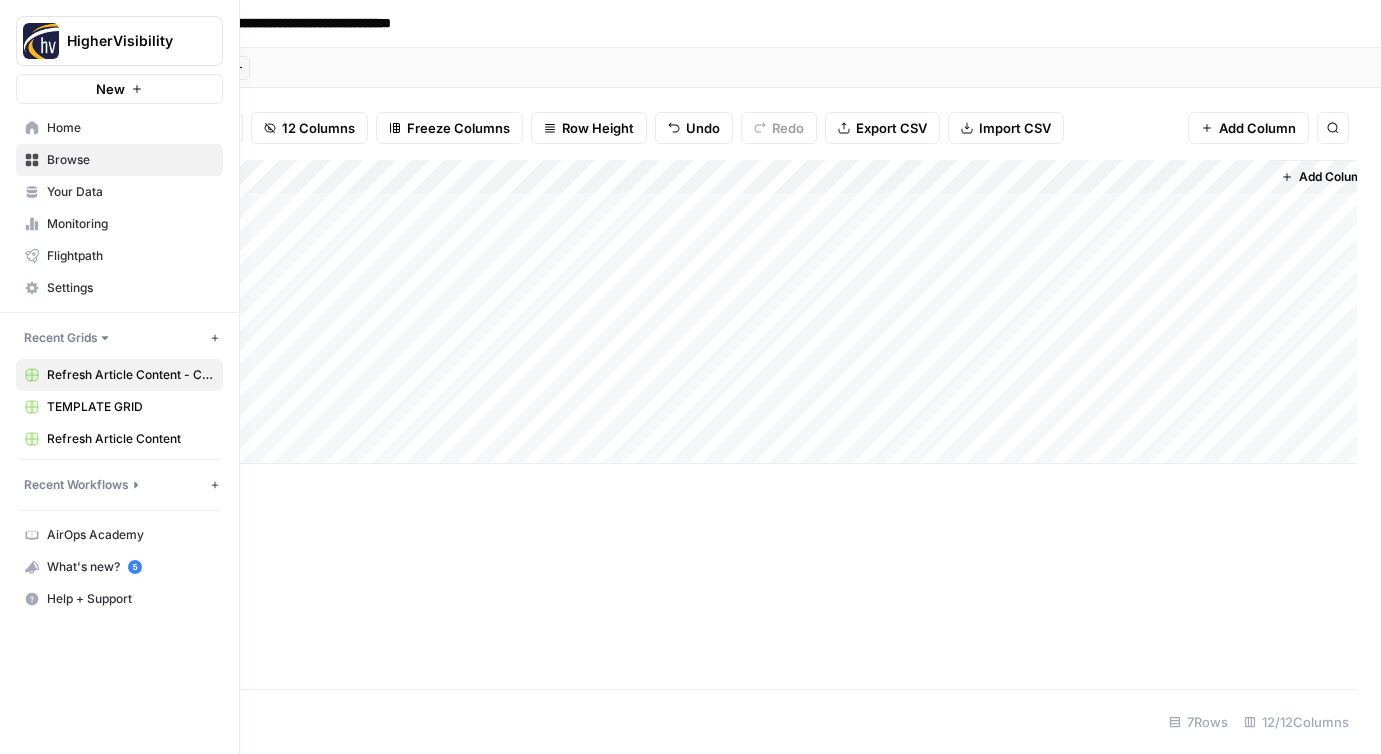 click on "Home" at bounding box center [119, 128] 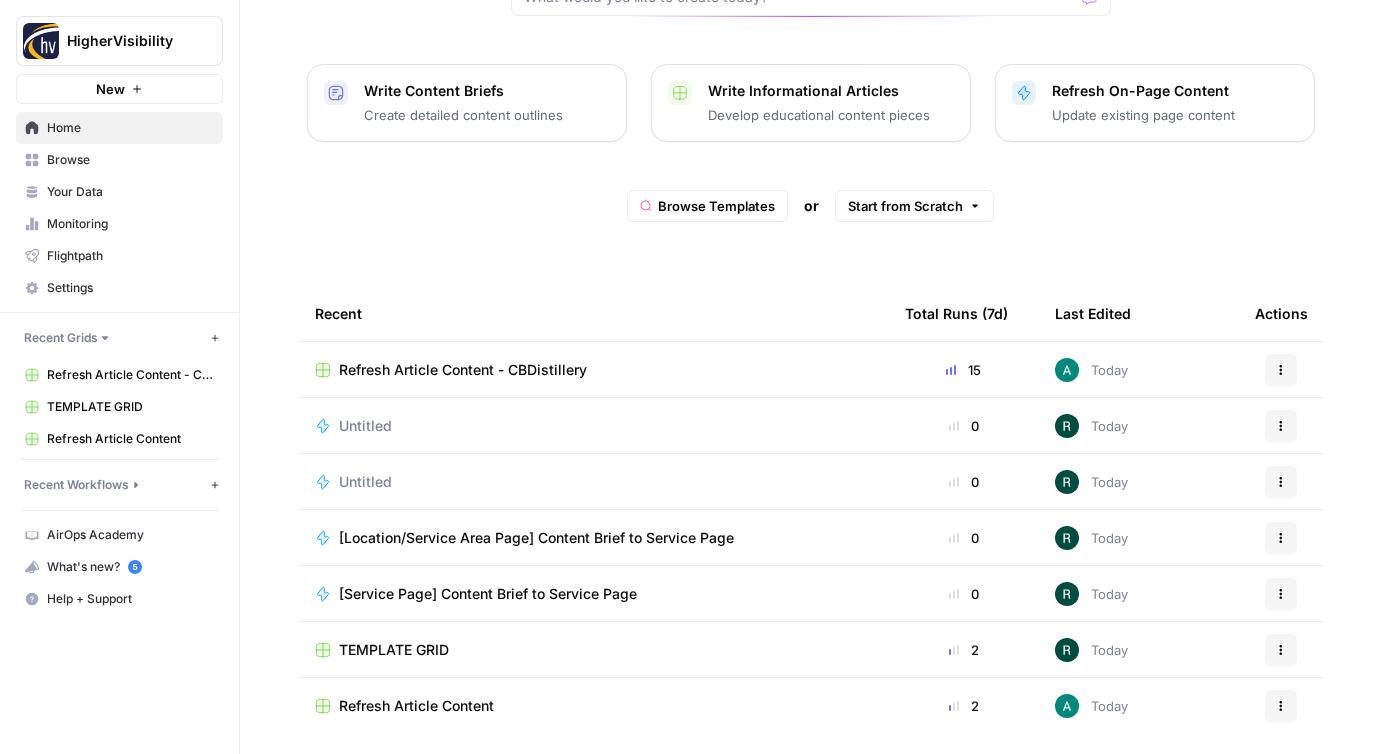 scroll, scrollTop: 226, scrollLeft: 0, axis: vertical 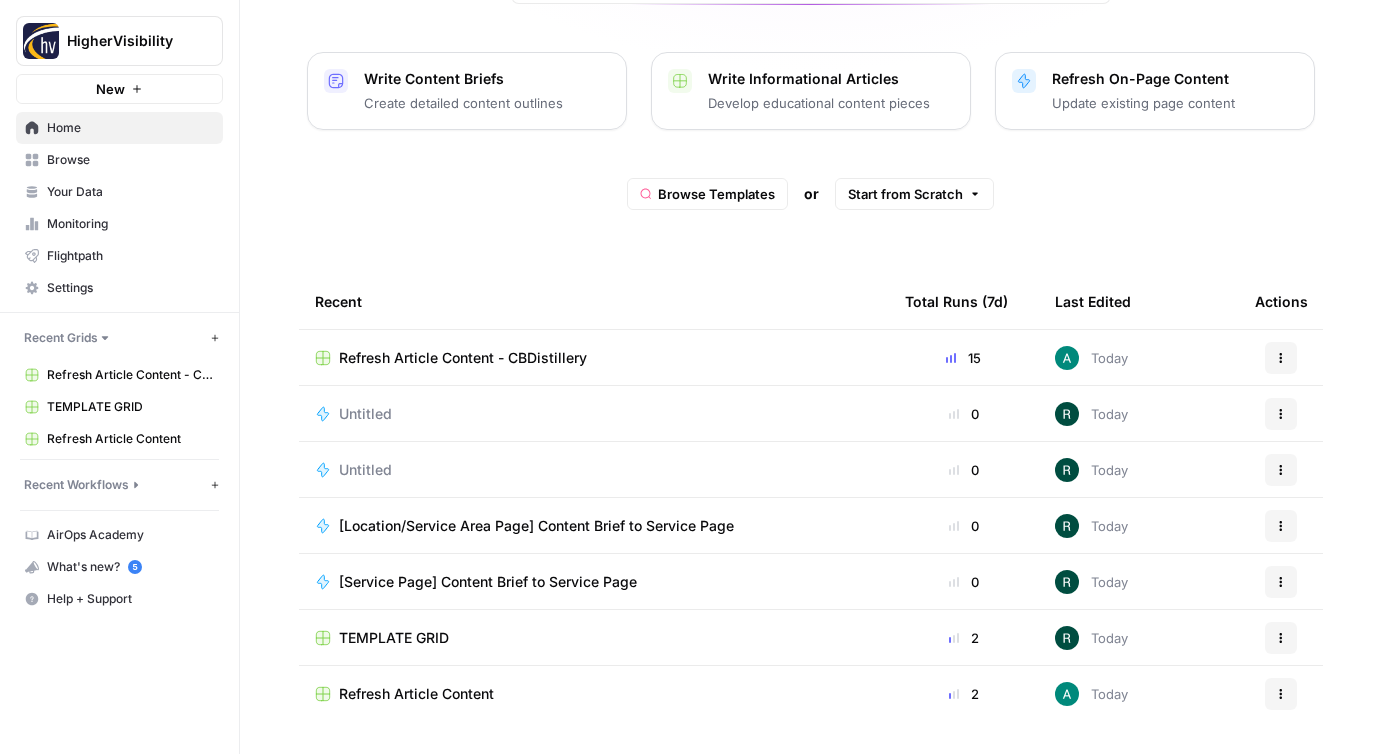 click on "Your Data" at bounding box center [130, 192] 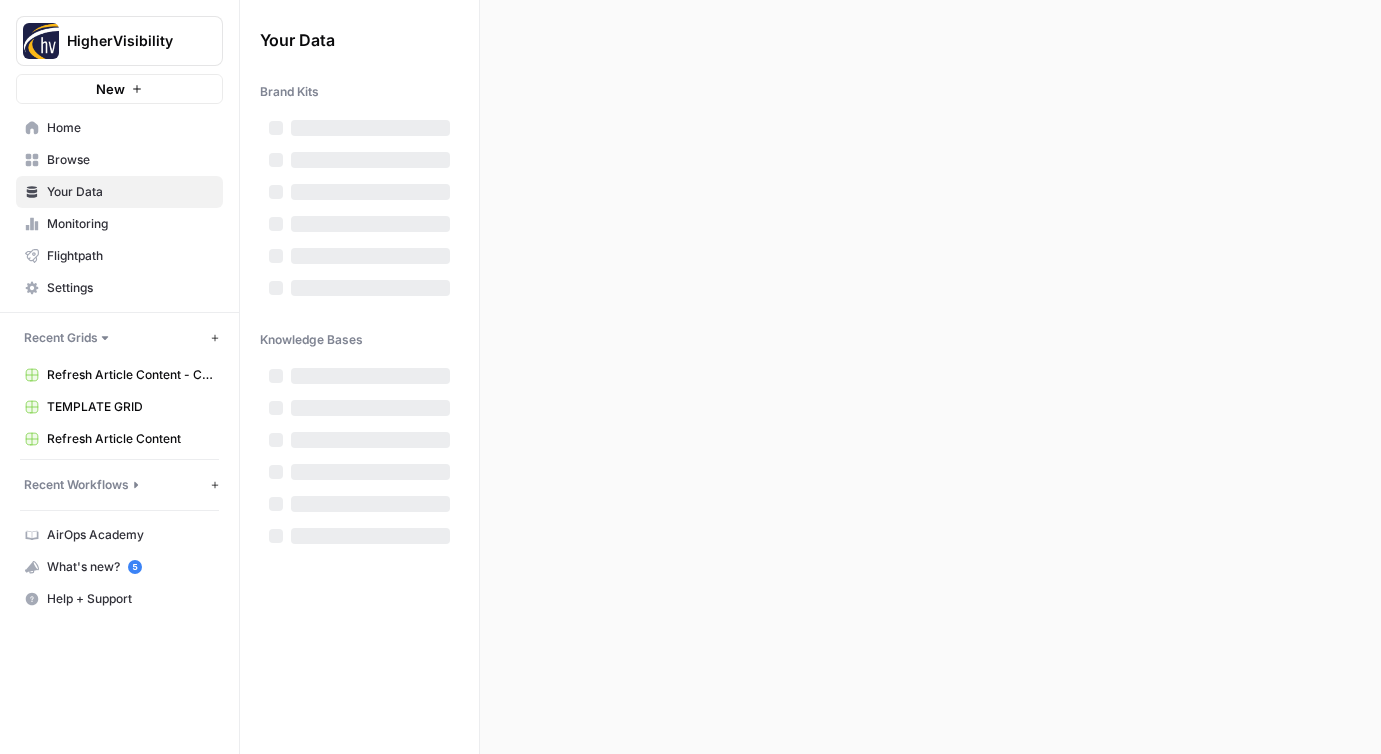 scroll, scrollTop: 0, scrollLeft: 0, axis: both 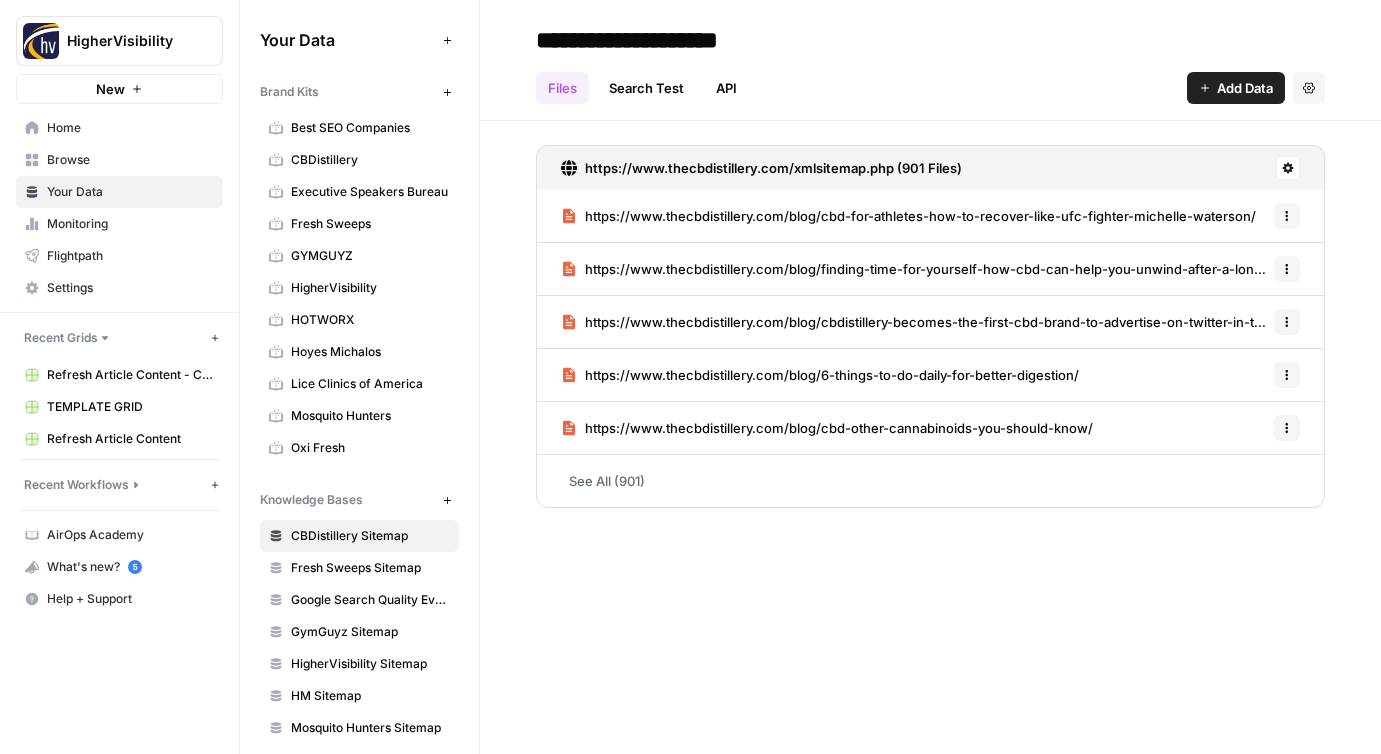click on "Browse" at bounding box center [130, 160] 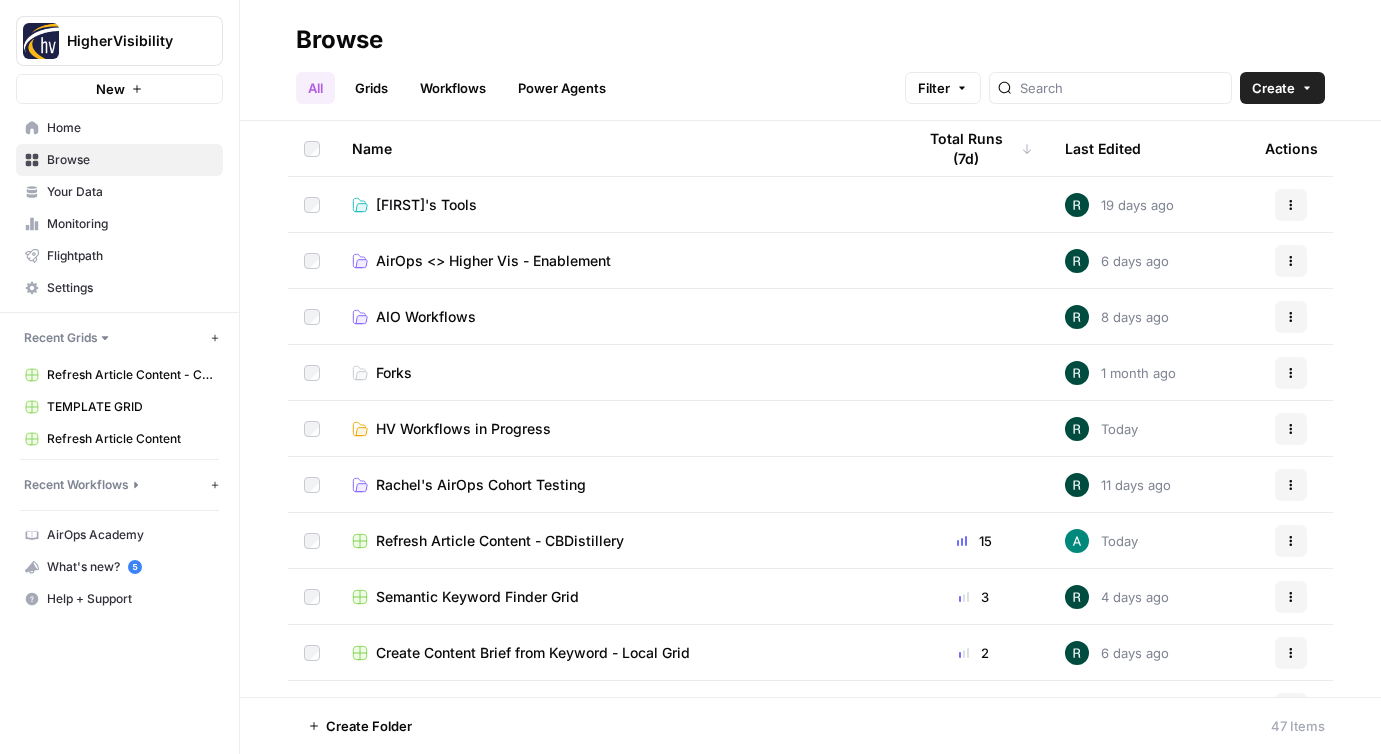 click on "Grids" at bounding box center [371, 88] 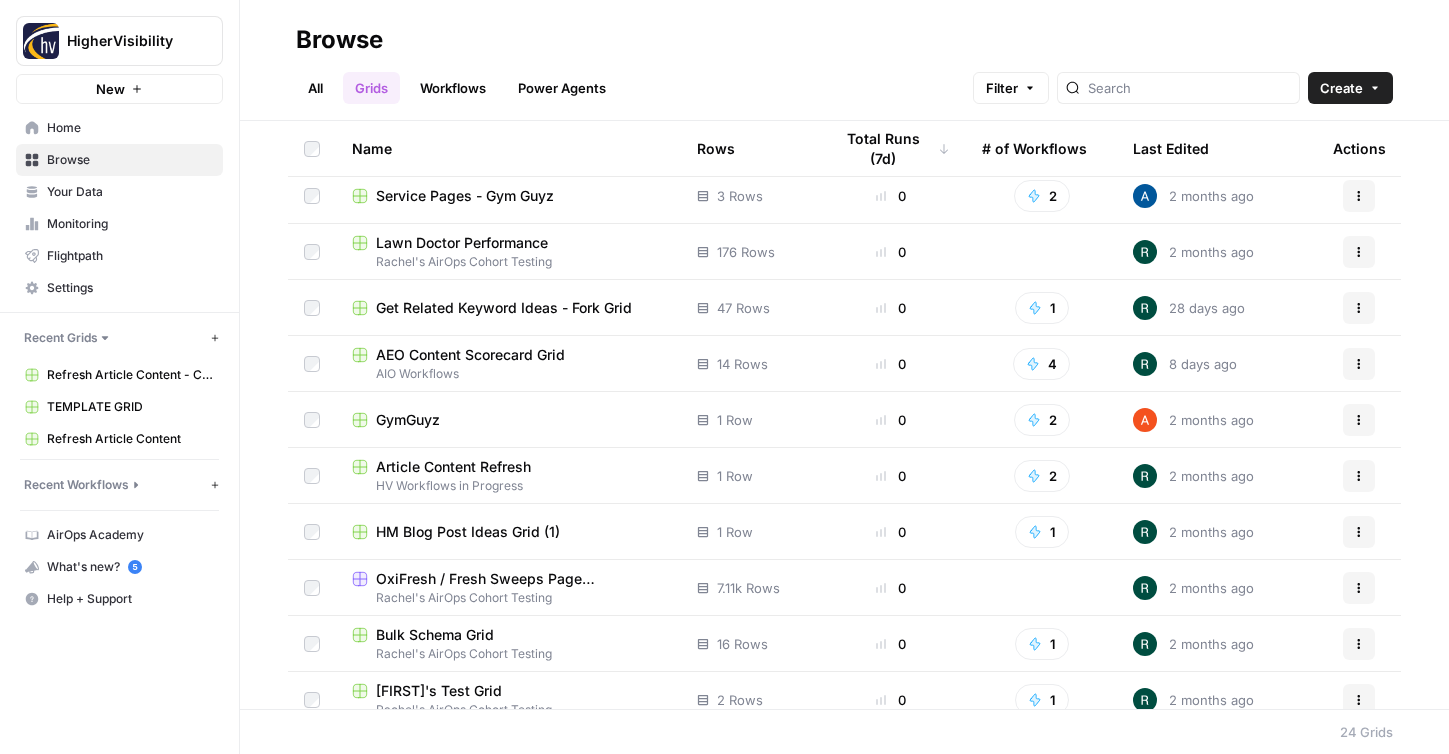 scroll, scrollTop: 0, scrollLeft: 0, axis: both 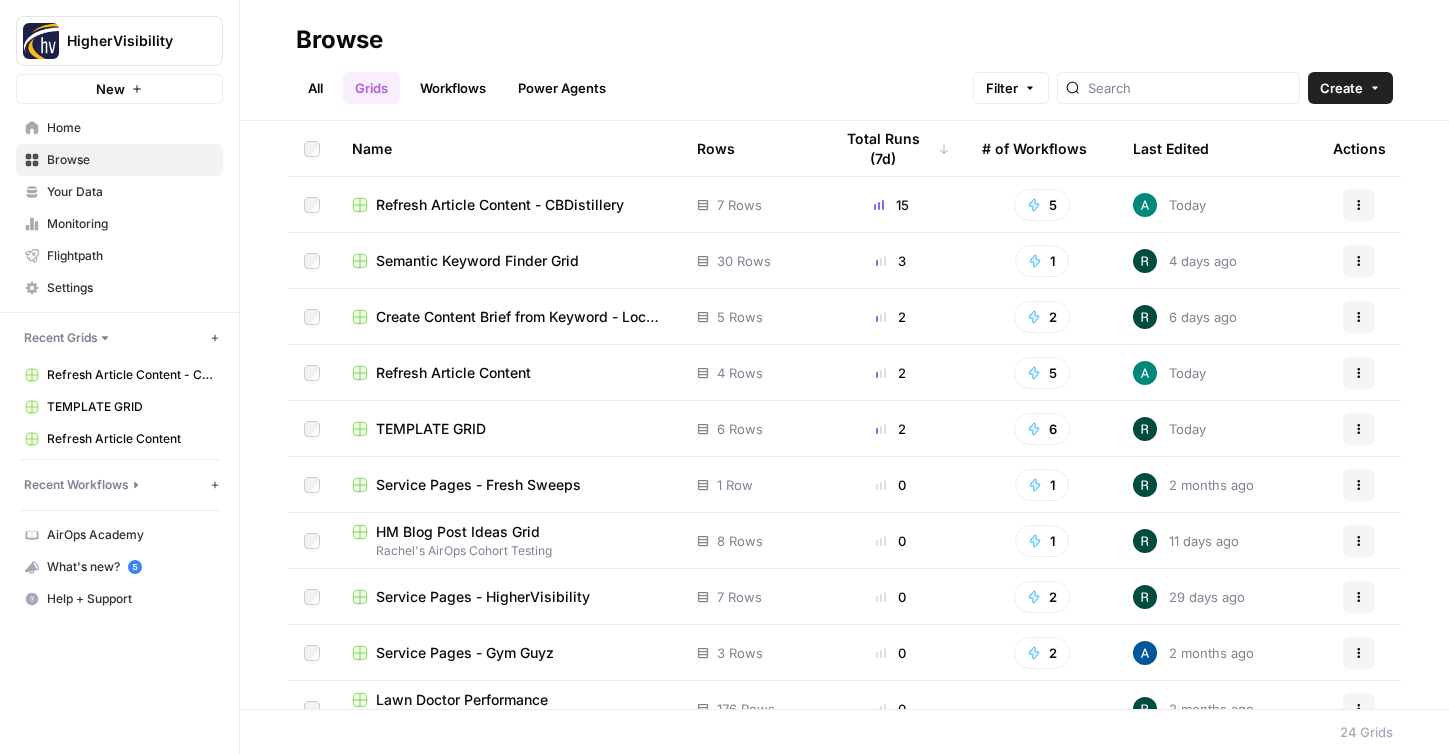 click on "Last Edited" at bounding box center [1171, 148] 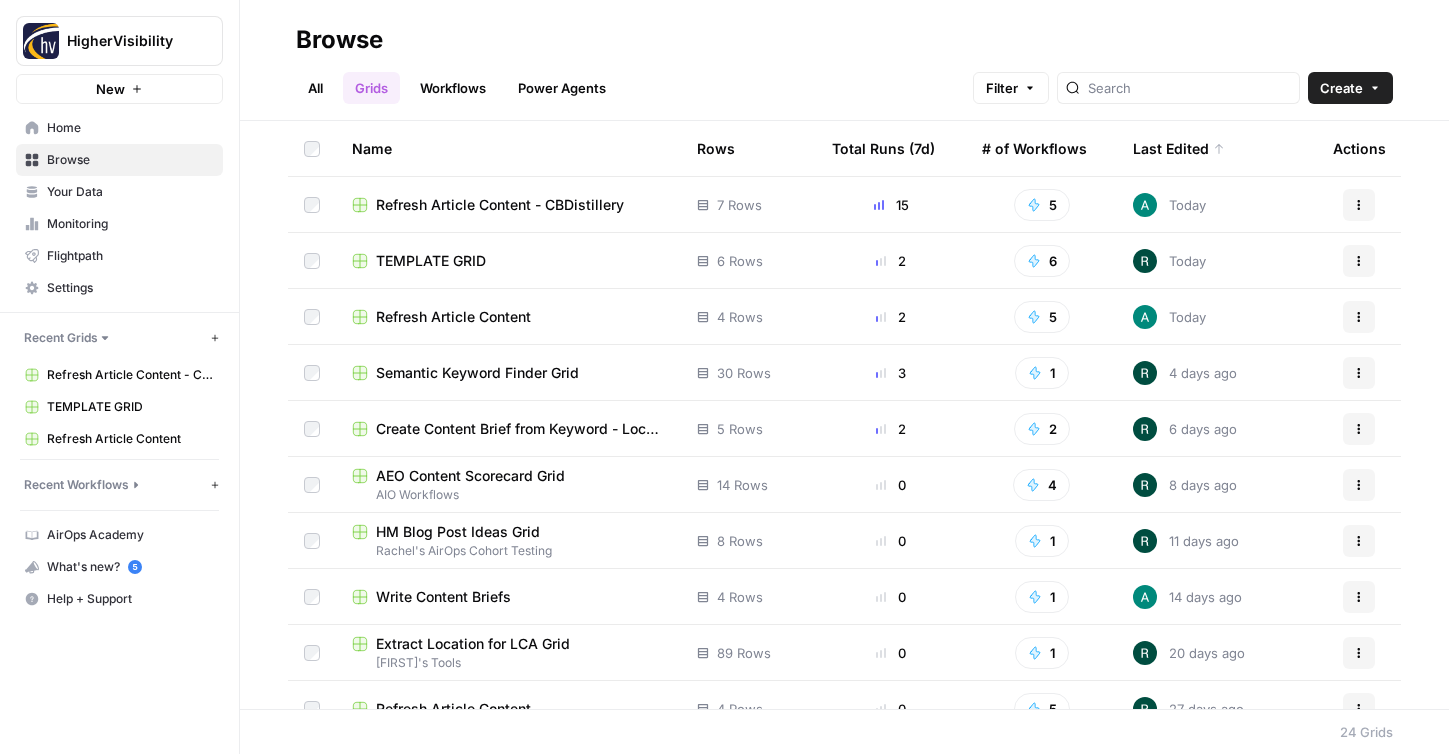 click on "Create Content Brief from Keyword - Local Grid" at bounding box center (520, 429) 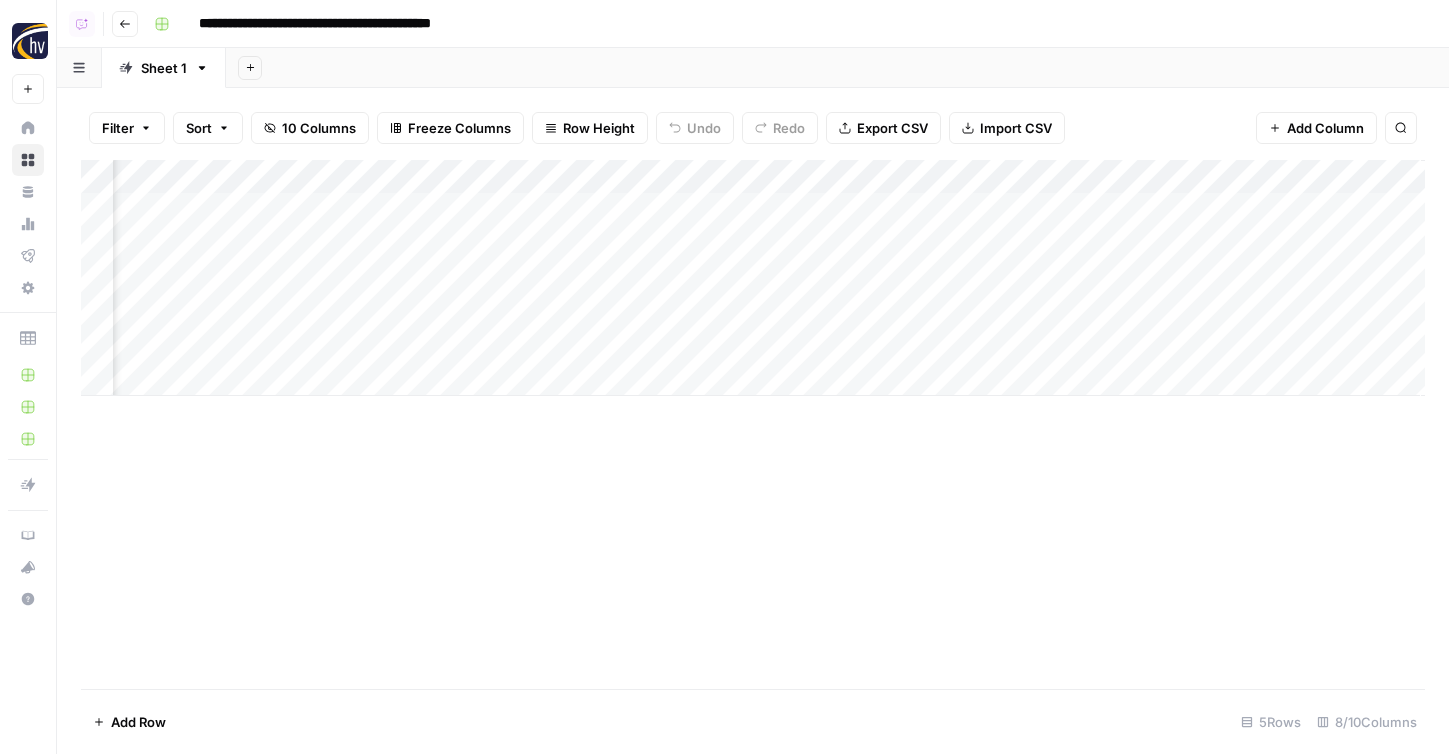 scroll, scrollTop: 0, scrollLeft: 240, axis: horizontal 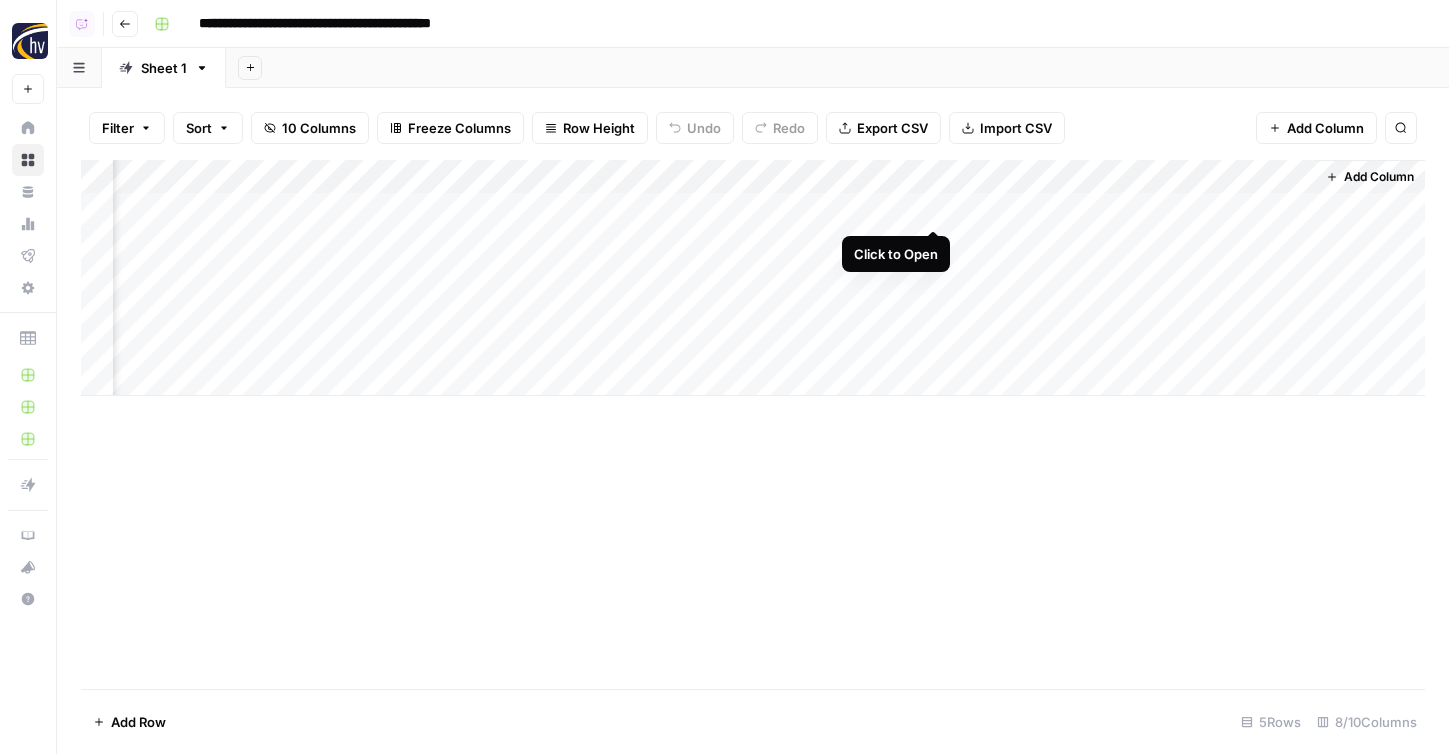 click on "Add Column" at bounding box center [753, 278] 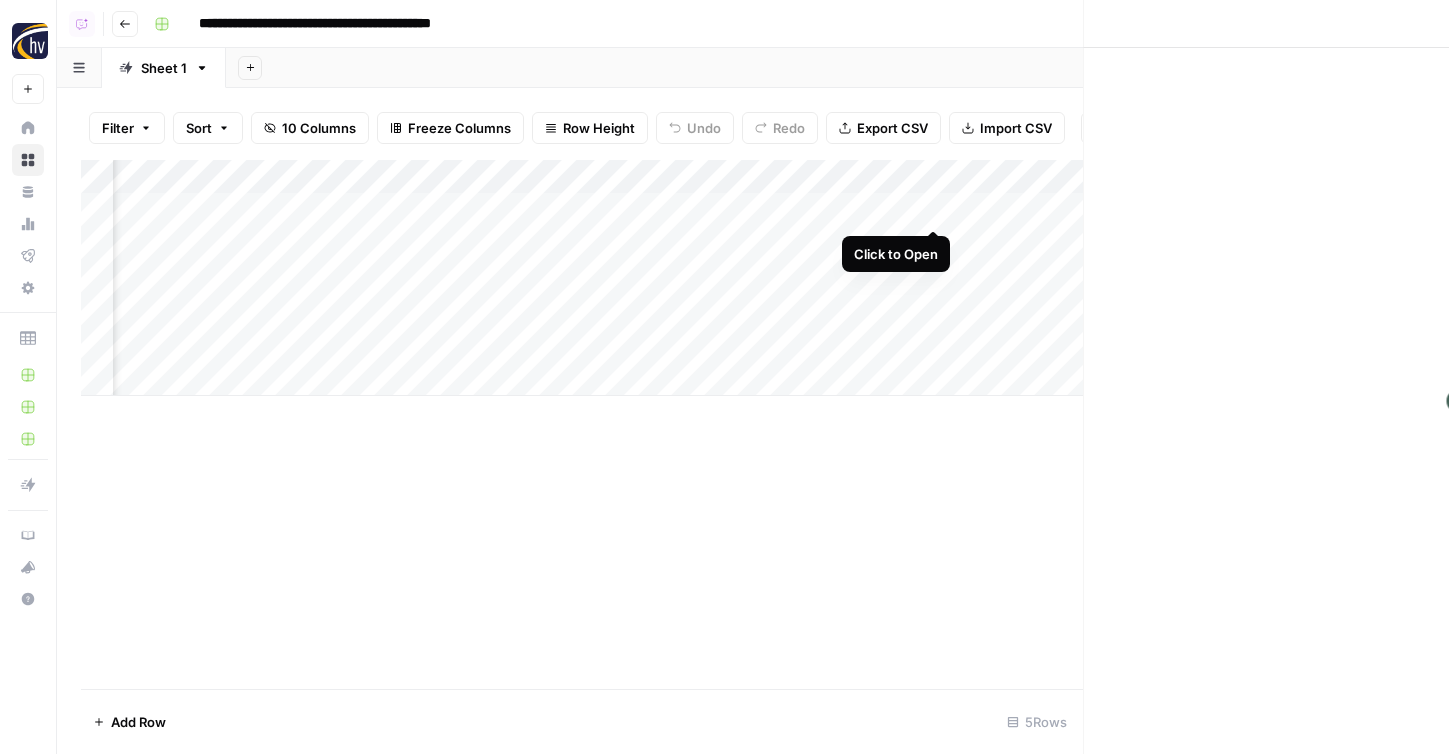 scroll, scrollTop: 0, scrollLeft: 225, axis: horizontal 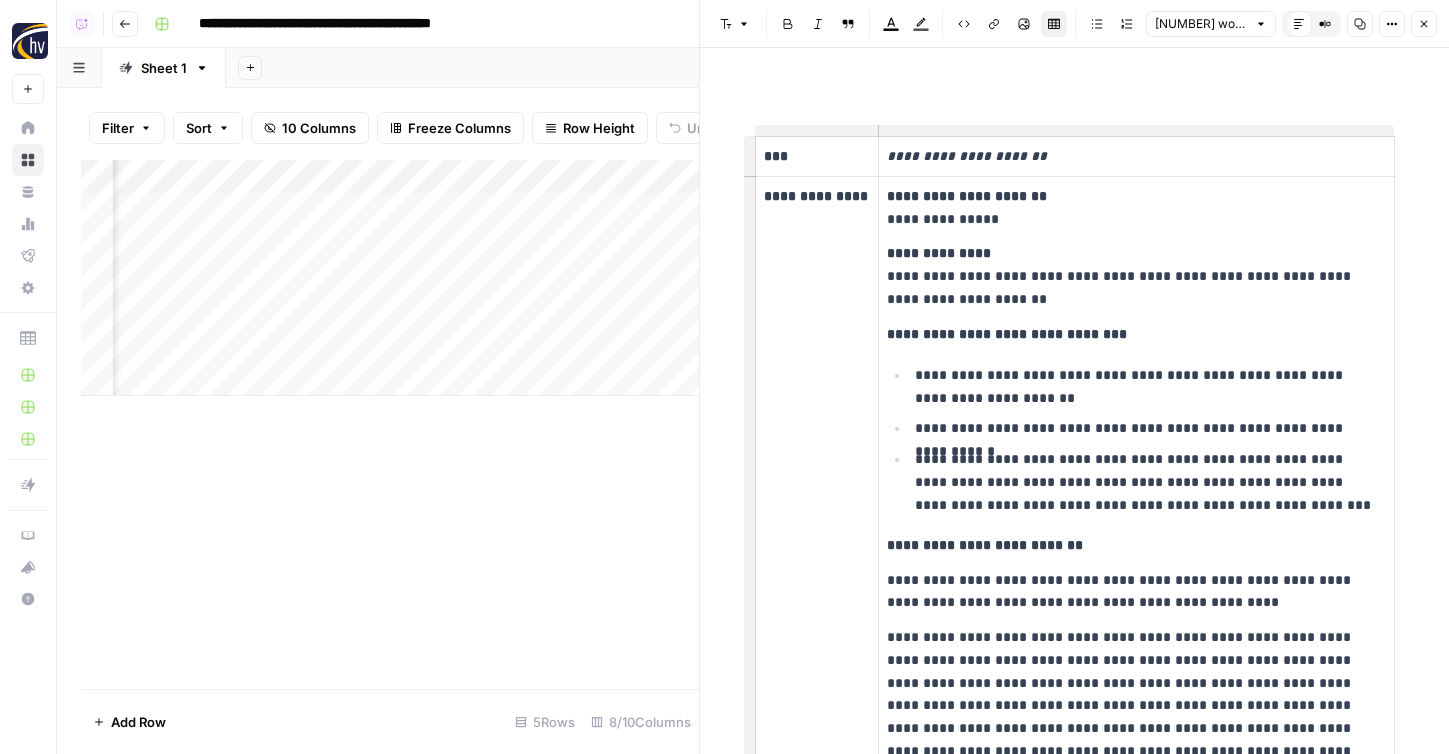 click 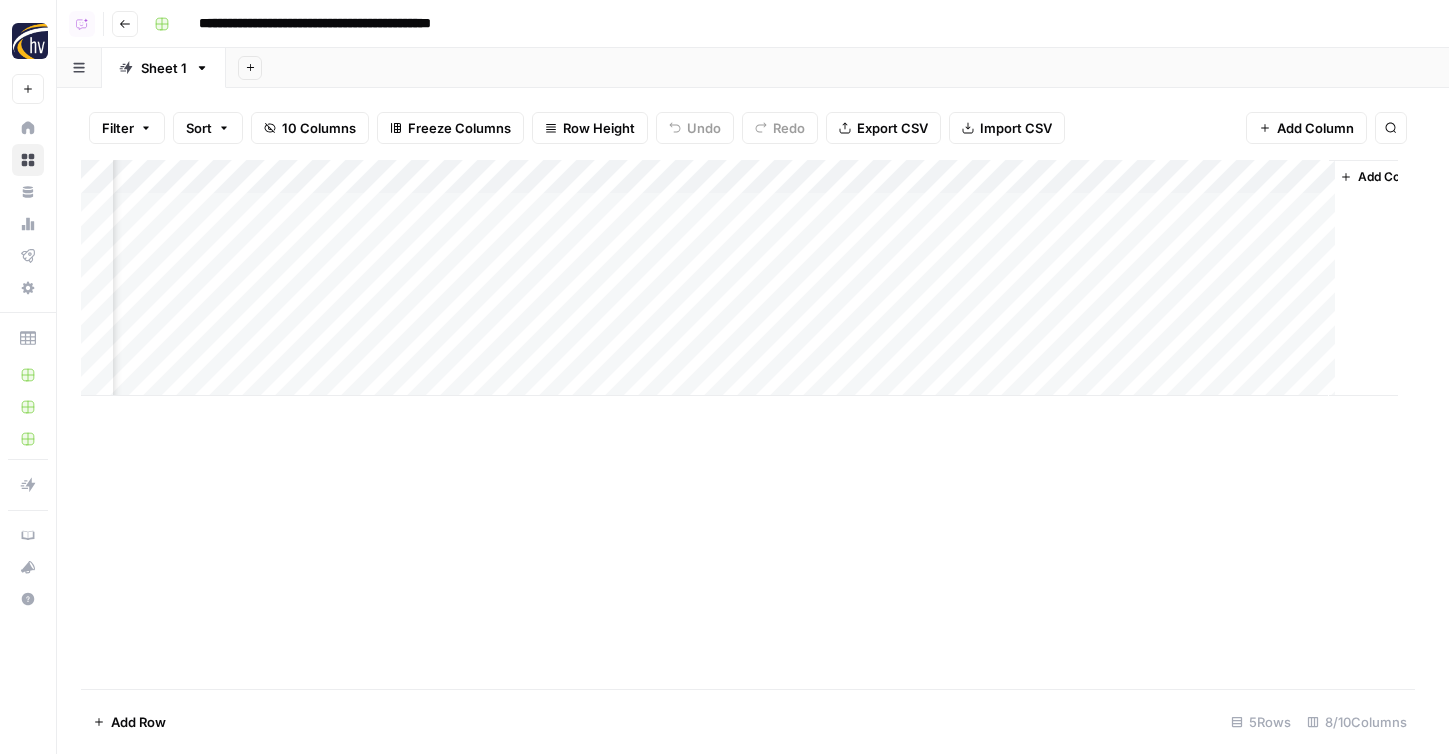 scroll, scrollTop: 0, scrollLeft: 216, axis: horizontal 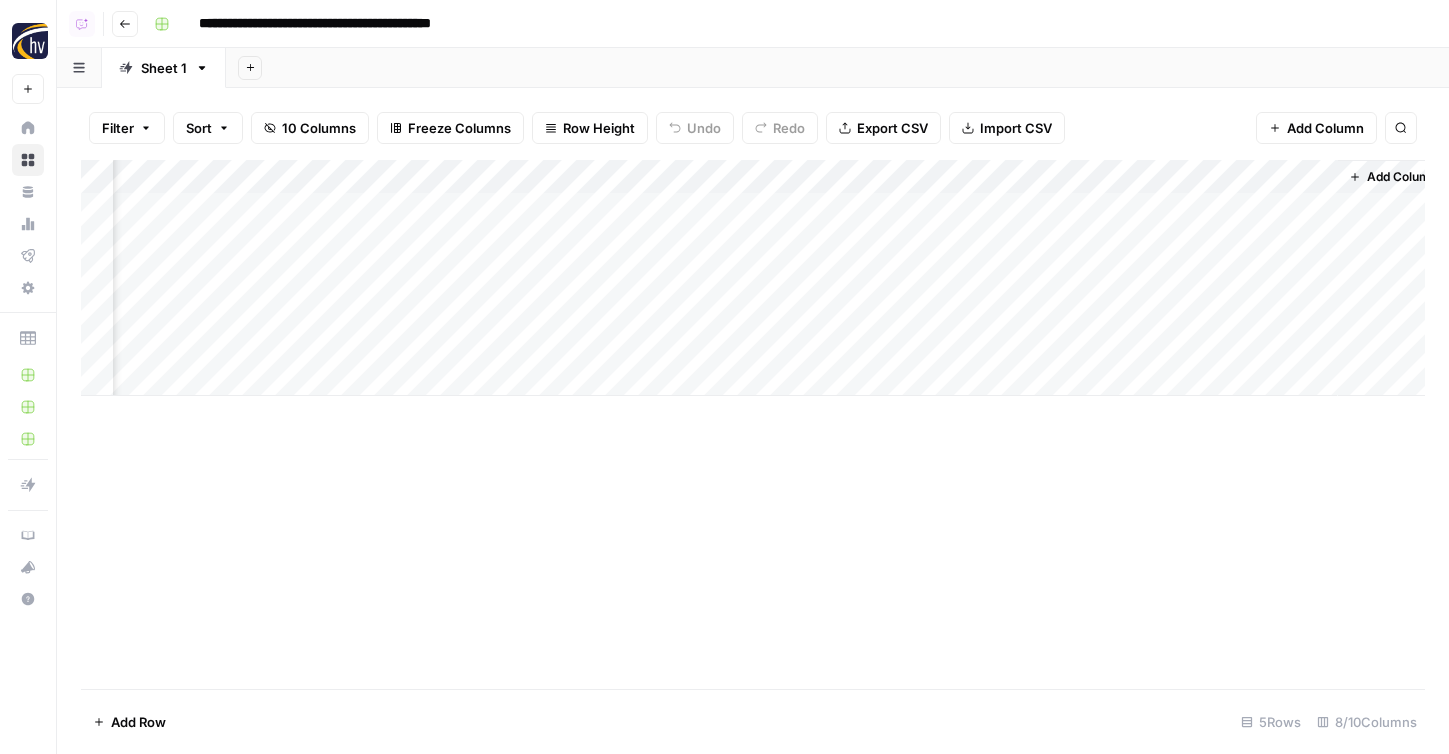 click on "Add Column" at bounding box center [753, 278] 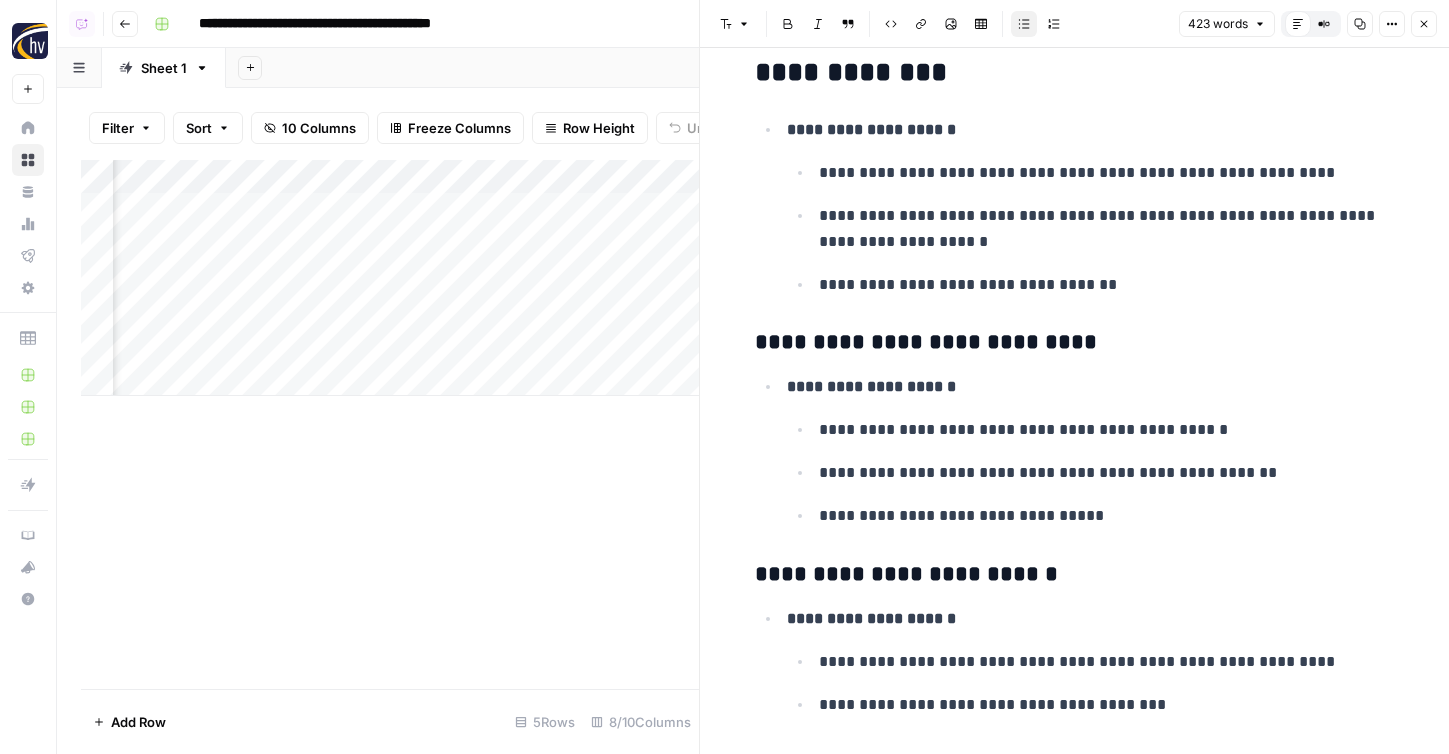 scroll, scrollTop: 0, scrollLeft: 0, axis: both 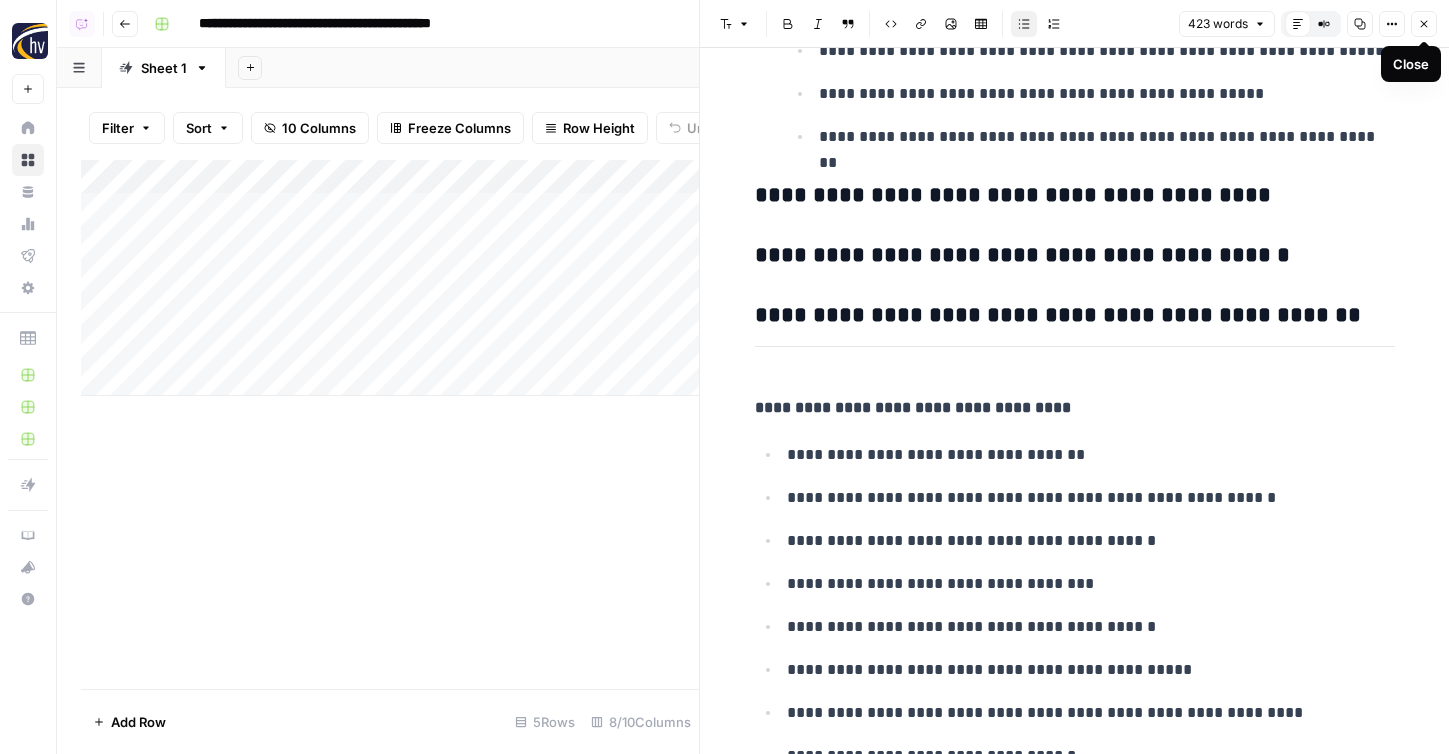 click 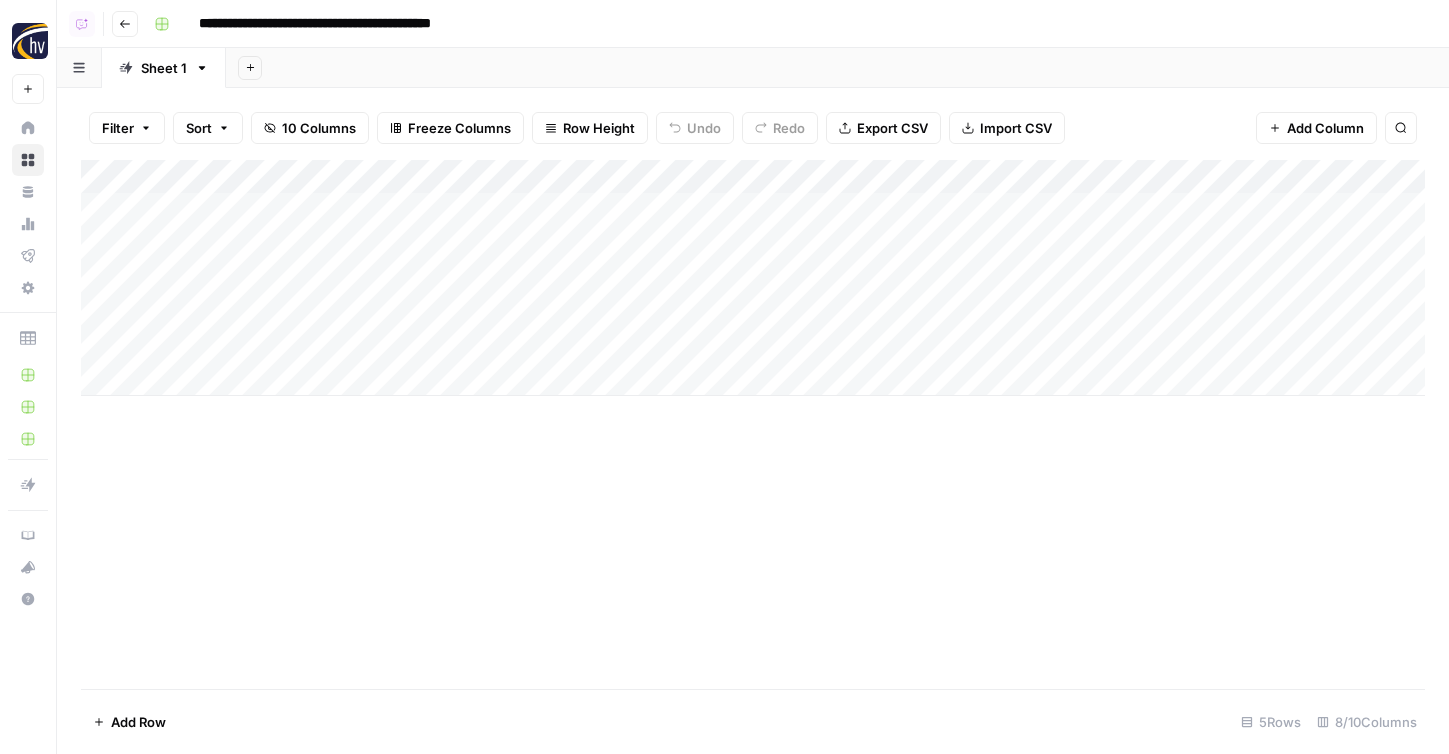 scroll, scrollTop: 0, scrollLeft: 0, axis: both 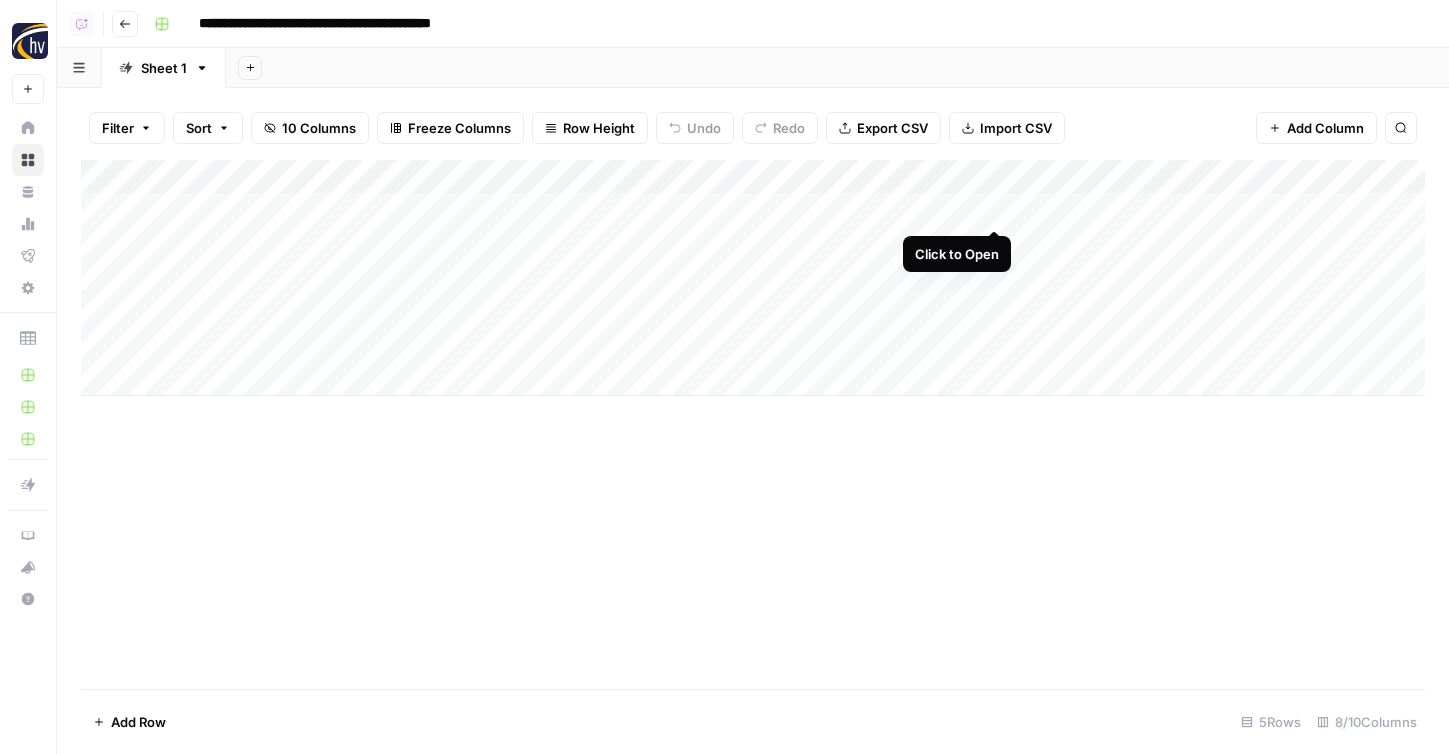 click on "Add Column" at bounding box center [753, 278] 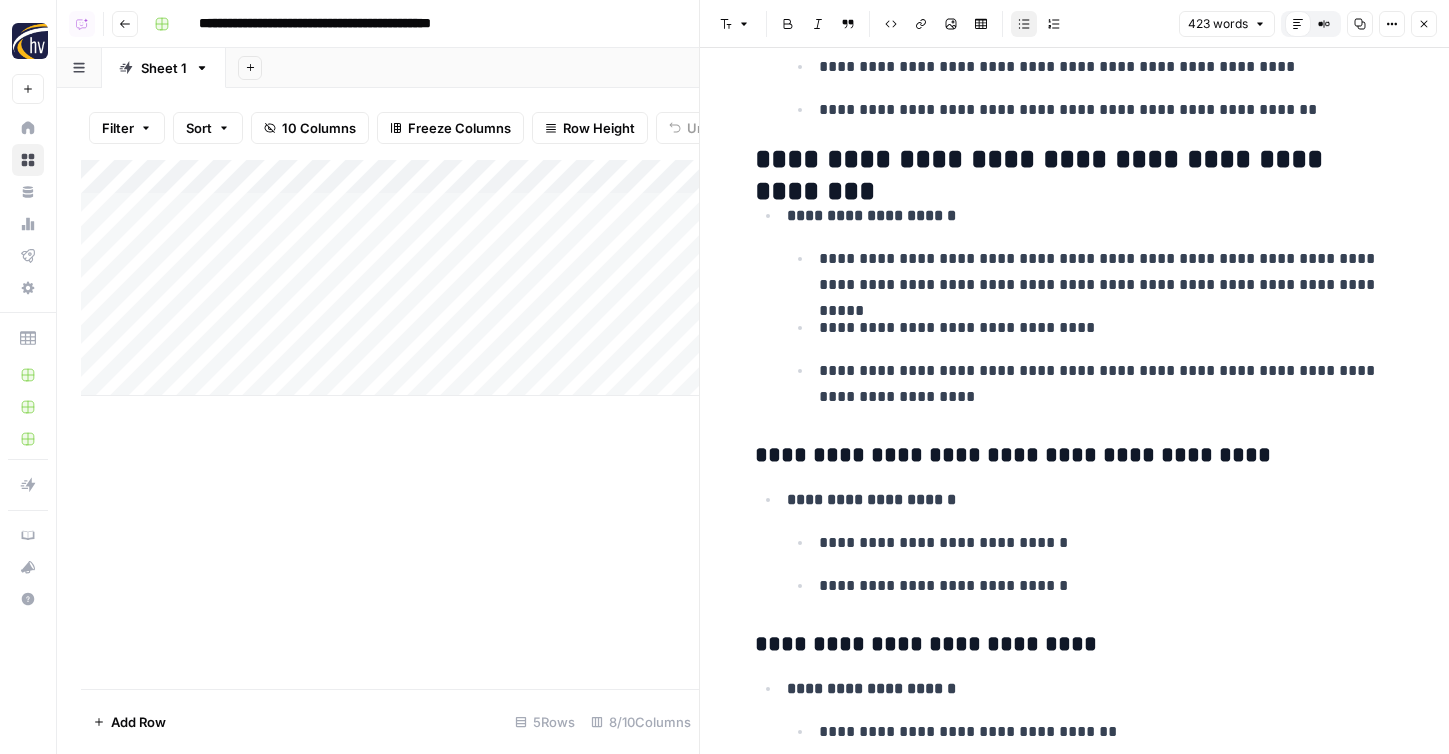scroll, scrollTop: 966, scrollLeft: 0, axis: vertical 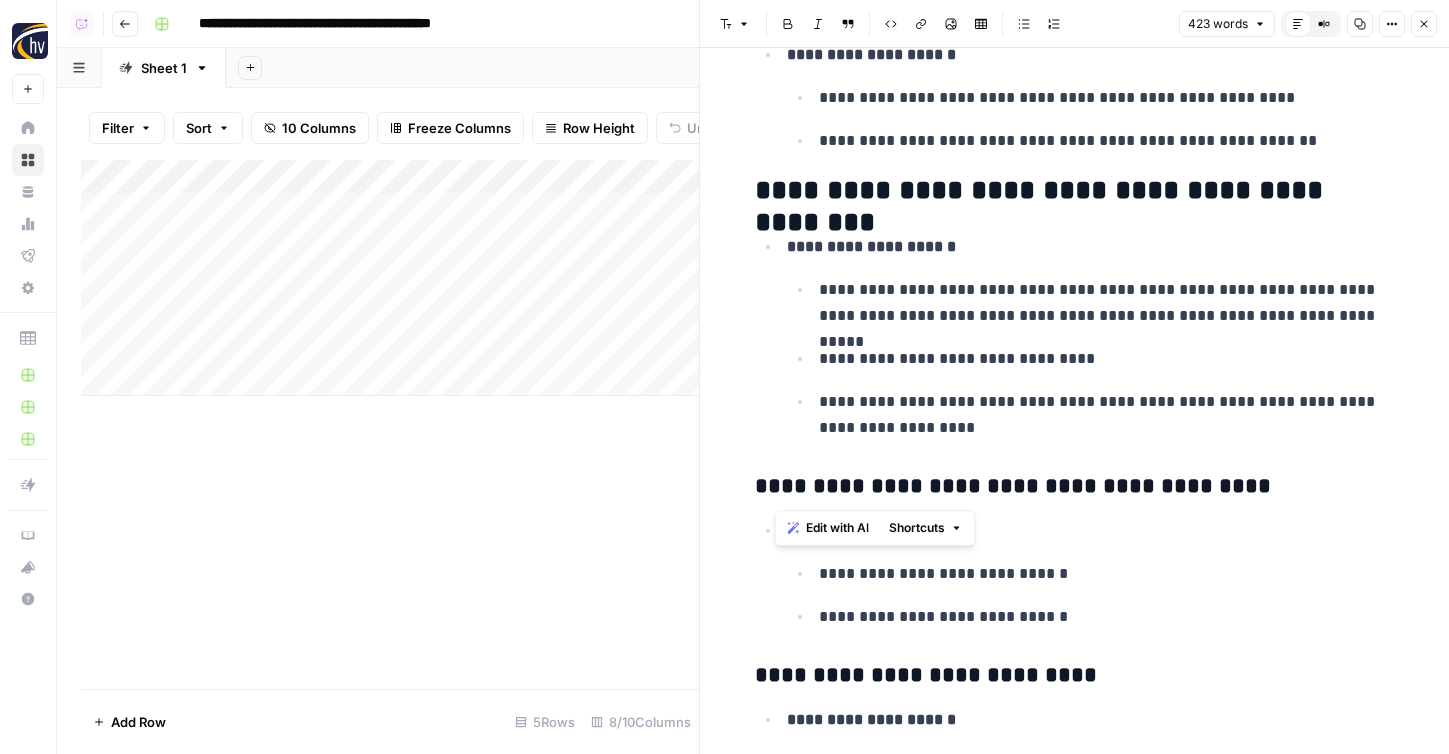 drag, startPoint x: 779, startPoint y: 480, endPoint x: 1051, endPoint y: 477, distance: 272.01654 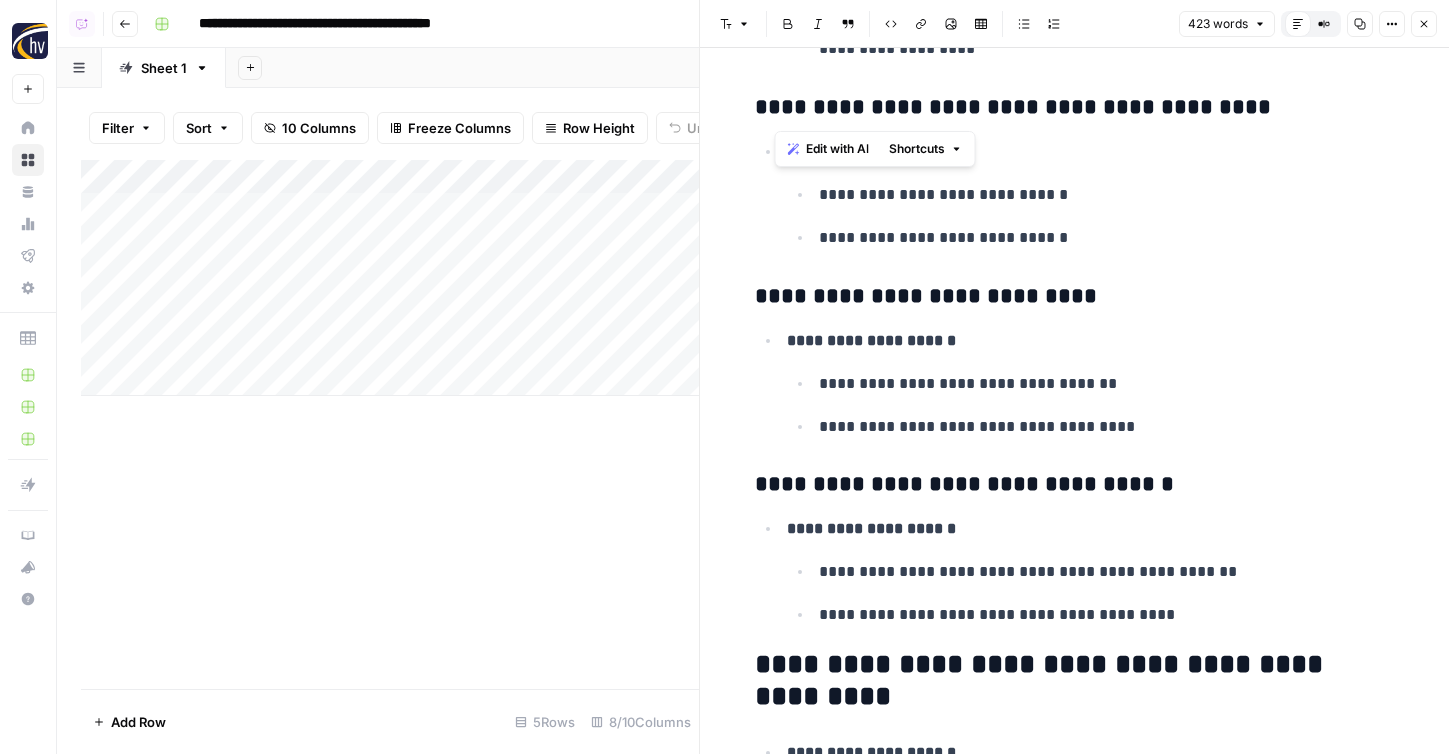 scroll, scrollTop: 1654, scrollLeft: 0, axis: vertical 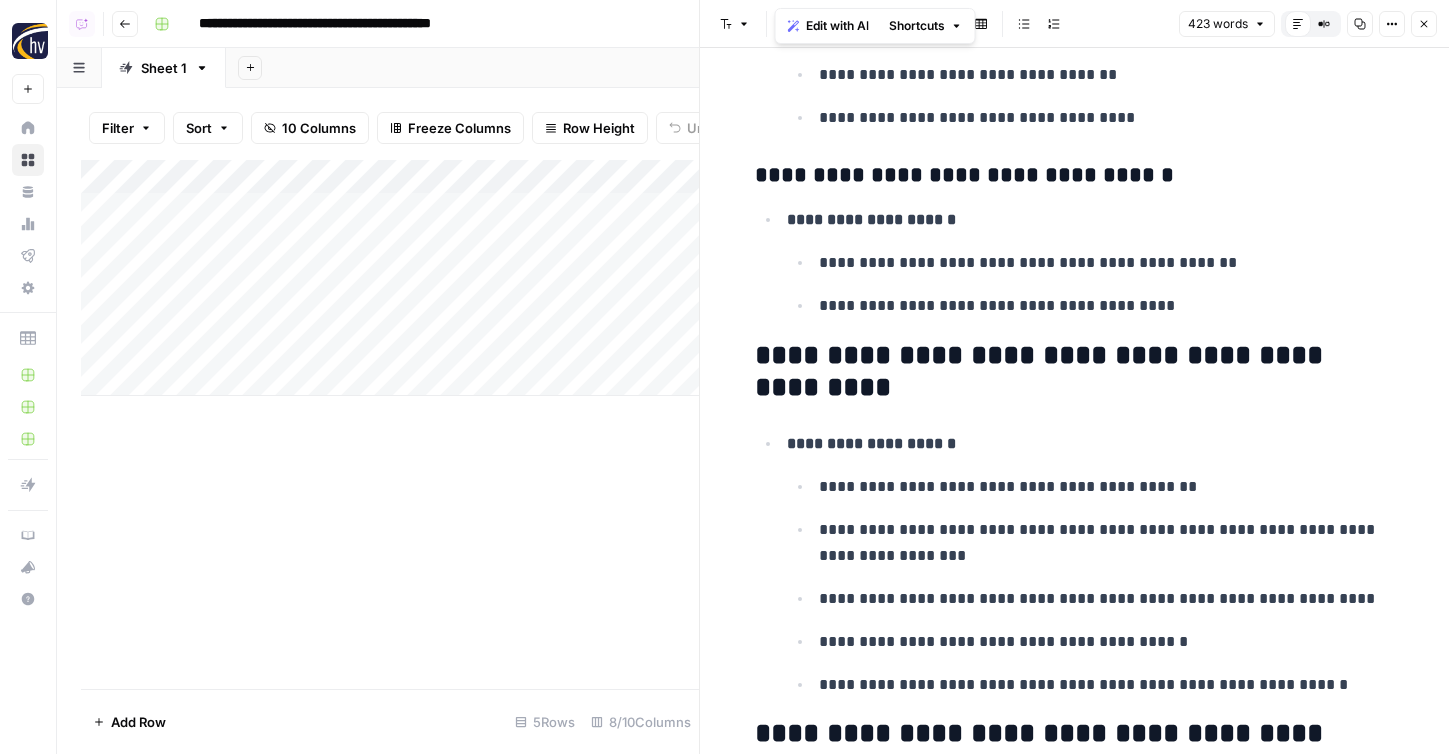 click on "**********" at bounding box center [1075, 77] 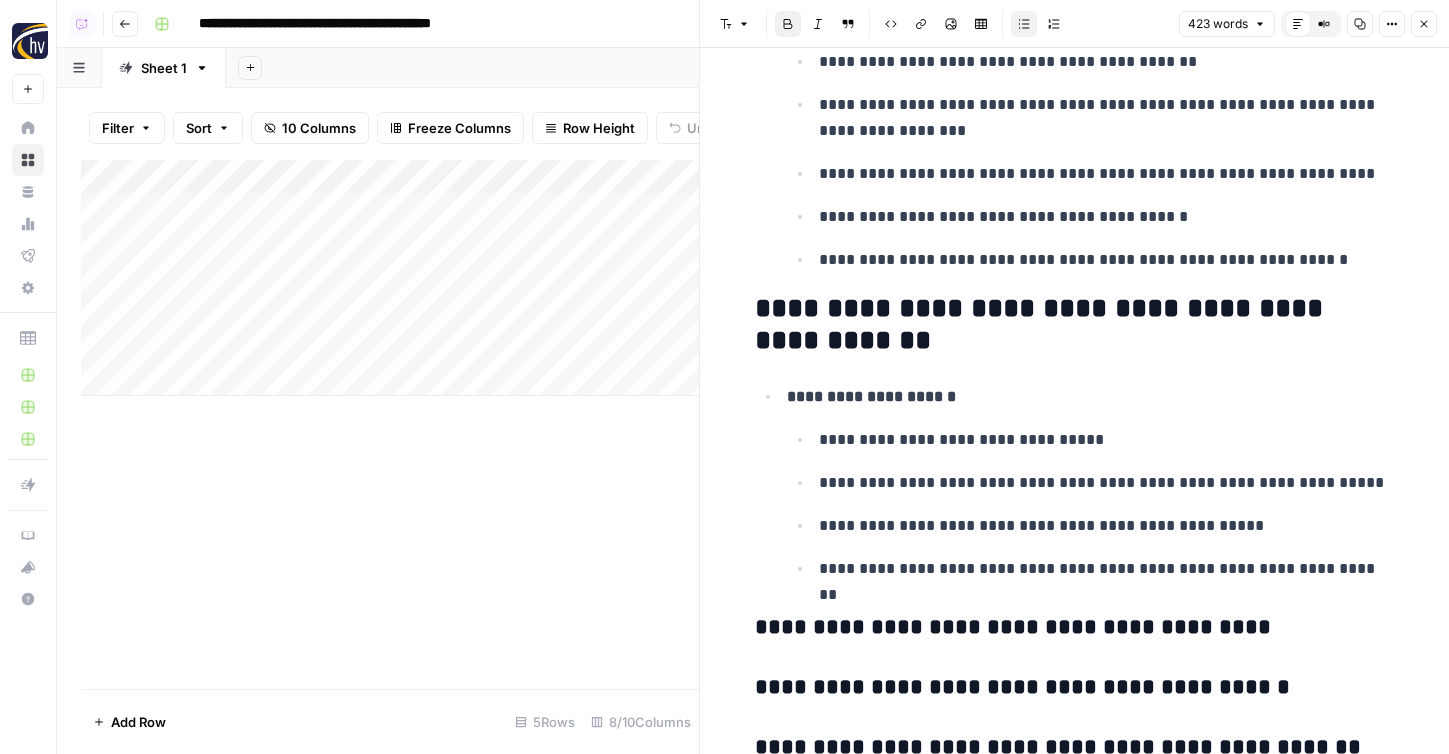 scroll, scrollTop: 1845, scrollLeft: 0, axis: vertical 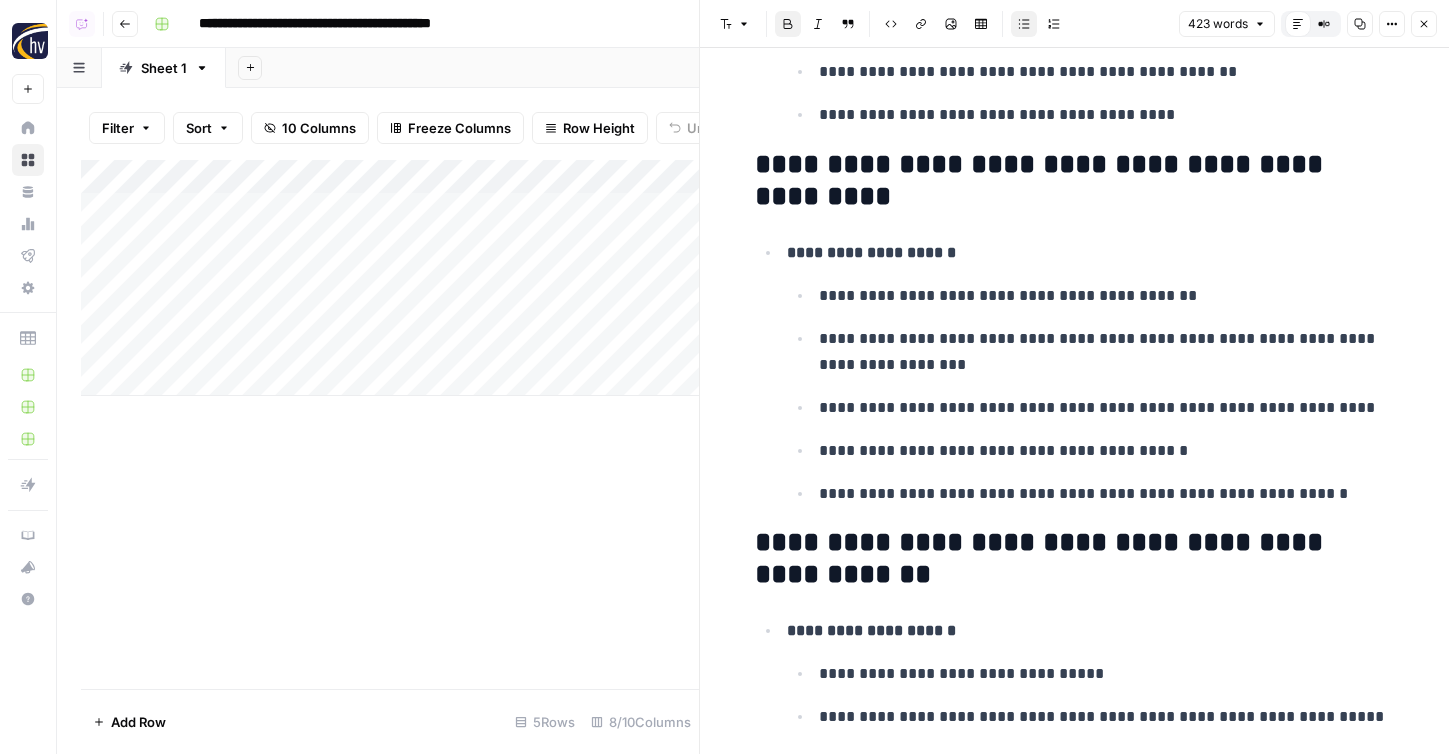 click on "Close" at bounding box center (1424, 24) 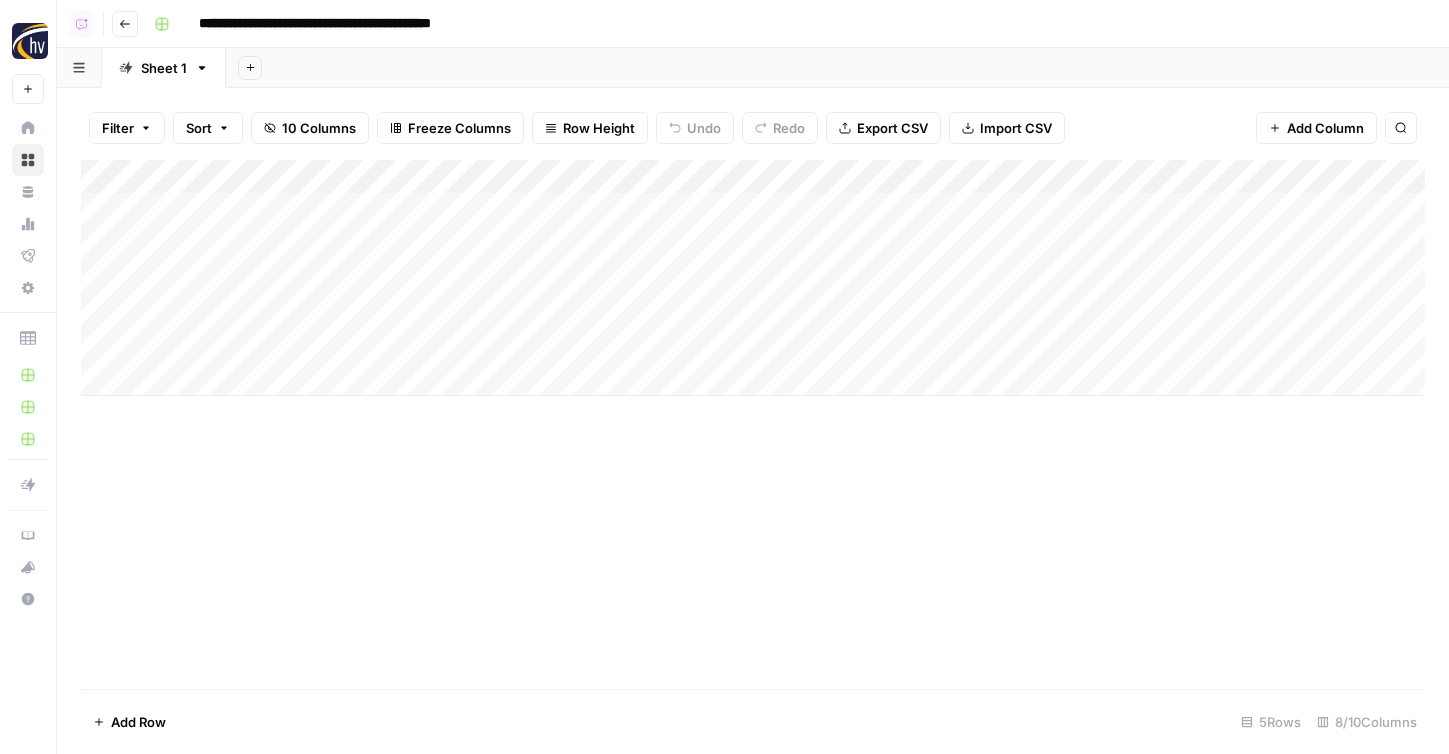 click on "Add Column" at bounding box center (753, 278) 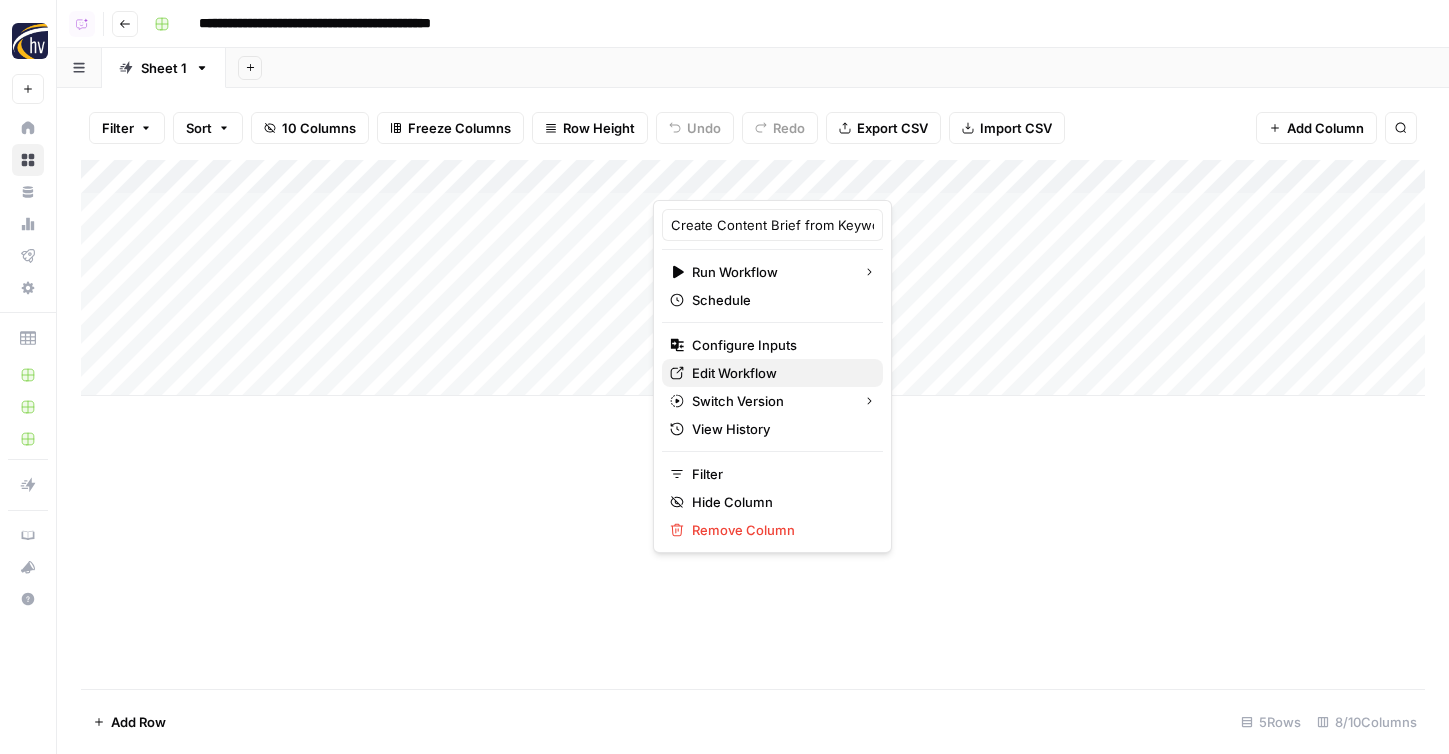 click on "Edit Workflow" at bounding box center (779, 373) 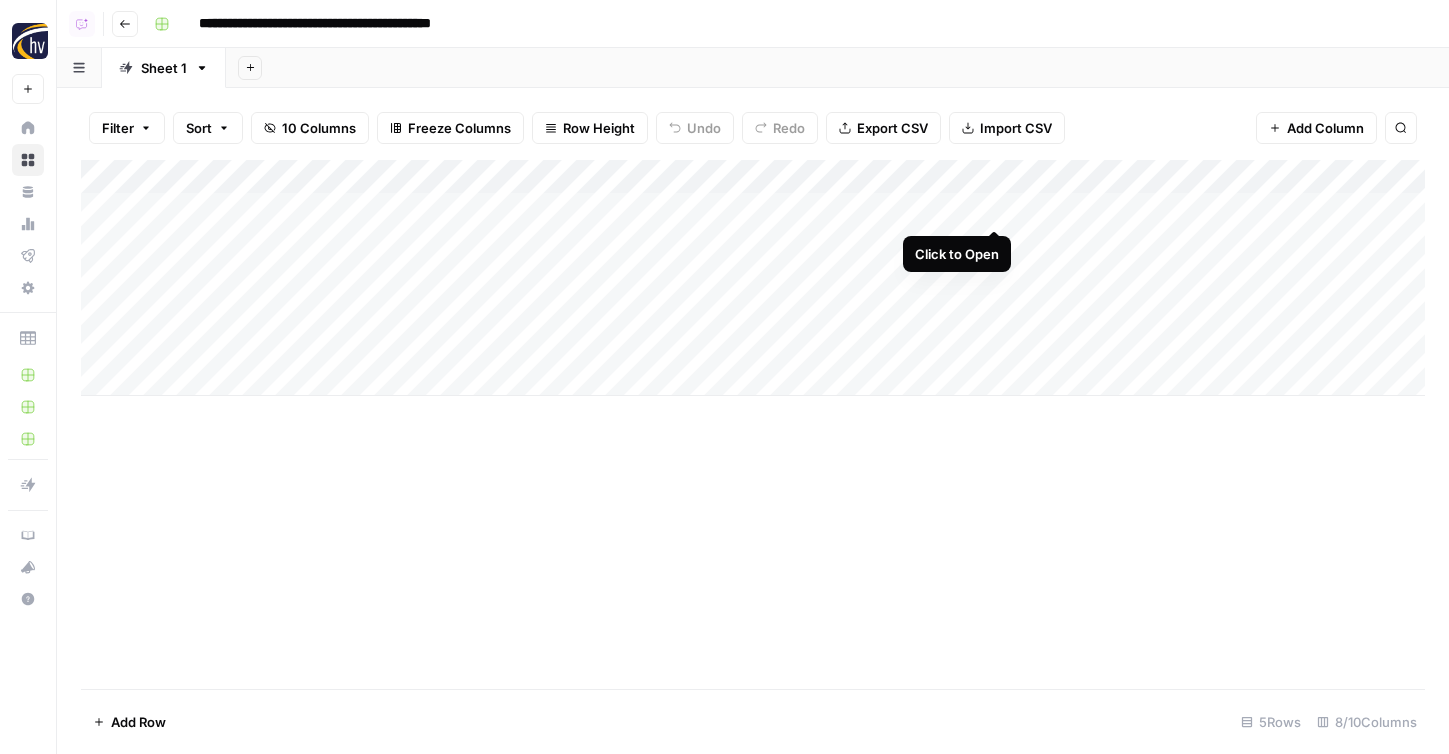 click on "Add Column" at bounding box center [753, 278] 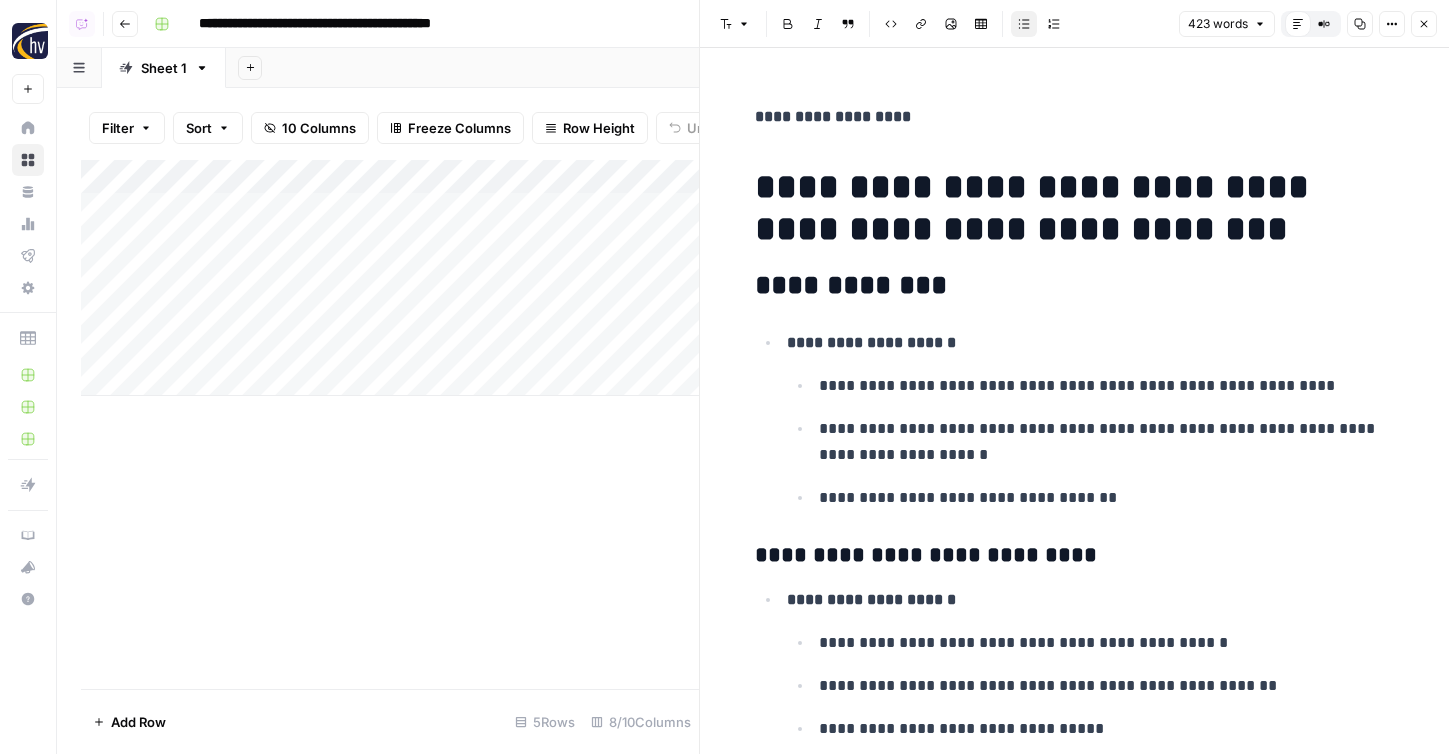 click on "Close" at bounding box center [1424, 24] 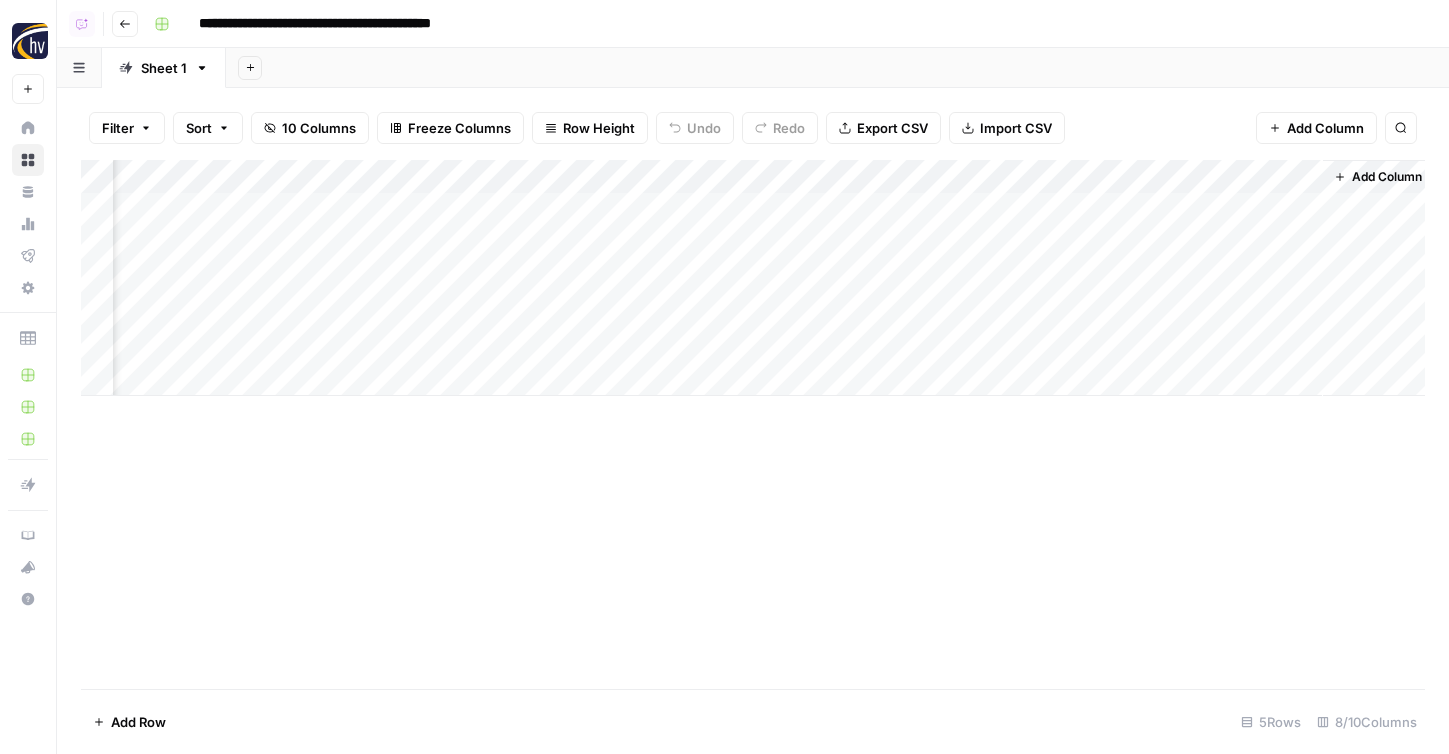 scroll, scrollTop: 0, scrollLeft: 240, axis: horizontal 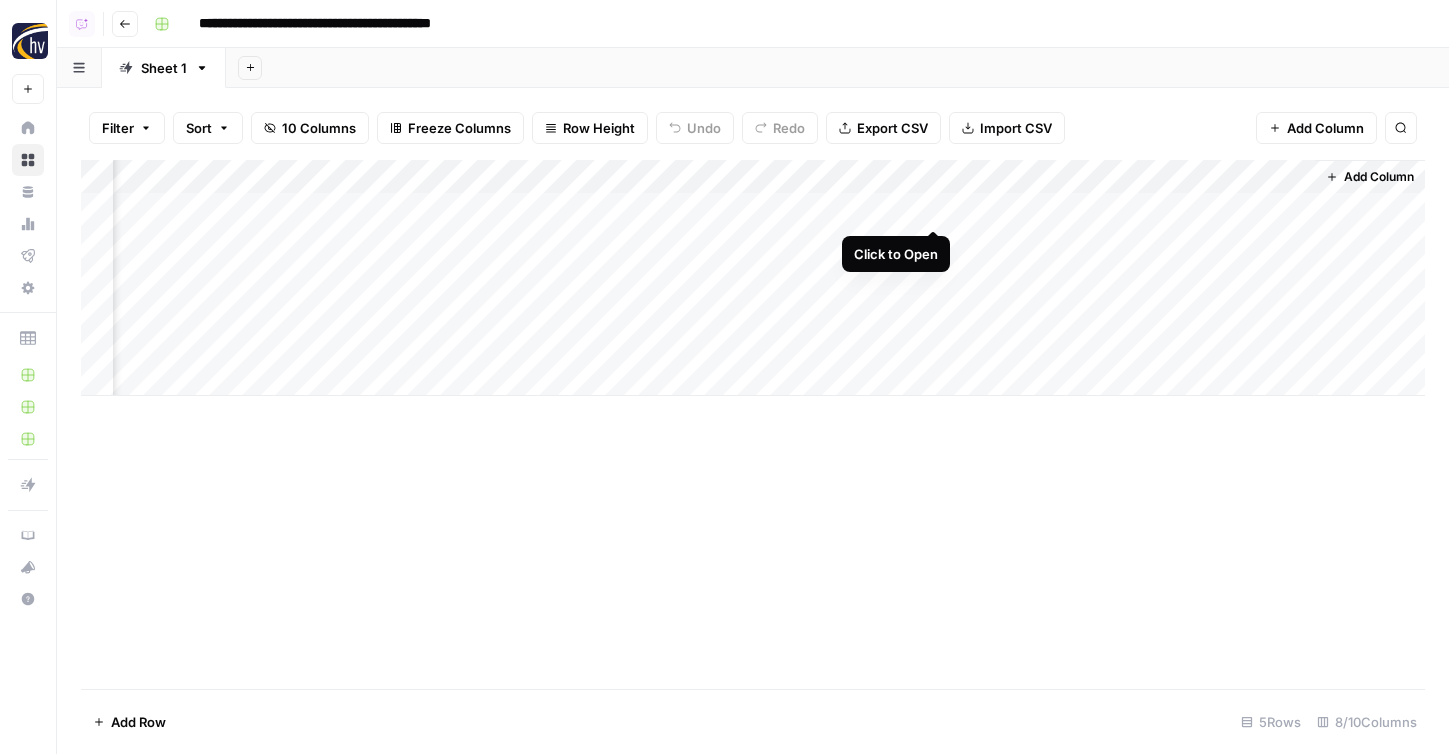 click on "Add Column" at bounding box center [753, 278] 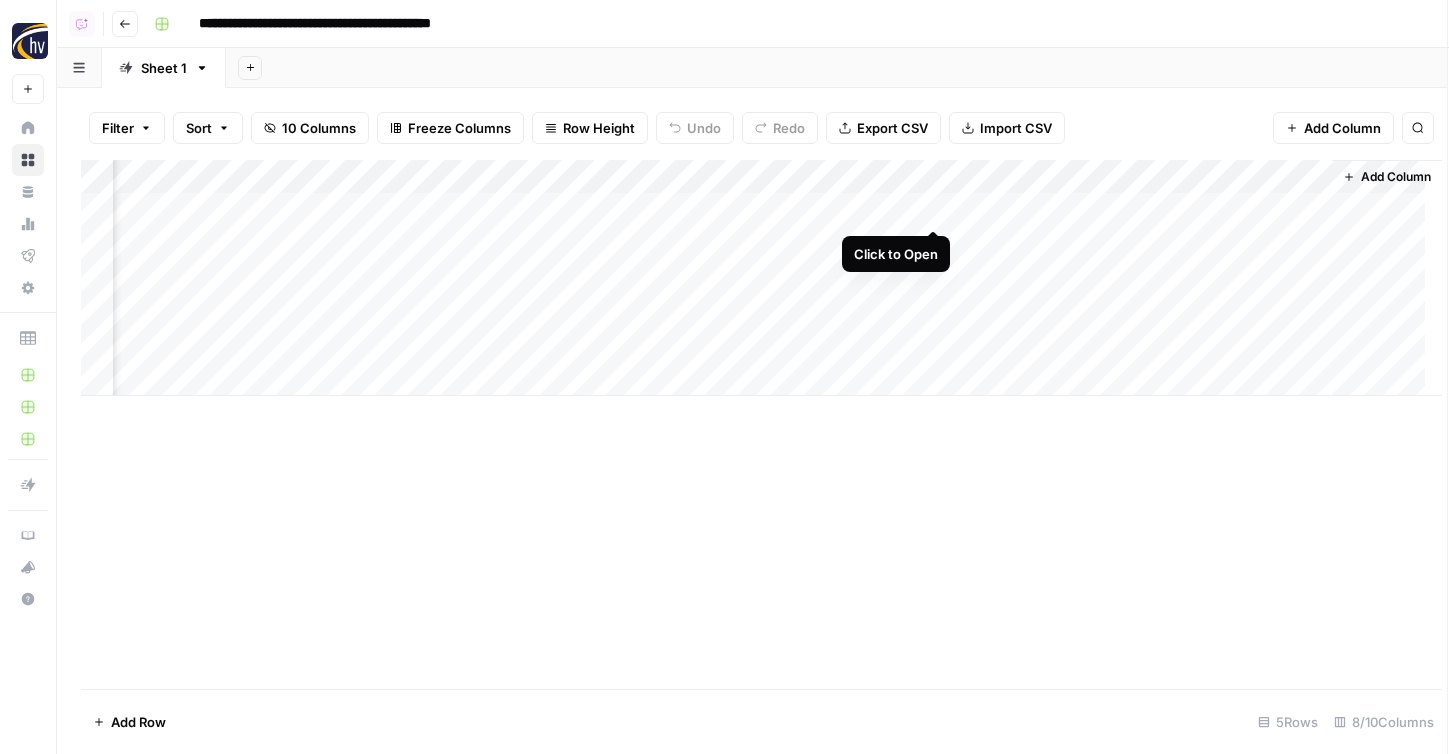 scroll, scrollTop: 0, scrollLeft: 224, axis: horizontal 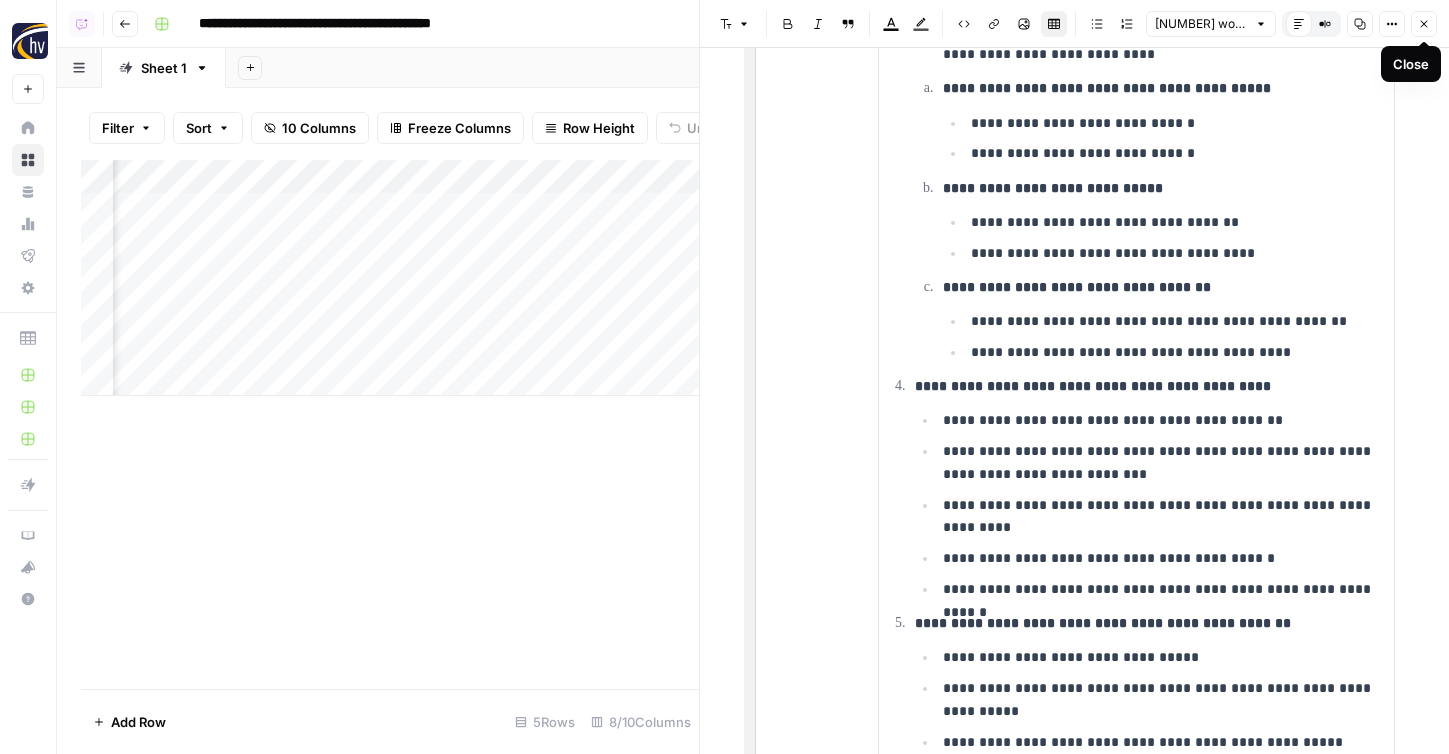 click 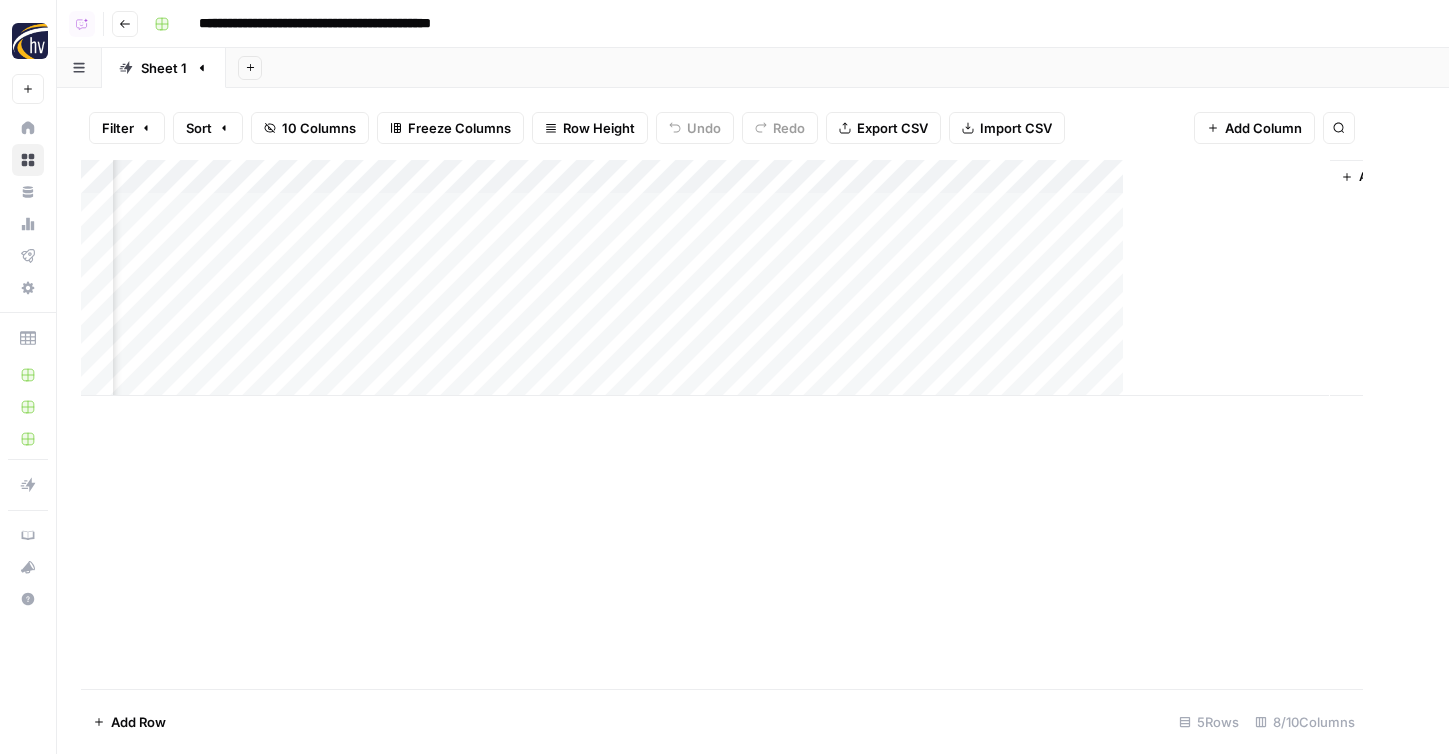 scroll, scrollTop: 0, scrollLeft: 216, axis: horizontal 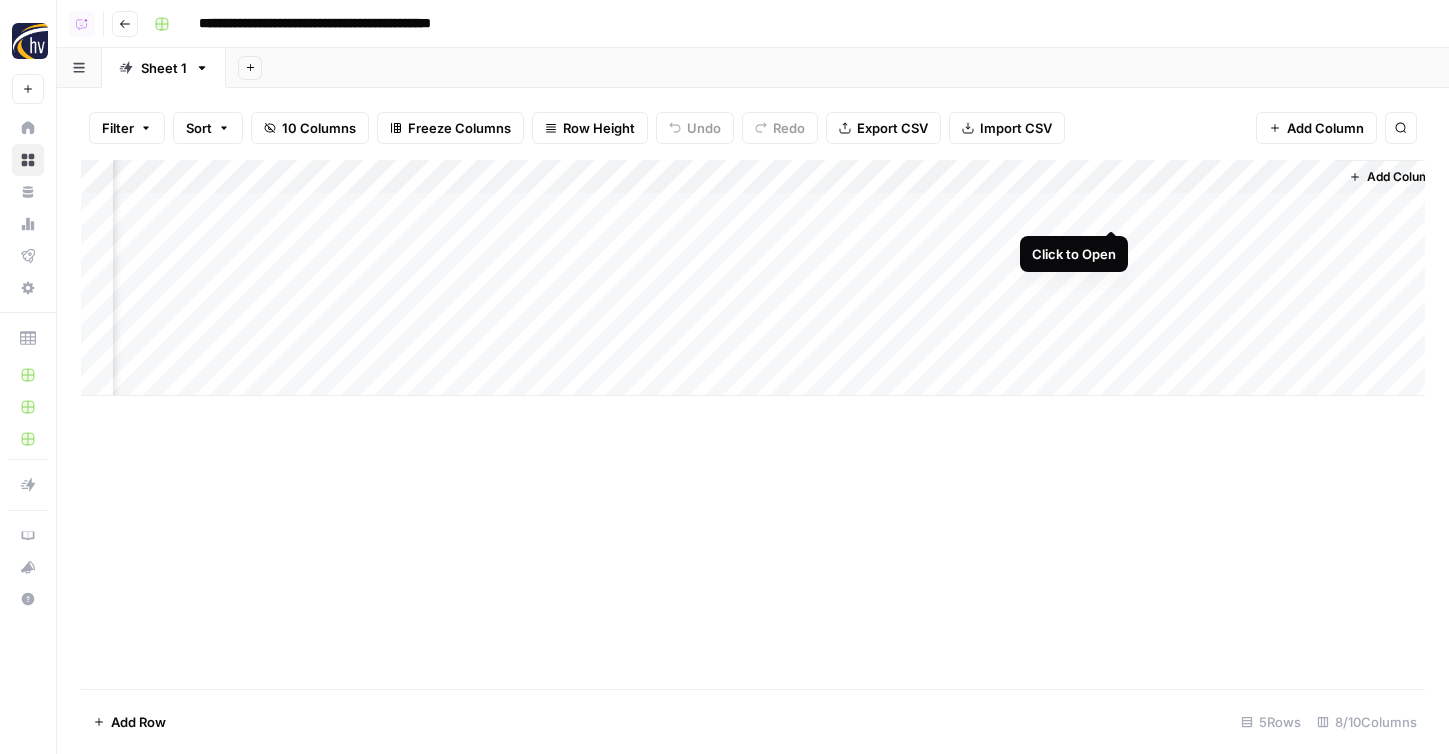 click on "Add Column" at bounding box center (753, 278) 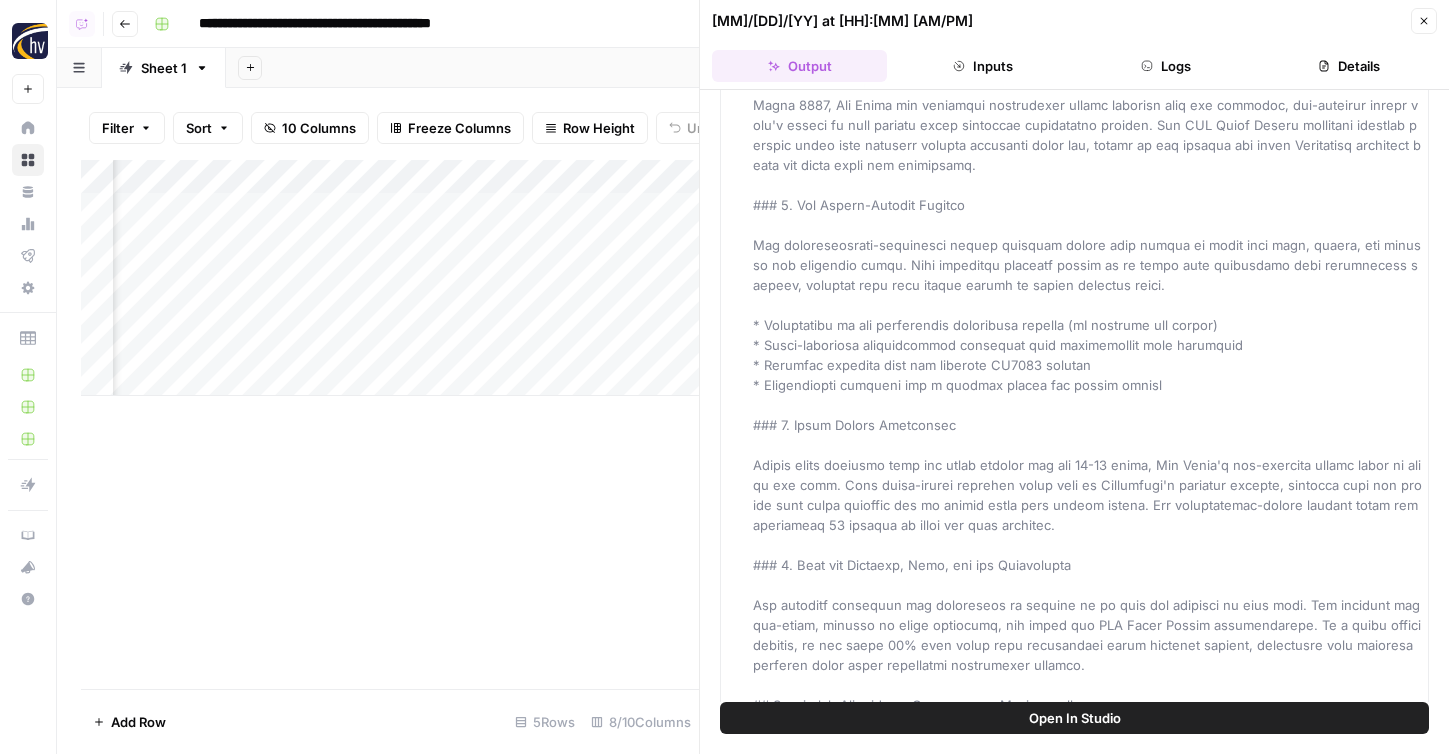 scroll, scrollTop: 0, scrollLeft: 0, axis: both 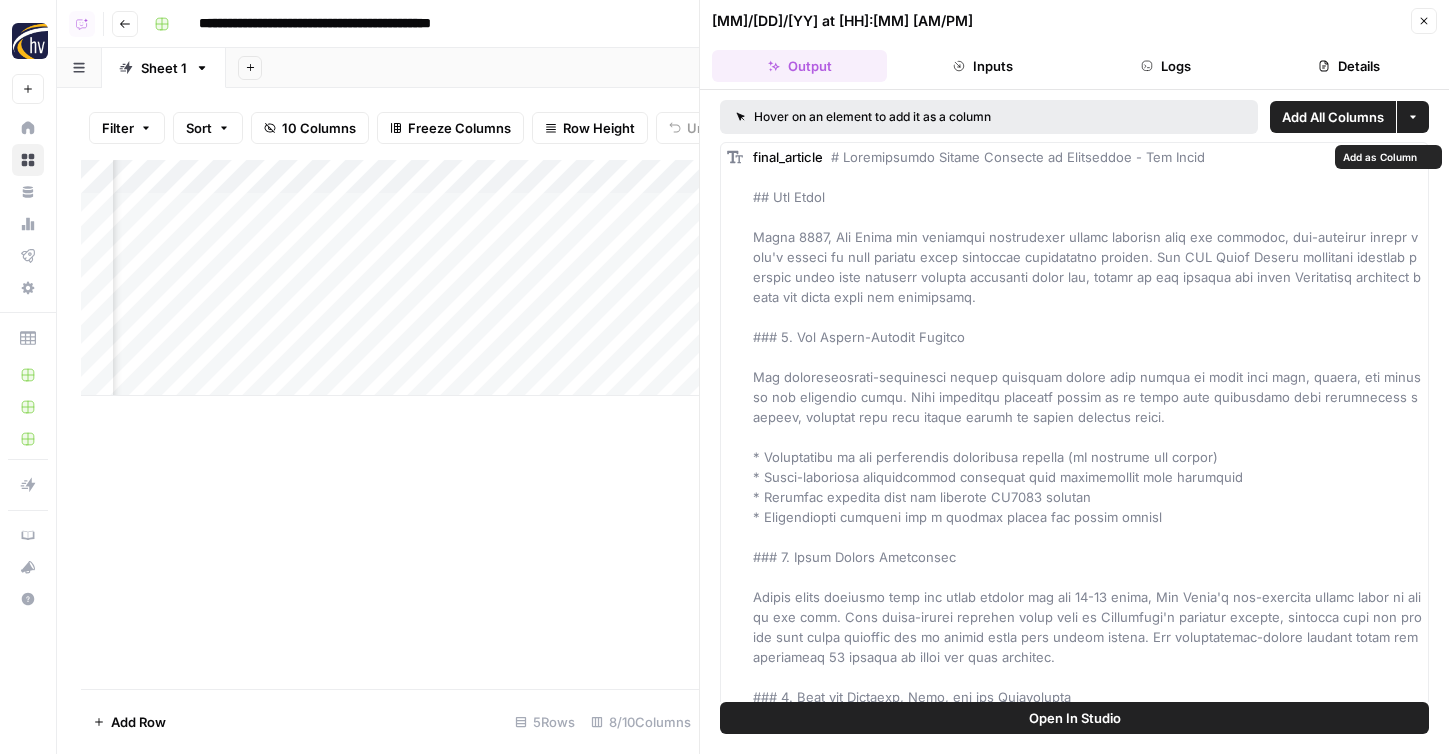 click on "Add All Columns" at bounding box center (1333, 117) 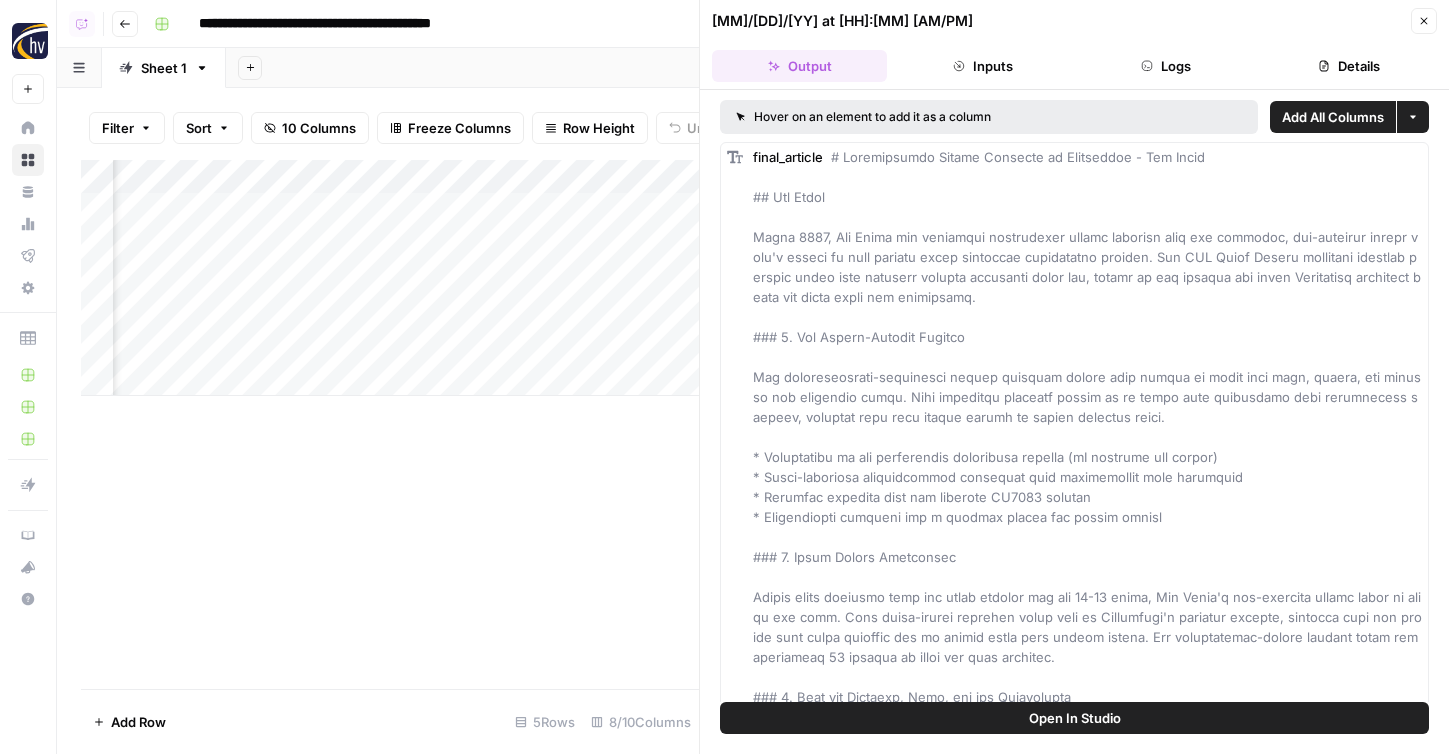 click 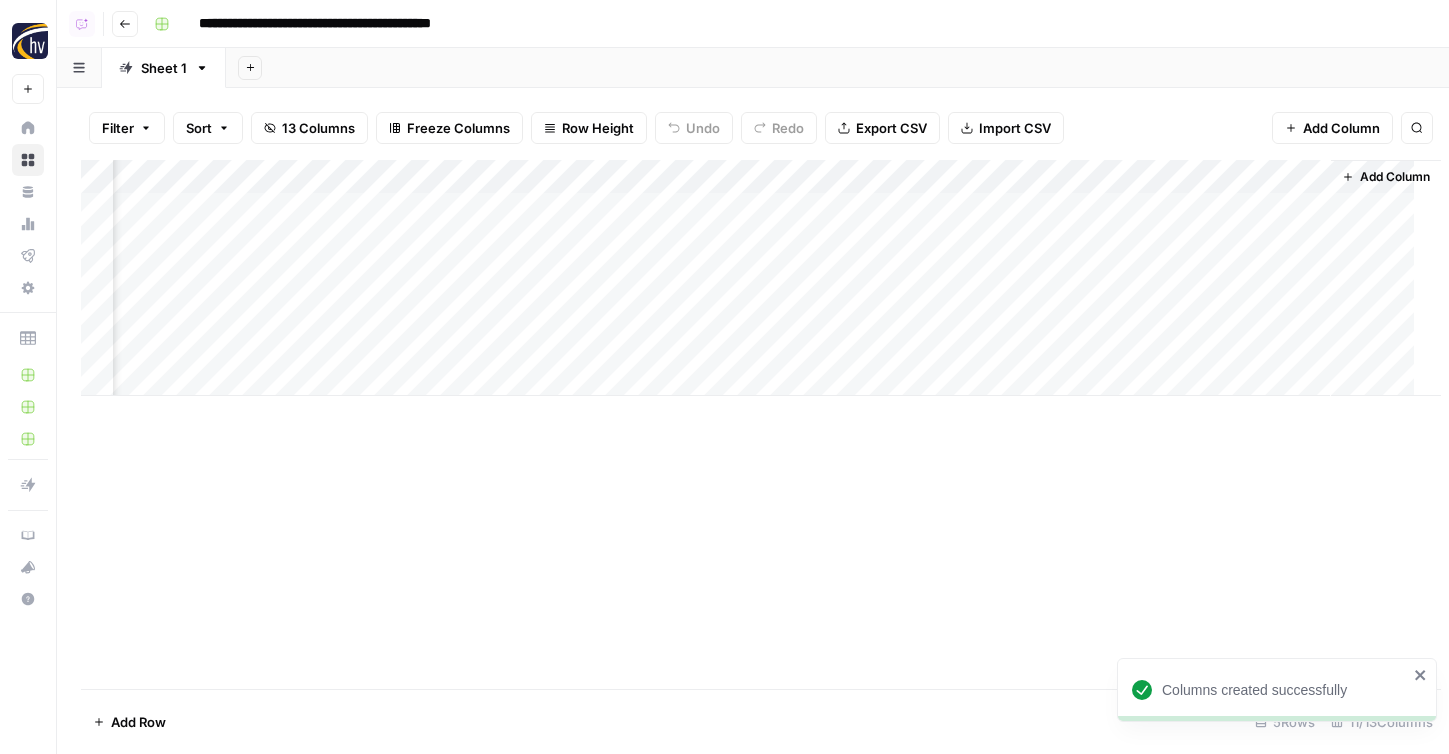 scroll, scrollTop: 0, scrollLeft: 780, axis: horizontal 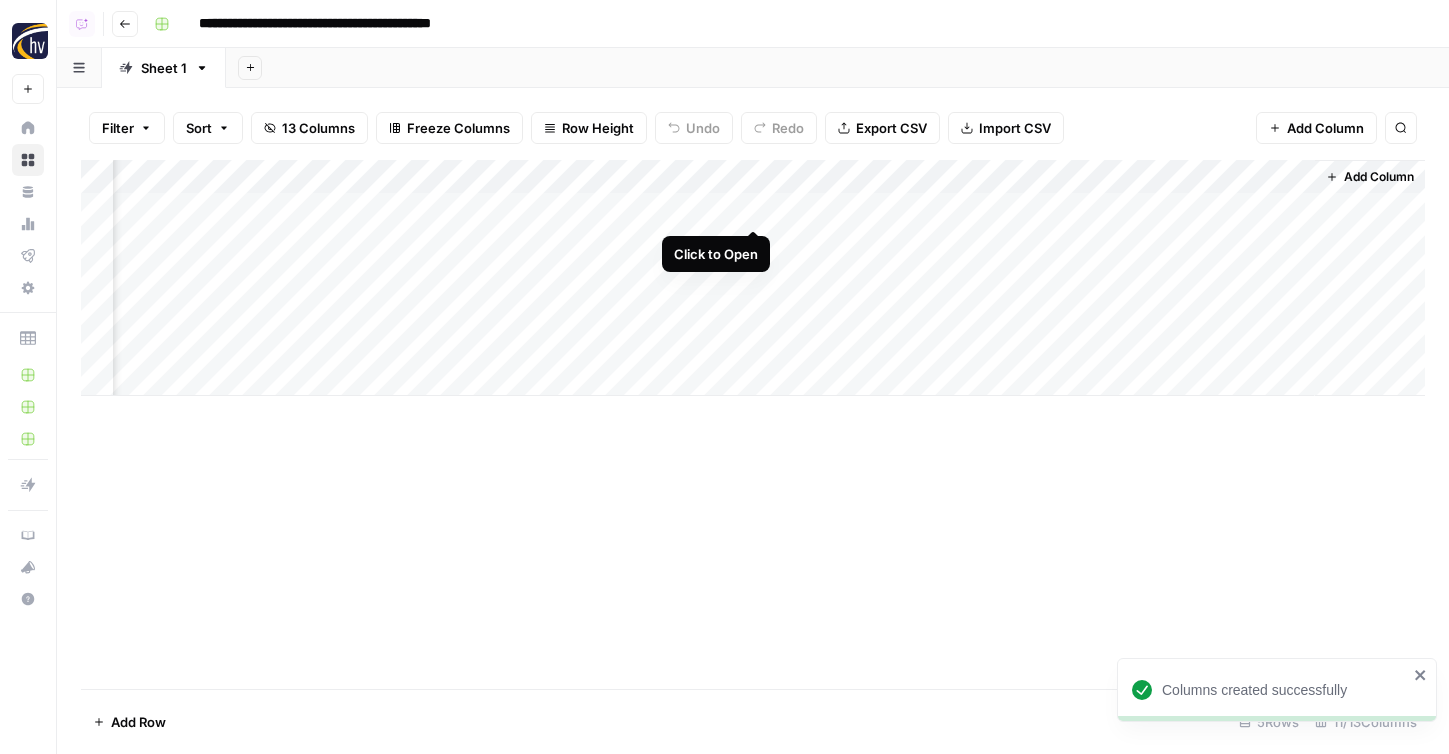 click on "Add Column" at bounding box center (753, 278) 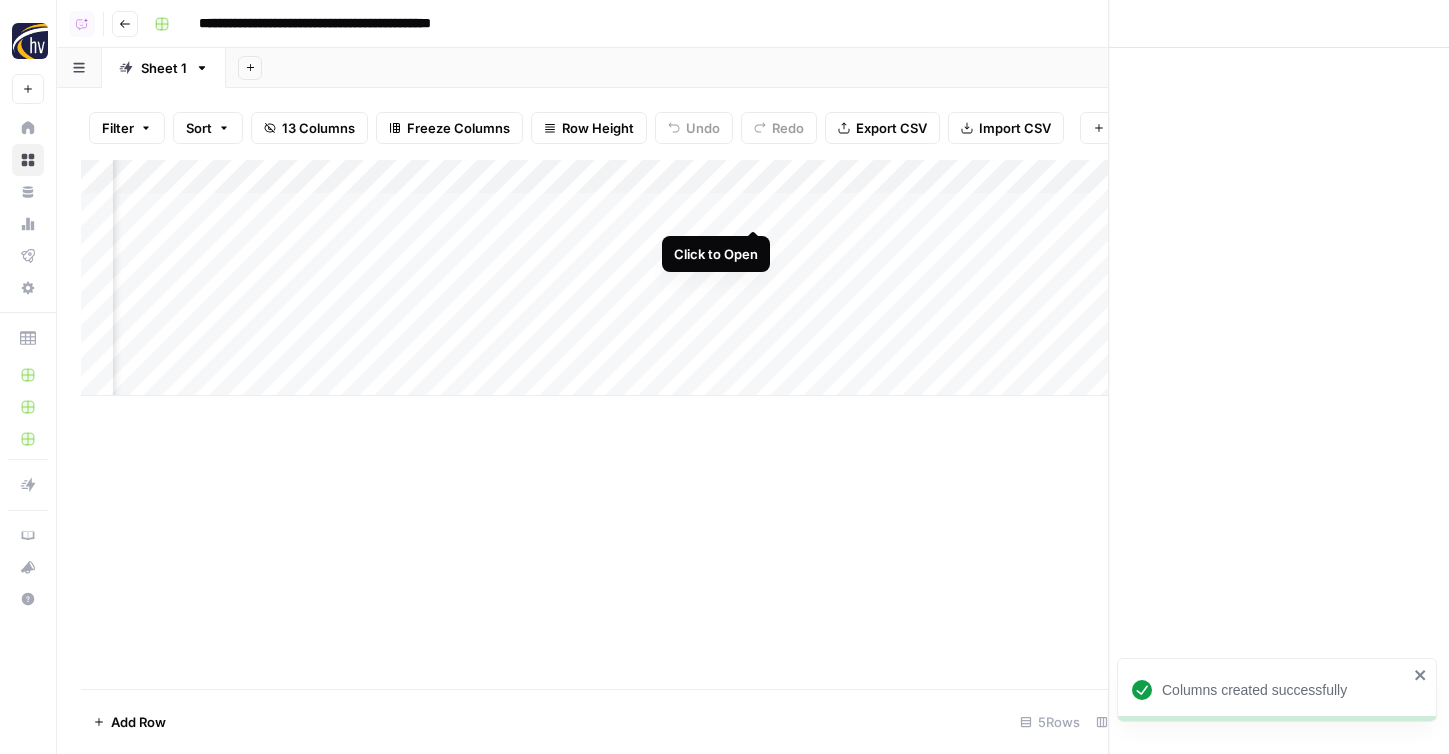 scroll, scrollTop: 0, scrollLeft: 764, axis: horizontal 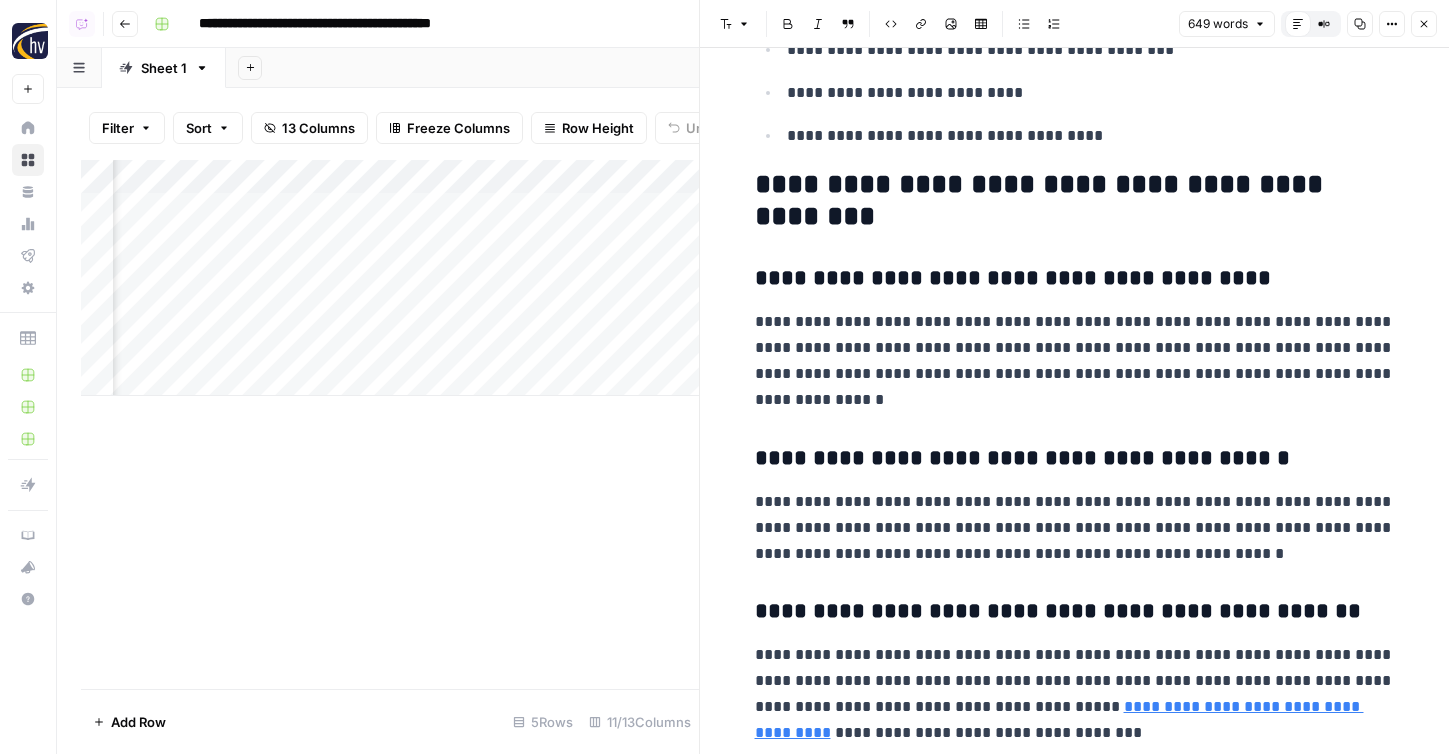 drag, startPoint x: 1415, startPoint y: 28, endPoint x: 1326, endPoint y: 289, distance: 275.75714 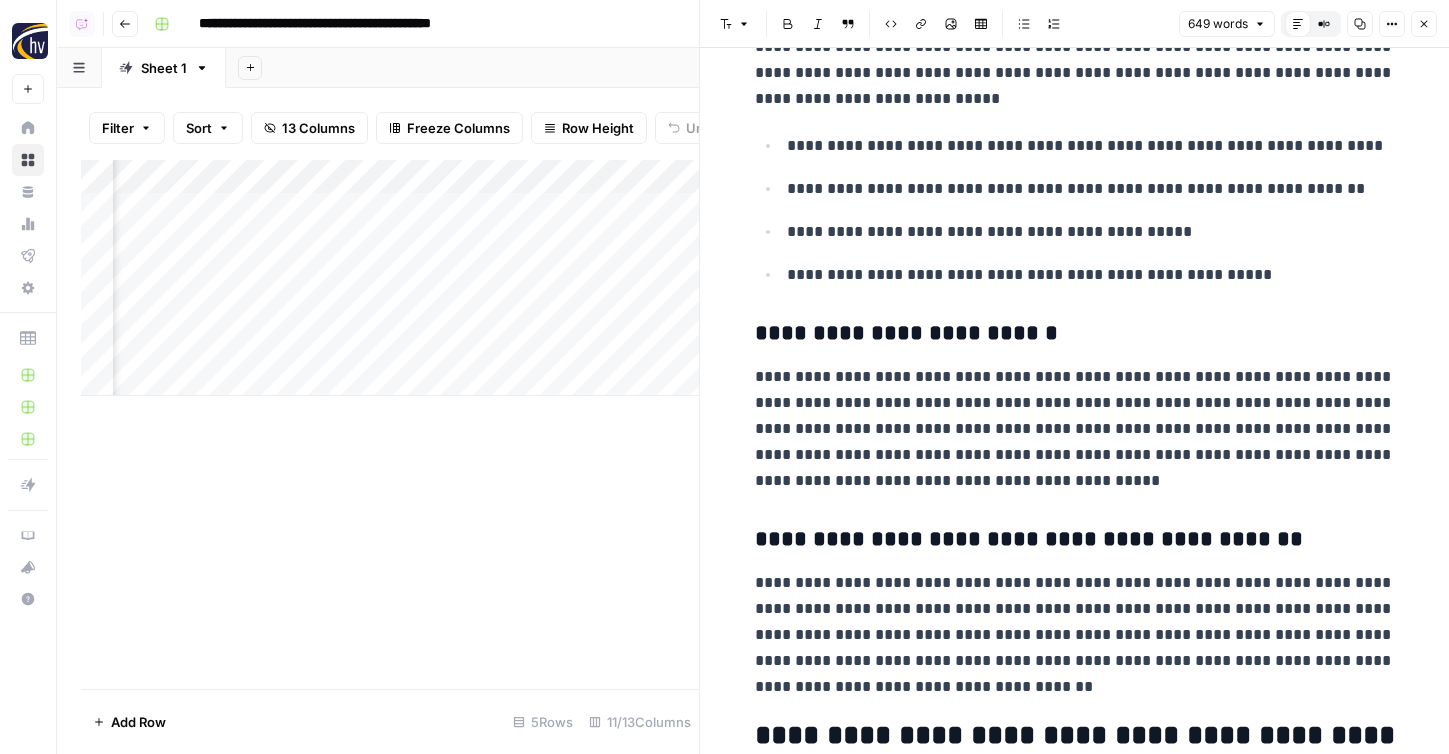 scroll, scrollTop: 494, scrollLeft: 0, axis: vertical 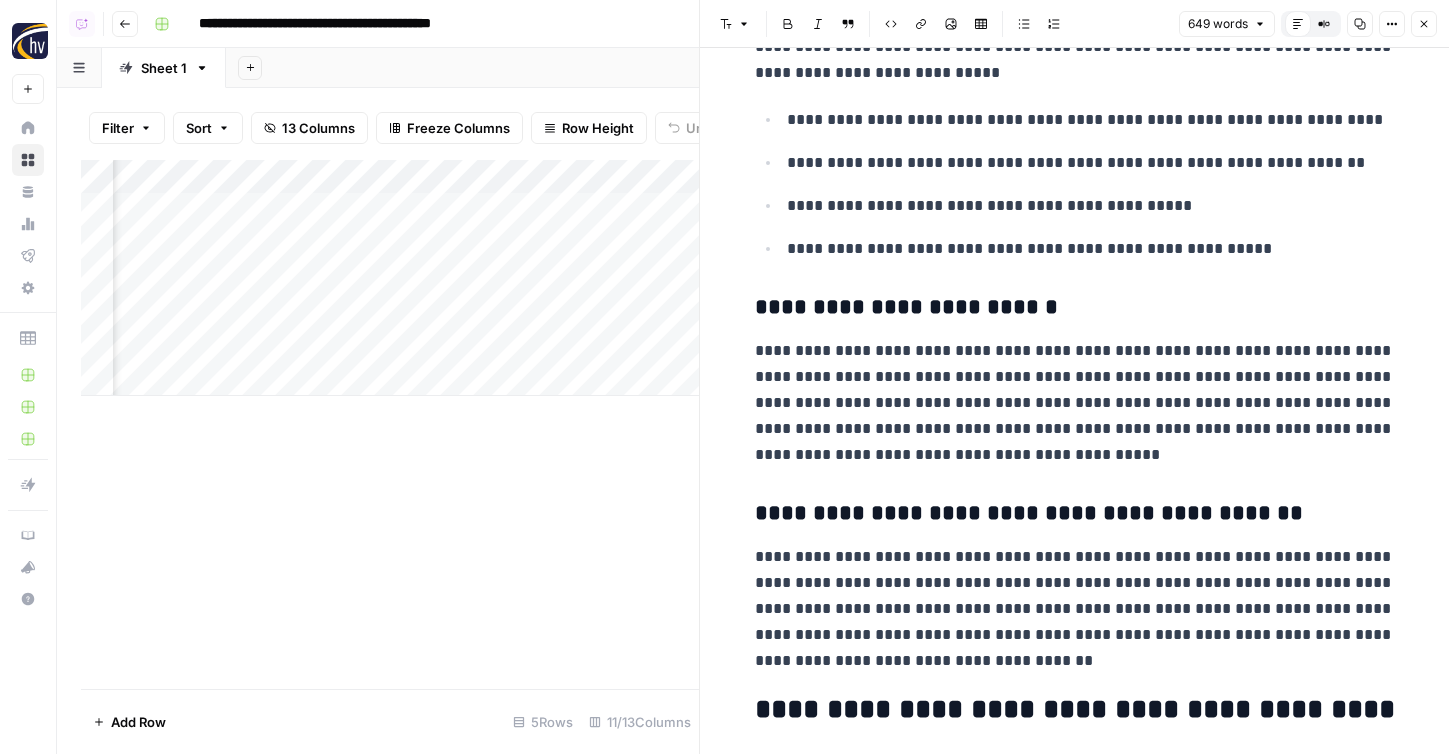 click on "Close" at bounding box center (1424, 24) 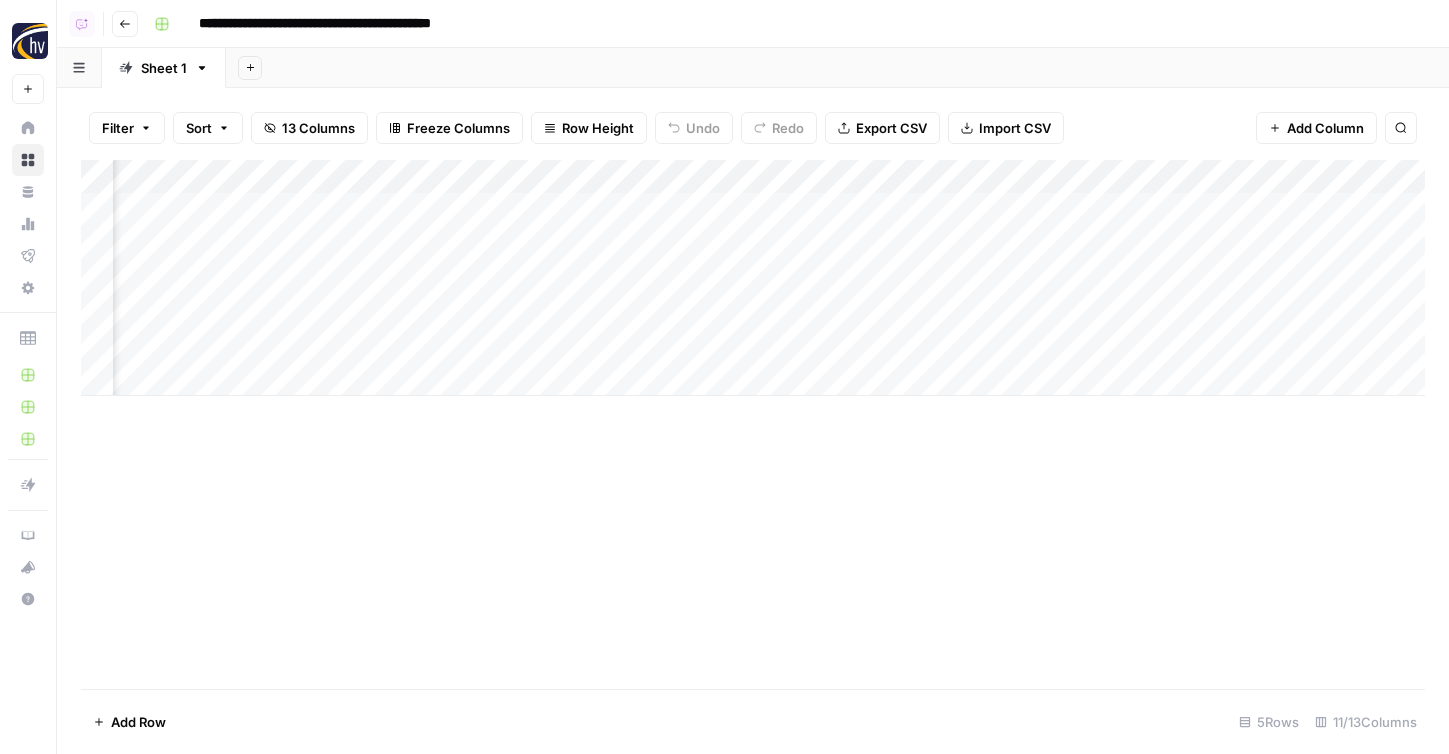 scroll, scrollTop: 0, scrollLeft: 157, axis: horizontal 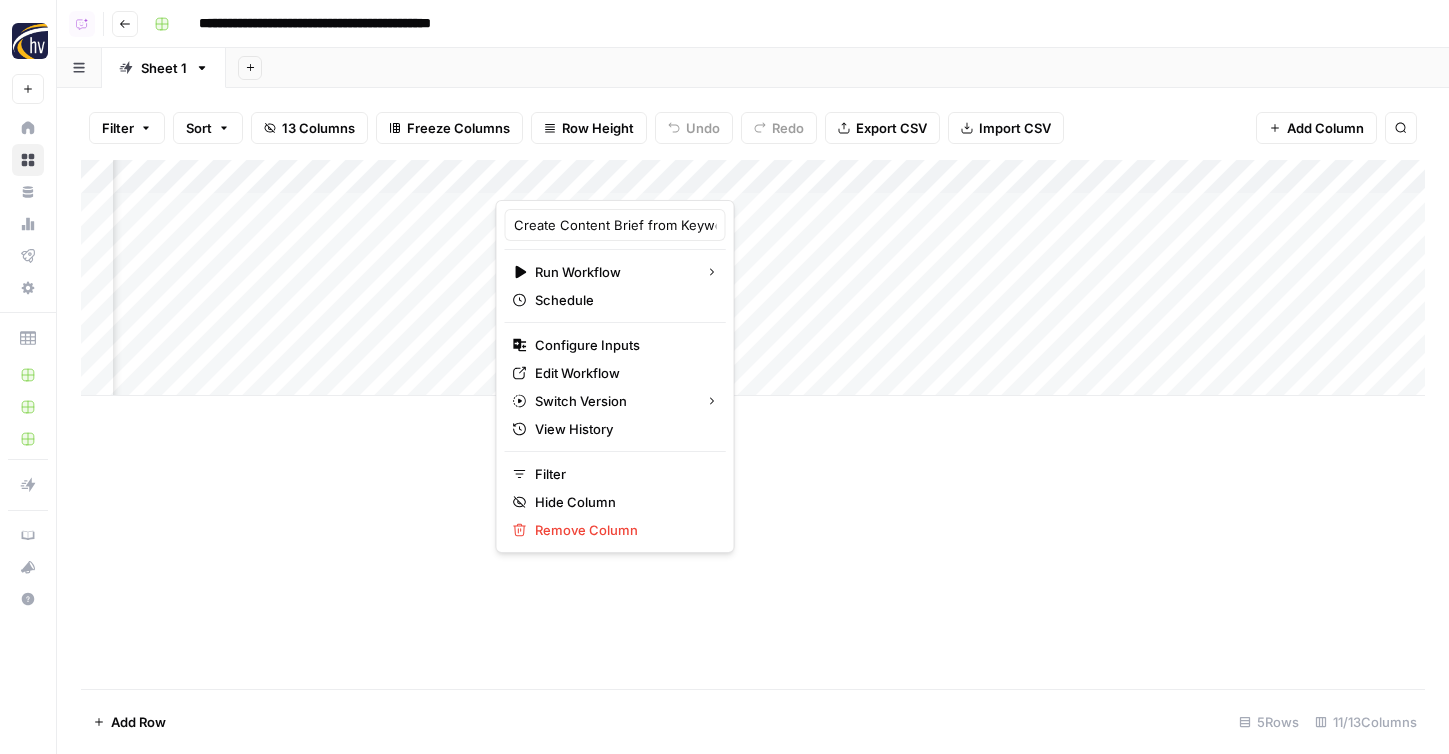 click on "Add Column" at bounding box center (753, 424) 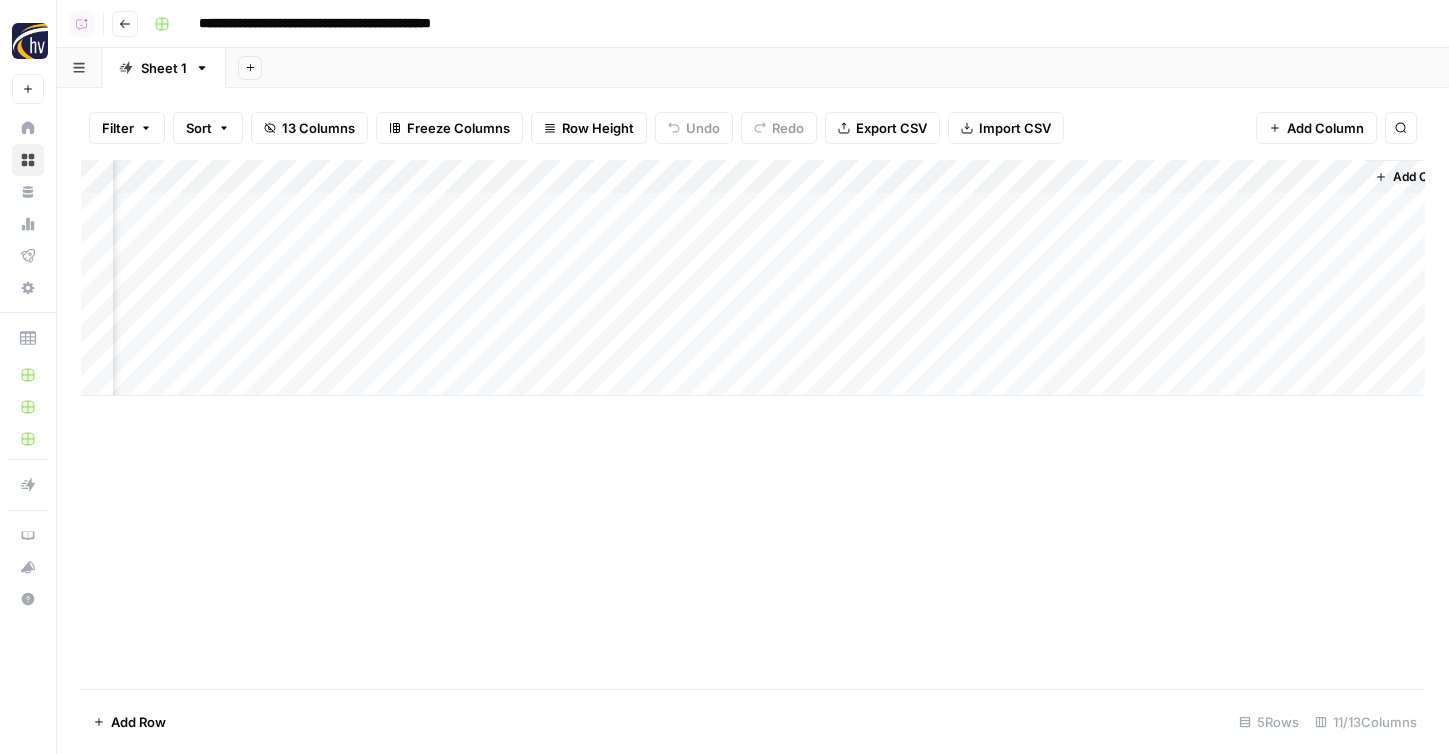 scroll, scrollTop: 0, scrollLeft: 780, axis: horizontal 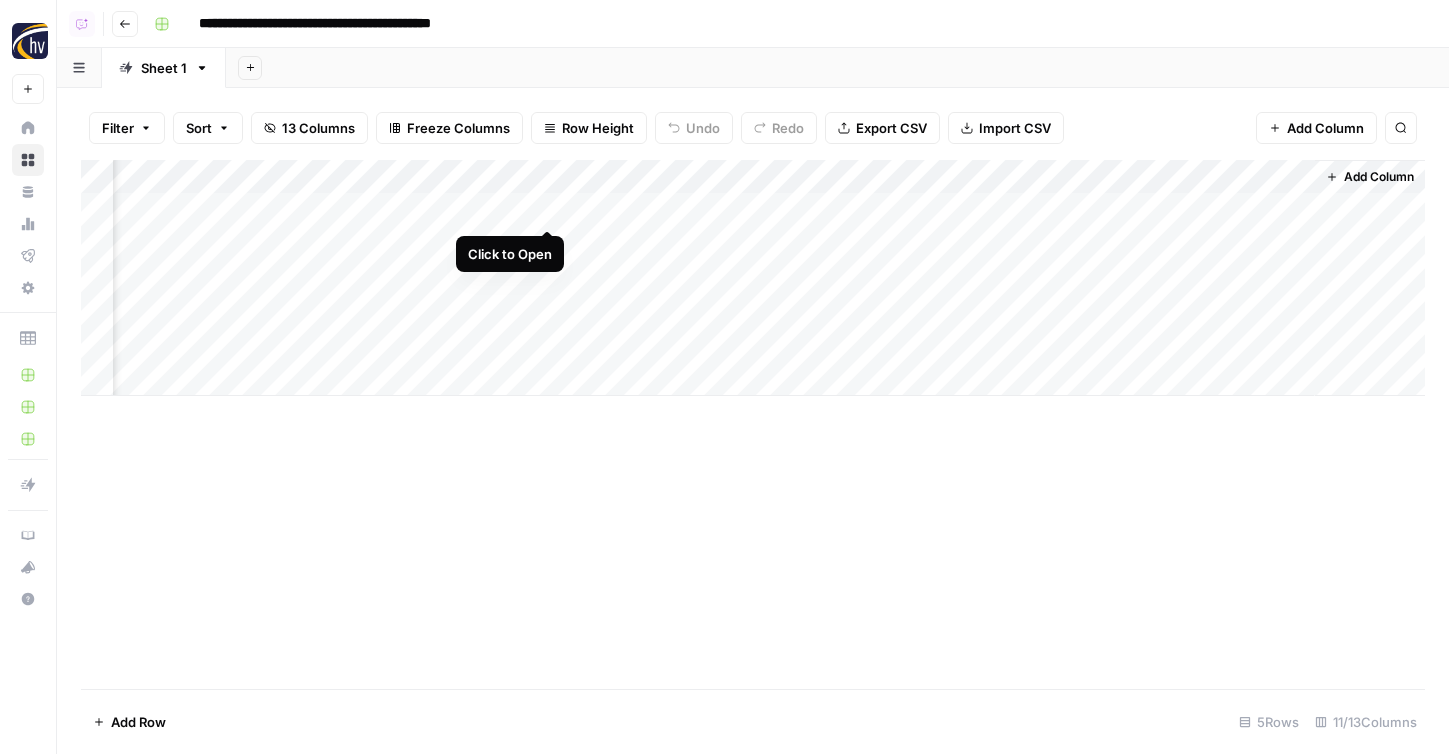 click on "Add Column" at bounding box center [753, 278] 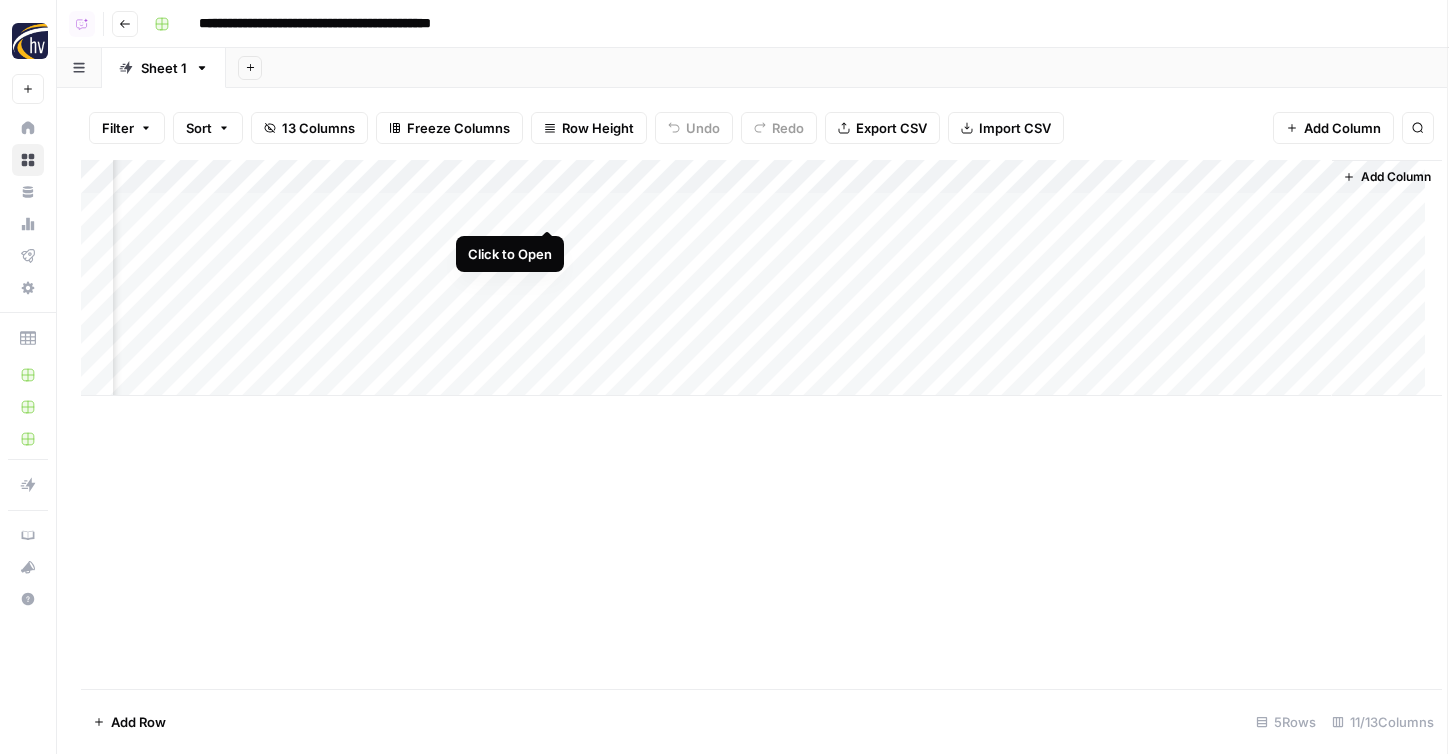 scroll, scrollTop: 0, scrollLeft: 764, axis: horizontal 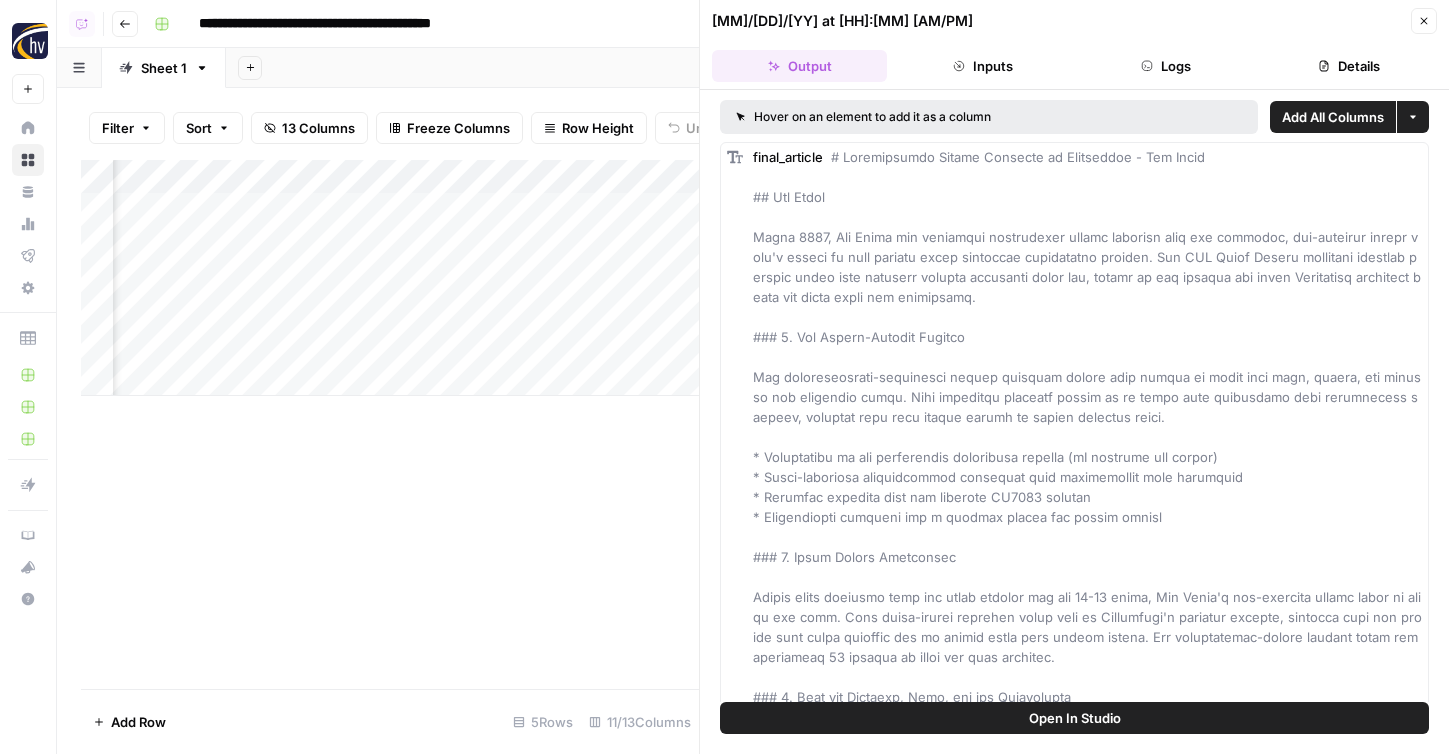 click on "Logs" at bounding box center (1166, 66) 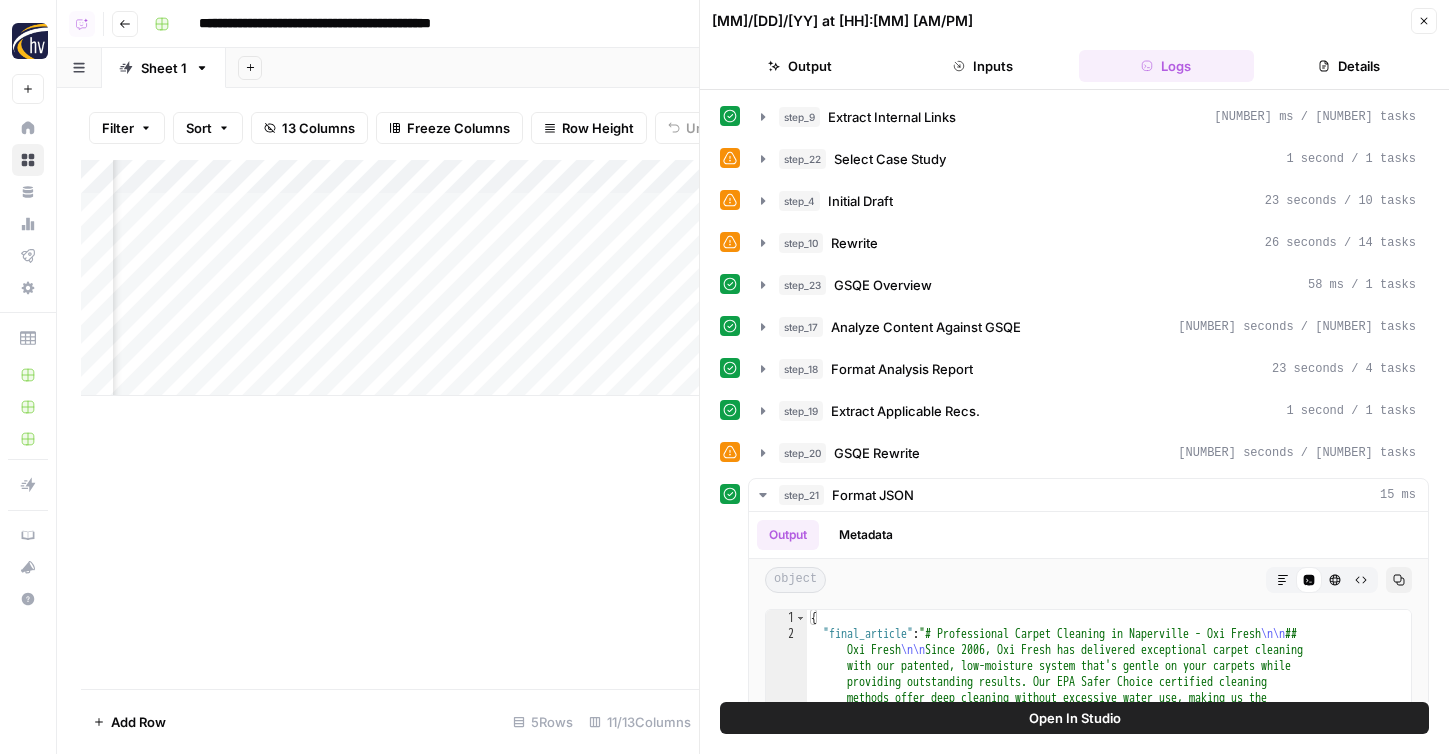 click 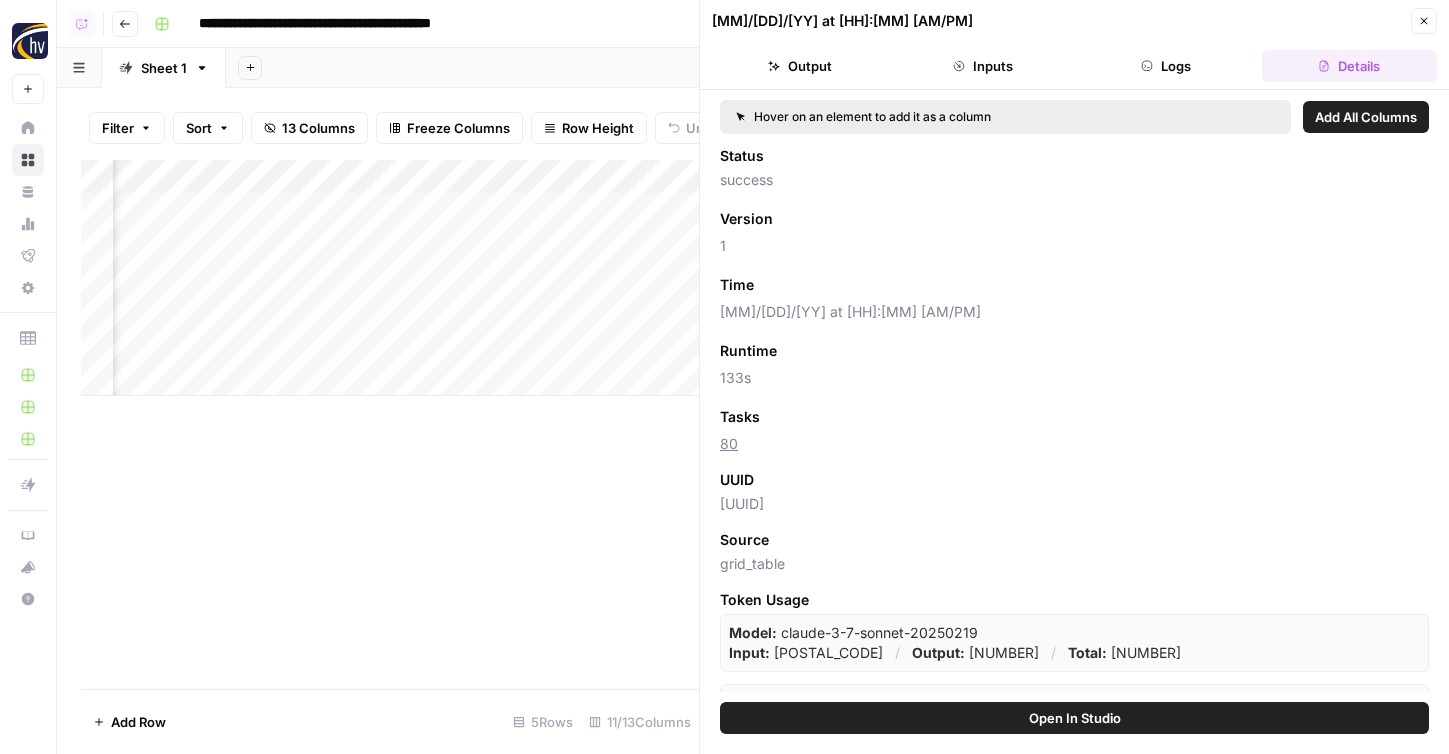 click on "Add as Column" at bounding box center (813, 285) 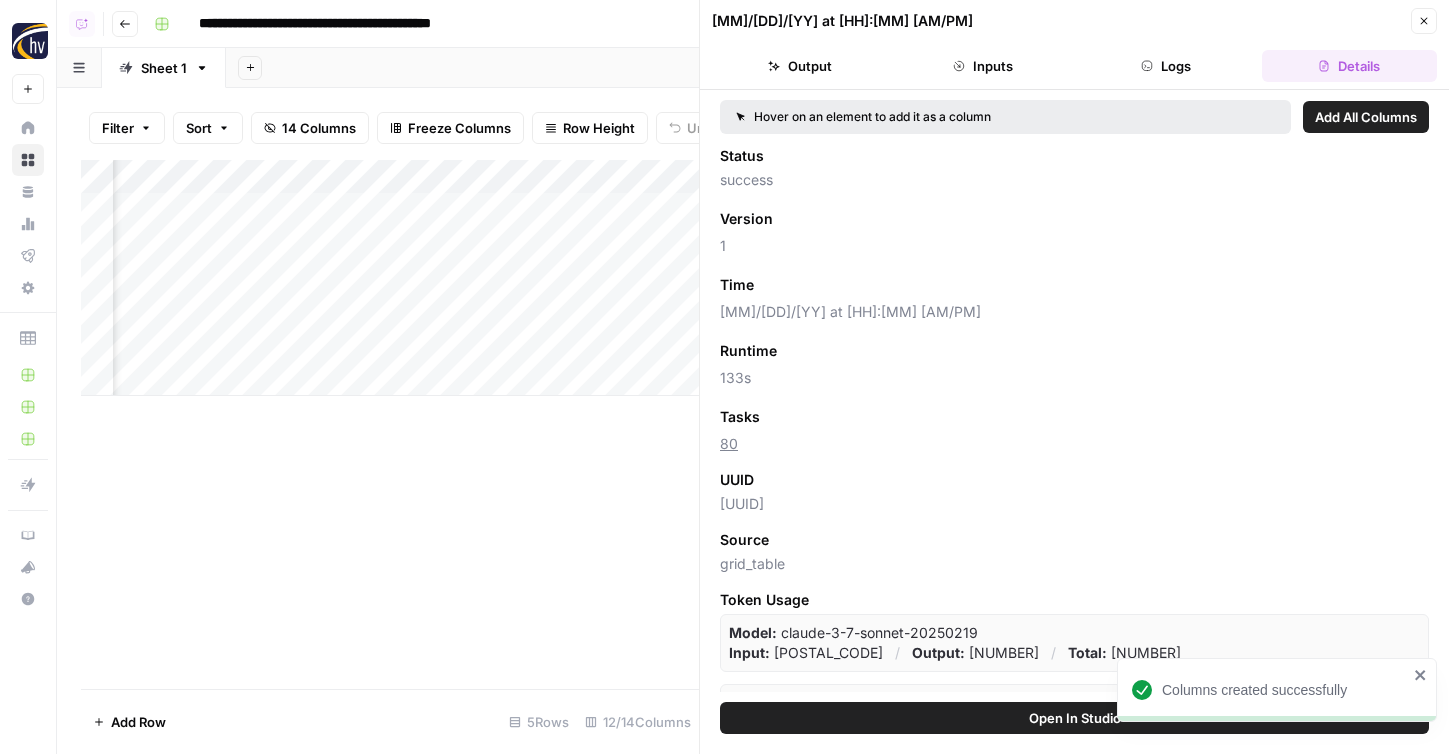click on "Close" at bounding box center (1424, 21) 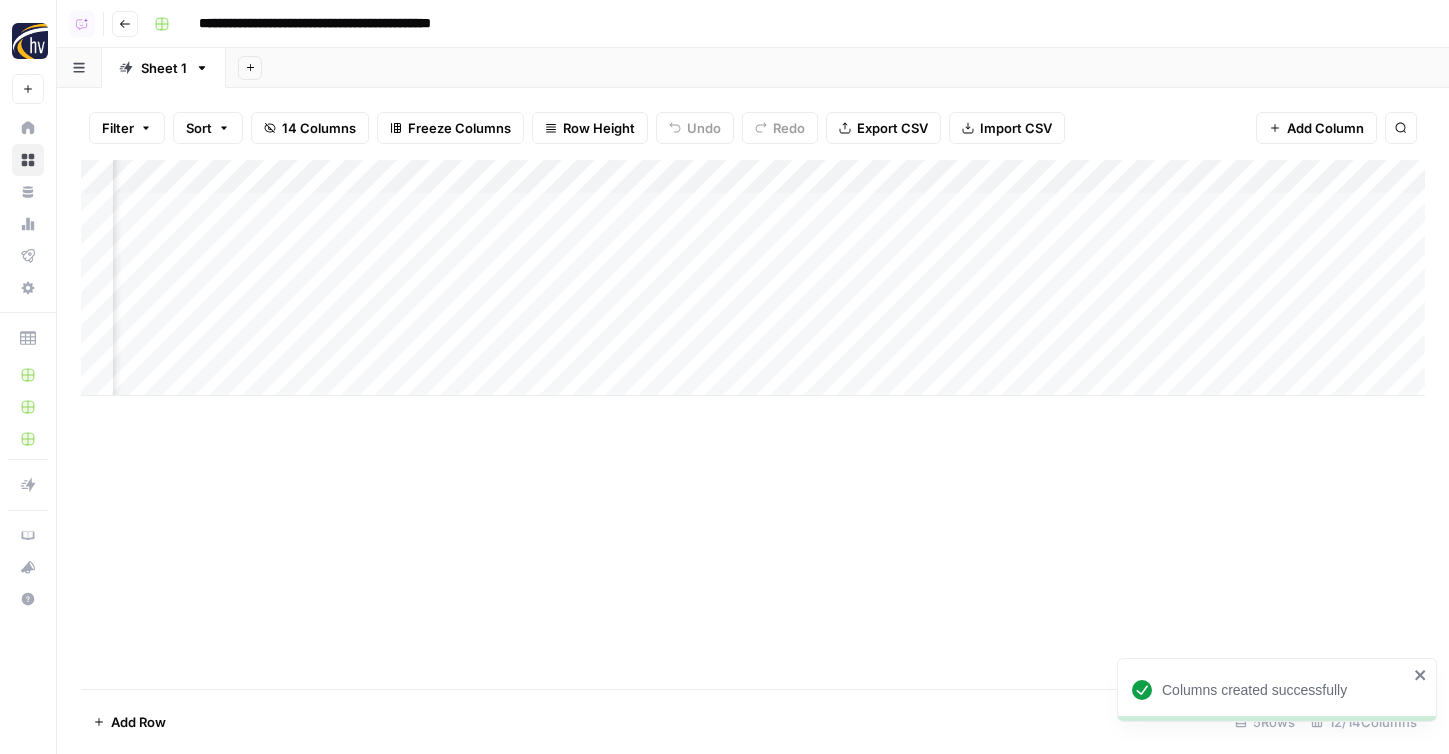 scroll, scrollTop: 0, scrollLeft: 151, axis: horizontal 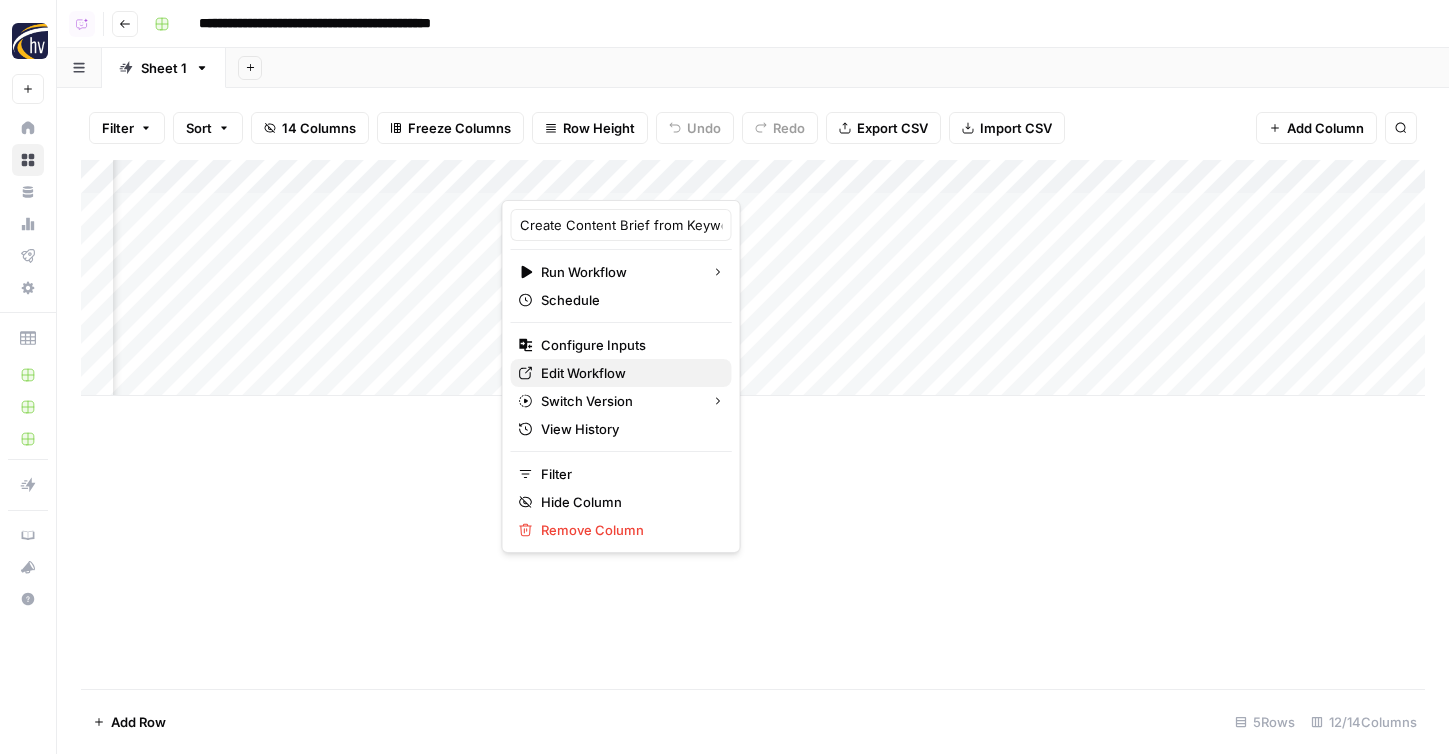 click on "Edit Workflow" at bounding box center (628, 373) 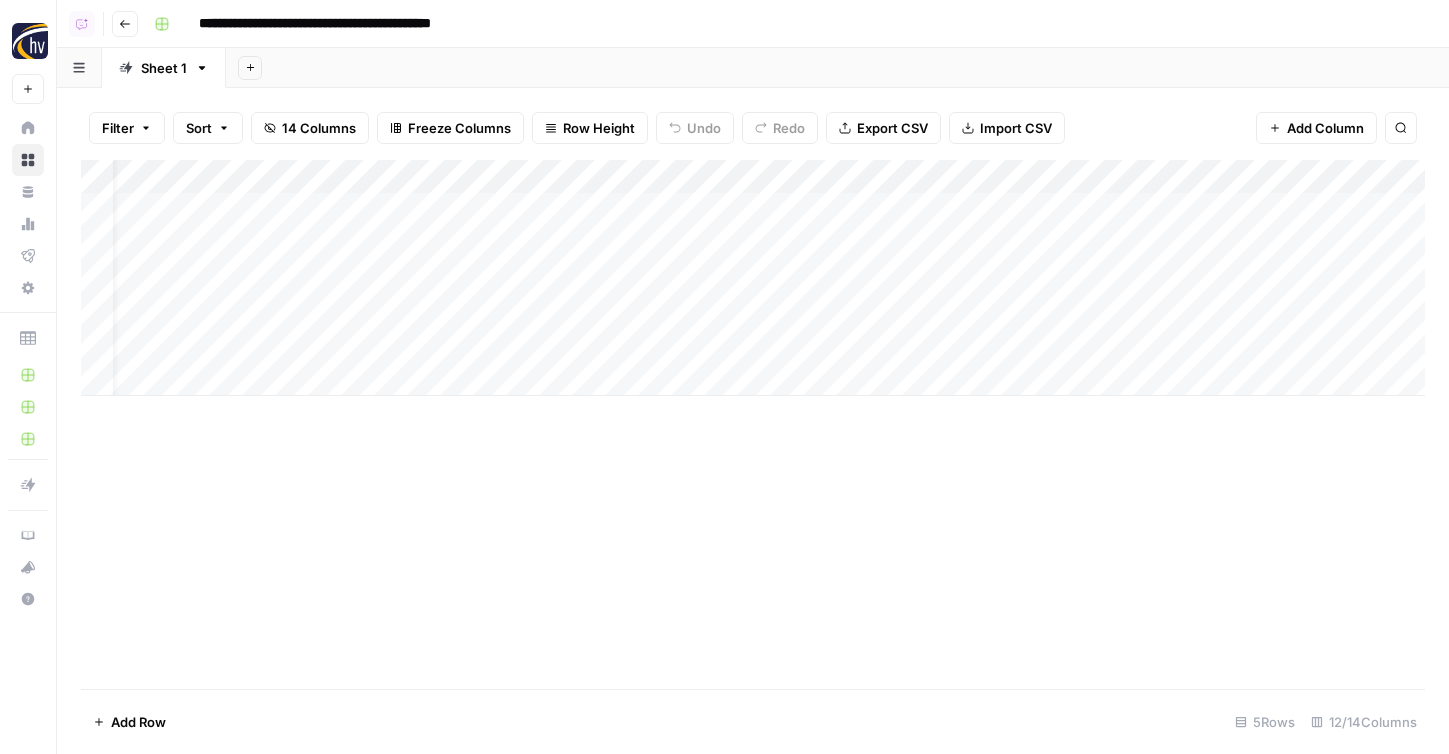 scroll, scrollTop: 0, scrollLeft: 0, axis: both 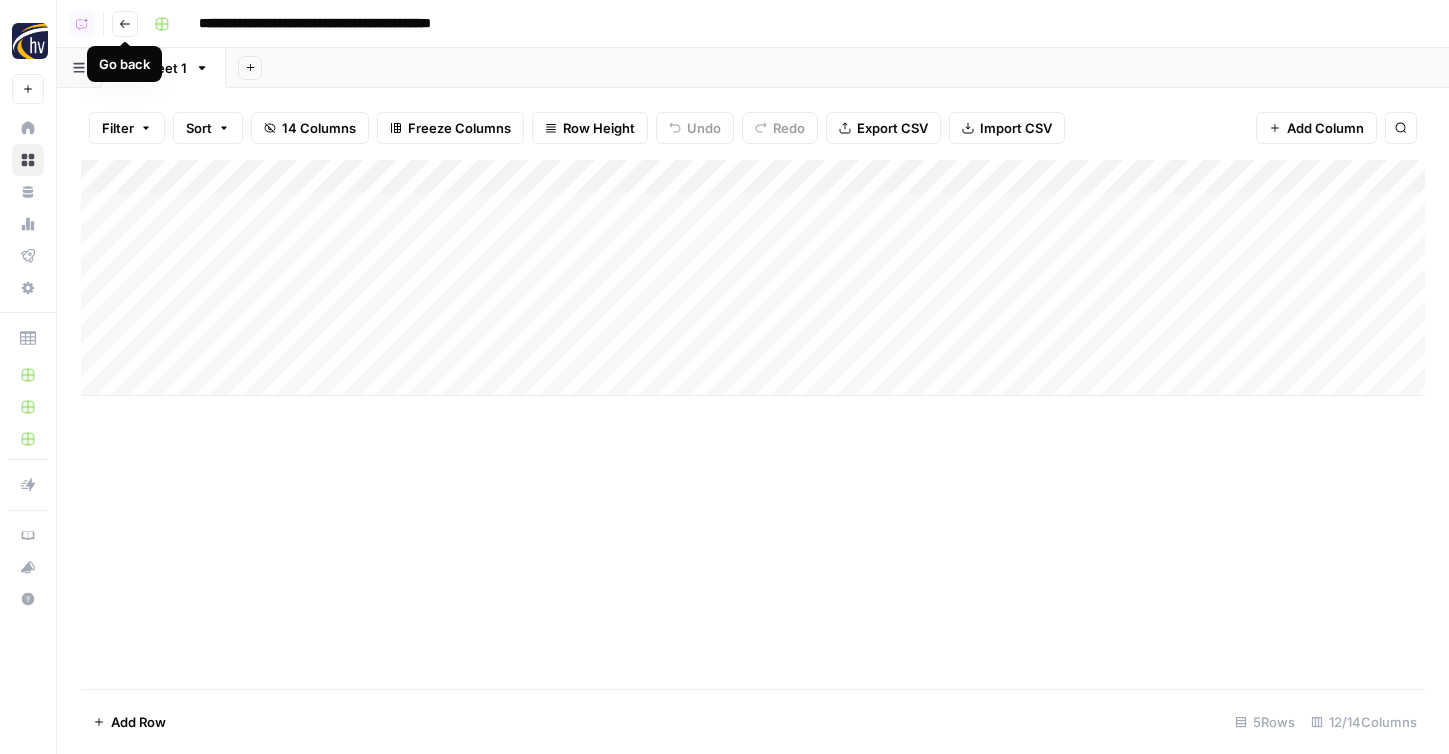 click 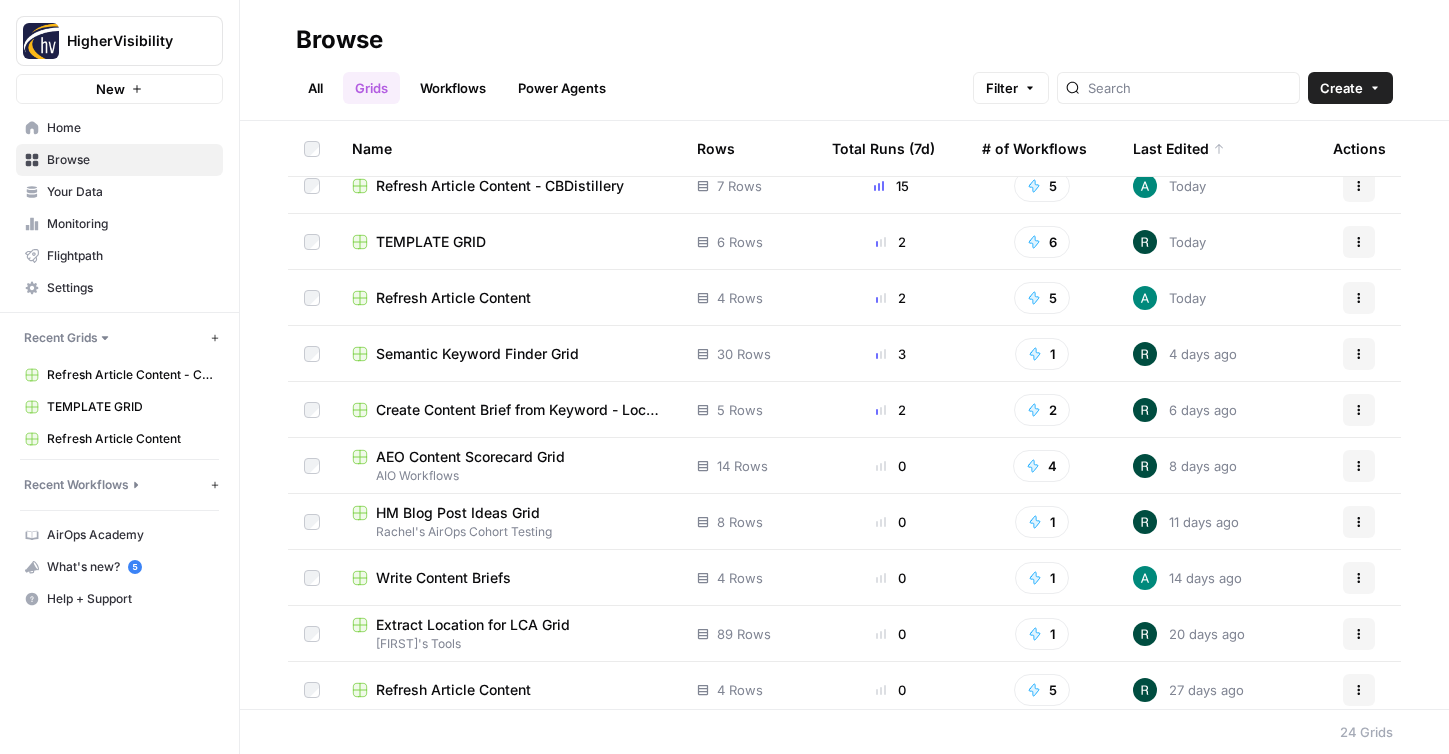 scroll, scrollTop: 25, scrollLeft: 0, axis: vertical 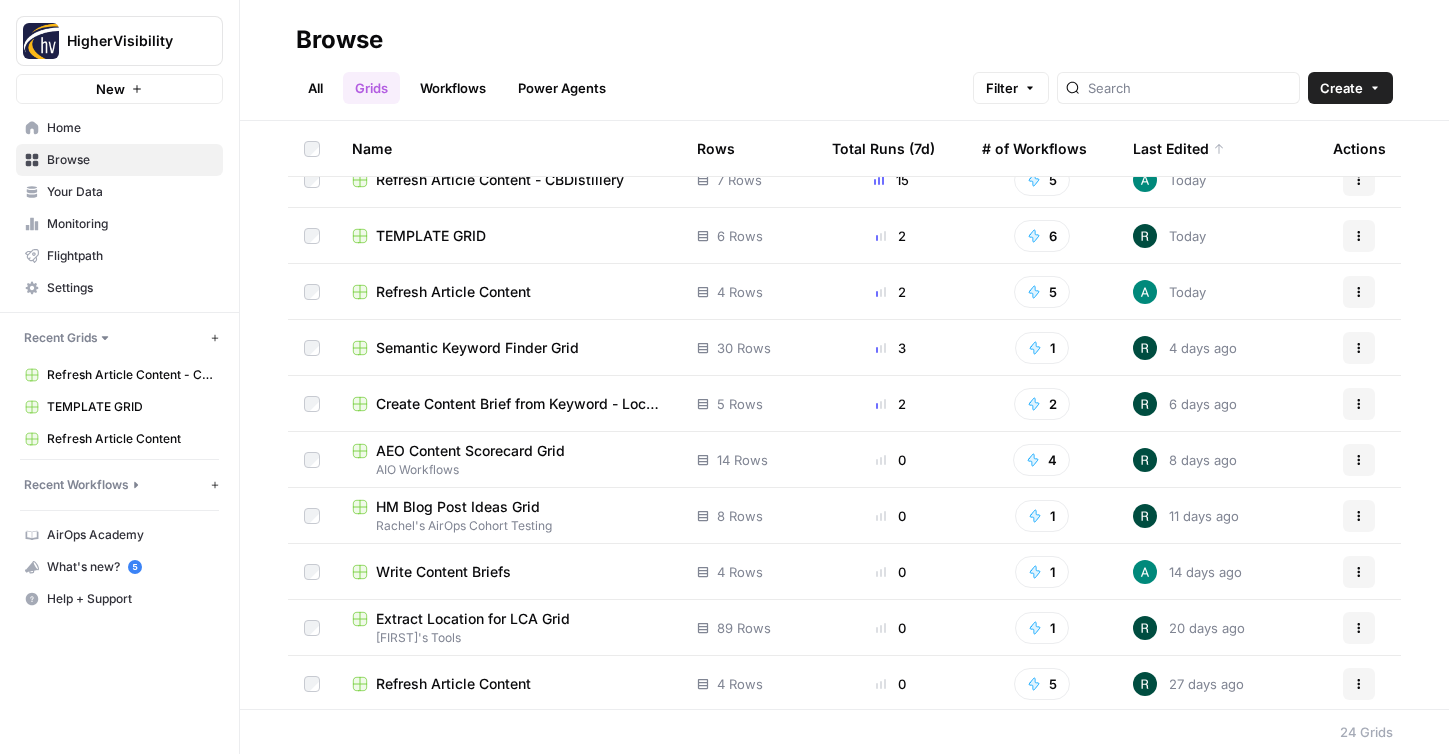 click on "TEMPLATE GRID" at bounding box center [431, 236] 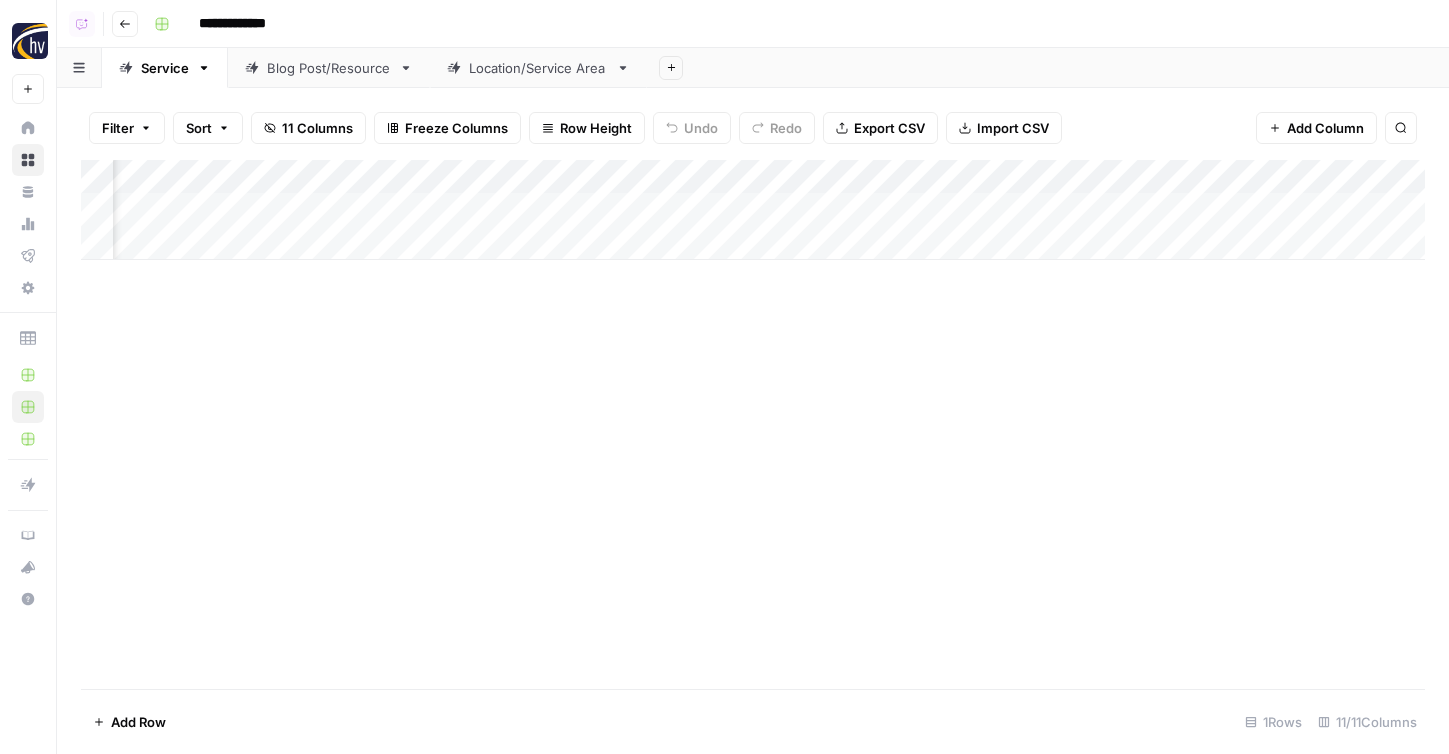 scroll, scrollTop: 0, scrollLeft: 121, axis: horizontal 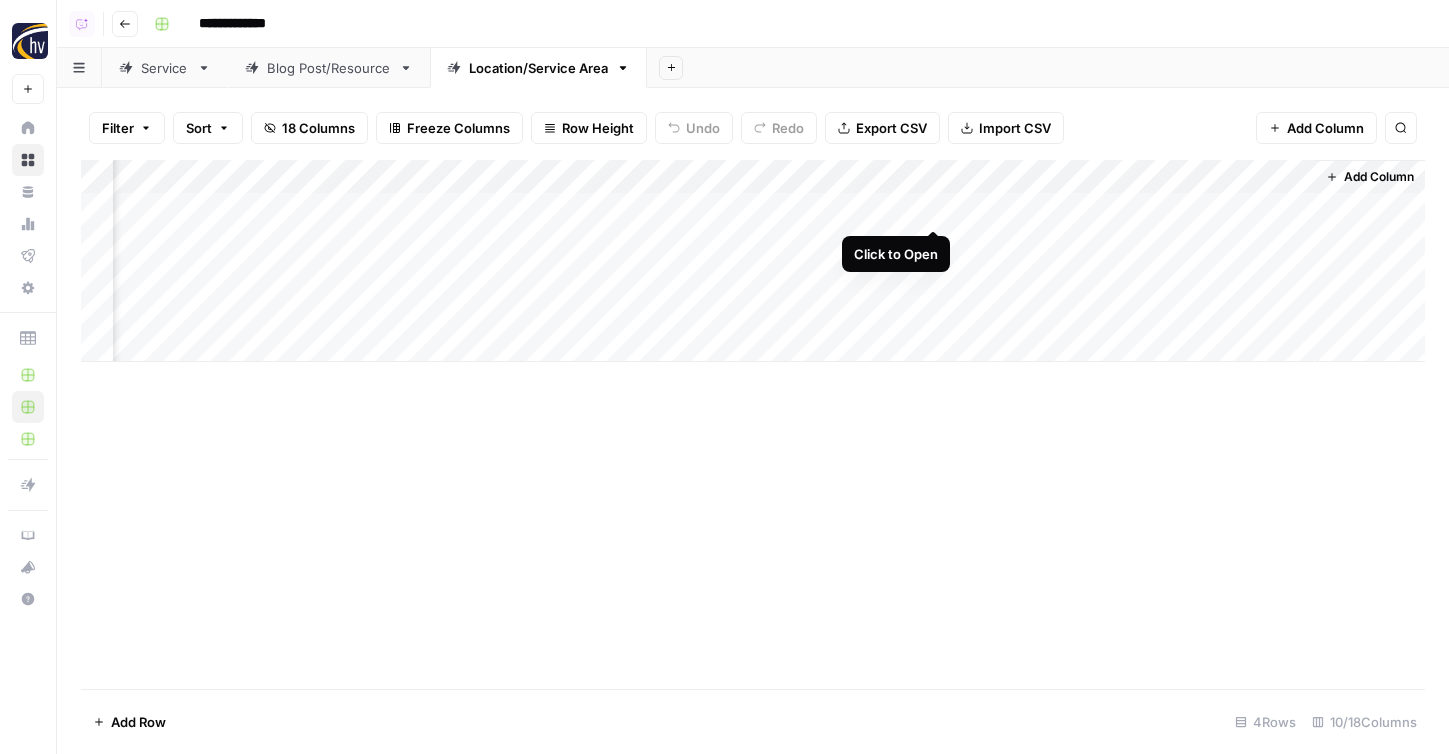 click on "Add Column" at bounding box center (753, 261) 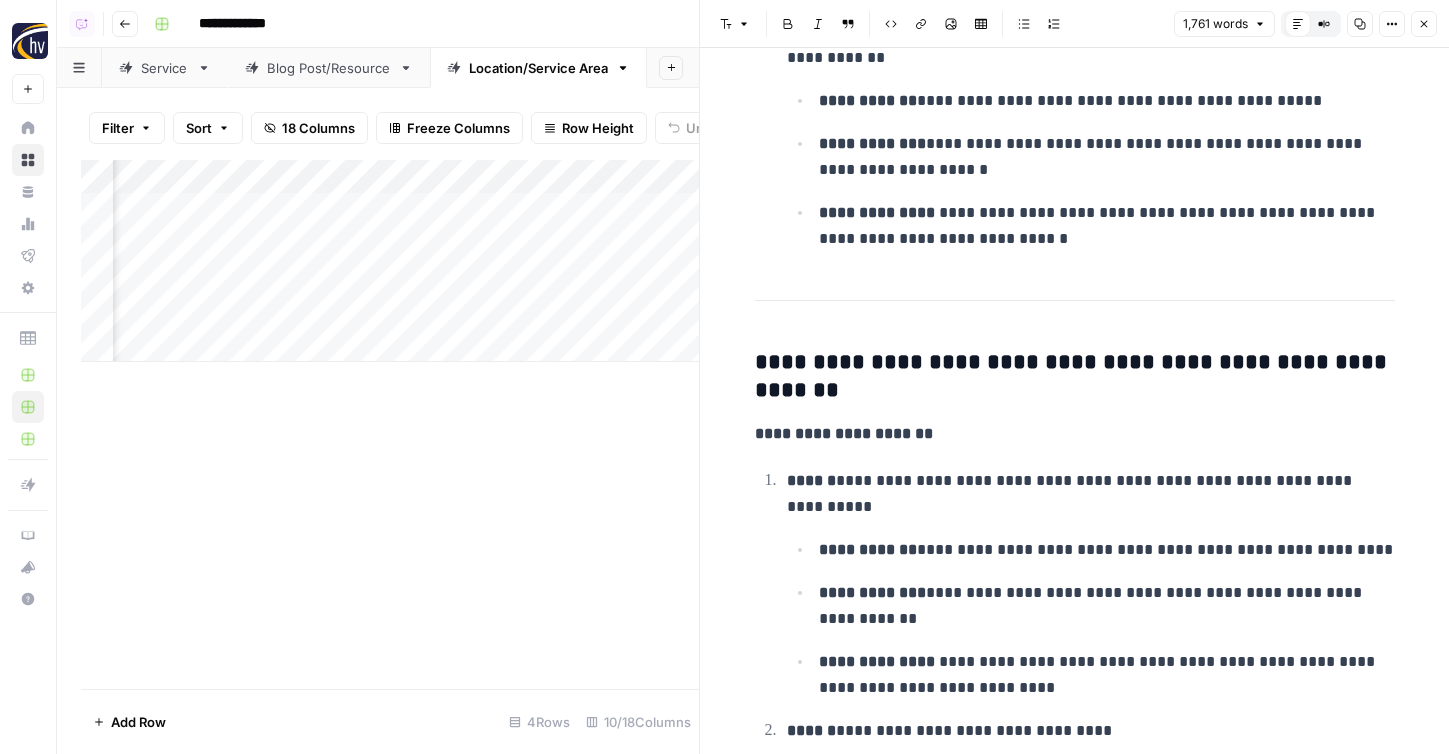 scroll, scrollTop: 1833, scrollLeft: 0, axis: vertical 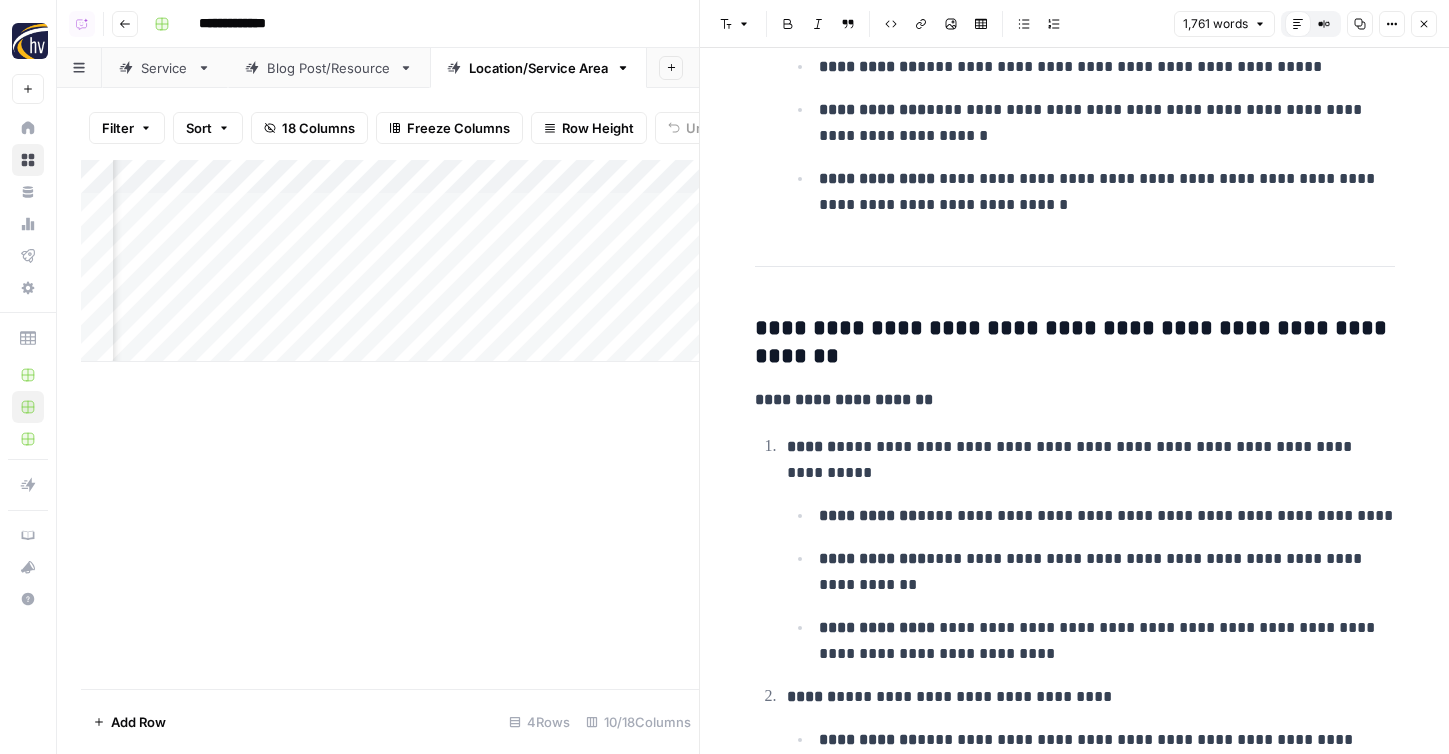click 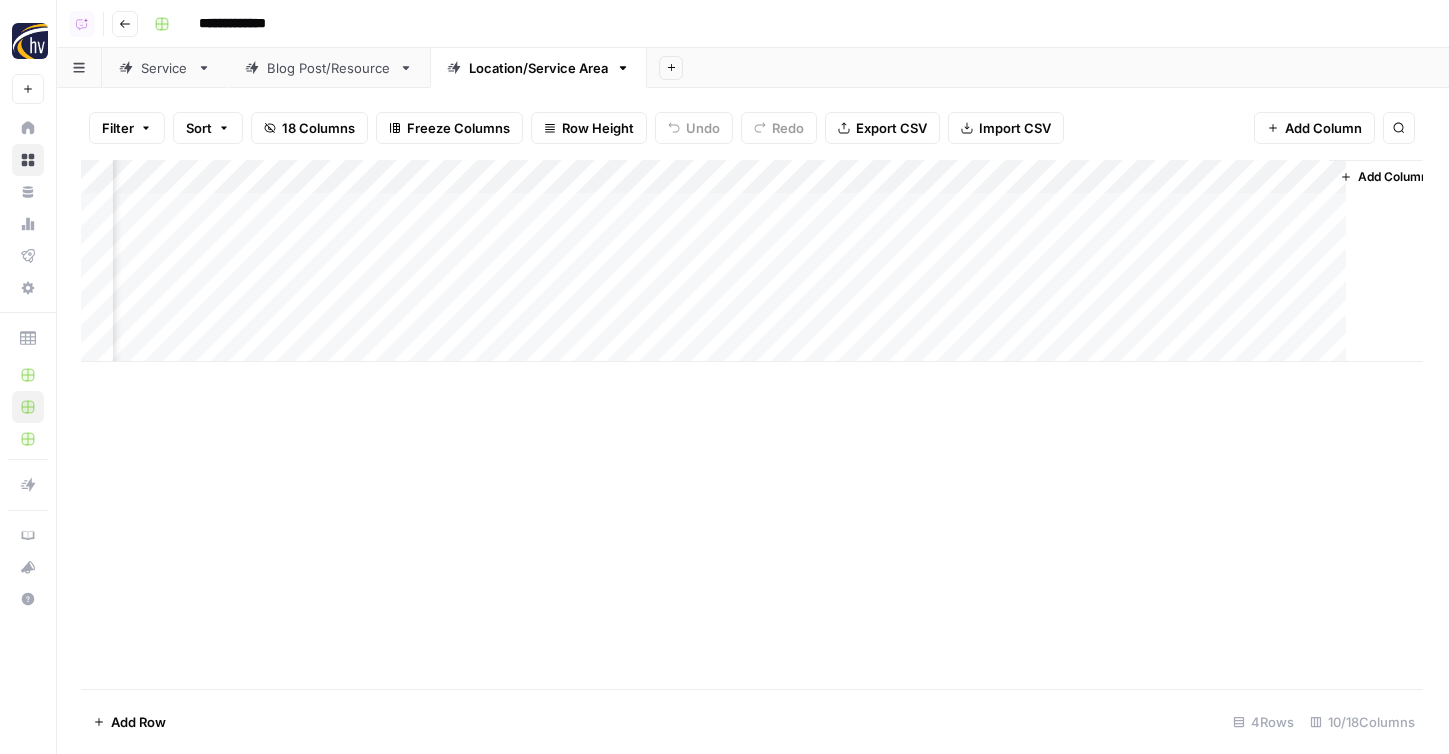 scroll, scrollTop: 0, scrollLeft: 576, axis: horizontal 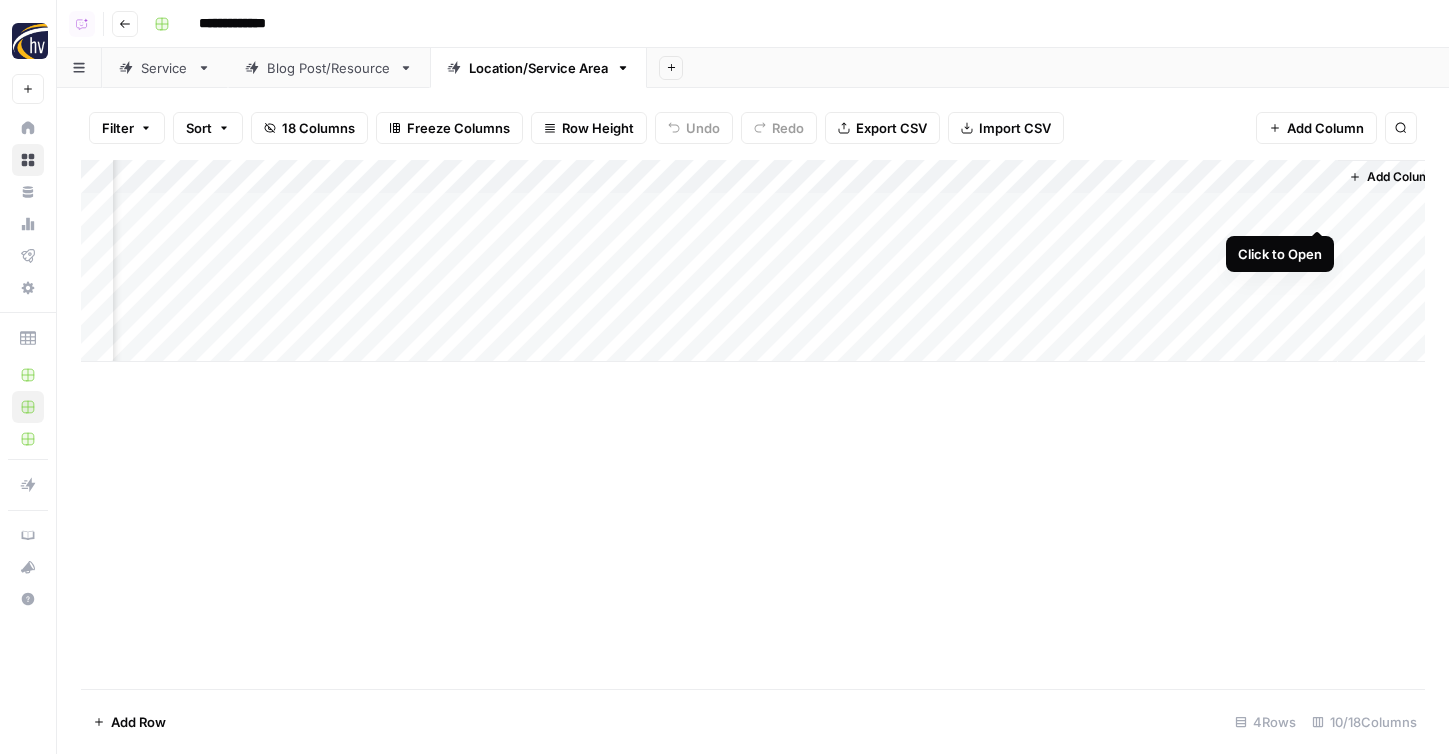 click on "Add Column" at bounding box center [753, 261] 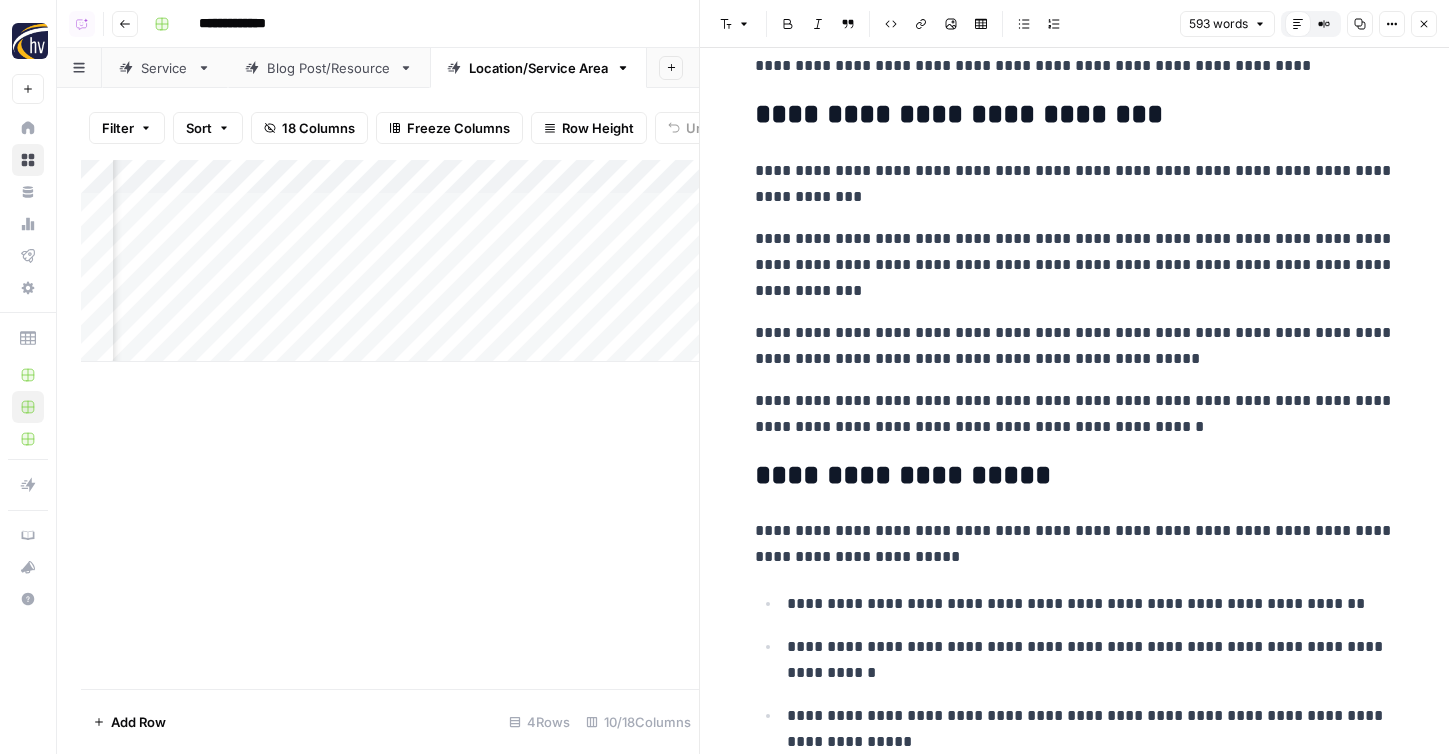 scroll, scrollTop: 1550, scrollLeft: 0, axis: vertical 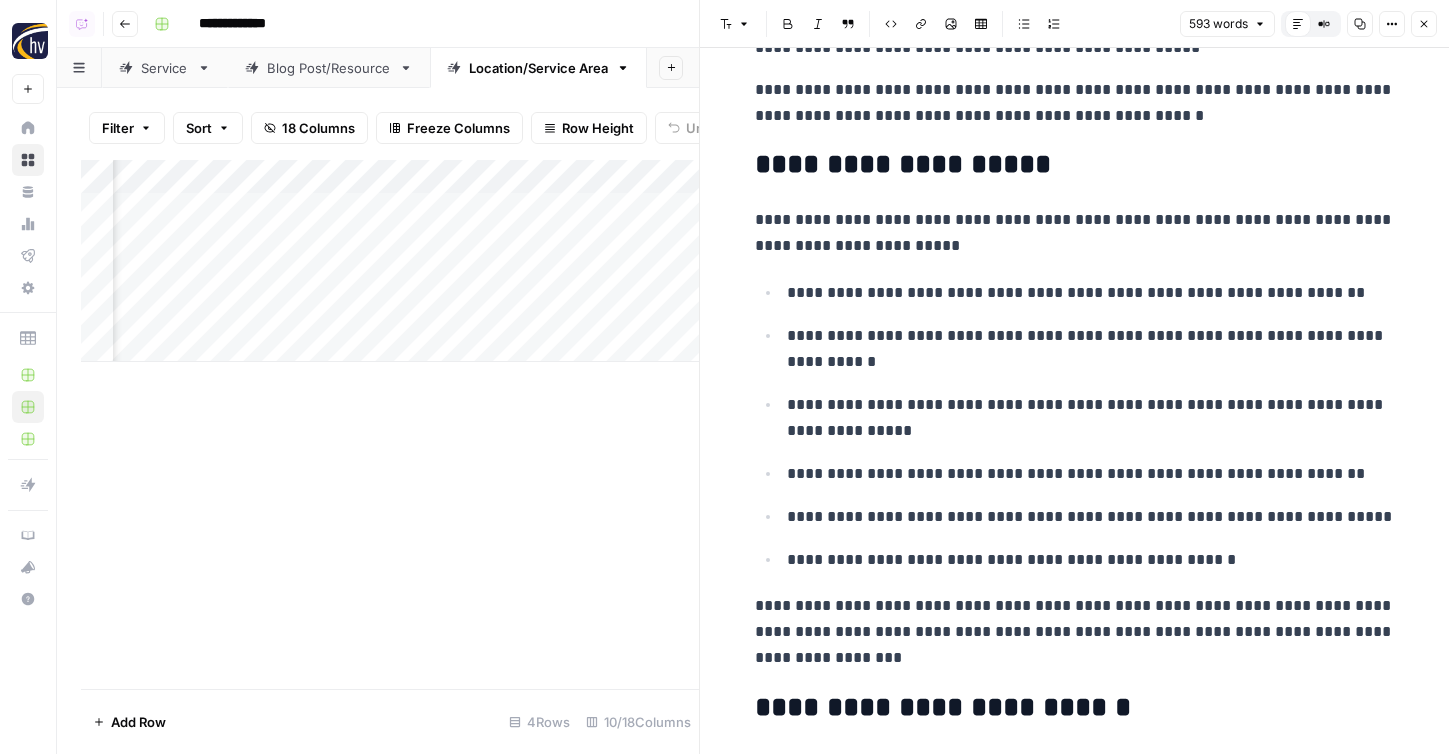 click 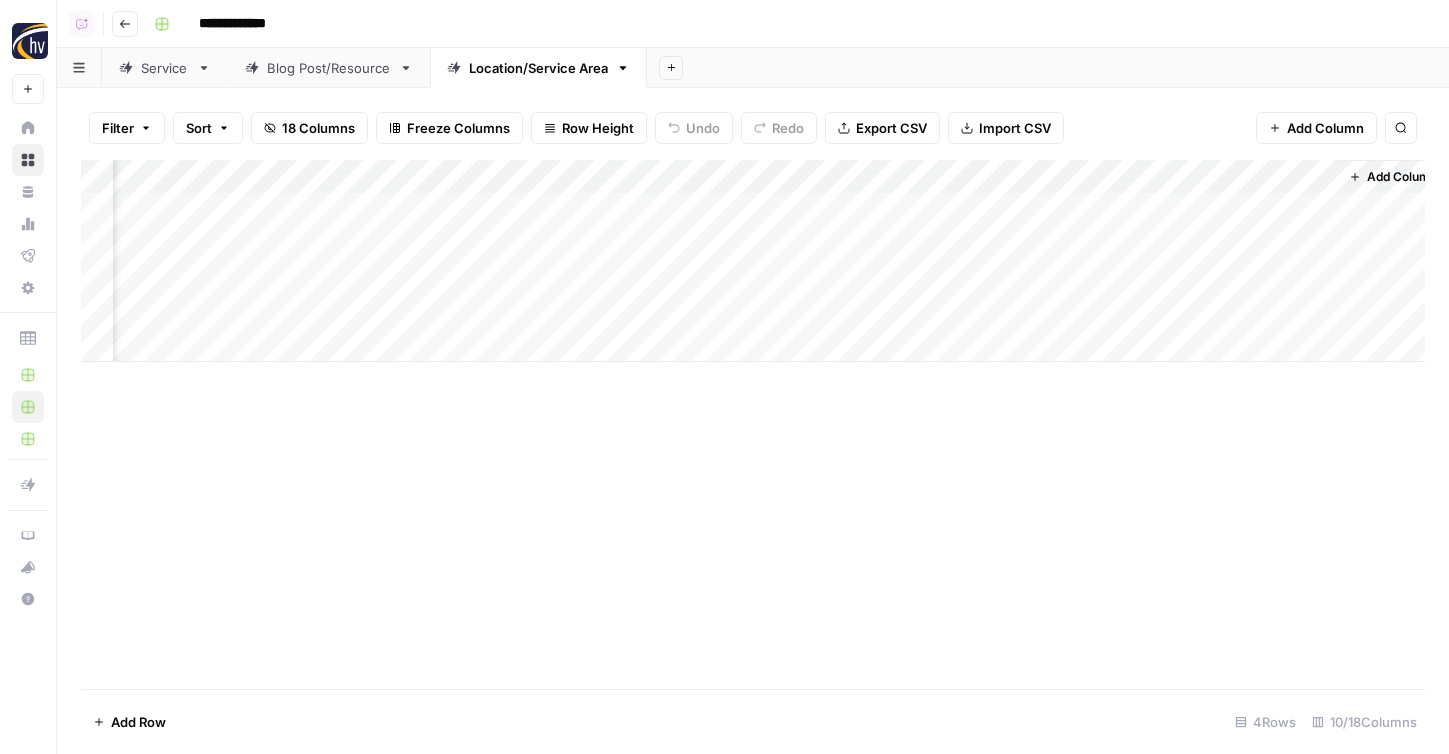 click on "Add Column" at bounding box center [753, 261] 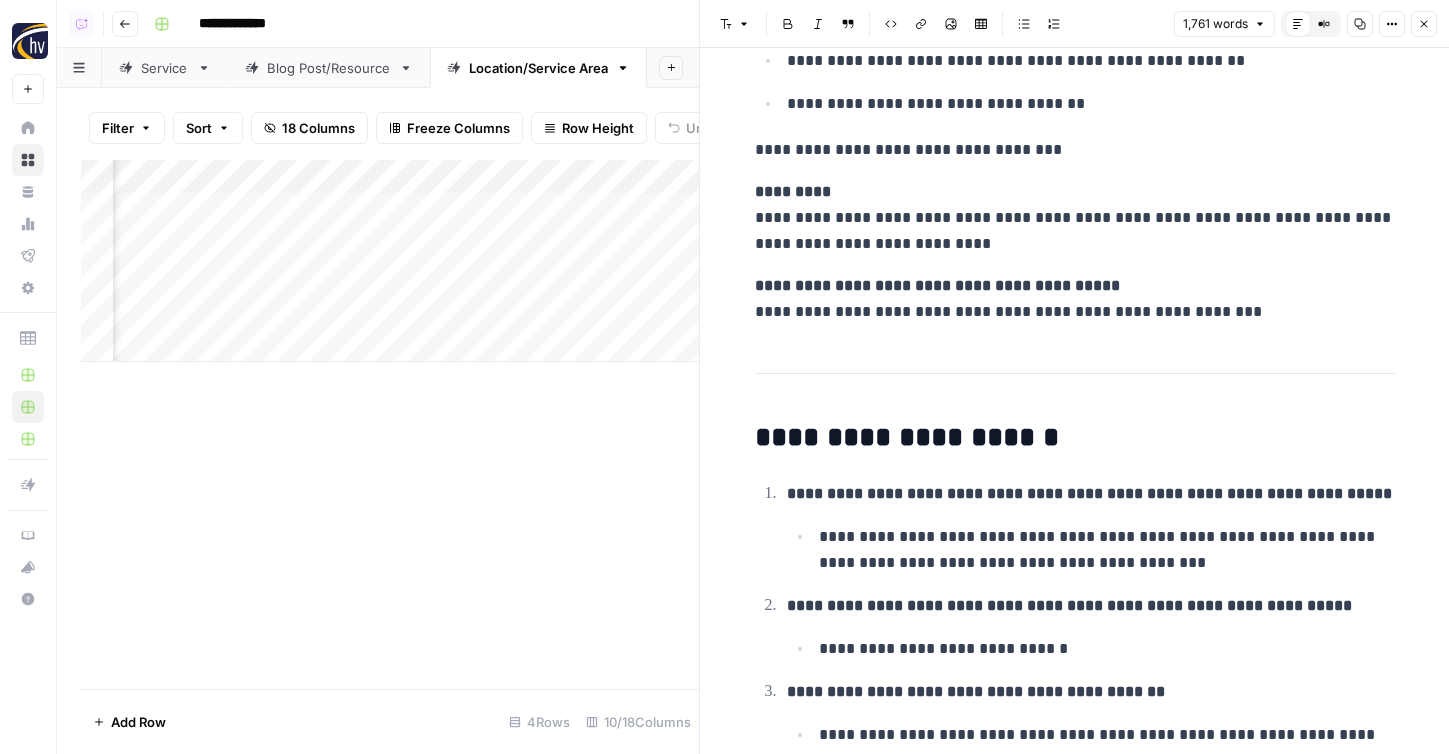 scroll, scrollTop: 7484, scrollLeft: 0, axis: vertical 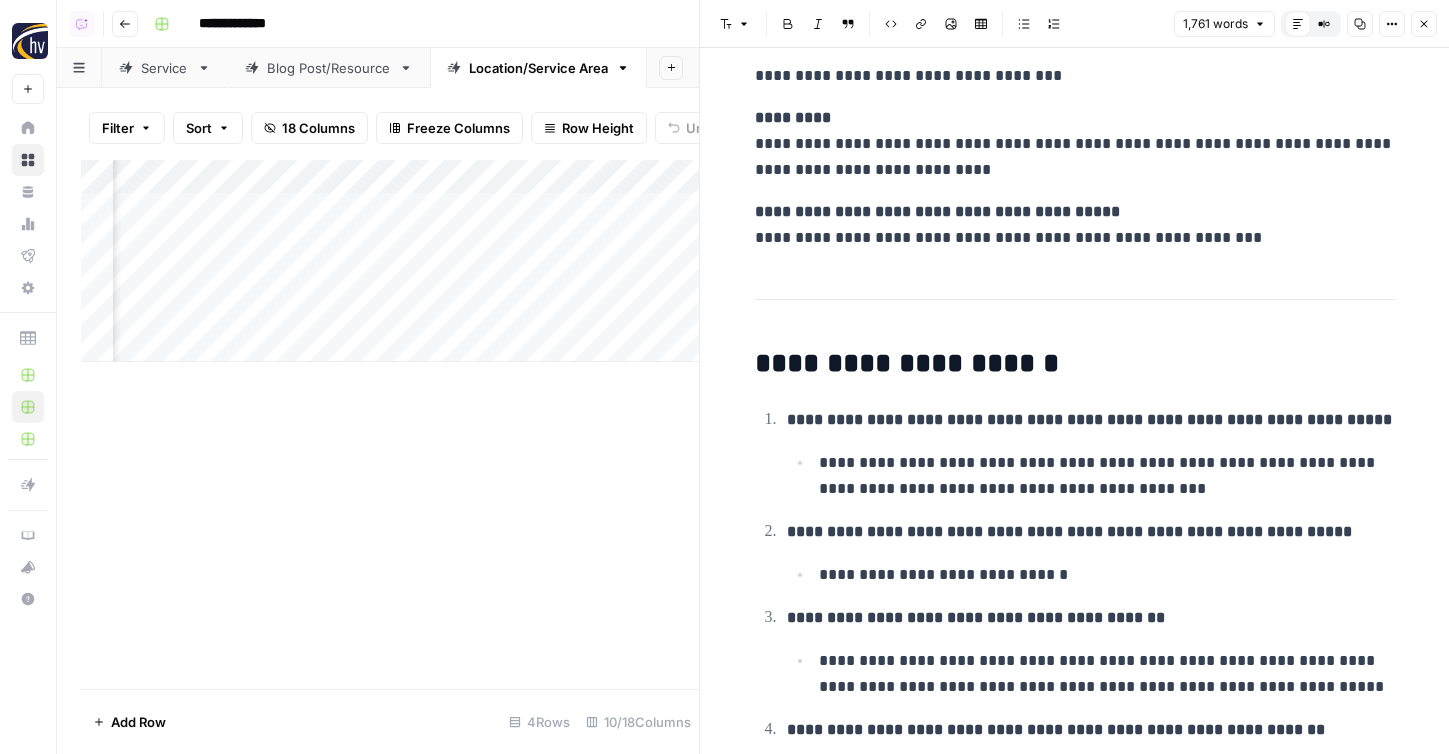 click 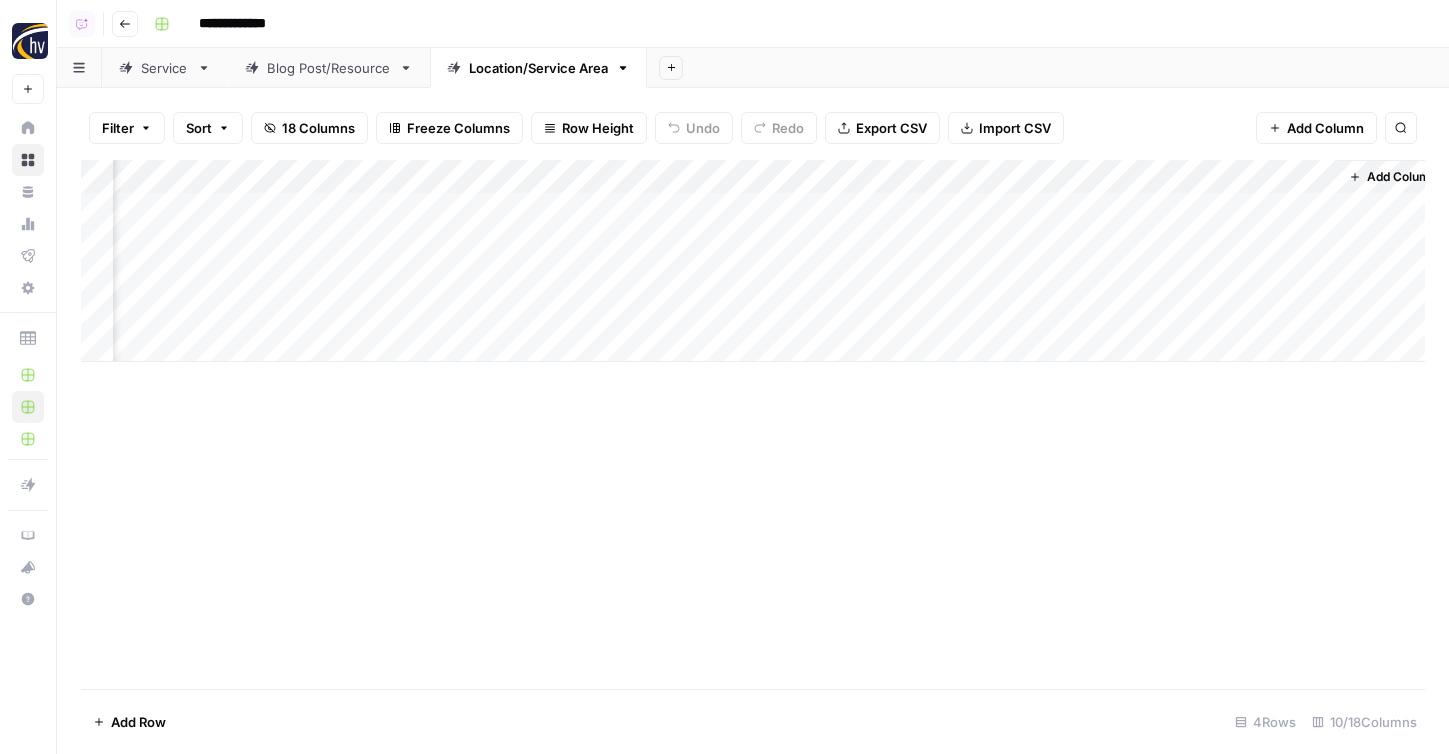 click on "Add Column" at bounding box center [753, 261] 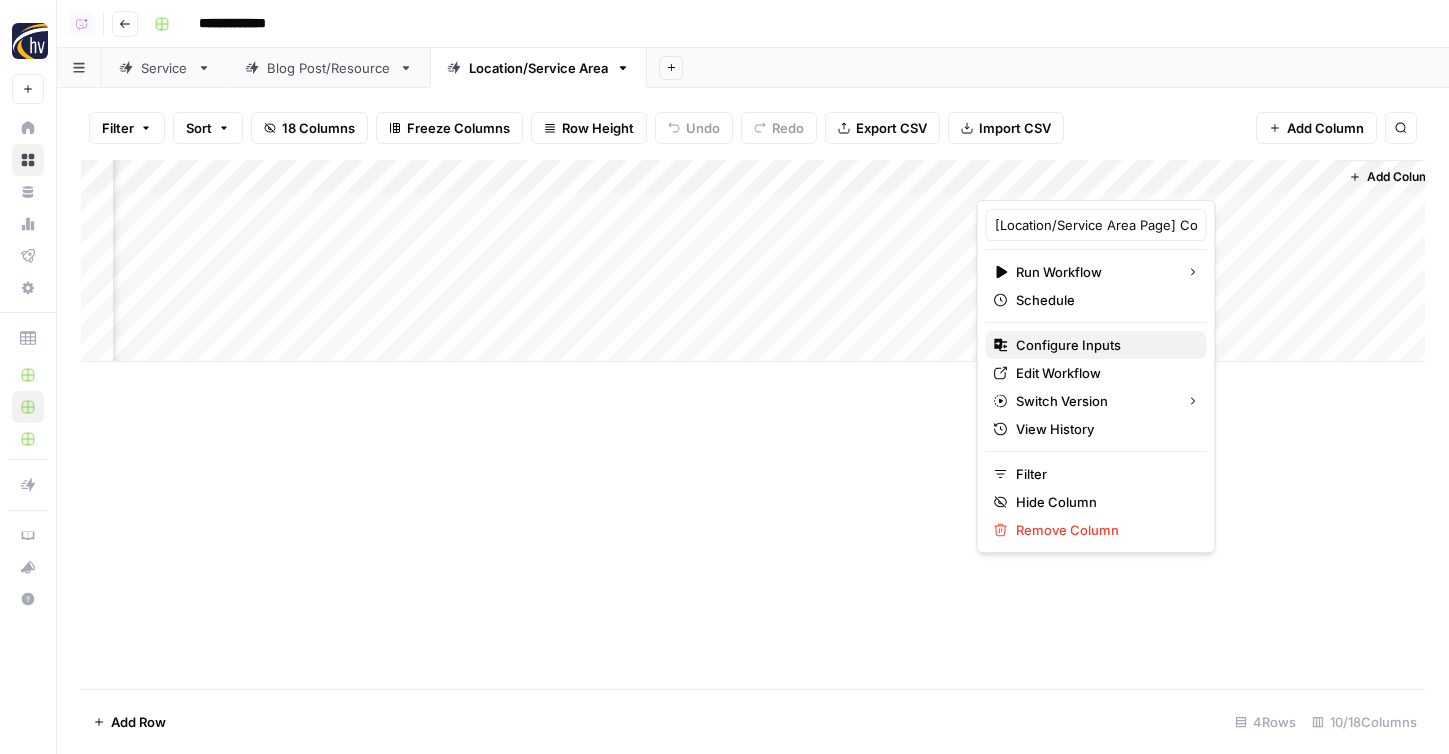 click on "Configure Inputs" at bounding box center [1103, 345] 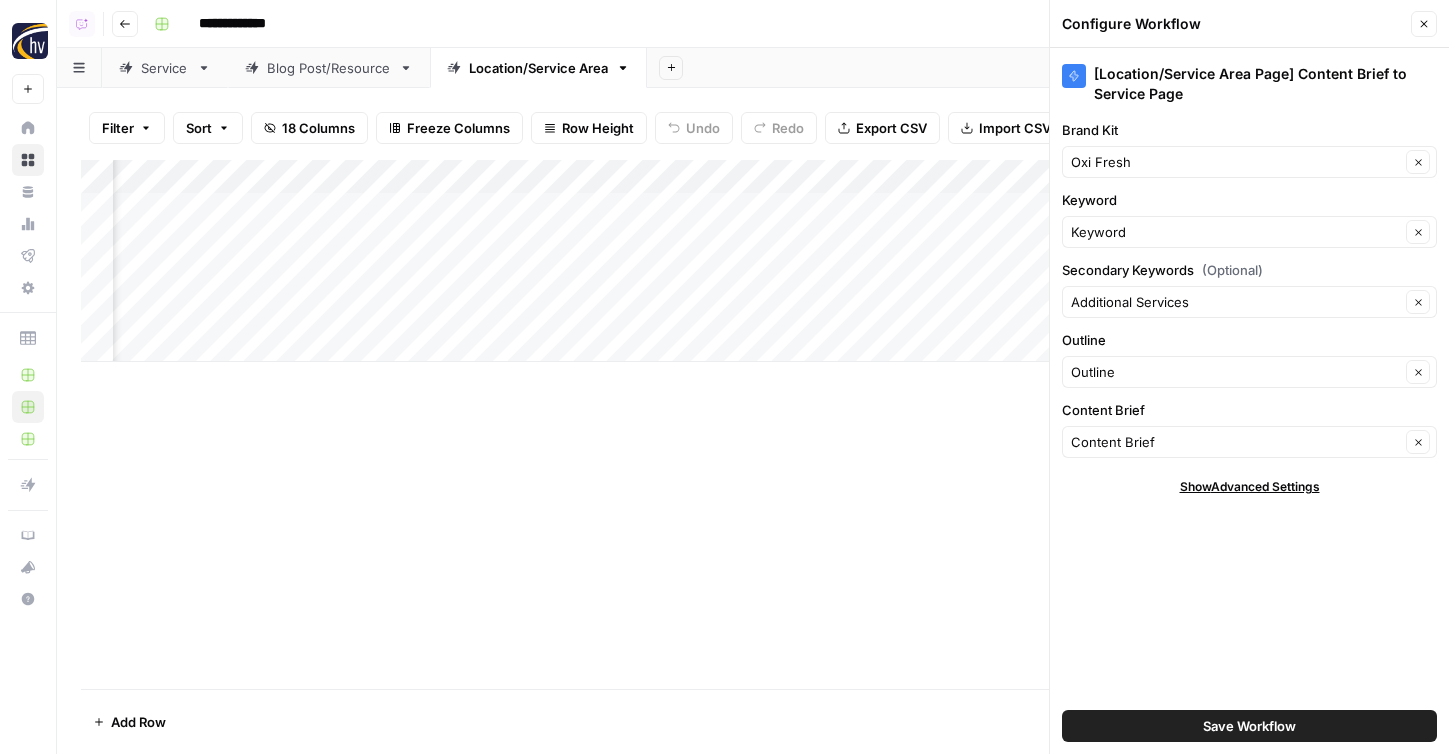 click 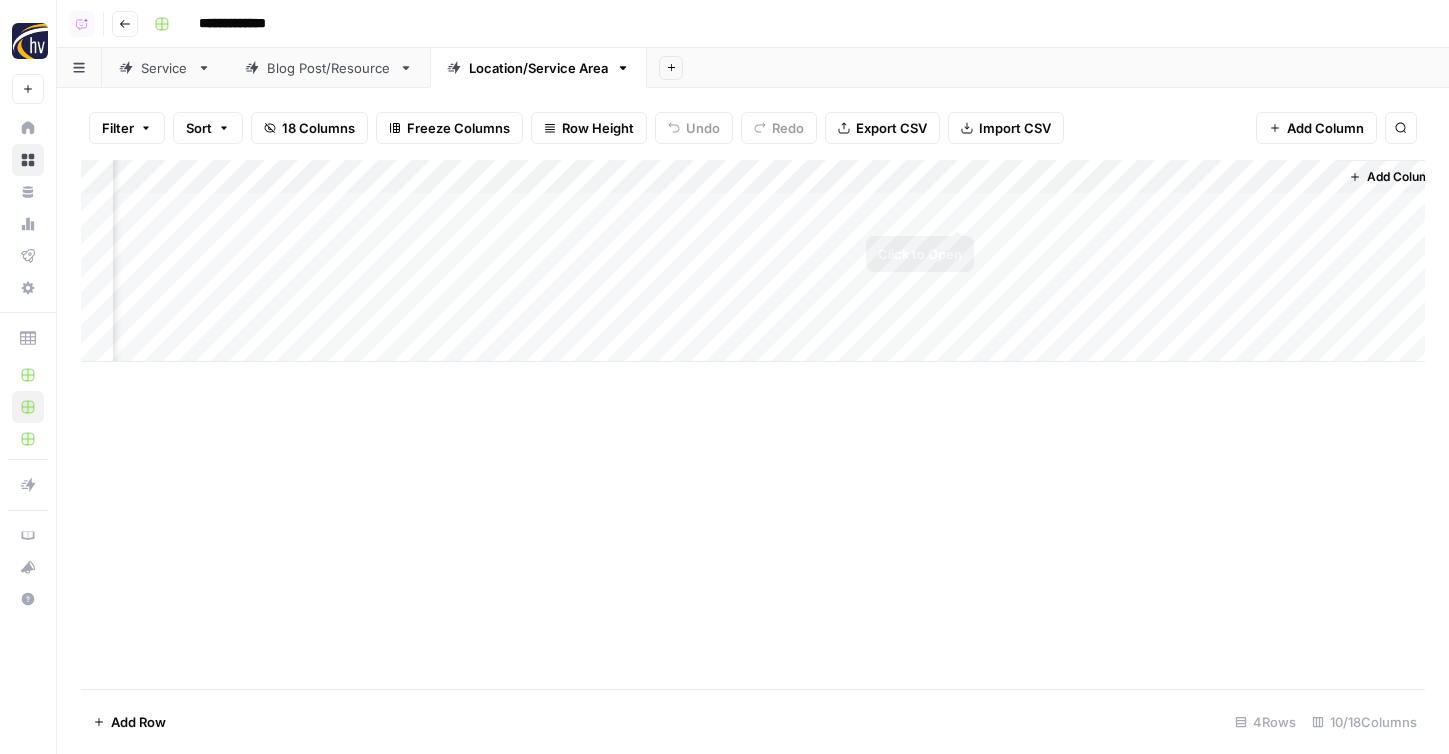click on "Add Column" at bounding box center (753, 261) 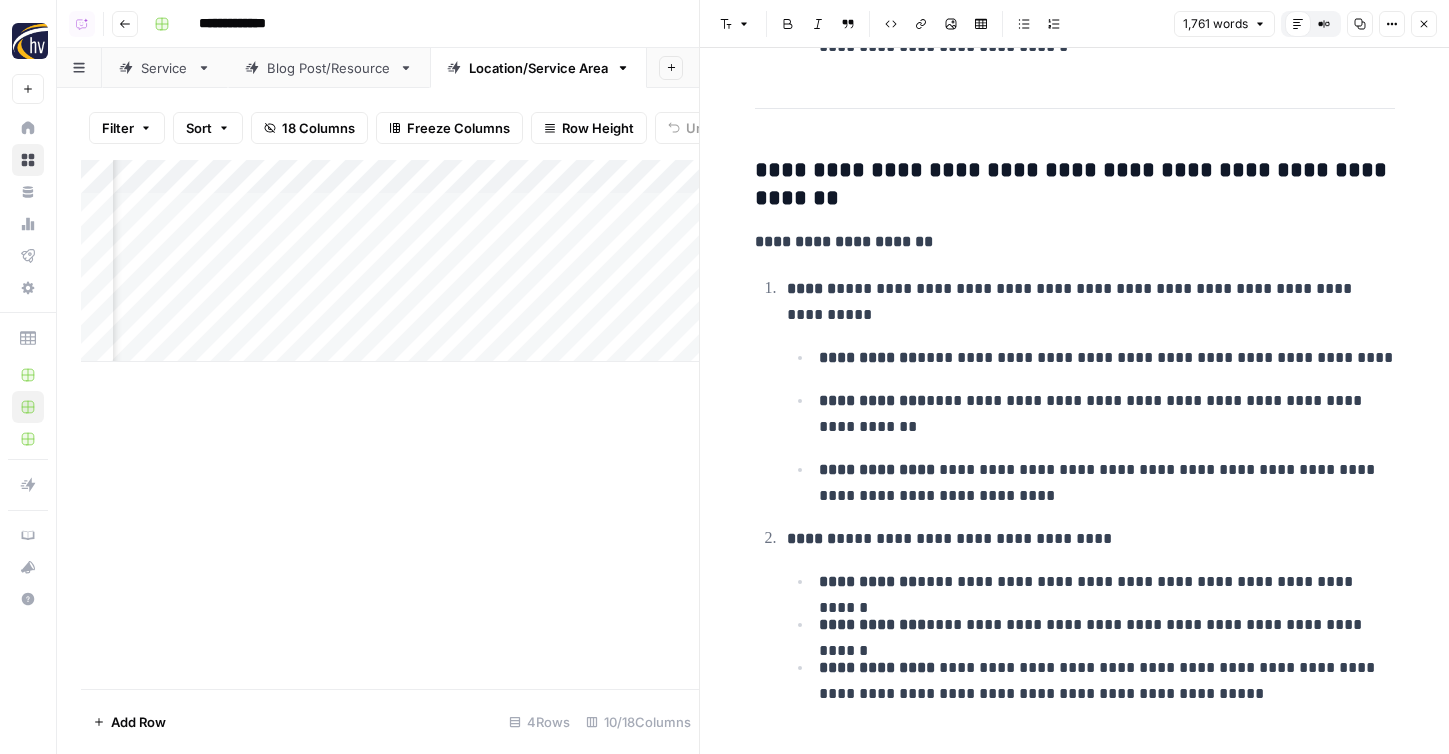scroll, scrollTop: 2069, scrollLeft: 0, axis: vertical 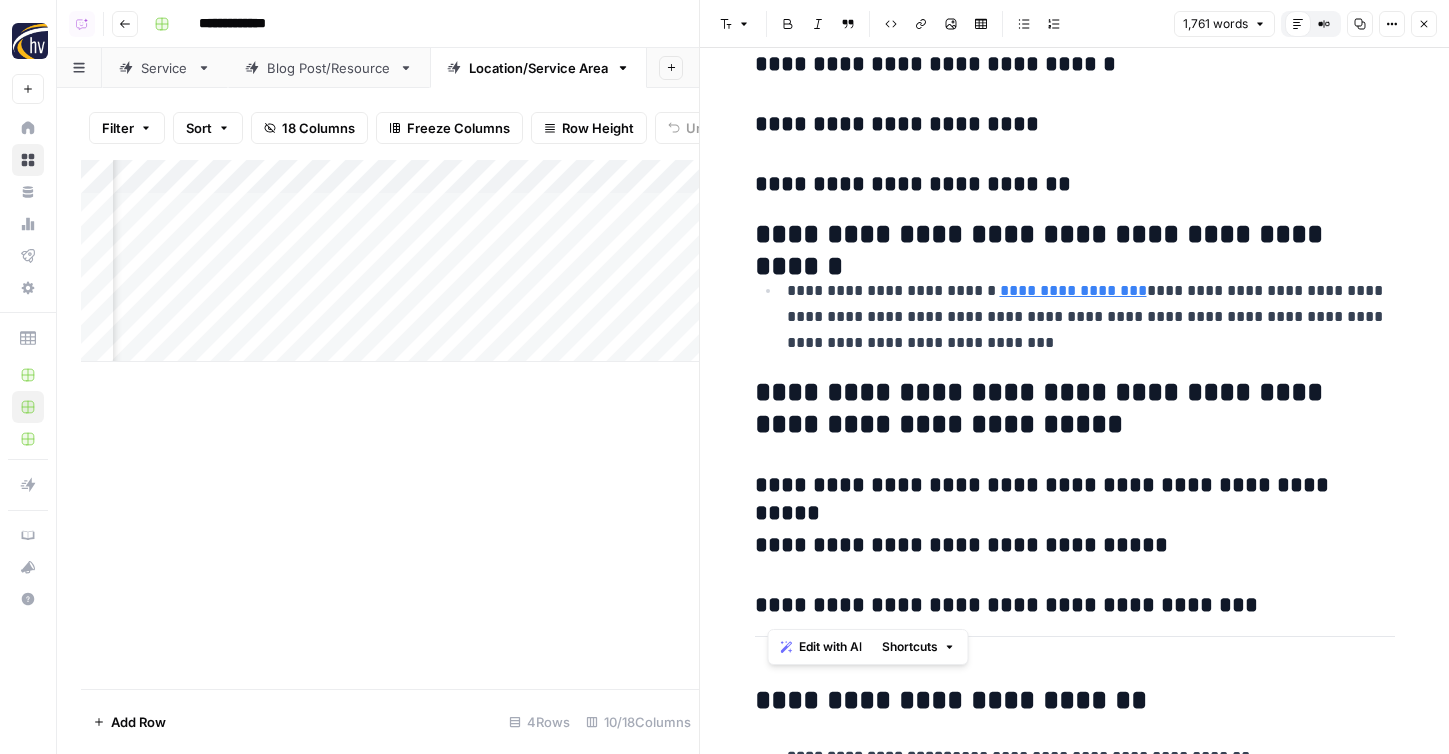 drag, startPoint x: 1244, startPoint y: 611, endPoint x: 745, endPoint y: 478, distance: 516.42035 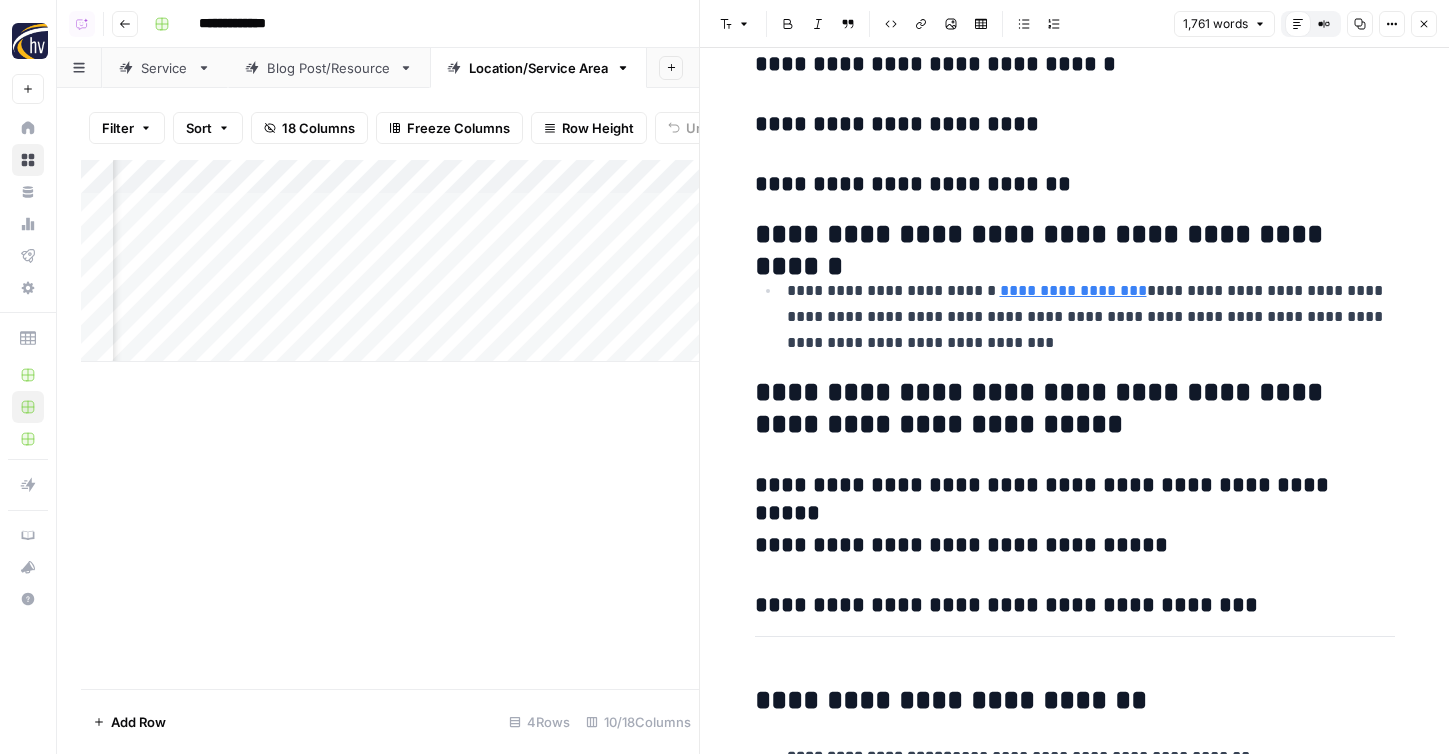 click on "**********" at bounding box center [1075, 486] 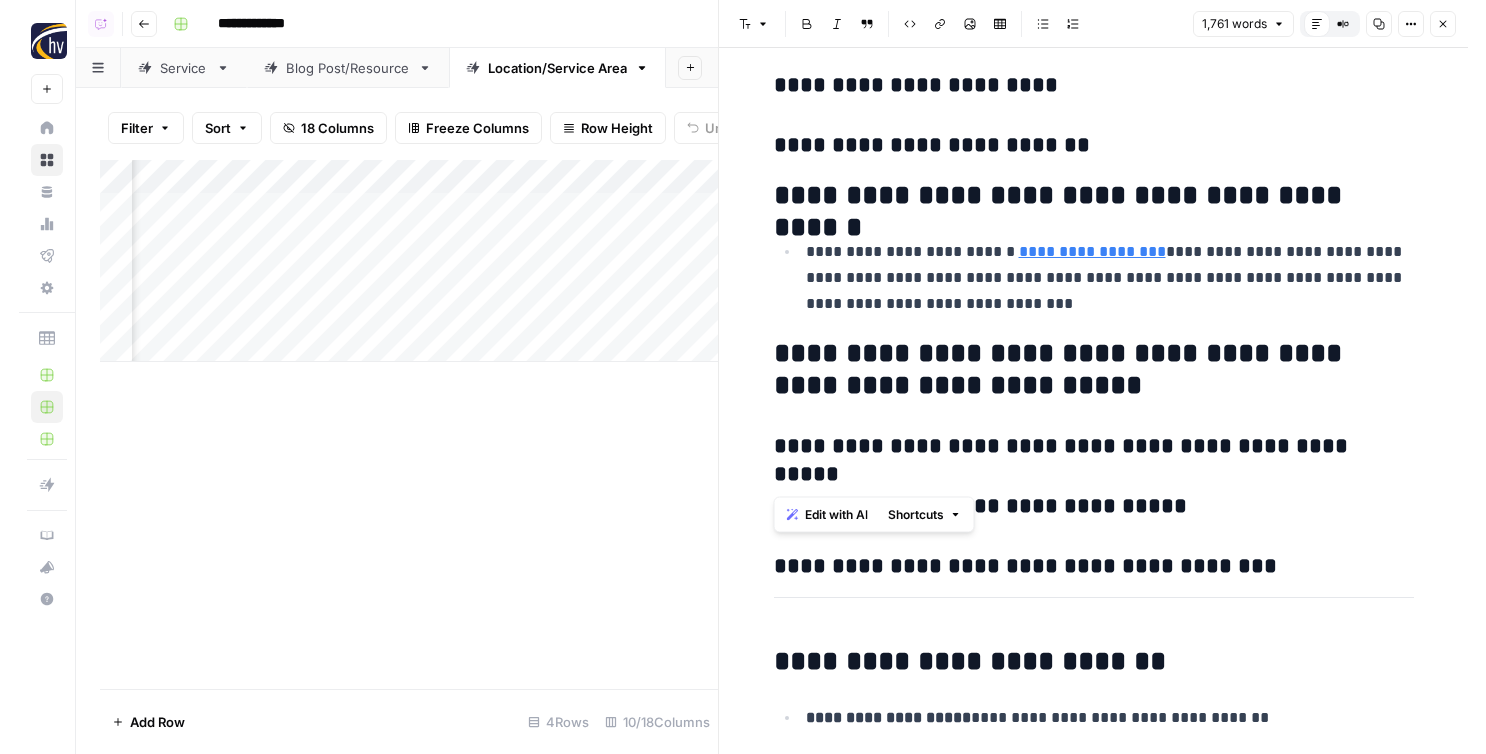 scroll, scrollTop: 9153, scrollLeft: 0, axis: vertical 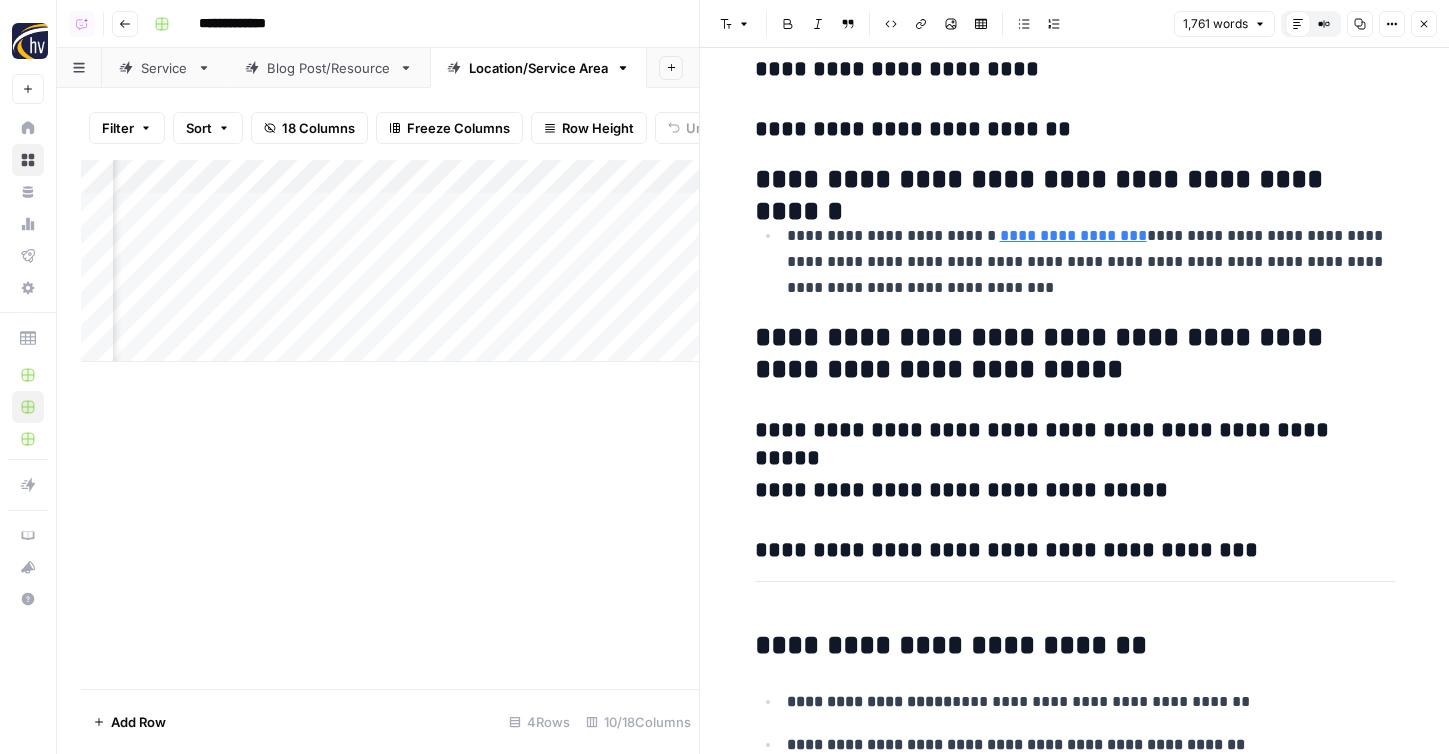 click on "**********" at bounding box center (1075, 551) 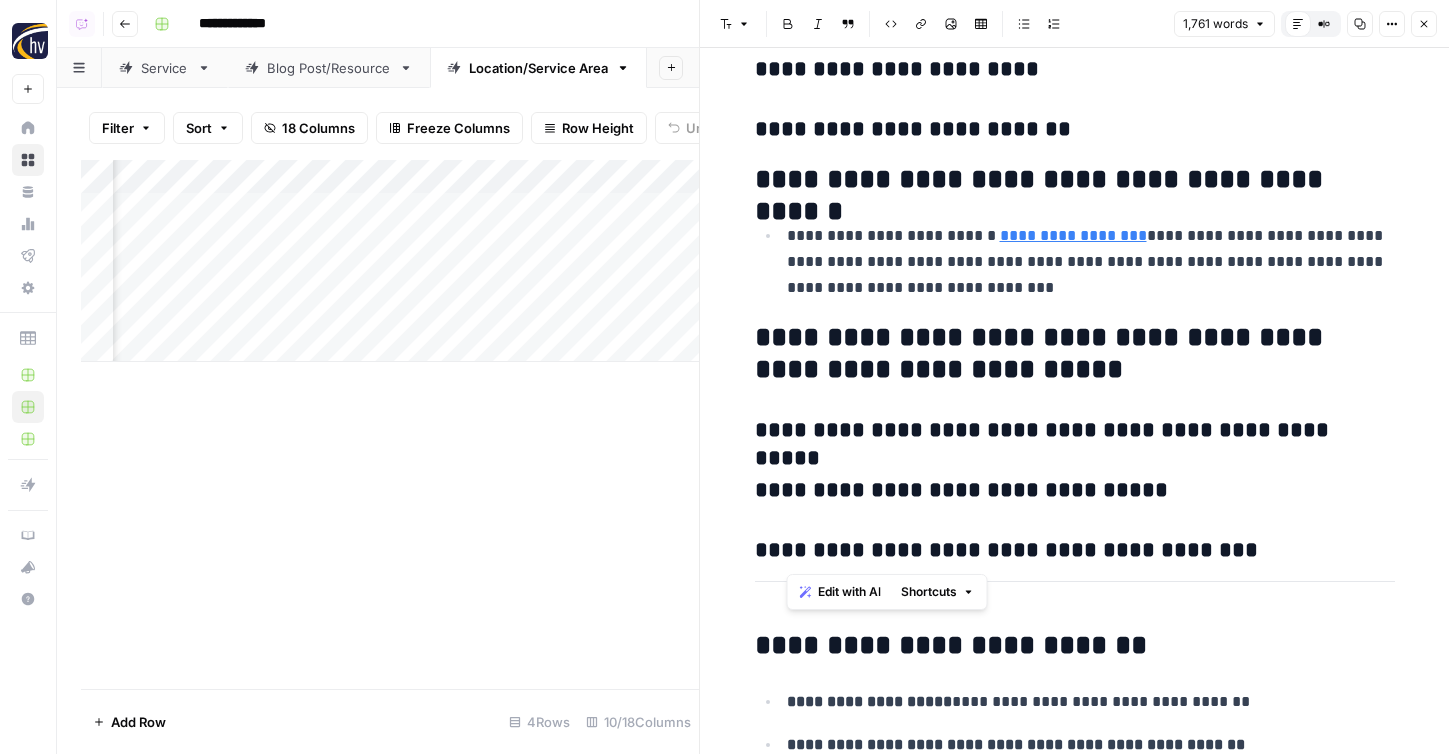 drag, startPoint x: 1230, startPoint y: 560, endPoint x: 784, endPoint y: 275, distance: 529.2835 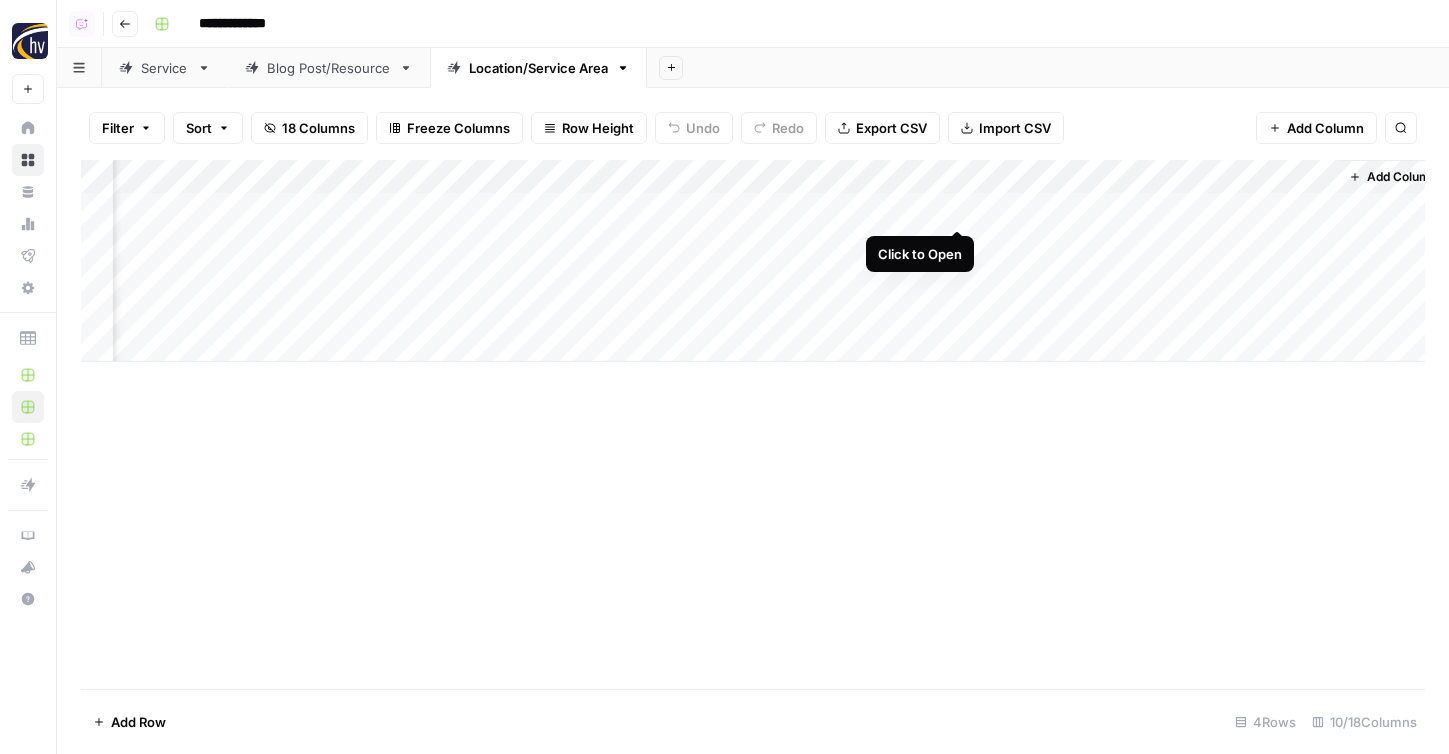 click on "Add Column" at bounding box center (753, 261) 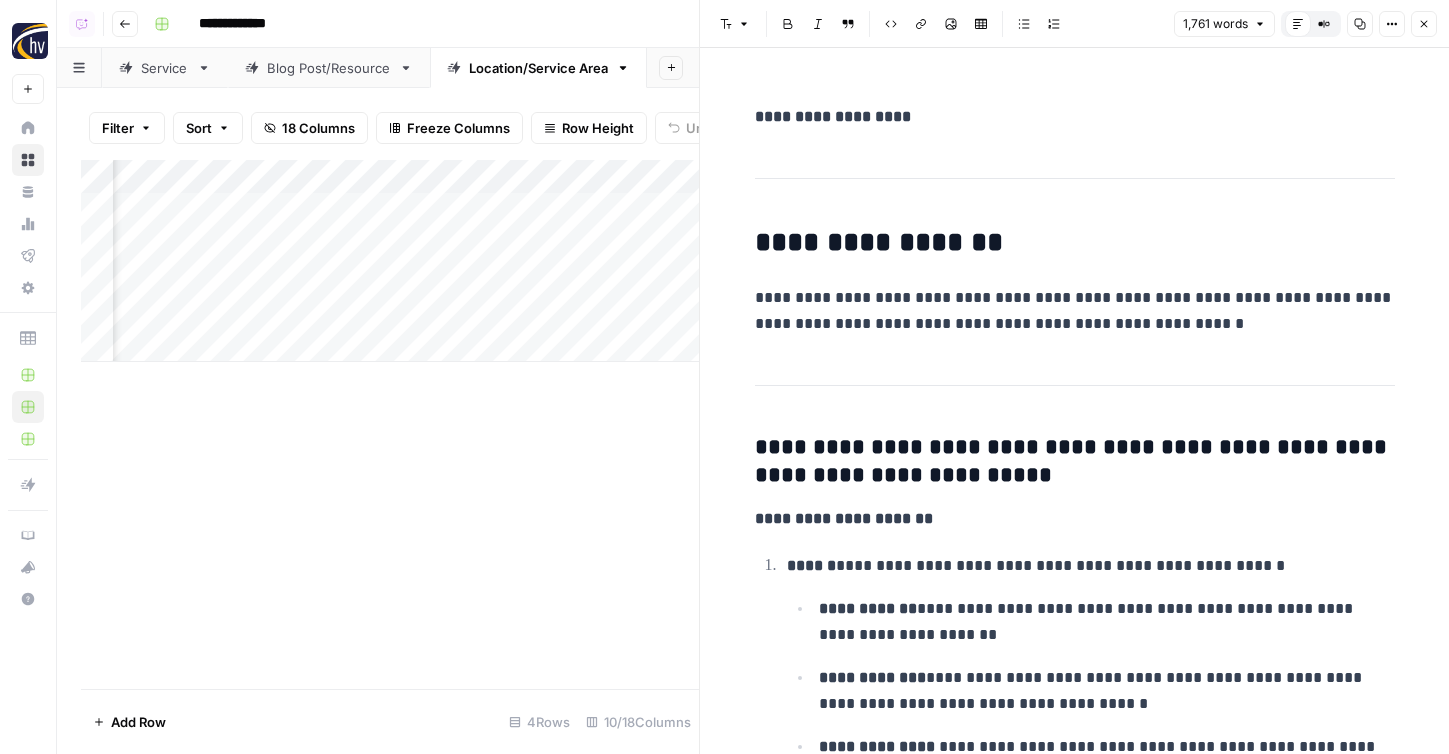 click on "Close" at bounding box center [1424, 24] 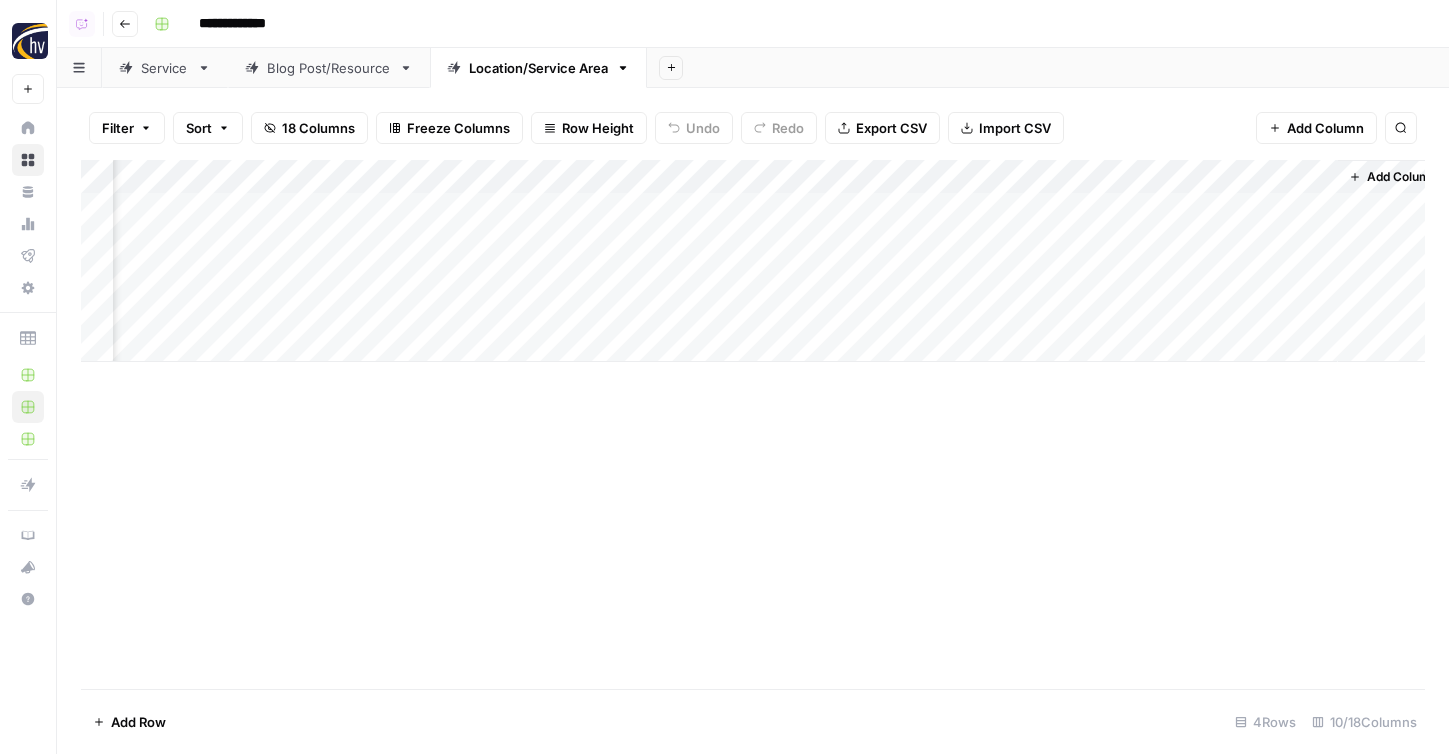 click on "Add Column" at bounding box center (753, 261) 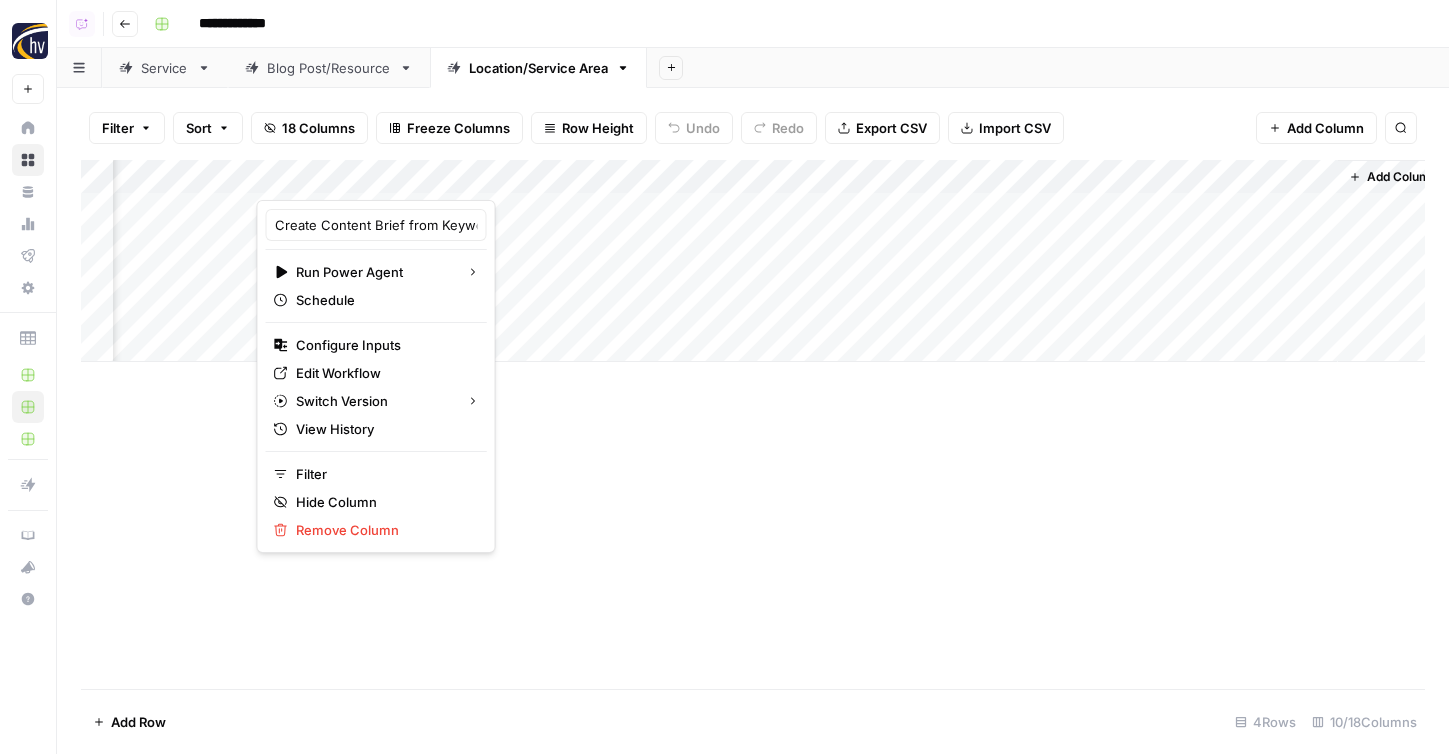 click on "Add Sheet" at bounding box center (1048, 68) 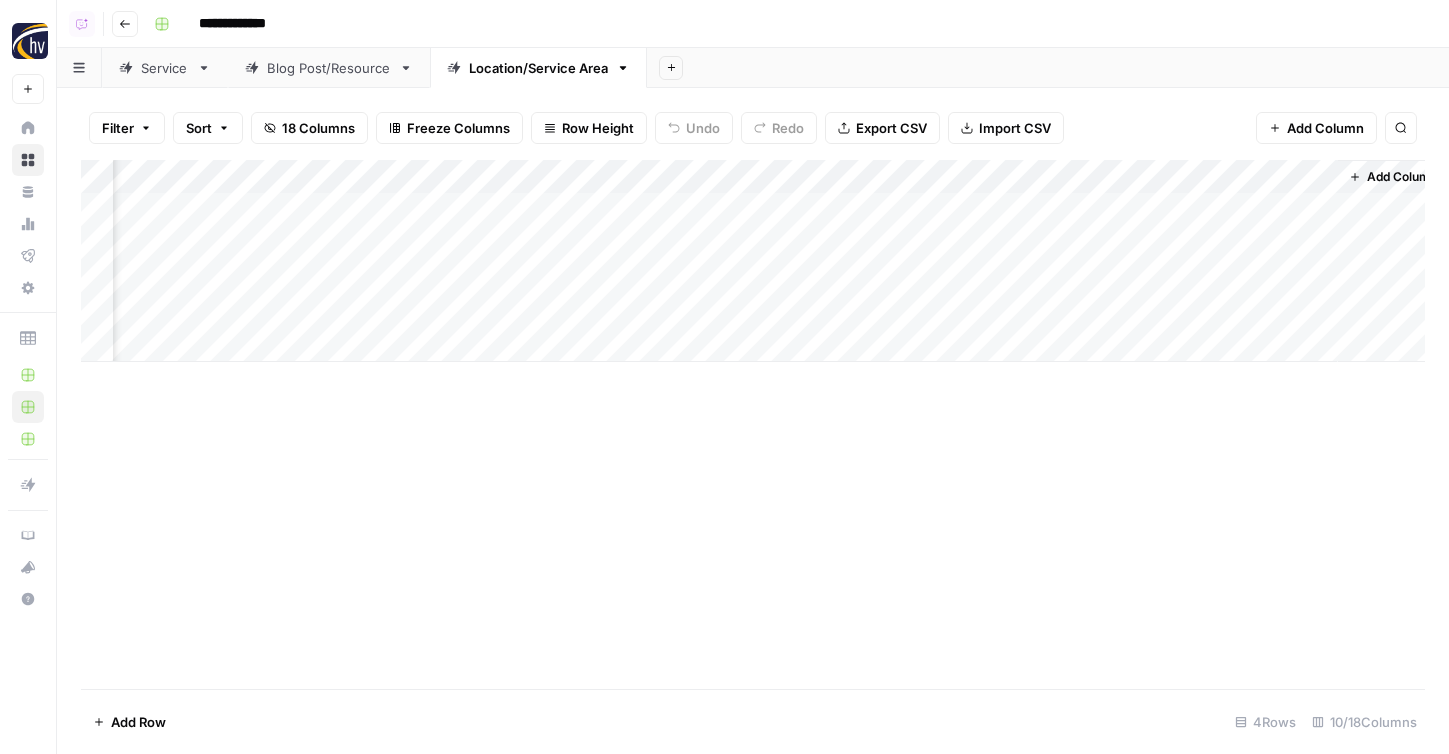 click on "Add Column" at bounding box center (753, 261) 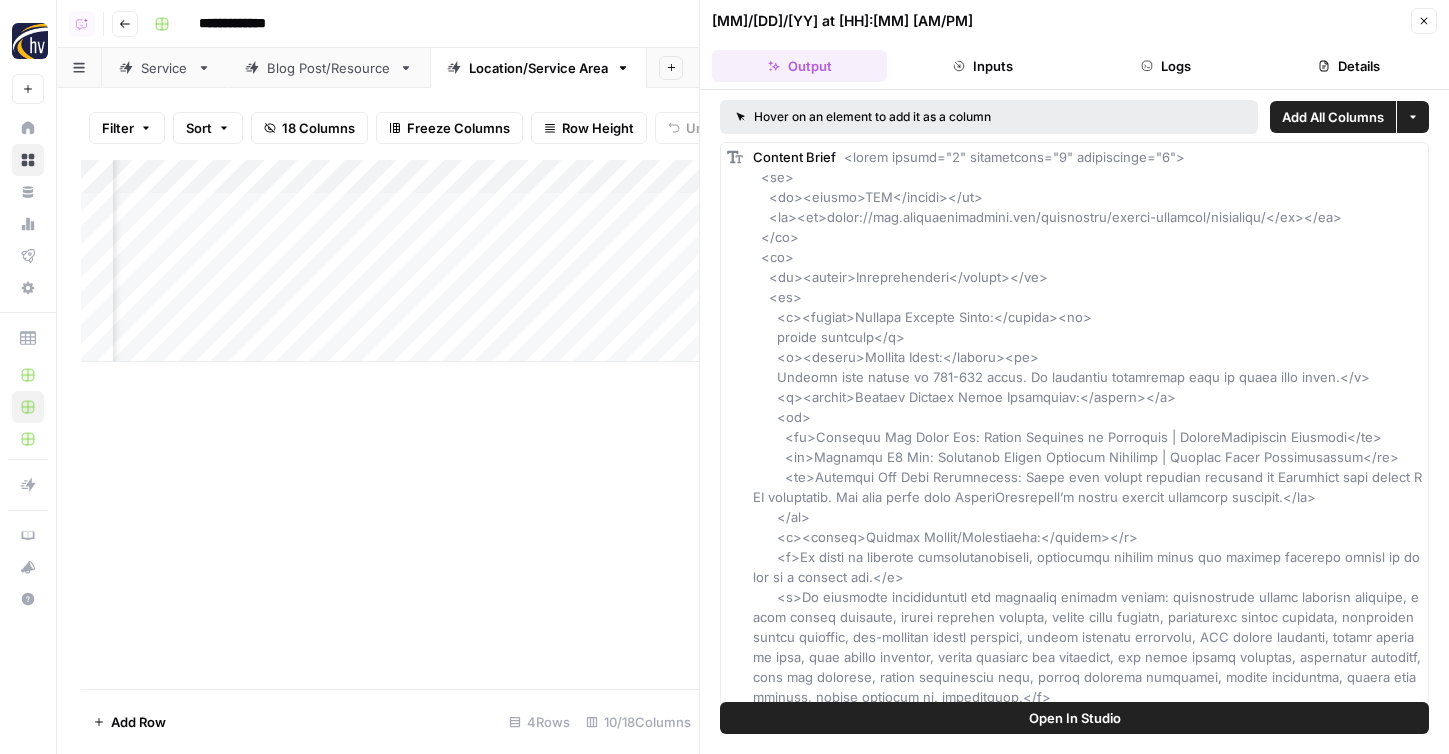 click on "Open In Studio" at bounding box center [1074, 718] 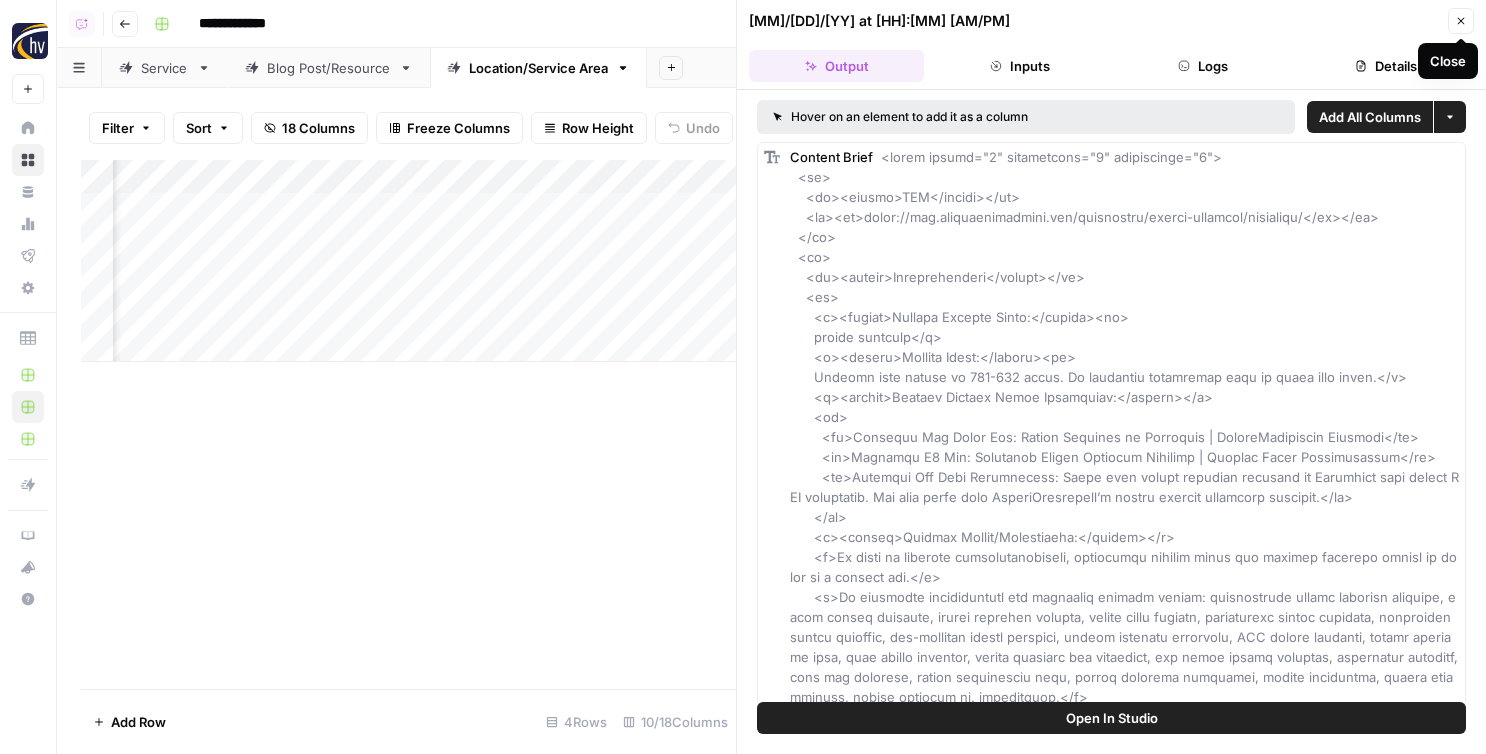 click 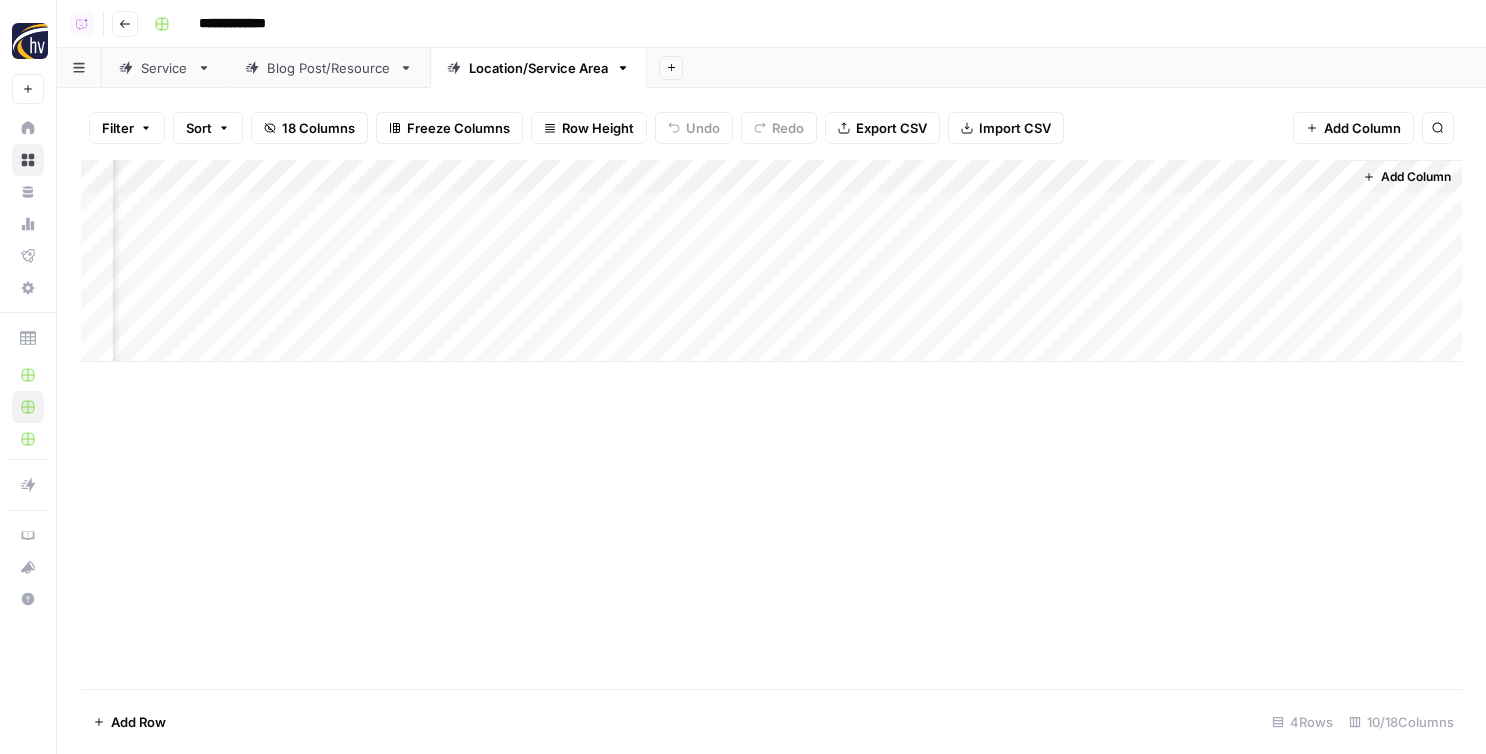 click on "Add Column" at bounding box center (771, 261) 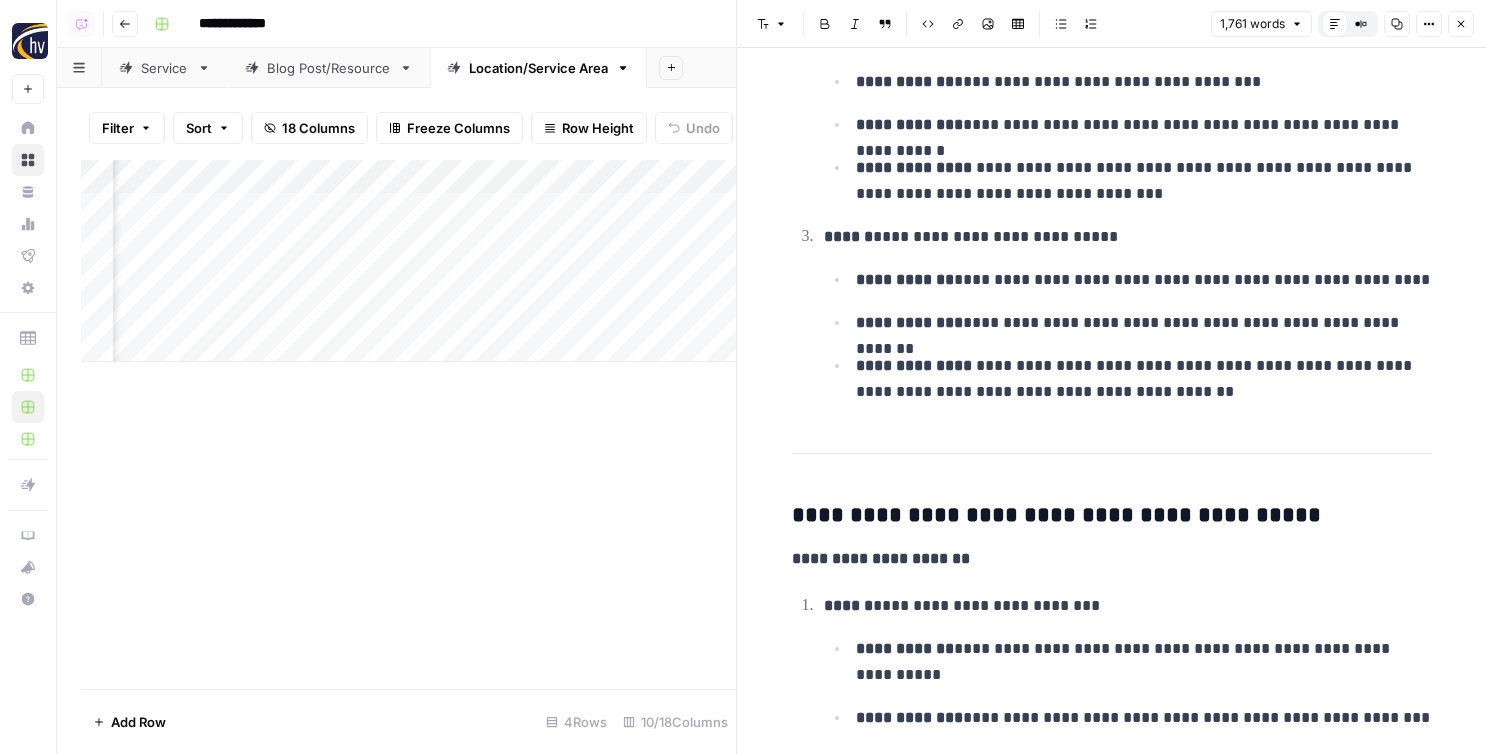 scroll, scrollTop: 0, scrollLeft: 0, axis: both 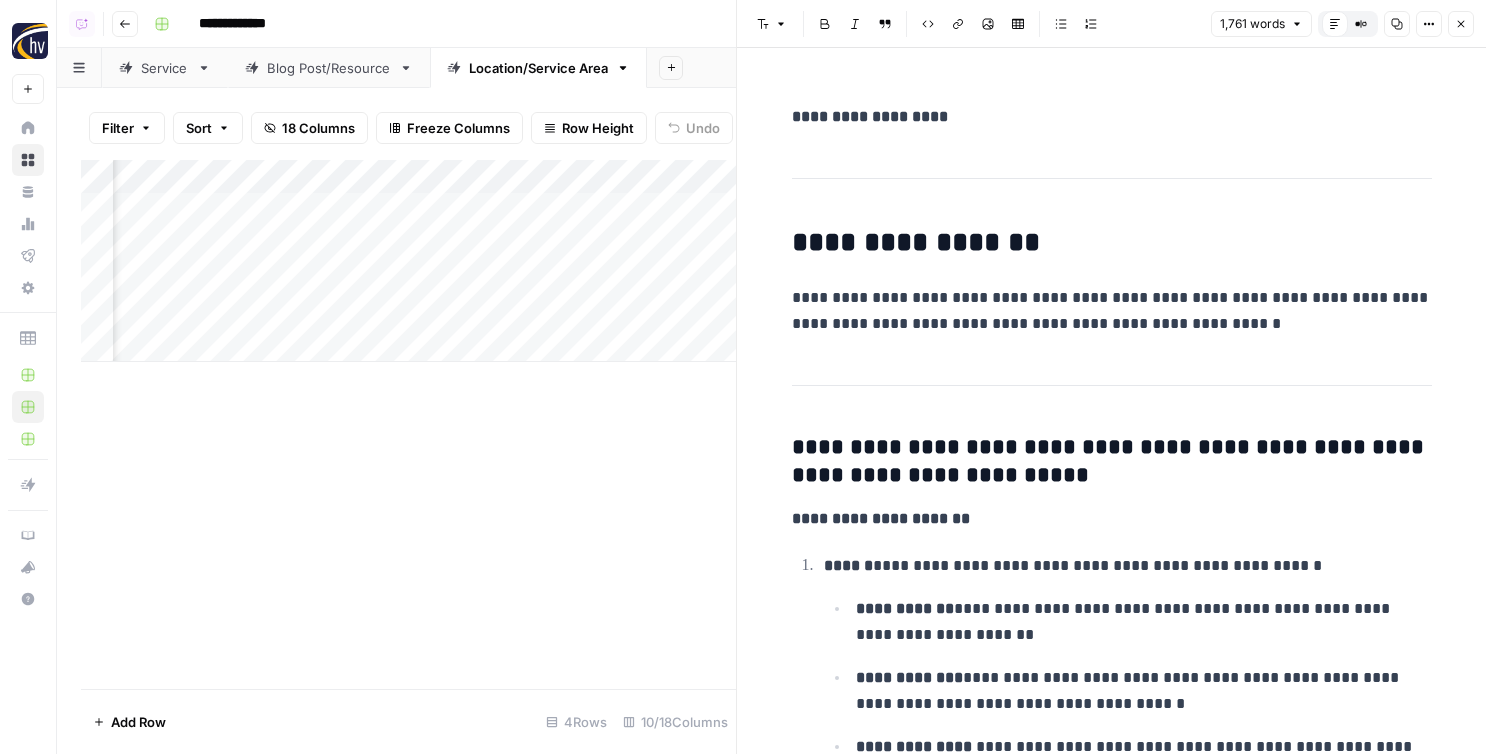 click 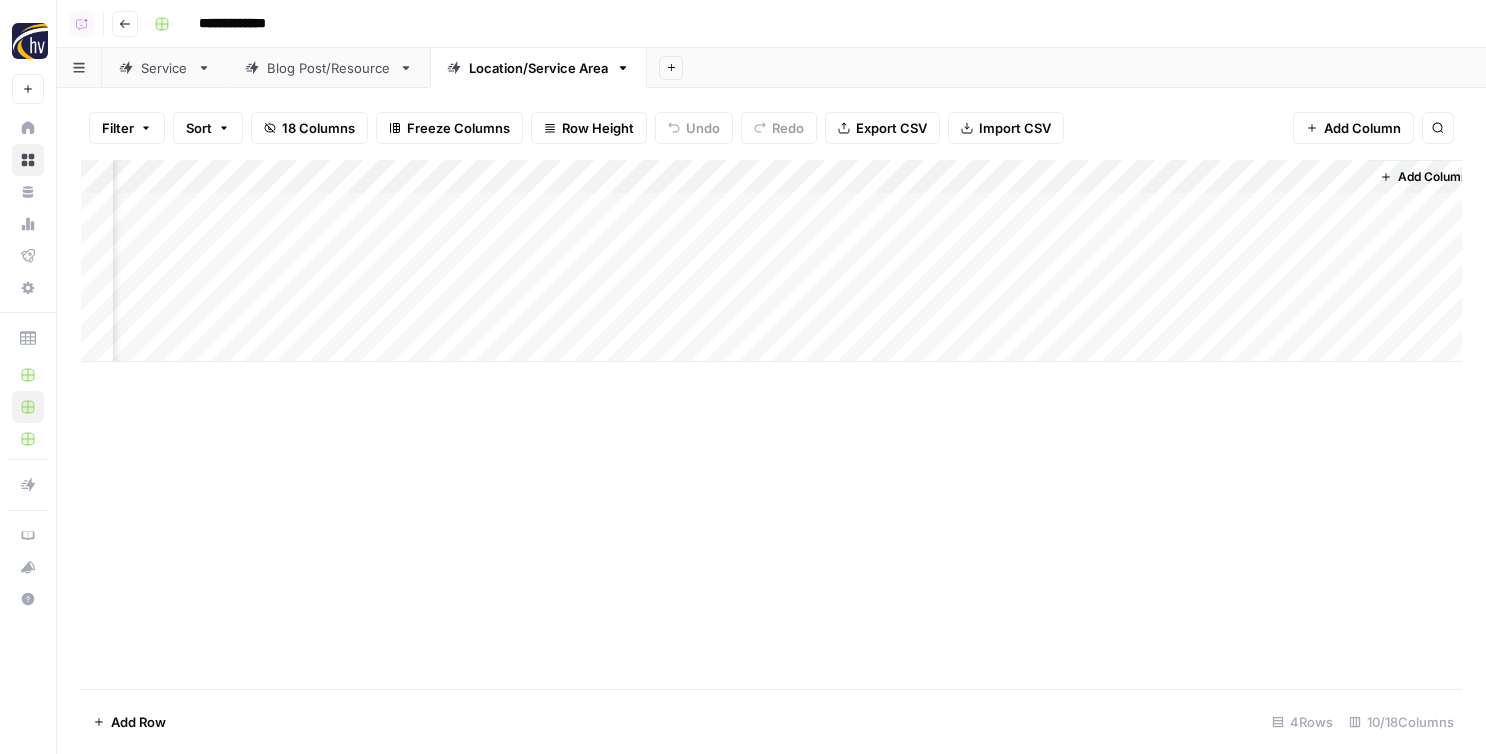 scroll, scrollTop: 0, scrollLeft: 539, axis: horizontal 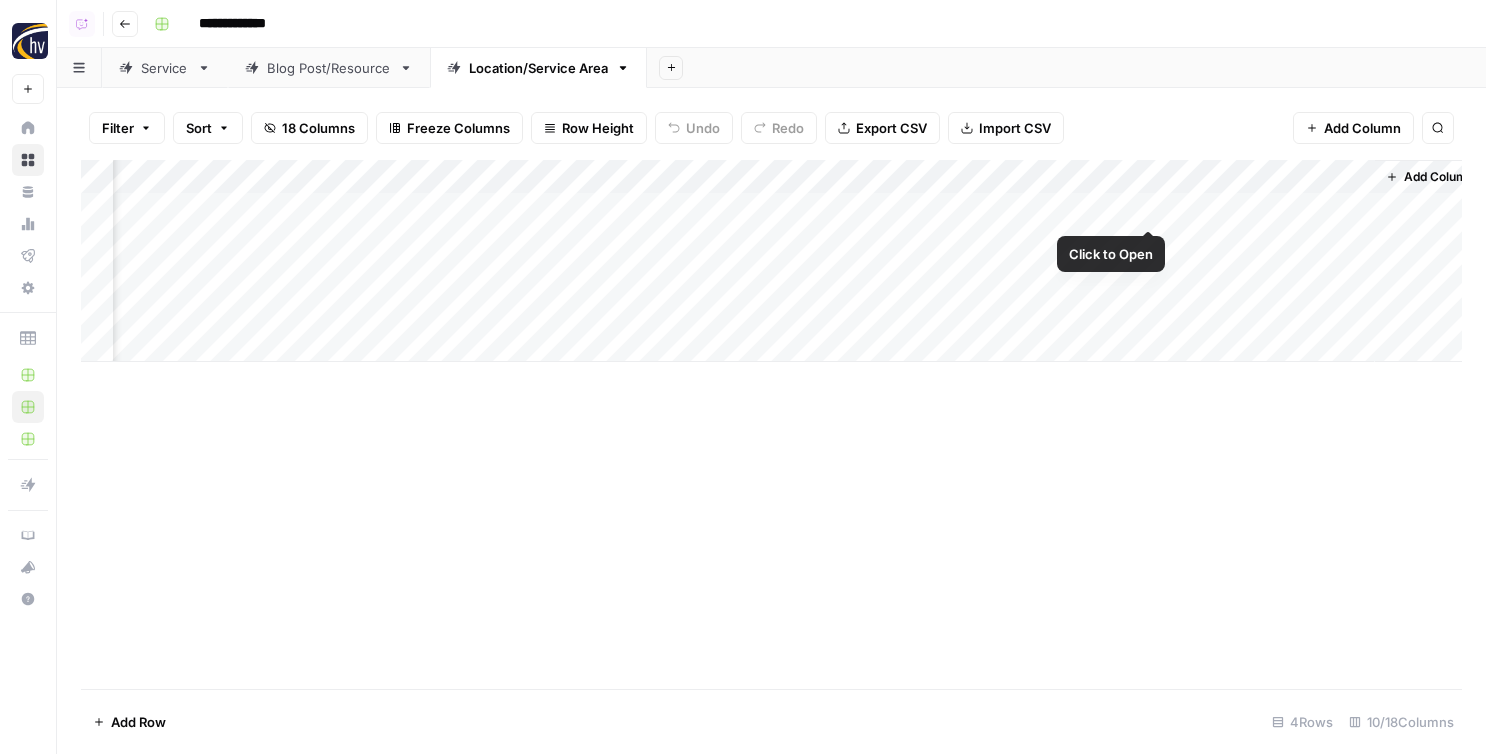 click on "Add Column" at bounding box center [771, 261] 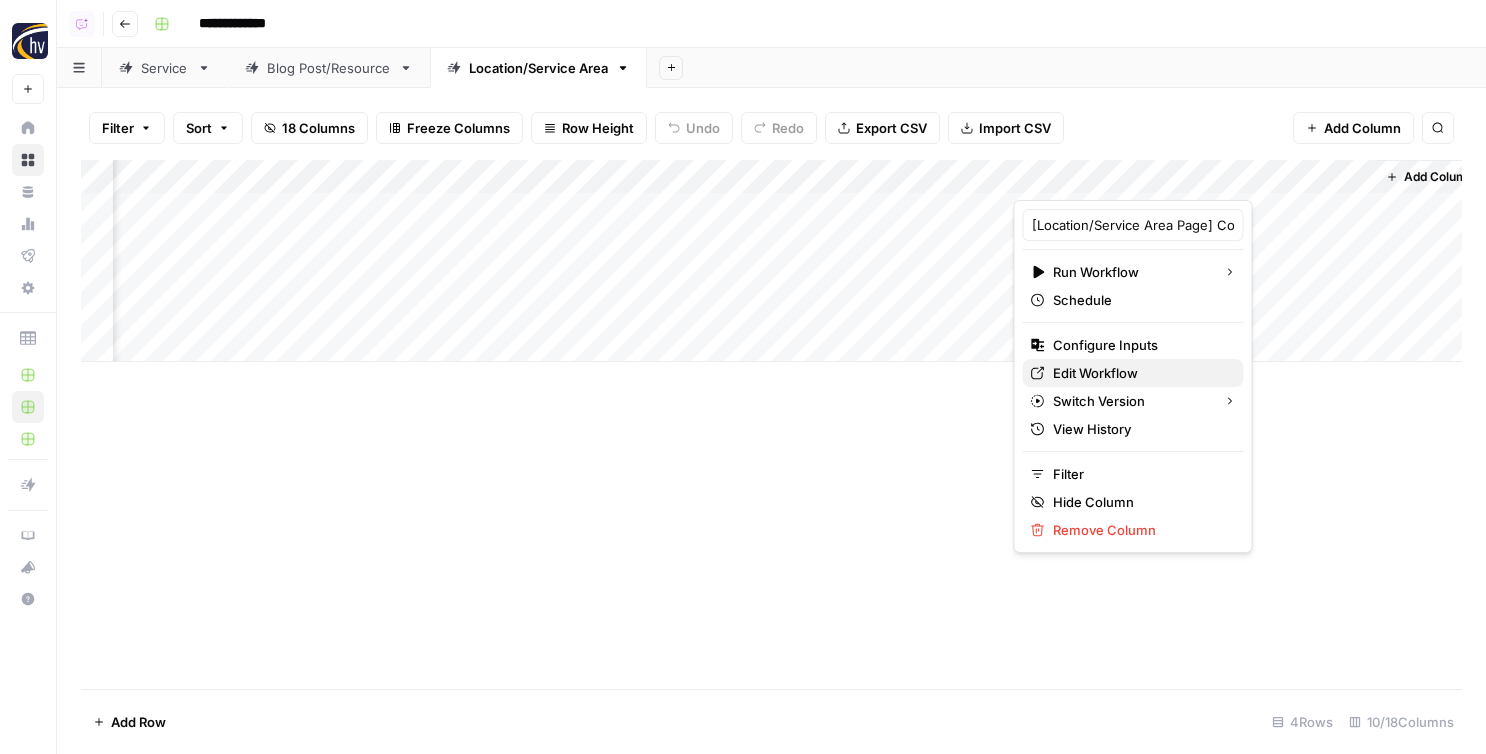 click on "Edit Workflow" at bounding box center [1140, 373] 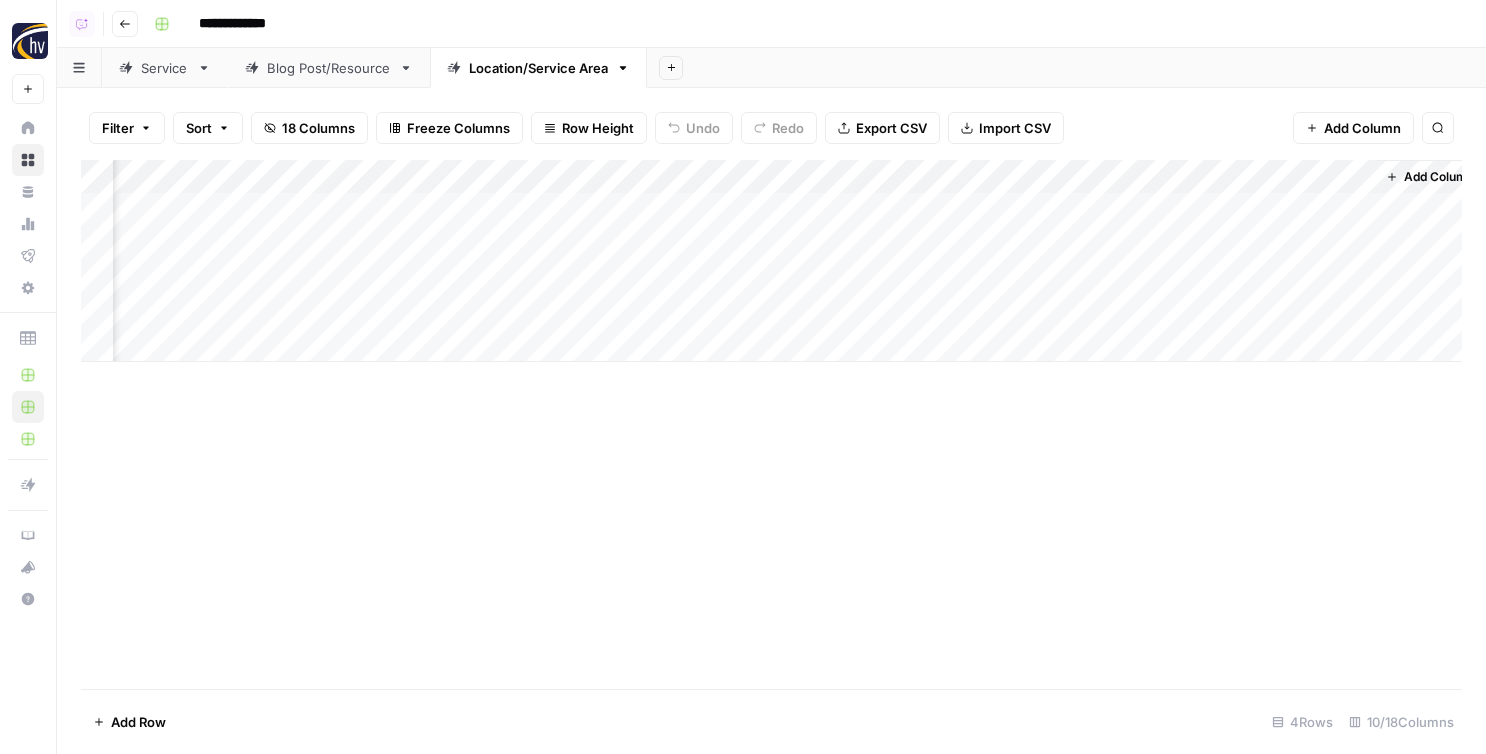 click on "Add Column" at bounding box center (771, 261) 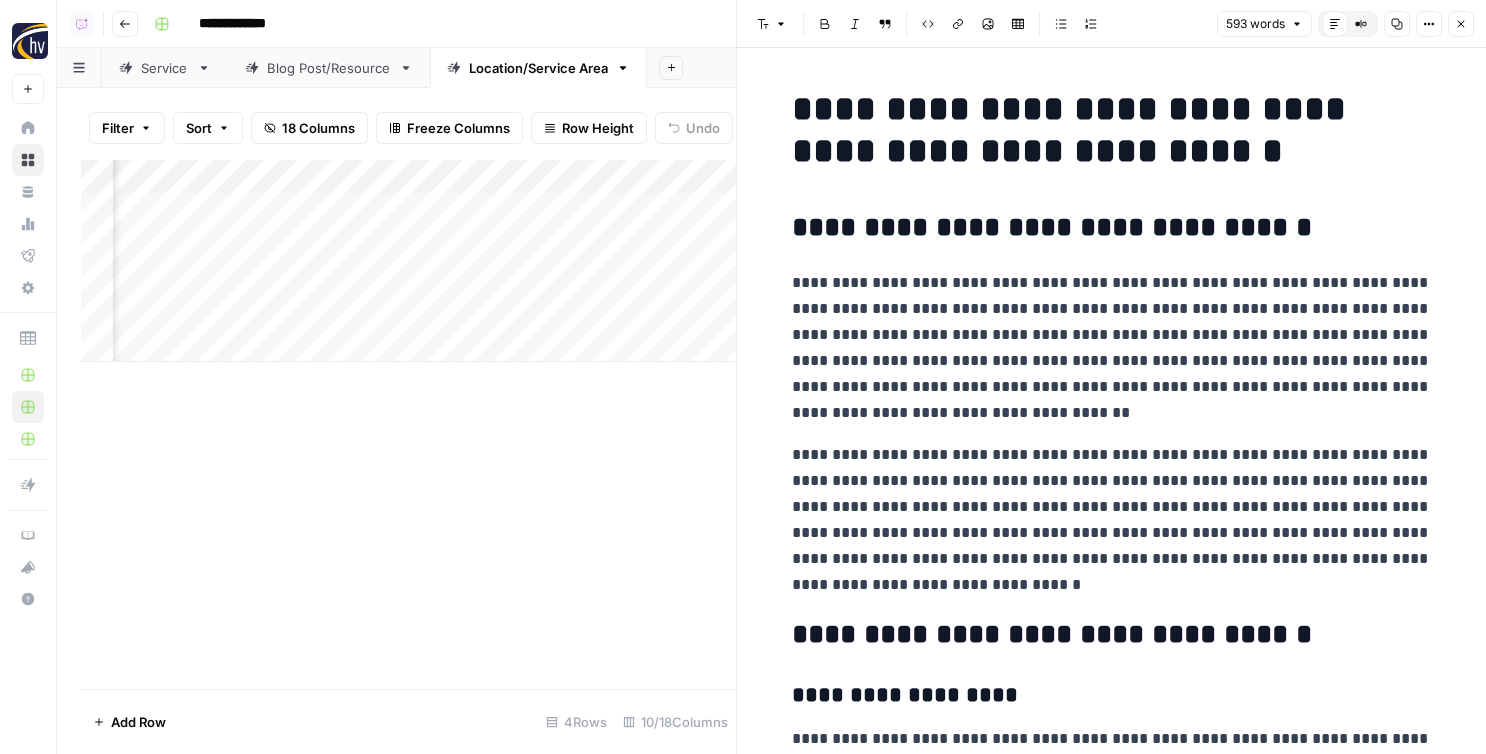 click 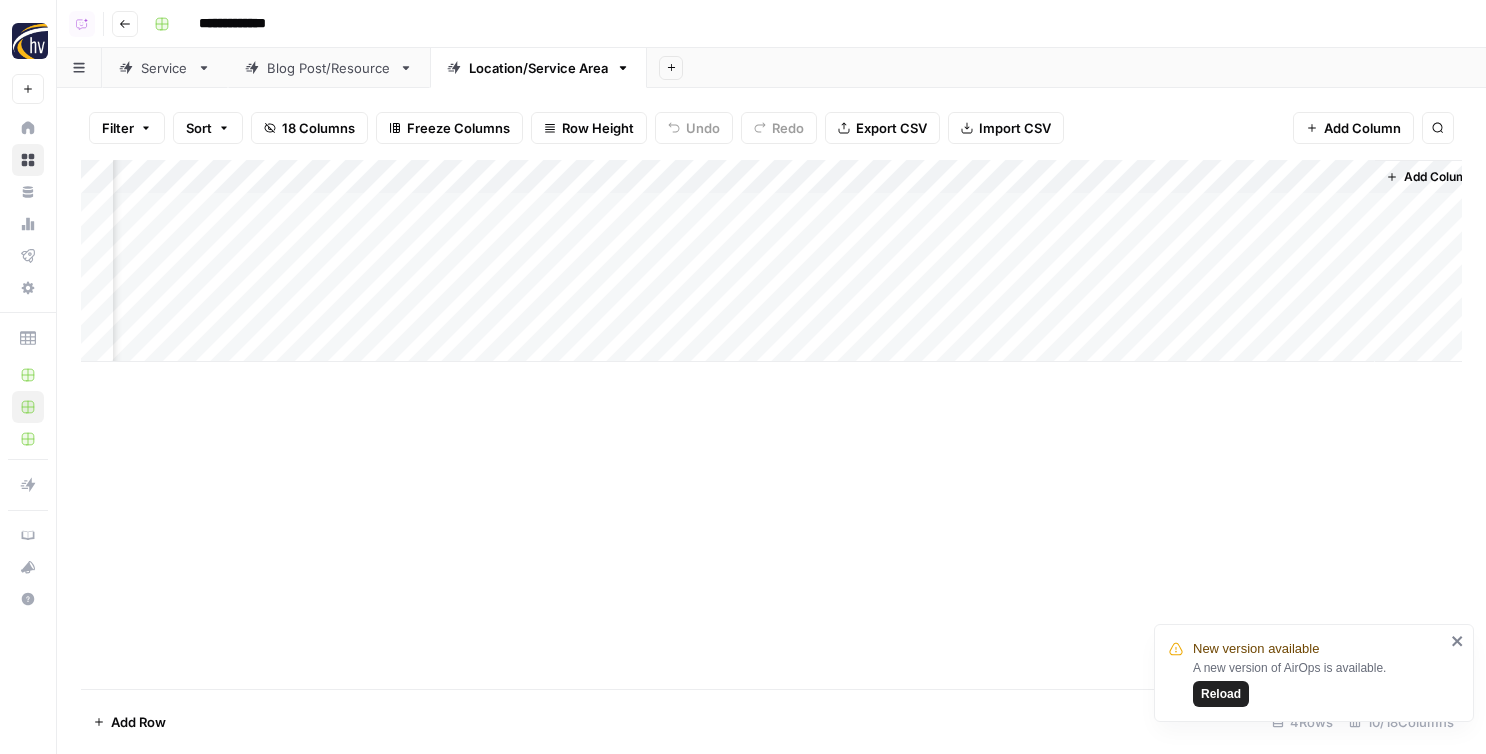 click on "Reload" at bounding box center (1221, 694) 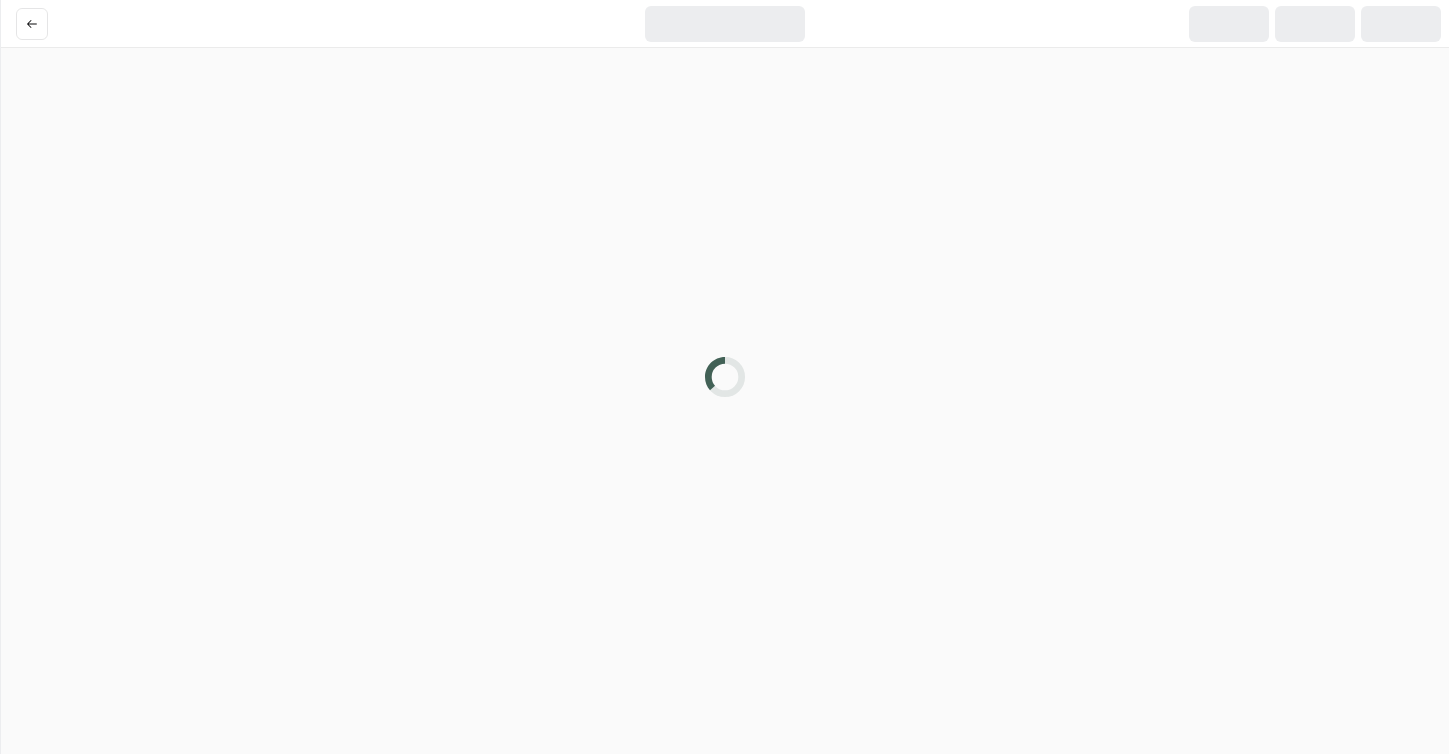 scroll, scrollTop: 0, scrollLeft: 0, axis: both 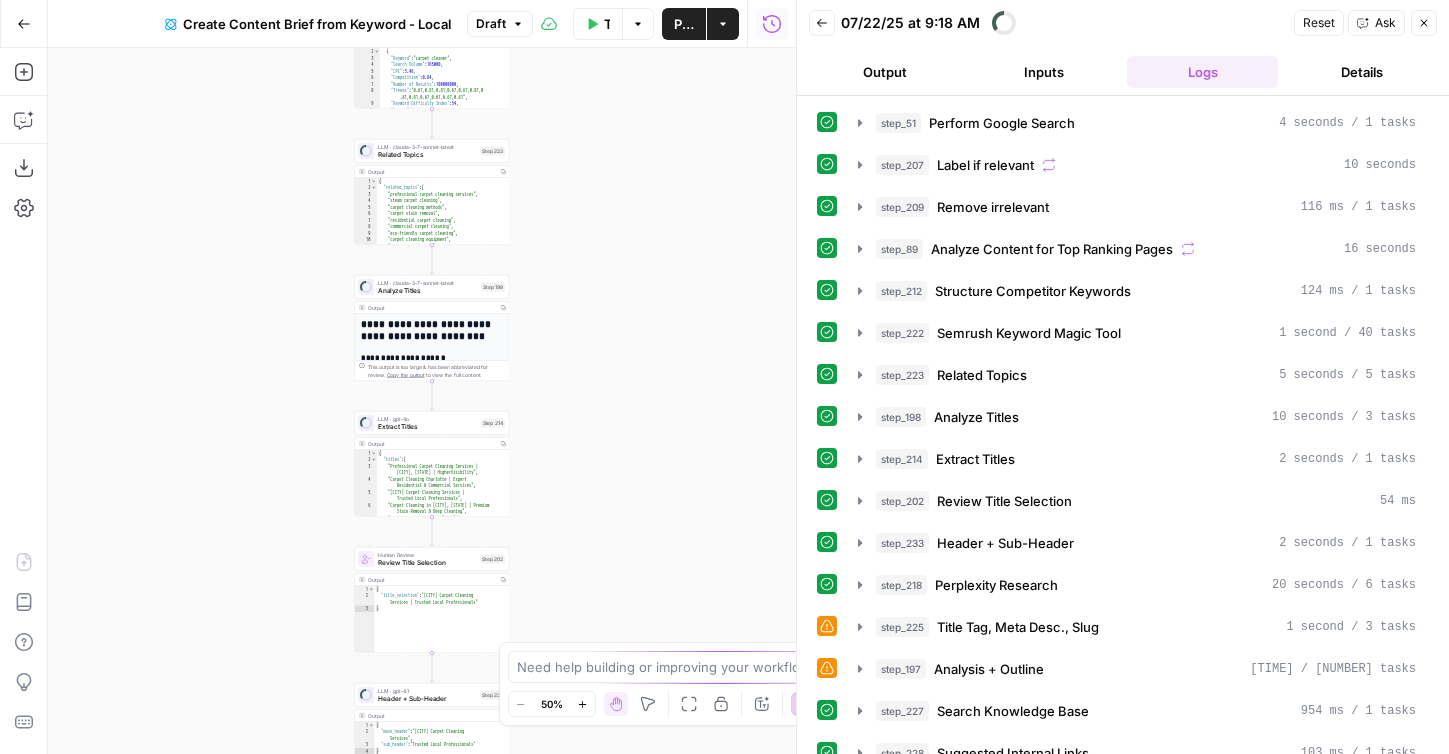 drag, startPoint x: 589, startPoint y: 251, endPoint x: 643, endPoint y: 395, distance: 153.79207 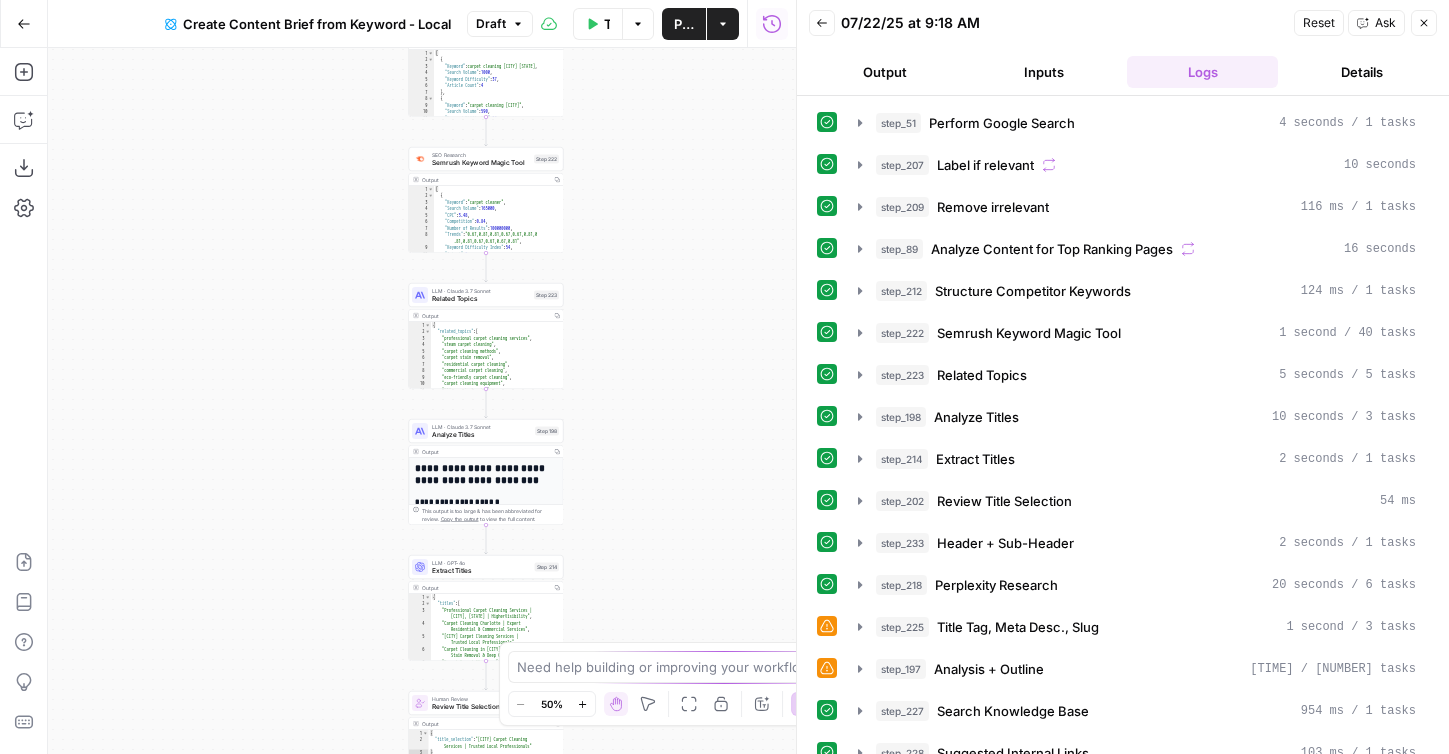 drag, startPoint x: 640, startPoint y: 472, endPoint x: 641, endPoint y: 72, distance: 400.00125 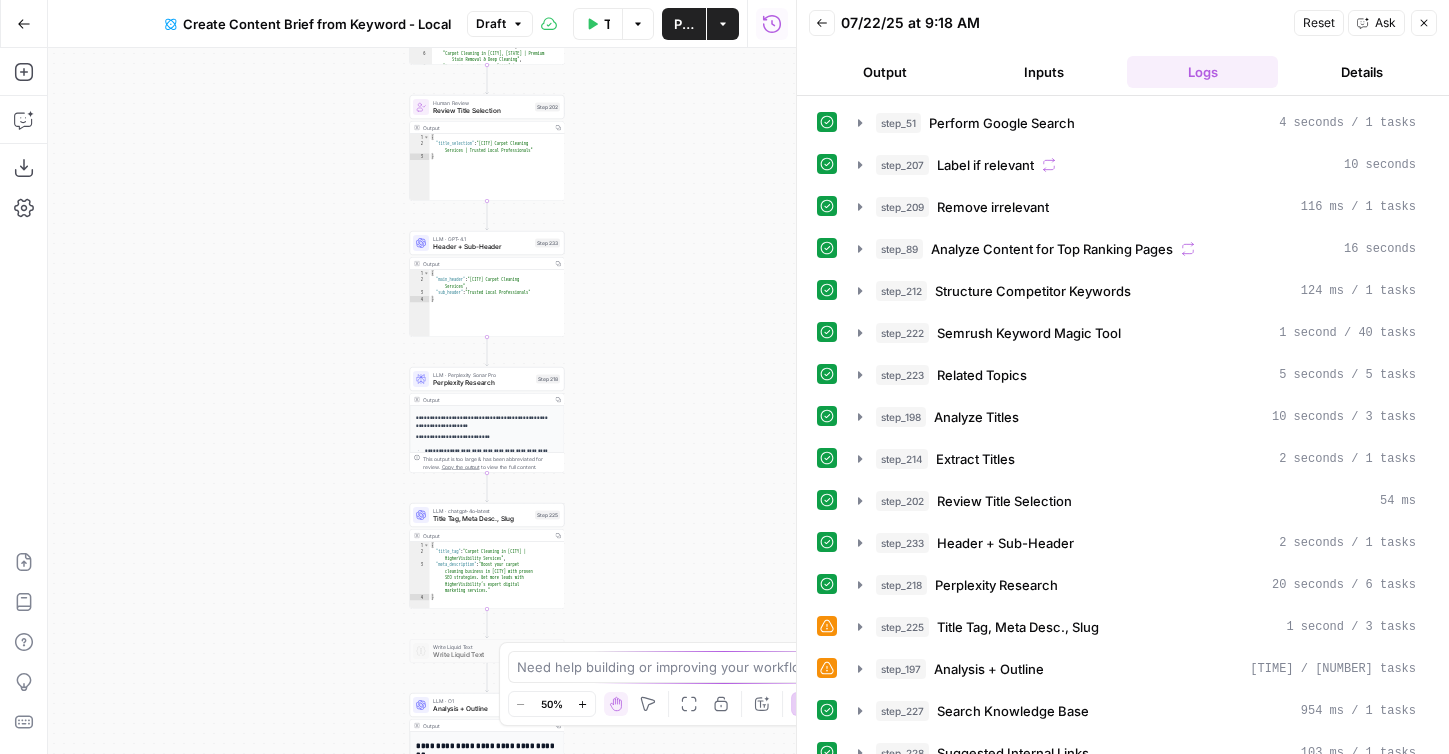 drag, startPoint x: 615, startPoint y: 493, endPoint x: 615, endPoint y: 212, distance: 281 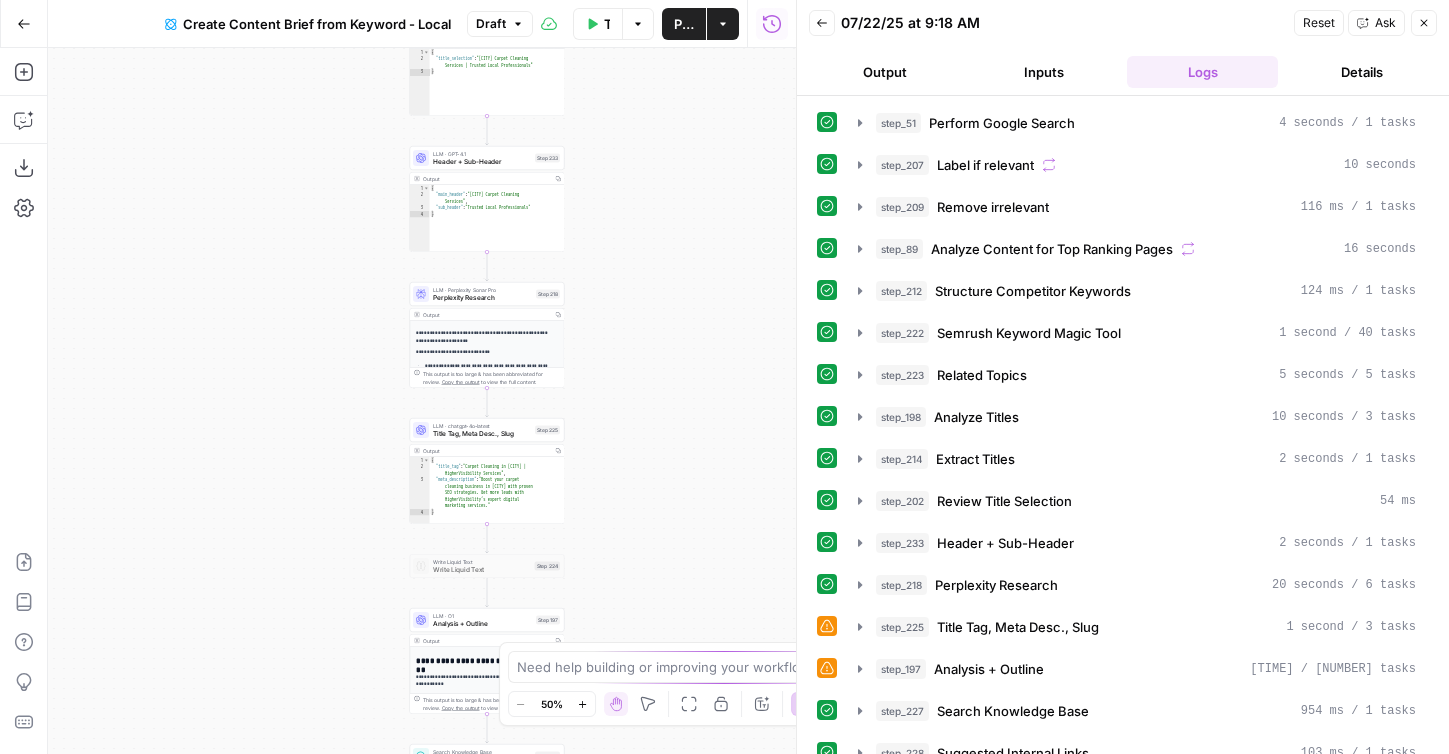 drag, startPoint x: 619, startPoint y: 465, endPoint x: 619, endPoint y: 275, distance: 190 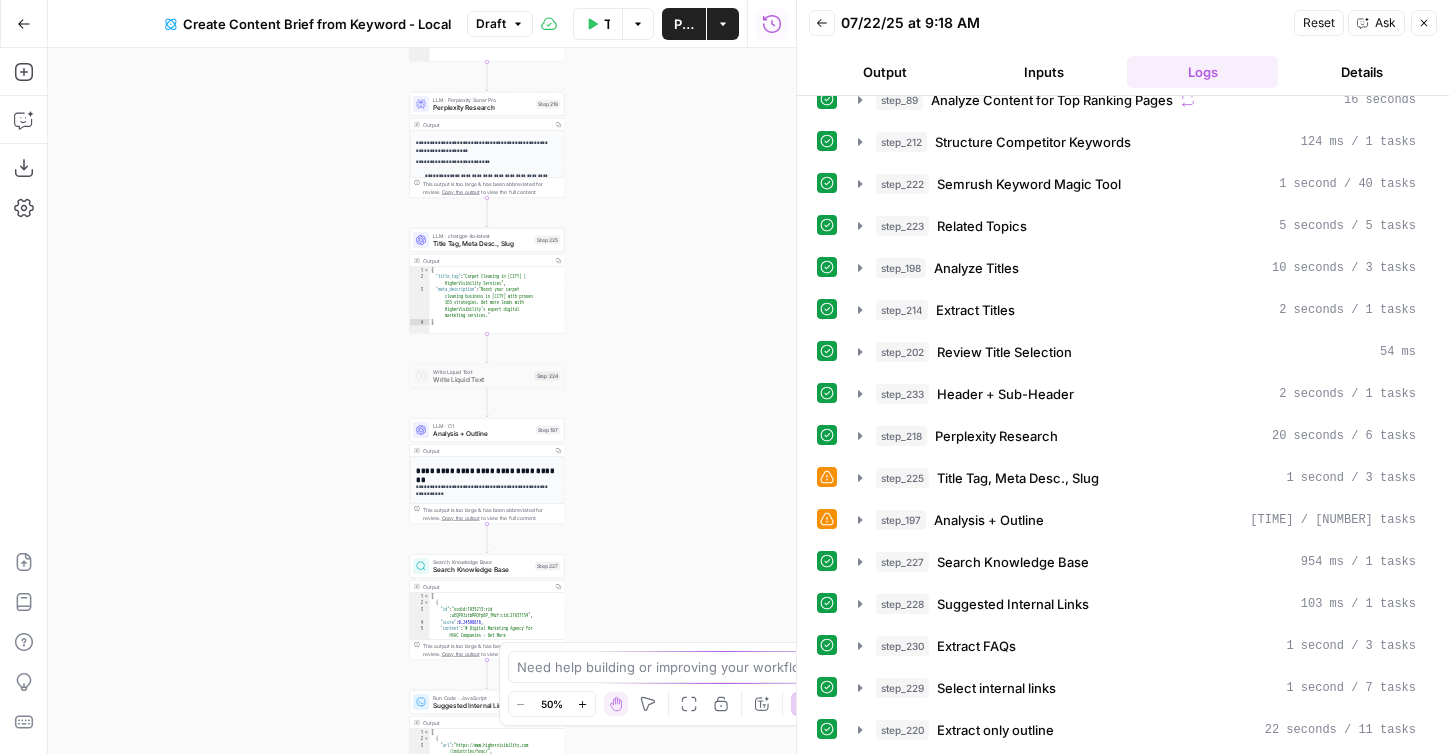 scroll, scrollTop: 386, scrollLeft: 0, axis: vertical 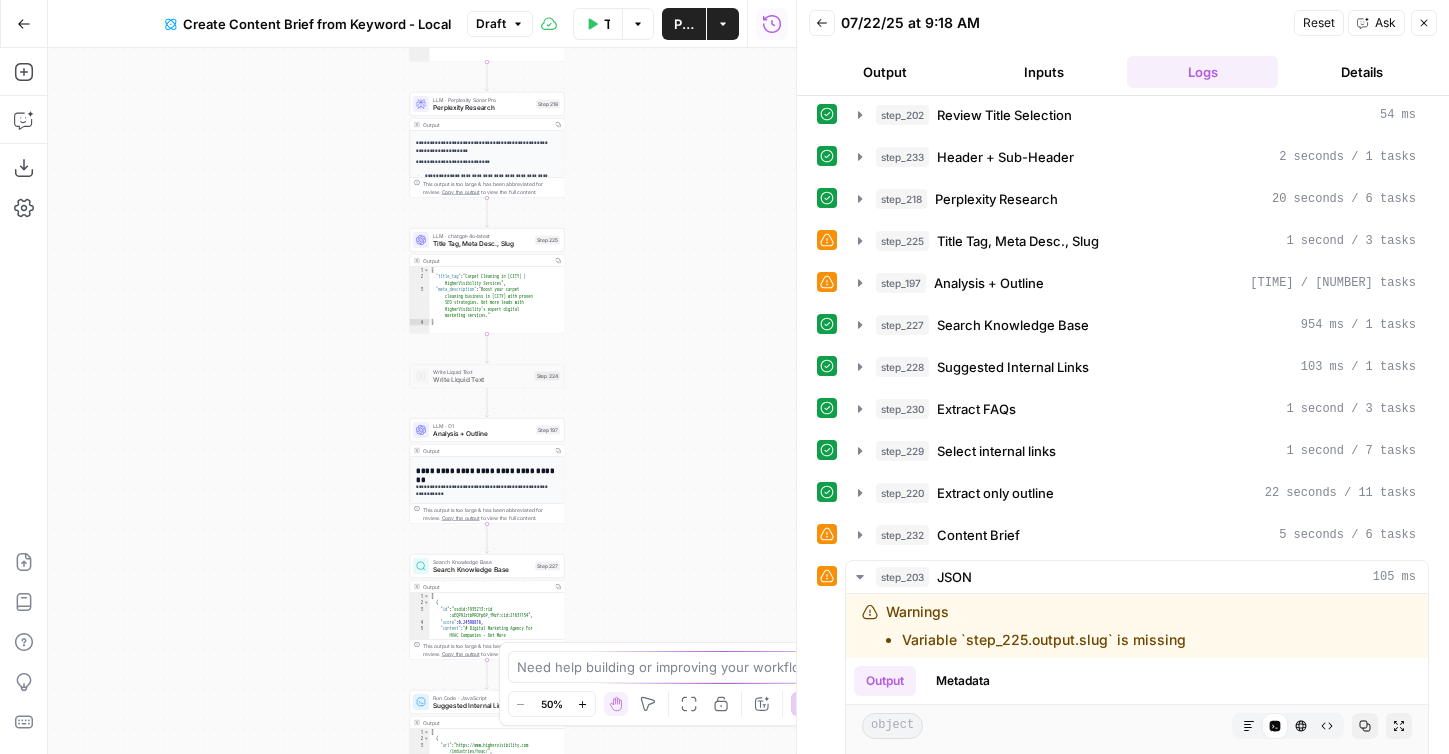 drag, startPoint x: 666, startPoint y: 532, endPoint x: 666, endPoint y: 298, distance: 234 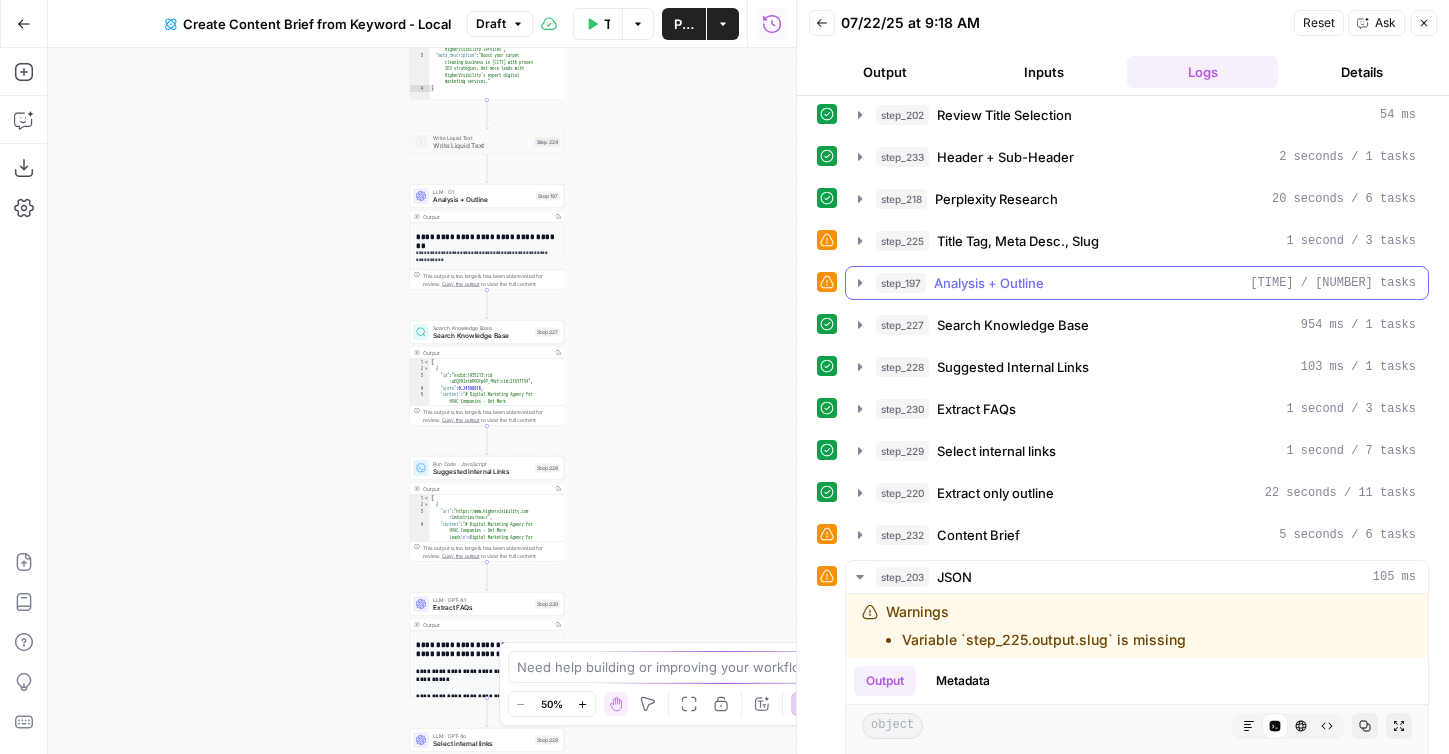 click 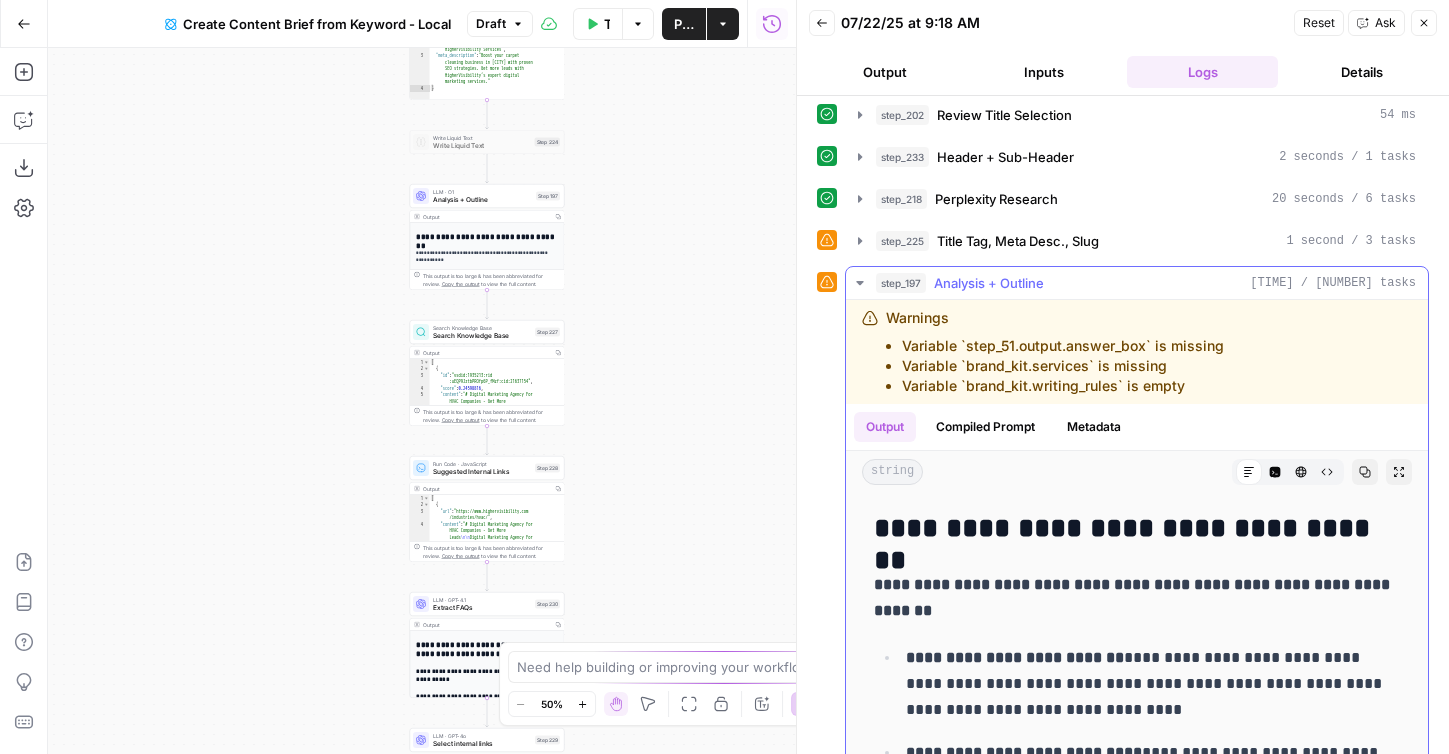 scroll, scrollTop: 34, scrollLeft: 0, axis: vertical 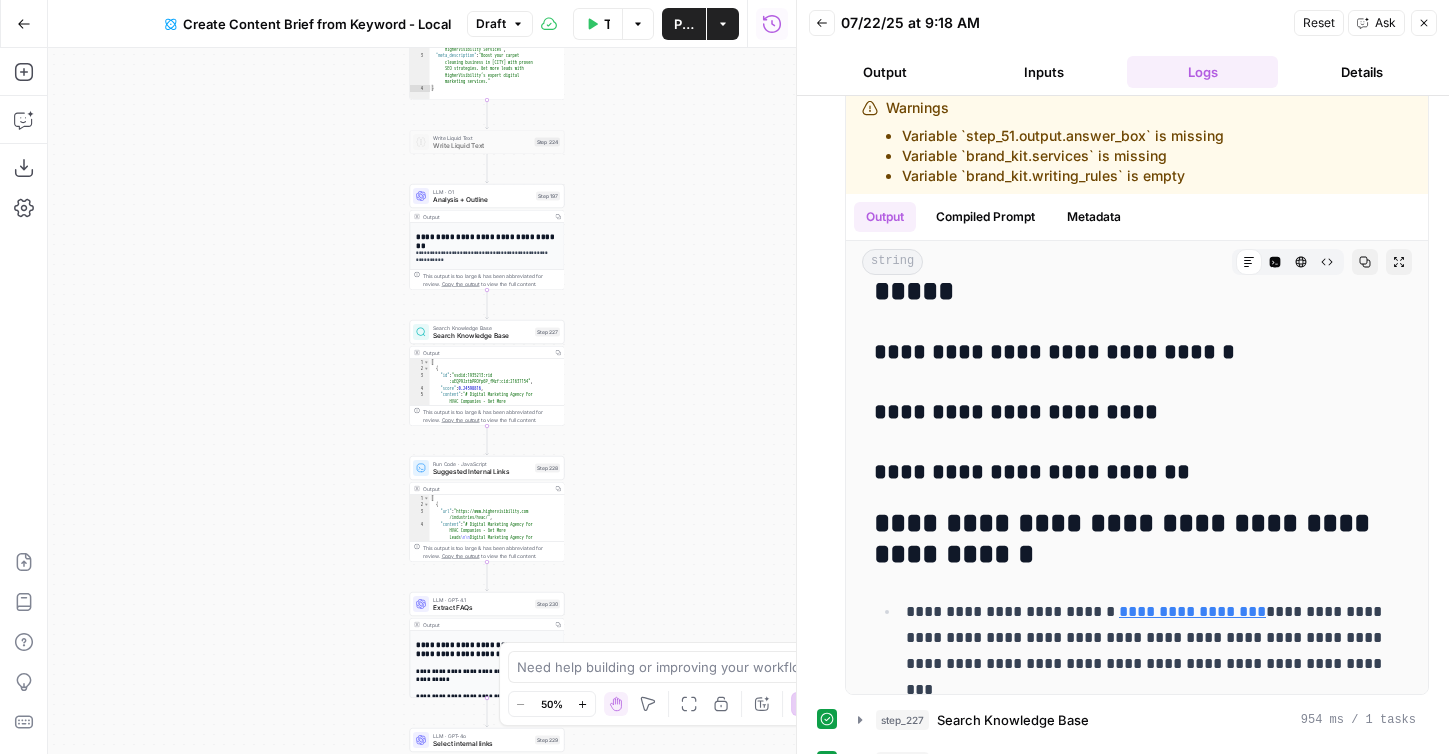 drag, startPoint x: 687, startPoint y: 259, endPoint x: 666, endPoint y: 441, distance: 183.20753 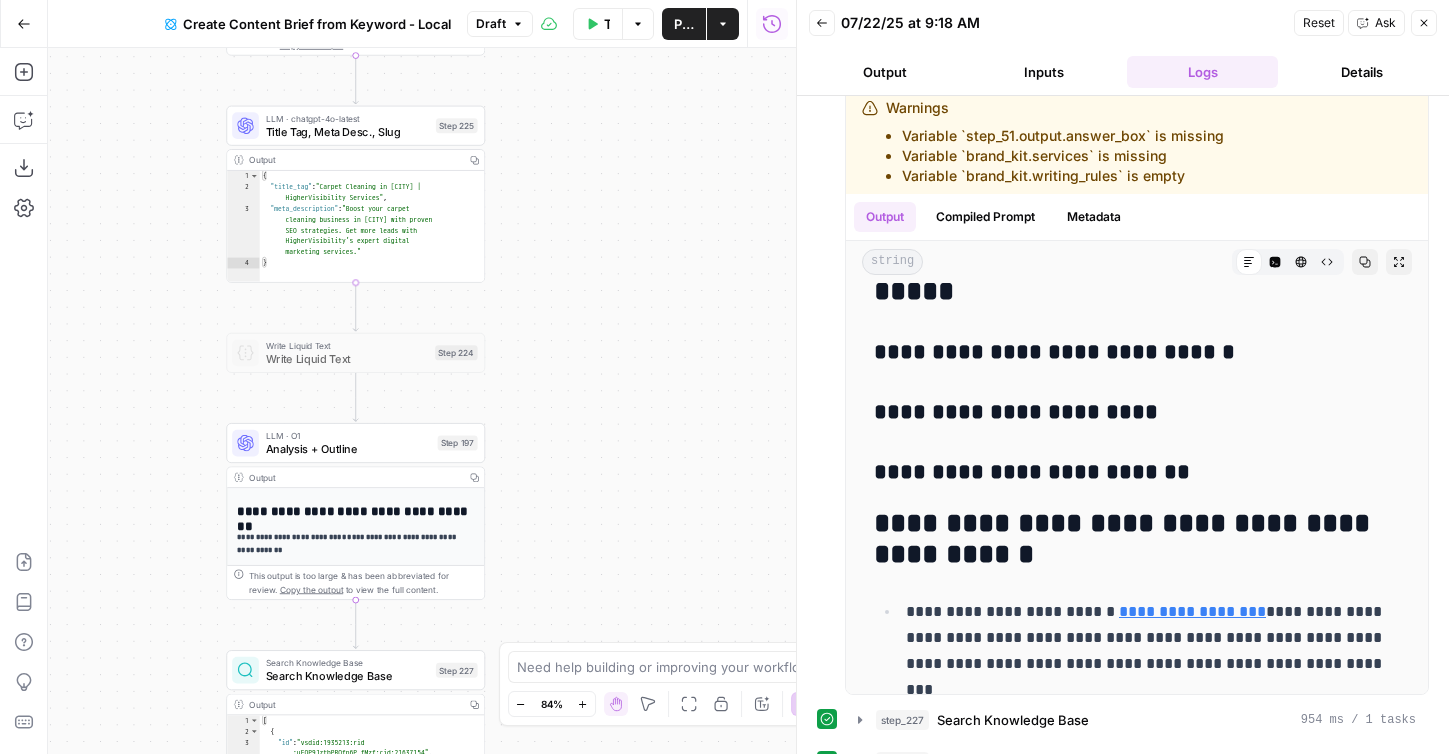 drag, startPoint x: 632, startPoint y: 275, endPoint x: 734, endPoint y: 158, distance: 155.2192 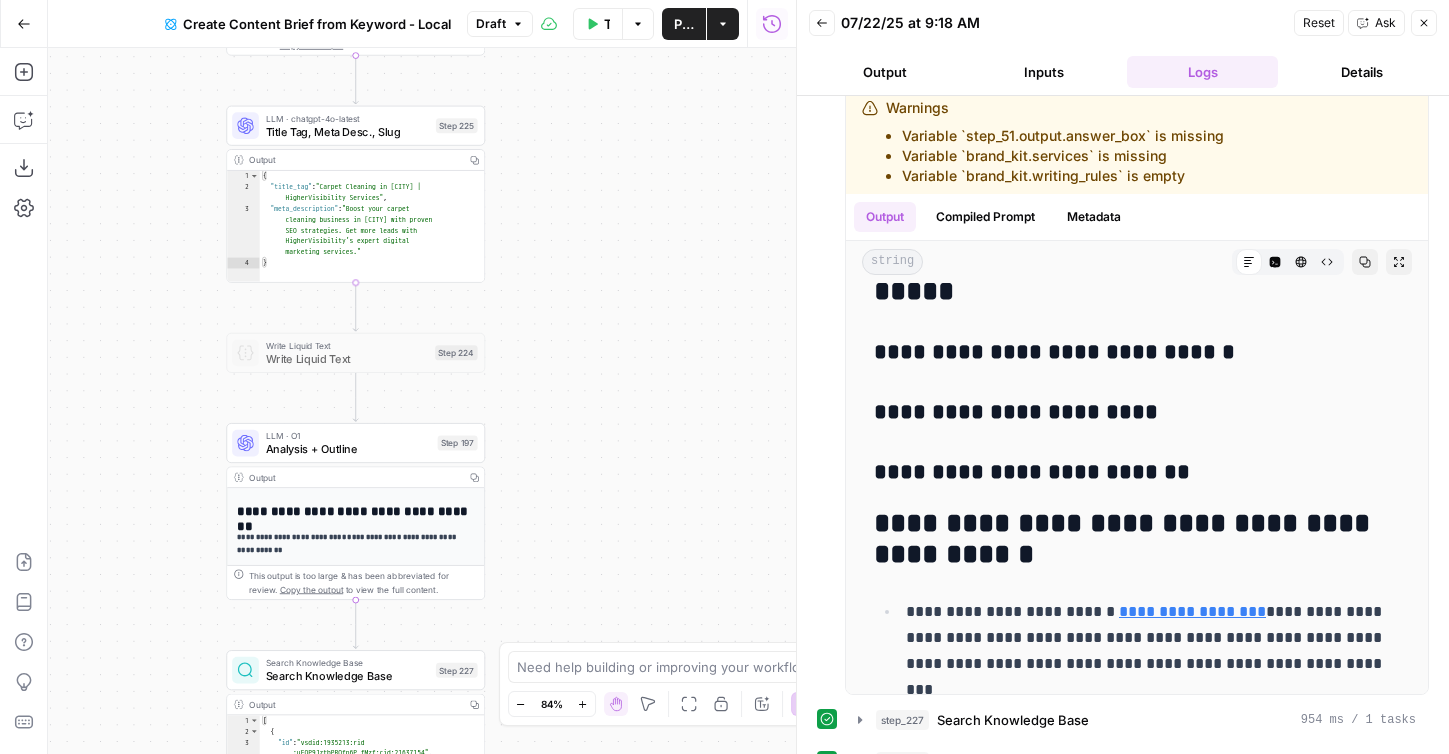 click on "Workflow Set Inputs Inputs Google Search Perform Google Search Step 51 Output Copy 1 2 3 4 5 6 {    "search_metadata" :  {      "id" :  "687fb9ce80f30edb52e724c2" ,      "status" :  "Success" ,      "json_endpoint" :  "https://serpapi.com          /searches/7ac3a82d7d807413          /687fb9ce80f30edb52e724c2.json" ,      "pixel_position_endpoint" :  "https://serpapi          .com/searches/7ac3a82d7d807413          /687fb9ce80f30edb52e724c2          .json_with_pixel_position" ,     This output is too large & has been abbreviated for review.   Copy the output   to view the full content. Loop Iteration Label if relevant Step 207 Output Copy 1 2 3 4 5 6 7 8 9 10 11 12 [    {      "relevant" :  "true"    } ,    {      "relevant" :  "true"    } ,    {      "relevant" :  "true"    } ,    {      "relevant" :  "true"     LLM · GPT-4o Mini Determine if relevant Step 208 Output Copy 1 2 3 {    "relevant" :  "true" }     Complete Run Code · JavaScript Remove irrelevant Copy" at bounding box center (422, 401) 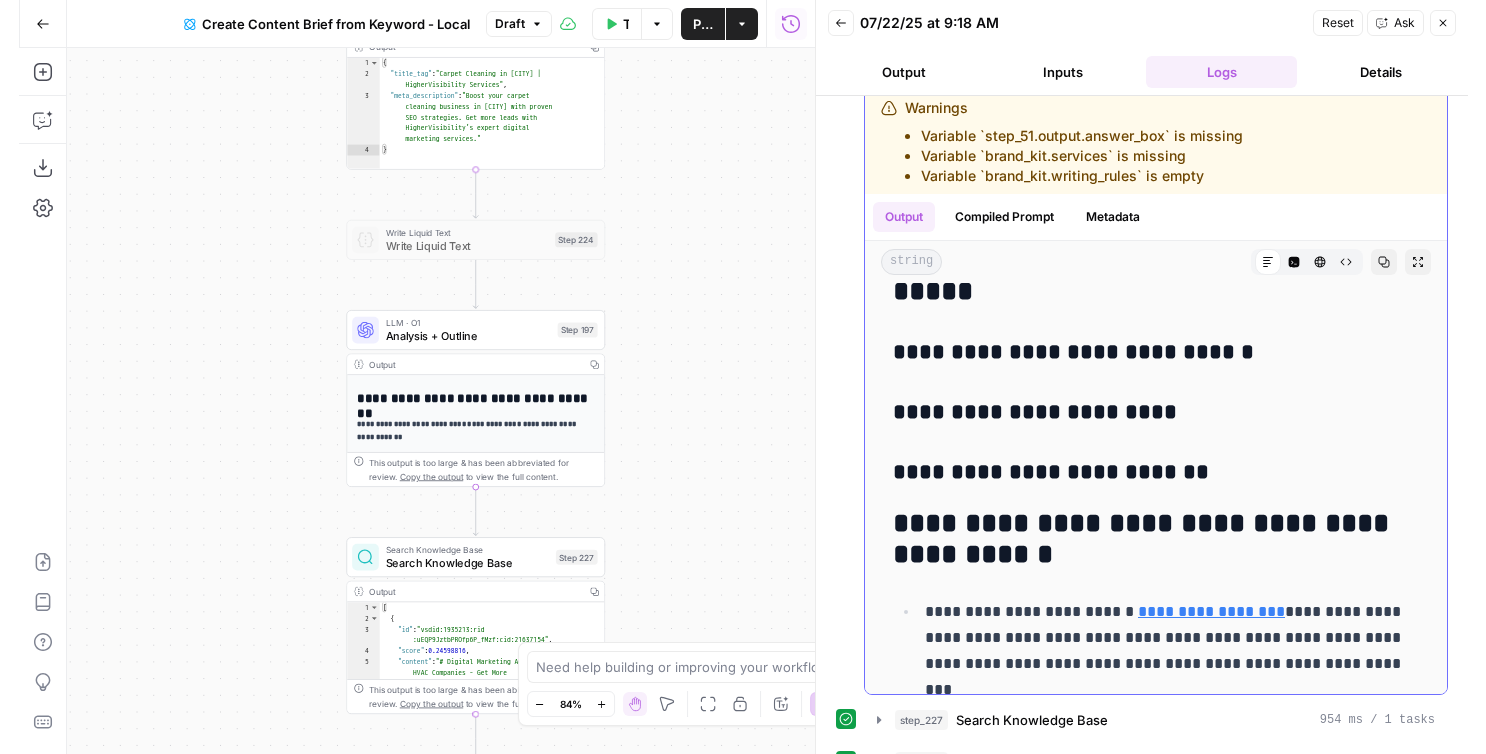 scroll, scrollTop: 12599, scrollLeft: 0, axis: vertical 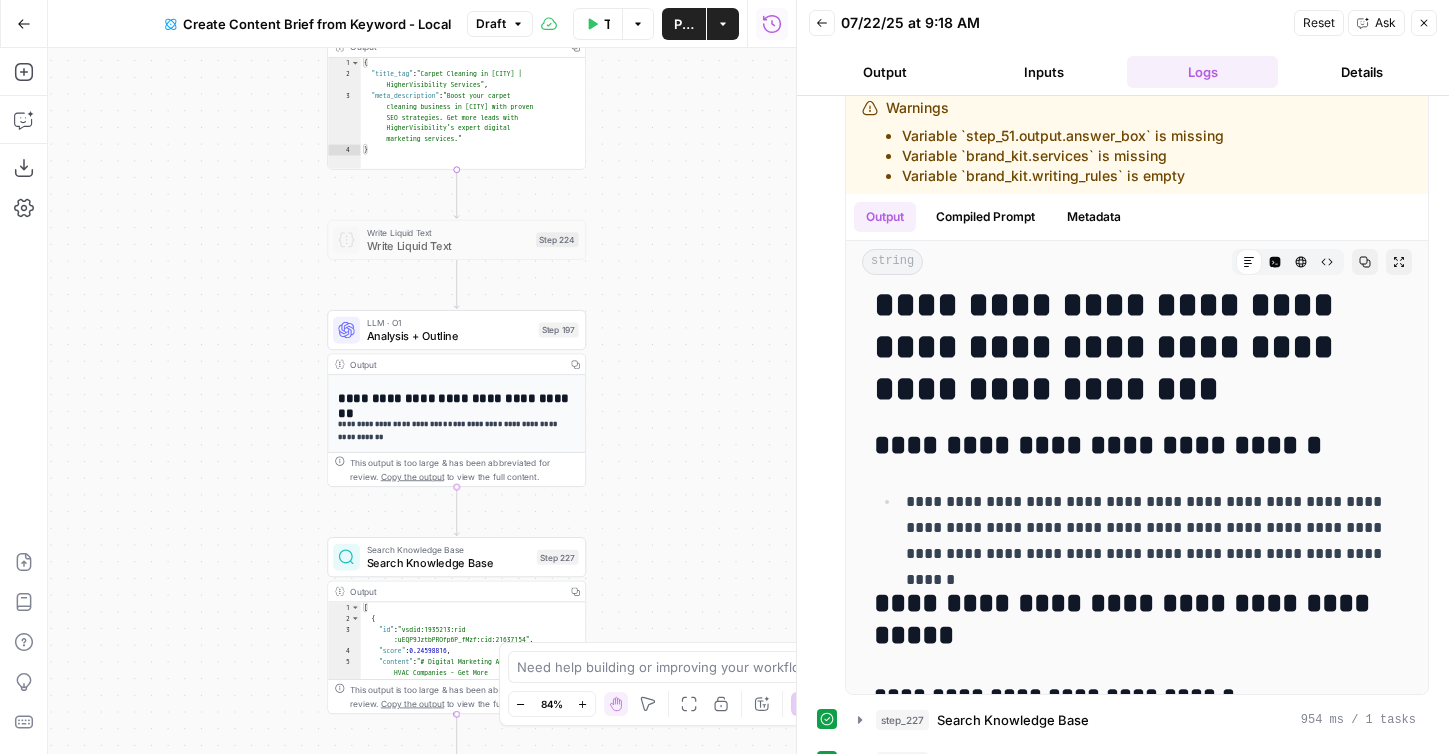 click on "Analysis + Outline" at bounding box center (449, 336) 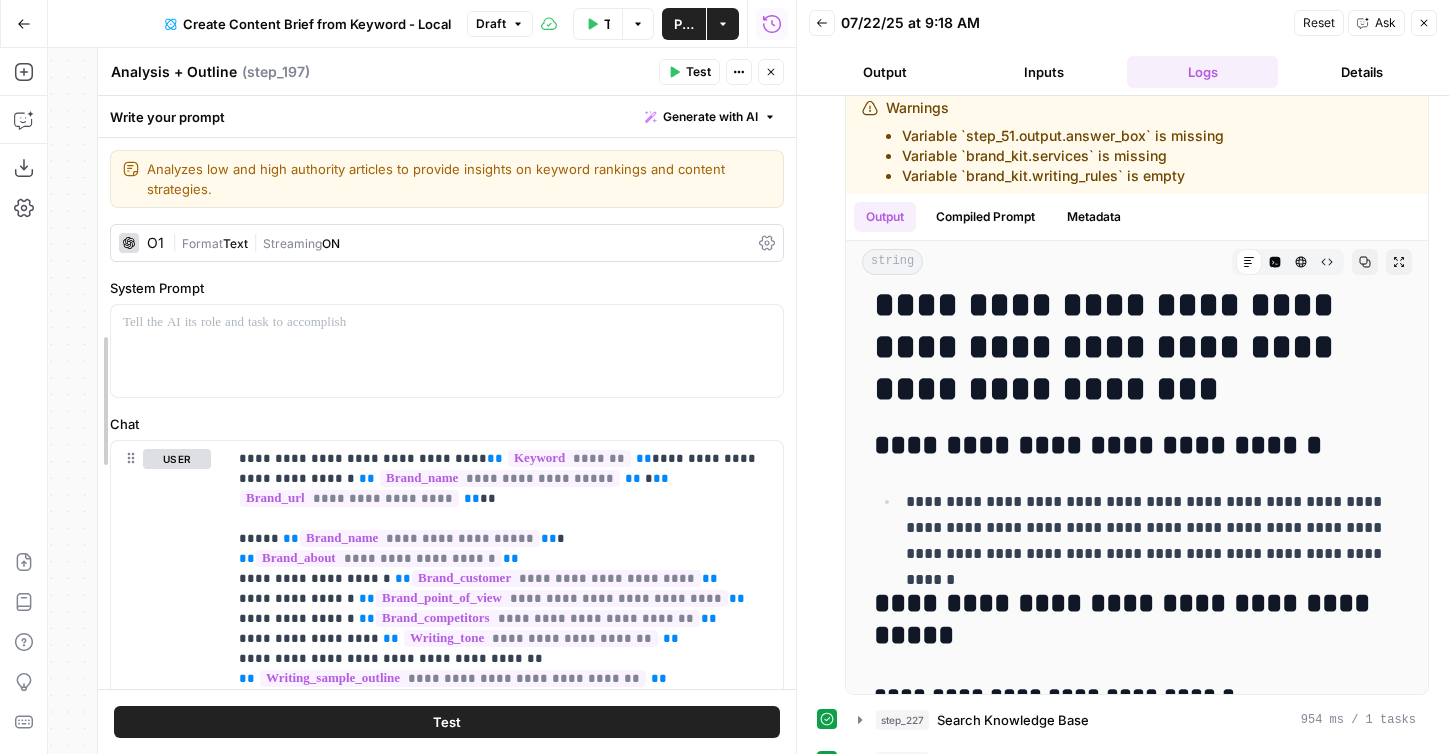 drag, startPoint x: 273, startPoint y: 467, endPoint x: 96, endPoint y: 457, distance: 177.28226 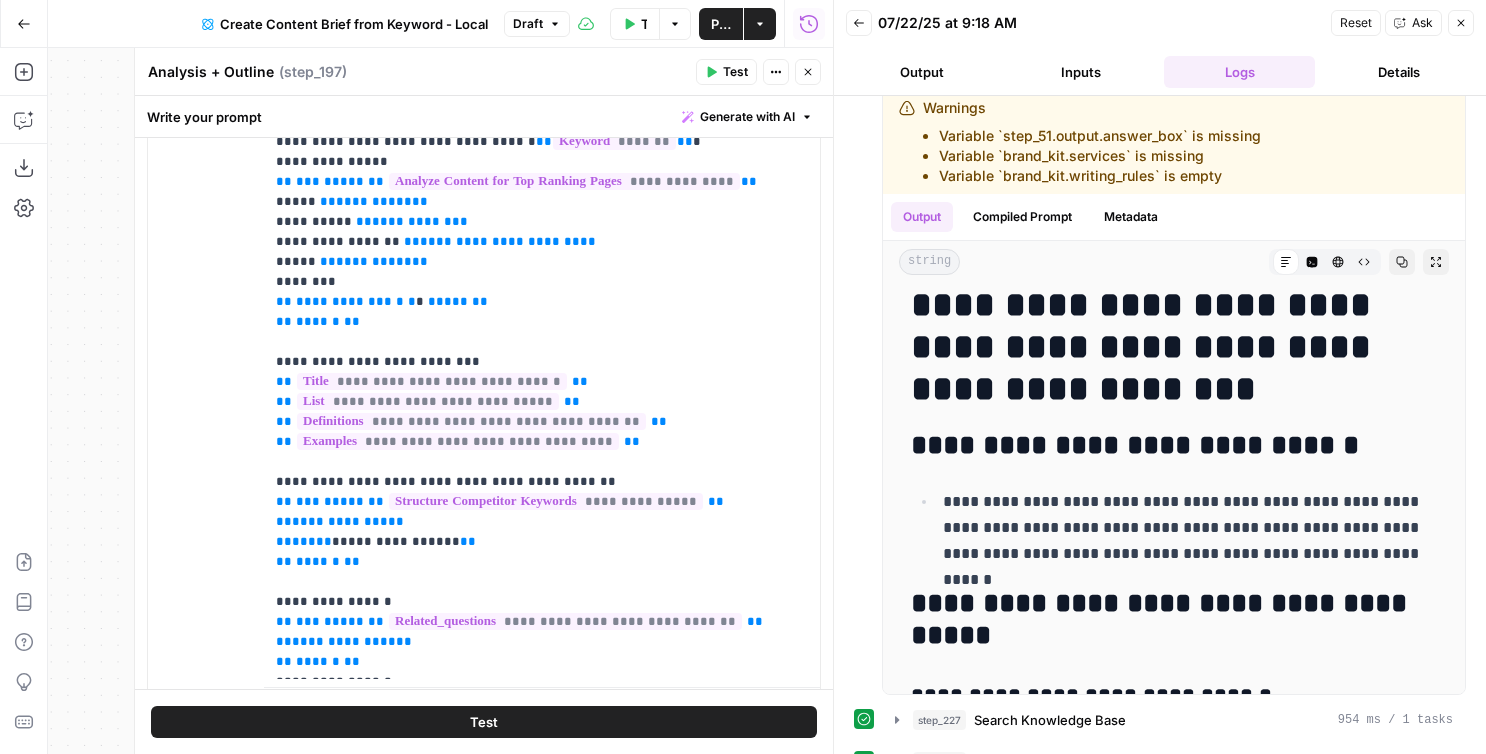 scroll, scrollTop: 763, scrollLeft: 0, axis: vertical 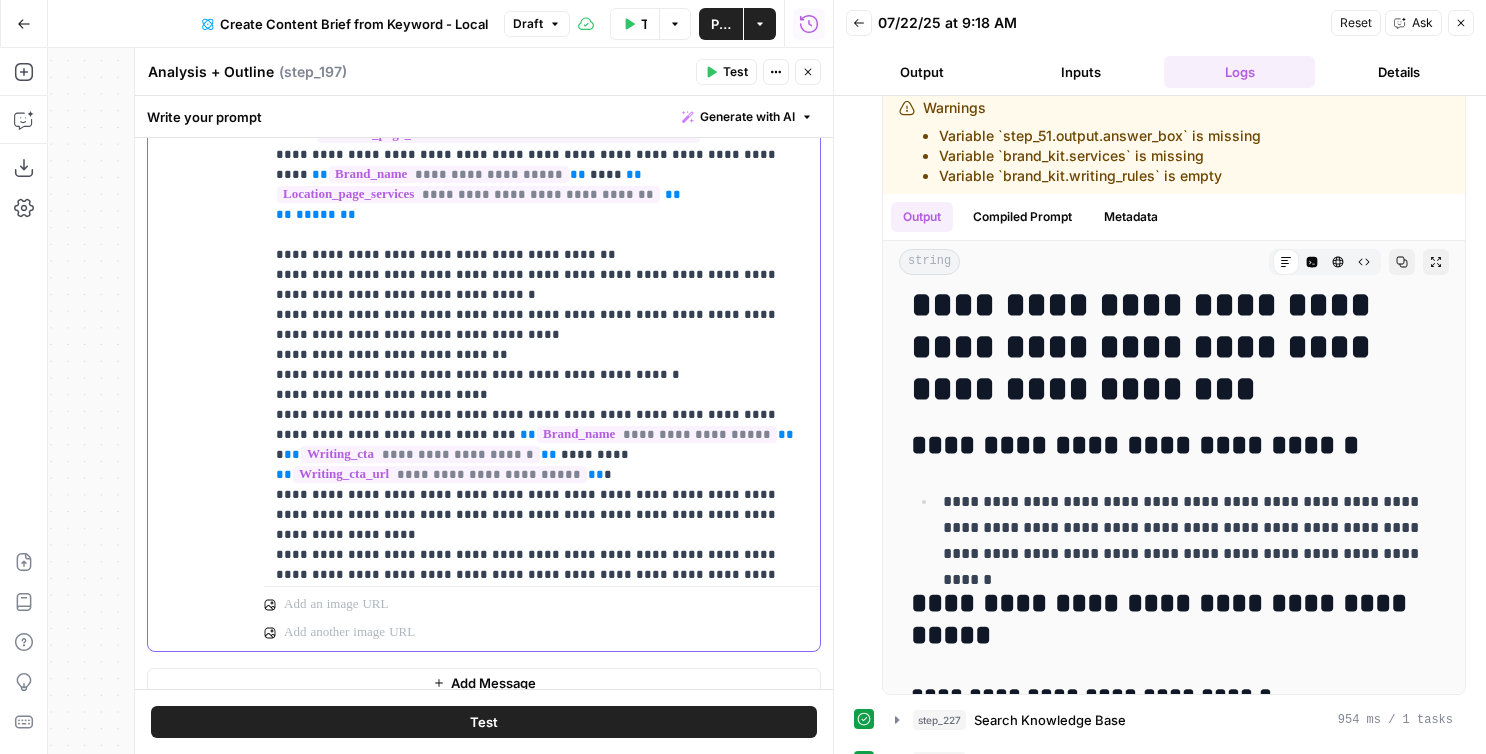 click on "**********" at bounding box center (542, -1675) 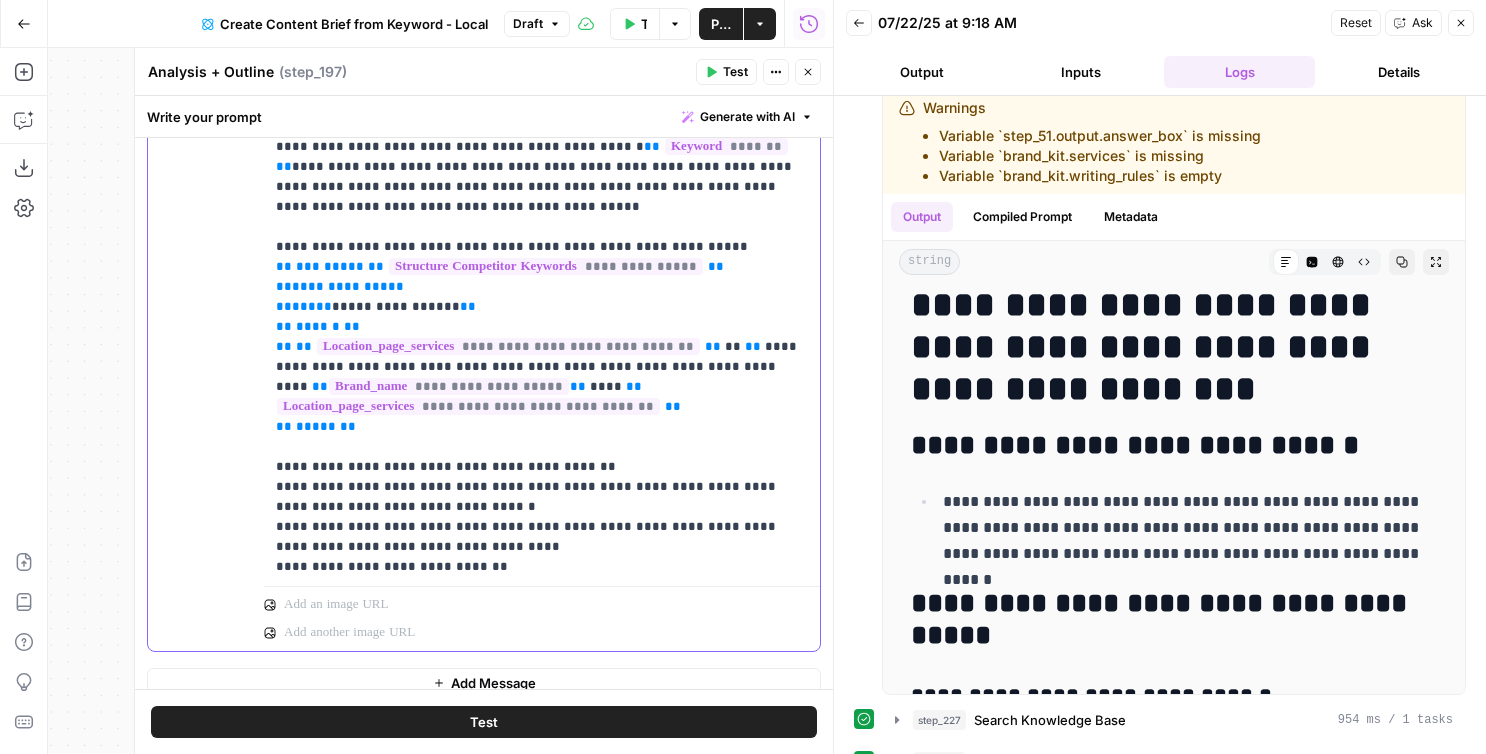 scroll, scrollTop: 3511, scrollLeft: 0, axis: vertical 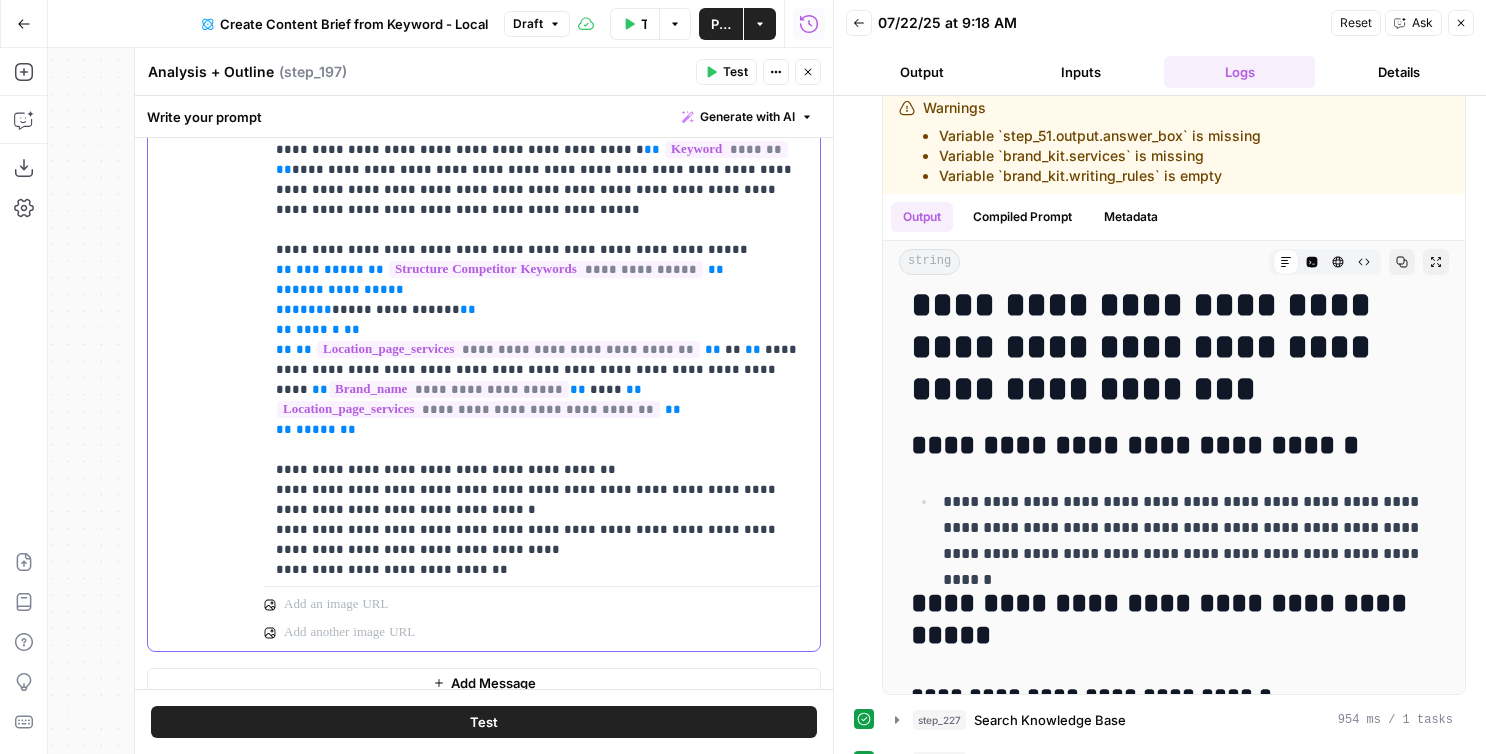 click on "**********" at bounding box center [542, -1460] 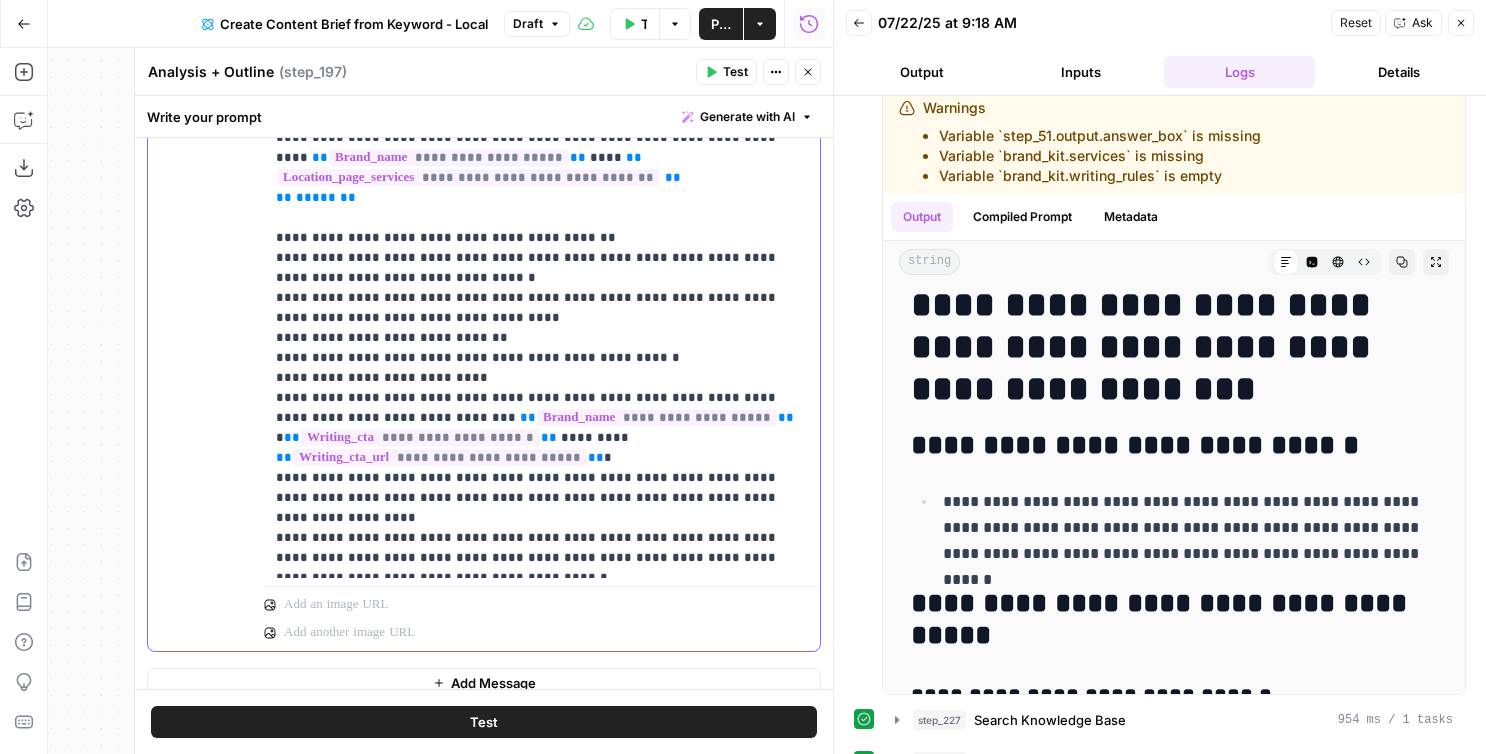 scroll, scrollTop: 3761, scrollLeft: 0, axis: vertical 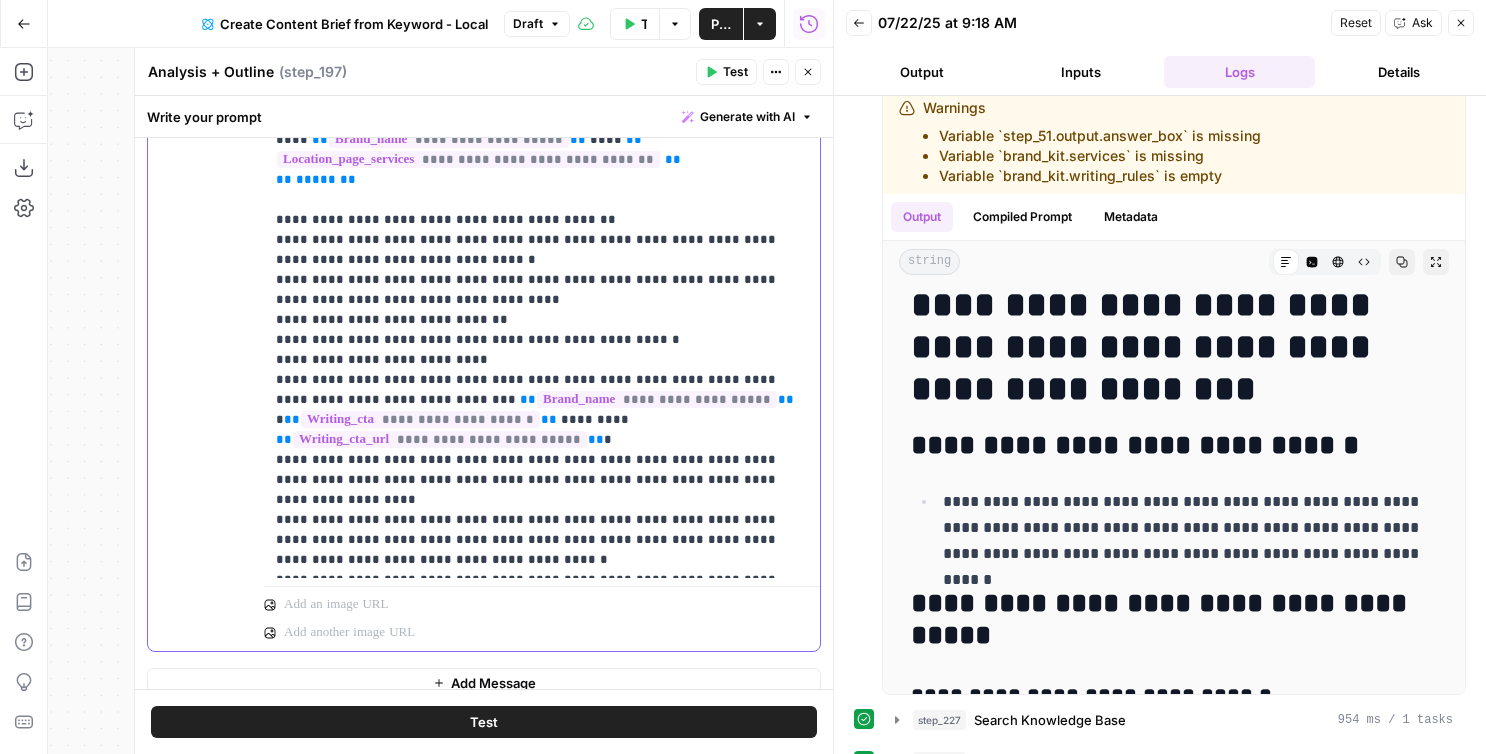 click on "**********" at bounding box center [542, -1710] 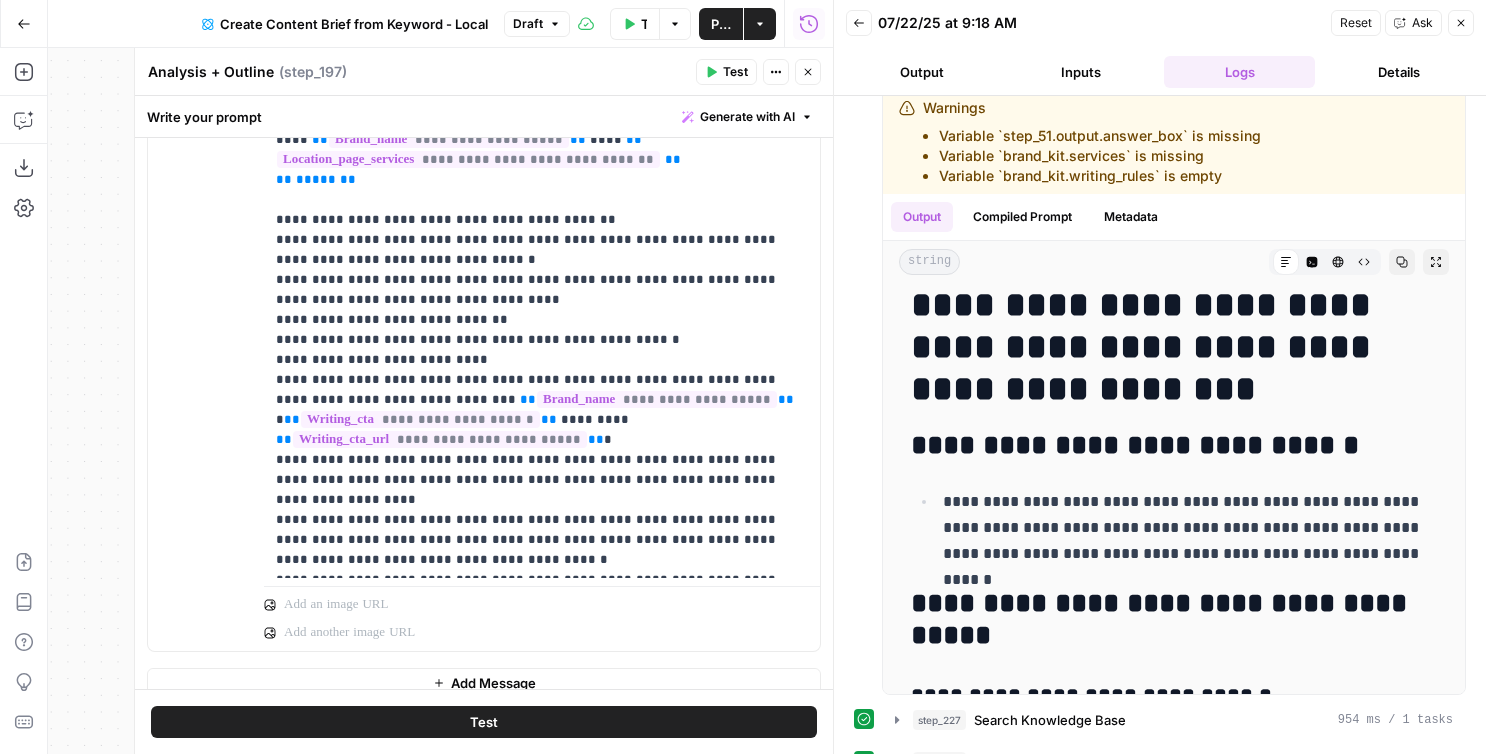 scroll, scrollTop: 0, scrollLeft: 0, axis: both 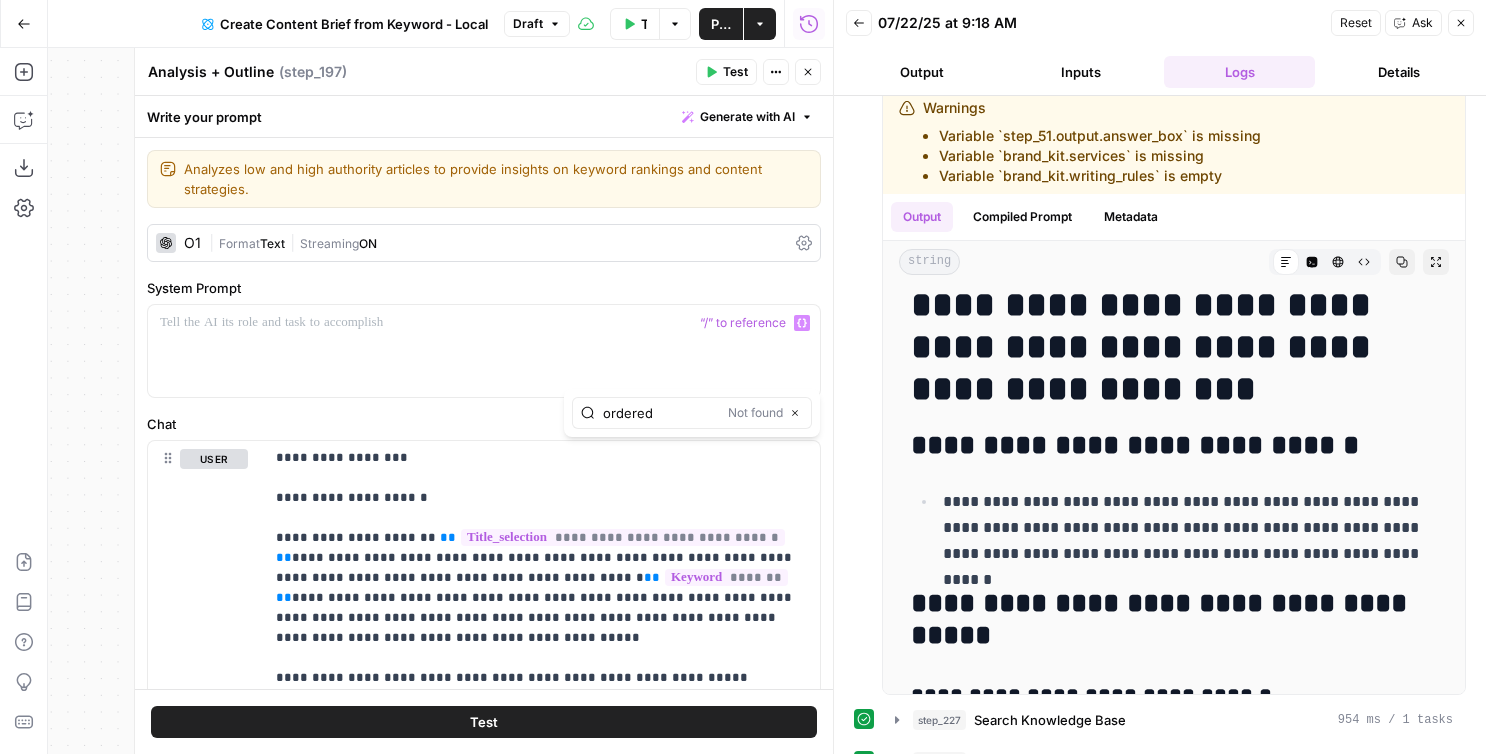 type on "ordered" 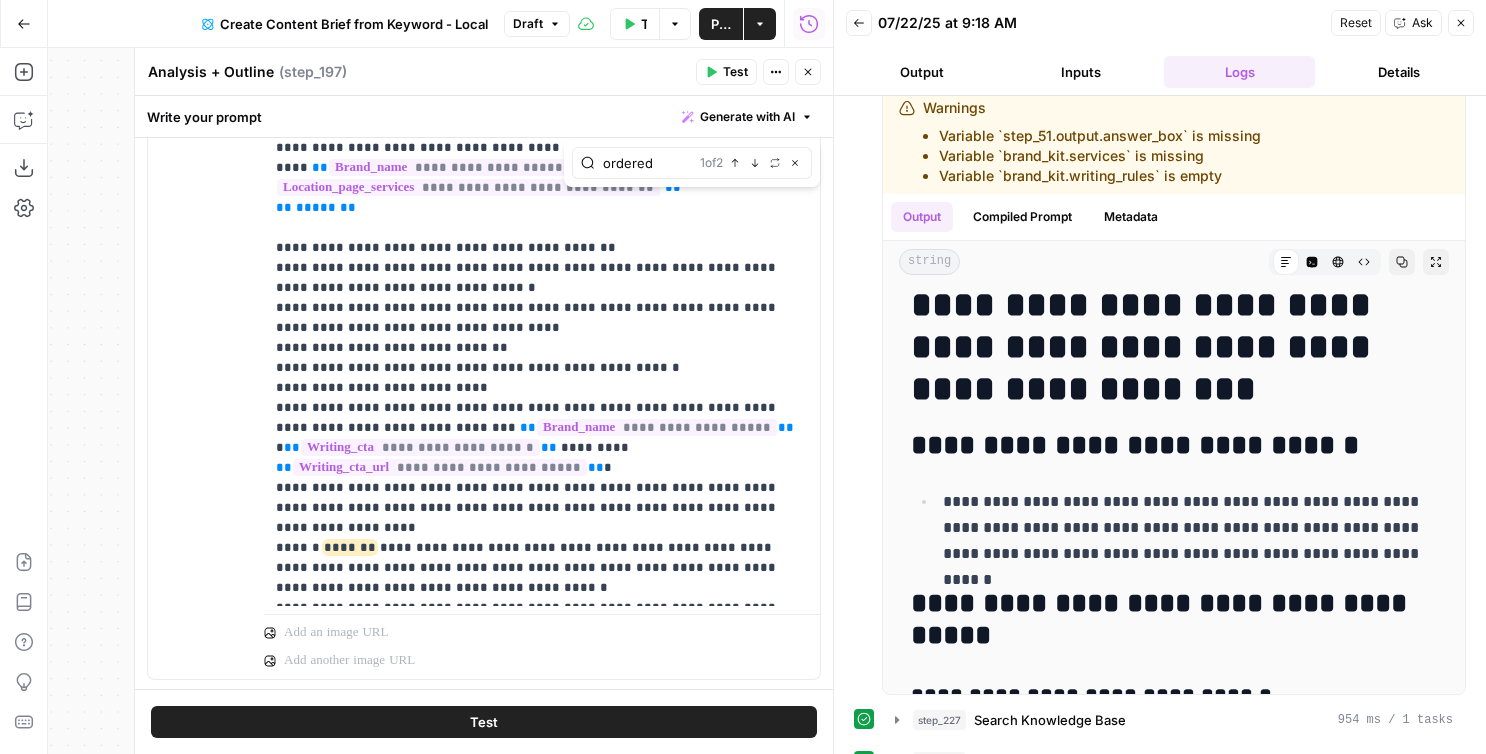 scroll, scrollTop: 641, scrollLeft: 0, axis: vertical 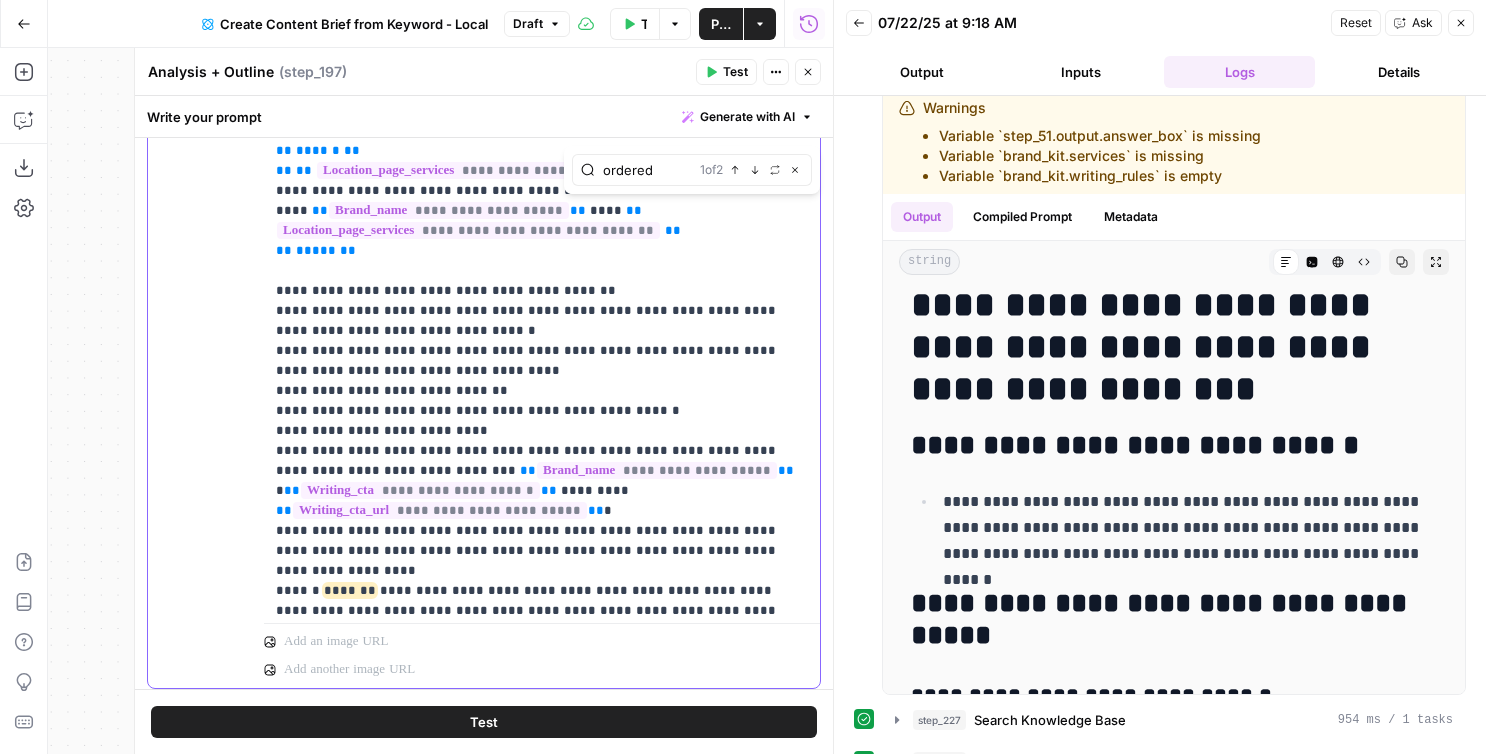 click on "**********" at bounding box center [542, -1639] 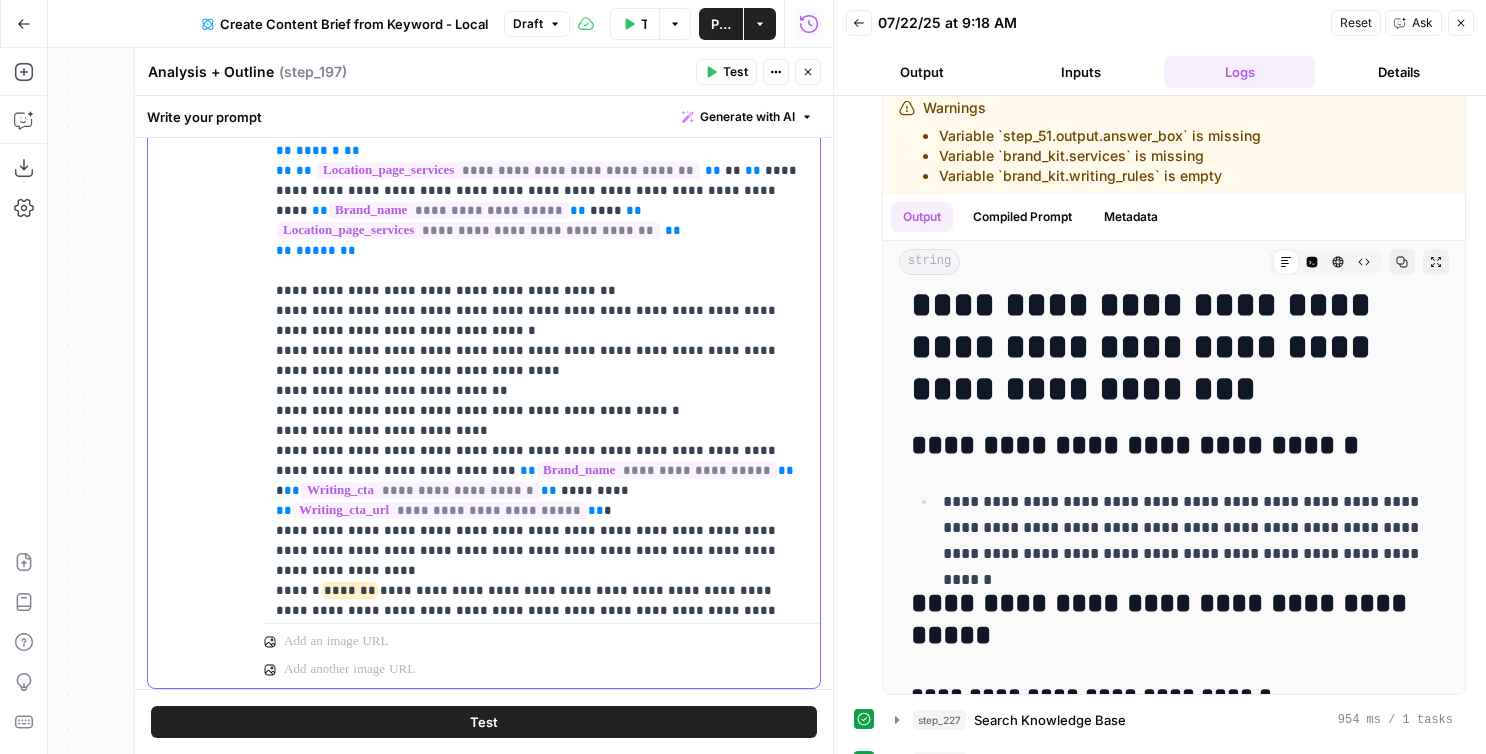 click on "**********" at bounding box center [542, -1639] 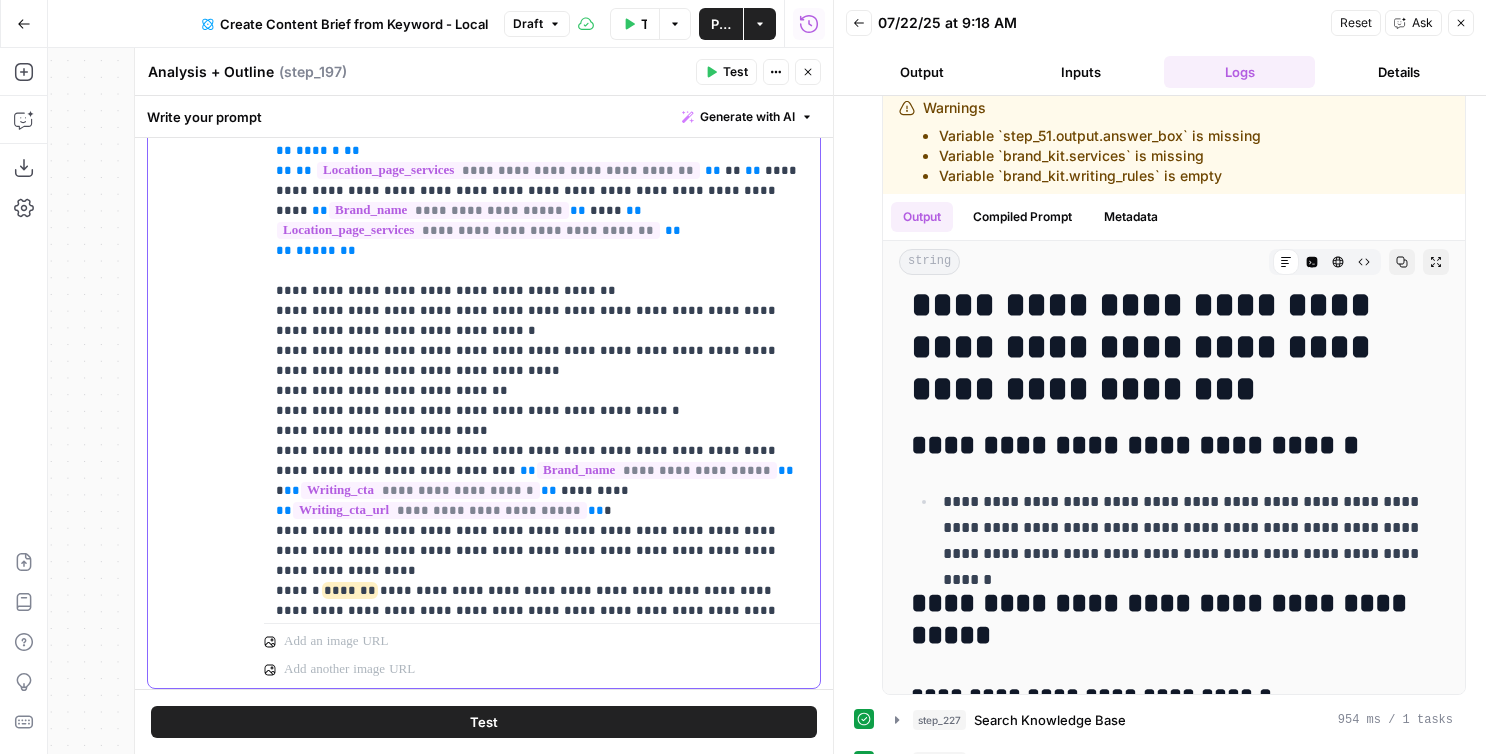 click on "**********" at bounding box center [542, -1639] 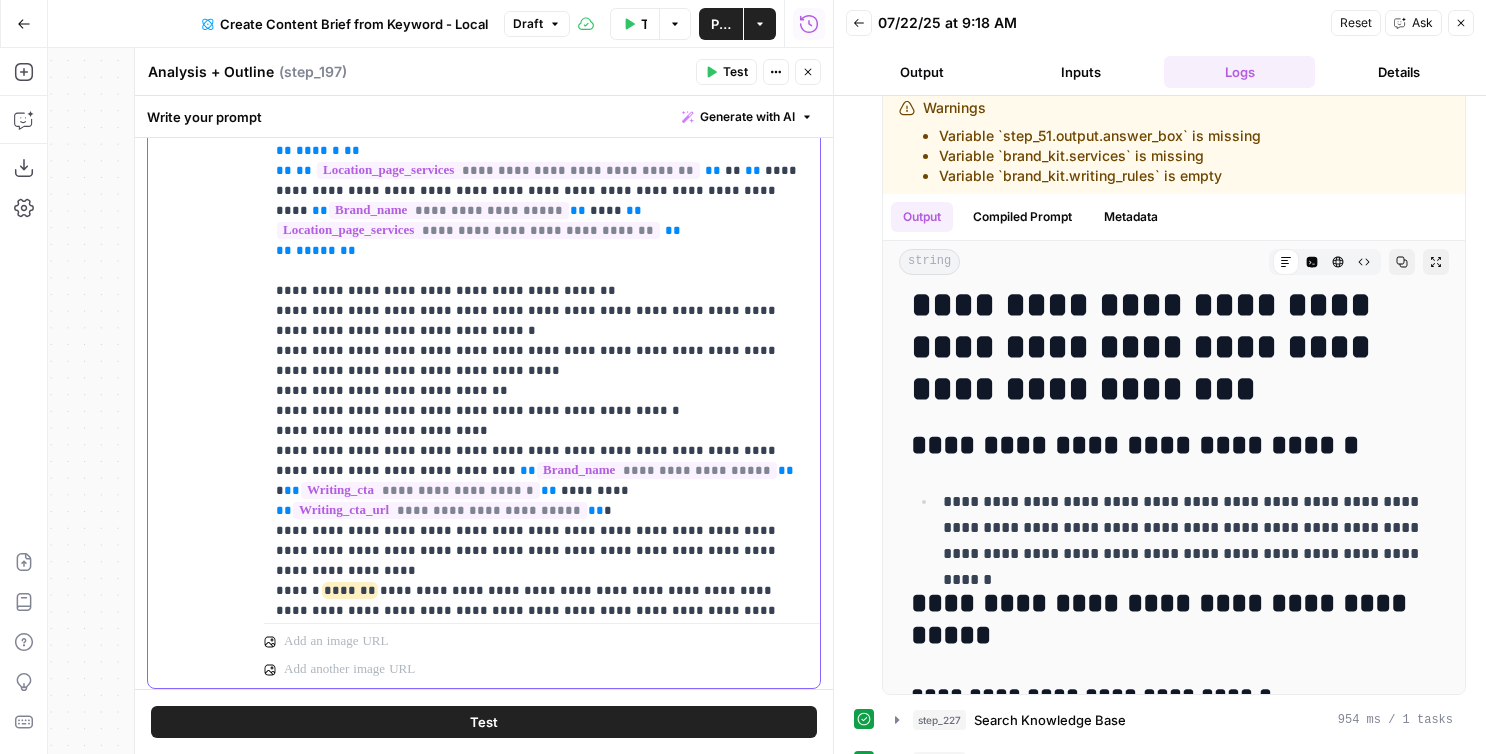 click on "**********" at bounding box center [542, -1639] 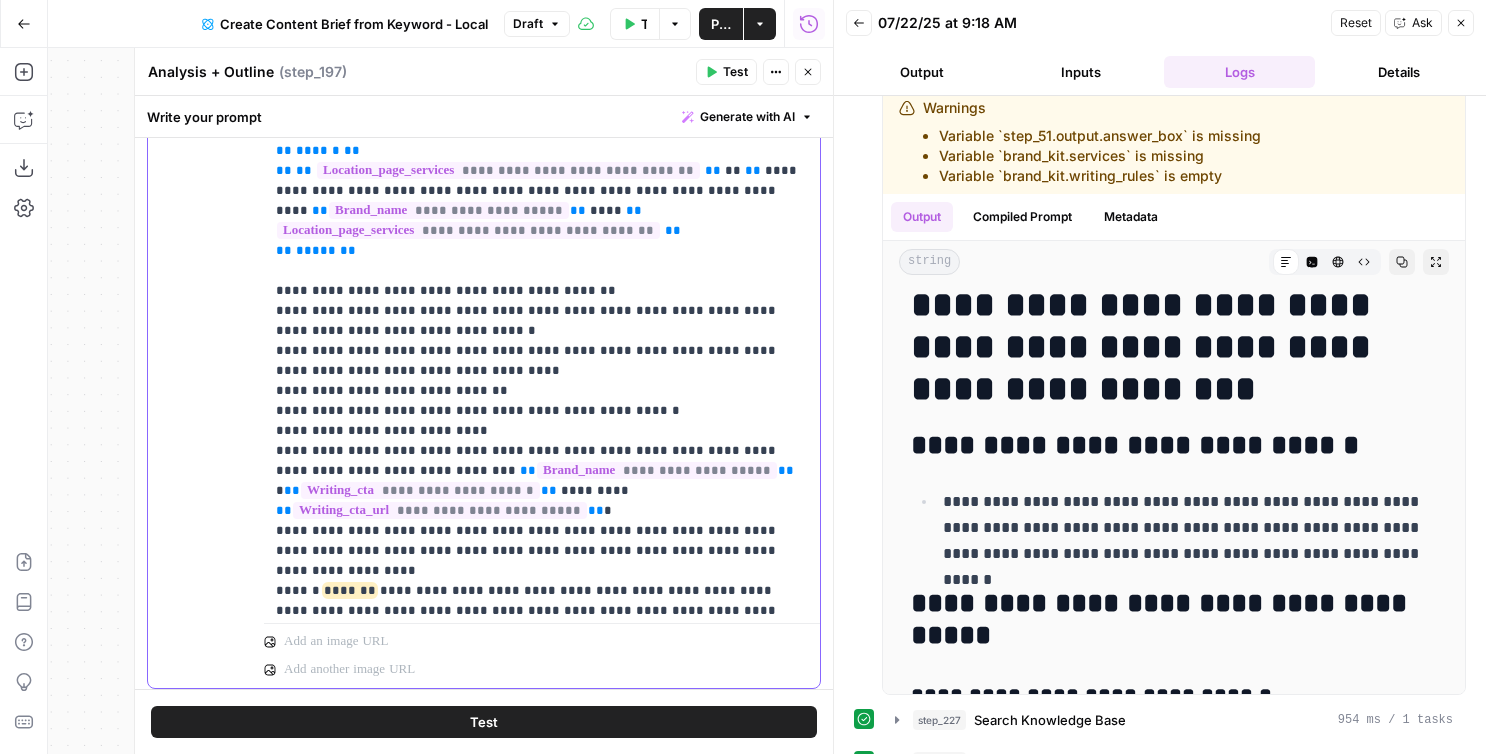 drag, startPoint x: 374, startPoint y: 334, endPoint x: 264, endPoint y: 290, distance: 118.473625 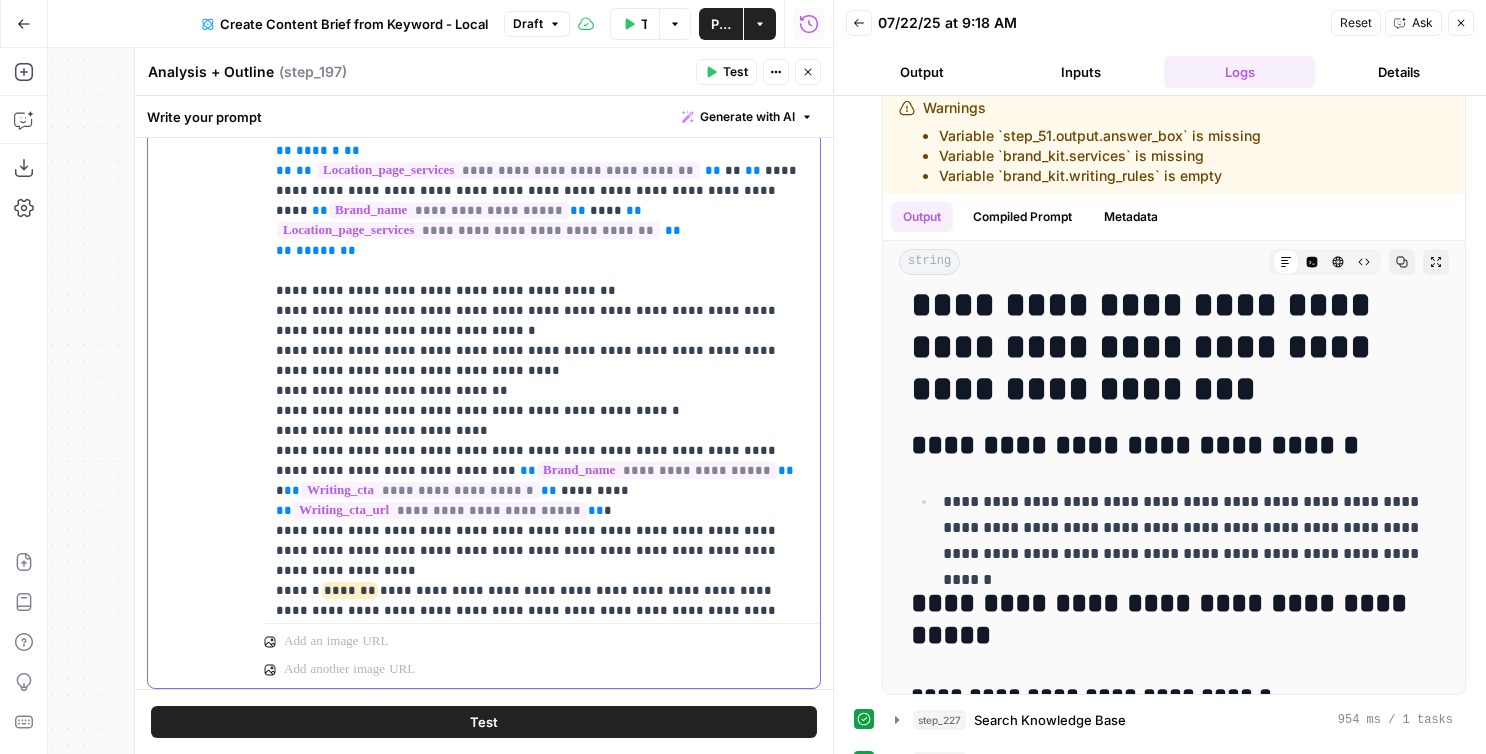 click on "**********" at bounding box center [542, 207] 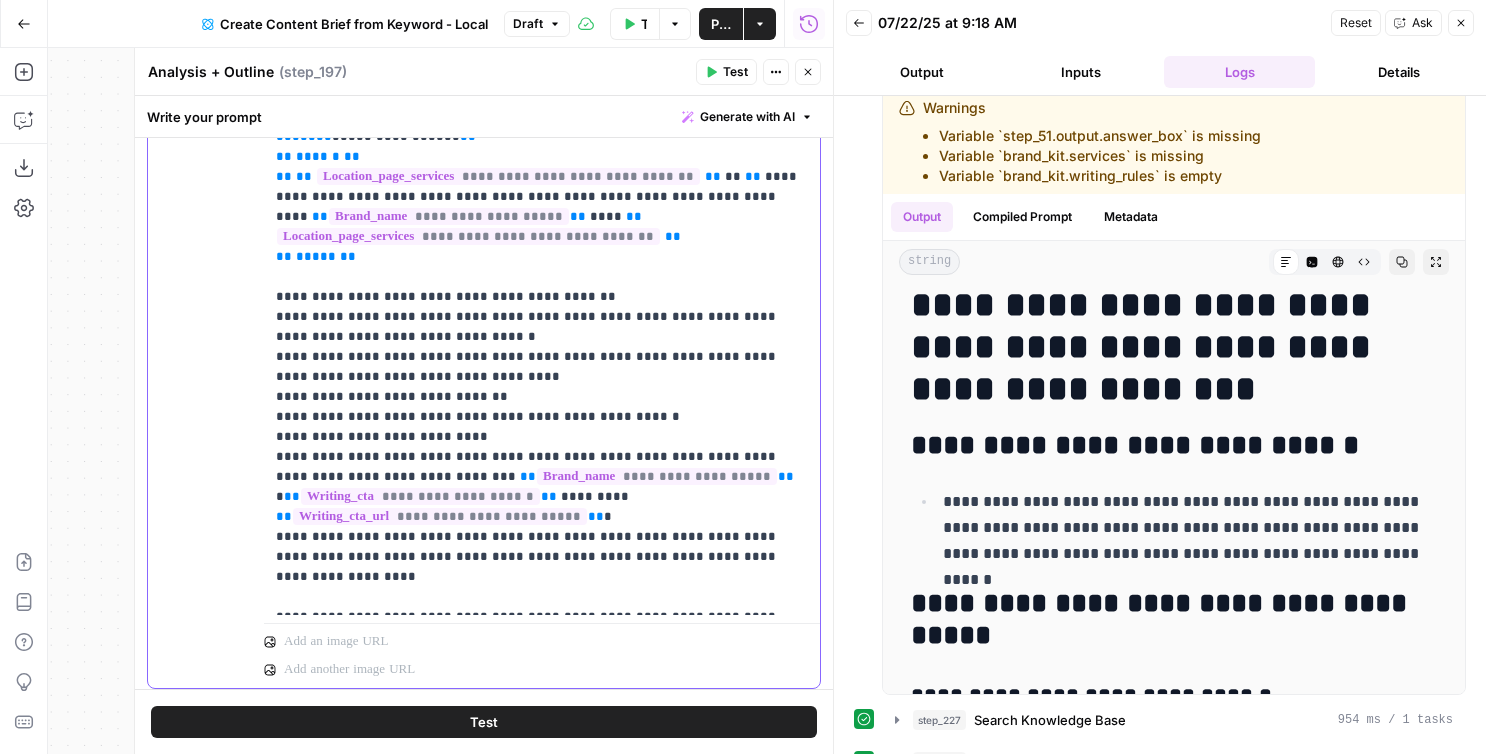 scroll, scrollTop: 3701, scrollLeft: 0, axis: vertical 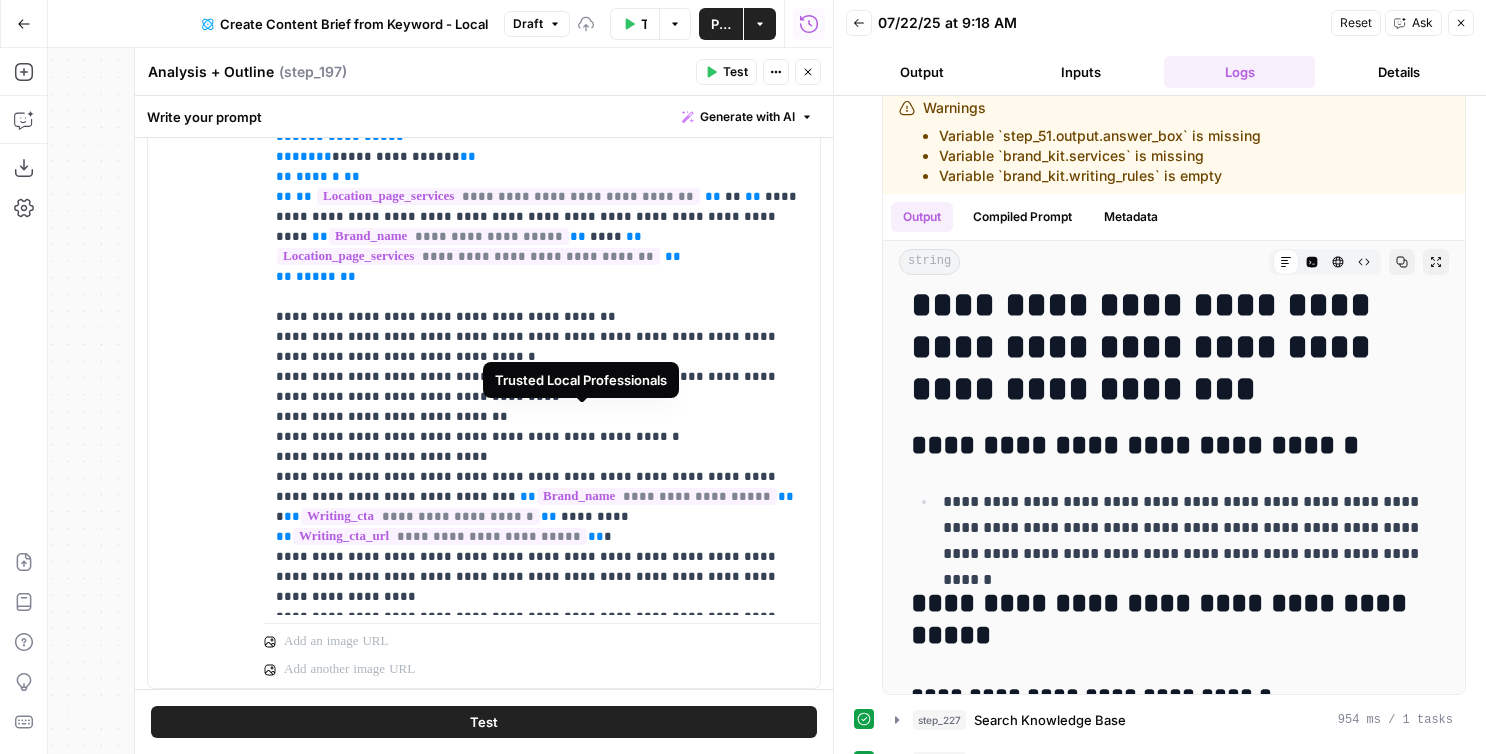 click on "**********" at bounding box center (578, 776) 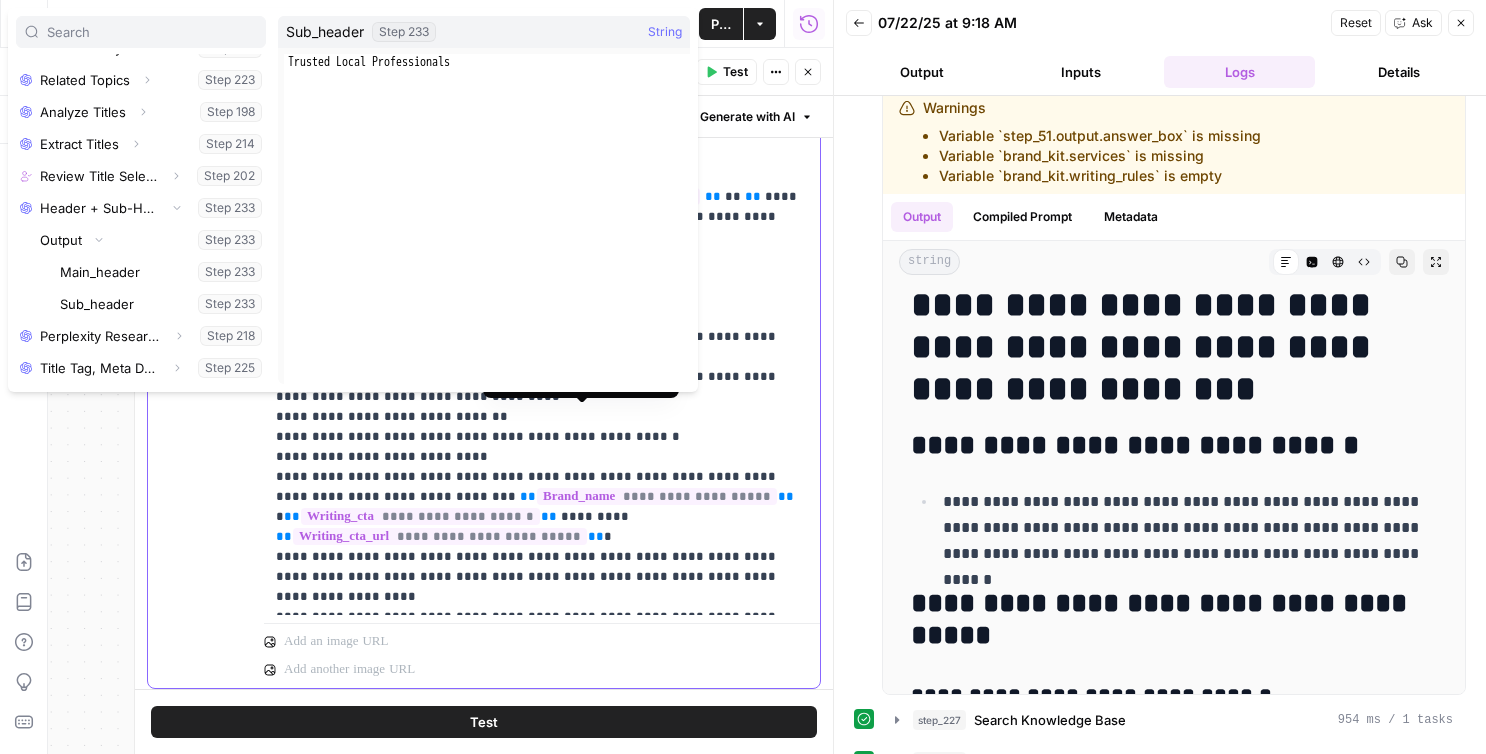 click on "**********" at bounding box center (542, -1643) 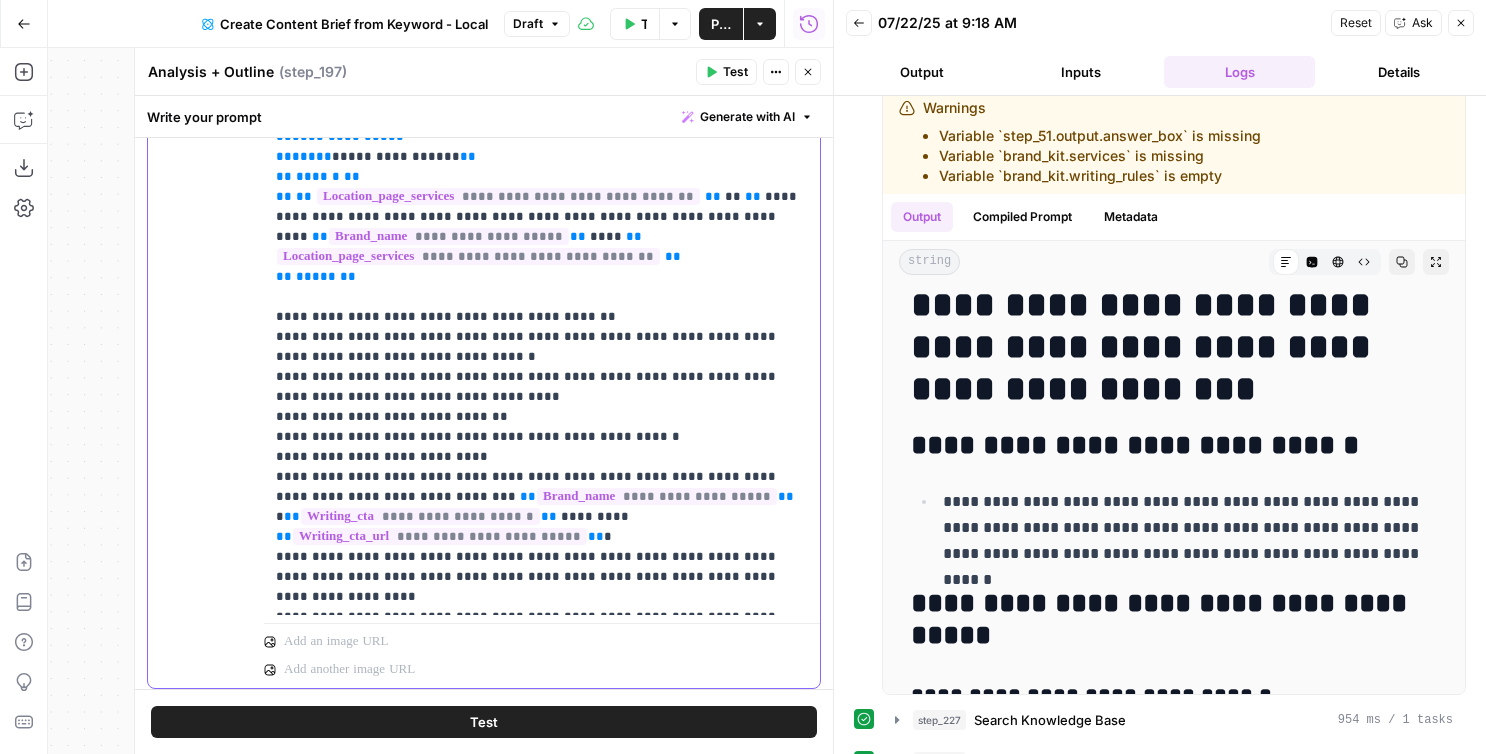 click on "**********" at bounding box center [542, -1643] 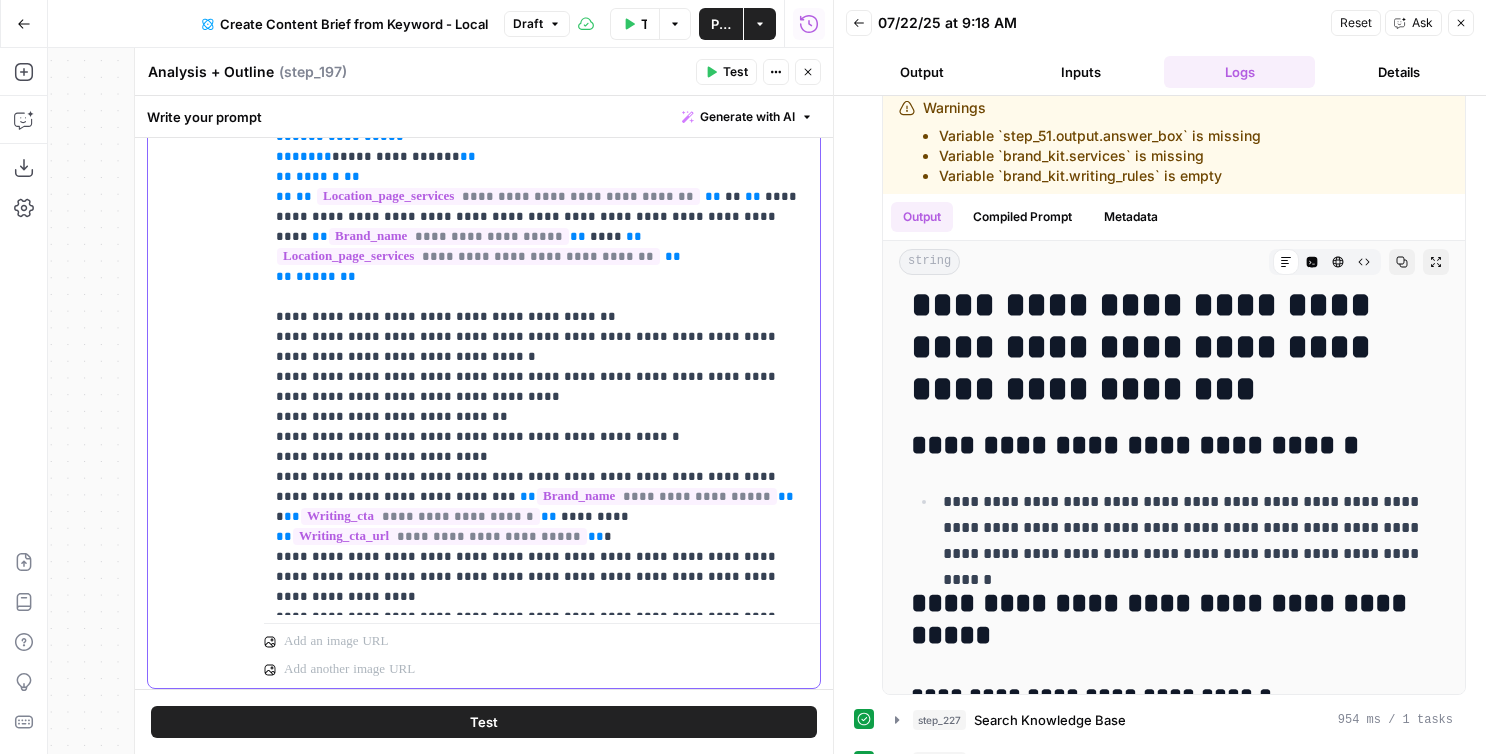 type 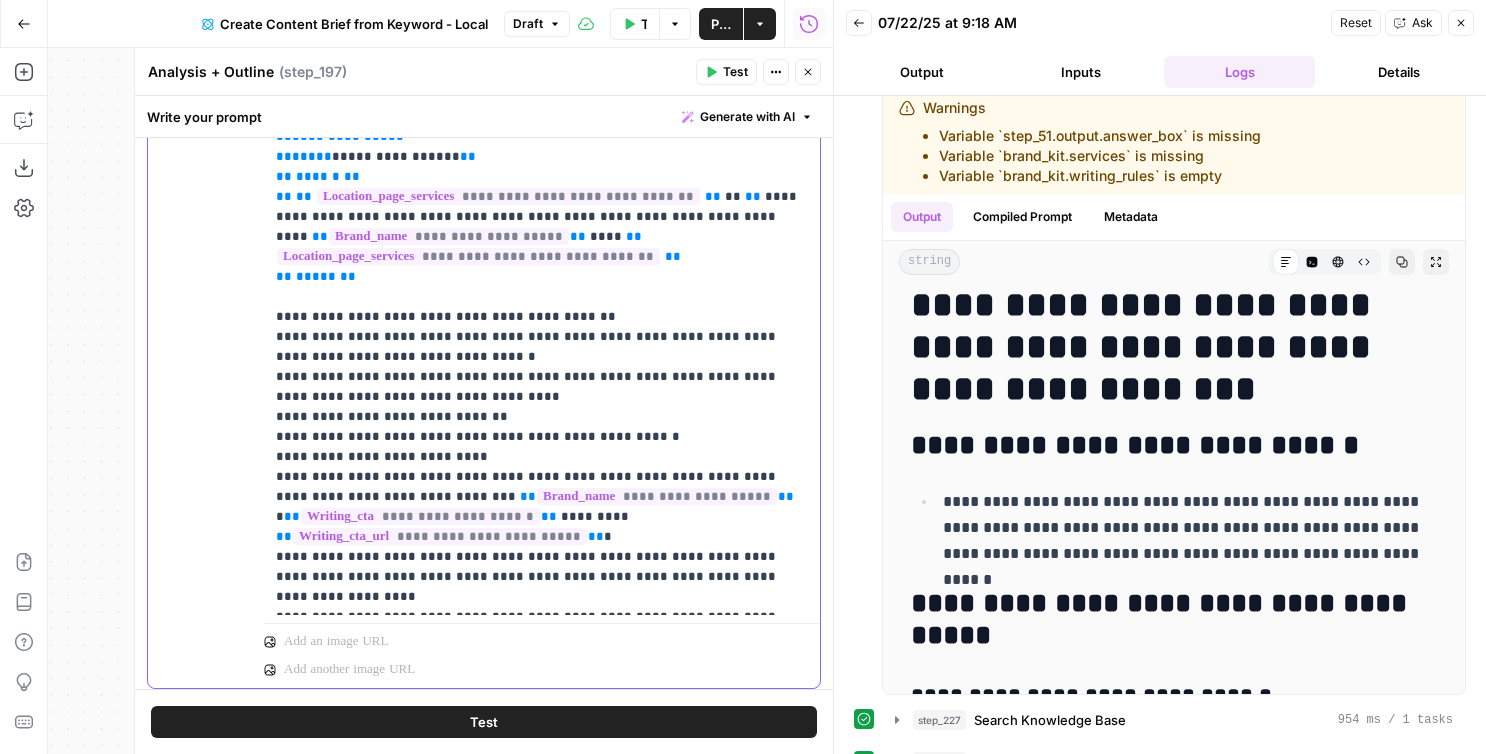 scroll, scrollTop: 3727, scrollLeft: 0, axis: vertical 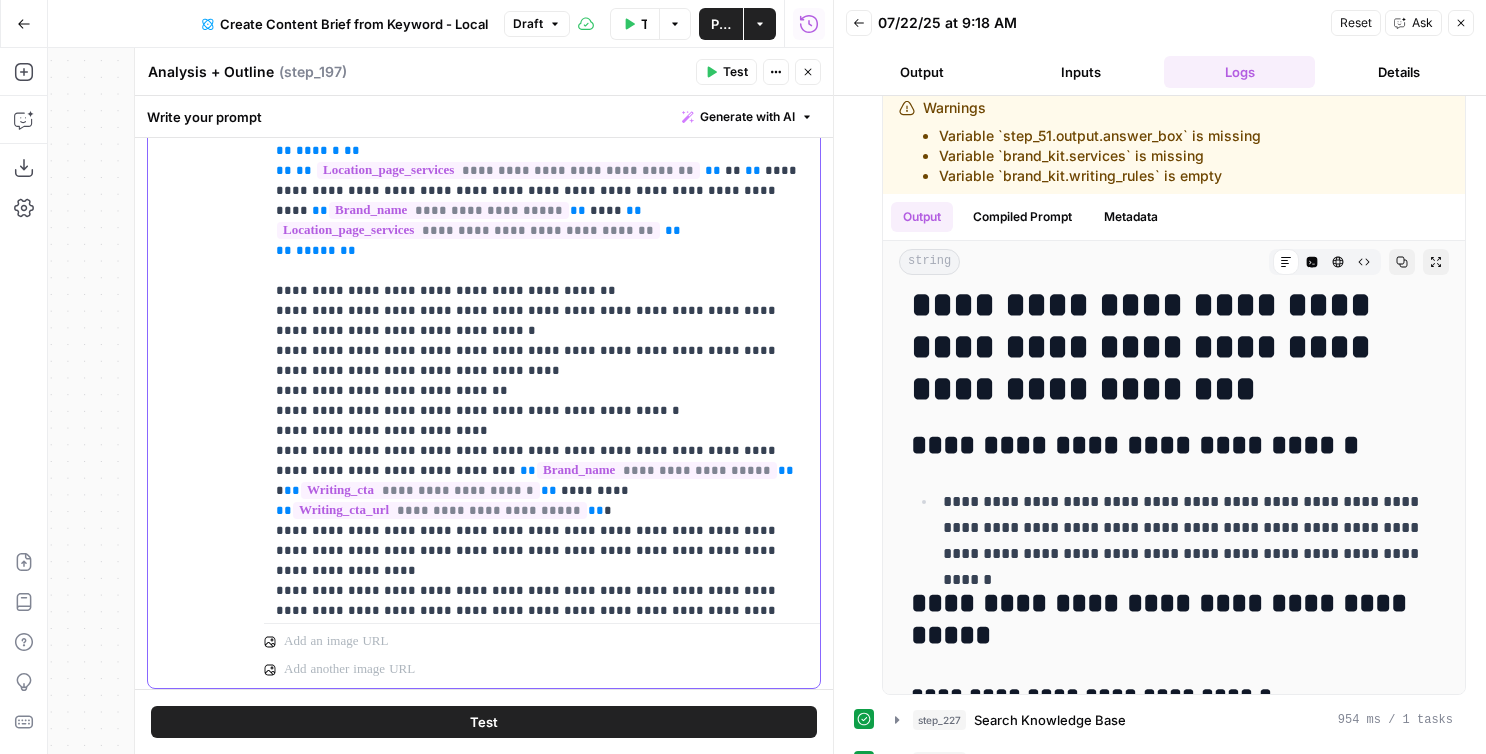 drag, startPoint x: 775, startPoint y: 367, endPoint x: 414, endPoint y: 390, distance: 361.73193 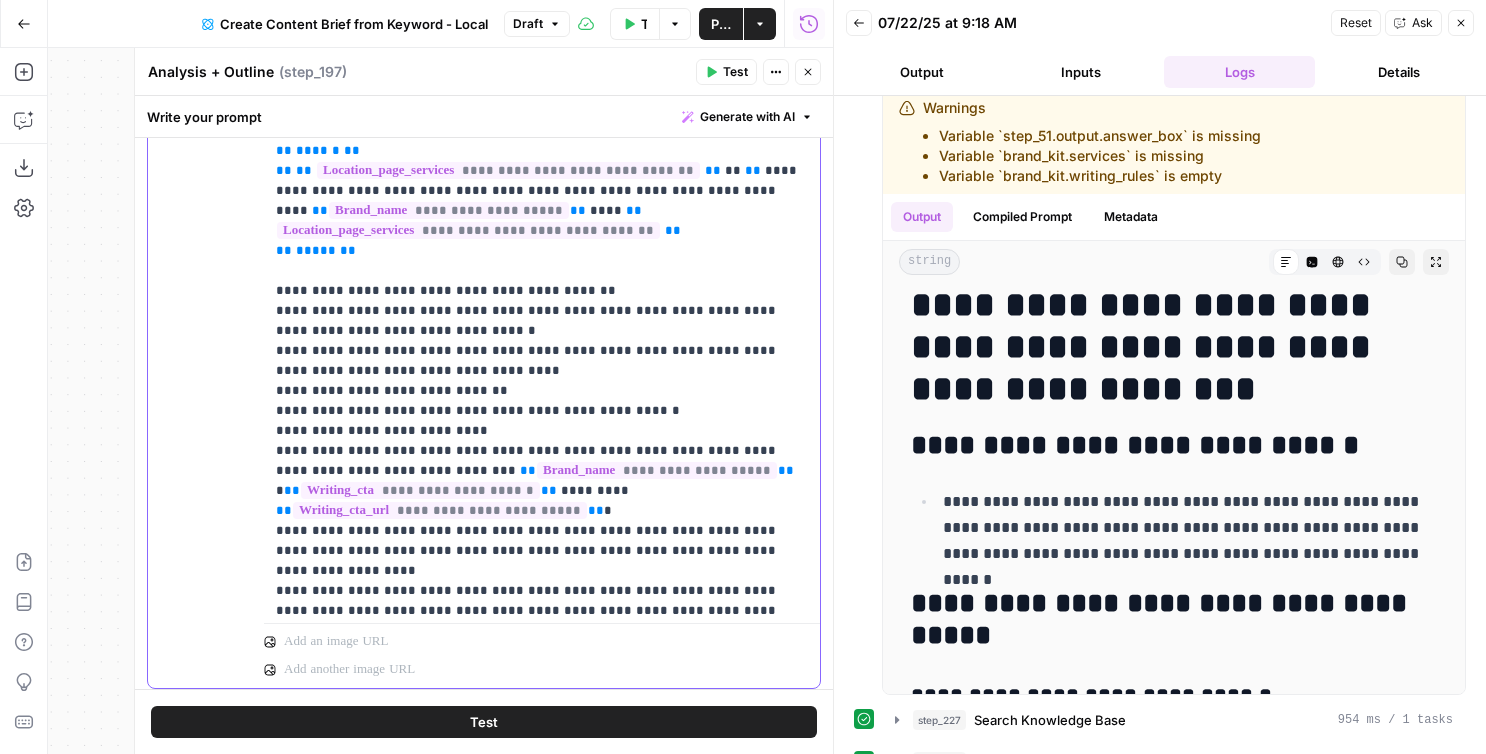 click on "**********" at bounding box center (542, -1649) 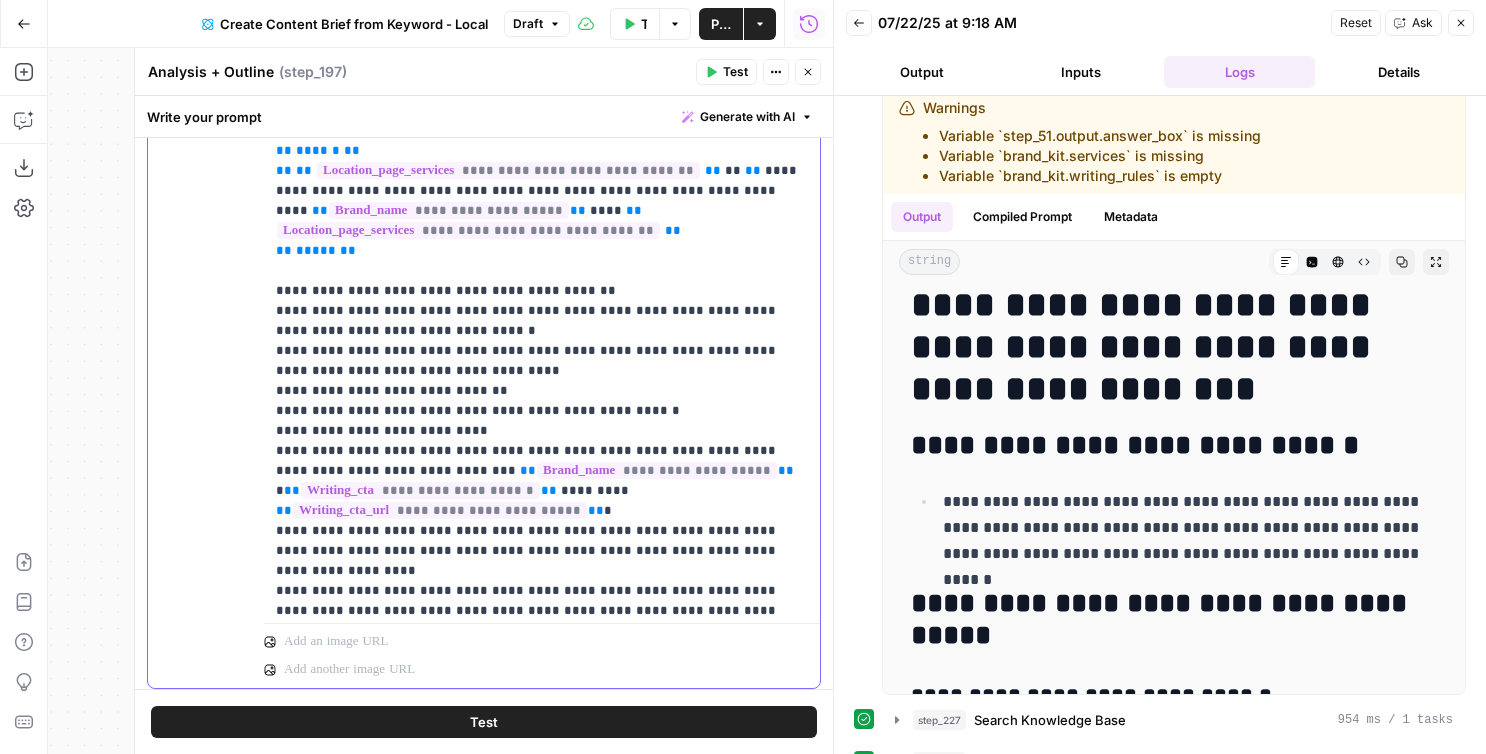 click on "**********" at bounding box center [542, -1649] 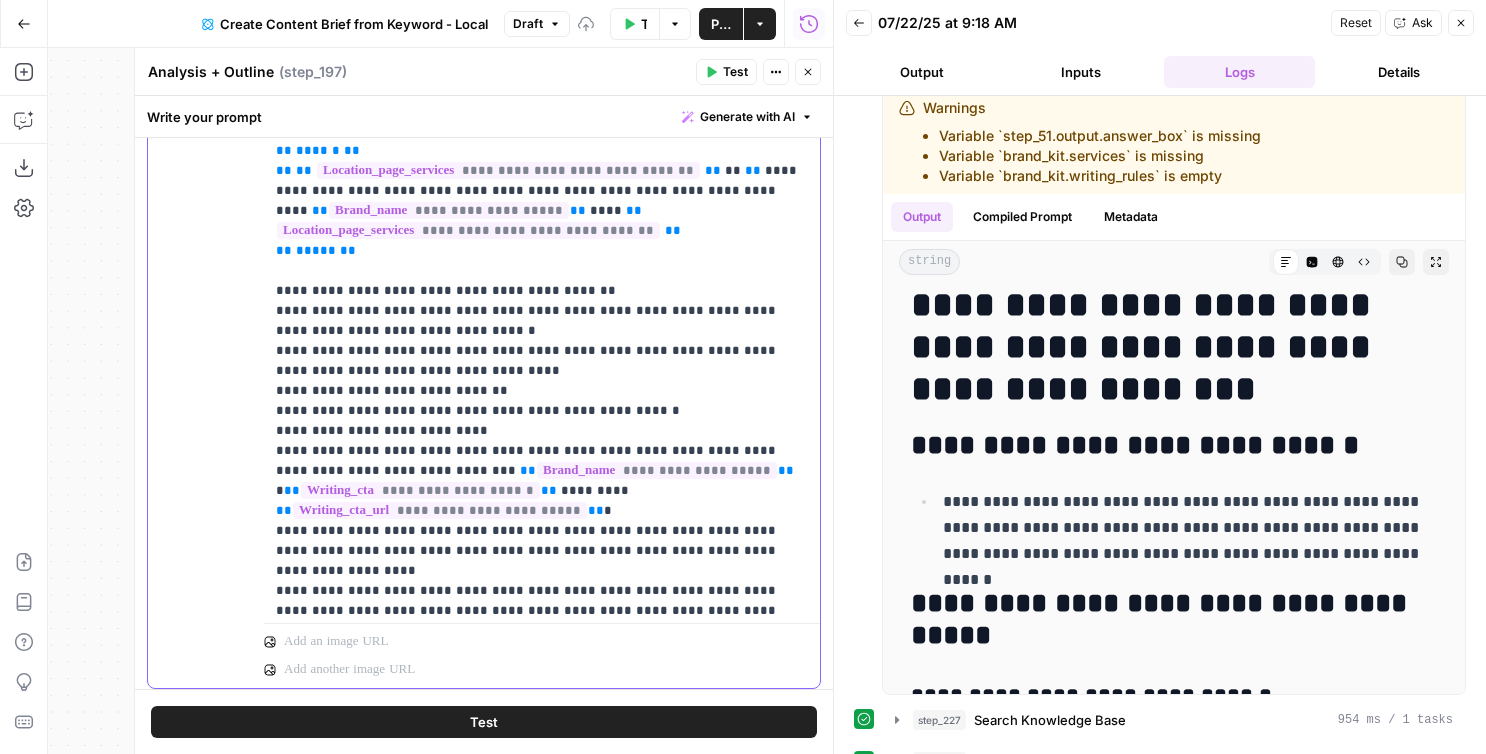drag, startPoint x: 718, startPoint y: 413, endPoint x: 615, endPoint y: 388, distance: 105.99056 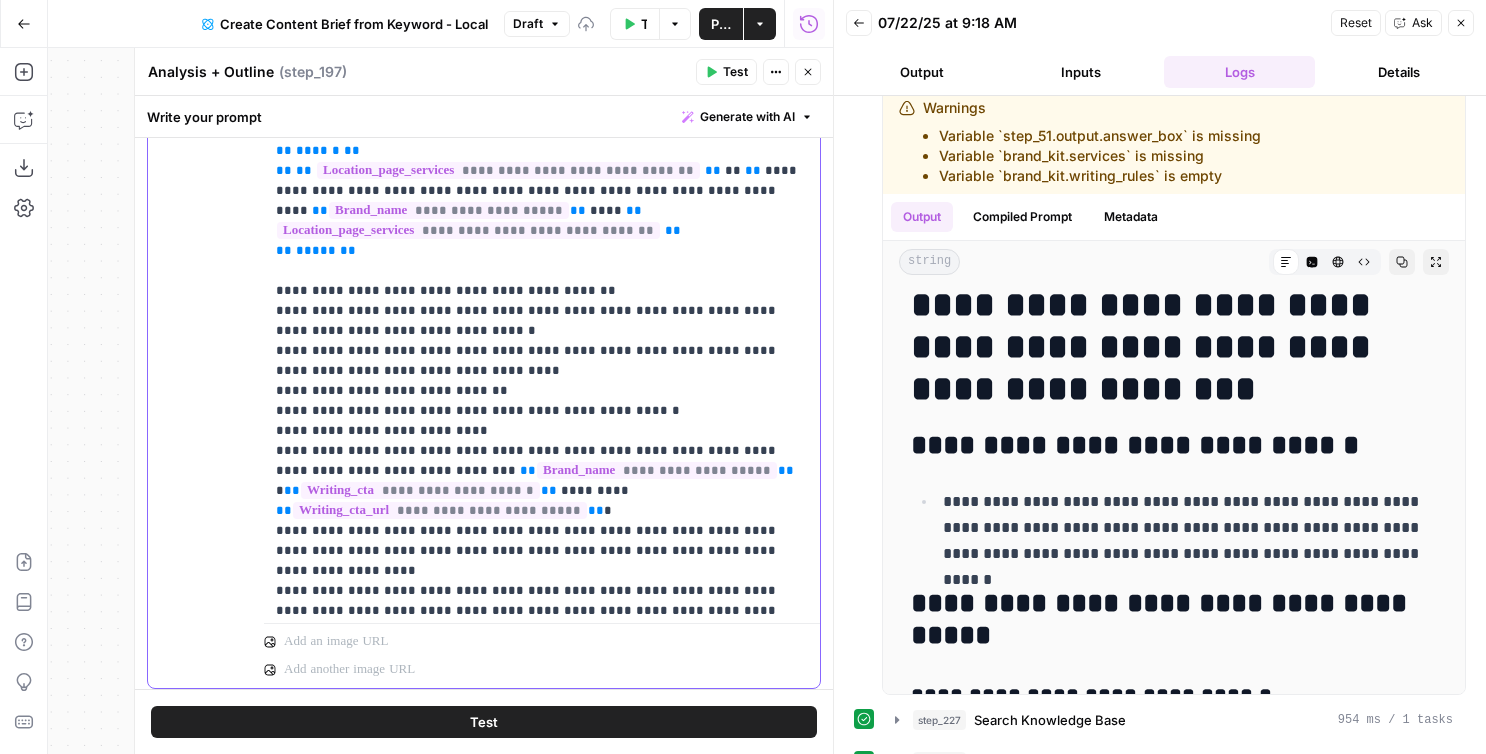 click on "**********" at bounding box center (542, -1649) 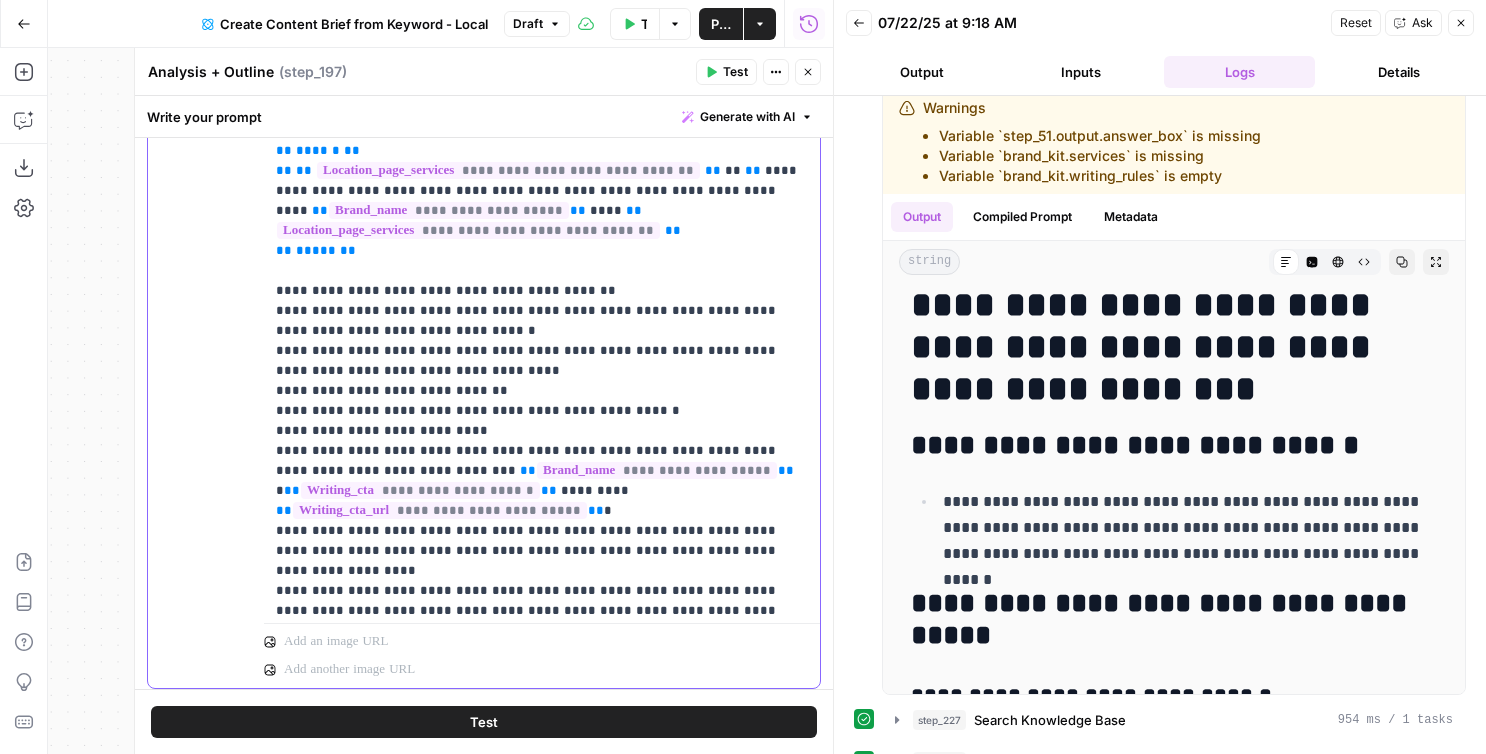 scroll, scrollTop: 3721, scrollLeft: 0, axis: vertical 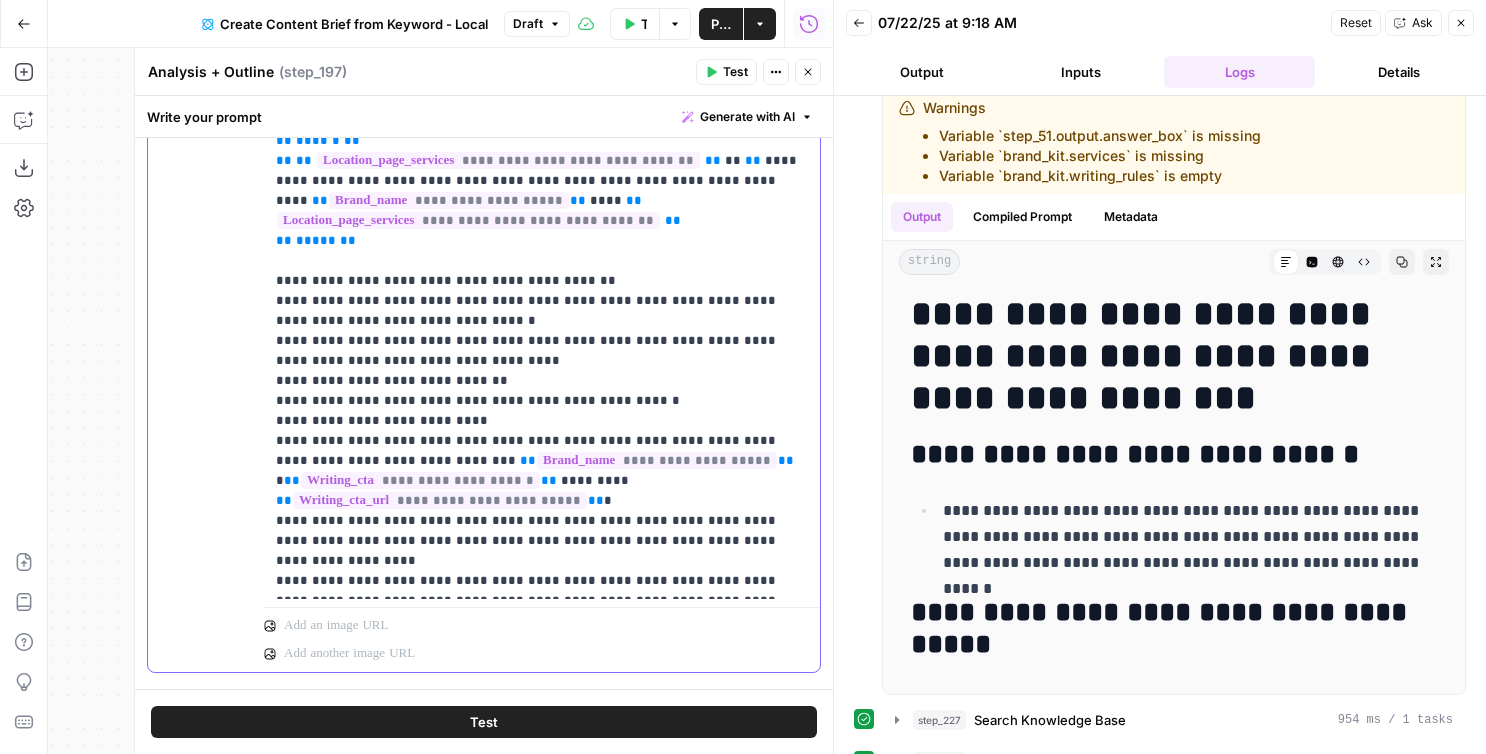 click on "**********" at bounding box center [542, -1669] 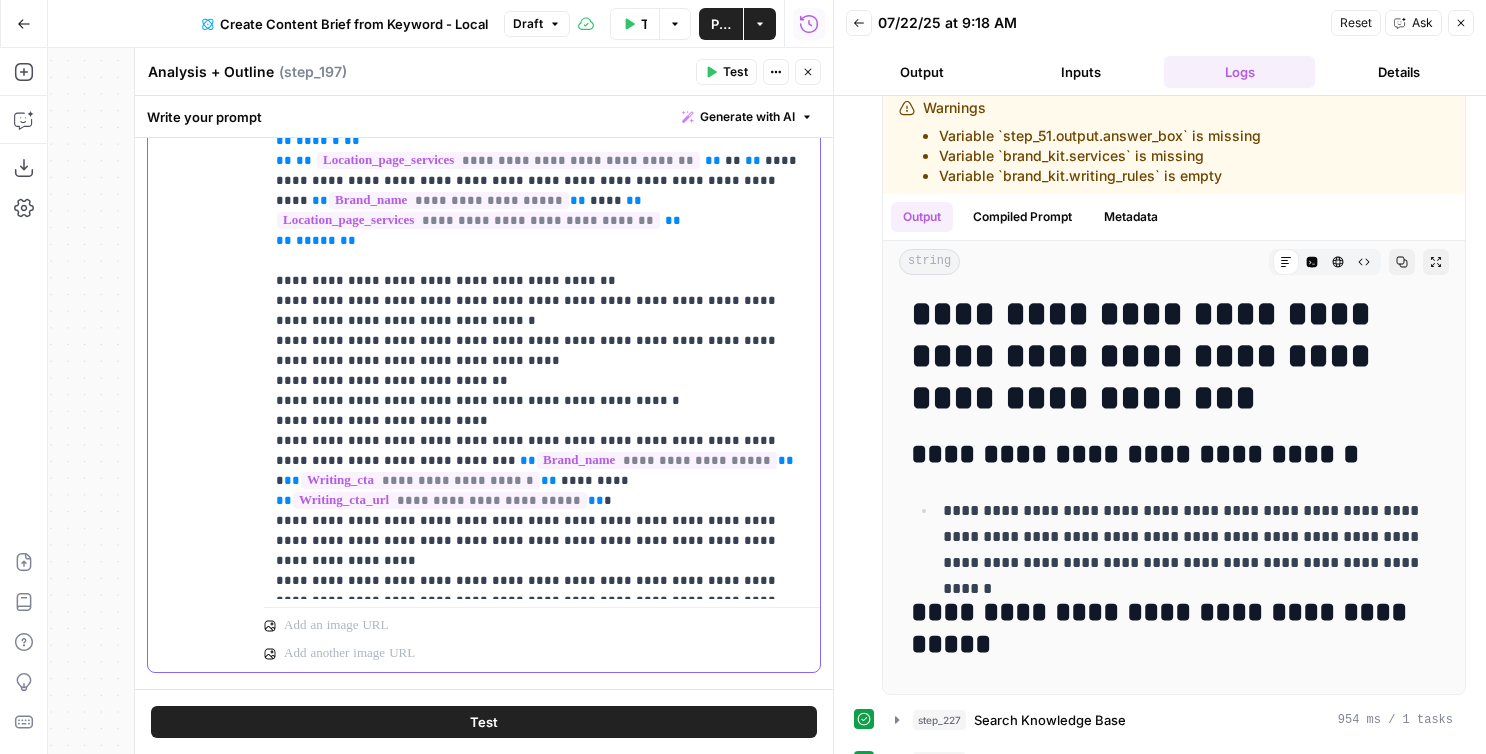click on "**********" at bounding box center [542, -1669] 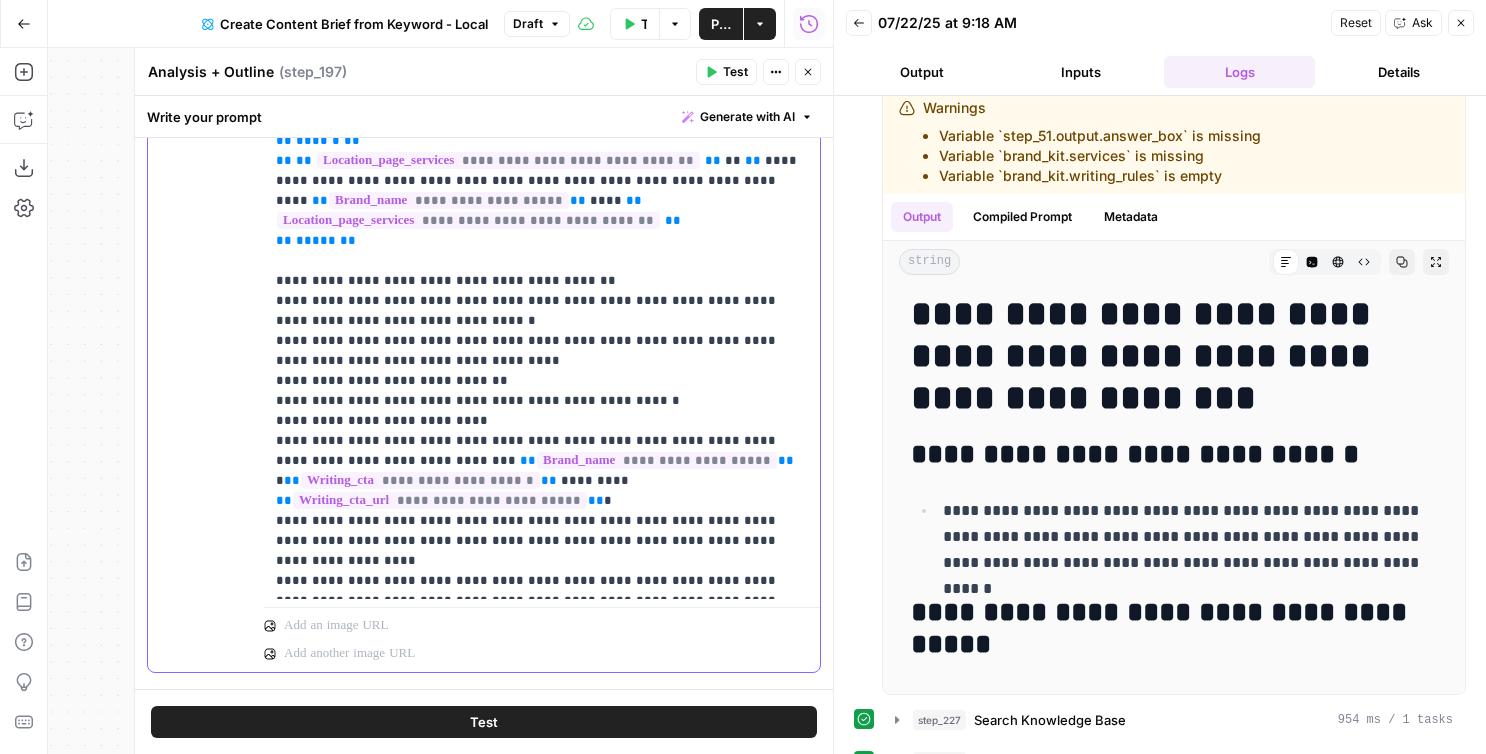 drag, startPoint x: 567, startPoint y: 243, endPoint x: 371, endPoint y: 242, distance: 196.00255 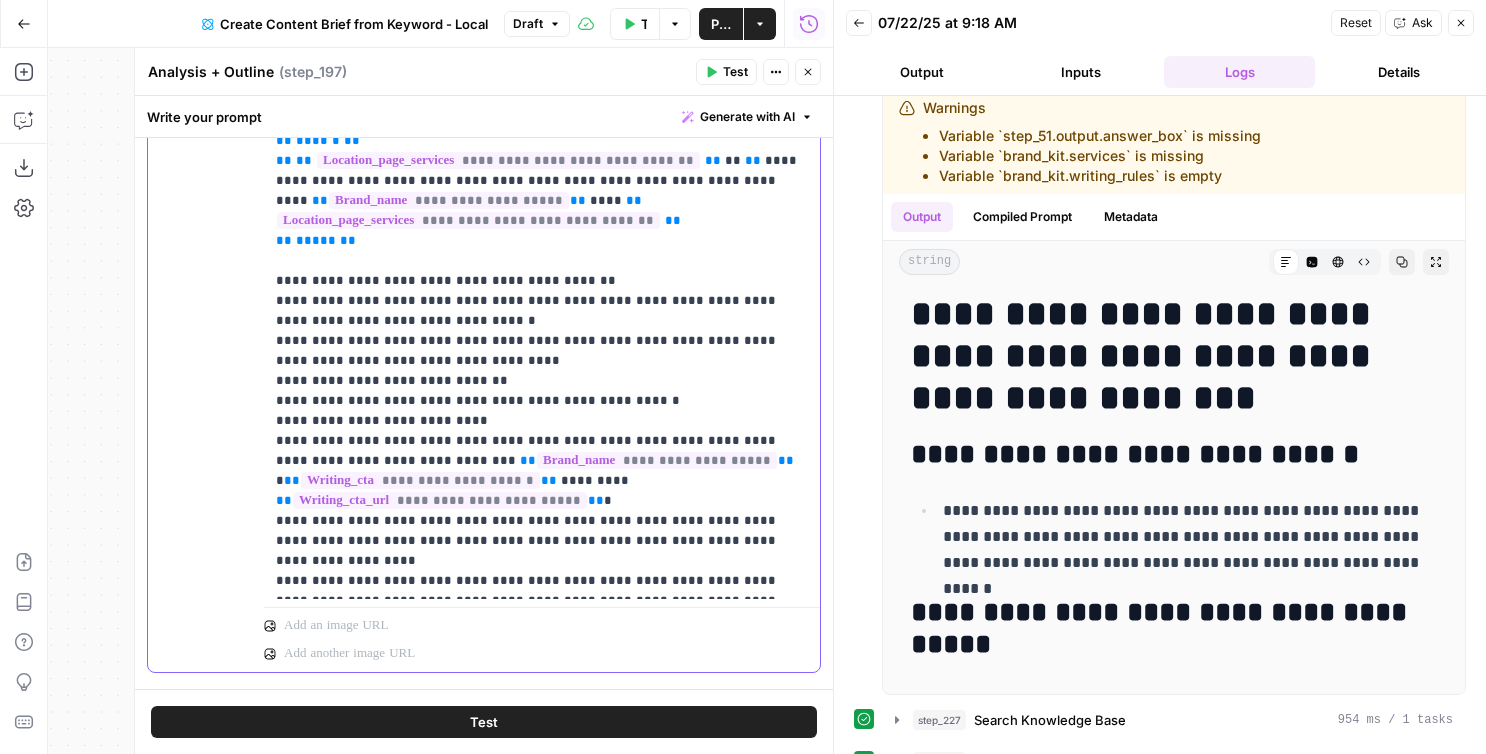 click on "**********" at bounding box center [542, -1669] 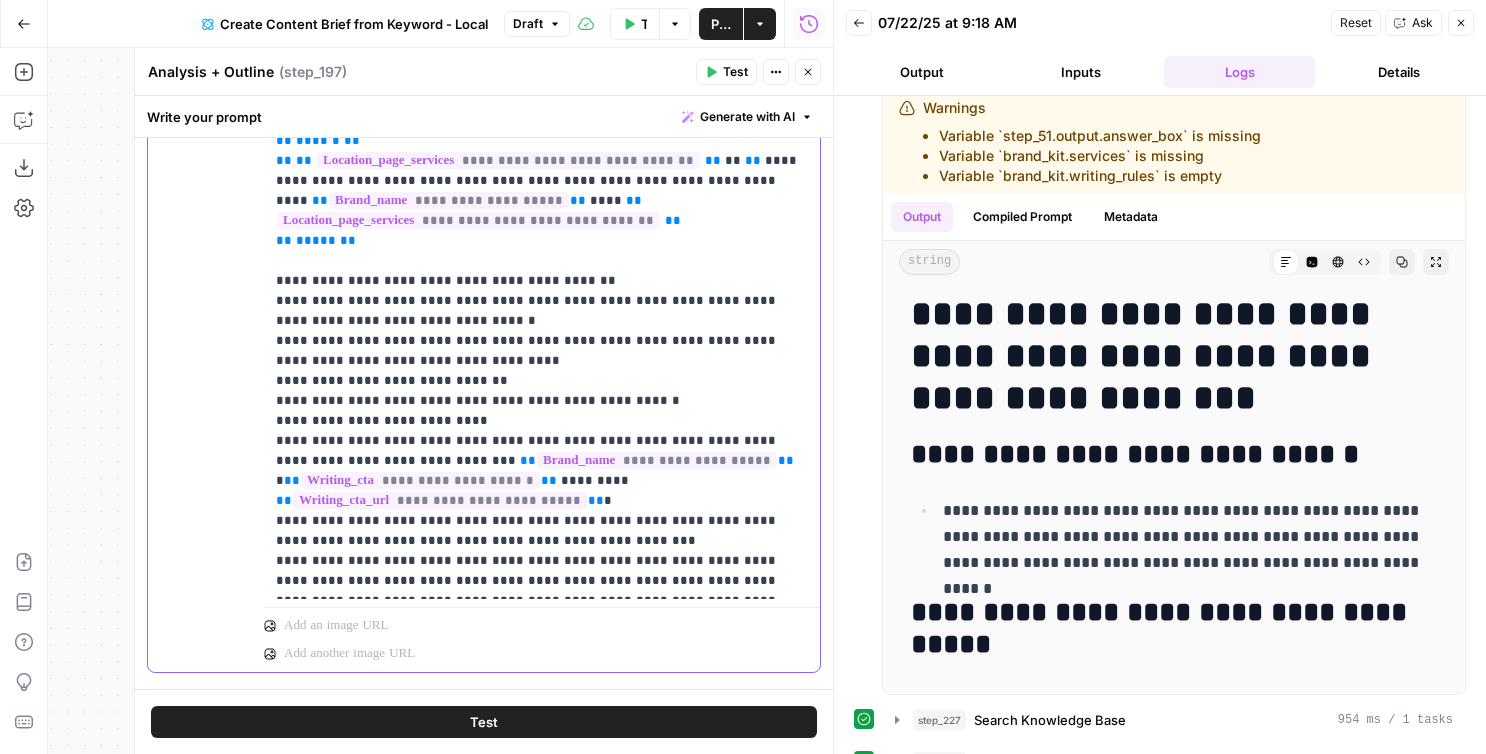 drag, startPoint x: 591, startPoint y: 261, endPoint x: 288, endPoint y: 245, distance: 303.42215 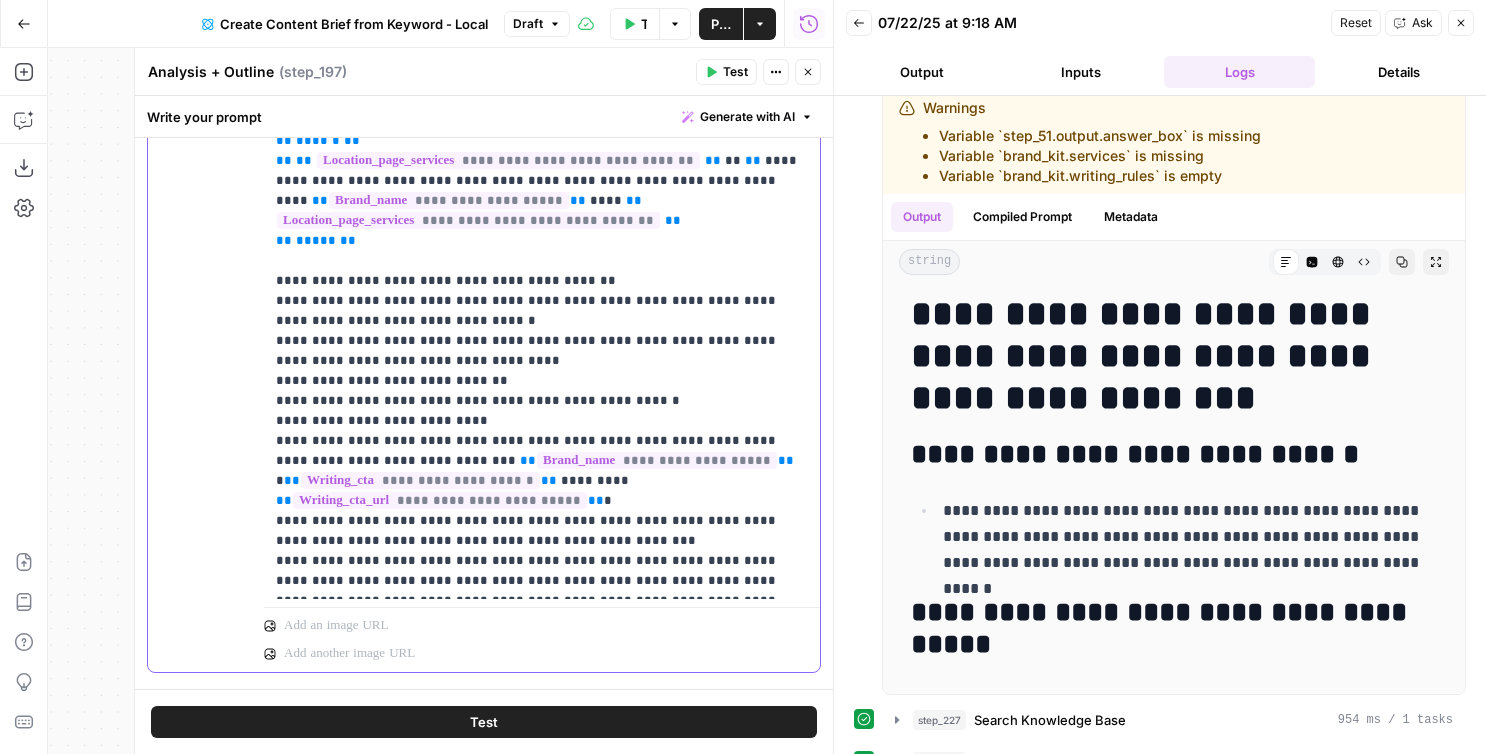 click on "**********" at bounding box center (542, -1669) 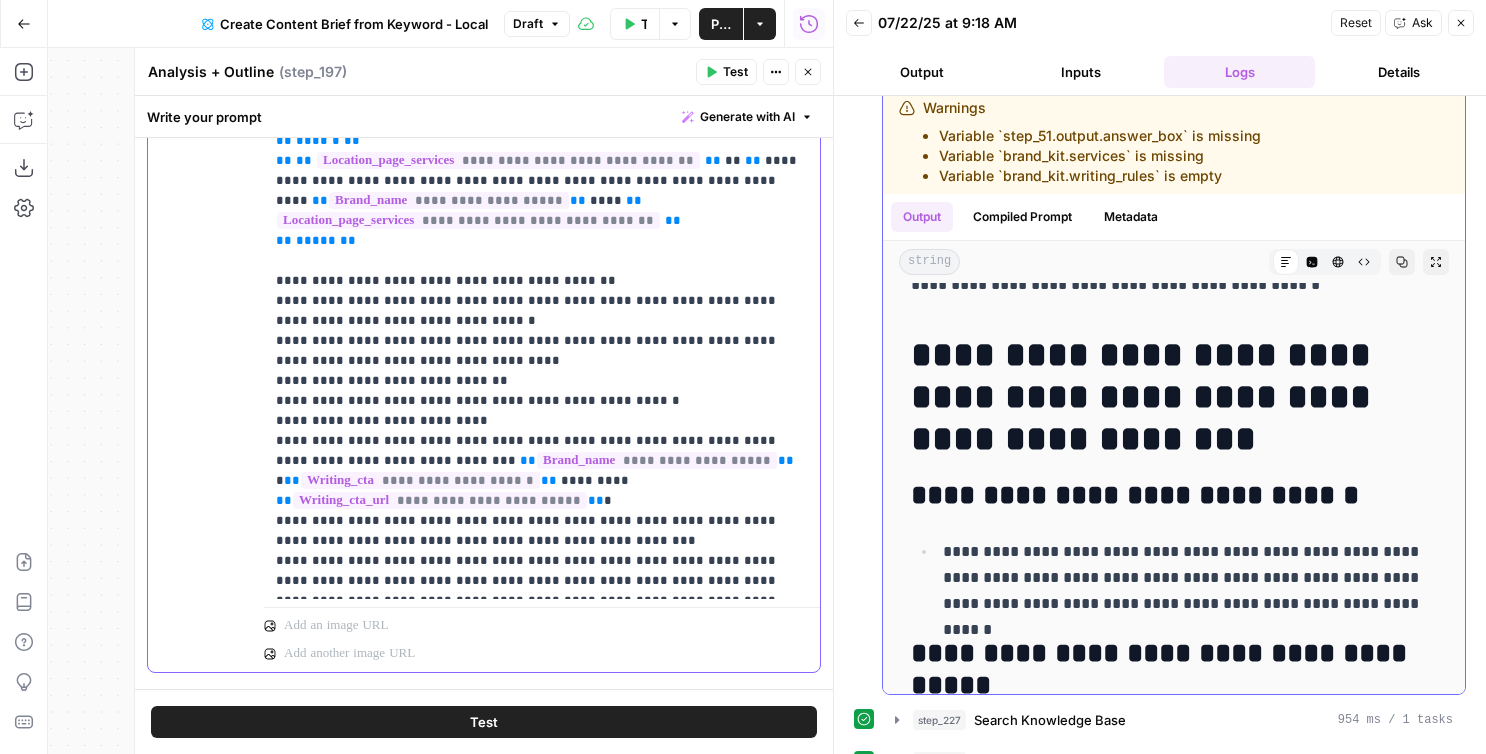 scroll, scrollTop: 12547, scrollLeft: 0, axis: vertical 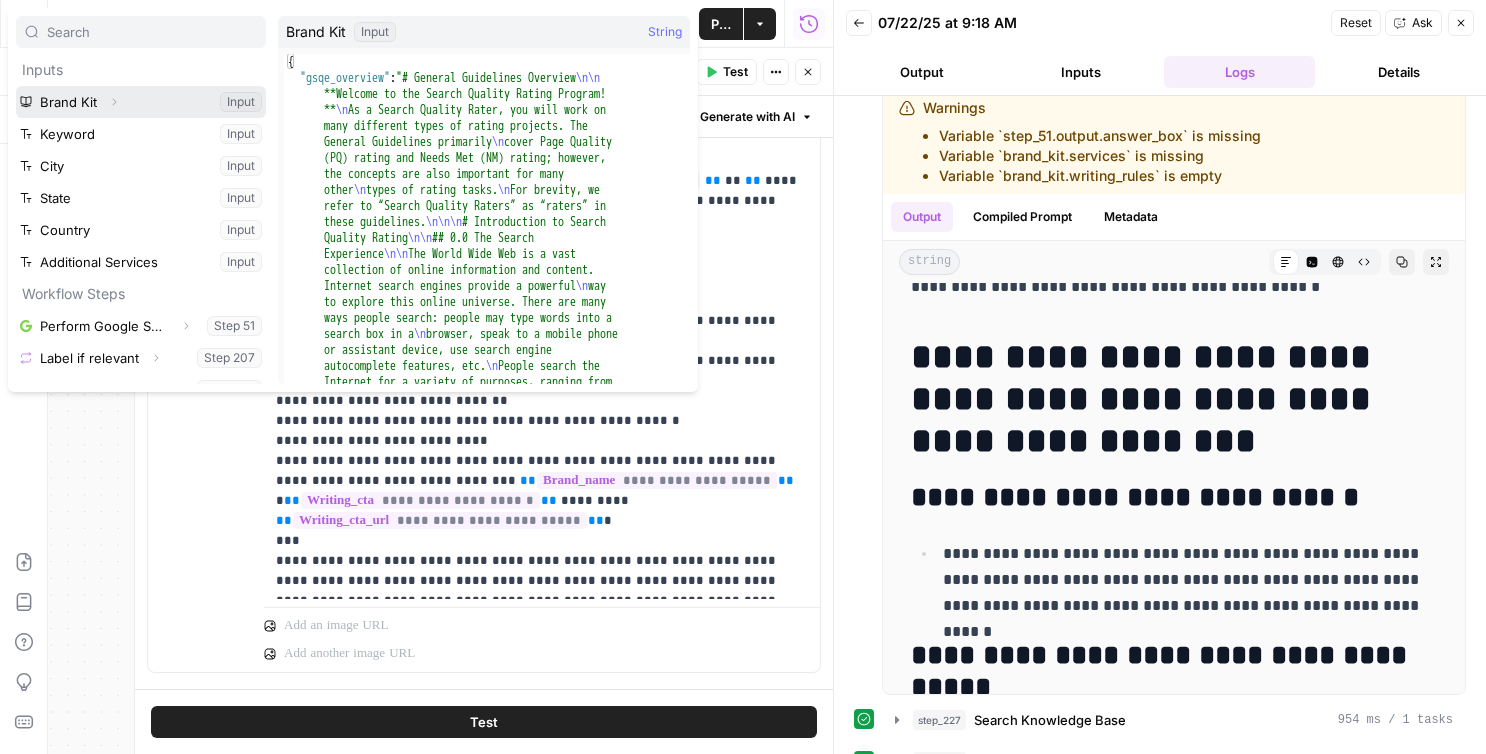 click on "Expand" at bounding box center [114, 102] 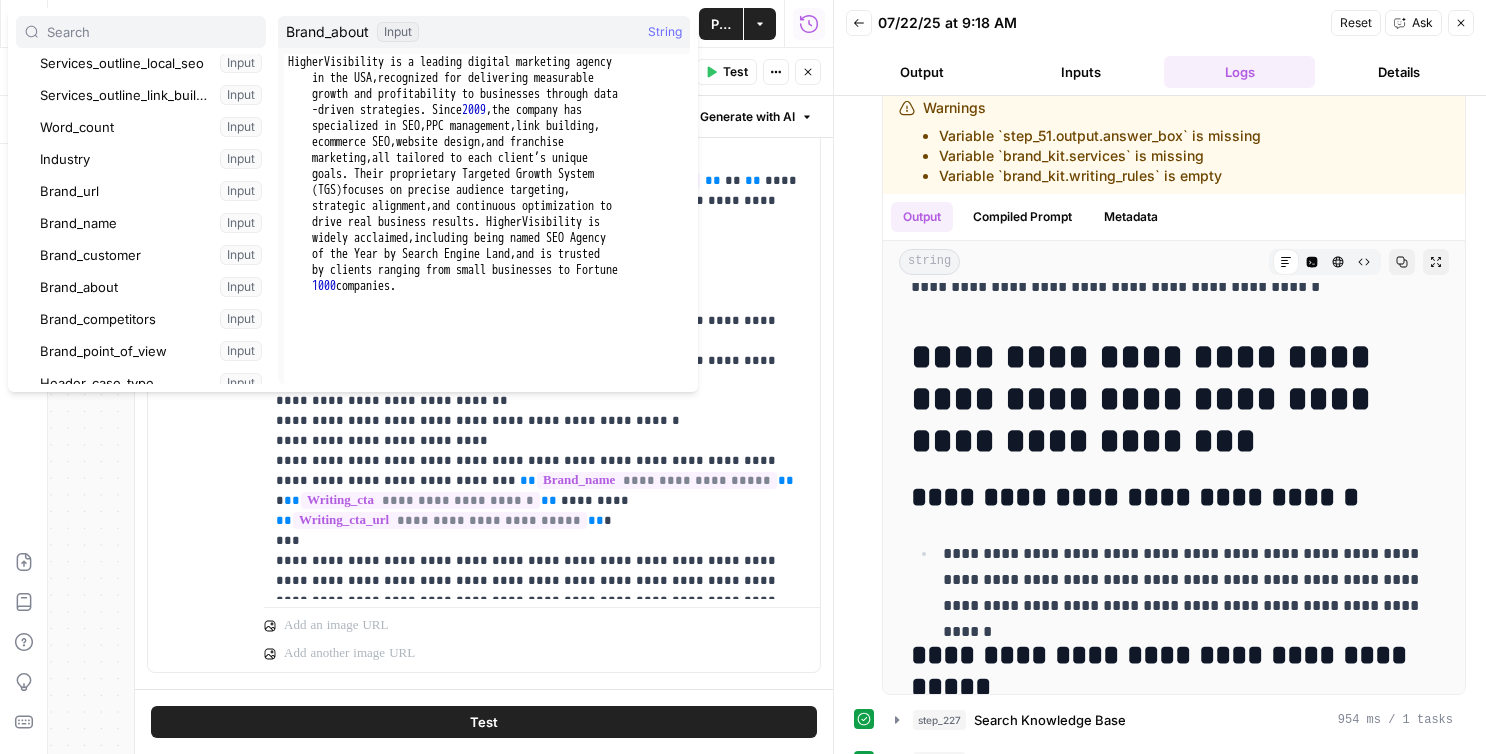 scroll, scrollTop: 413, scrollLeft: 0, axis: vertical 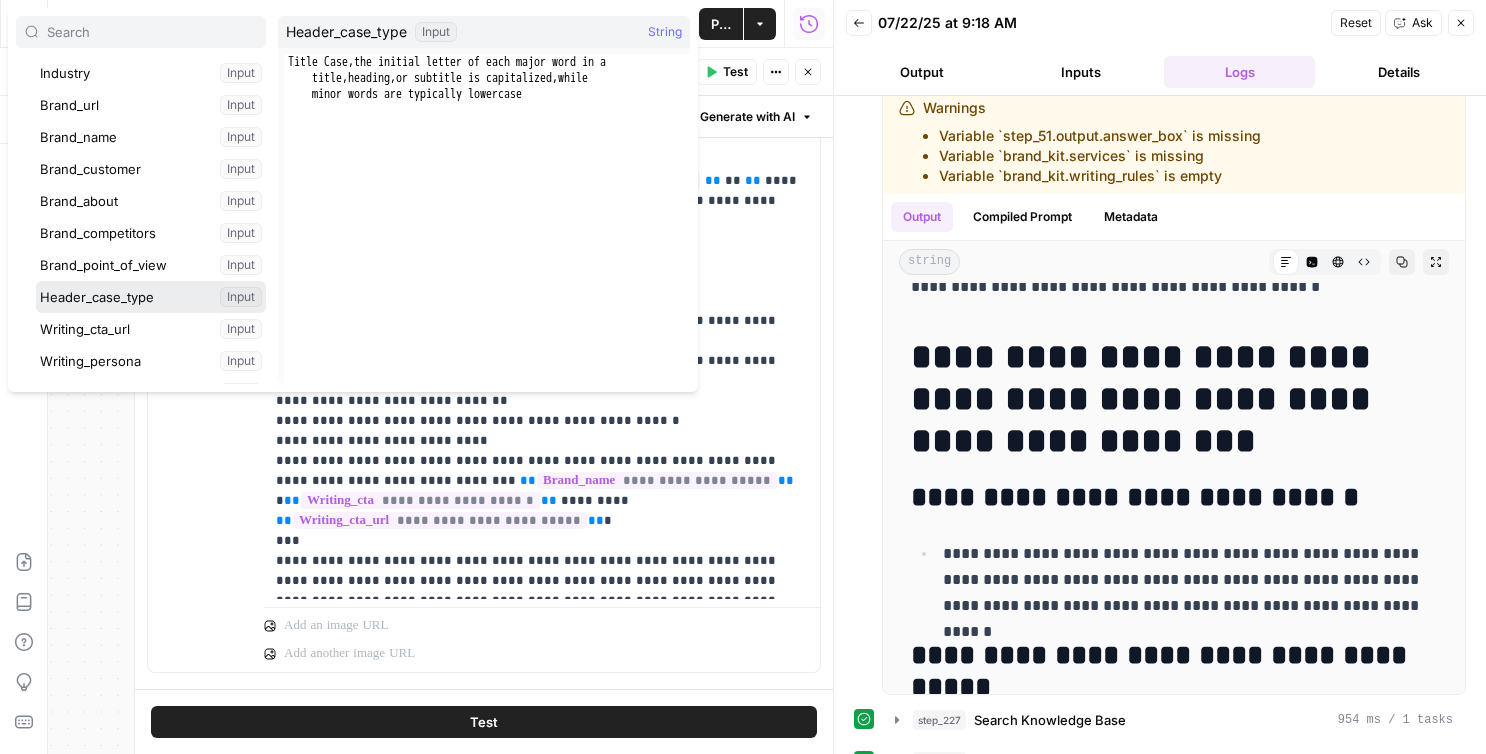 click at bounding box center (151, 297) 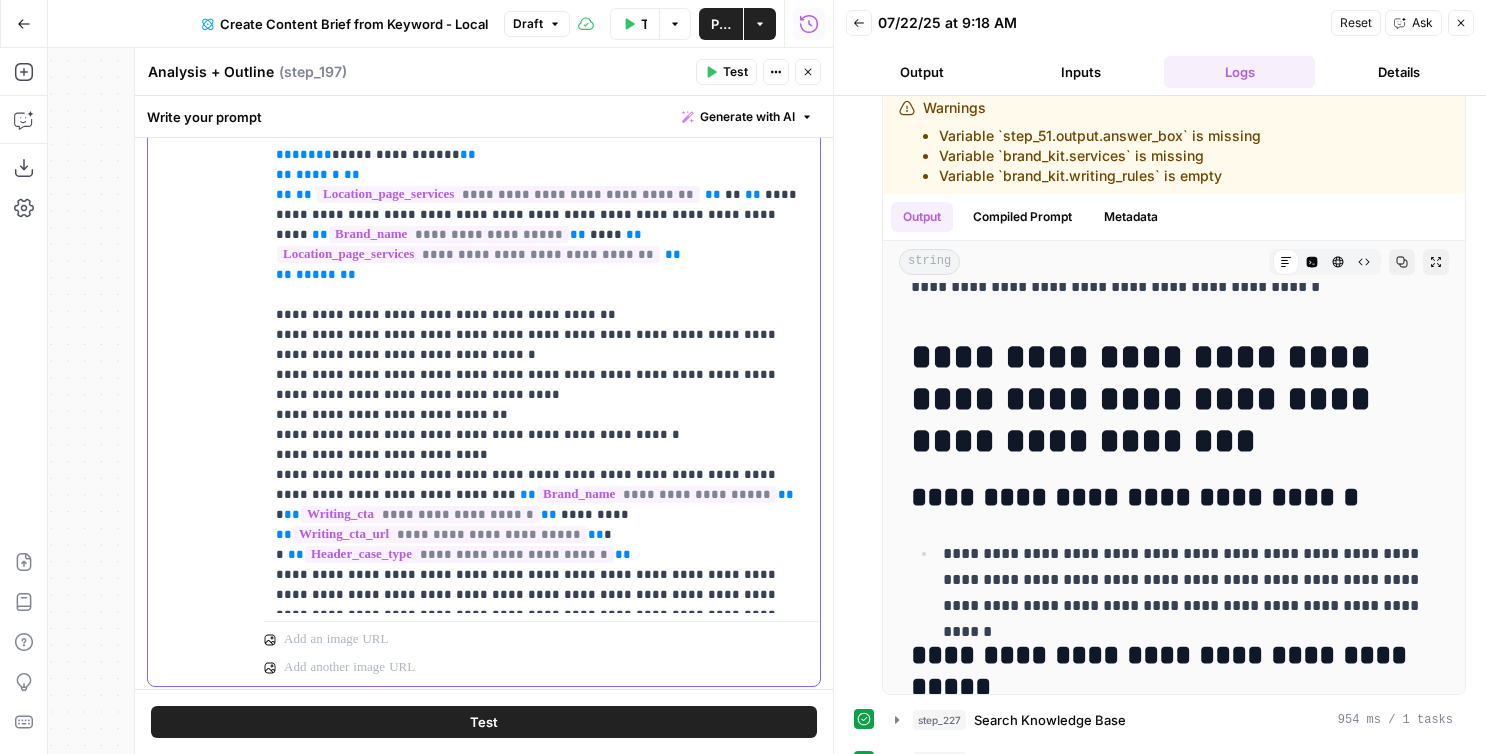 scroll, scrollTop: 636, scrollLeft: 0, axis: vertical 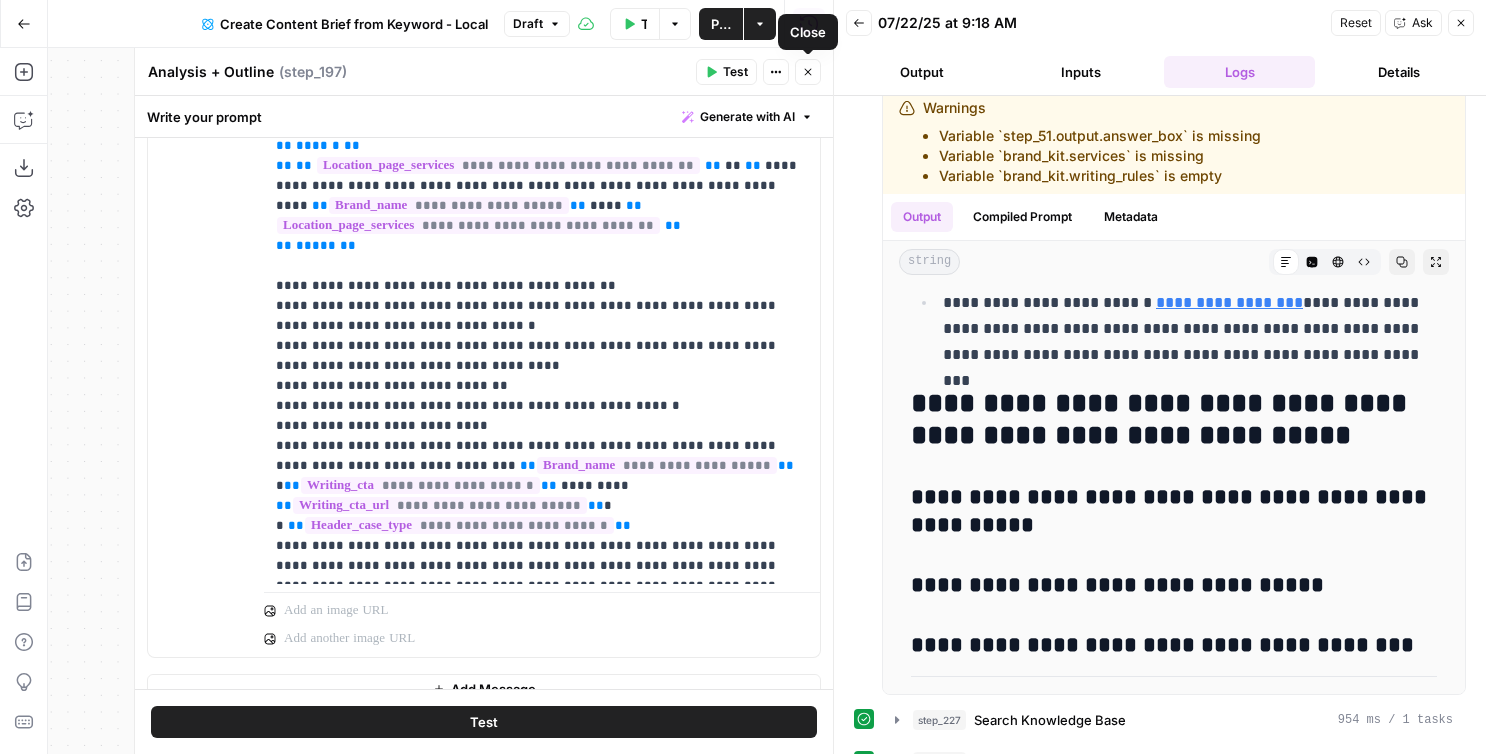 click 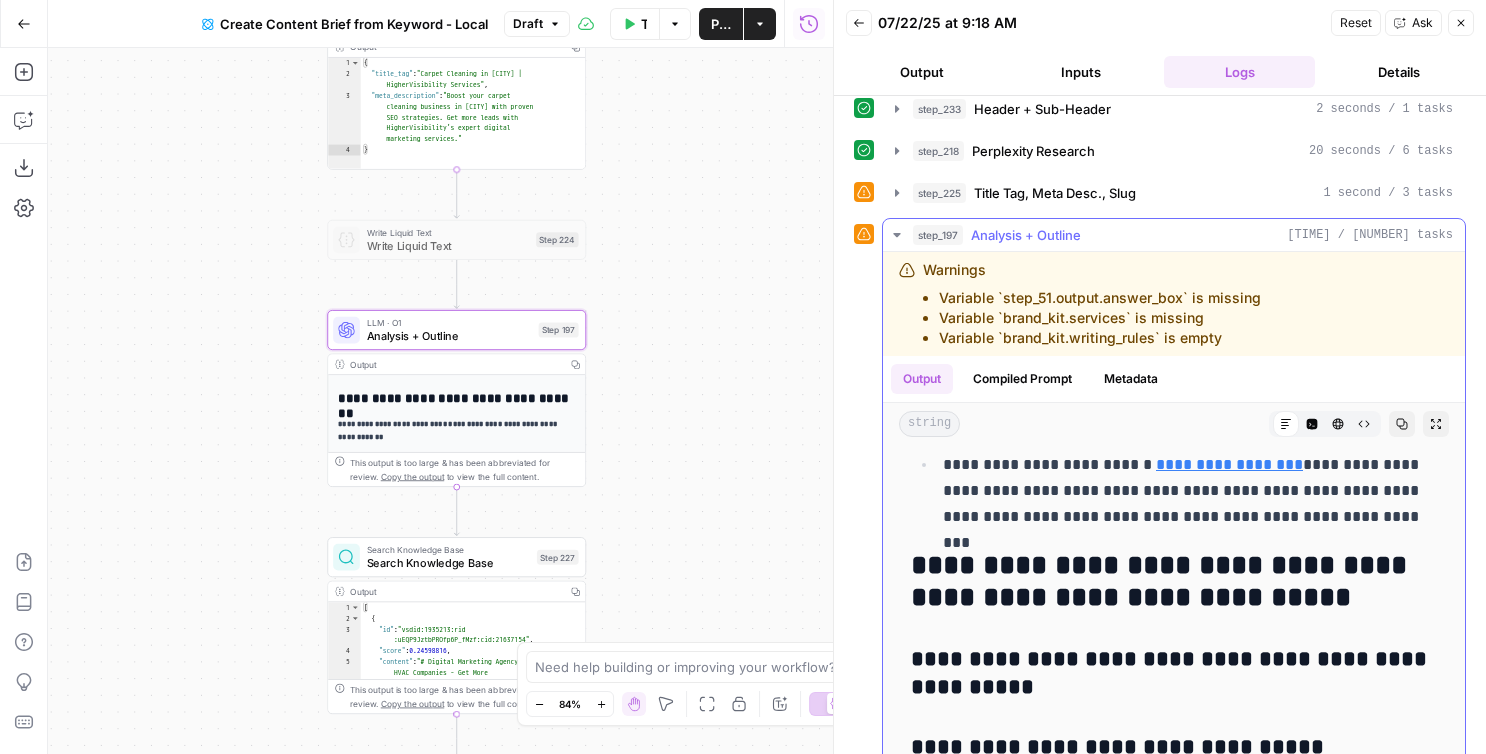 scroll, scrollTop: 426, scrollLeft: 0, axis: vertical 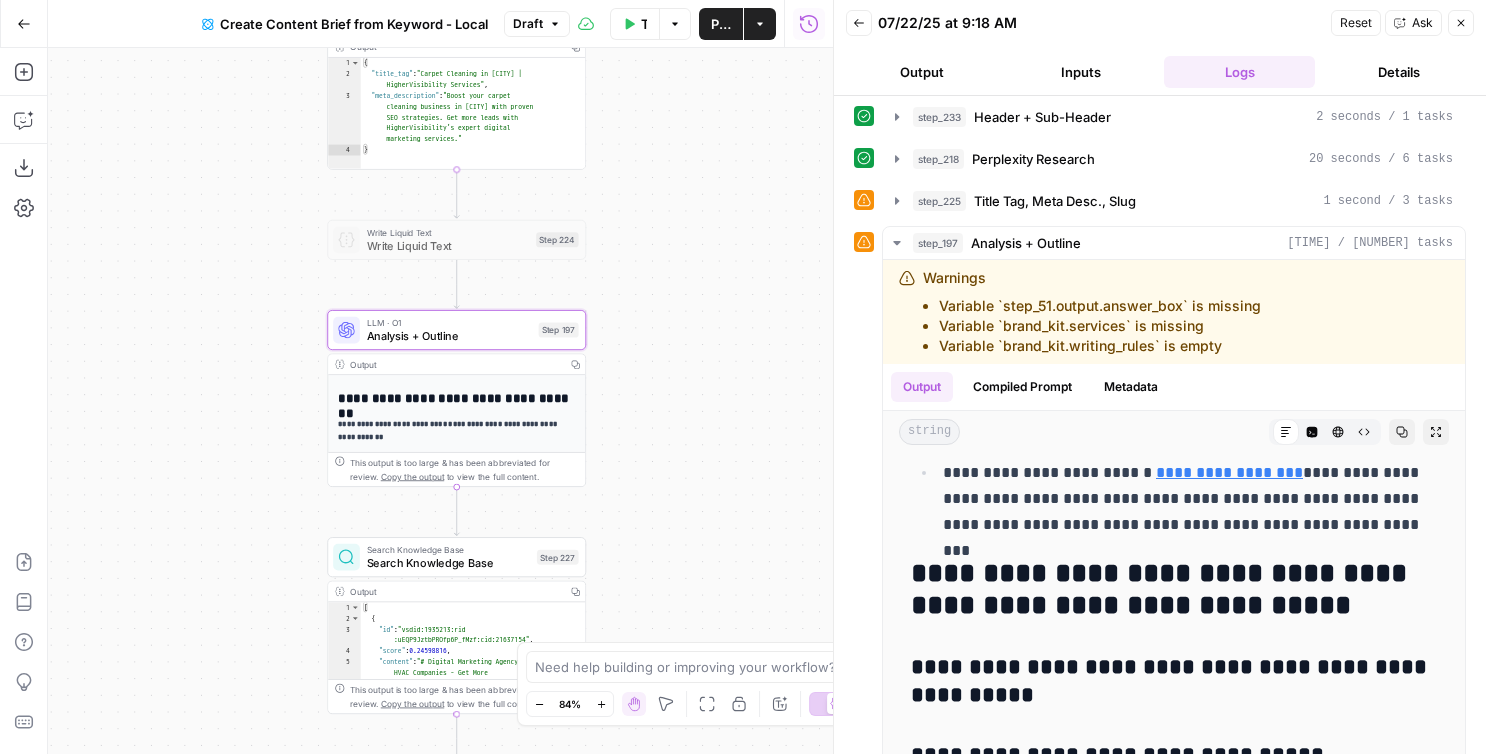 click on "step_197 Analysis + Outline 1 minute 40 seconds / 257 tasks" at bounding box center (1174, 243) 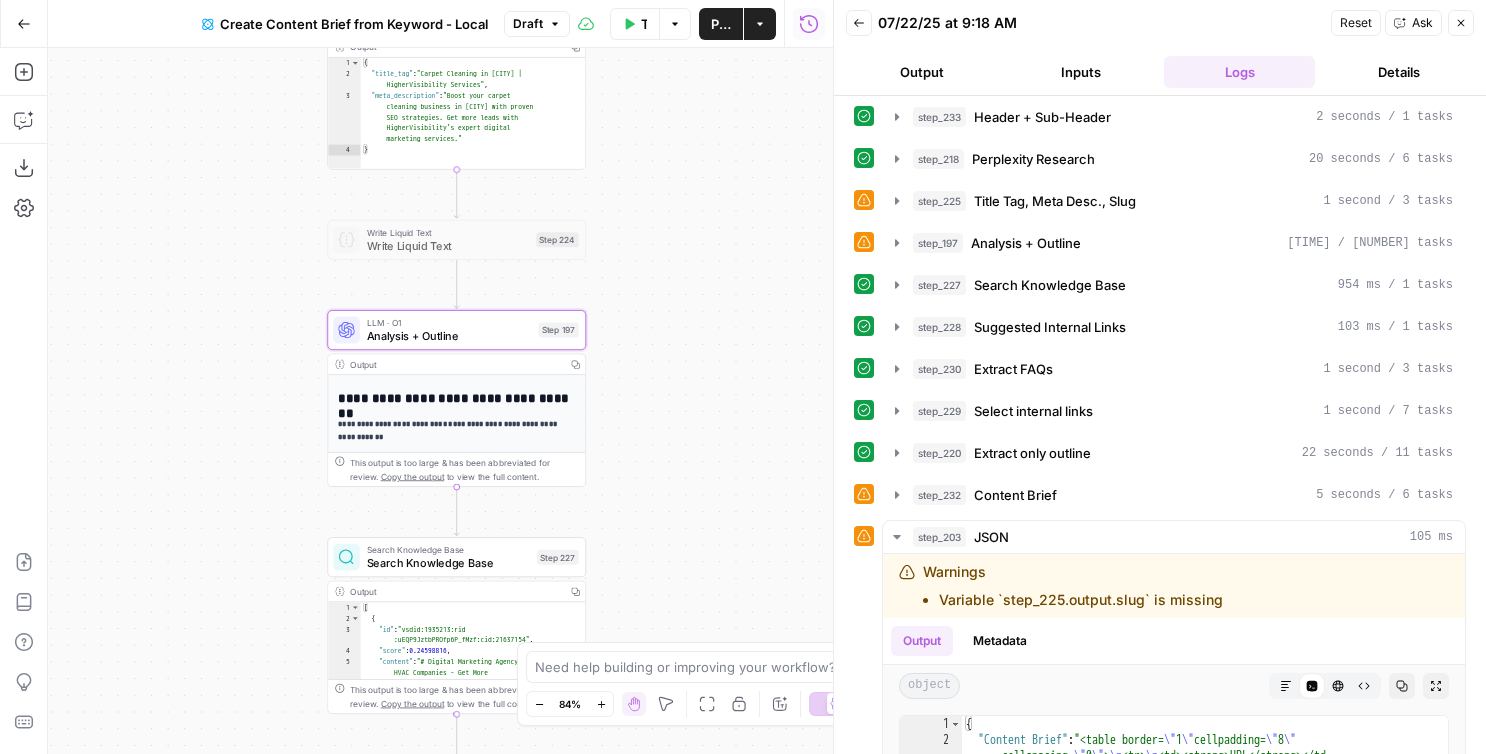 click on "step_220 Extract only outline 22 seconds / 11 tasks" at bounding box center [1160, 453] 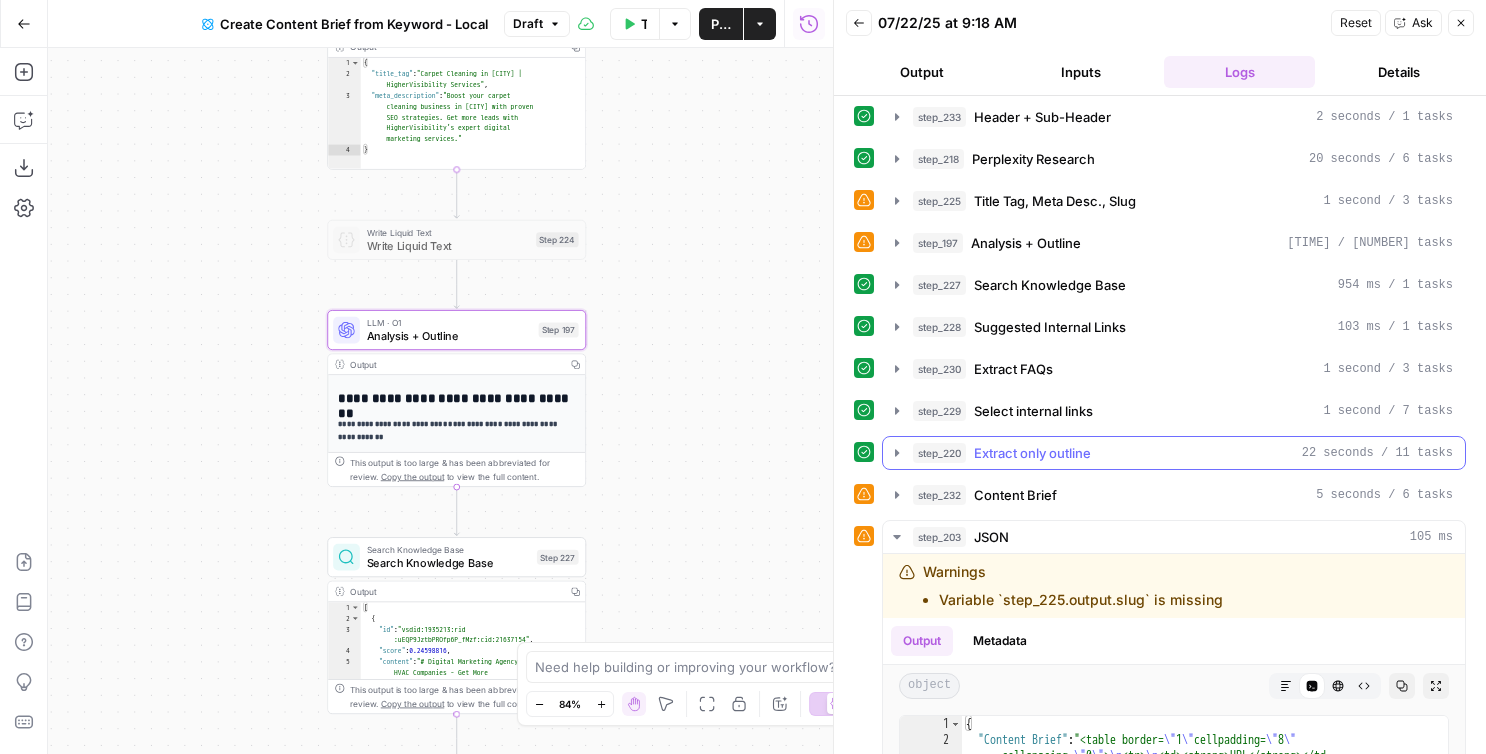 click on "step_220 Extract only outline 22 seconds / 11 tasks" at bounding box center [1174, 453] 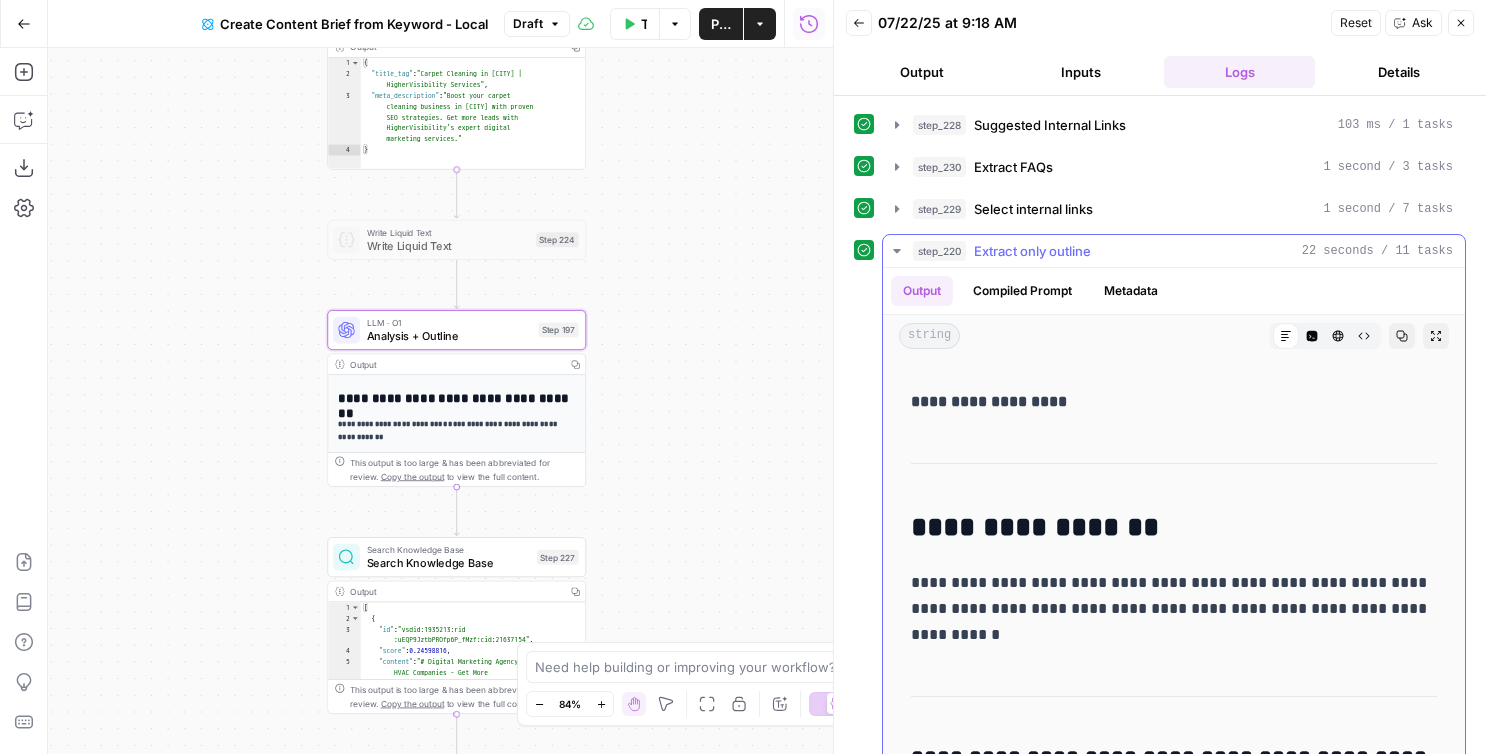 scroll, scrollTop: 751, scrollLeft: 0, axis: vertical 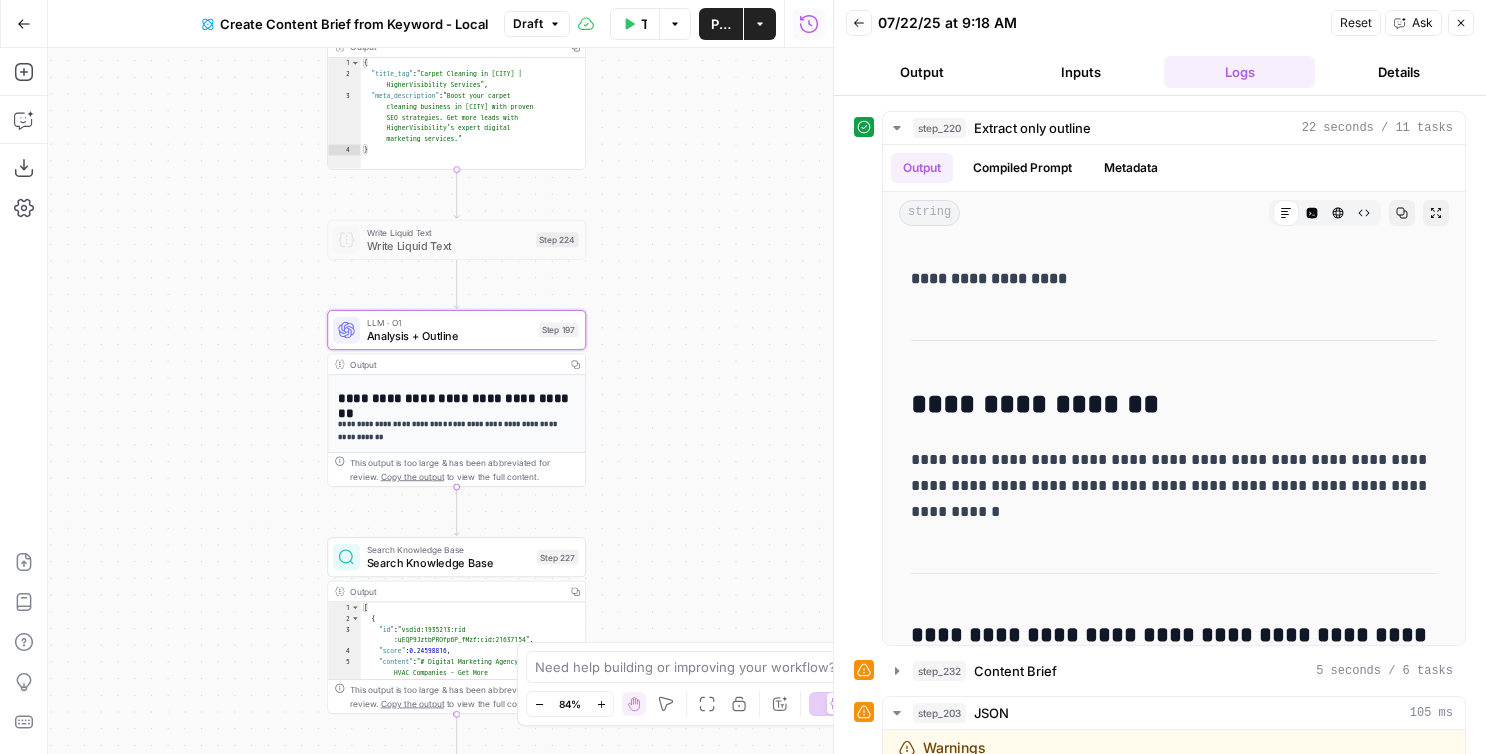 drag, startPoint x: 739, startPoint y: 411, endPoint x: 739, endPoint y: 198, distance: 213 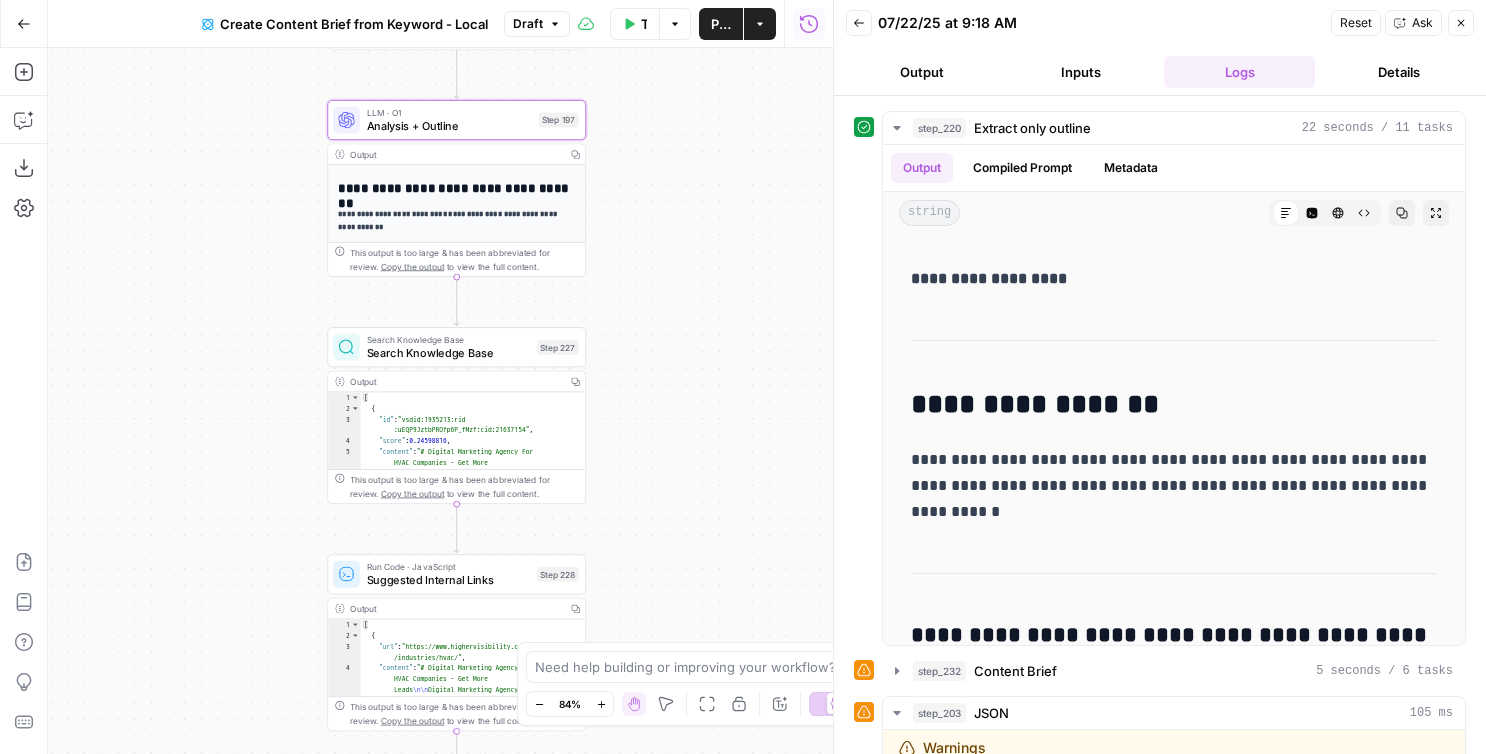 drag, startPoint x: 734, startPoint y: 459, endPoint x: 734, endPoint y: 131, distance: 328 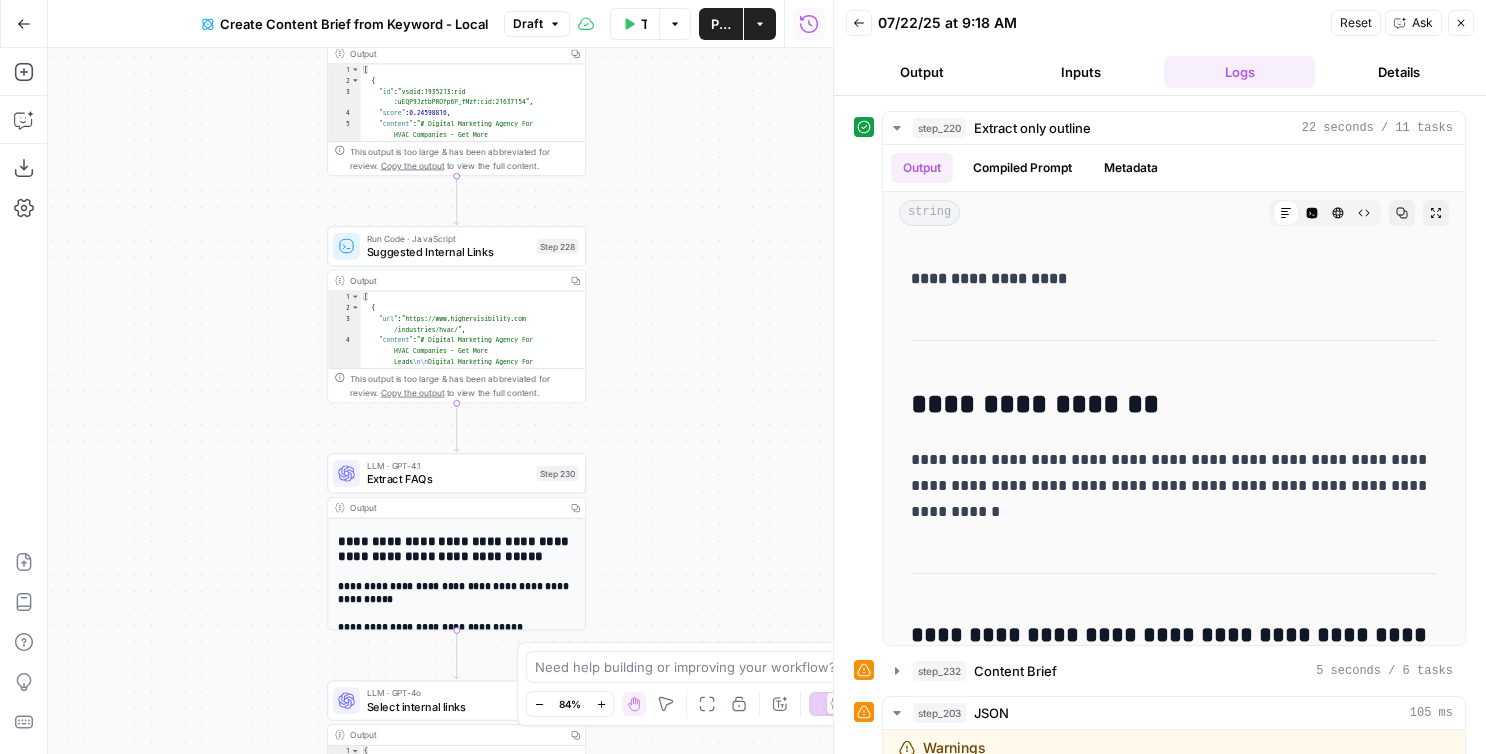 drag, startPoint x: 742, startPoint y: 429, endPoint x: 743, endPoint y: 234, distance: 195.00256 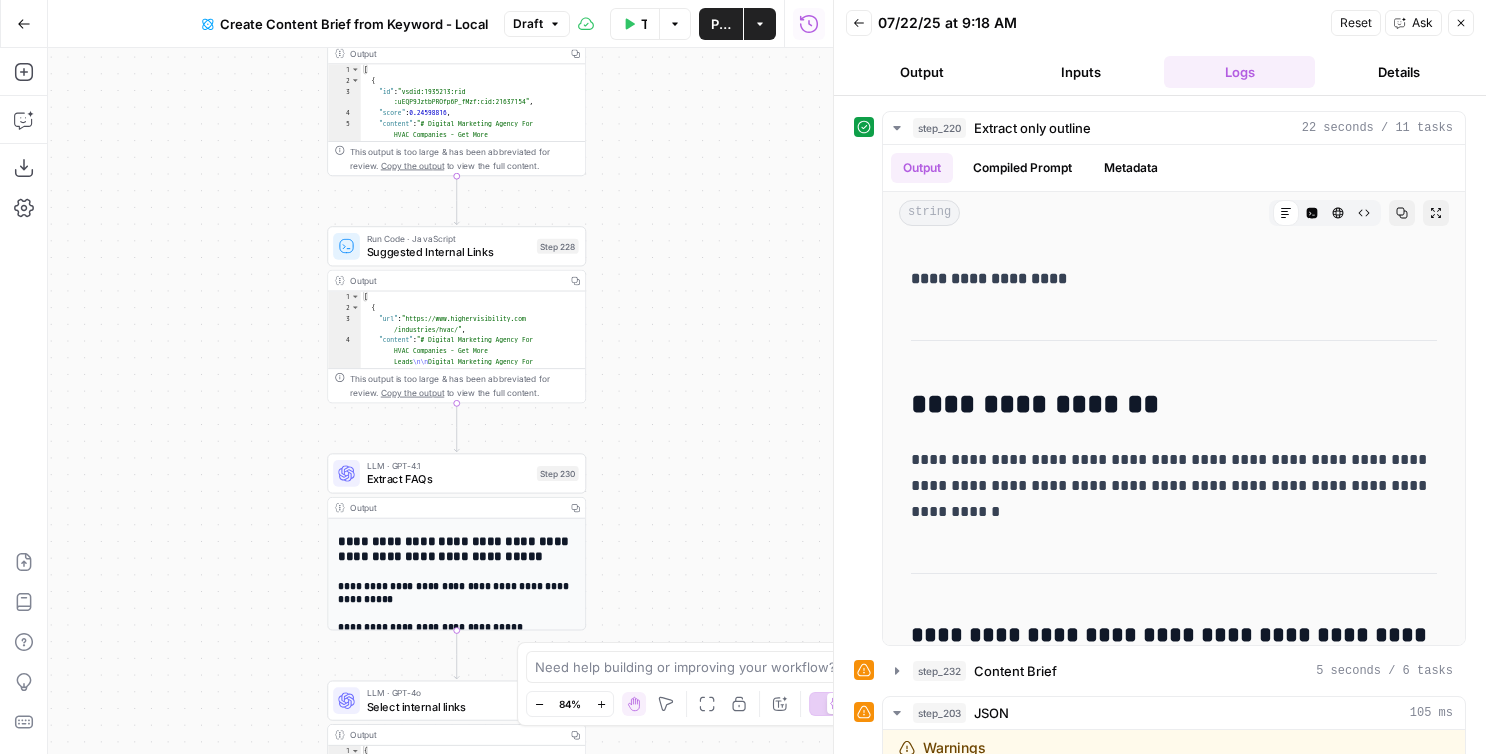 click on "Workflow Set Inputs Inputs Google Search Perform Google Search Step 51 Output Copy 1 2 3 4 5 6 {    "search_metadata" :  {      "id" :  "687fb9ce80f30edb52e724c2" ,      "status" :  "Success" ,      "json_endpoint" :  "https://serpapi.com          /searches/7ac3a82d7d807413          /687fb9ce80f30edb52e724c2.json" ,      "pixel_position_endpoint" :  "https://serpapi          .com/searches/7ac3a82d7d807413          /687fb9ce80f30edb52e724c2          .json_with_pixel_position" ,     This output is too large & has been abbreviated for review.   Copy the output   to view the full content. Loop Iteration Label if relevant Step 207 Output Copy 1 2 3 4 5 6 7 8 9 10 11 12 [    {      "relevant" :  "true"    } ,    {      "relevant" :  "true"    } ,    {      "relevant" :  "true"    } ,    {      "relevant" :  "true"     LLM · GPT-4o Mini Determine if relevant Step 208 Output Copy 1 2 3 {    "relevant" :  "true" }     Complete Run Code · JavaScript Remove irrelevant Copy" at bounding box center (440, 401) 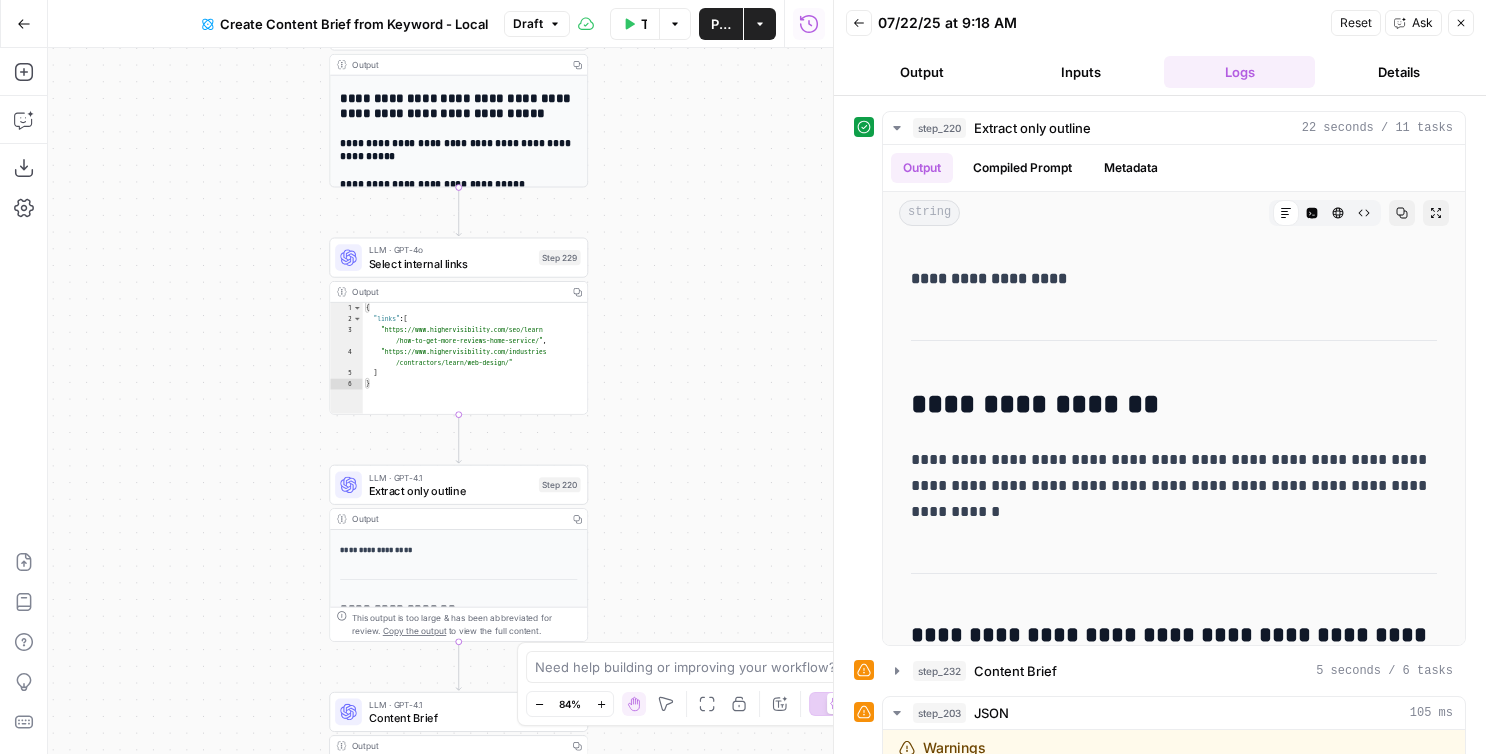 drag, startPoint x: 746, startPoint y: 397, endPoint x: 746, endPoint y: 168, distance: 229 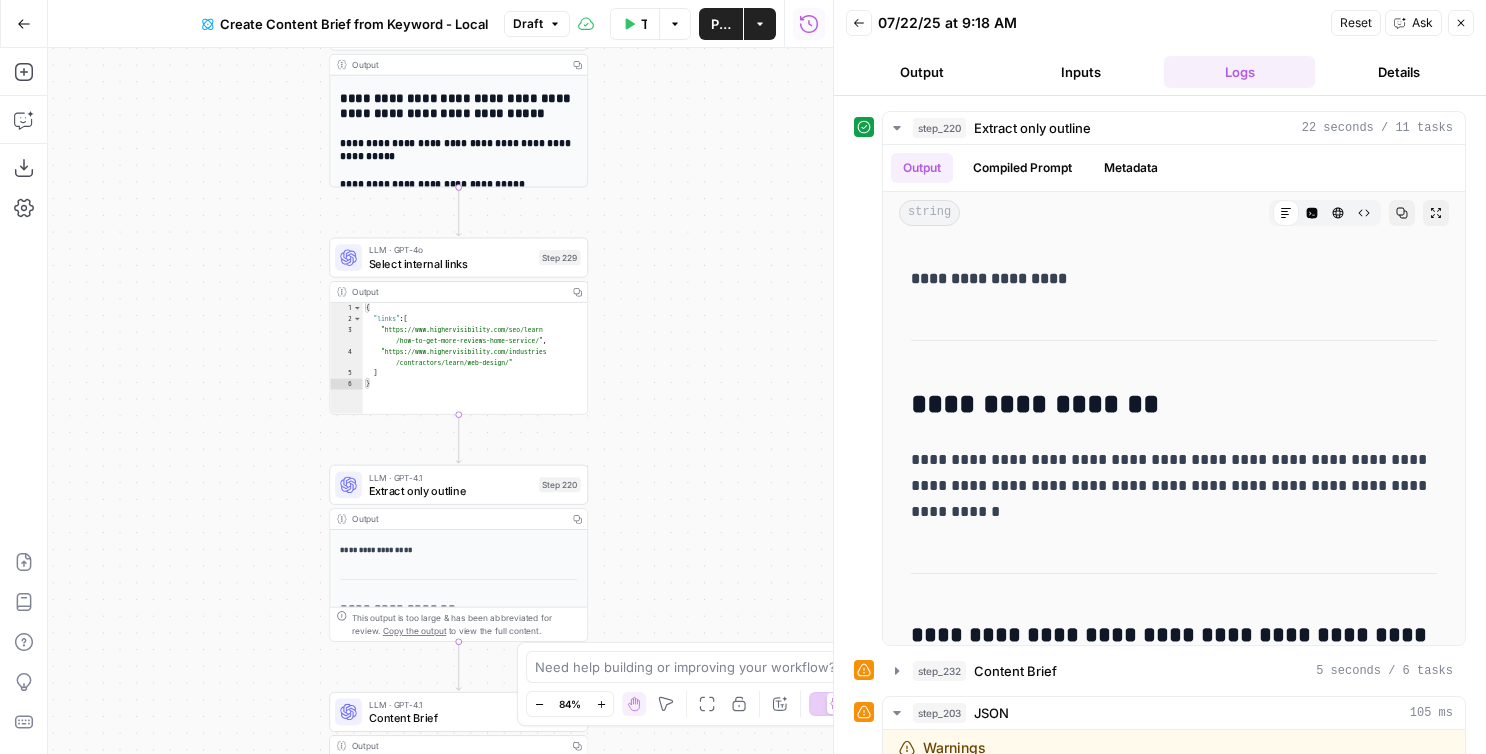 click on "Workflow Set Inputs Inputs Google Search Perform Google Search Step 51 Output Copy 1 2 3 4 5 6 {    "search_metadata" :  {      "id" :  "687fb9ce80f30edb52e724c2" ,      "status" :  "Success" ,      "json_endpoint" :  "https://serpapi.com          /searches/7ac3a82d7d807413          /687fb9ce80f30edb52e724c2.json" ,      "pixel_position_endpoint" :  "https://serpapi          .com/searches/7ac3a82d7d807413          /687fb9ce80f30edb52e724c2          .json_with_pixel_position" ,     This output is too large & has been abbreviated for review.   Copy the output   to view the full content. Loop Iteration Label if relevant Step 207 Output Copy 1 2 3 4 5 6 7 8 9 10 11 12 [    {      "relevant" :  "true"    } ,    {      "relevant" :  "true"    } ,    {      "relevant" :  "true"    } ,    {      "relevant" :  "true"     LLM · GPT-4o Mini Determine if relevant Step 208 Output Copy 1 2 3 {    "relevant" :  "true" }     Complete Run Code · JavaScript Remove irrelevant Copy" at bounding box center [440, 401] 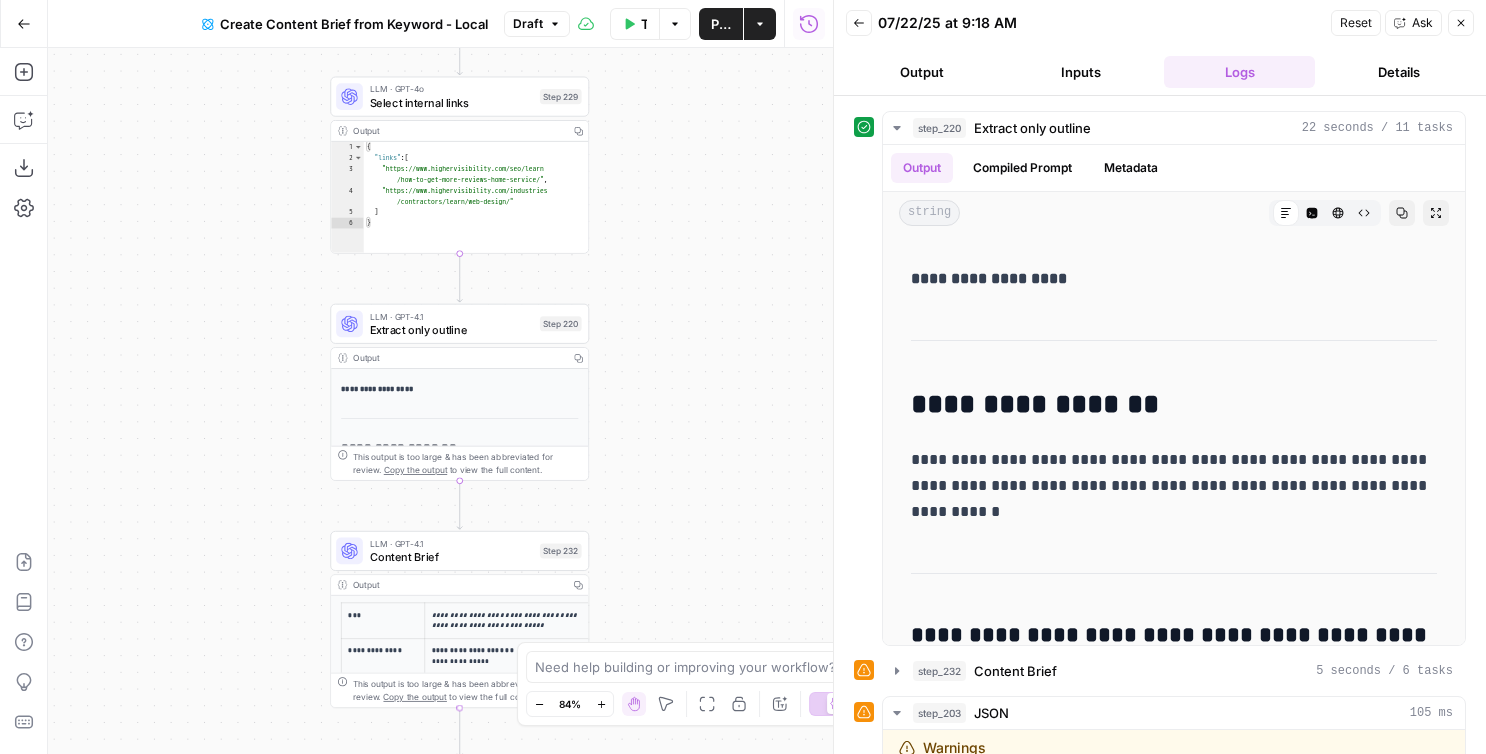 click on "Workflow Set Inputs Inputs Google Search Perform Google Search Step 51 Output Copy 1 2 3 4 5 6 {    "search_metadata" :  {      "id" :  "687fb9ce80f30edb52e724c2" ,      "status" :  "Success" ,      "json_endpoint" :  "https://serpapi.com          /searches/7ac3a82d7d807413          /687fb9ce80f30edb52e724c2.json" ,      "pixel_position_endpoint" :  "https://serpapi          .com/searches/7ac3a82d7d807413          /687fb9ce80f30edb52e724c2          .json_with_pixel_position" ,     This output is too large & has been abbreviated for review.   Copy the output   to view the full content. Loop Iteration Label if relevant Step 207 Output Copy 1 2 3 4 5 6 7 8 9 10 11 12 [    {      "relevant" :  "true"    } ,    {      "relevant" :  "true"    } ,    {      "relevant" :  "true"    } ,    {      "relevant" :  "true"     LLM · GPT-4o Mini Determine if relevant Step 208 Output Copy 1 2 3 {    "relevant" :  "true" }     Complete Run Code · JavaScript Remove irrelevant Copy" at bounding box center [440, 401] 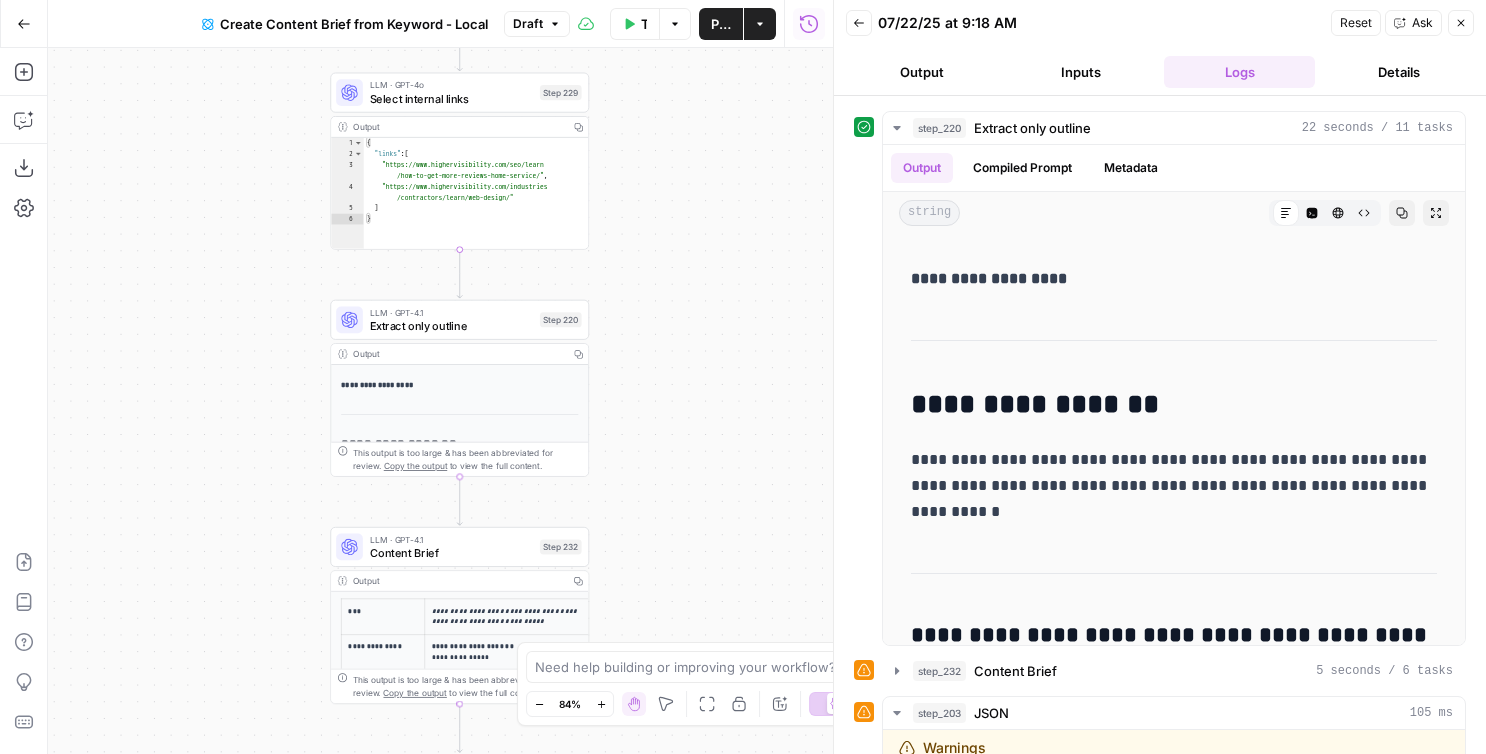 click on "Extract only outline" at bounding box center (452, 325) 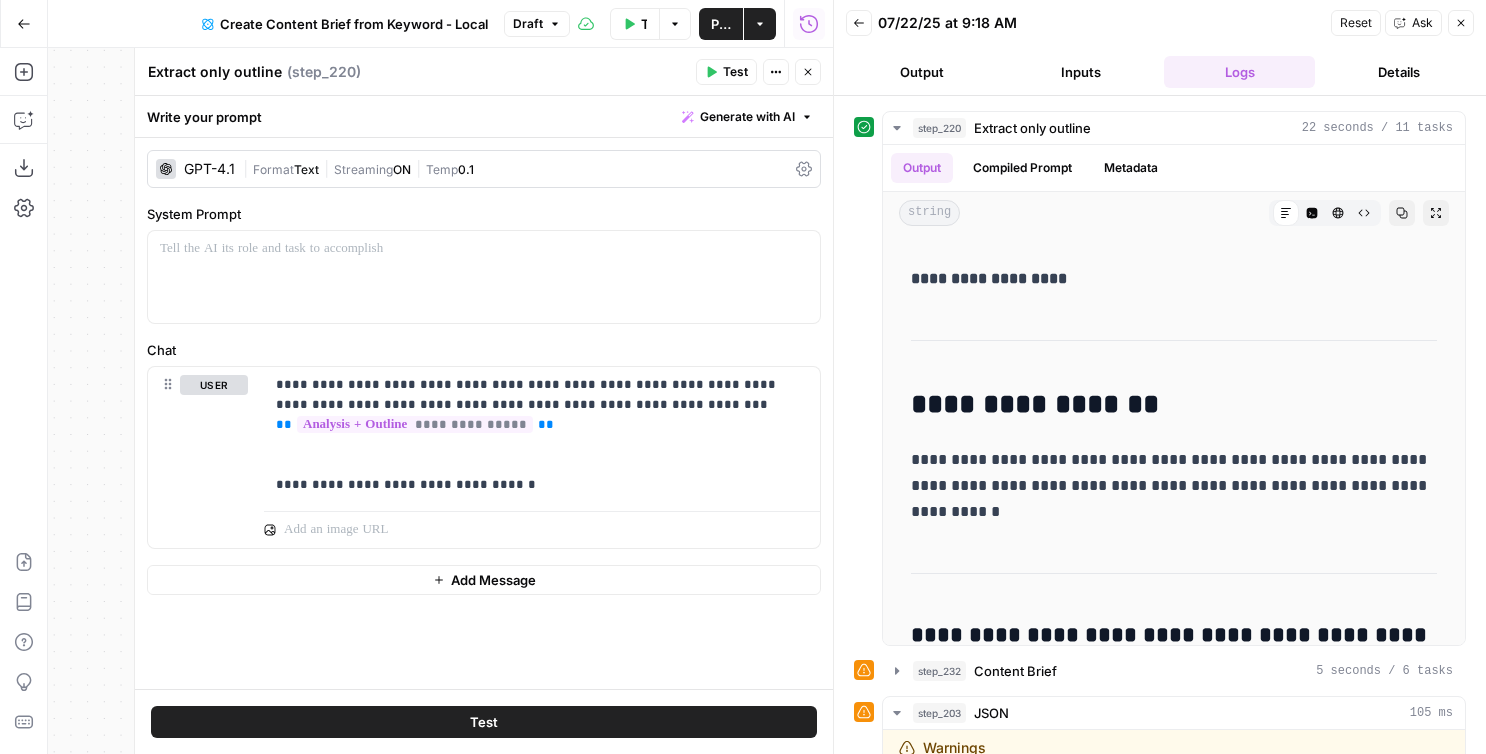 click on "|" at bounding box center [248, 168] 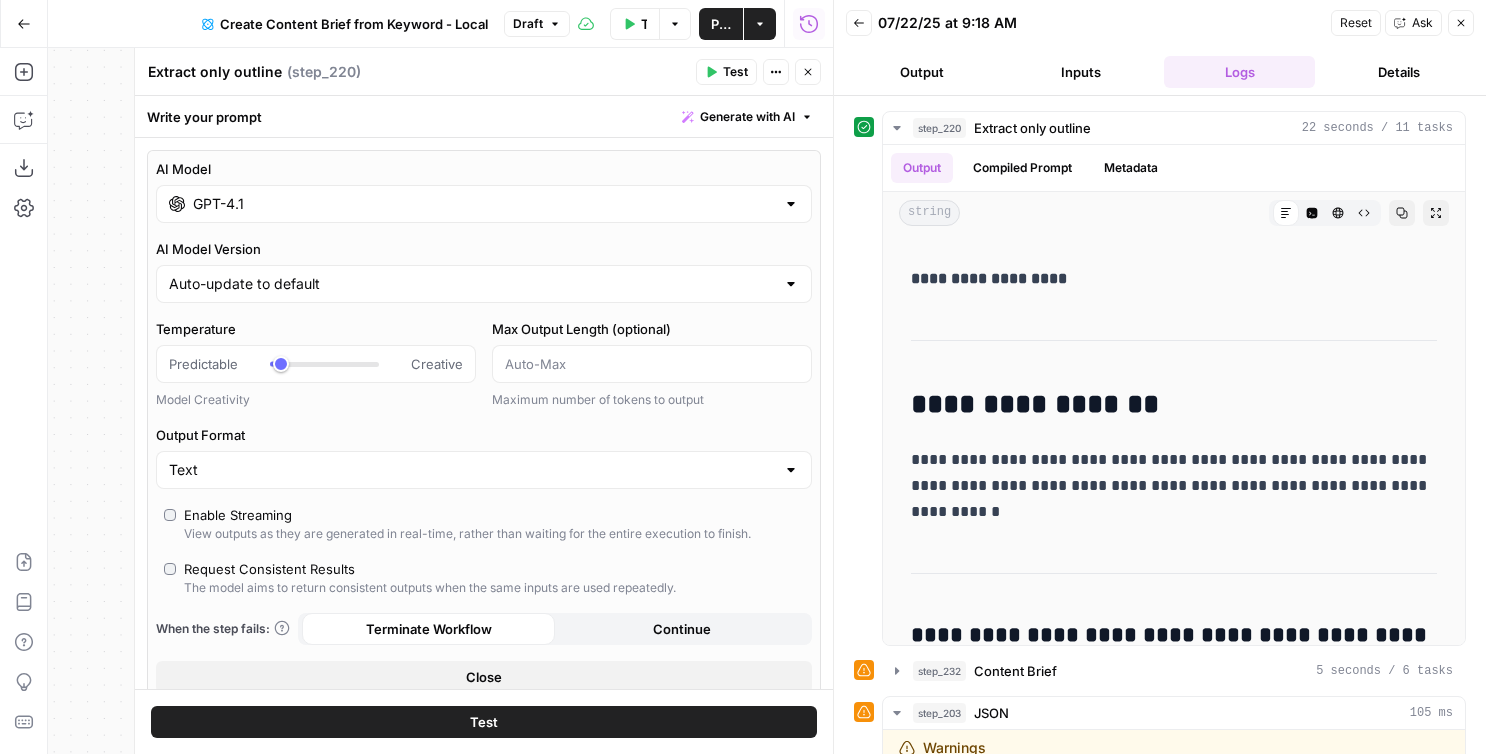 click on "AI Model GPT-4.1 AI Model Version Auto-update to default Temperature Predictable Creative Model Creativity Max Output Length (optional) Maximum number of tokens to output Output Format Text Enable Streaming View outputs as they are generated in real-time, rather than waiting for the entire execution to finish. Request Consistent Results The model aims to return consistent outputs when the same inputs are used repeatedly. When the step fails: Terminate Workflow Continue Close" at bounding box center [484, 426] 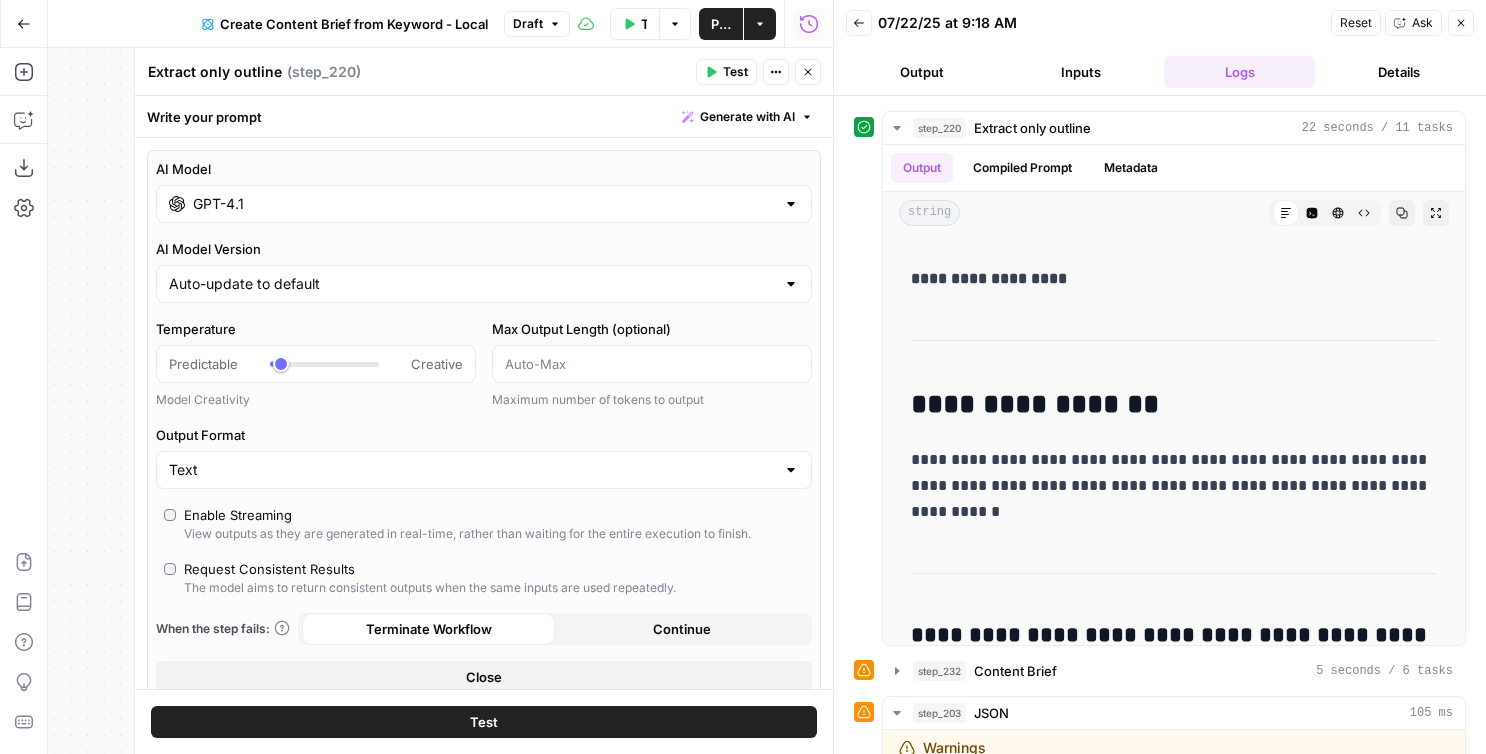 click on "GPT-4.1" at bounding box center (484, 204) 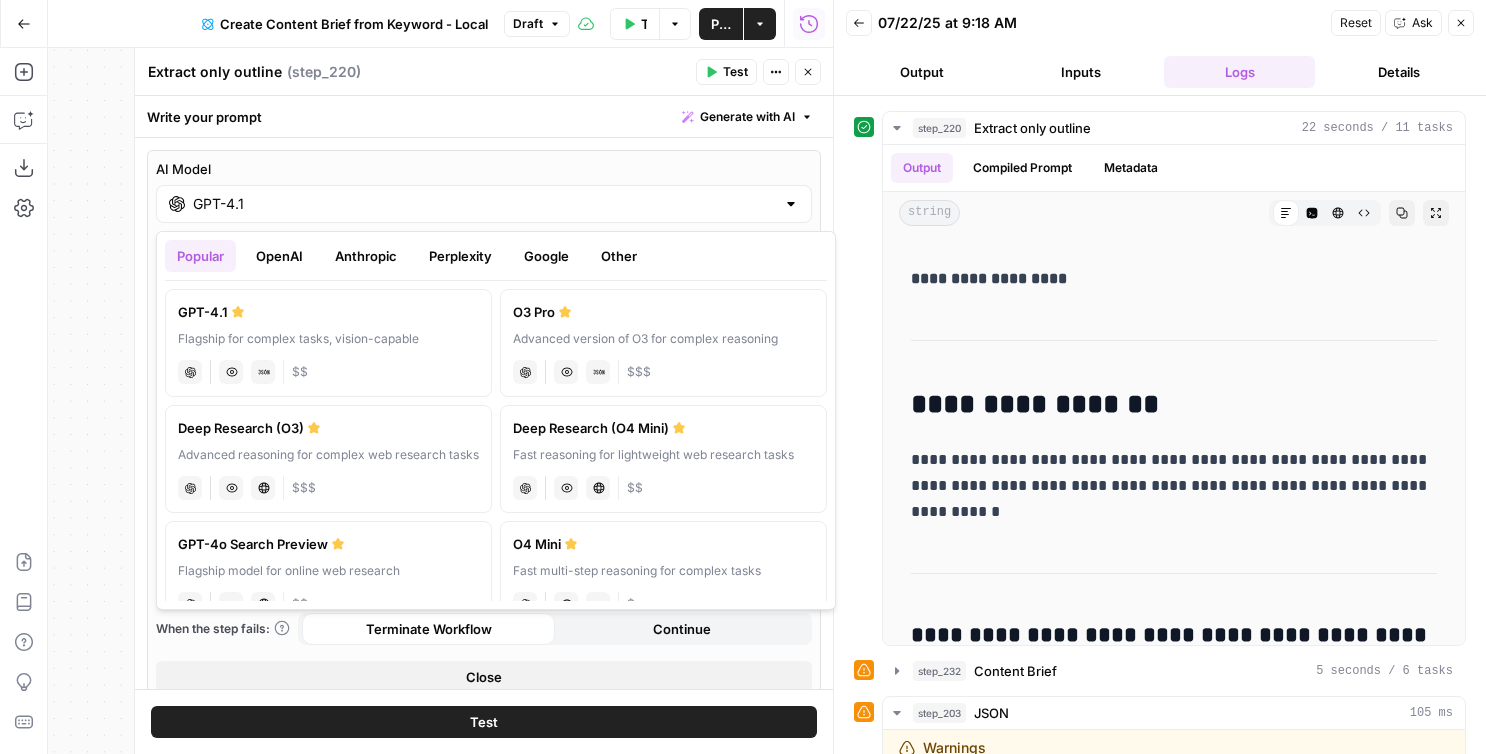 click on "OpenAI" at bounding box center (279, 256) 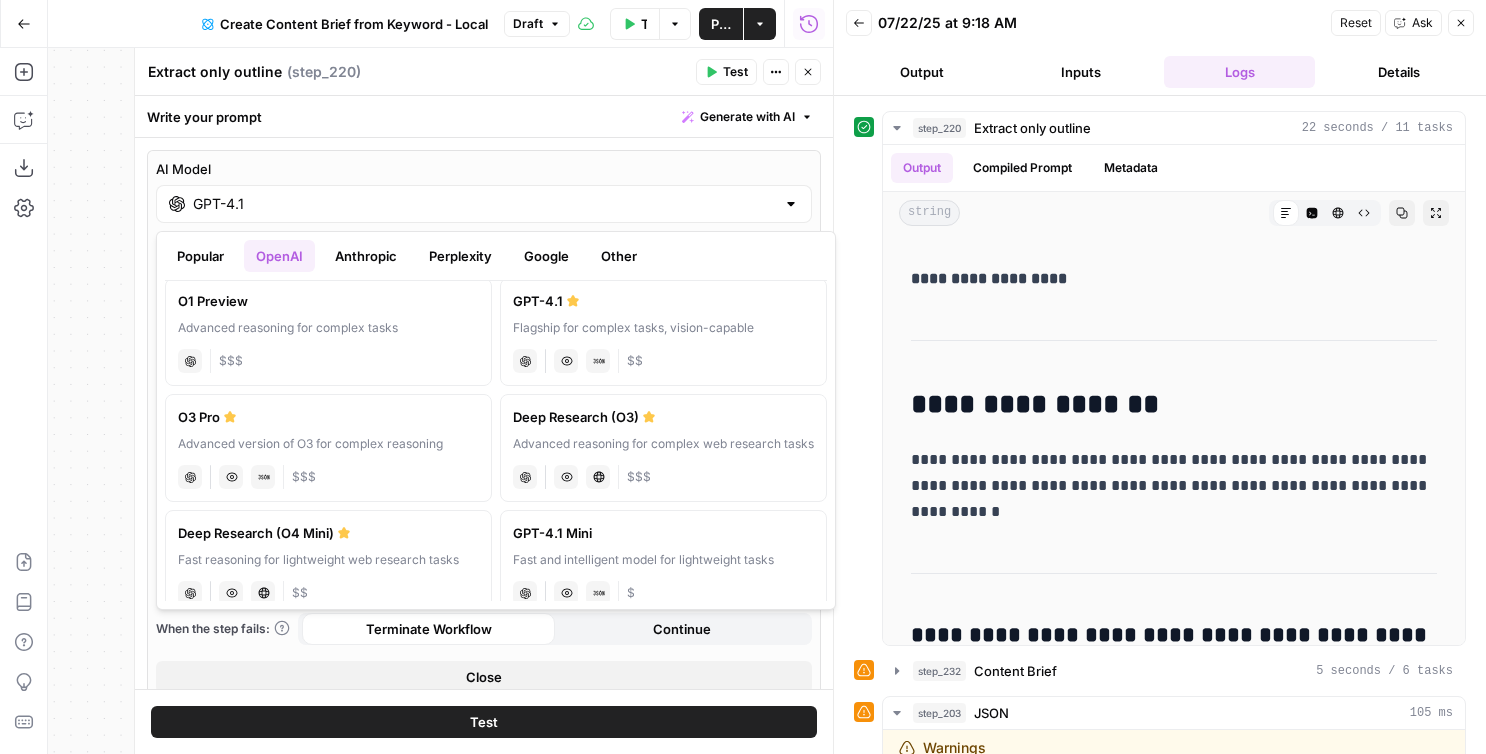 scroll, scrollTop: 0, scrollLeft: 0, axis: both 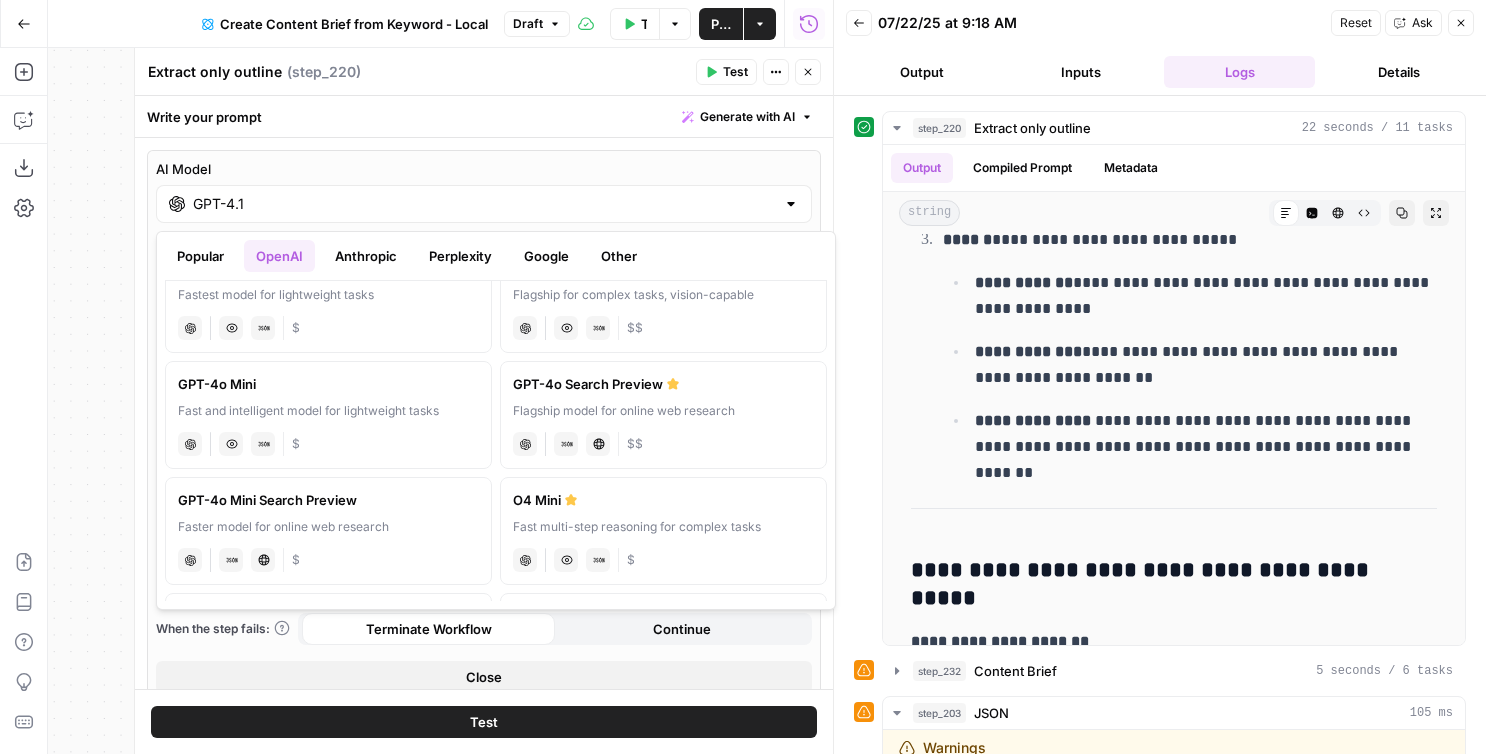 click 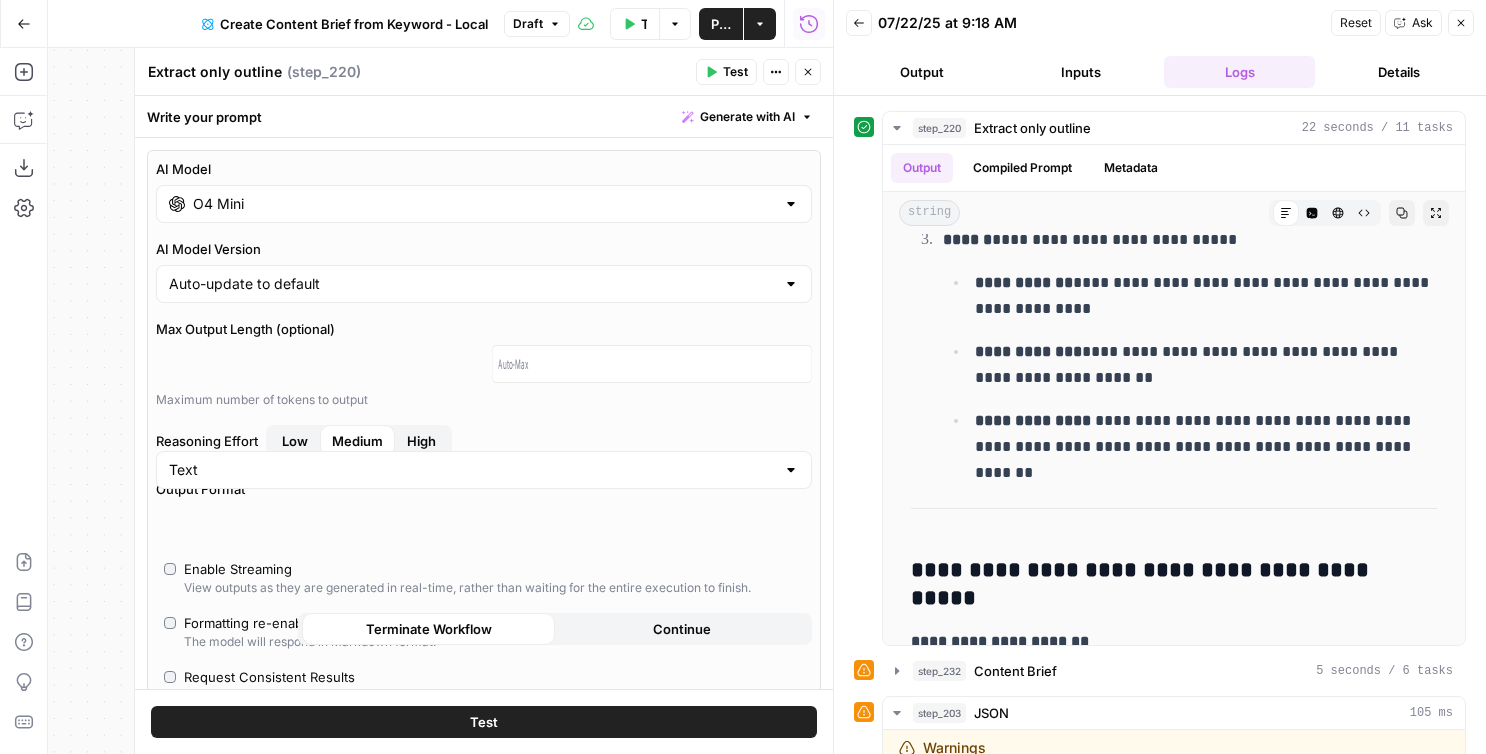 type on "O4 Mini" 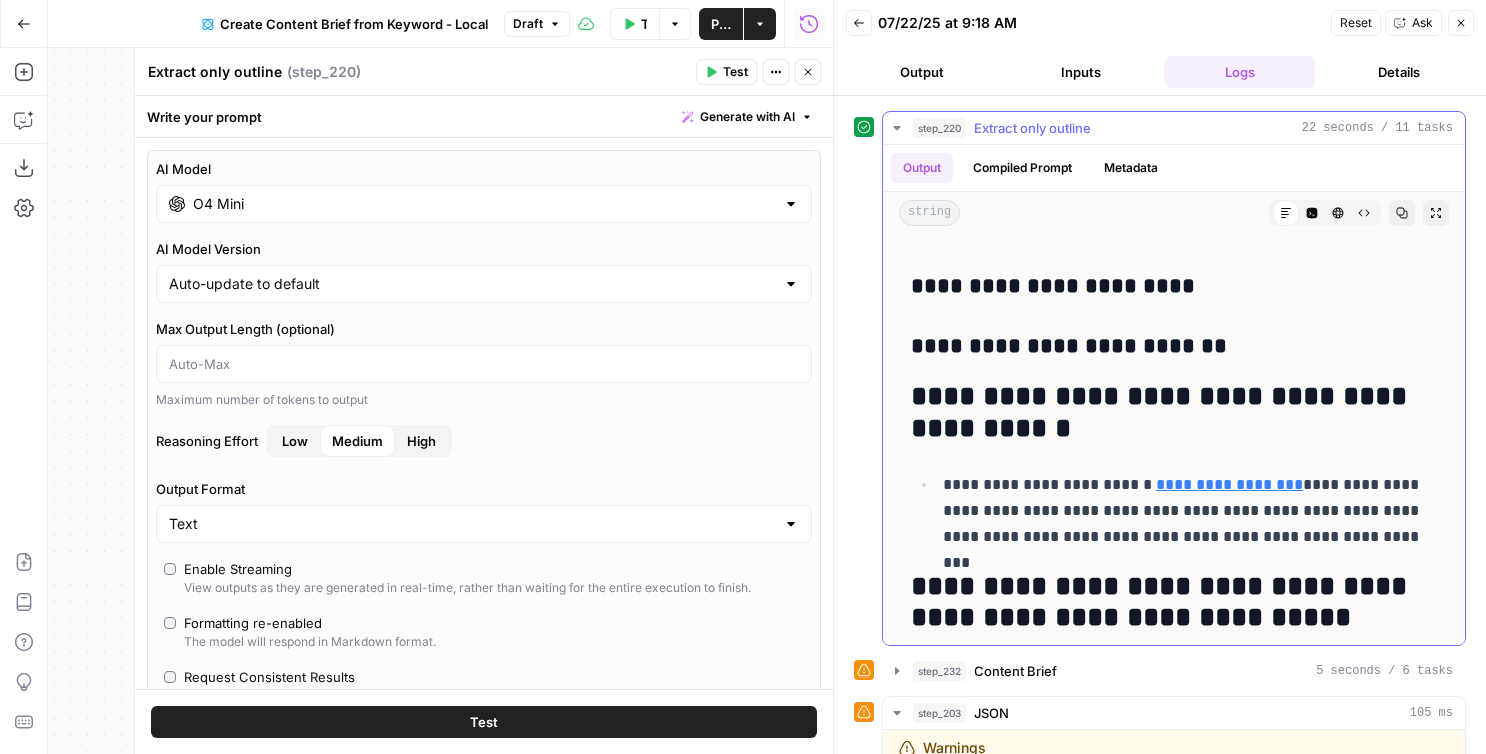 scroll, scrollTop: 10191, scrollLeft: 0, axis: vertical 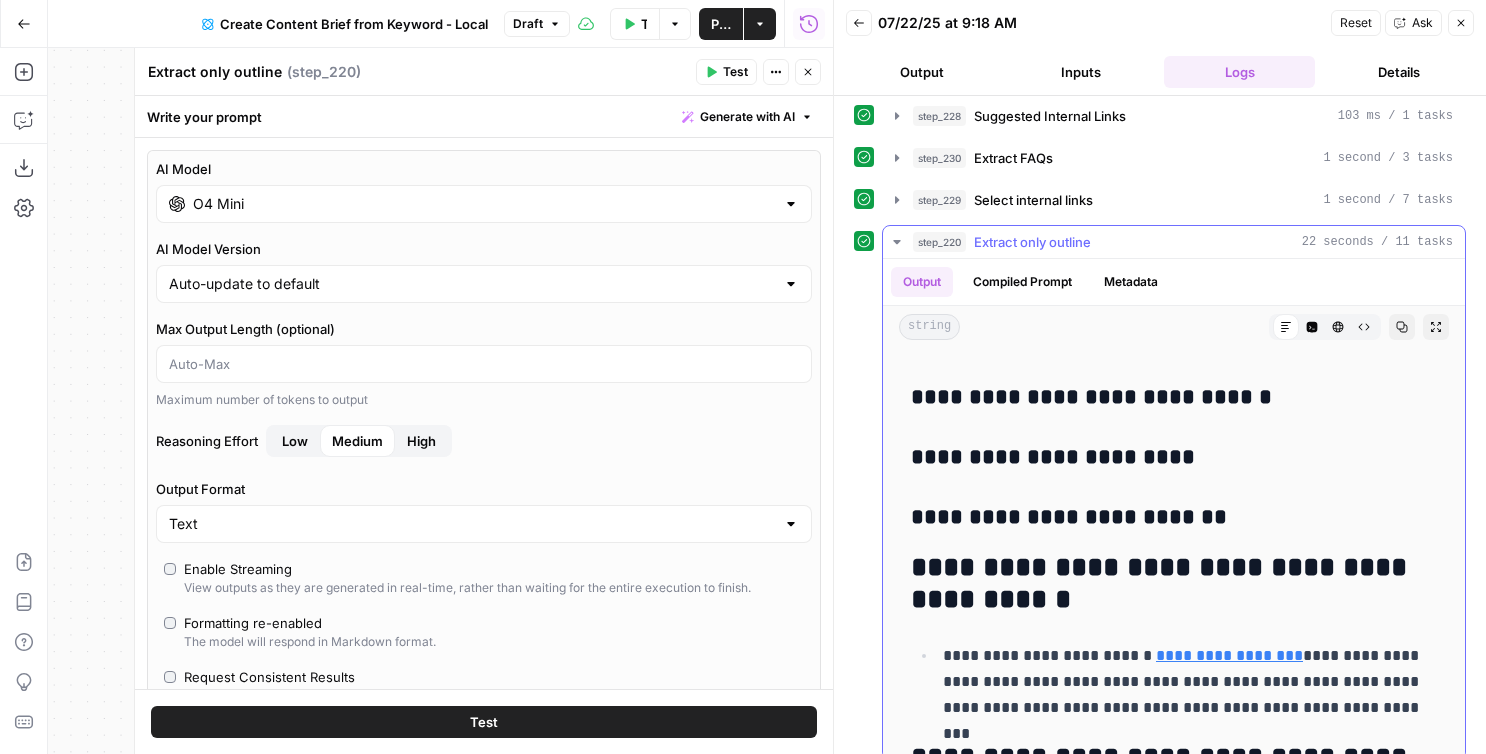 click 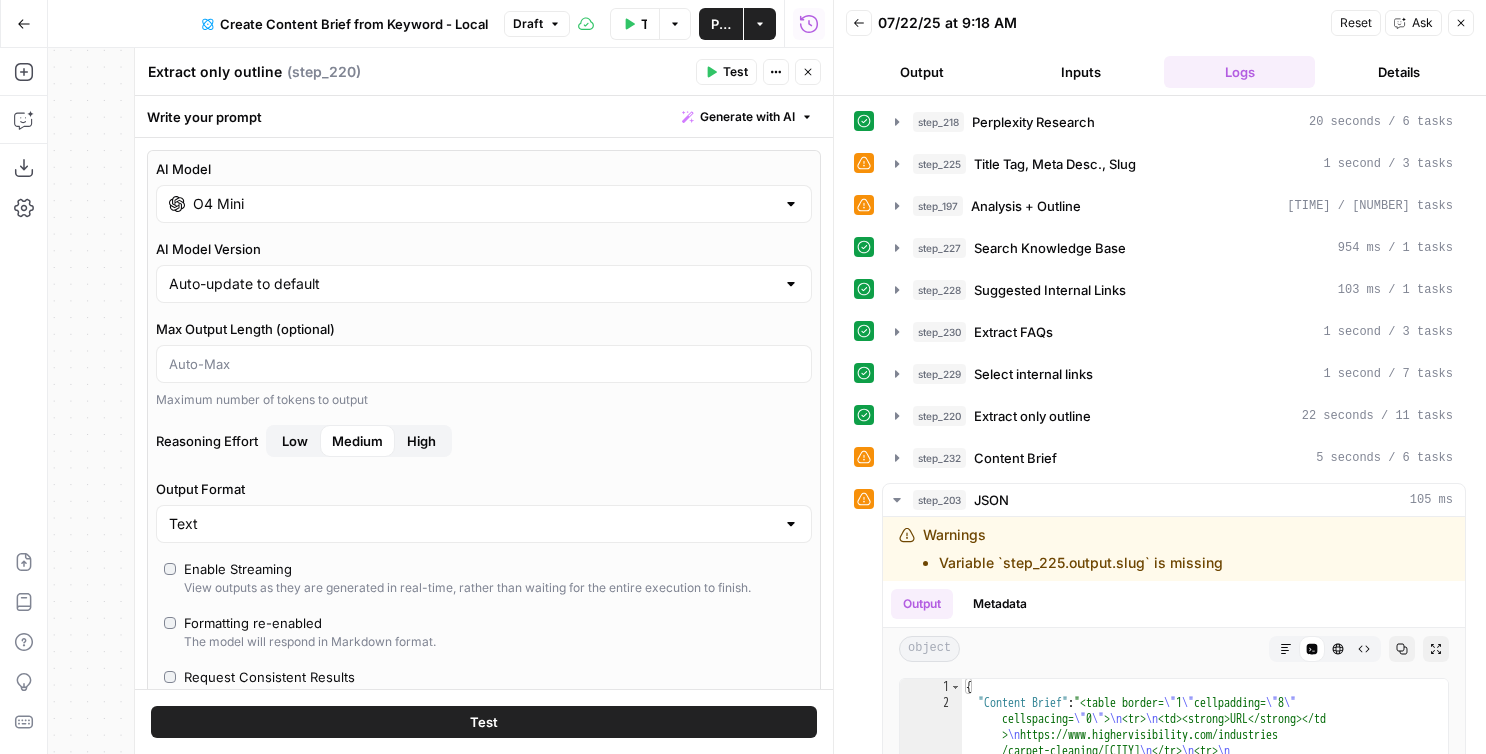 scroll, scrollTop: 453, scrollLeft: 0, axis: vertical 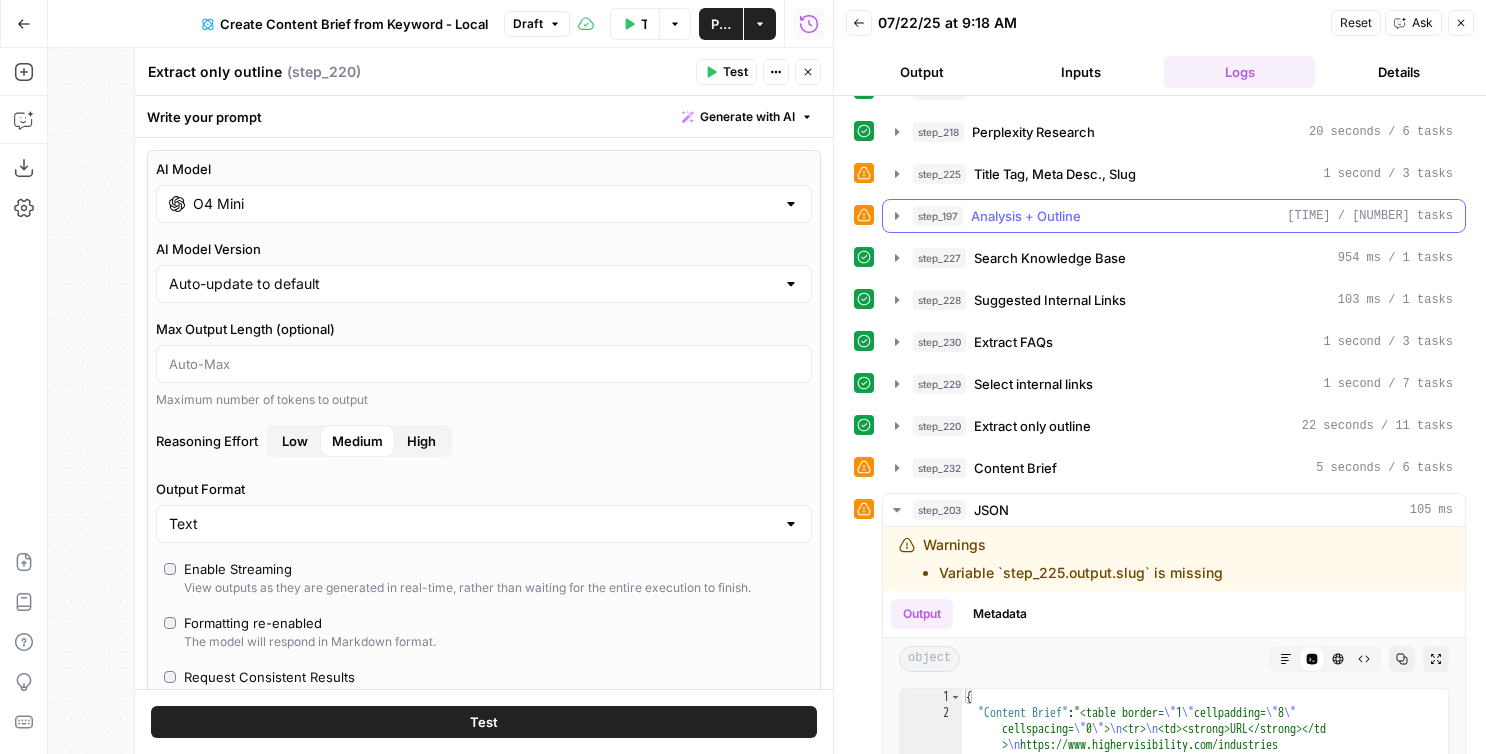click 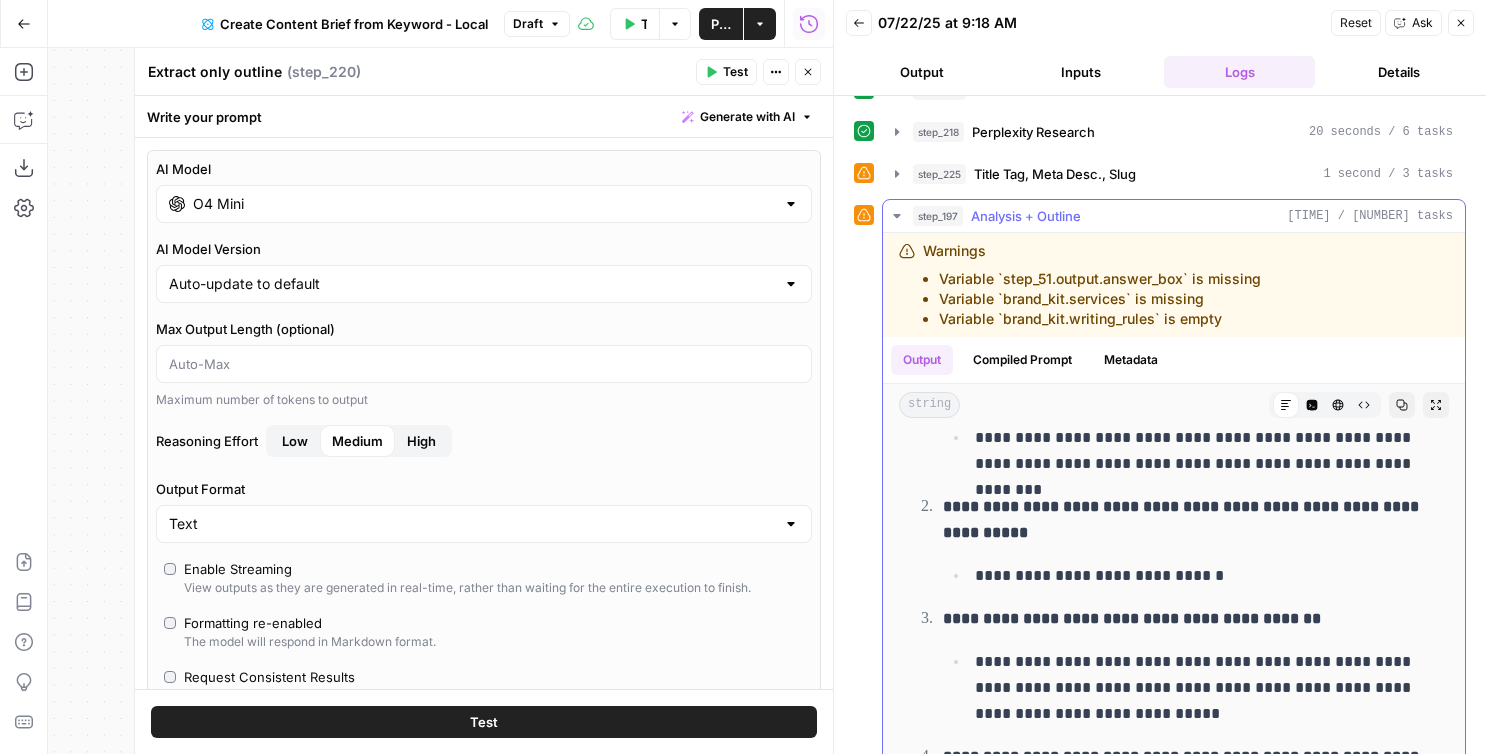 scroll, scrollTop: 11831, scrollLeft: 0, axis: vertical 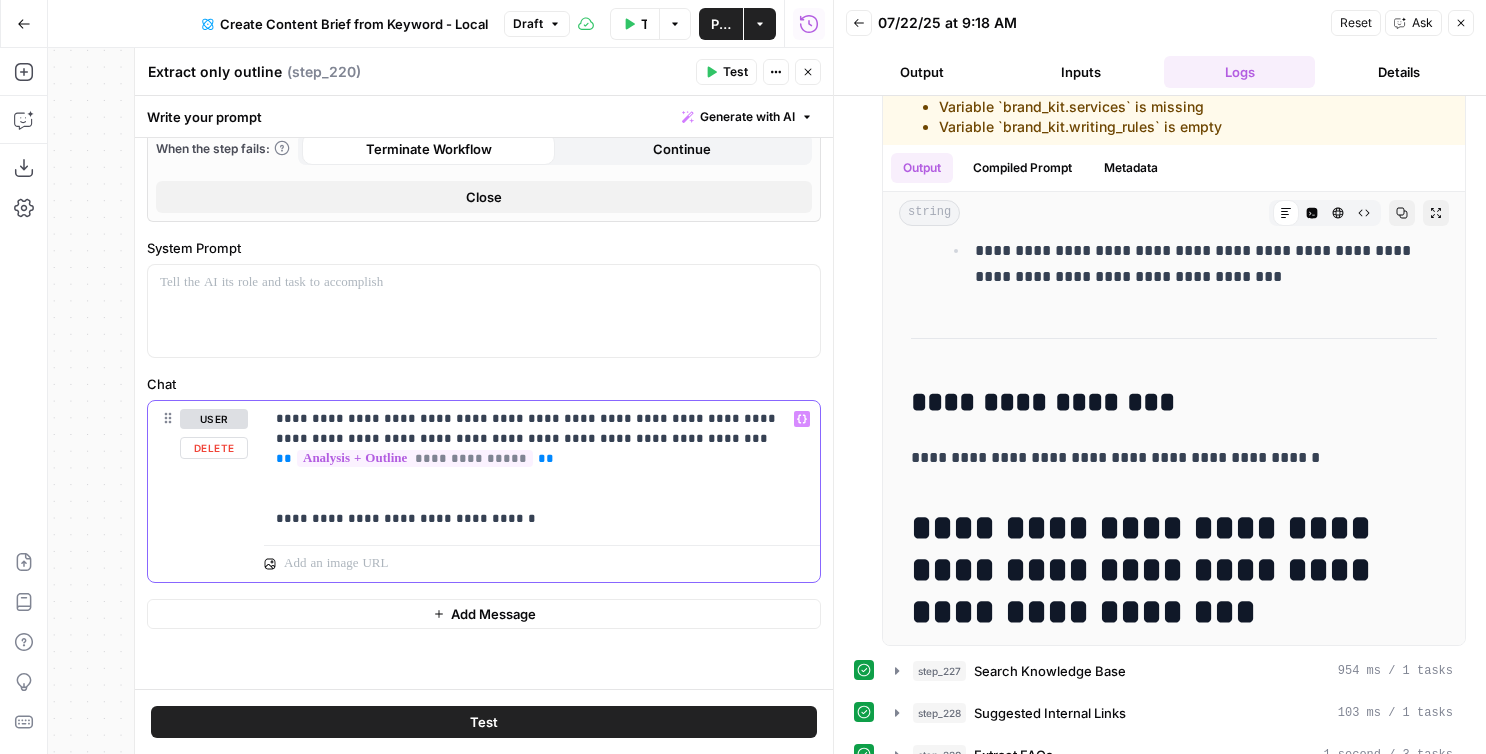 click on "**********" at bounding box center [542, 469] 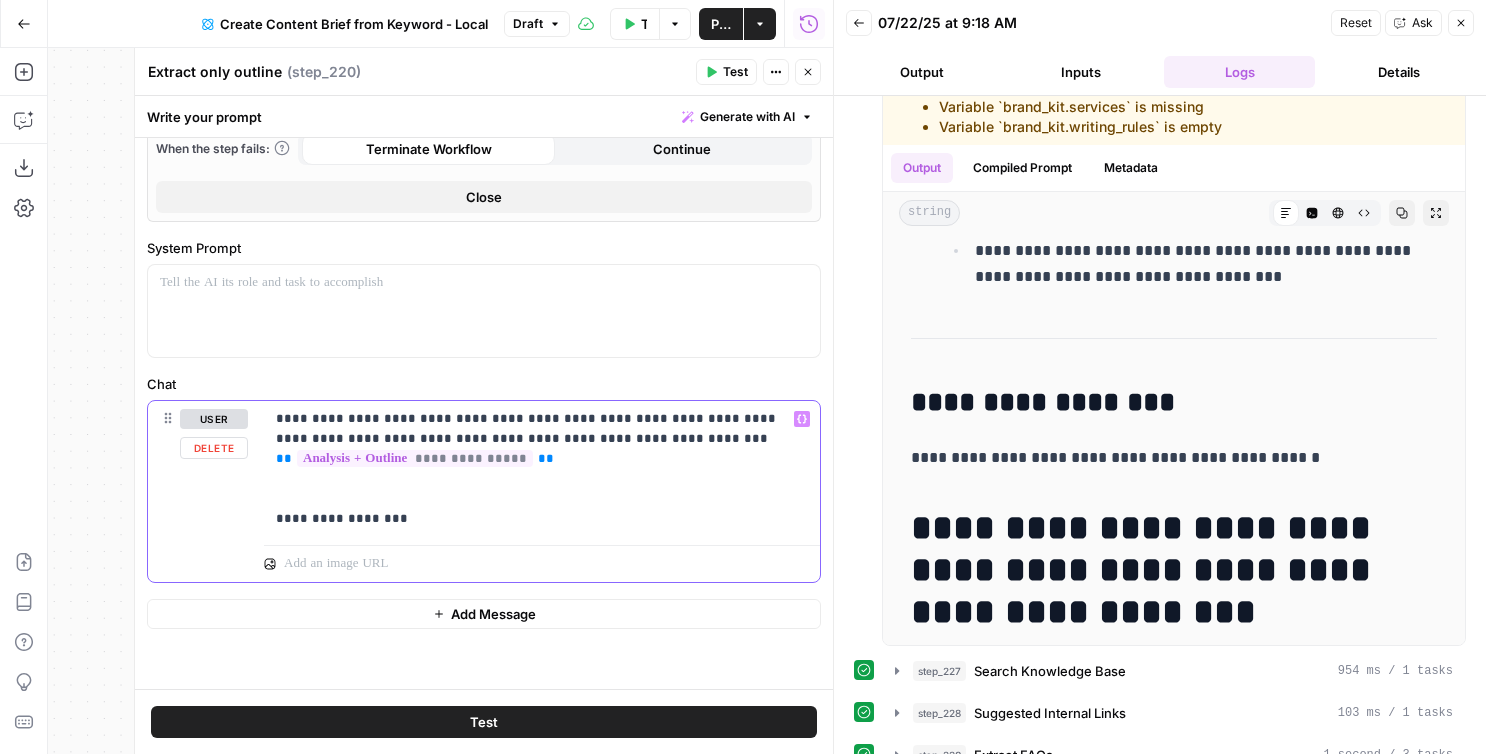type 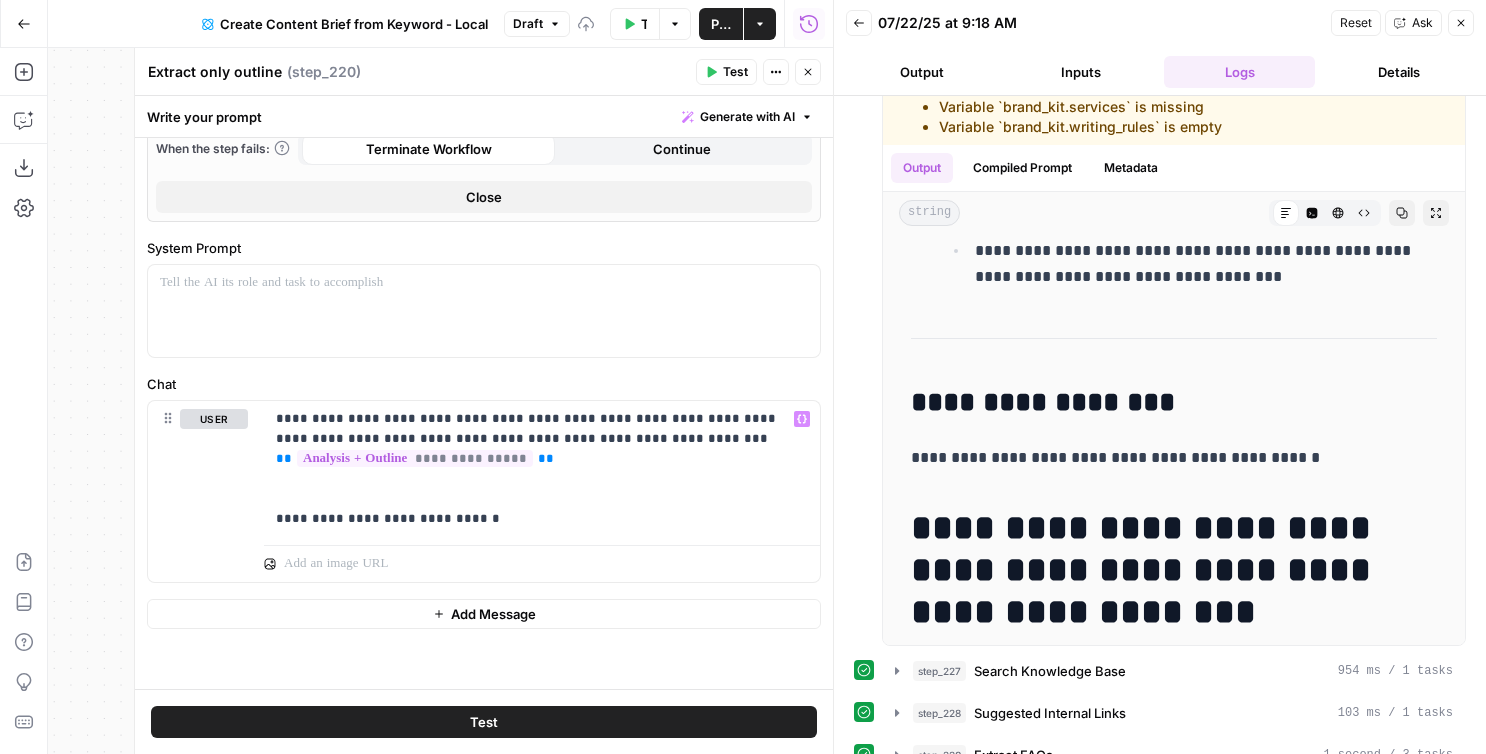 click 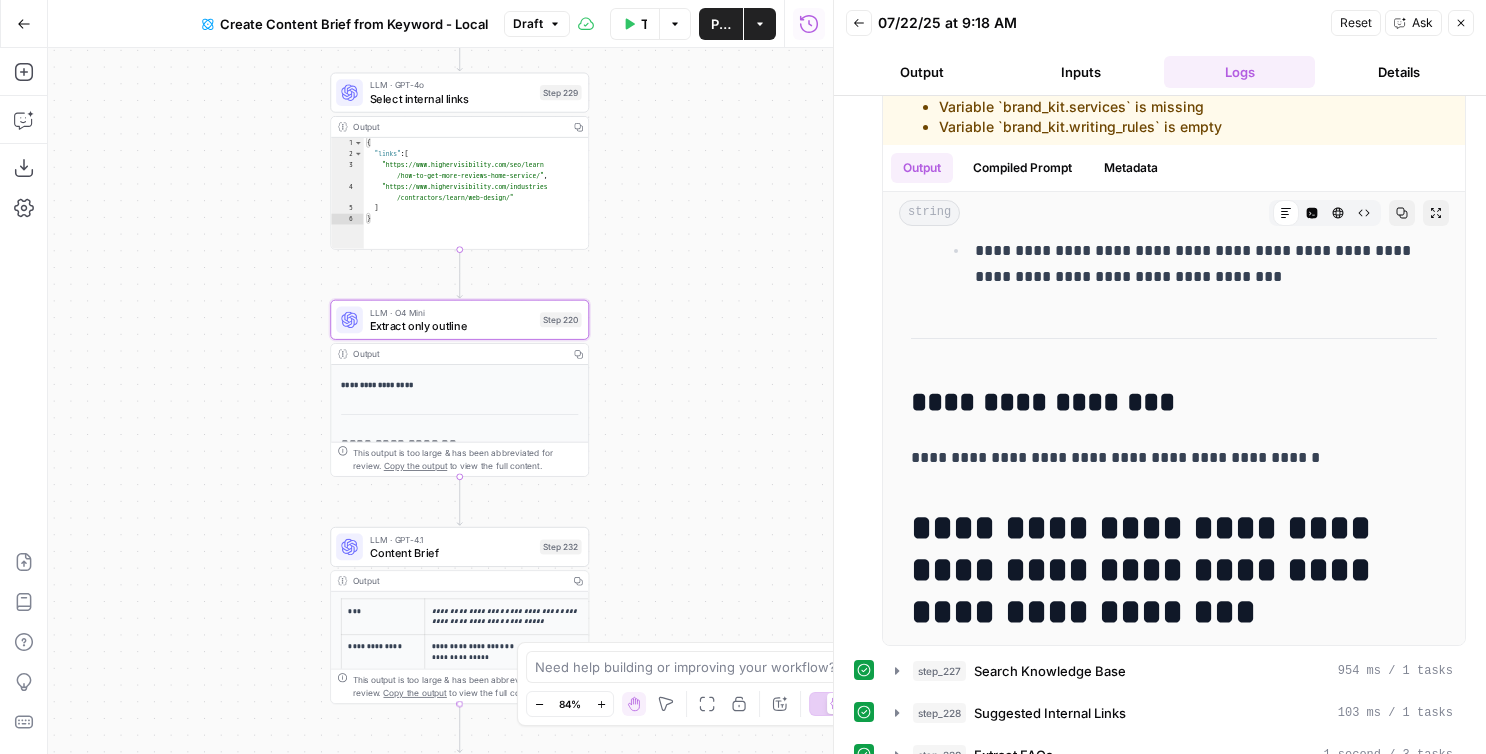 drag, startPoint x: 693, startPoint y: 196, endPoint x: 693, endPoint y: 514, distance: 318 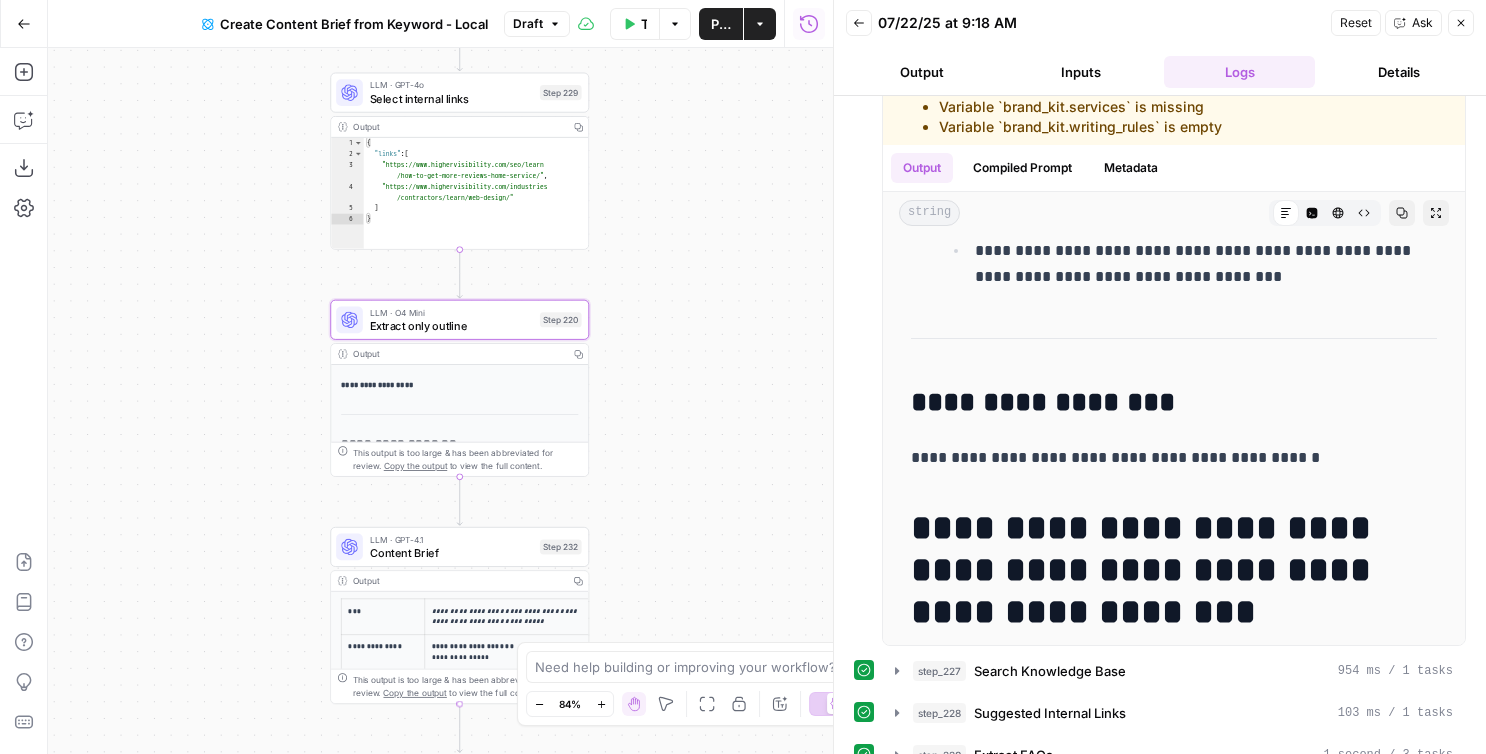 click on "Workflow Set Inputs Inputs Google Search Perform Google Search Step 51 Output Copy 1 2 3 4 5 6 {    "search_metadata" :  {      "id" :  "687fb9ce80f30edb52e724c2" ,      "status" :  "Success" ,      "json_endpoint" :  "https://serpapi.com          /searches/7ac3a82d7d807413          /687fb9ce80f30edb52e724c2.json" ,      "pixel_position_endpoint" :  "https://serpapi          .com/searches/7ac3a82d7d807413          /687fb9ce80f30edb52e724c2          .json_with_pixel_position" ,     This output is too large & has been abbreviated for review.   Copy the output   to view the full content. Loop Iteration Label if relevant Step 207 Output Copy 1 2 3 4 5 6 7 8 9 10 11 12 [    {      "relevant" :  "true"    } ,    {      "relevant" :  "true"    } ,    {      "relevant" :  "true"    } ,    {      "relevant" :  "true"     LLM · GPT-4o Mini Determine if relevant Step 208 Output Copy 1 2 3 {    "relevant" :  "true" }     Complete Run Code · JavaScript Remove irrelevant Copy" at bounding box center [440, 401] 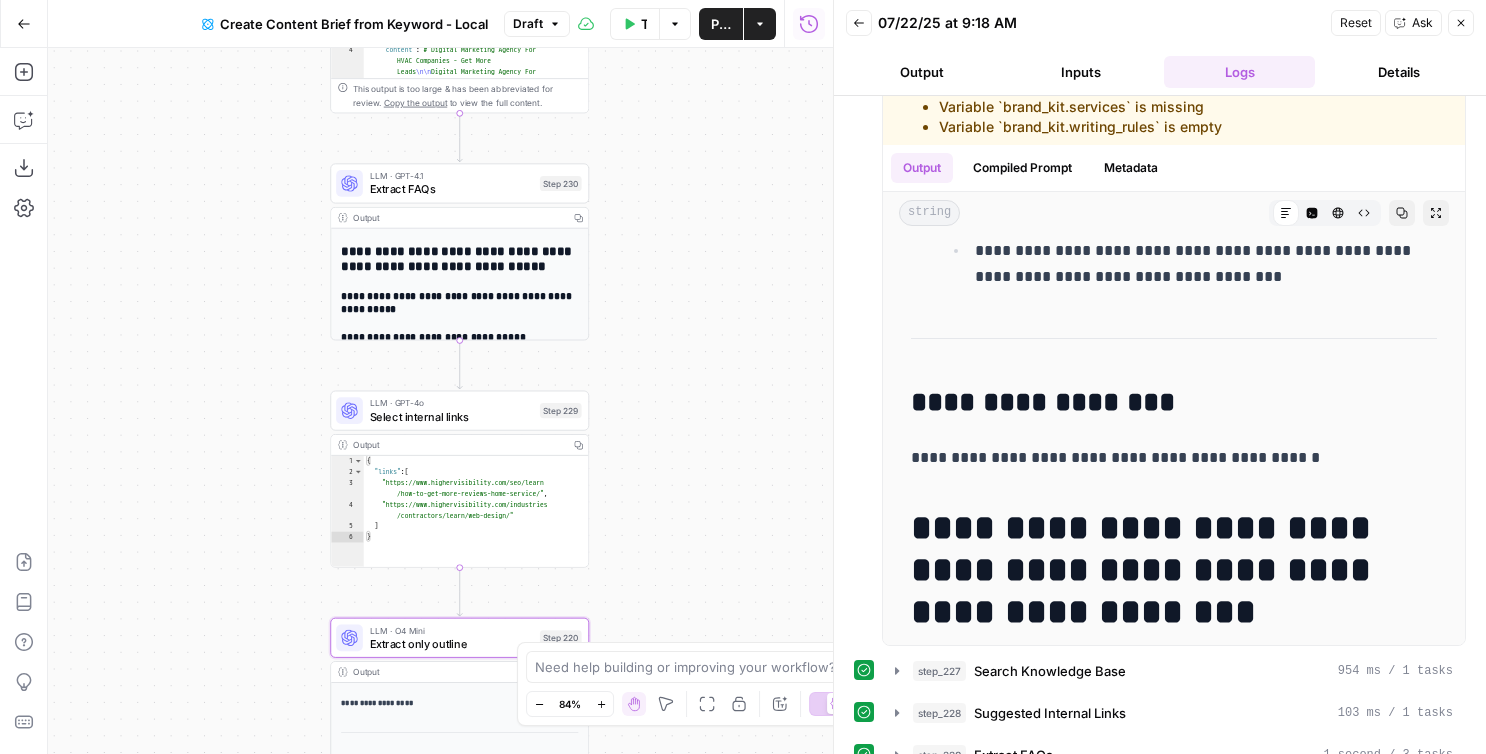 drag, startPoint x: 693, startPoint y: 254, endPoint x: 693, endPoint y: 569, distance: 315 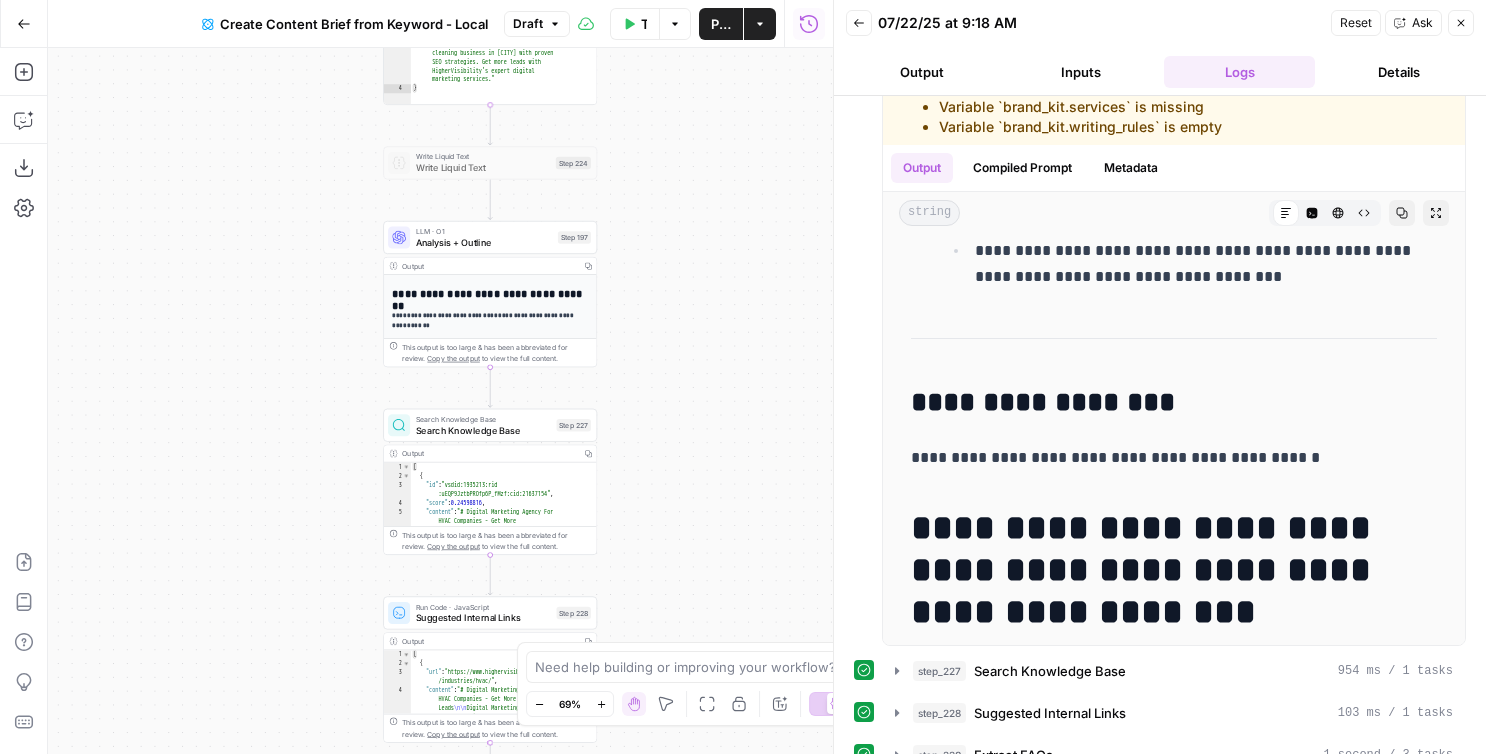 drag, startPoint x: 706, startPoint y: 587, endPoint x: 706, endPoint y: 602, distance: 15 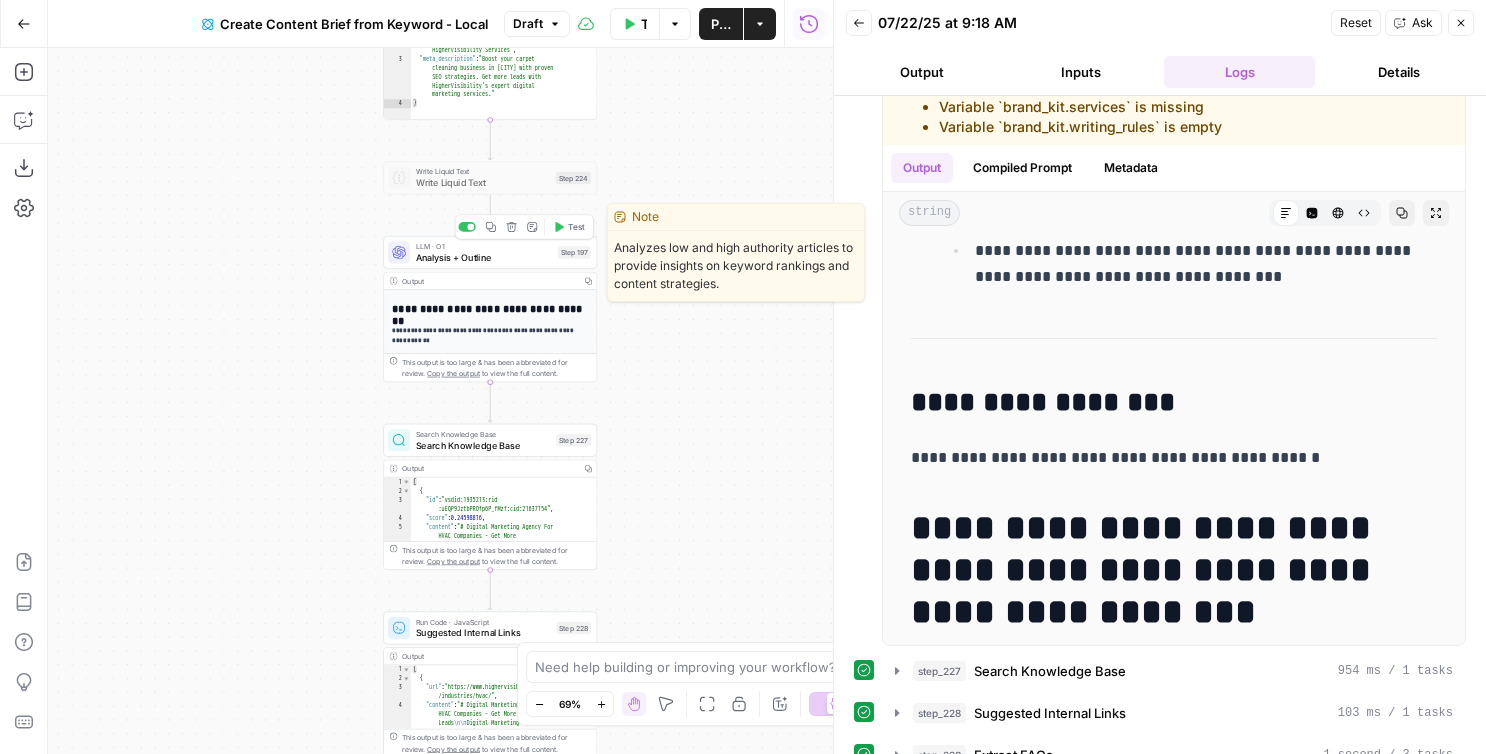 click on "Test" at bounding box center (568, 227) 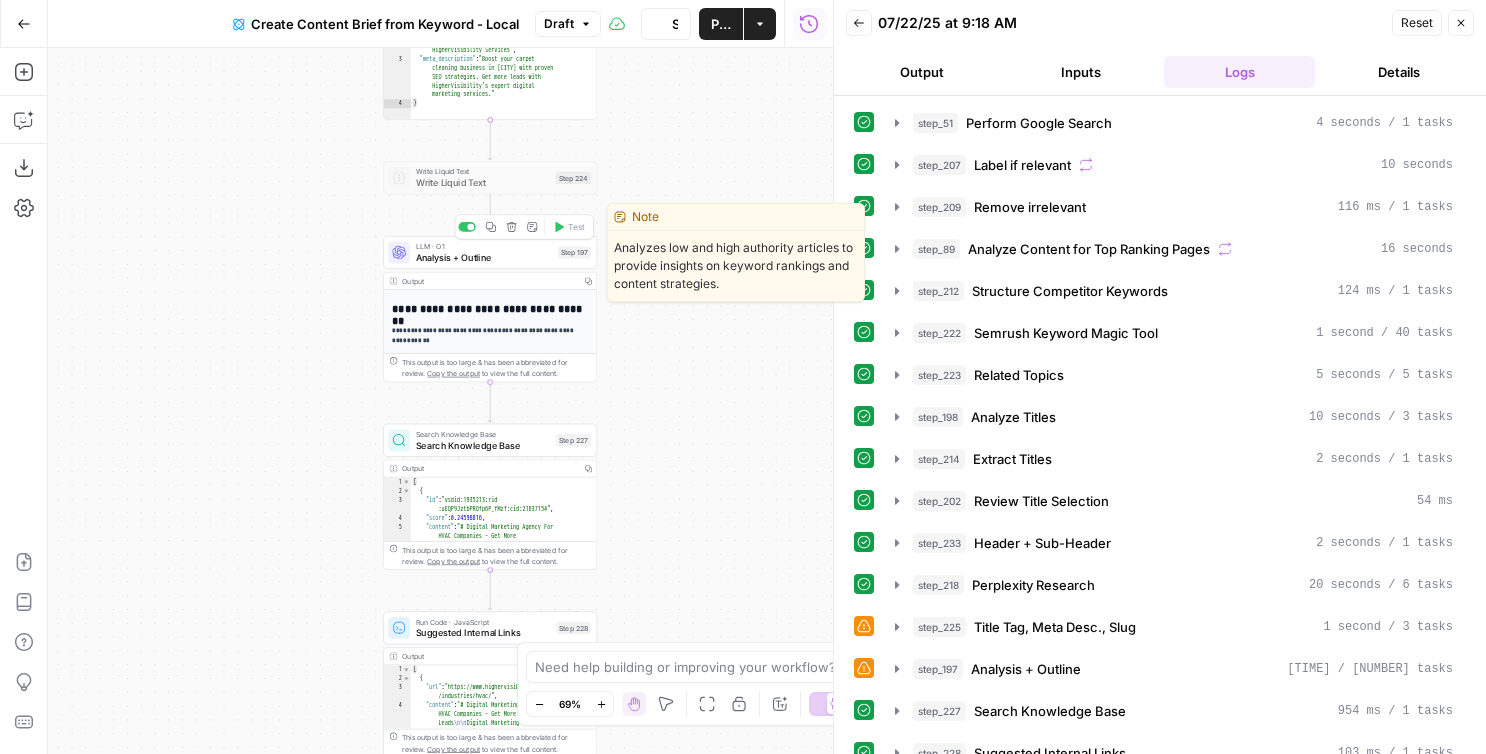 drag, startPoint x: 681, startPoint y: 530, endPoint x: 681, endPoint y: 218, distance: 312 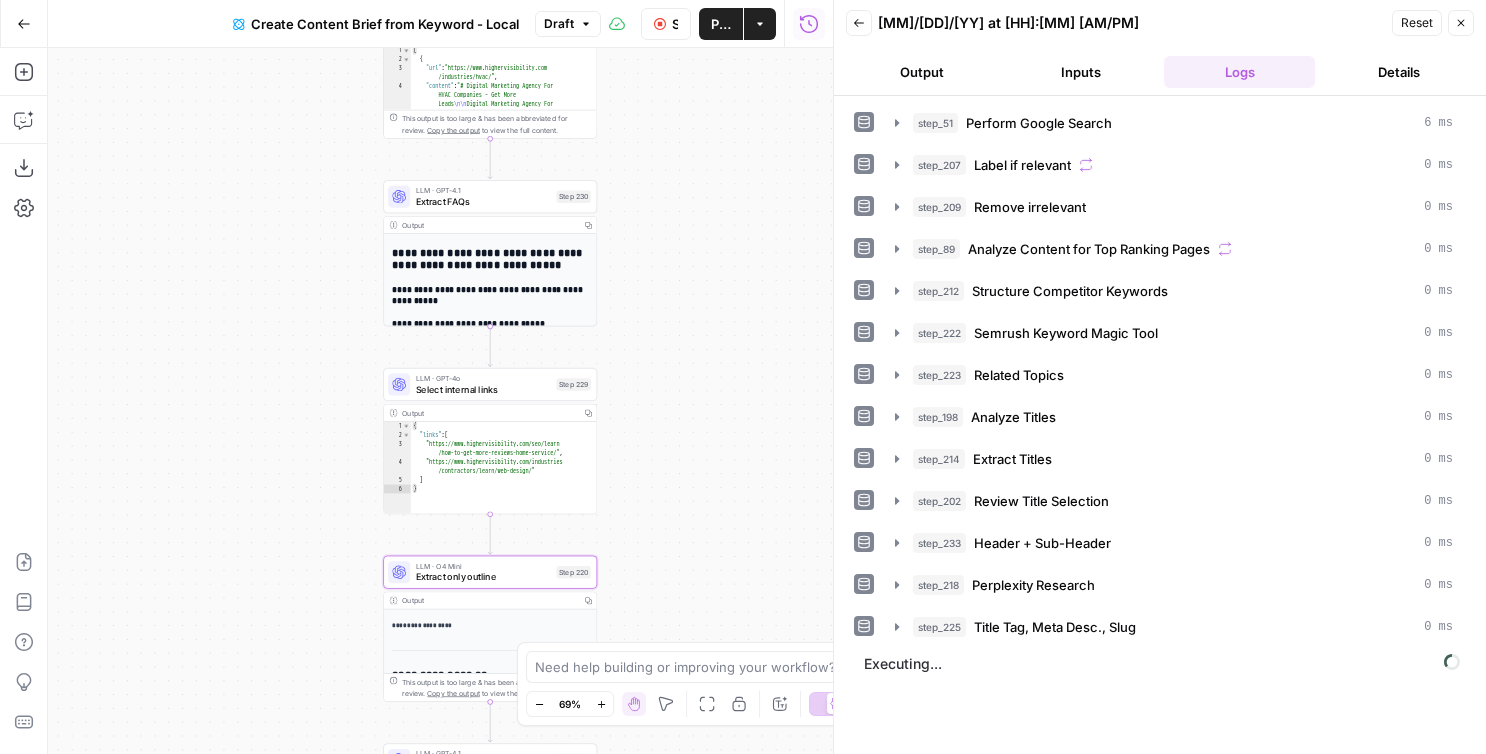 drag, startPoint x: 697, startPoint y: 519, endPoint x: 697, endPoint y: 333, distance: 186 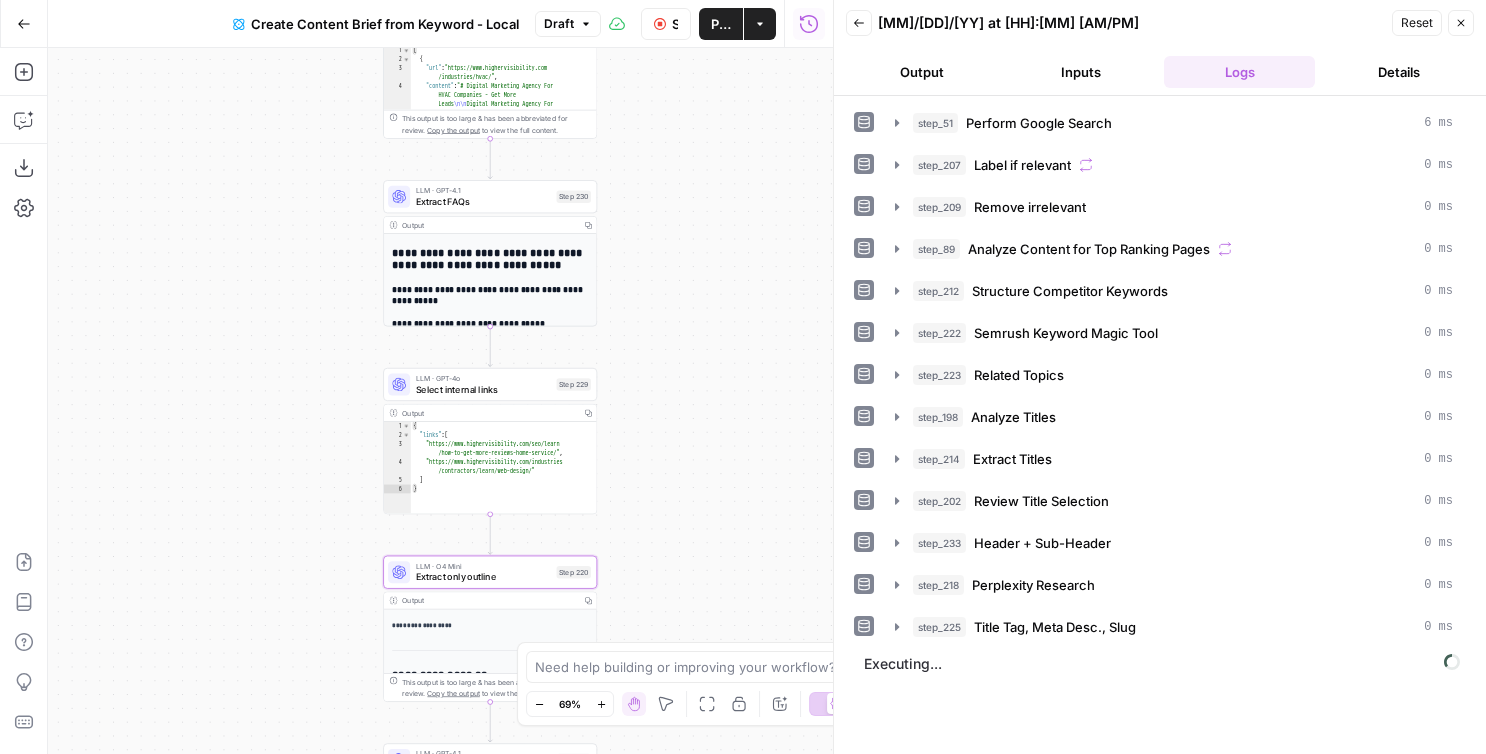 click on "Workflow Set Inputs Inputs Google Search Perform Google Search Step 51 Output Copy 1 2 3 4 5 6 {    "search_metadata" :  {      "id" :  "687fb9ce80f30edb52e724c2" ,      "status" :  "Success" ,      "json_endpoint" :  "https://serpapi.com          /searches/7ac3a82d7d807413          /687fb9ce80f30edb52e724c2.json" ,      "pixel_position_endpoint" :  "https://serpapi          .com/searches/7ac3a82d7d807413          /687fb9ce80f30edb52e724c2          .json_with_pixel_position" ,     This output is too large & has been abbreviated for review.   Copy the output   to view the full content. Loop Iteration Label if relevant Step 207 Output Copy 1 2 3 4 5 6 7 8 9 10 11 12 [    {      "relevant" :  "true"    } ,    {      "relevant" :  "true"    } ,    {      "relevant" :  "true"    } ,    {      "relevant" :  "true"     LLM · GPT-4o Mini Determine if relevant Step 208 Output Copy 1 2 3 {    "relevant" :  "true" }     Complete Run Code · JavaScript Remove irrelevant Copy" at bounding box center [440, 401] 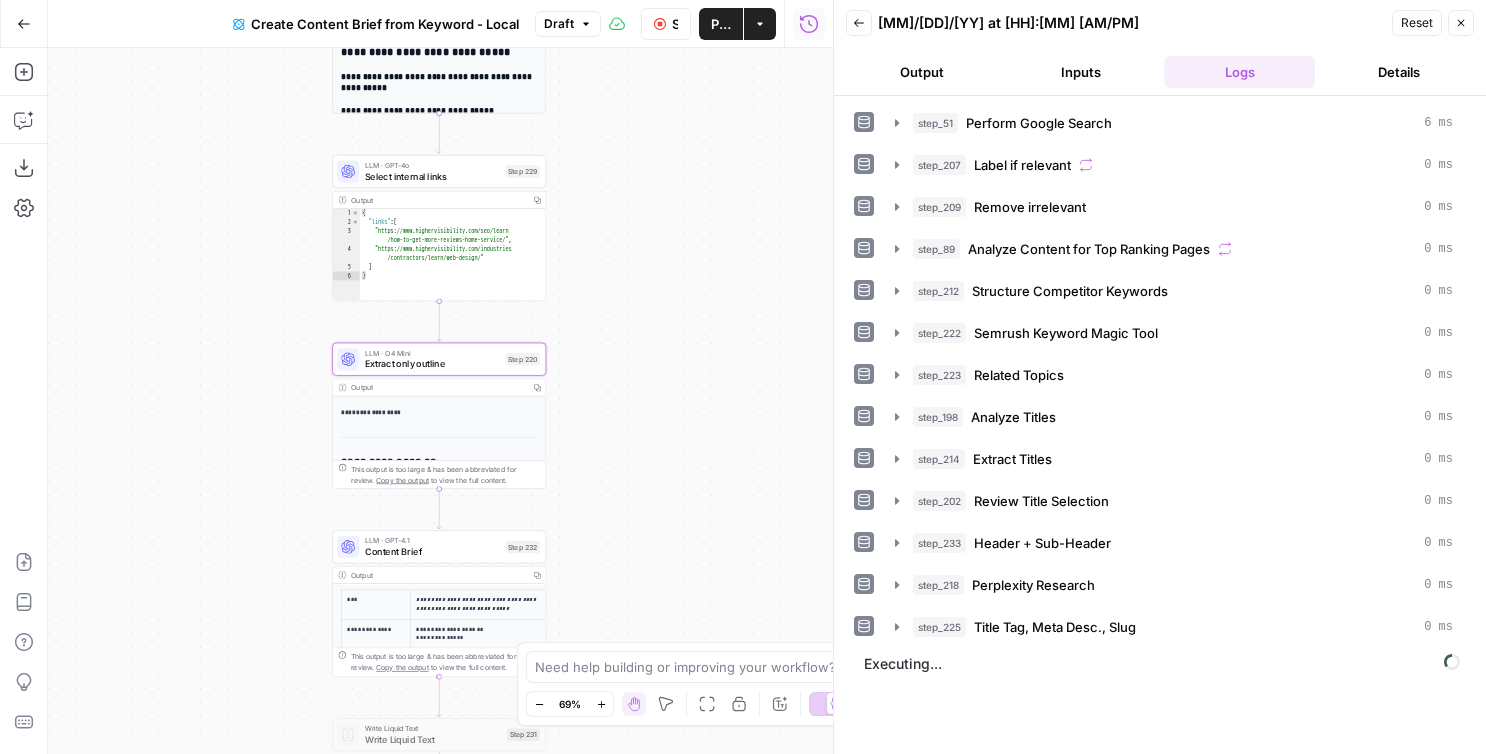 drag, startPoint x: 697, startPoint y: 552, endPoint x: 646, endPoint y: 339, distance: 219.02055 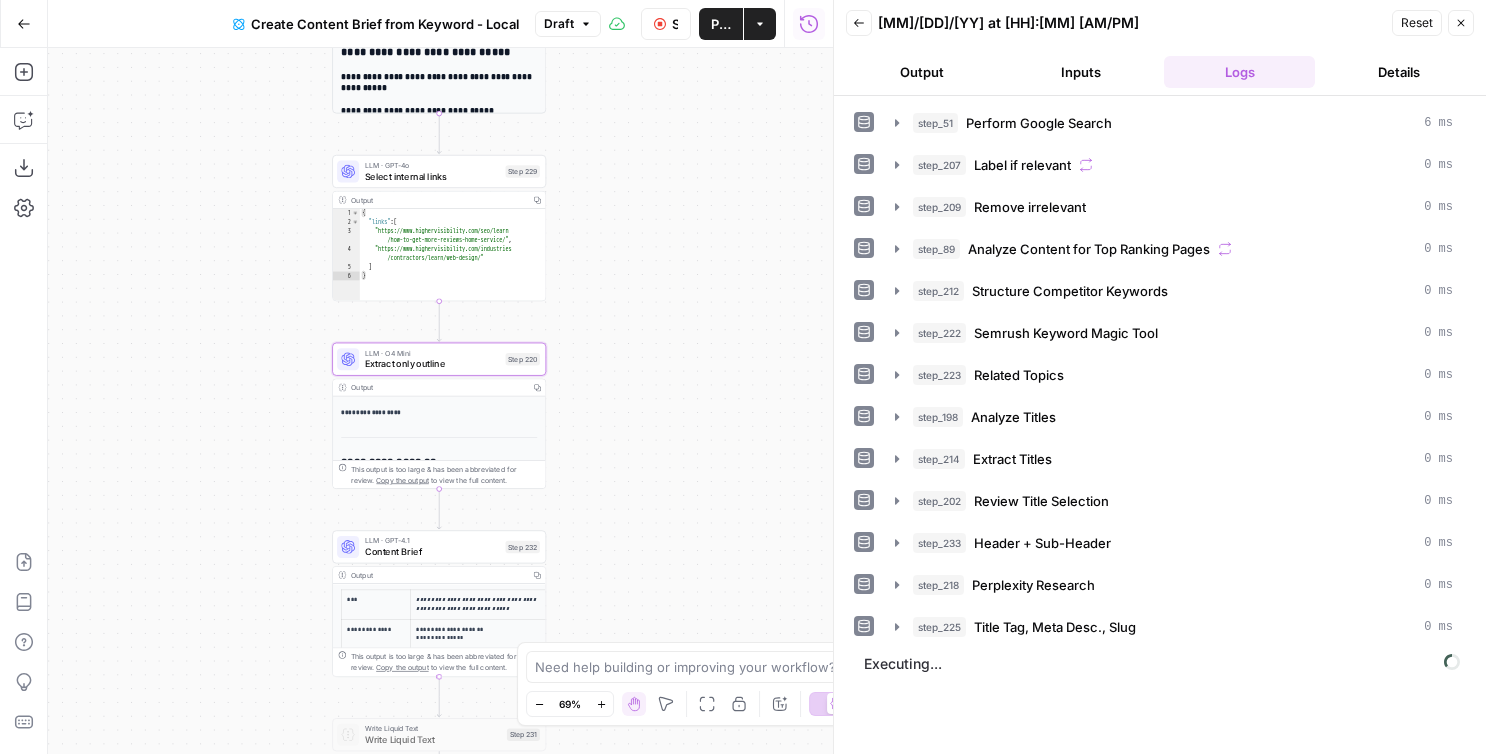 click on "Workflow Set Inputs Inputs Google Search Perform Google Search Step 51 Output Copy 1 2 3 4 5 6 {    "search_metadata" :  {      "id" :  "687fb9ce80f30edb52e724c2" ,      "status" :  "Success" ,      "json_endpoint" :  "https://serpapi.com          /searches/7ac3a82d7d807413          /687fb9ce80f30edb52e724c2.json" ,      "pixel_position_endpoint" :  "https://serpapi          .com/searches/7ac3a82d7d807413          /687fb9ce80f30edb52e724c2          .json_with_pixel_position" ,     This output is too large & has been abbreviated for review.   Copy the output   to view the full content. Loop Iteration Label if relevant Step 207 Output Copy 1 2 3 4 5 6 7 8 9 10 11 12 [    {      "relevant" :  "true"    } ,    {      "relevant" :  "true"    } ,    {      "relevant" :  "true"    } ,    {      "relevant" :  "true"     LLM · GPT-4o Mini Determine if relevant Step 208 Output Copy 1 2 3 {    "relevant" :  "true" }     Complete Run Code · JavaScript Remove irrelevant Copy" at bounding box center (440, 401) 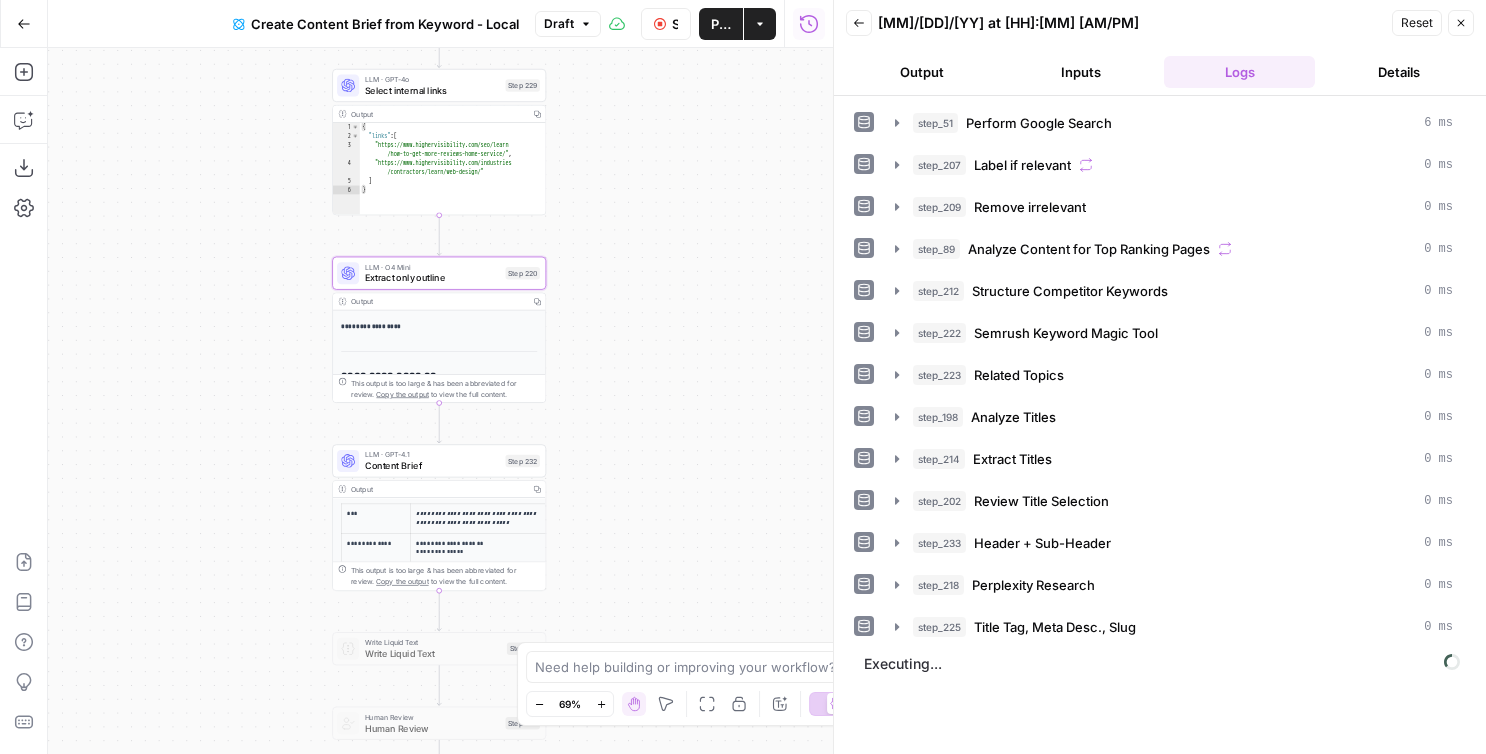 drag, startPoint x: 613, startPoint y: 402, endPoint x: 613, endPoint y: 226, distance: 176 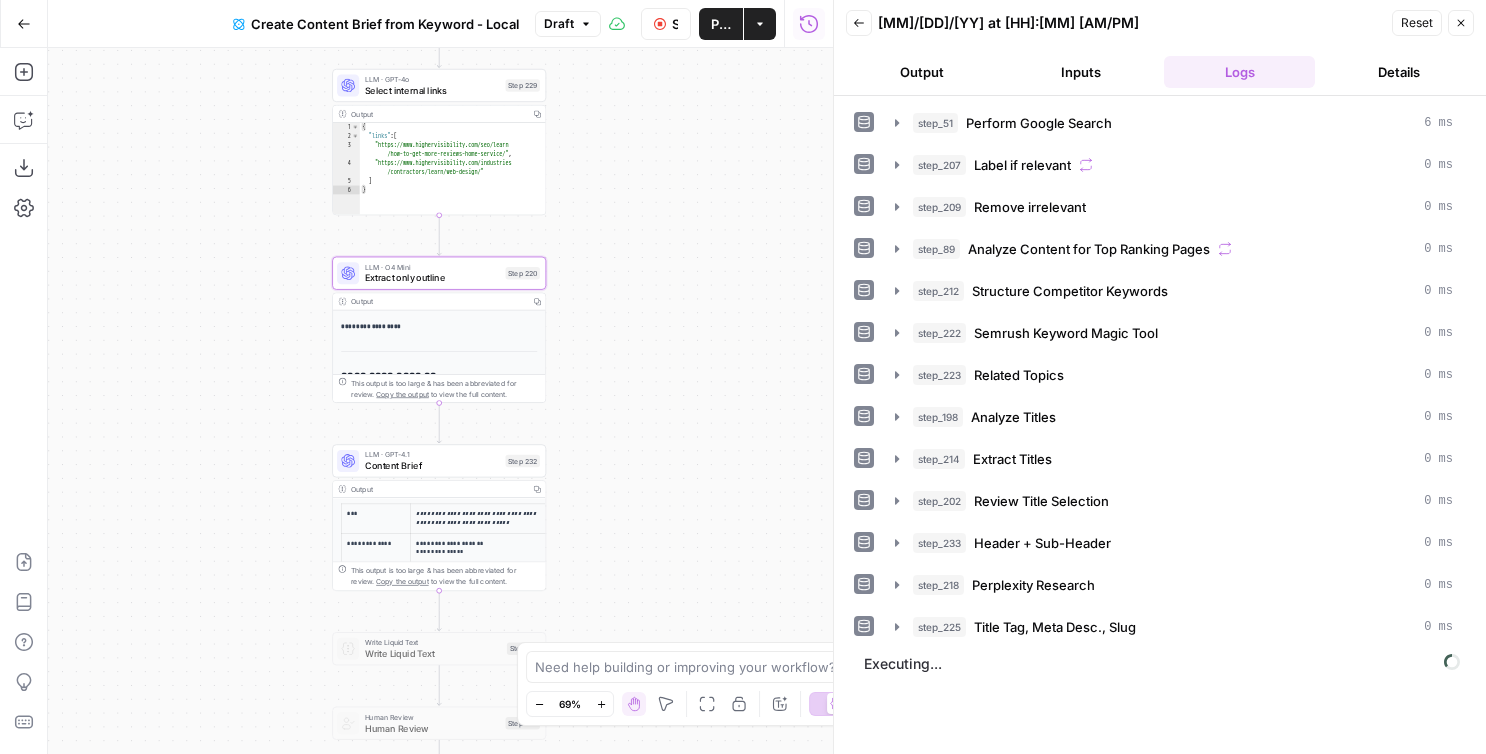 click on "Workflow Set Inputs Inputs Google Search Perform Google Search Step 51 Output Copy 1 2 3 4 5 6 {    "search_metadata" :  {      "id" :  "687fb9ce80f30edb52e724c2" ,      "status" :  "Success" ,      "json_endpoint" :  "https://serpapi.com          /searches/7ac3a82d7d807413          /687fb9ce80f30edb52e724c2.json" ,      "pixel_position_endpoint" :  "https://serpapi          .com/searches/7ac3a82d7d807413          /687fb9ce80f30edb52e724c2          .json_with_pixel_position" ,     This output is too large & has been abbreviated for review.   Copy the output   to view the full content. Loop Iteration Label if relevant Step 207 Output Copy 1 2 3 4 5 6 7 8 9 10 11 12 [    {      "relevant" :  "true"    } ,    {      "relevant" :  "true"    } ,    {      "relevant" :  "true"    } ,    {      "relevant" :  "true"     LLM · GPT-4o Mini Determine if relevant Step 208 Output Copy 1 2 3 {    "relevant" :  "true" }     Complete Run Code · JavaScript Remove irrelevant Copy" at bounding box center [440, 401] 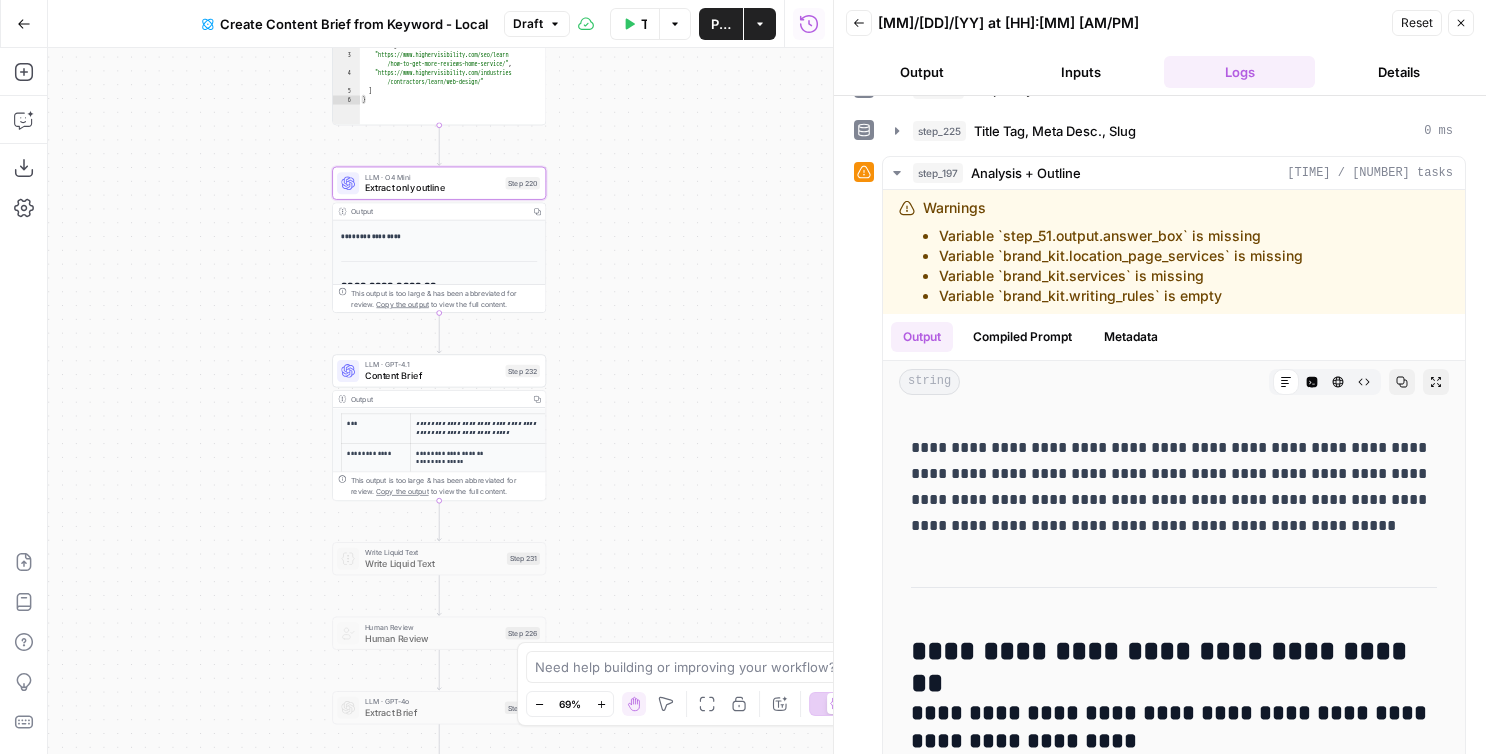 scroll, scrollTop: 549, scrollLeft: 0, axis: vertical 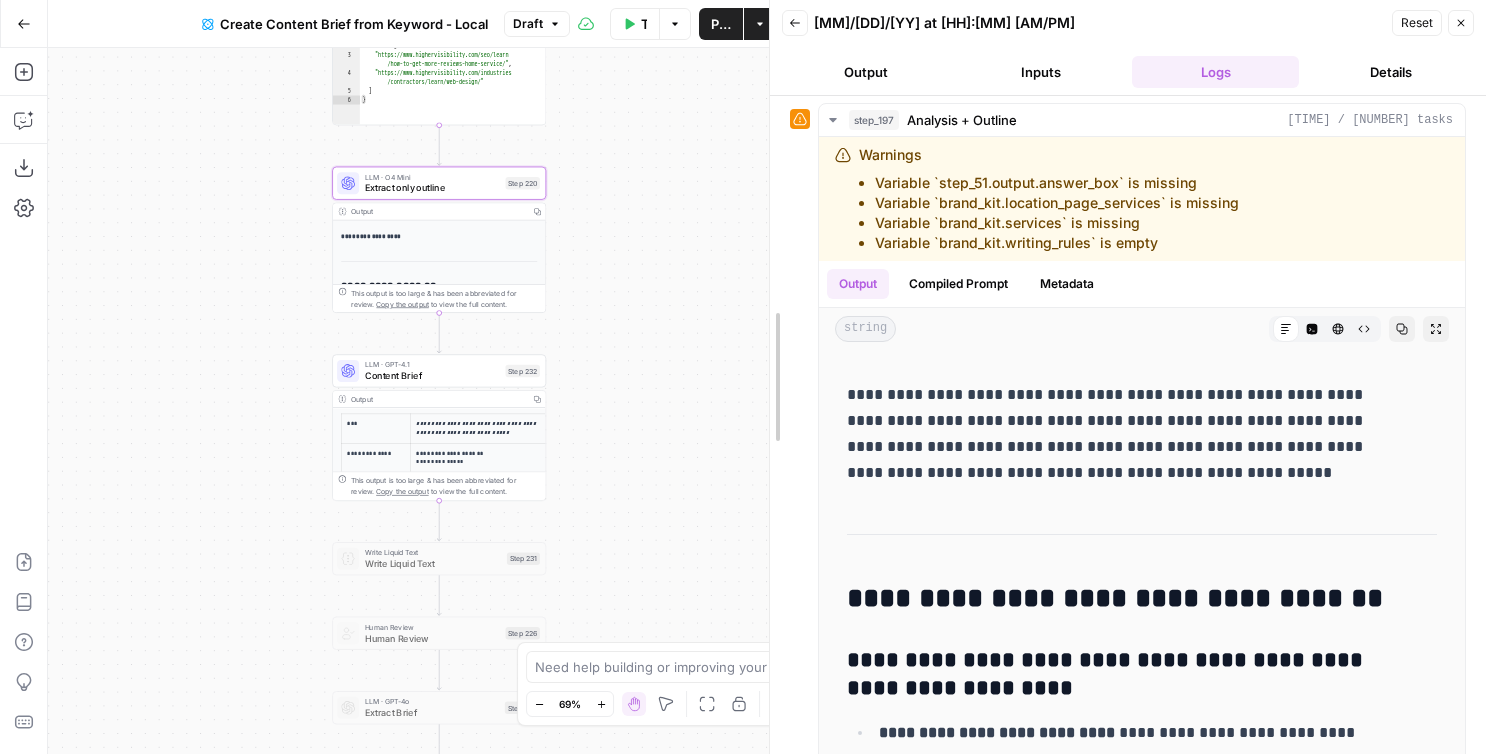 drag, startPoint x: 837, startPoint y: 224, endPoint x: 789, endPoint y: 224, distance: 48 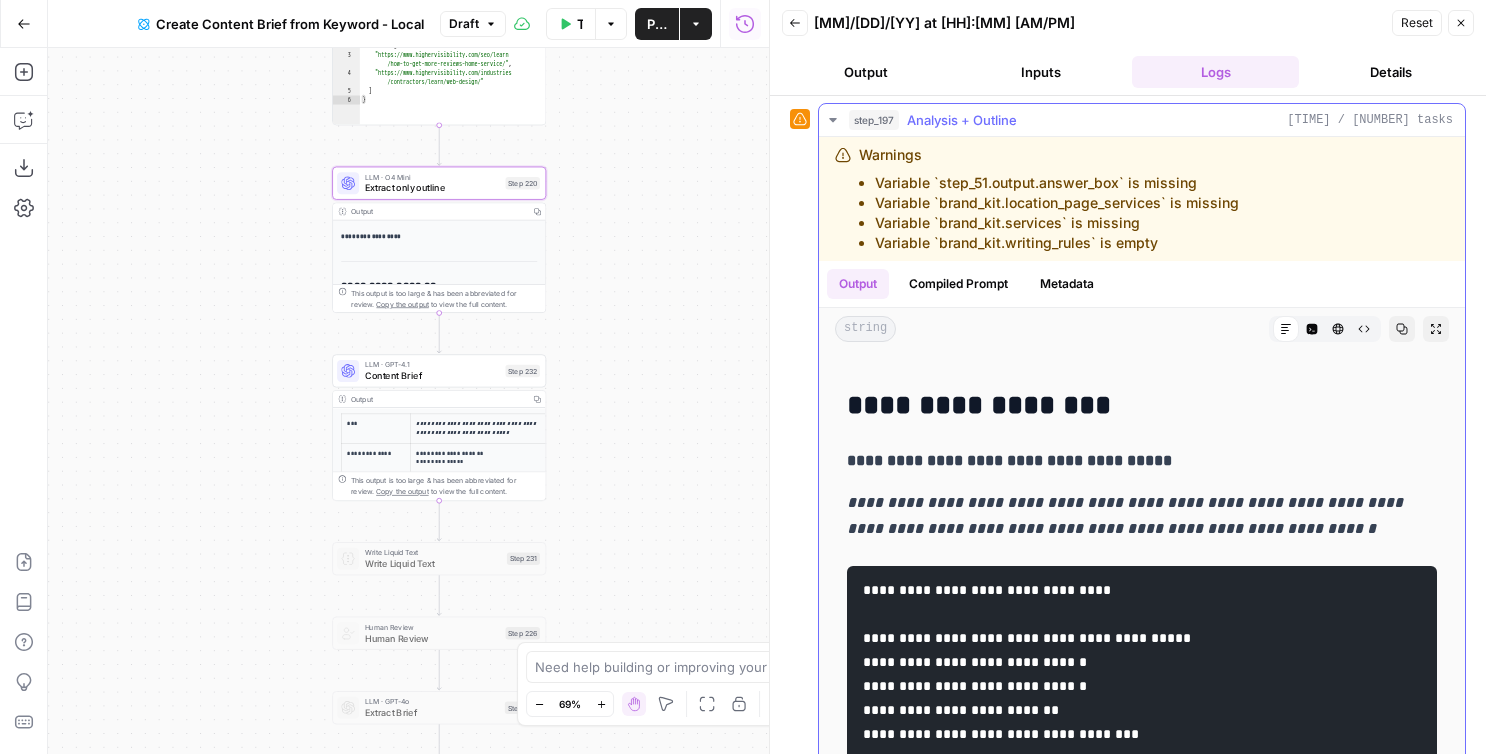 scroll, scrollTop: 12705, scrollLeft: 0, axis: vertical 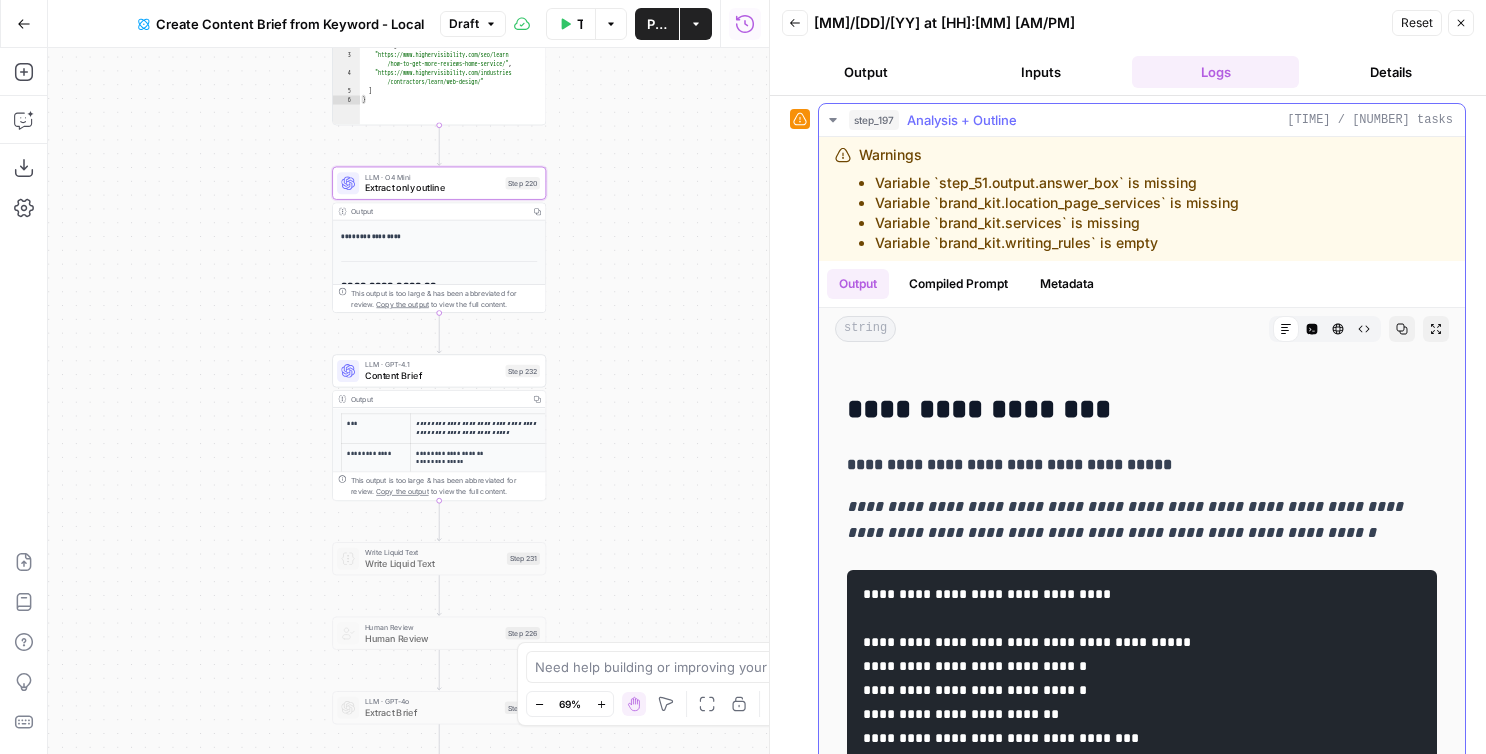 click on "**********" at bounding box center [1142, 750] 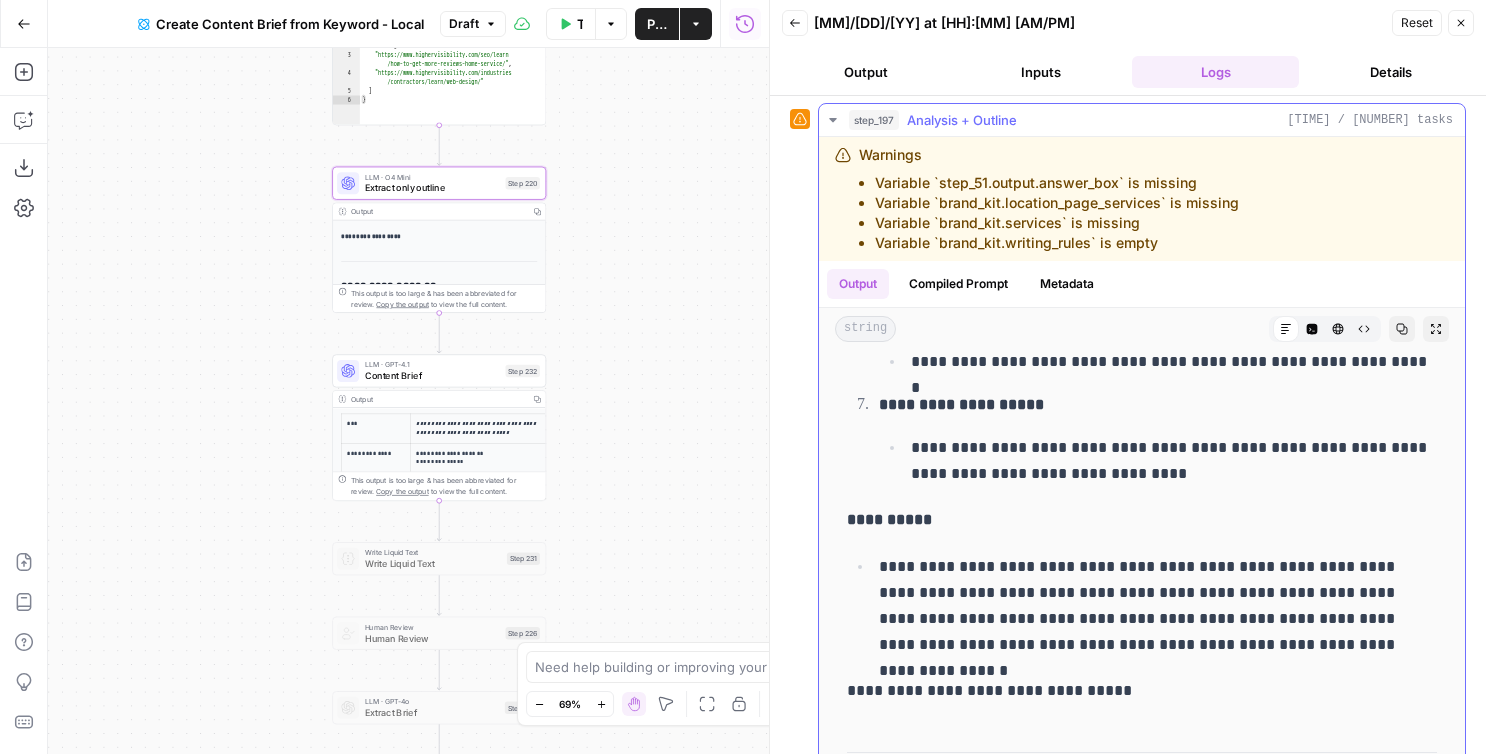 scroll, scrollTop: 12220, scrollLeft: 0, axis: vertical 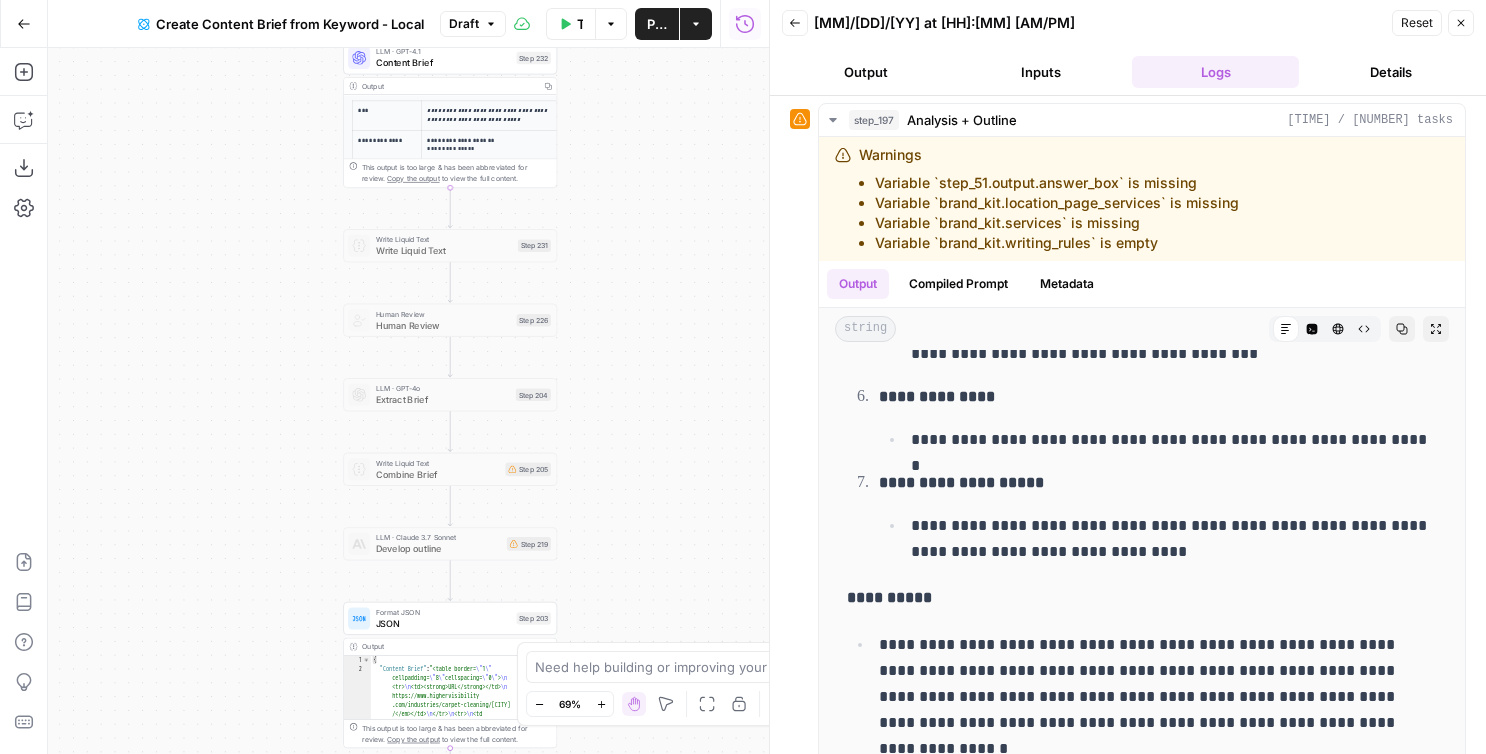 drag, startPoint x: 651, startPoint y: 406, endPoint x: 662, endPoint y: 93, distance: 313.19324 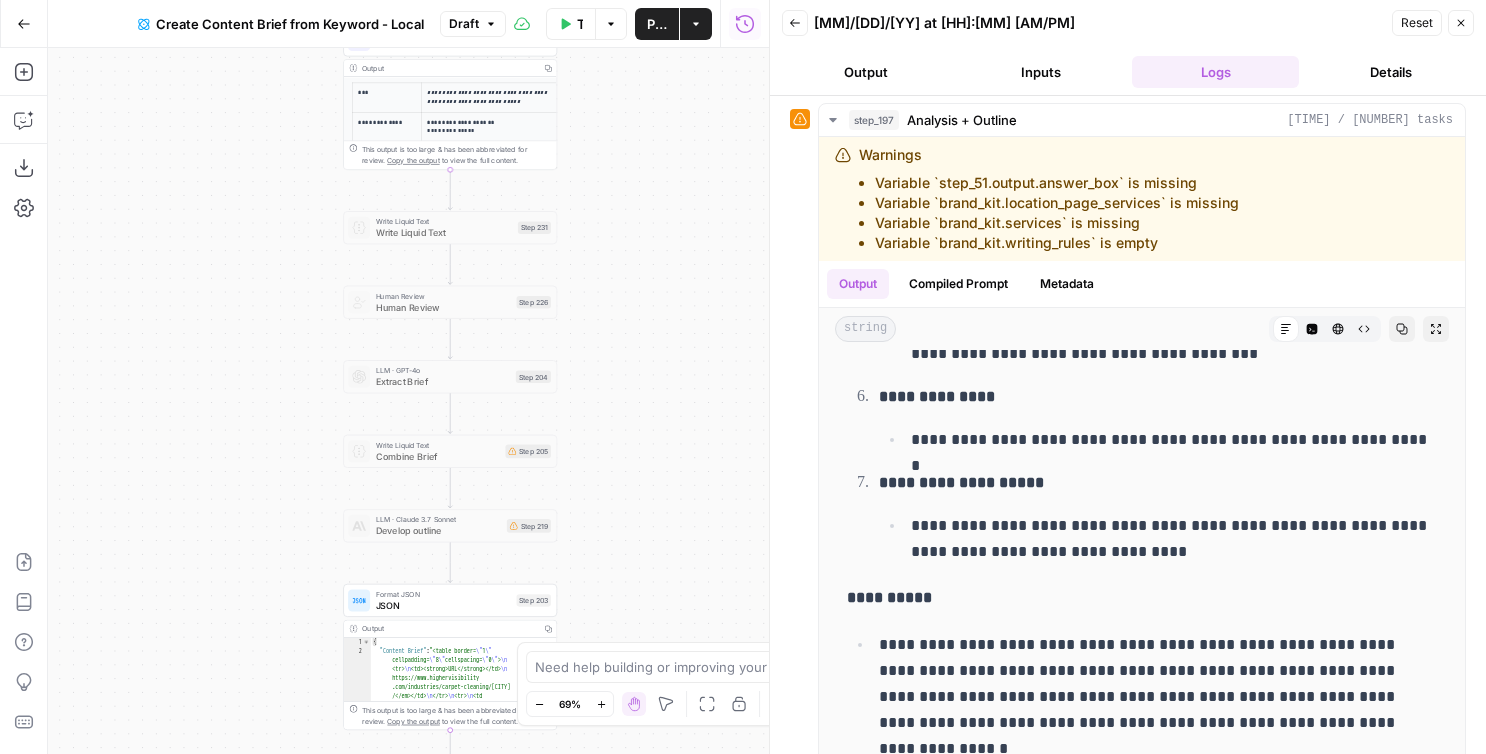 drag, startPoint x: 664, startPoint y: 458, endPoint x: 679, endPoint y: 631, distance: 173.64908 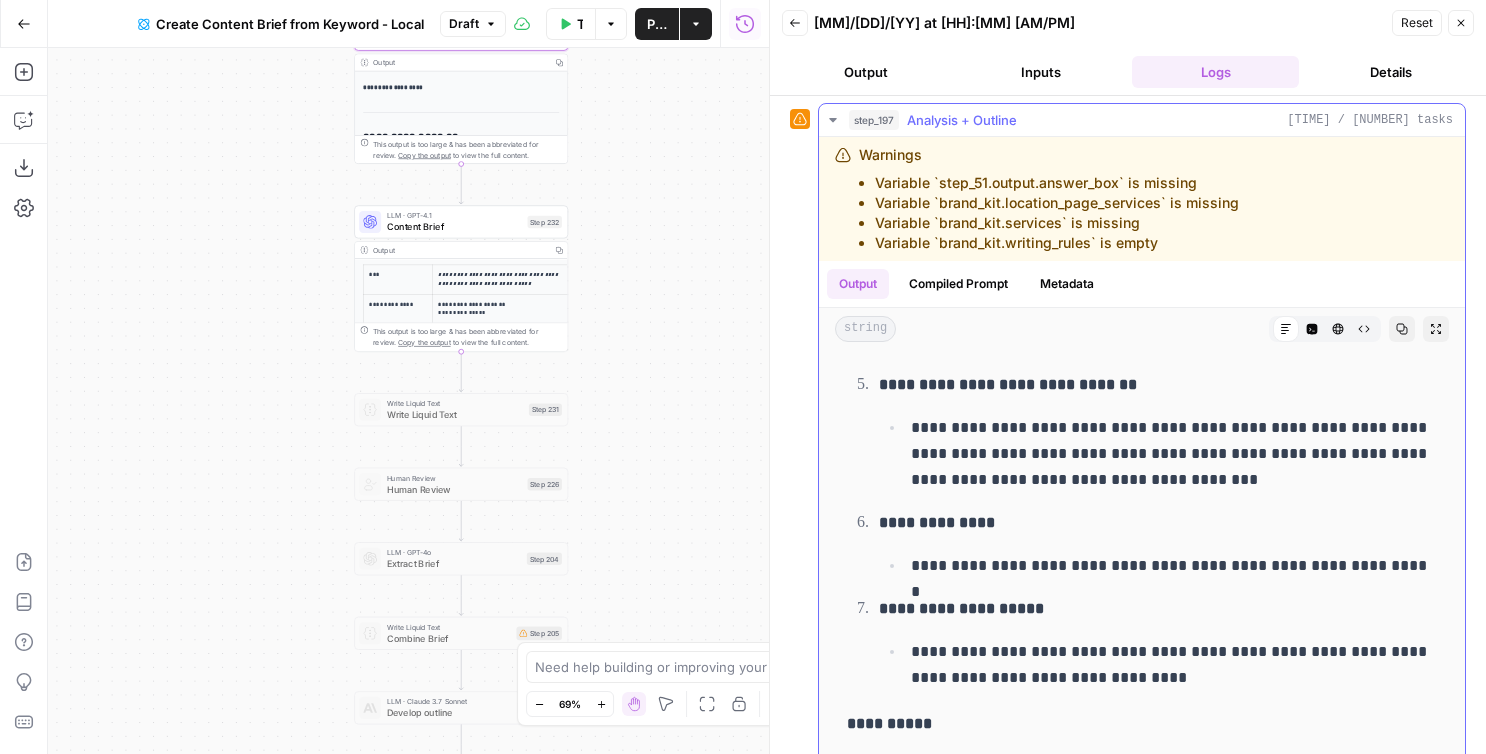 scroll, scrollTop: 12065, scrollLeft: 0, axis: vertical 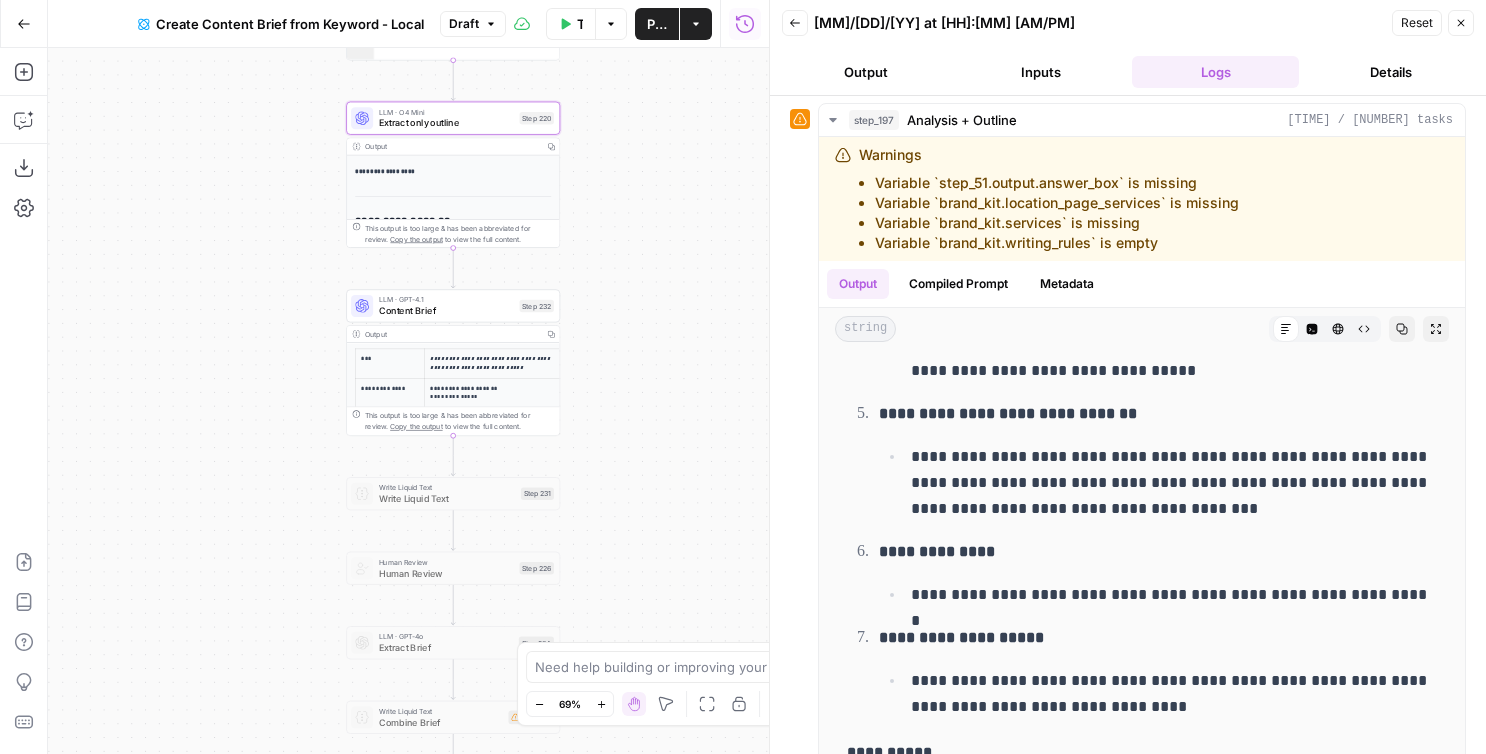 drag, startPoint x: 675, startPoint y: 330, endPoint x: 667, endPoint y: 434, distance: 104.307236 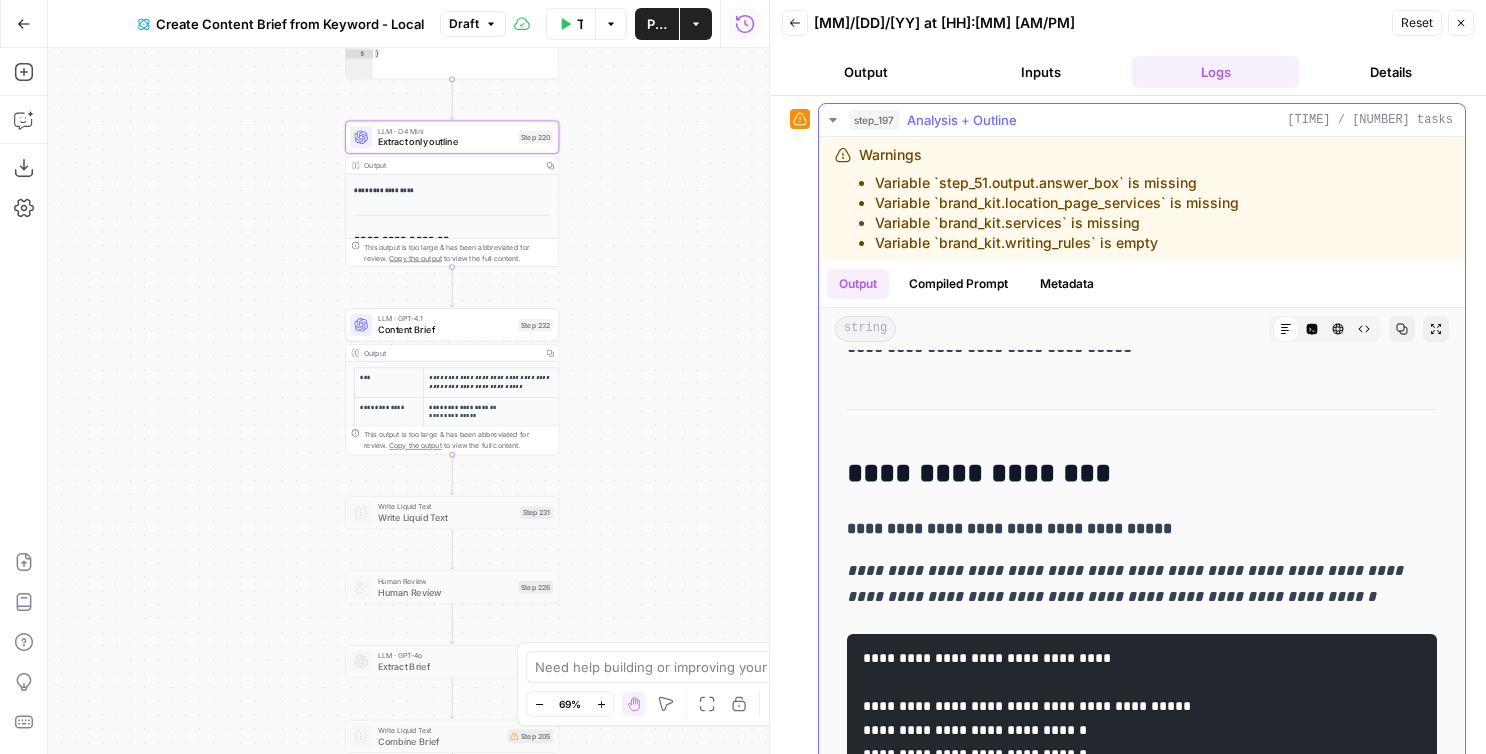 scroll, scrollTop: 12661, scrollLeft: 0, axis: vertical 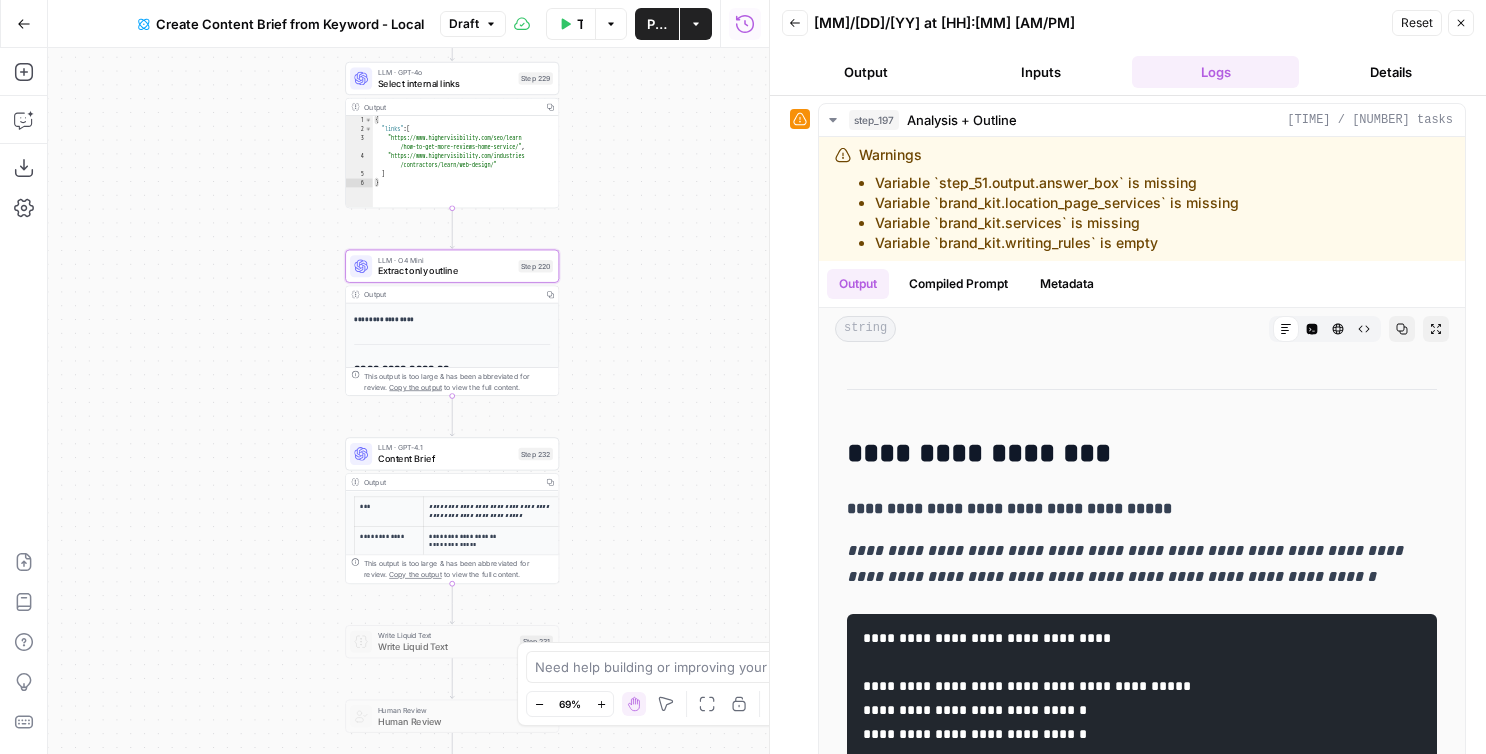 click on "Workflow Set Inputs Inputs Google Search Perform Google Search Step 51 Output Copy 1 2 3 4 5 6 {    "search_metadata" :  {      "id" :  "687fb9ce80f30edb52e724c2" ,      "status" :  "Success" ,      "json_endpoint" :  "https://serpapi.com          /searches/7ac3a82d7d807413          /687fb9ce80f30edb52e724c2.json" ,      "pixel_position_endpoint" :  "https://serpapi          .com/searches/7ac3a82d7d807413          /687fb9ce80f30edb52e724c2          .json_with_pixel_position" ,     This output is too large & has been abbreviated for review.   Copy the output   to view the full content. Loop Iteration Label if relevant Step 207 Output Copy 1 2 3 4 5 6 7 8 9 10 11 12 [    {      "relevant" :  "true"    } ,    {      "relevant" :  "true"    } ,    {      "relevant" :  "true"    } ,    {      "relevant" :  "true"     LLM · GPT-4o Mini Determine if relevant Step 208 Output Copy 1 2 3 {    "relevant" :  "true" }     Complete Run Code · JavaScript Remove irrelevant Copy" at bounding box center [408, 401] 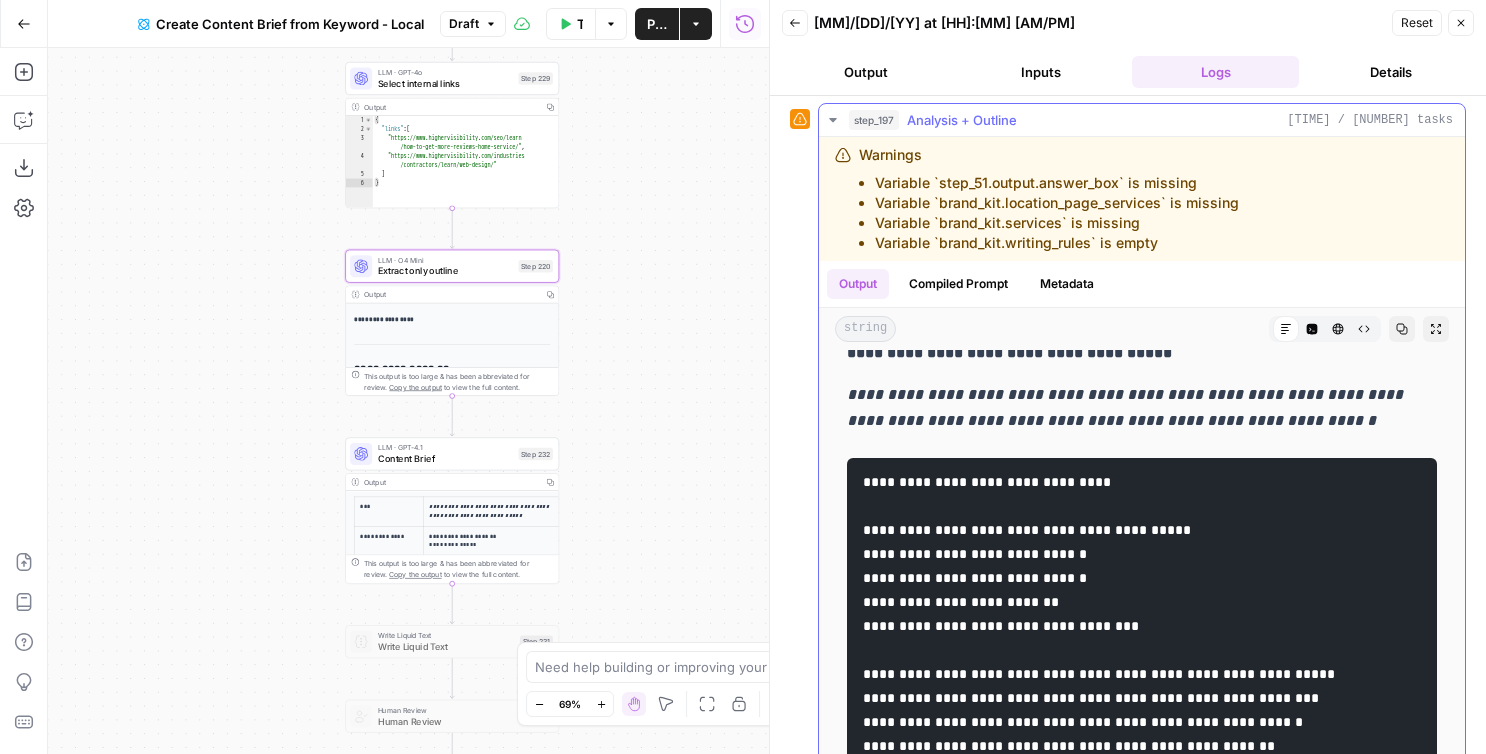 scroll, scrollTop: 12897, scrollLeft: 0, axis: vertical 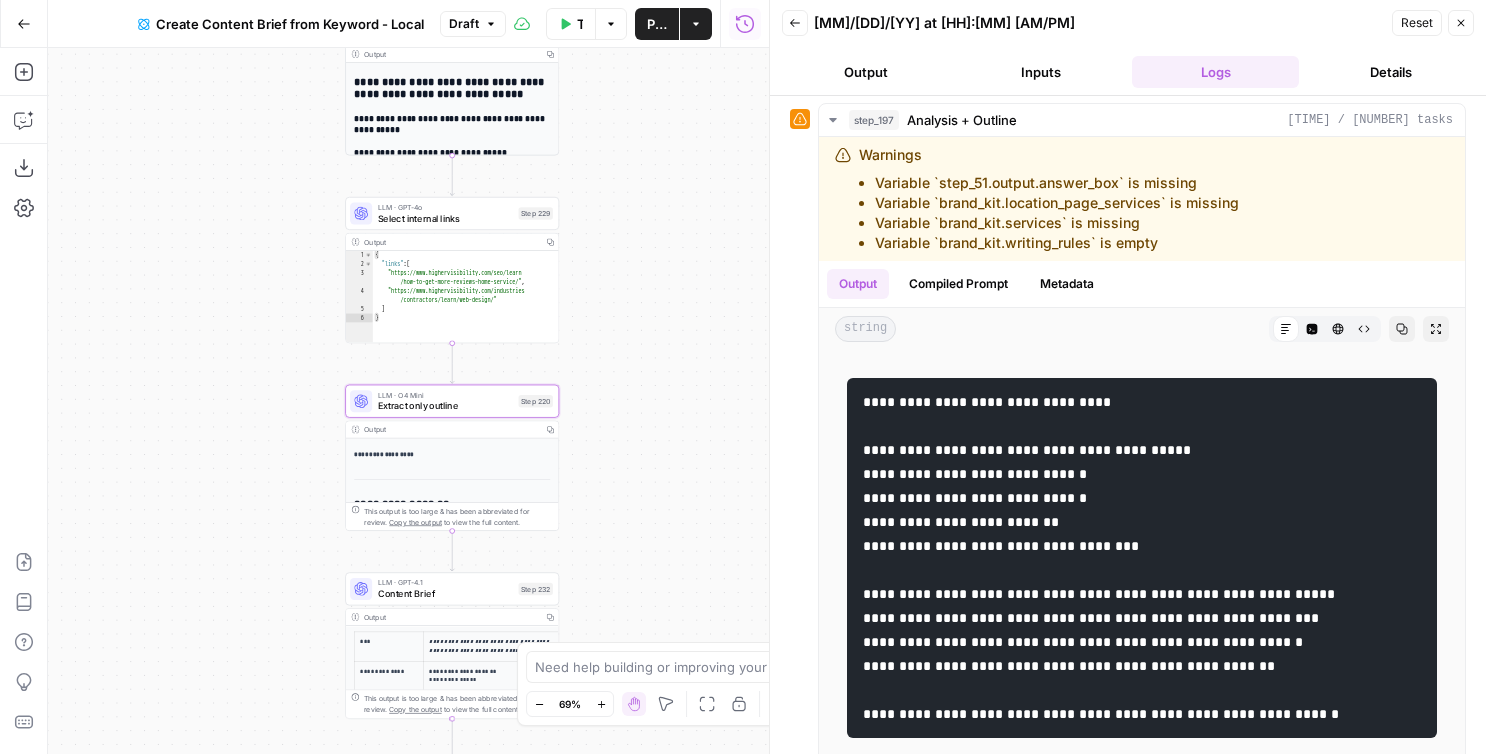drag, startPoint x: 629, startPoint y: 200, endPoint x: 632, endPoint y: 363, distance: 163.0276 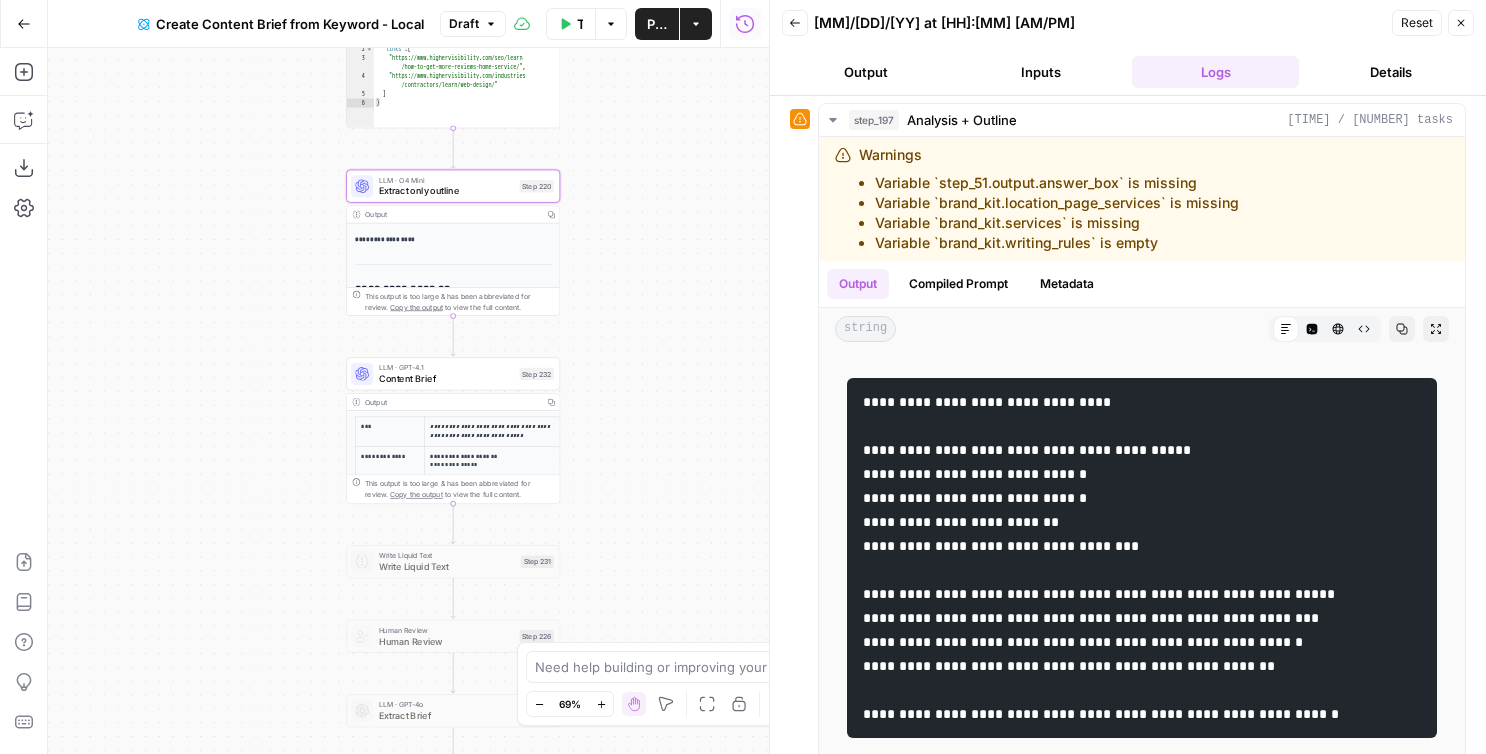 drag, startPoint x: 640, startPoint y: 420, endPoint x: 639, endPoint y: 177, distance: 243.00206 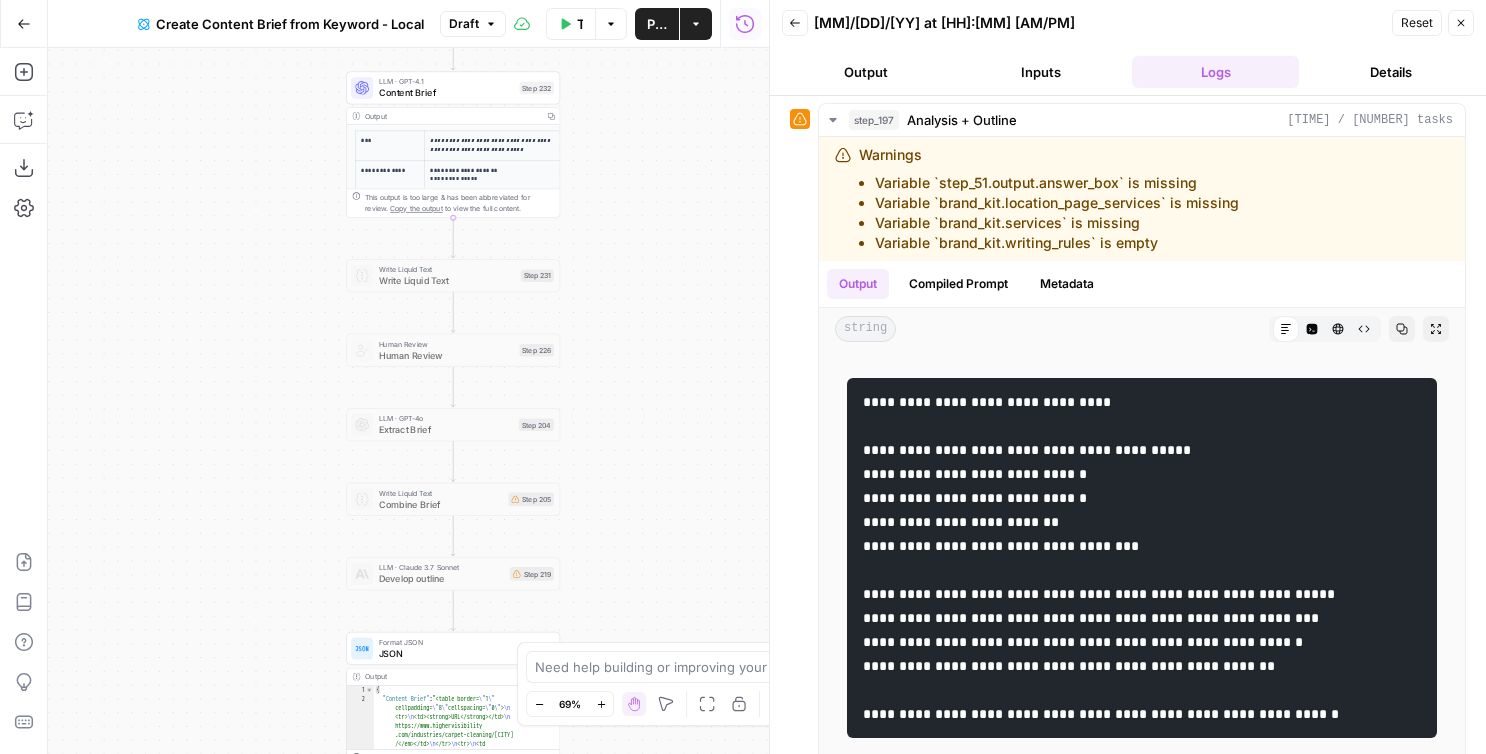 drag, startPoint x: 640, startPoint y: 492, endPoint x: 639, endPoint y: 224, distance: 268.00186 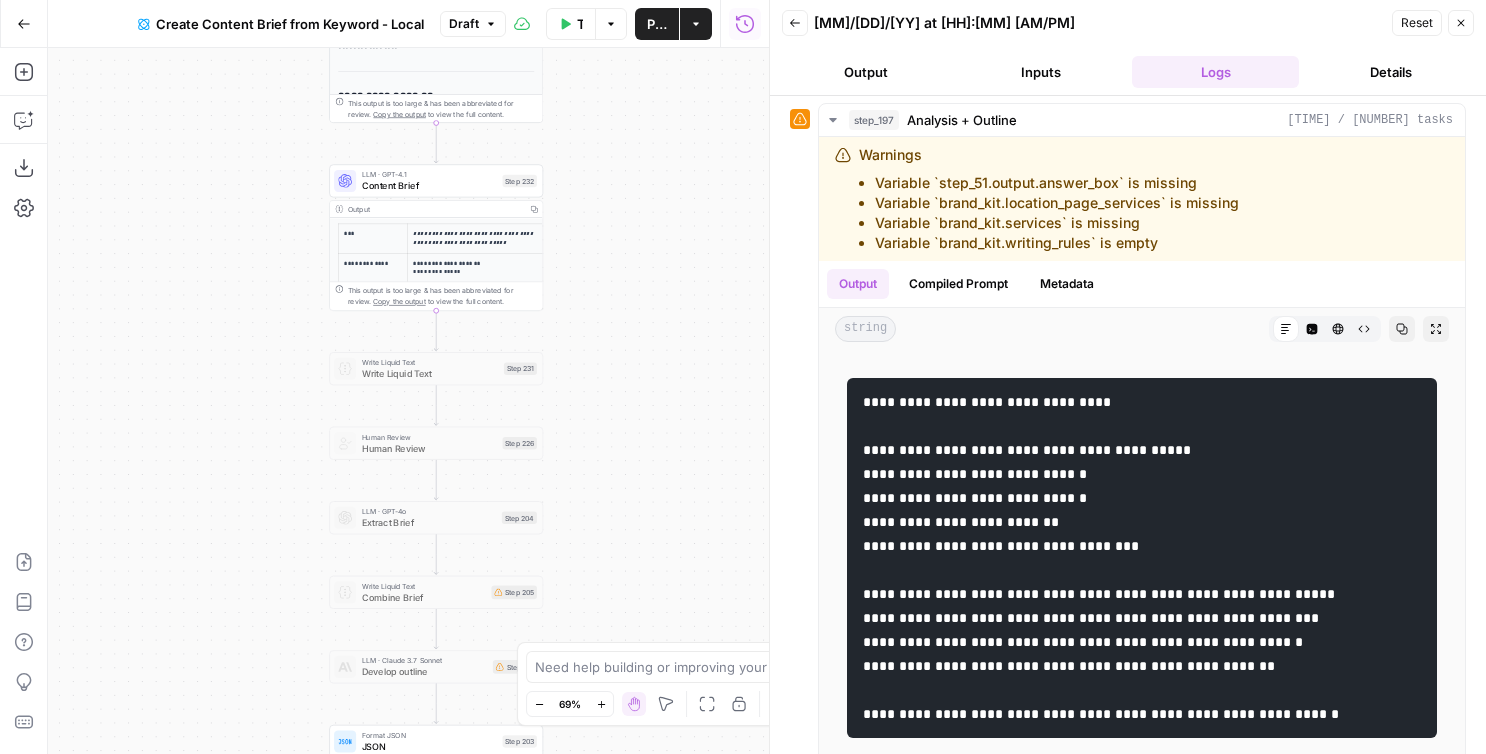 drag, startPoint x: 639, startPoint y: 332, endPoint x: 628, endPoint y: 721, distance: 389.1555 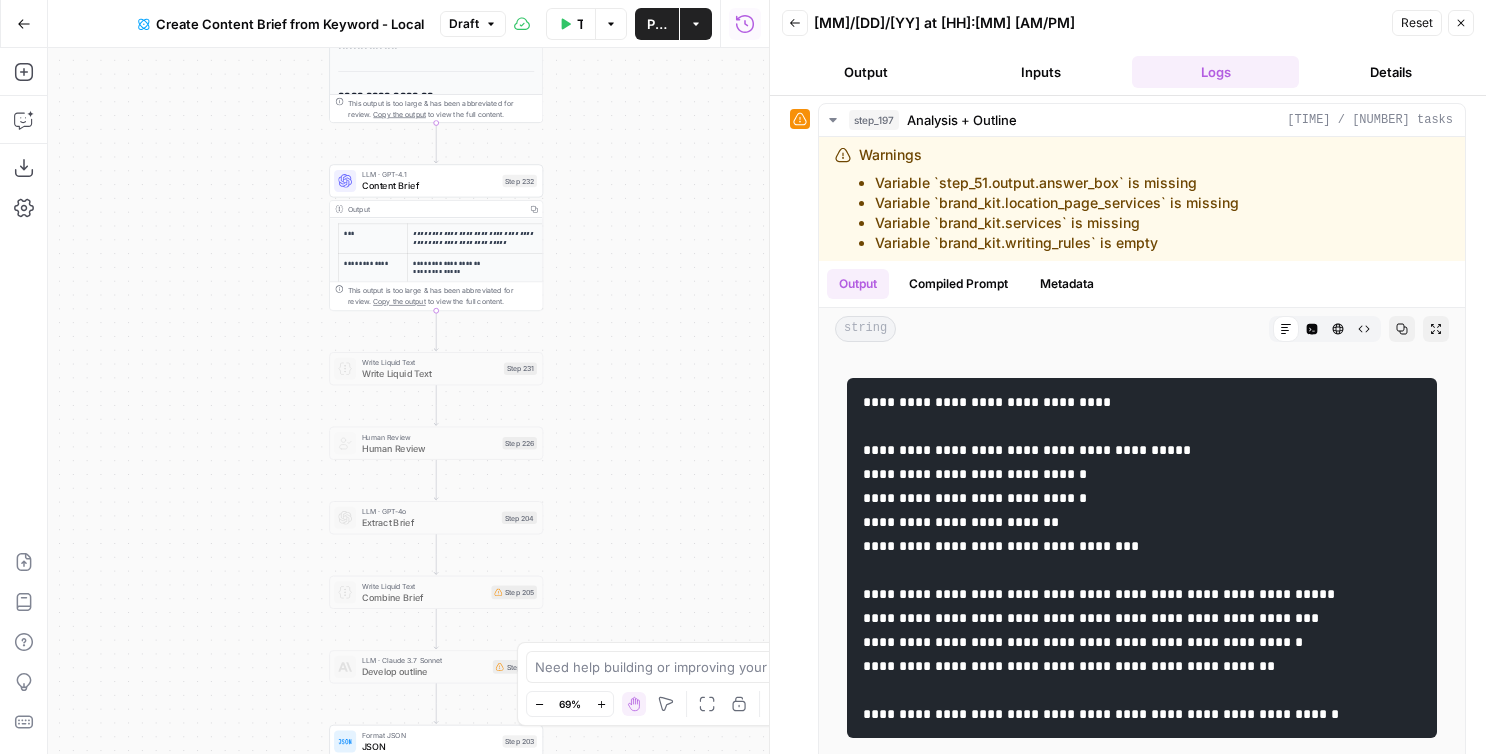 click on "HigherVisibility New Home Browse Your Data Monitoring Flightpath Settings Recent Grids New grid Refresh Article Content - CBDistillery TEMPLATE GRID Refresh Article Content Recent Workflows New Workflow [Location/Service Area Page] Content Brief to Service Page Untitled Untitled AirOps Academy What's new?
5
Help + Support Go Back Create Content Brief from Keyword - Local Draft Test Workflow Options Publish Actions Run History Add Steps Copilot Download as JSON Settings Import JSON AirOps Academy Help Give Feedback Shortcuts Workflow Set Inputs Inputs Google Search Perform Google Search Step 51 Output Copy 1 2 3 4 5 6 {    "search_metadata" :  {      "id" :  "687fb9ce80f30edb52e724c2" ,      "status" :  "Success" ,      "json_endpoint" :  "https://serpapi.com          /searches/7ac3a82d7d807413          /687fb9ce80f30edb52e724c2.json" ,      "pixel_position_endpoint" :  "https://serpapi          .com/searches/7ac3a82d7d807413 ," at bounding box center [743, 377] 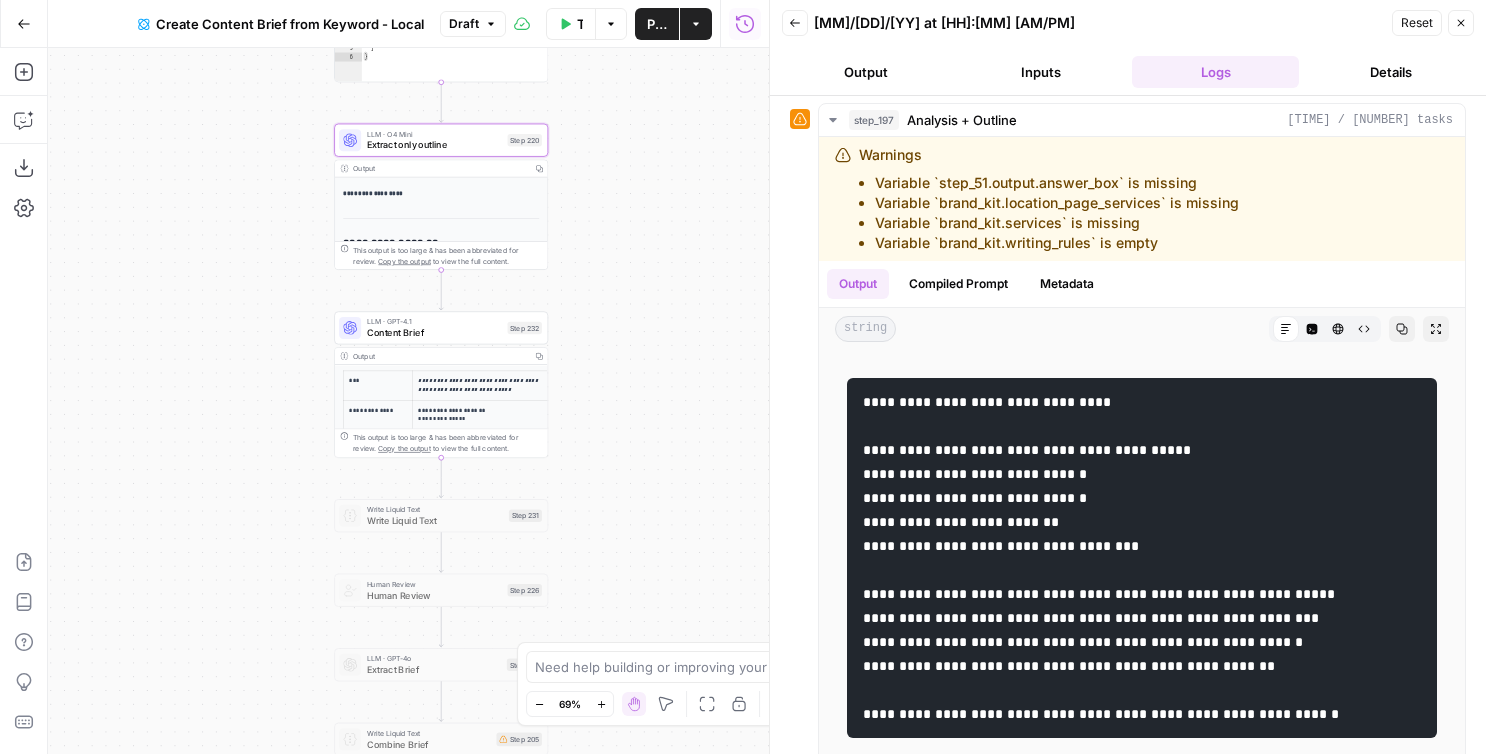 drag, startPoint x: 637, startPoint y: 255, endPoint x: 637, endPoint y: 421, distance: 166 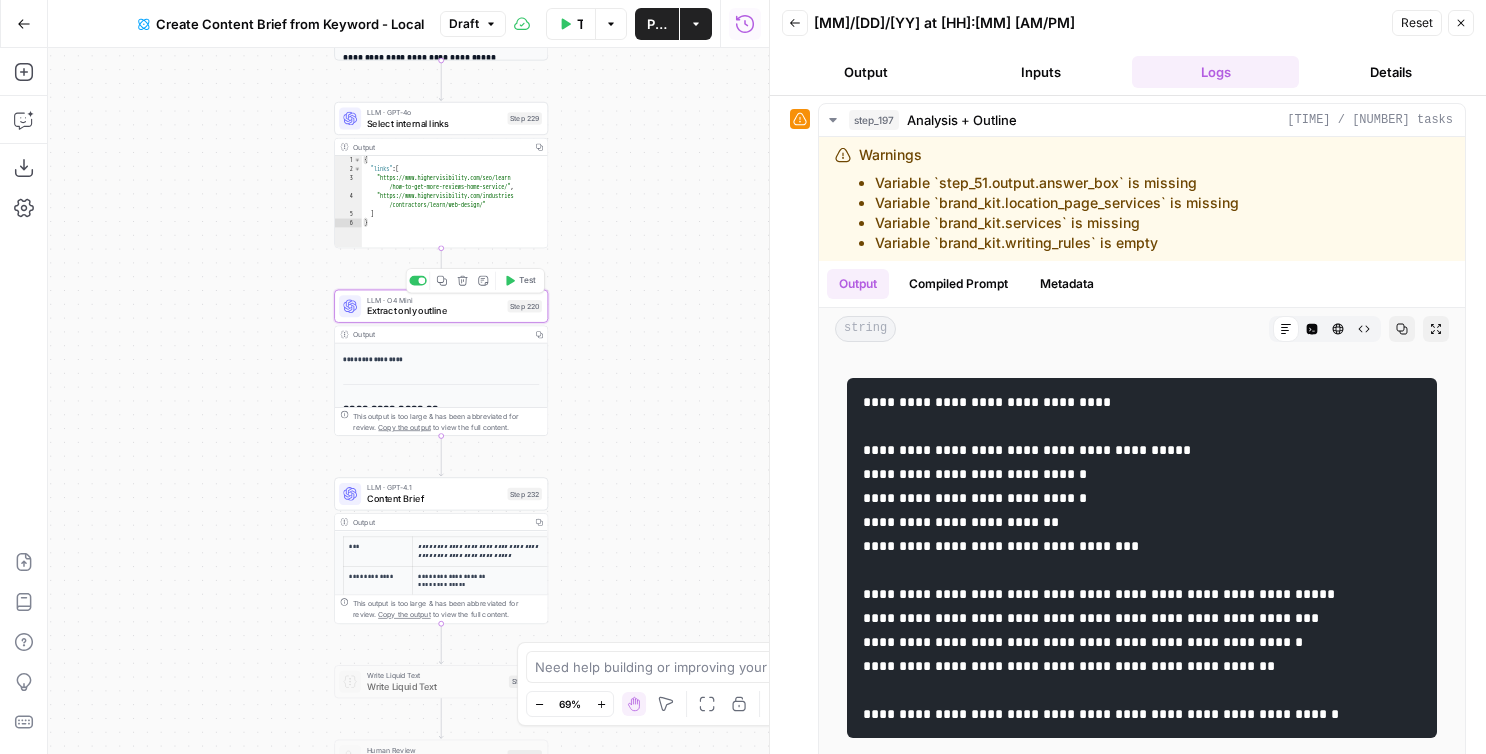 click on "Extract only outline" at bounding box center (434, 311) 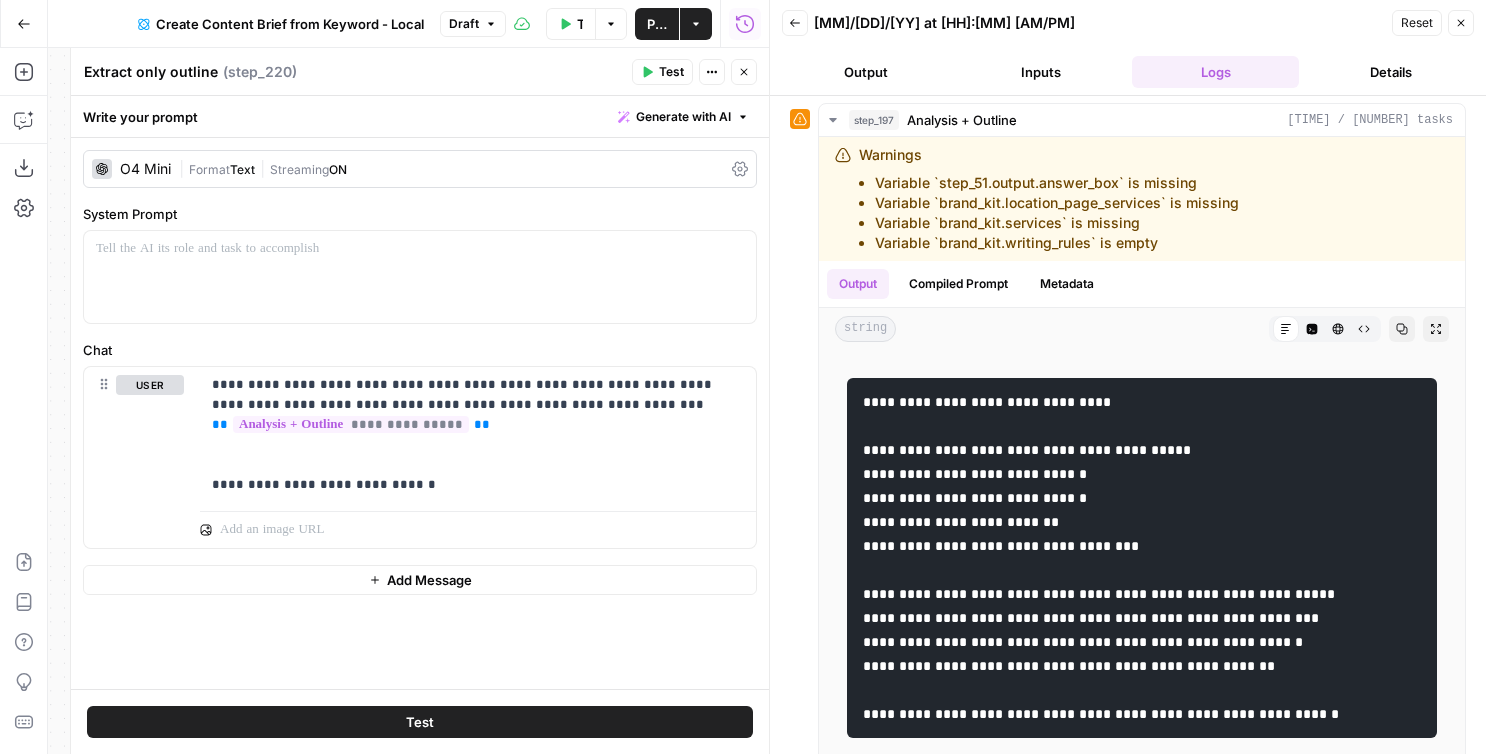 click 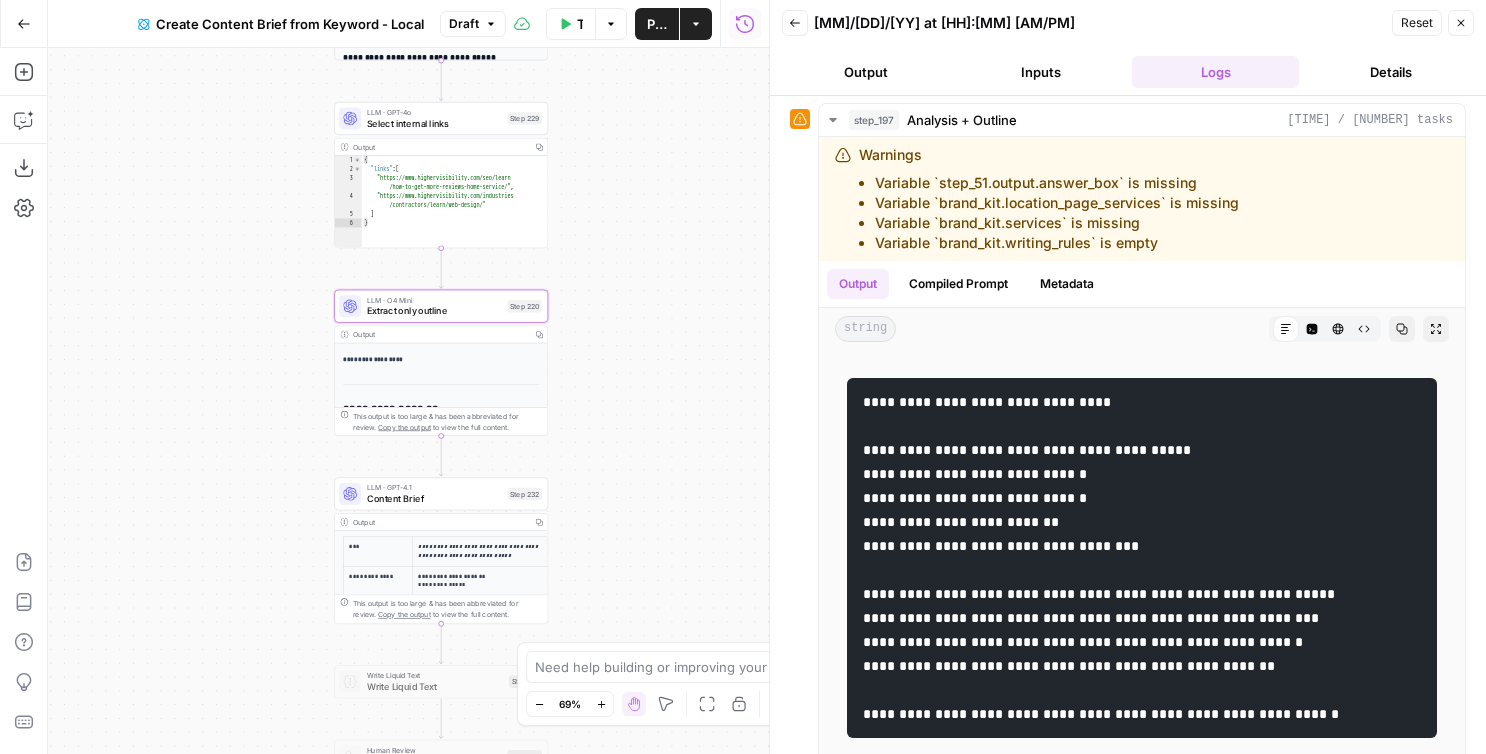 drag, startPoint x: 627, startPoint y: 249, endPoint x: 627, endPoint y: 419, distance: 170 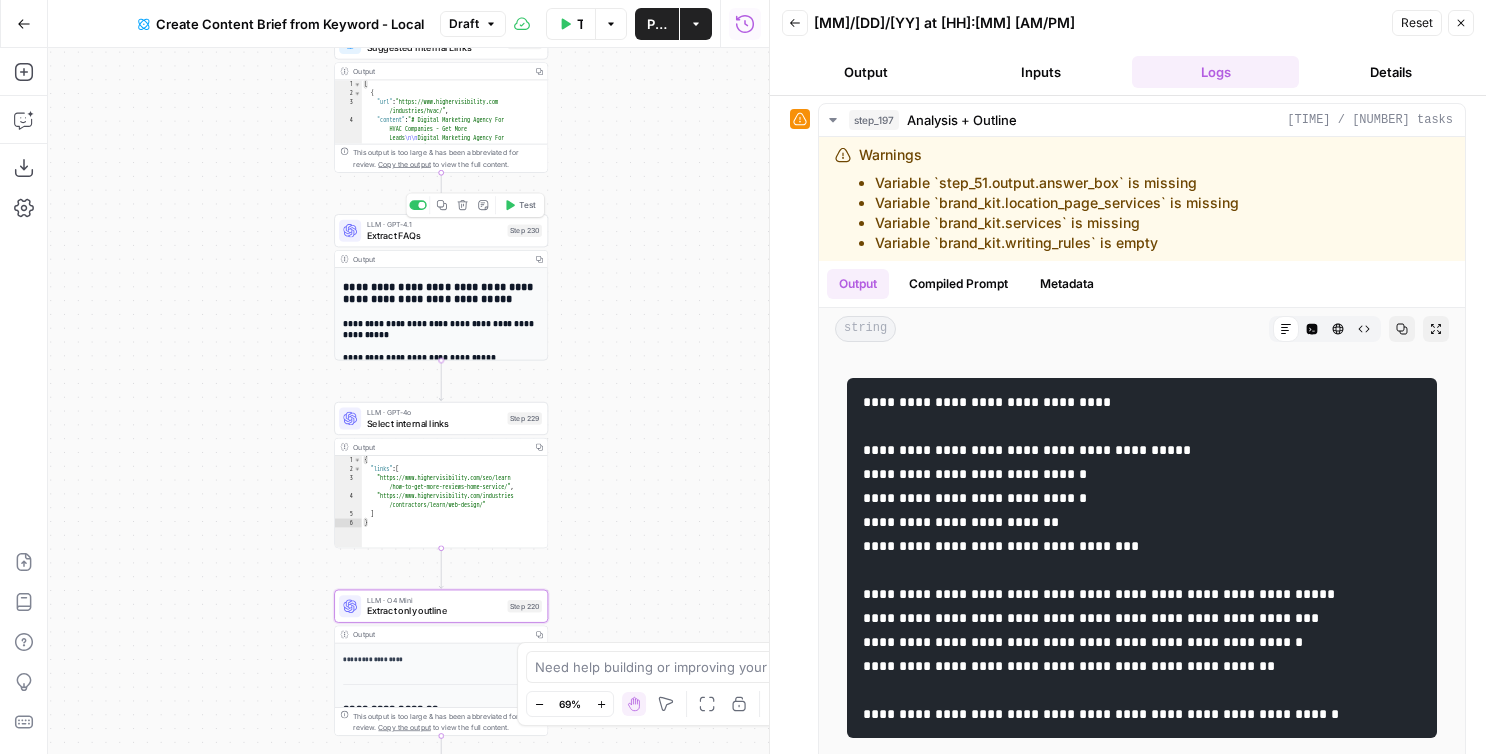 drag, startPoint x: 245, startPoint y: 290, endPoint x: 245, endPoint y: 352, distance: 62 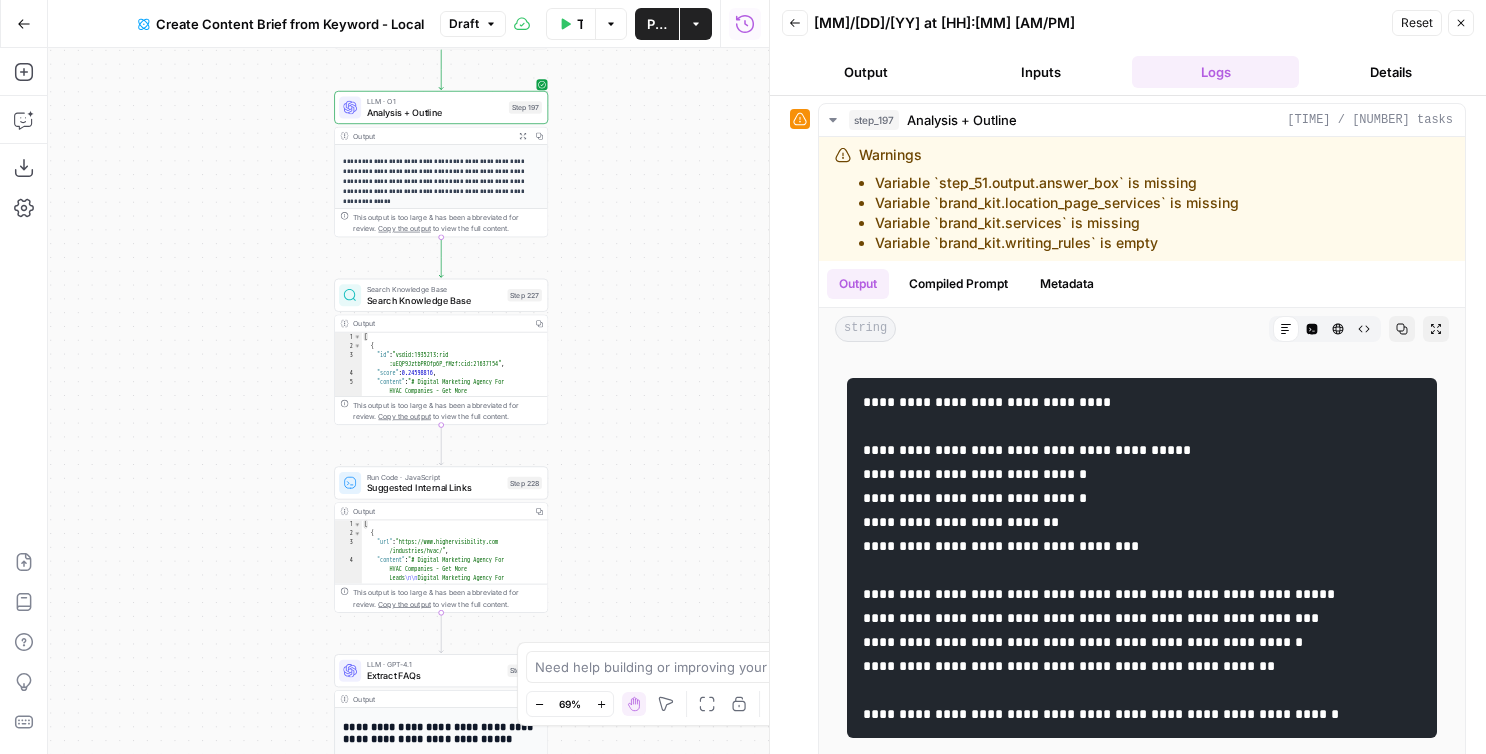 drag, startPoint x: 225, startPoint y: 490, endPoint x: 225, endPoint y: 533, distance: 43 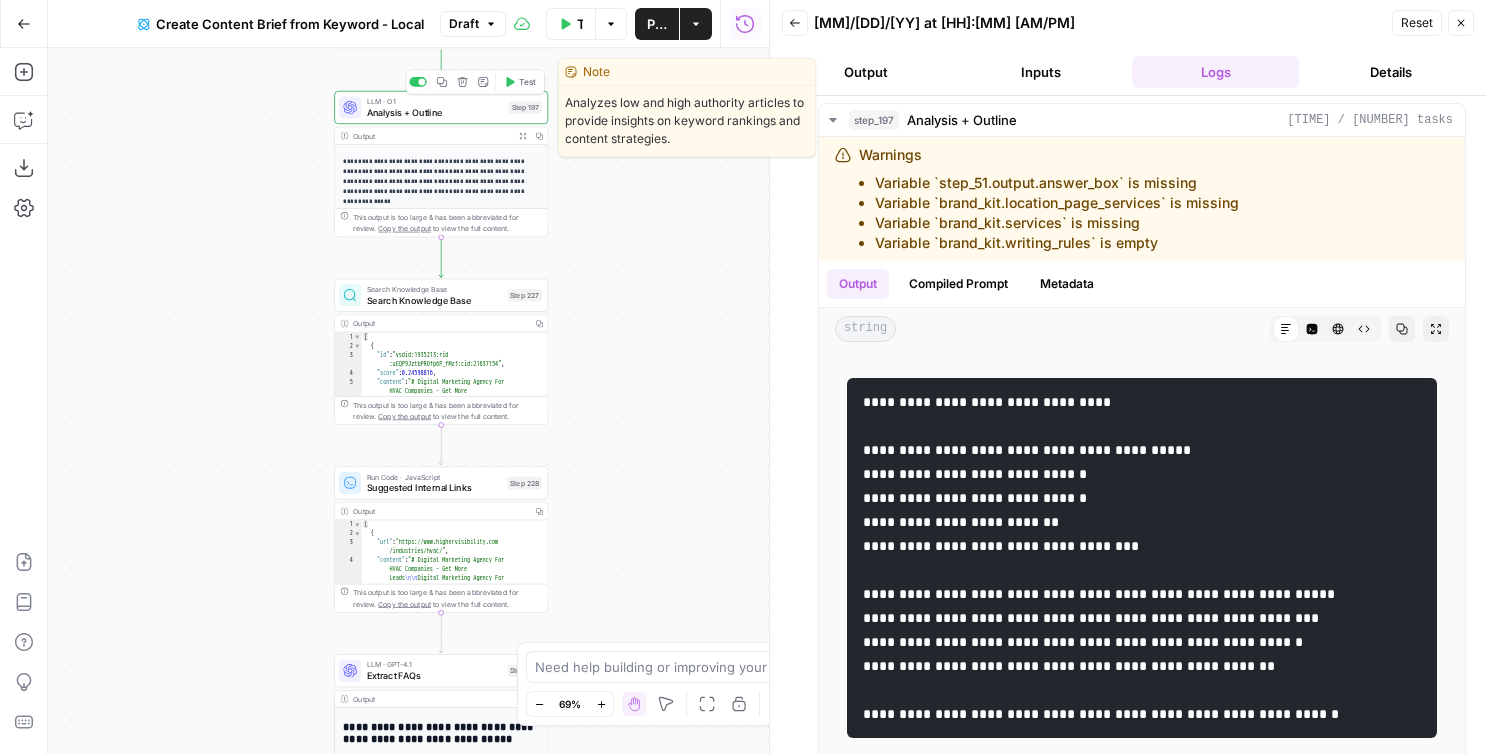 click on "Analysis + Outline" at bounding box center (435, 112) 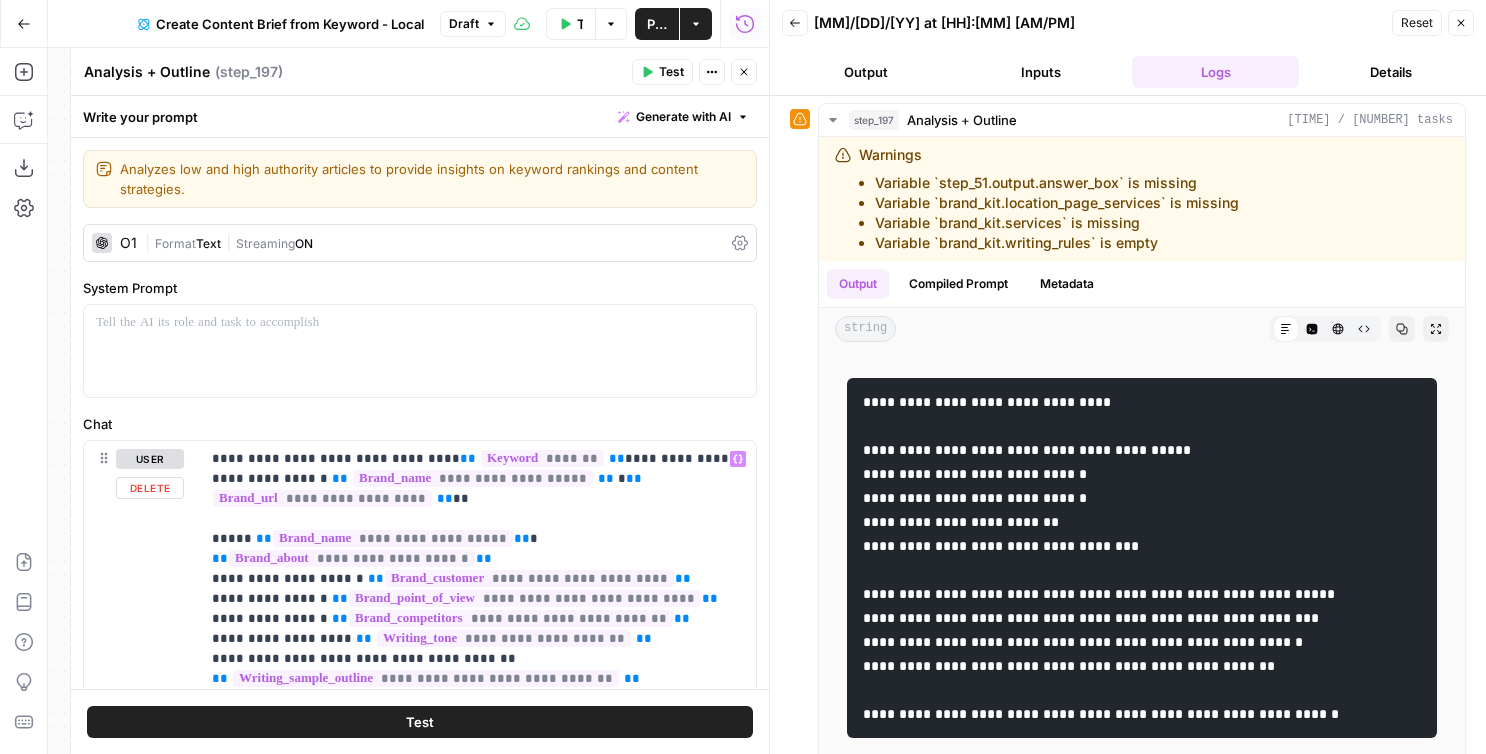 scroll, scrollTop: 763, scrollLeft: 0, axis: vertical 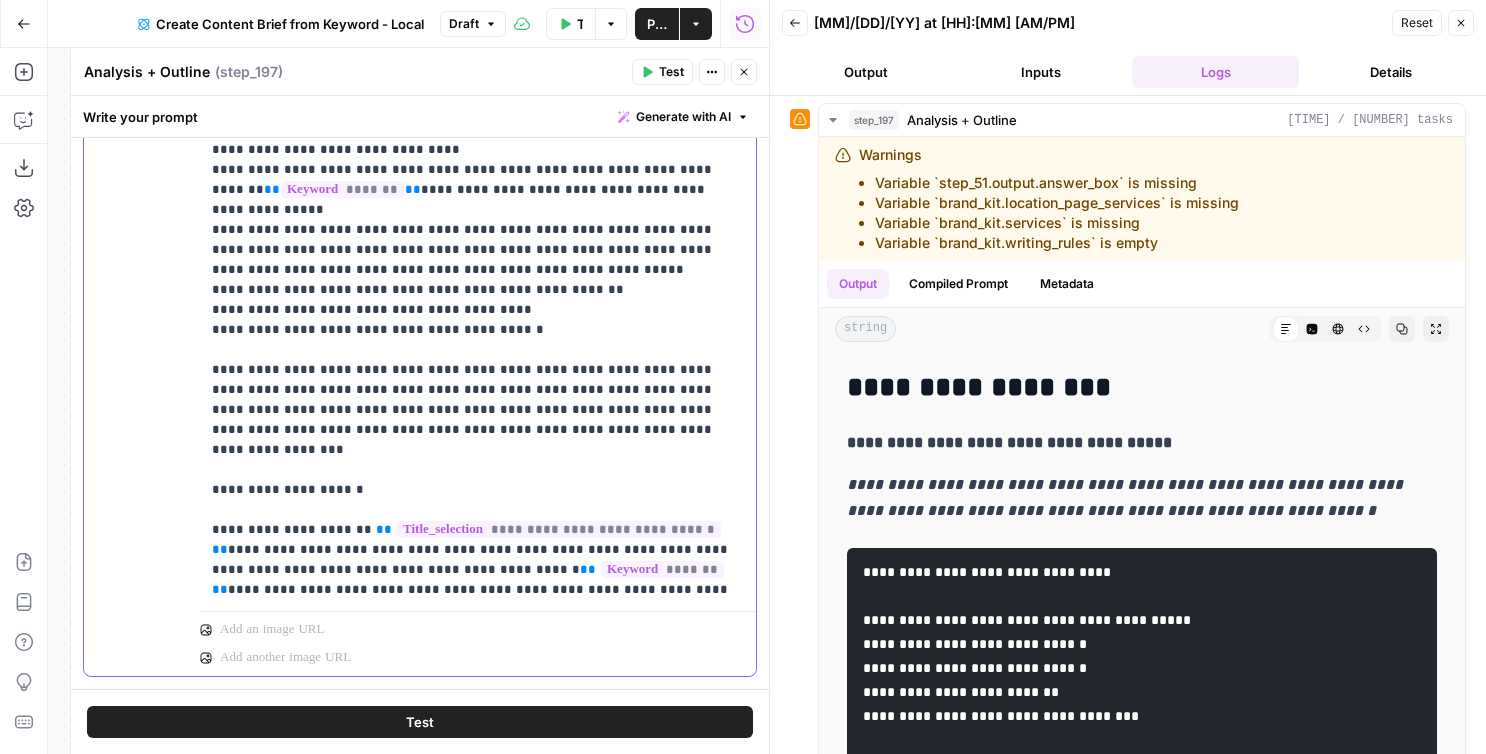 click on "**********" at bounding box center [478, -1070] 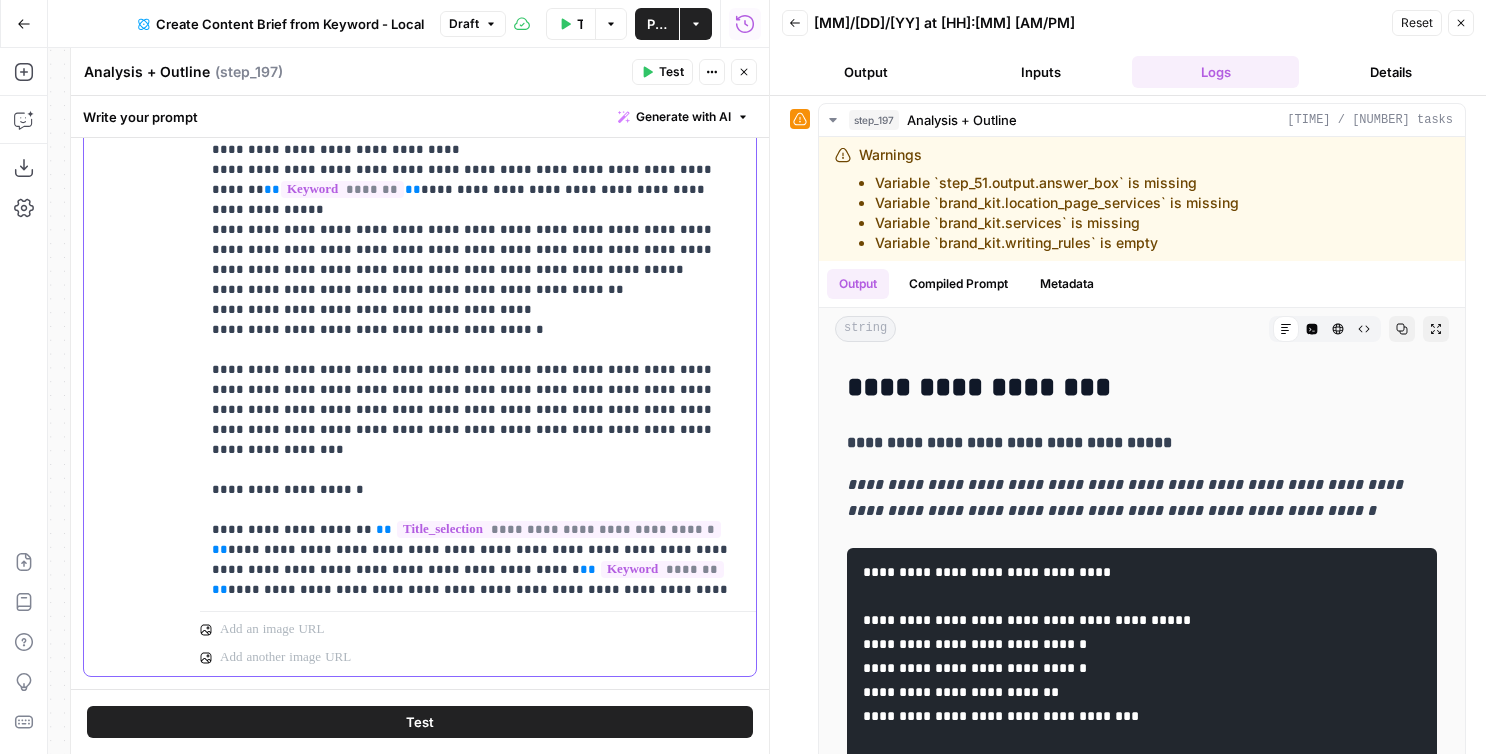 drag, startPoint x: 394, startPoint y: 225, endPoint x: 225, endPoint y: 225, distance: 169 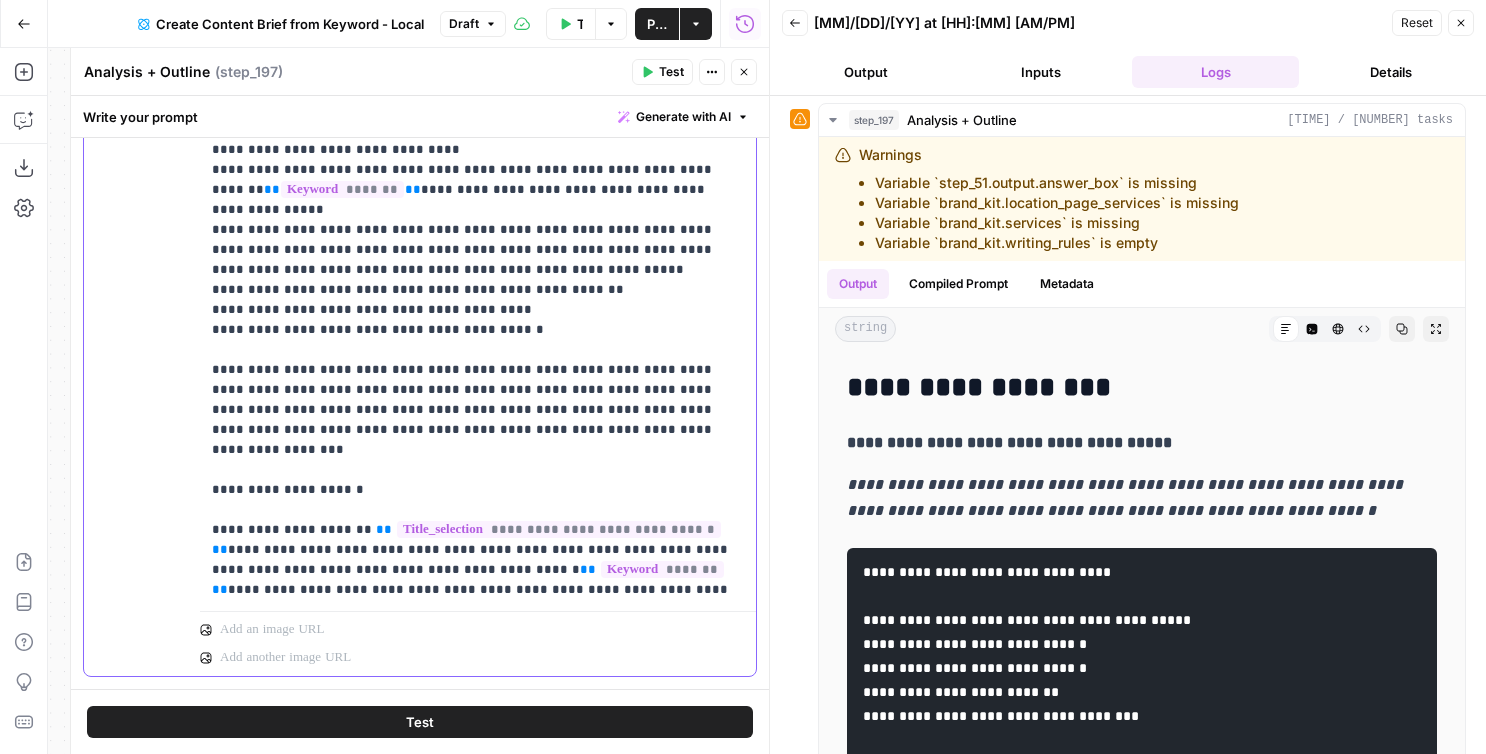 click on "**********" at bounding box center (478, -1070) 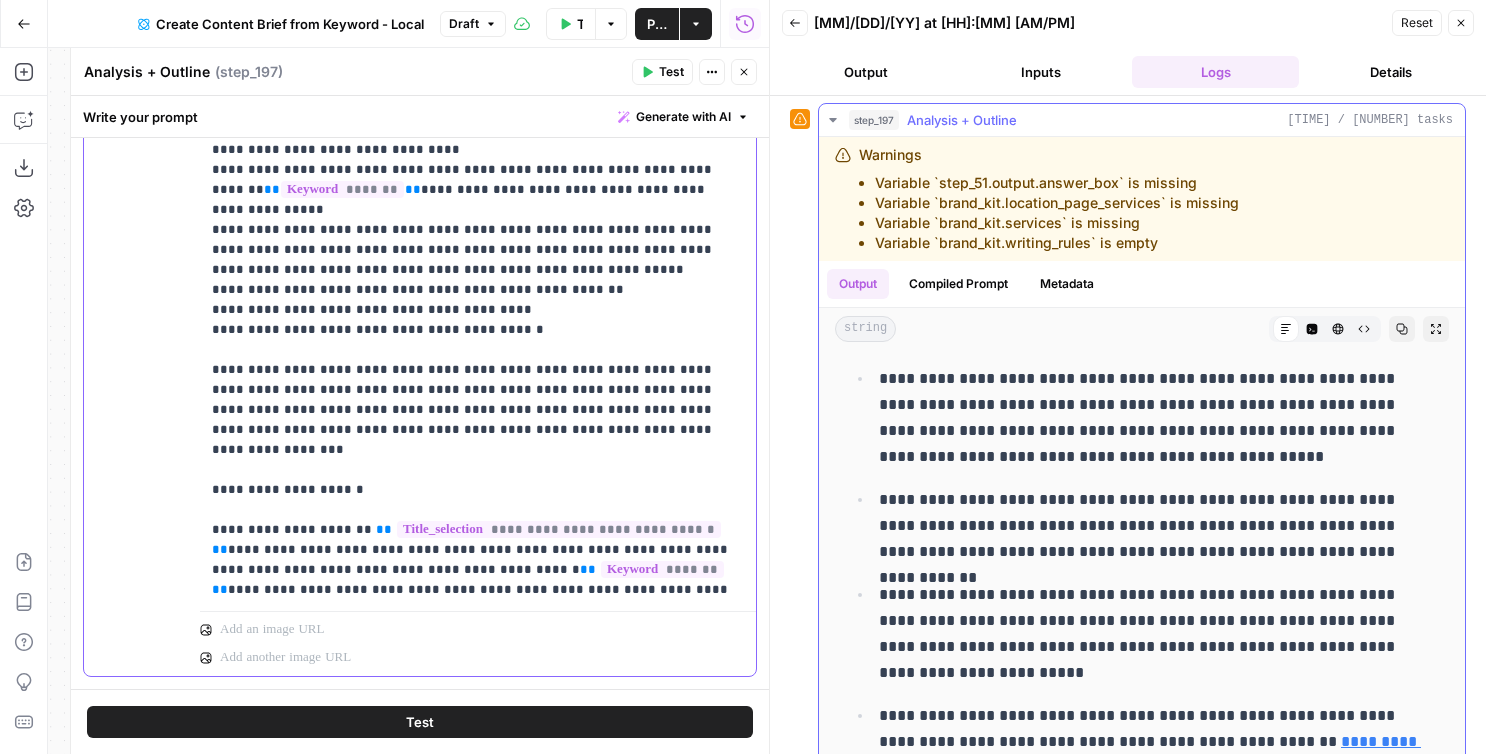 scroll, scrollTop: 13557, scrollLeft: 0, axis: vertical 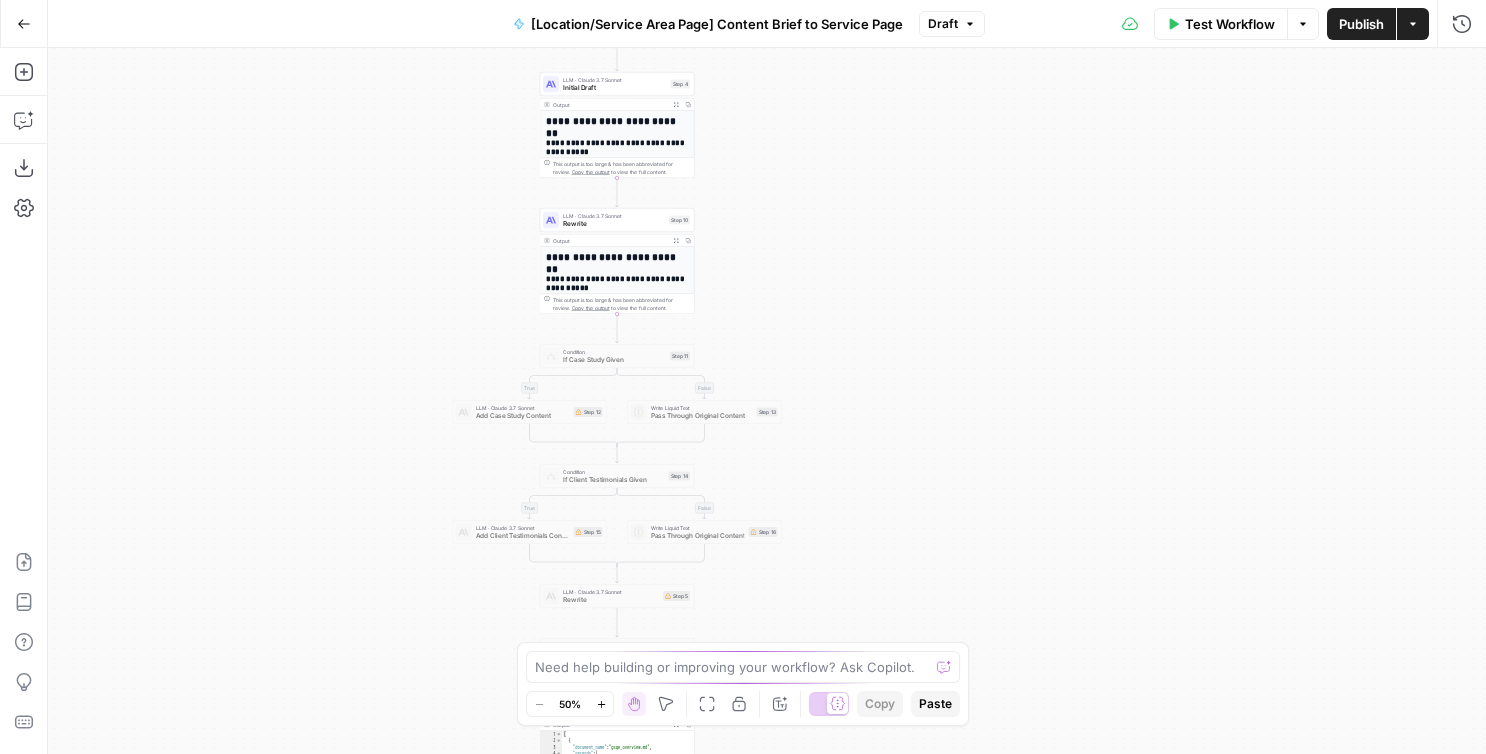 drag, startPoint x: 565, startPoint y: 184, endPoint x: 415, endPoint y: 422, distance: 281.32544 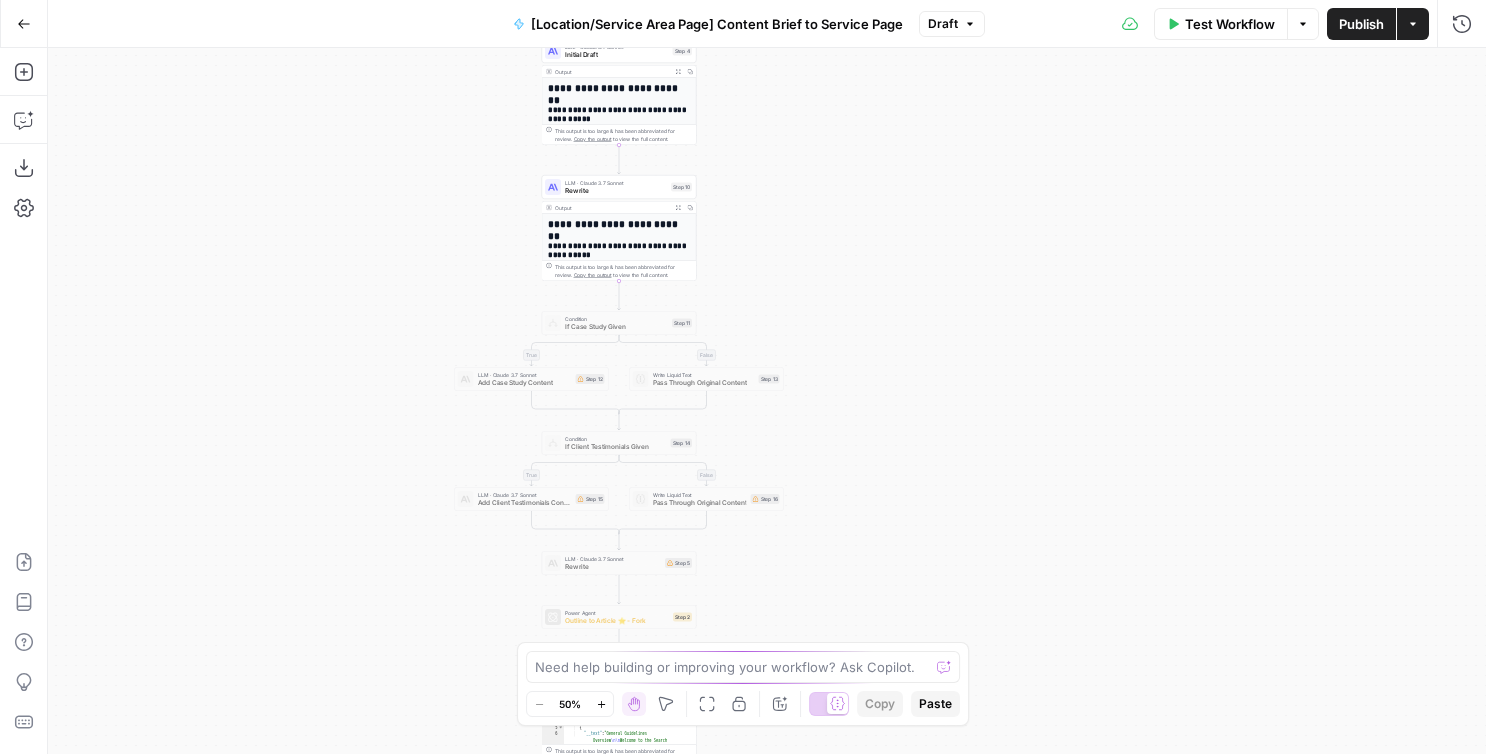 drag, startPoint x: 439, startPoint y: 256, endPoint x: 453, endPoint y: 125, distance: 131.74597 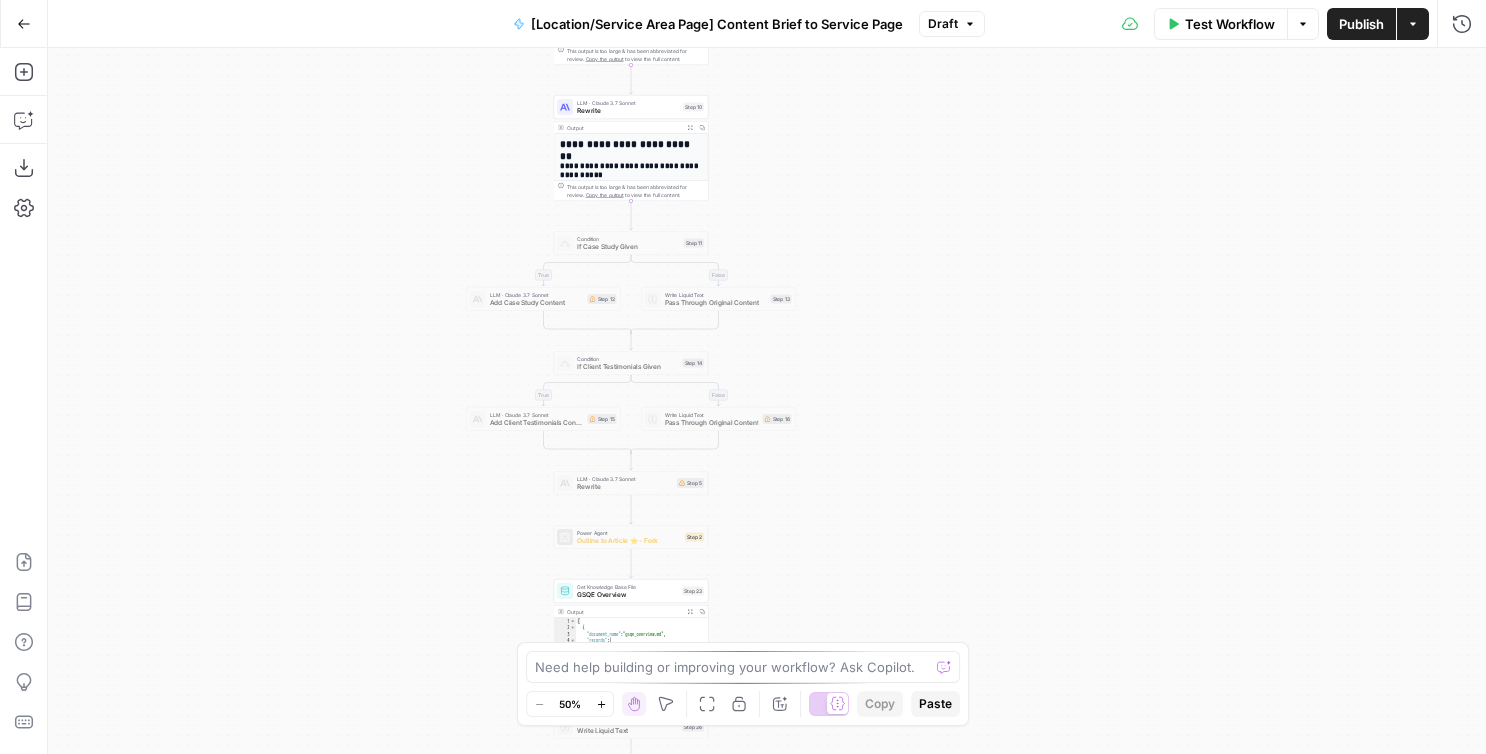 drag, startPoint x: 382, startPoint y: 460, endPoint x: 382, endPoint y: 170, distance: 290 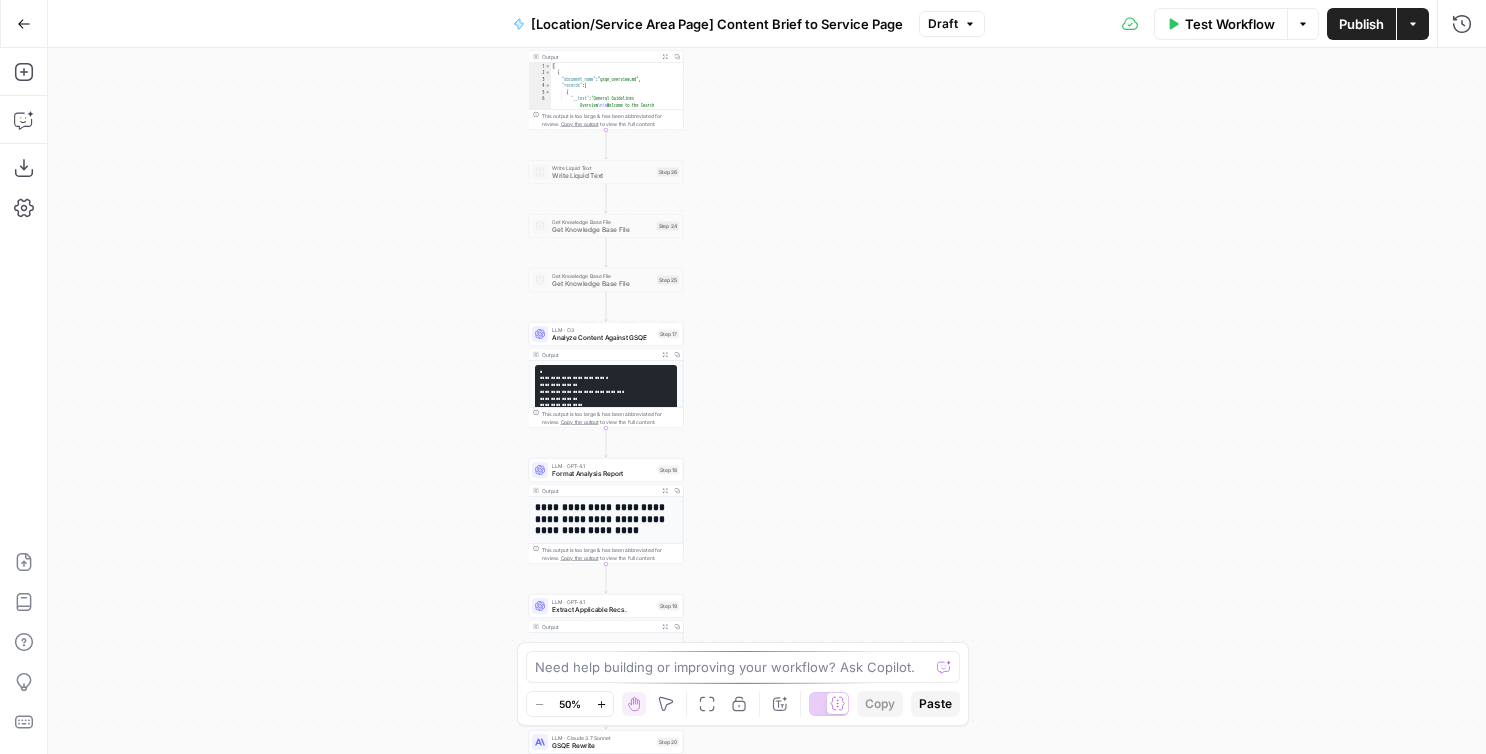drag, startPoint x: 399, startPoint y: 346, endPoint x: 374, endPoint y: 69, distance: 278.1259 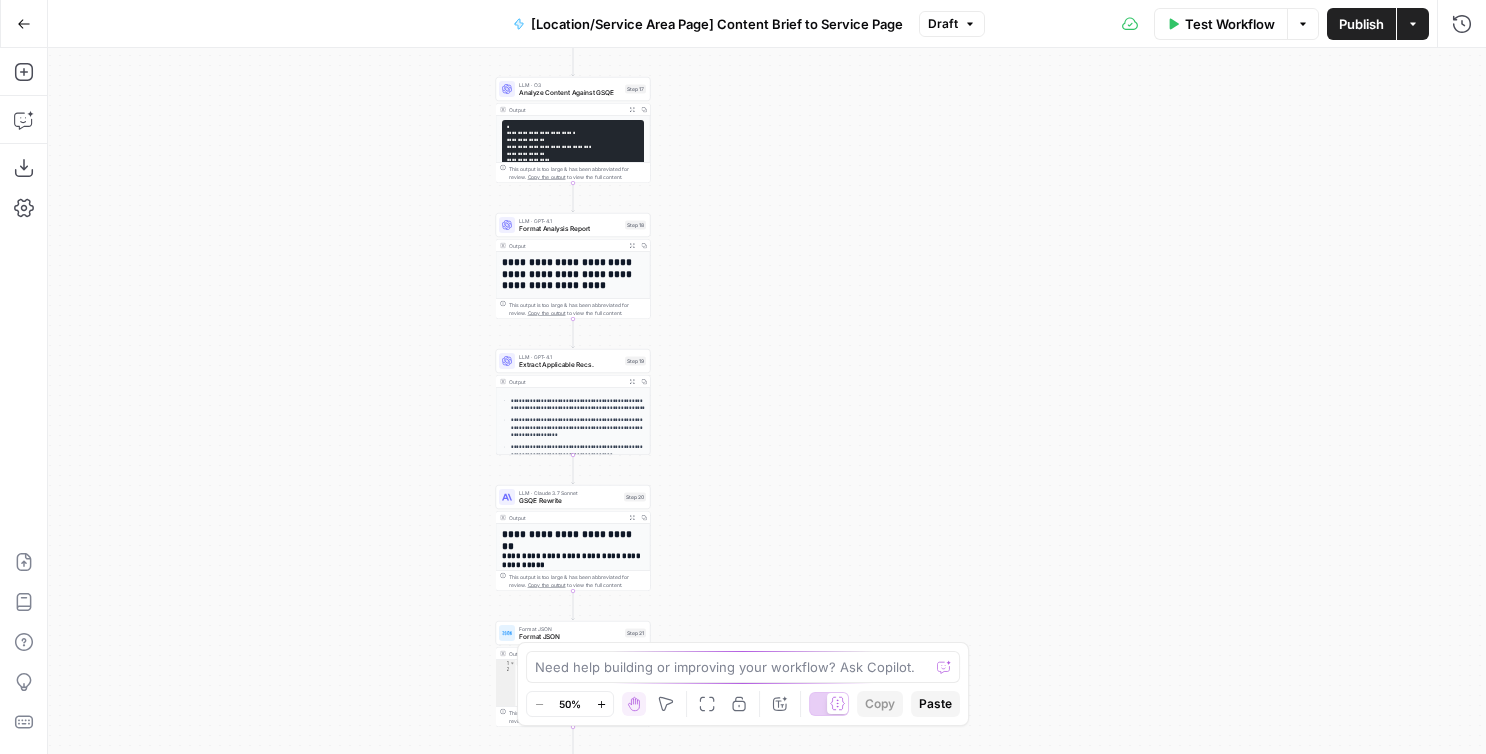 drag, startPoint x: 469, startPoint y: 343, endPoint x: 434, endPoint y: 105, distance: 240.55977 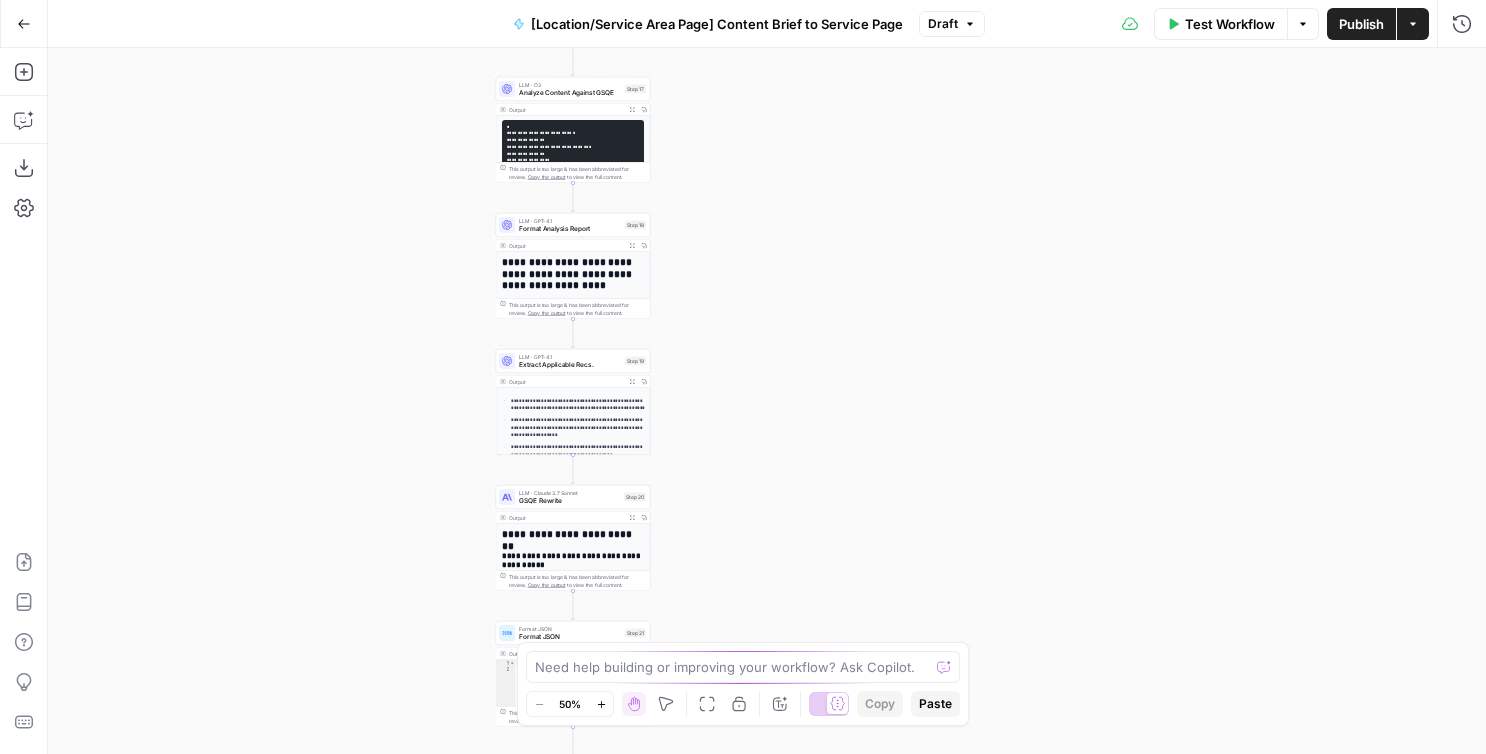 click on "**********" at bounding box center (767, 401) 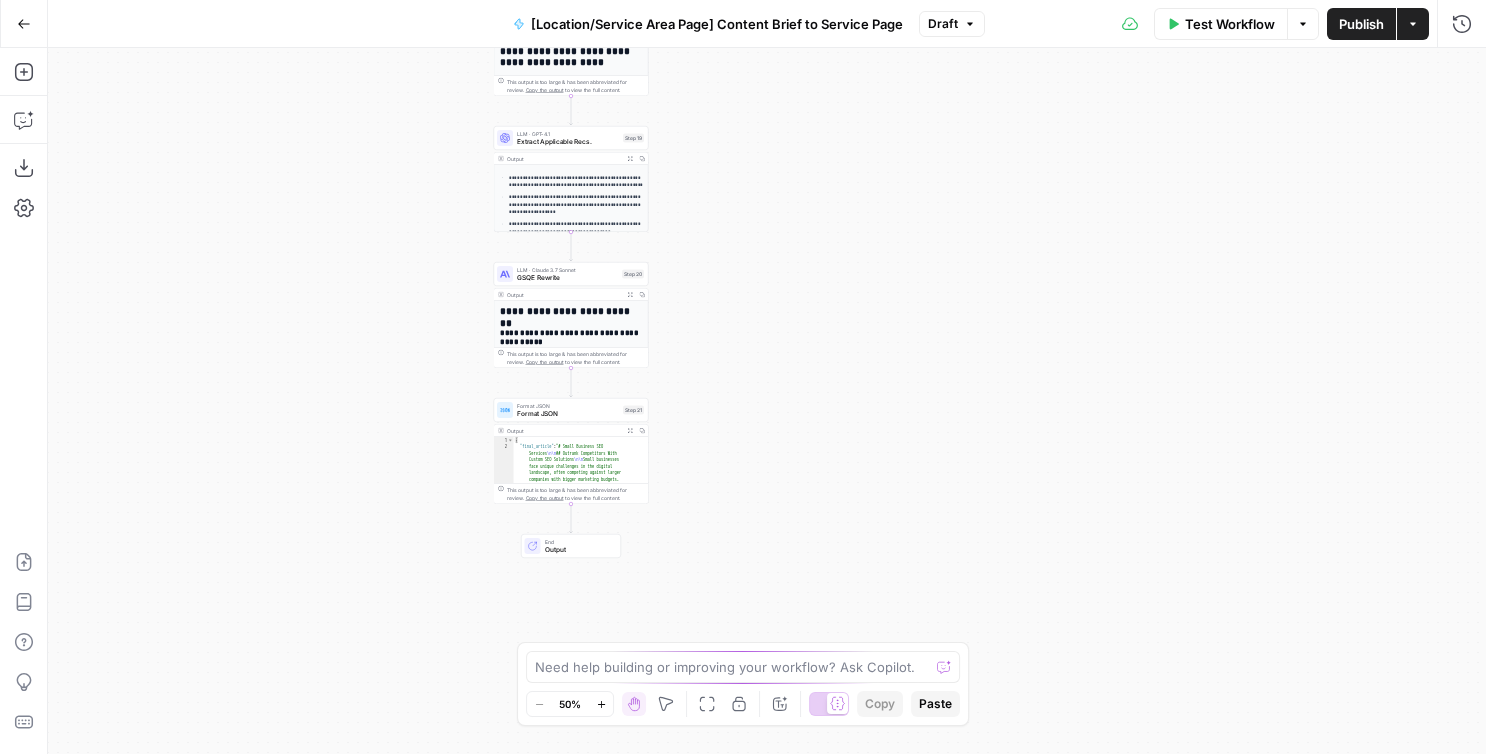drag, startPoint x: 378, startPoint y: 332, endPoint x: 376, endPoint y: 113, distance: 219.00912 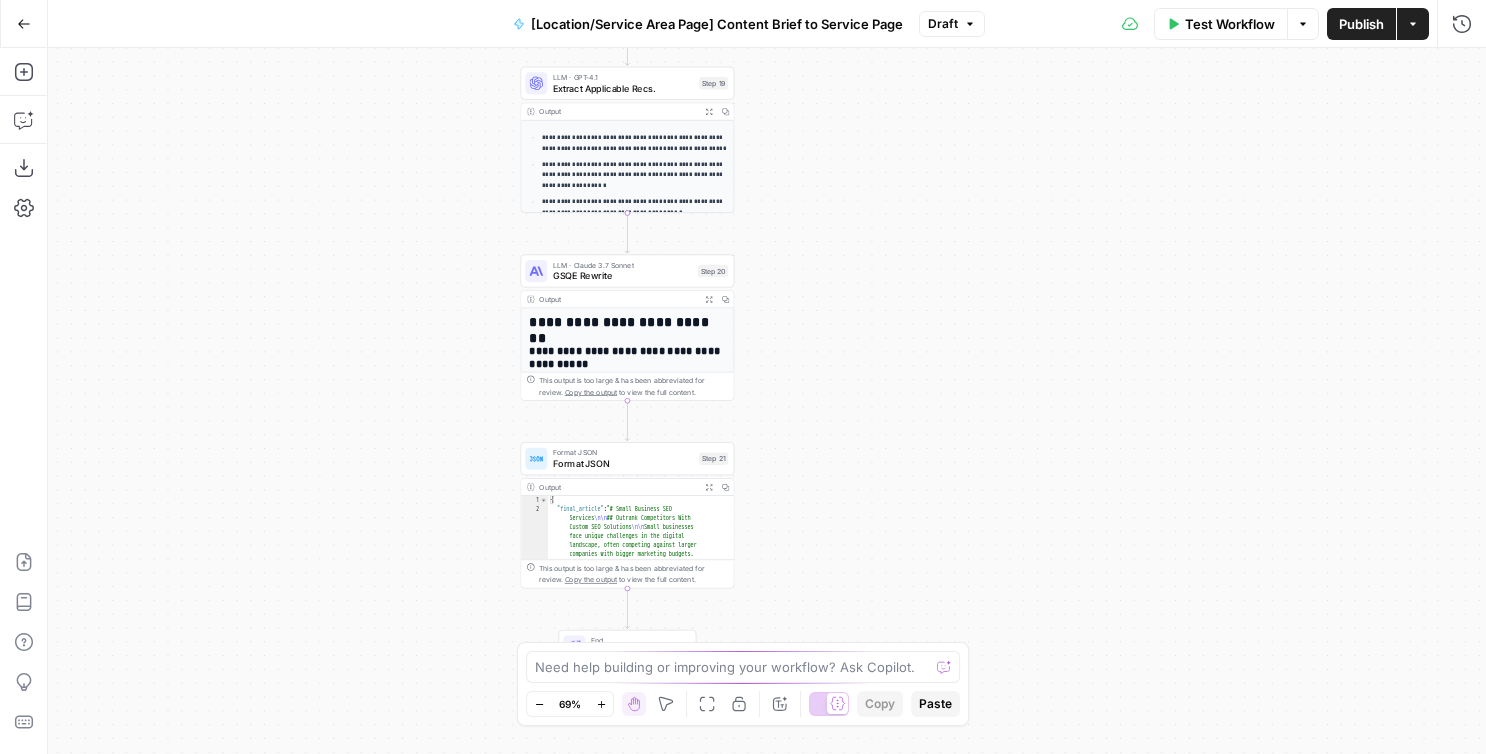 drag, startPoint x: 432, startPoint y: 307, endPoint x: 403, endPoint y: 253, distance: 61.294373 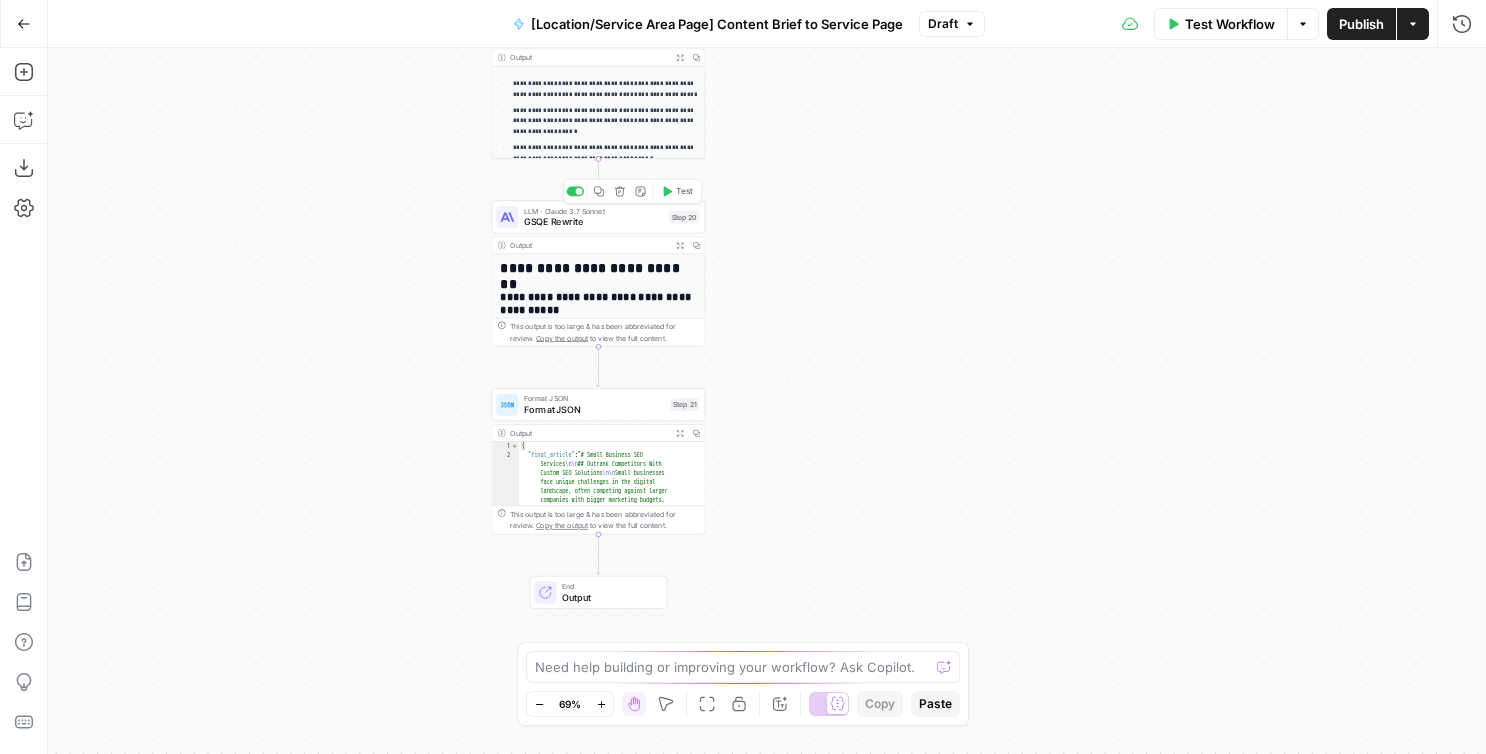 click on "LLM · Claude 3.7 Sonnet" at bounding box center [593, 210] 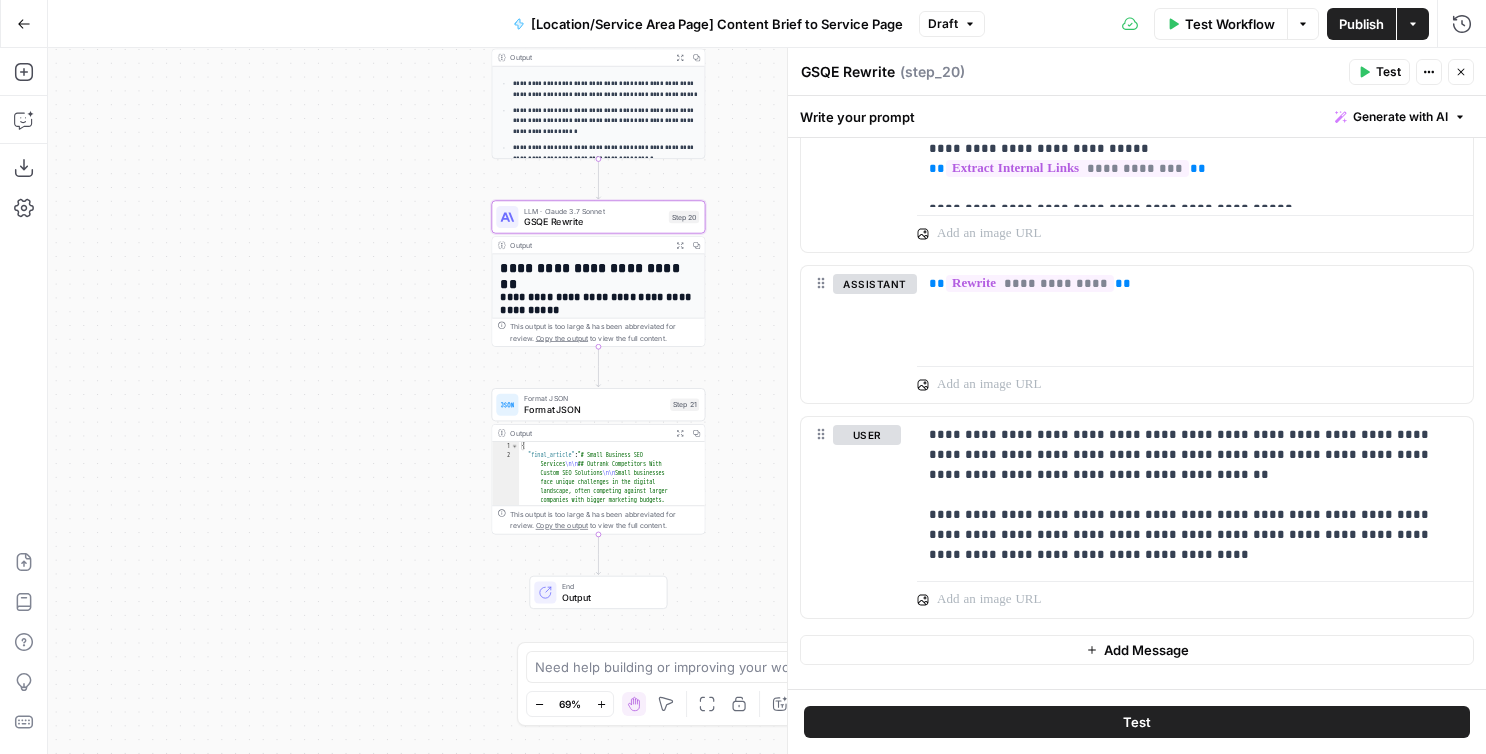 scroll, scrollTop: 2497, scrollLeft: 0, axis: vertical 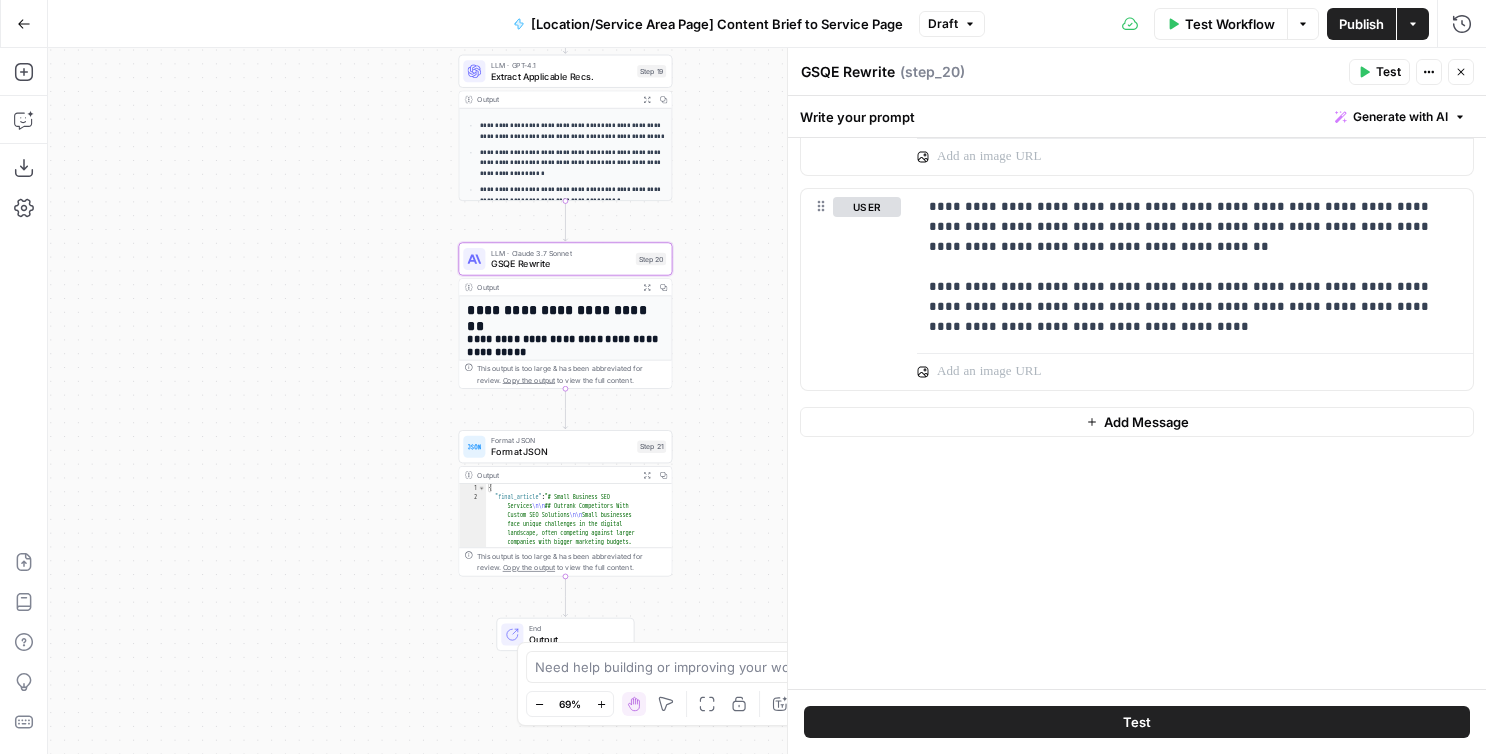 drag, startPoint x: 440, startPoint y: 163, endPoint x: 240, endPoint y: 504, distance: 395.3239 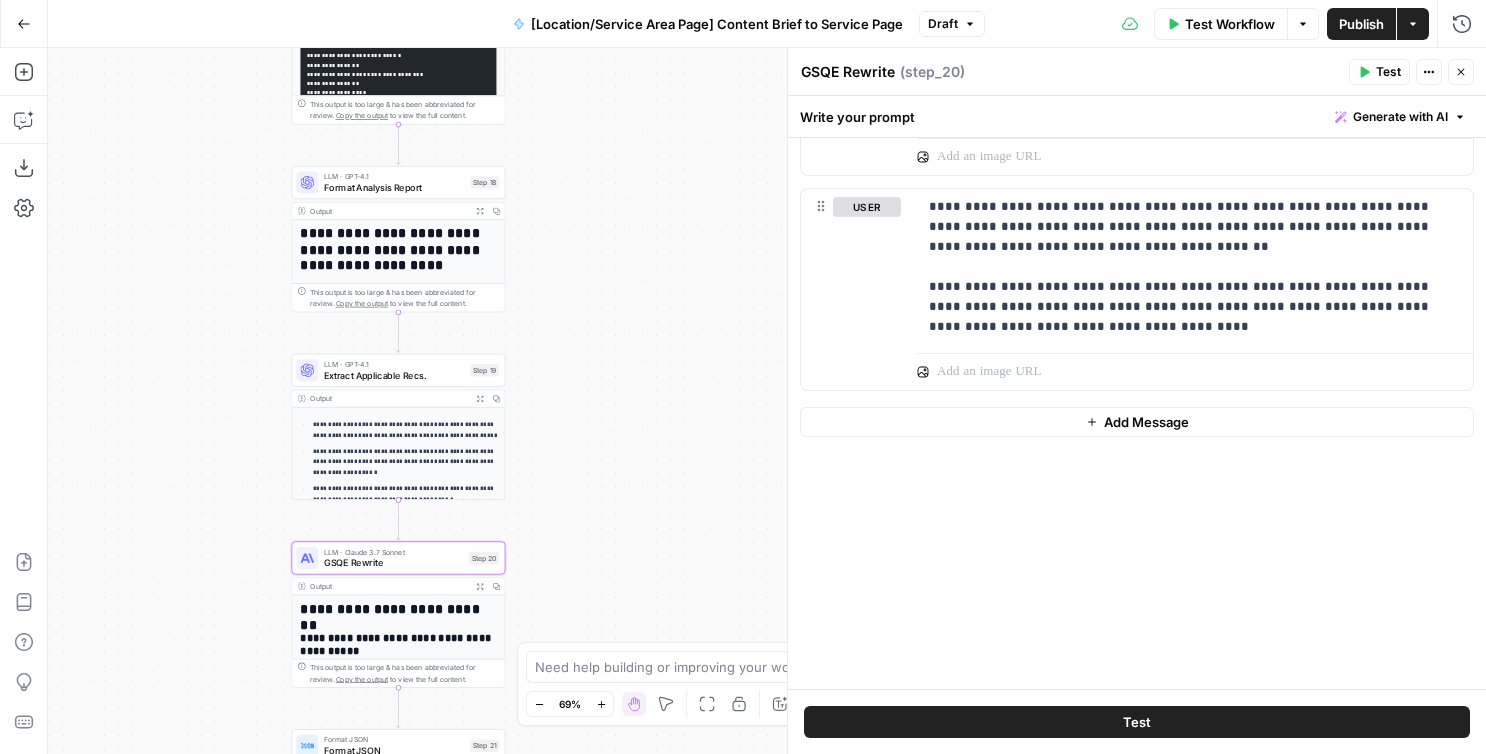 drag, startPoint x: 225, startPoint y: 273, endPoint x: 227, endPoint y: 655, distance: 382.00525 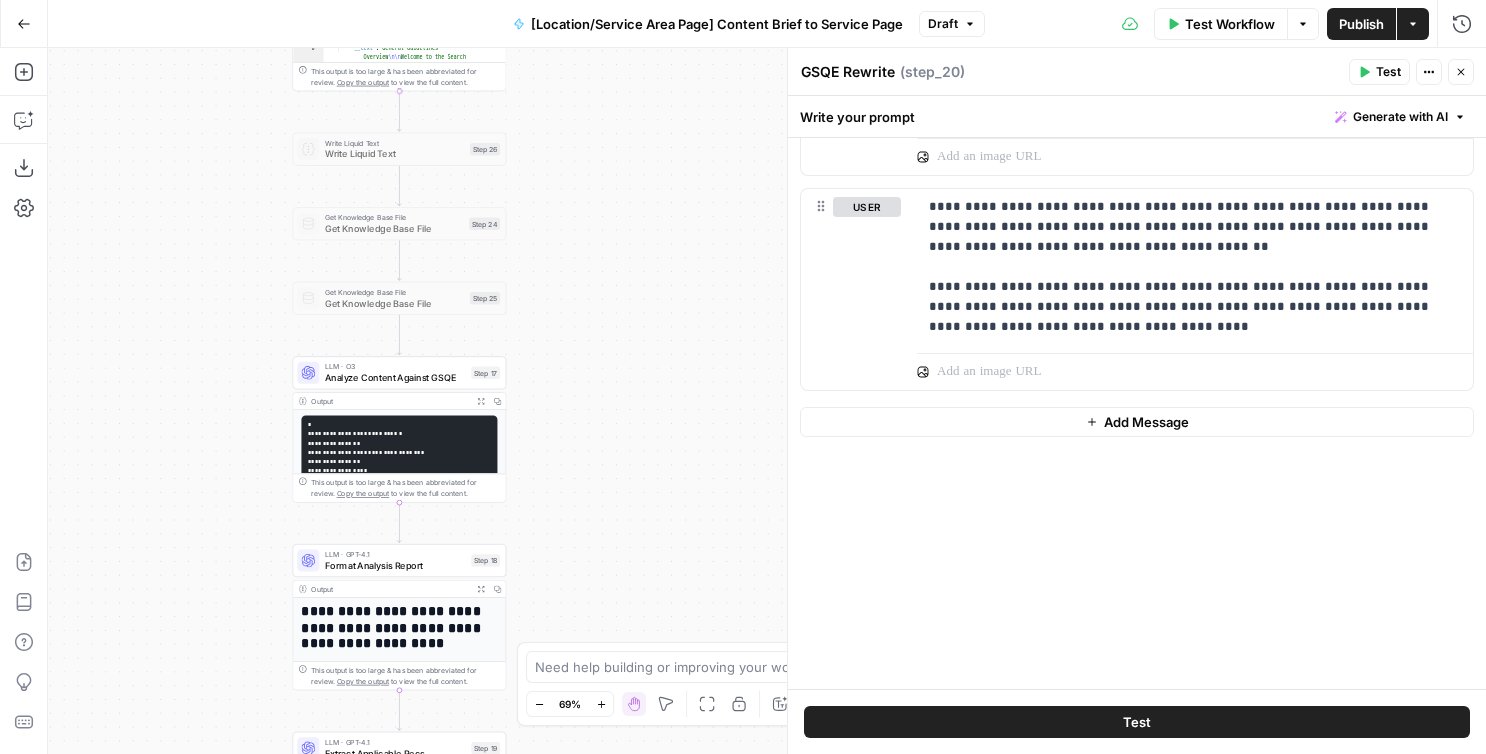 drag, startPoint x: 205, startPoint y: 267, endPoint x: 250, endPoint y: 802, distance: 536.88916 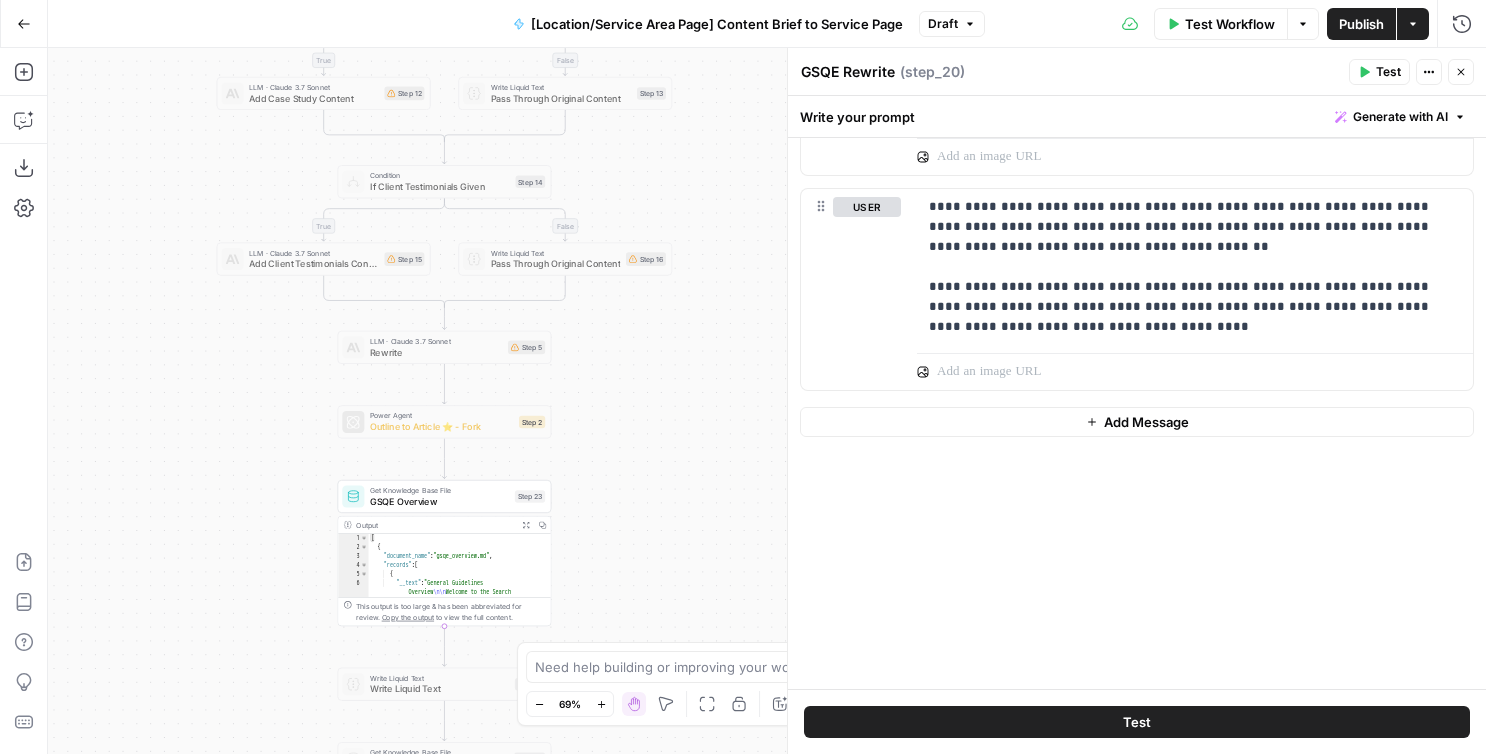 drag, startPoint x: 153, startPoint y: 372, endPoint x: 276, endPoint y: 607, distance: 265.2433 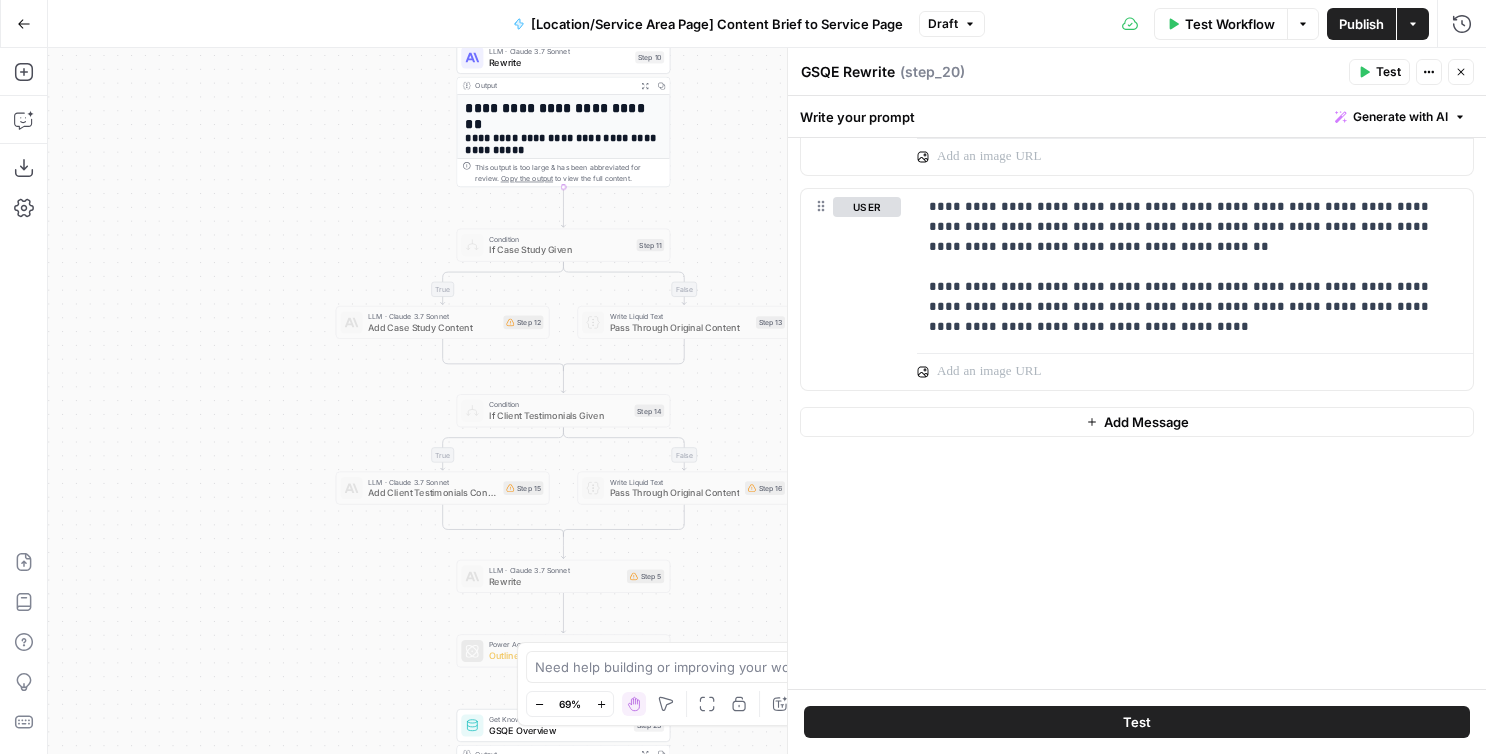 drag, startPoint x: 246, startPoint y: 78, endPoint x: 230, endPoint y: 335, distance: 257.49756 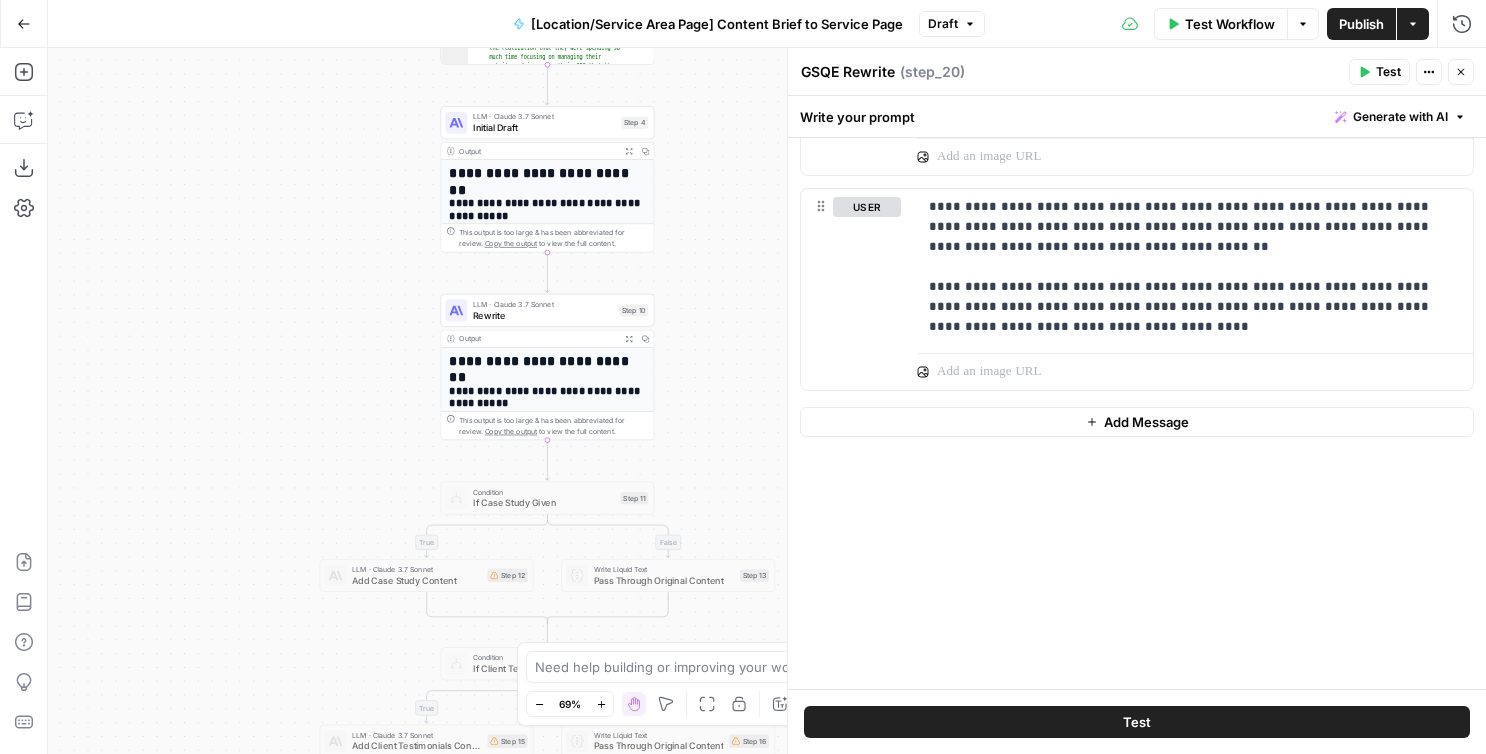 drag, startPoint x: 385, startPoint y: 257, endPoint x: 370, endPoint y: 536, distance: 279.40292 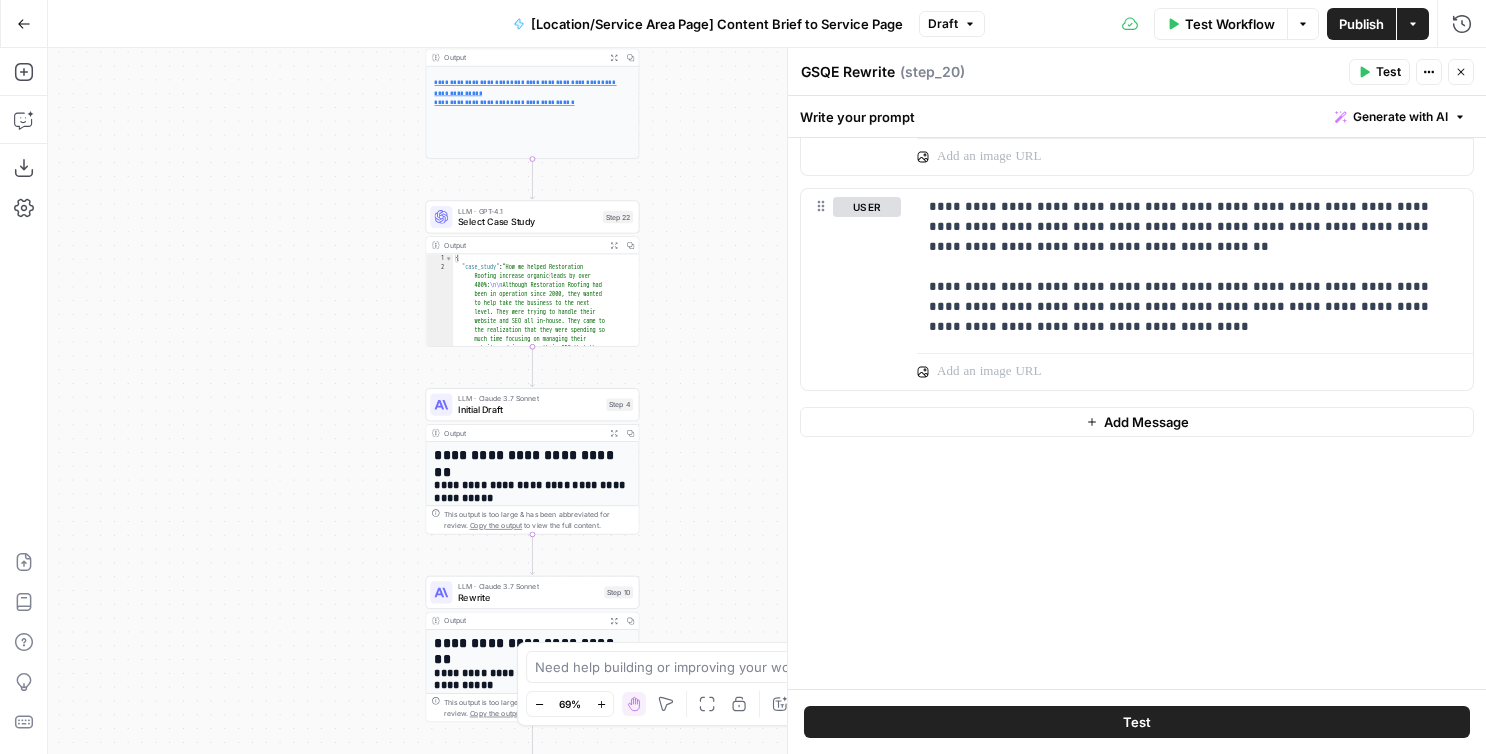 drag, startPoint x: 375, startPoint y: 287, endPoint x: 355, endPoint y: 432, distance: 146.37282 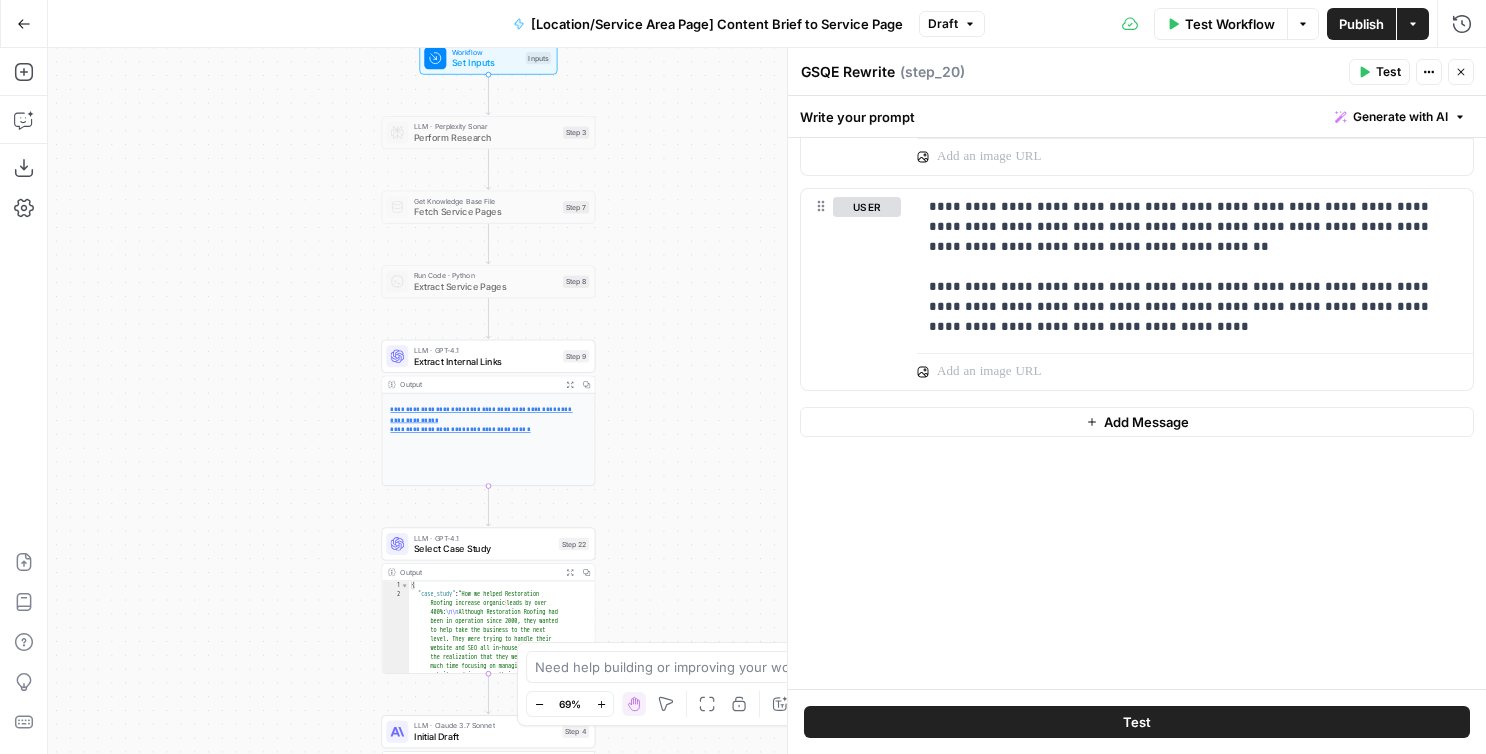 drag, startPoint x: 349, startPoint y: 331, endPoint x: 322, endPoint y: 591, distance: 261.39816 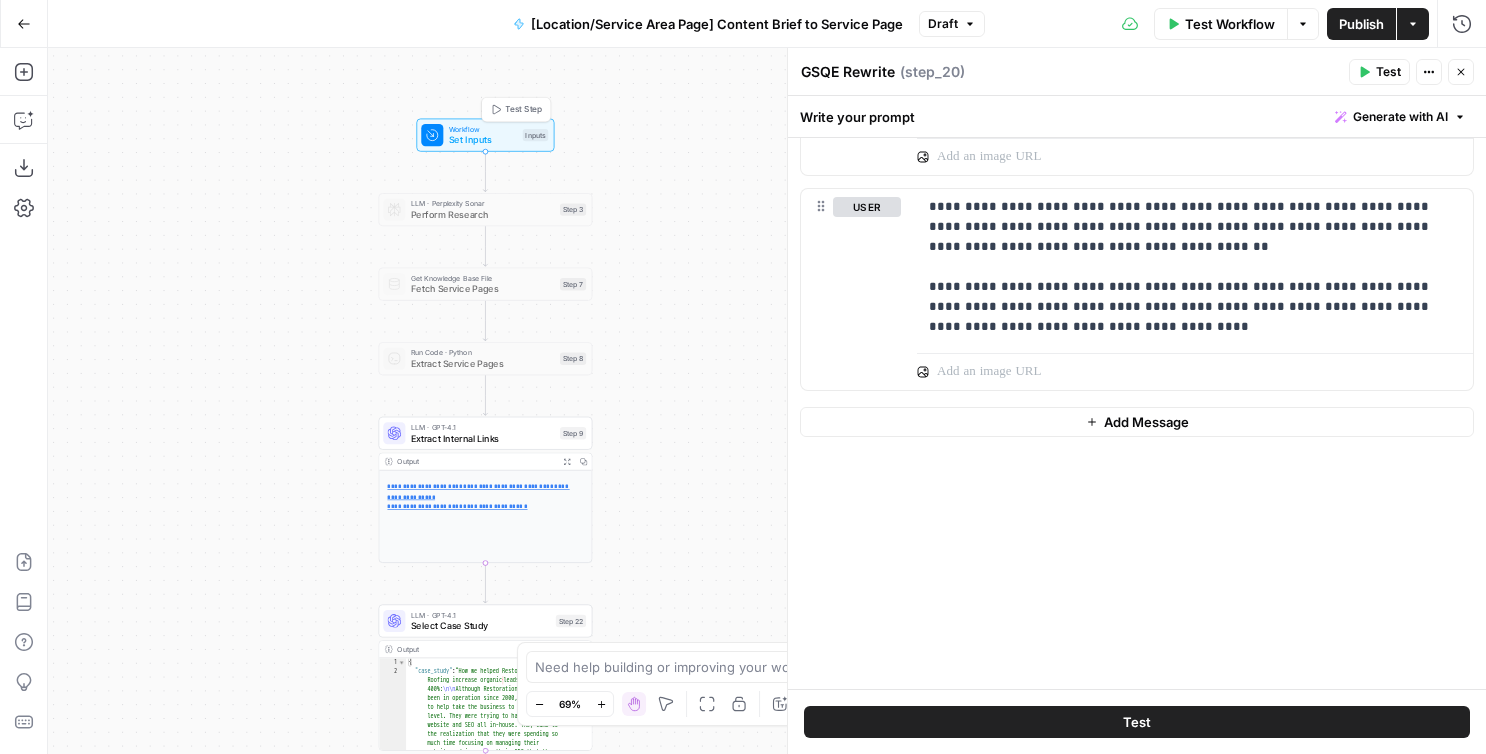 click on "Test Step" at bounding box center [516, 110] 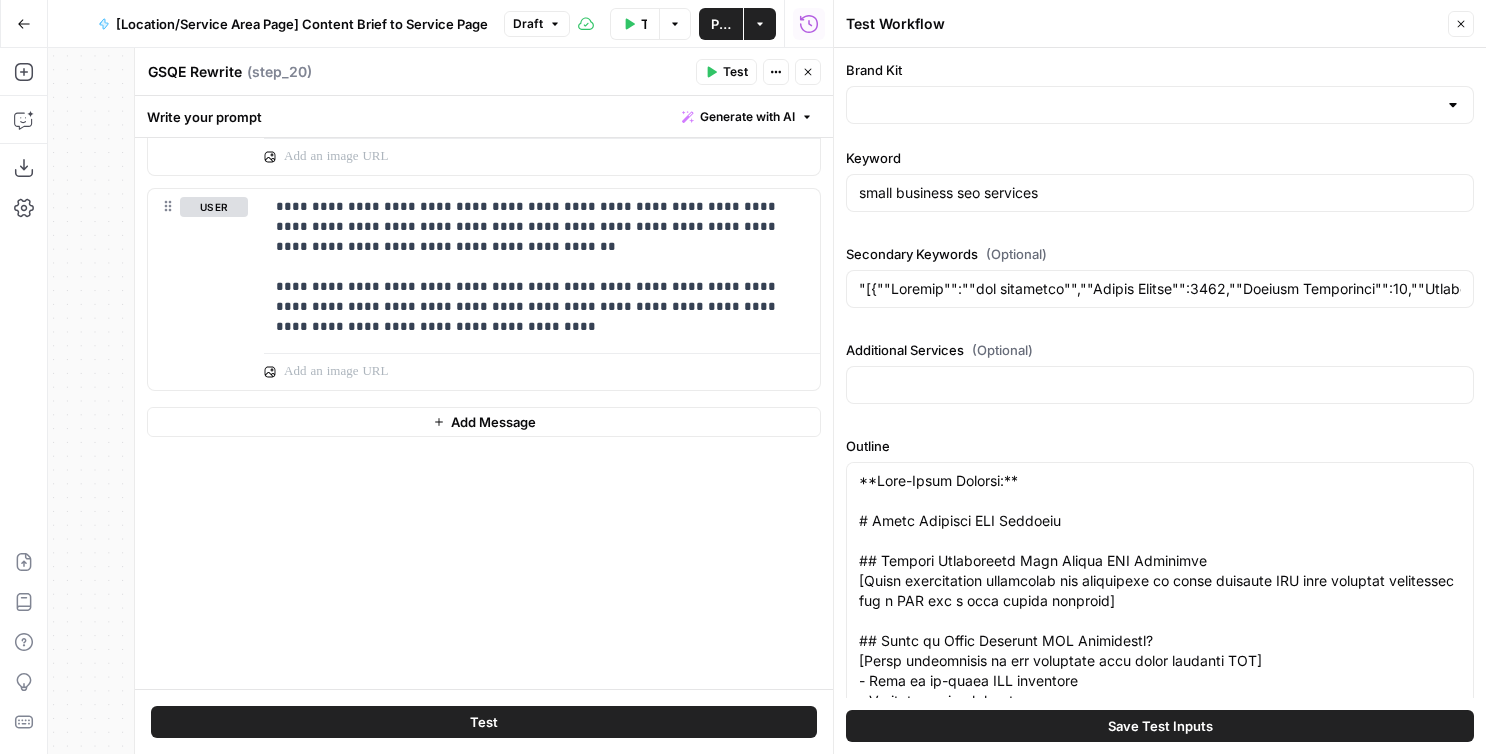 type on "HigherVisibility" 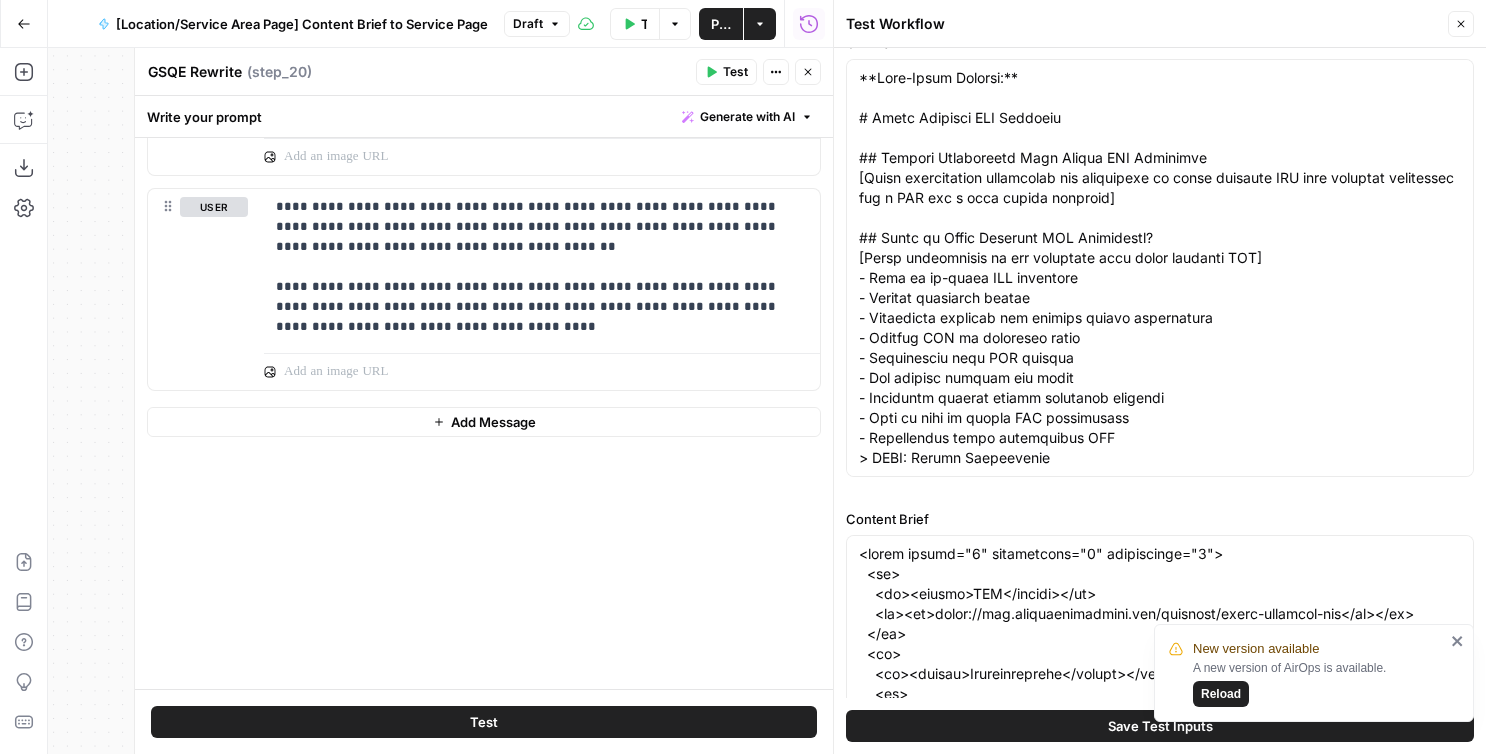 scroll, scrollTop: 416, scrollLeft: 0, axis: vertical 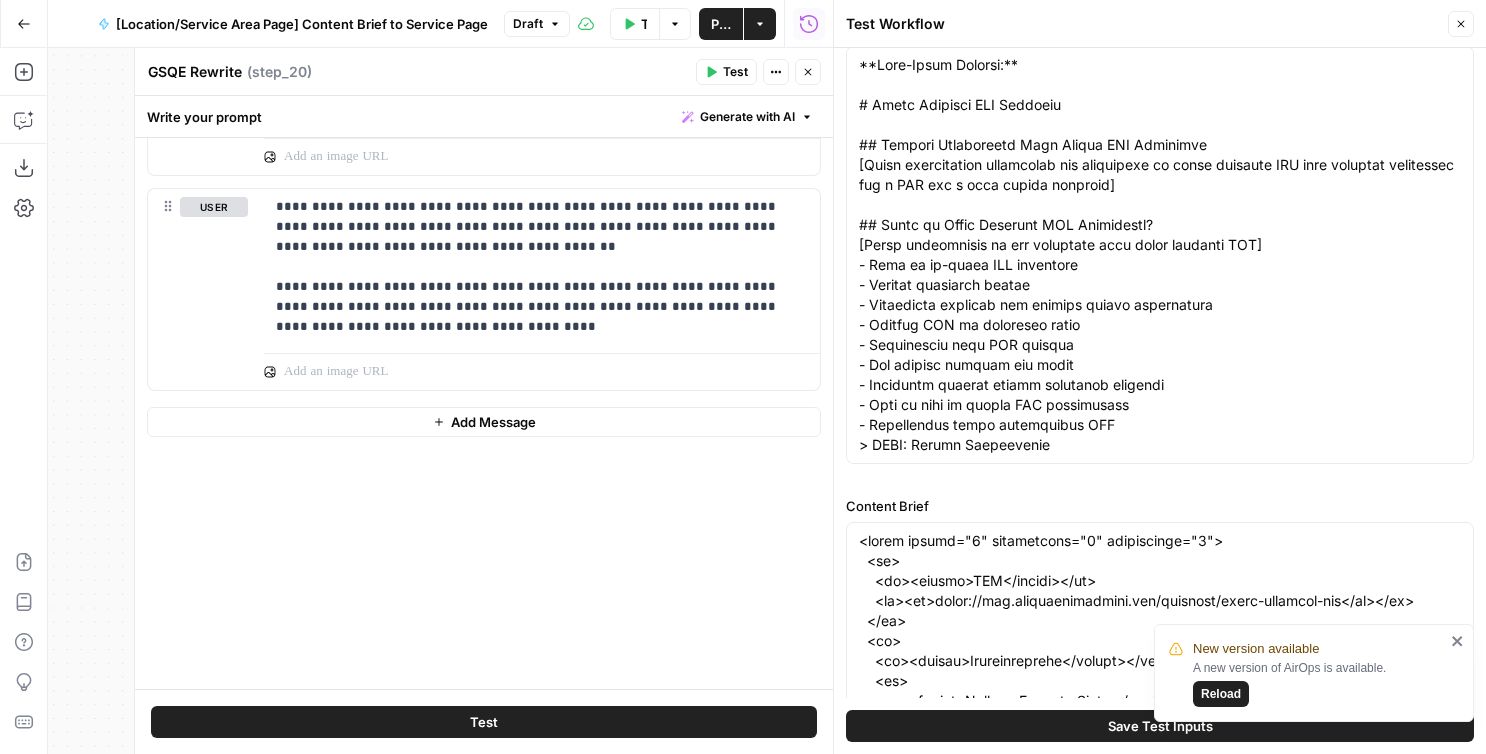 click 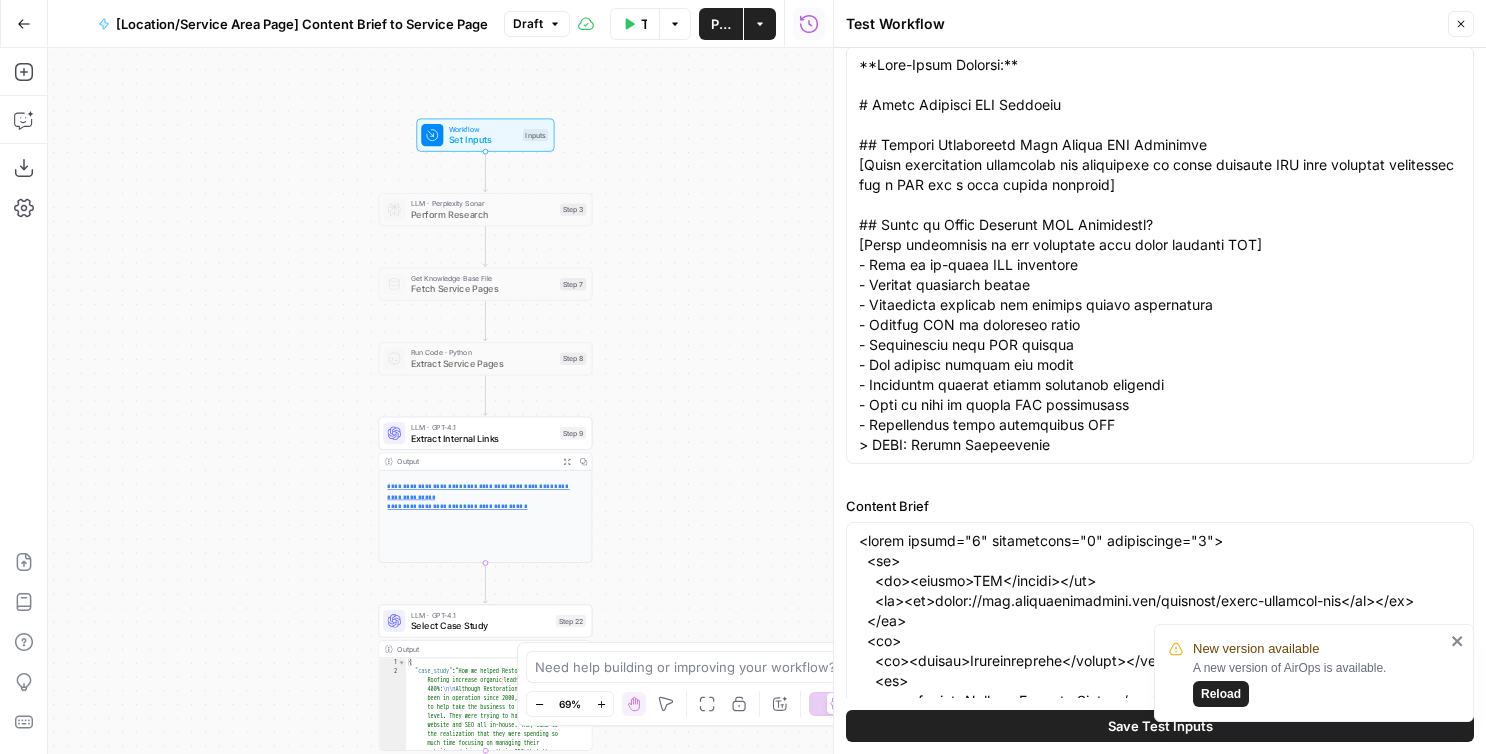 click on "Close" at bounding box center [1461, 24] 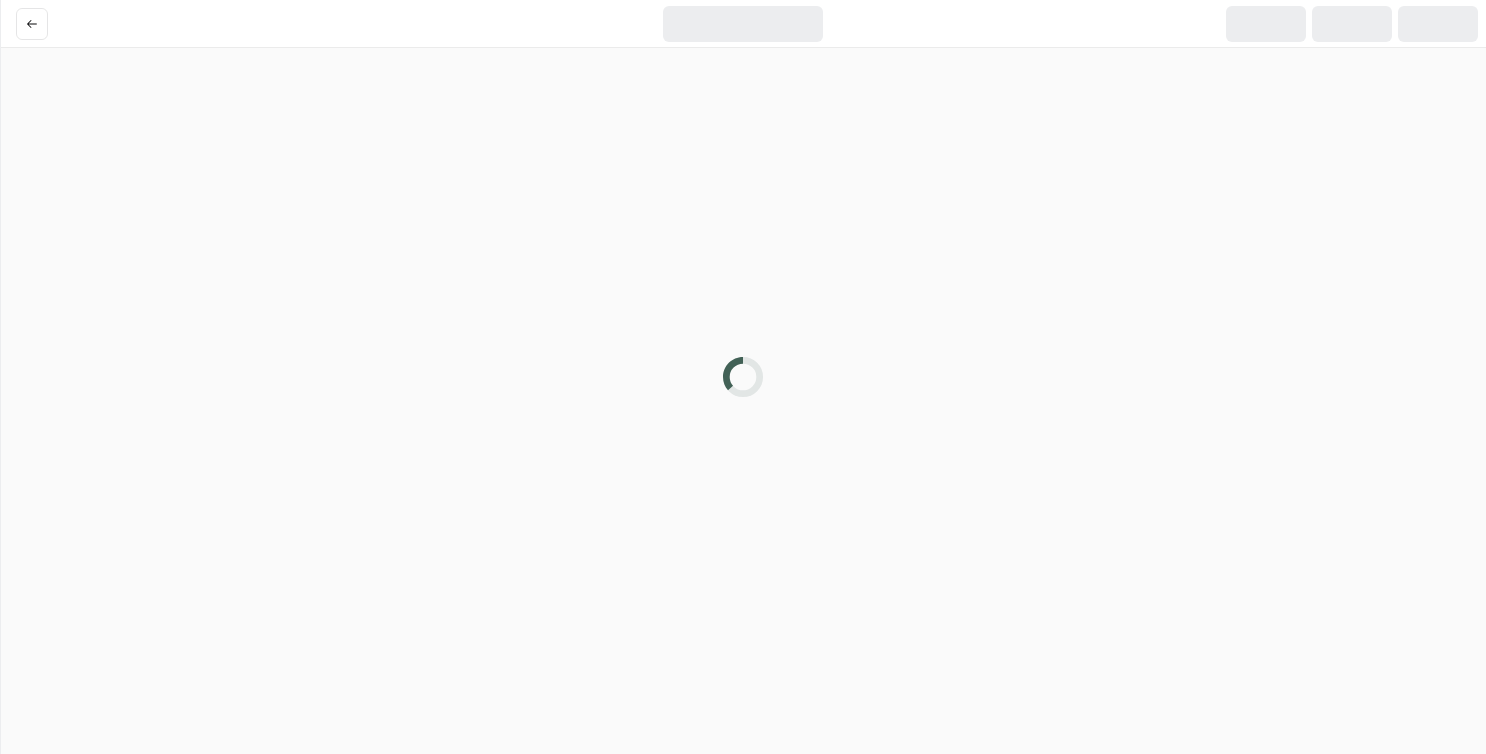scroll, scrollTop: 0, scrollLeft: 0, axis: both 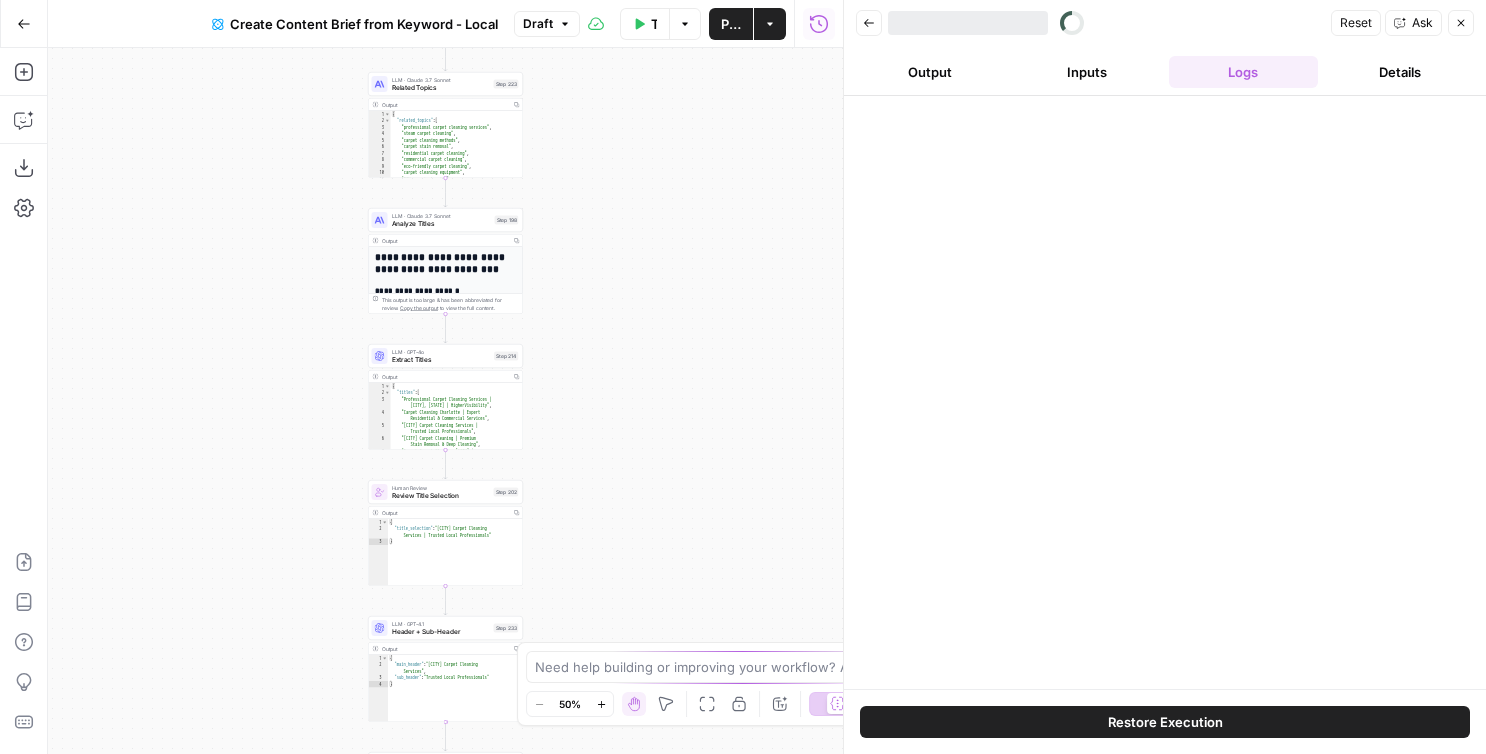 drag, startPoint x: 696, startPoint y: 408, endPoint x: 719, endPoint y: 319, distance: 91.92388 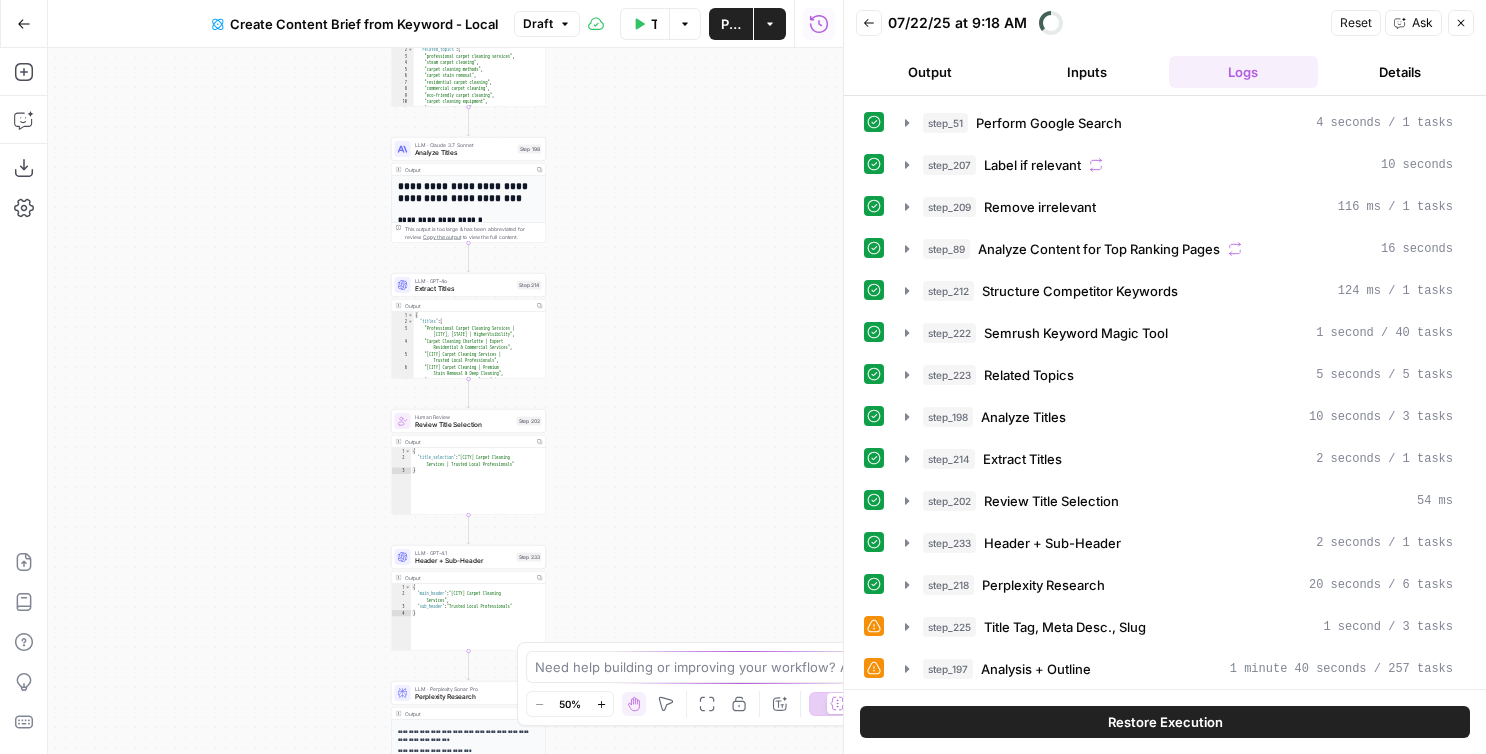 click 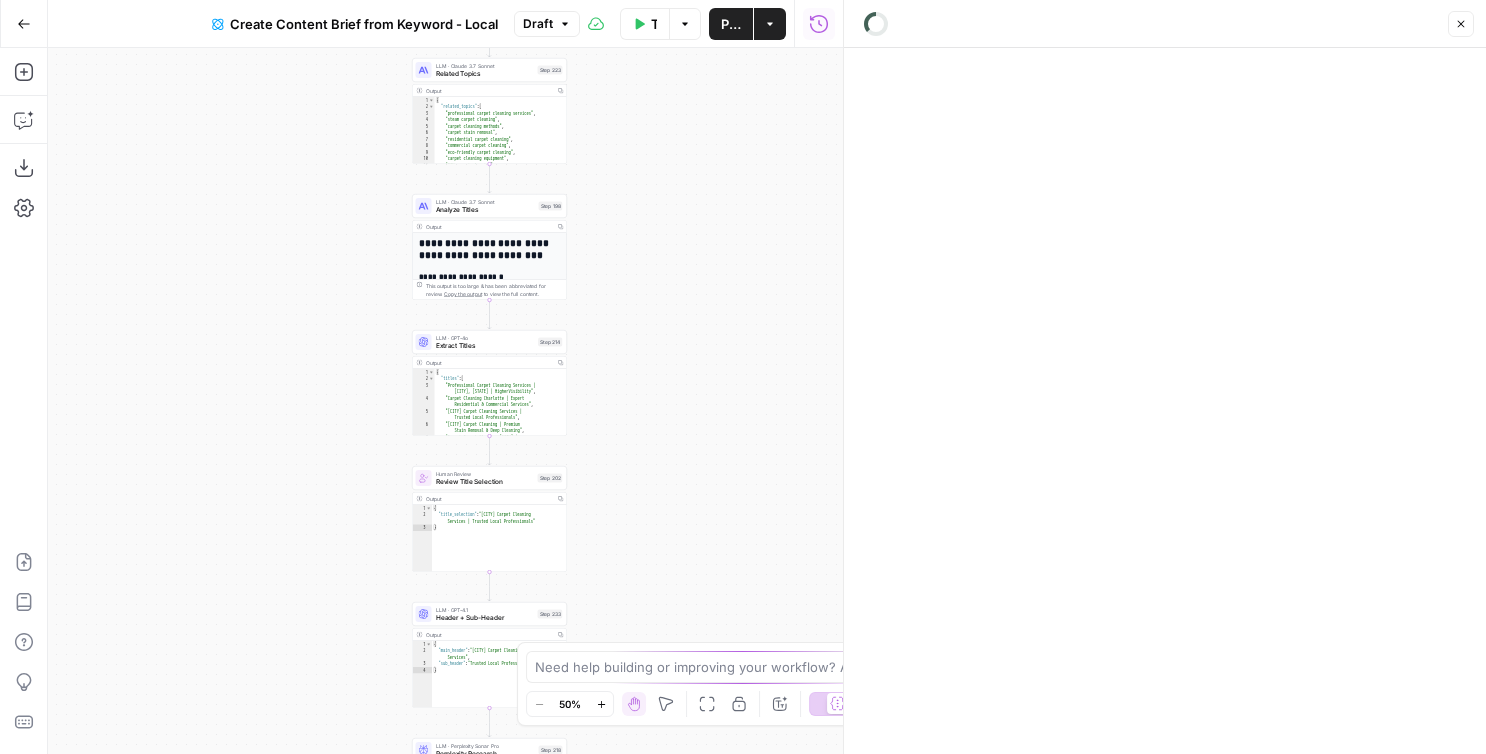 drag, startPoint x: 712, startPoint y: 218, endPoint x: 748, endPoint y: 318, distance: 106.28264 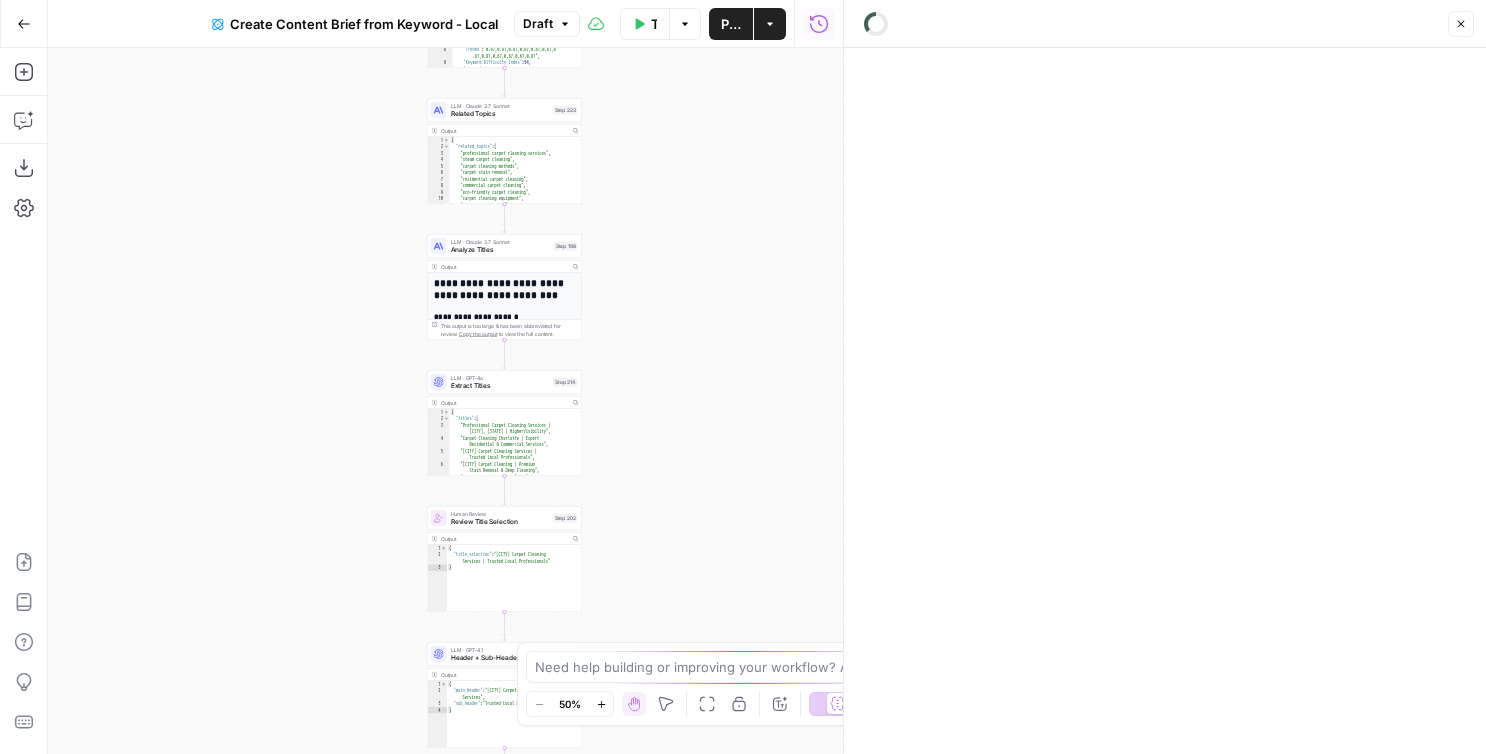 drag, startPoint x: 748, startPoint y: 318, endPoint x: 734, endPoint y: 63, distance: 255.38402 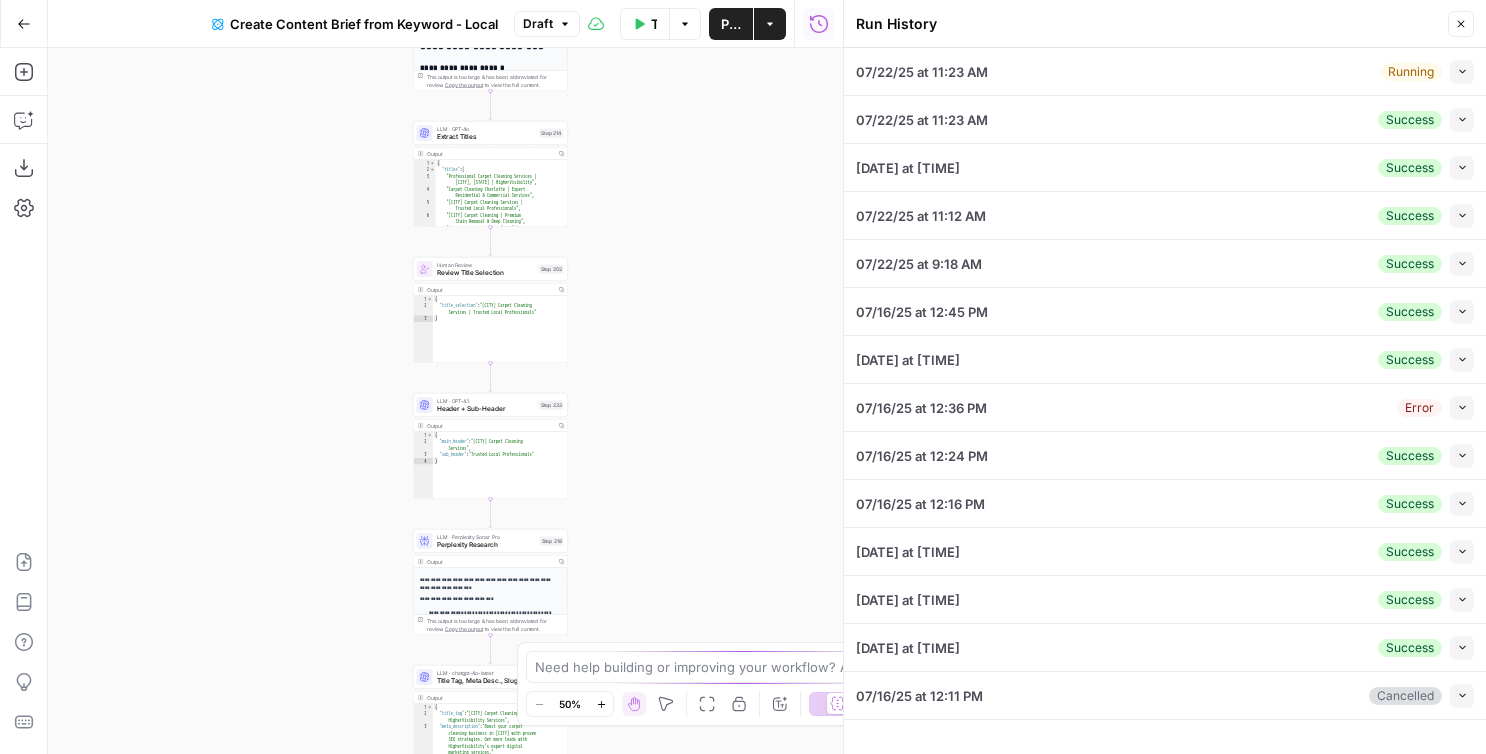 click 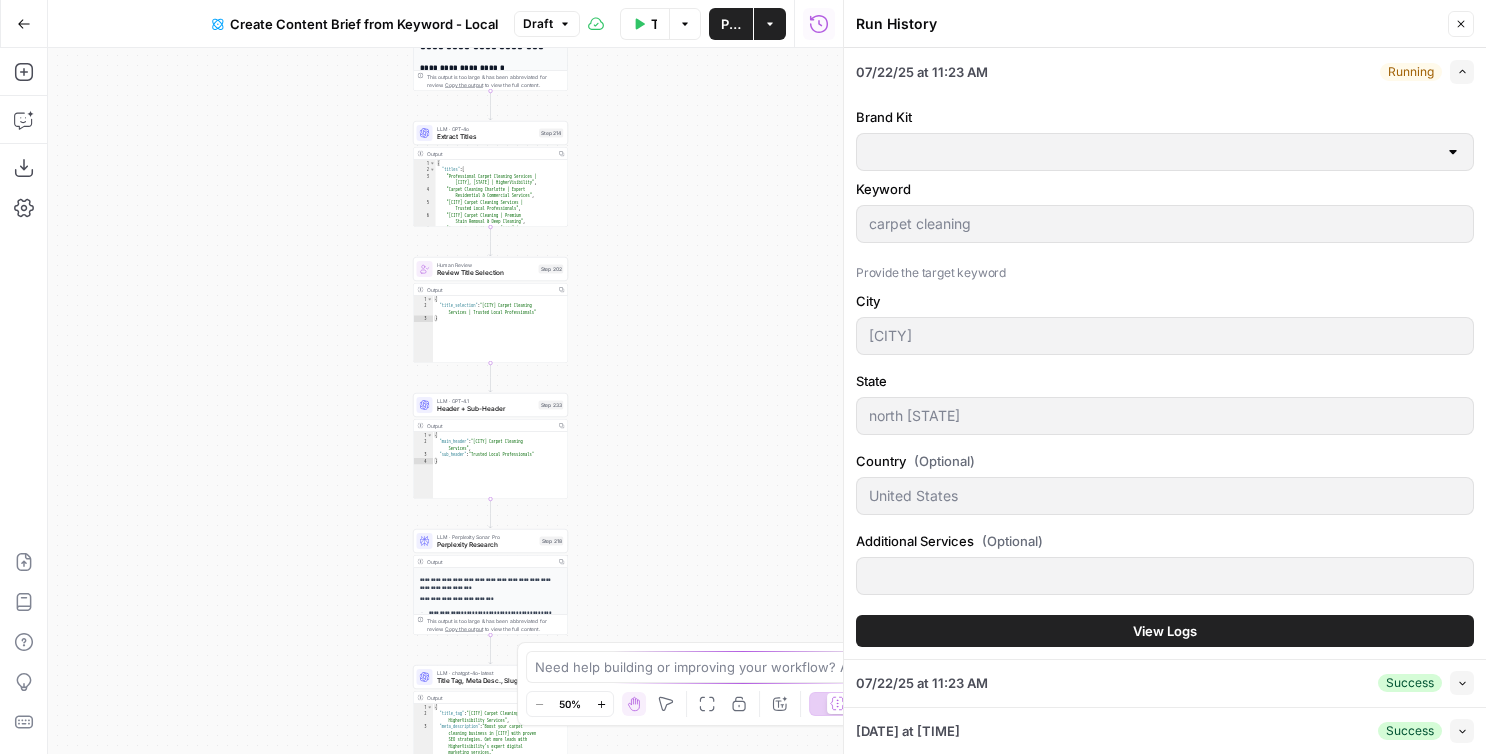 type on "HigherVisibility" 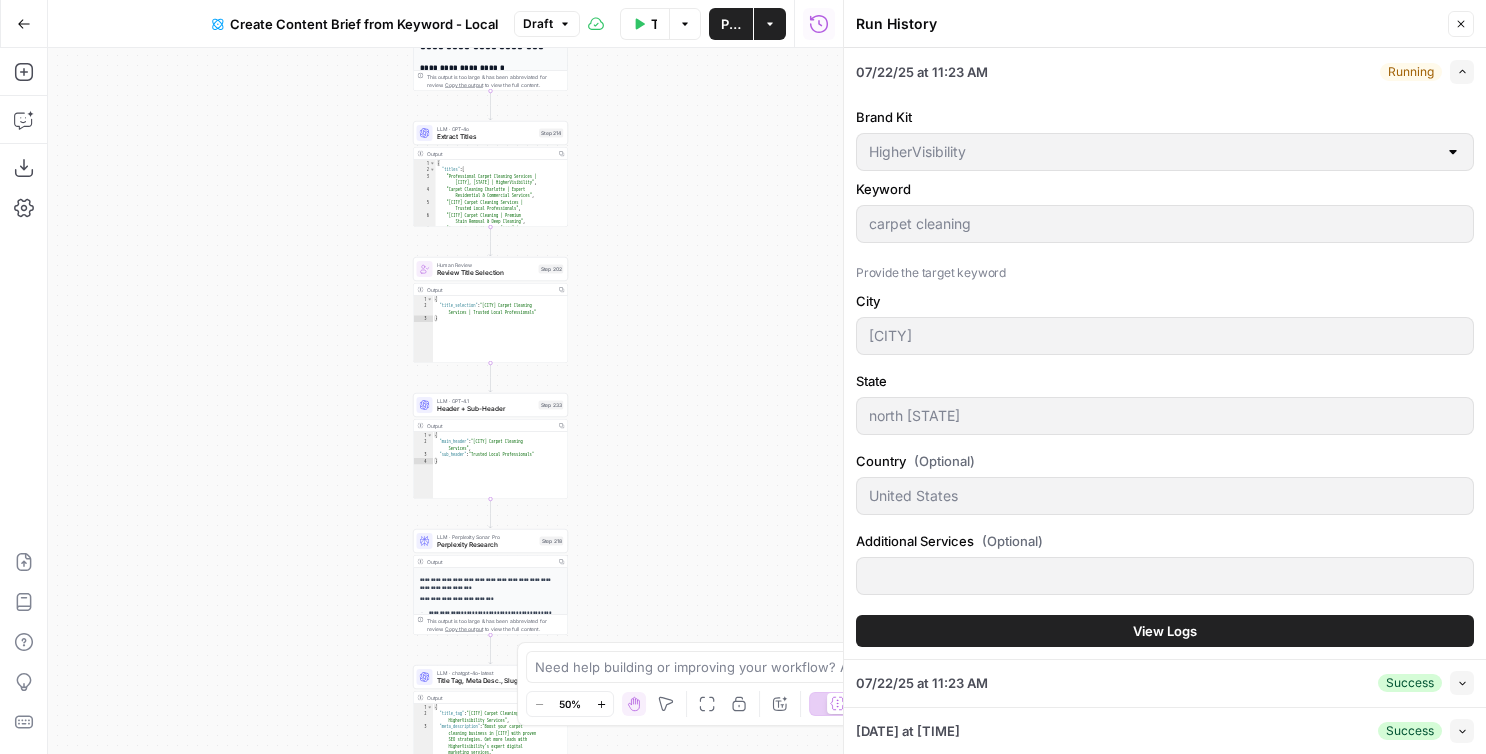 scroll, scrollTop: 33, scrollLeft: 0, axis: vertical 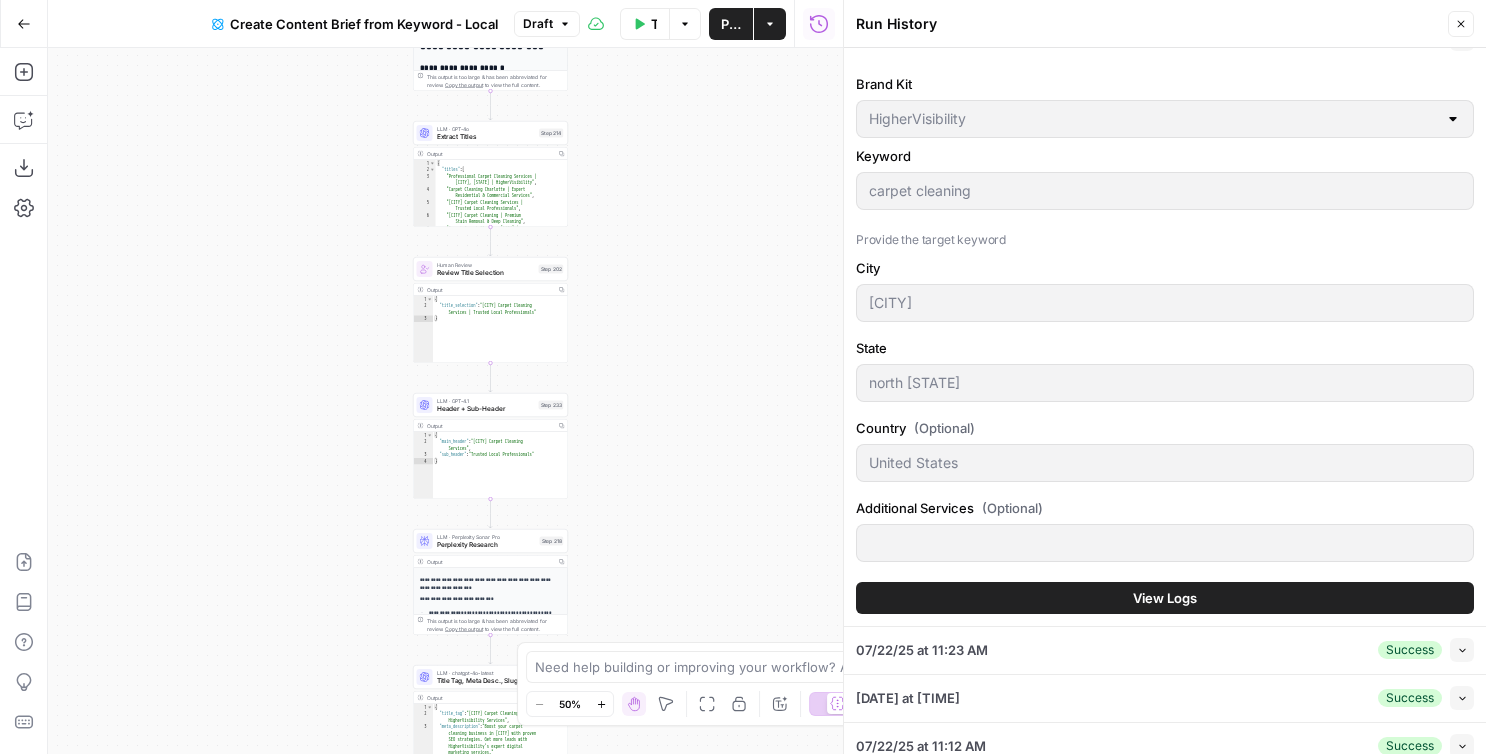 click on "View Logs" at bounding box center [1165, 598] 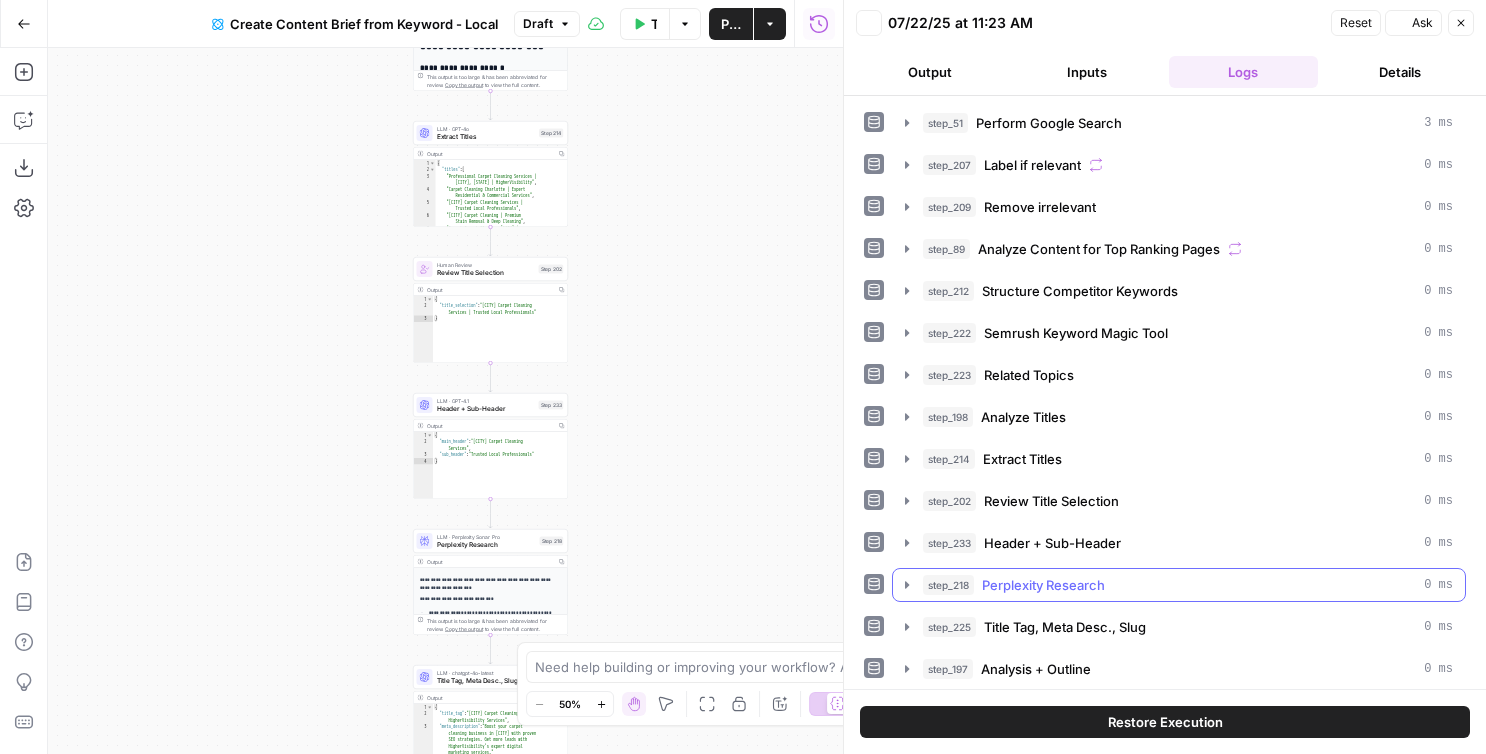scroll, scrollTop: 0, scrollLeft: 0, axis: both 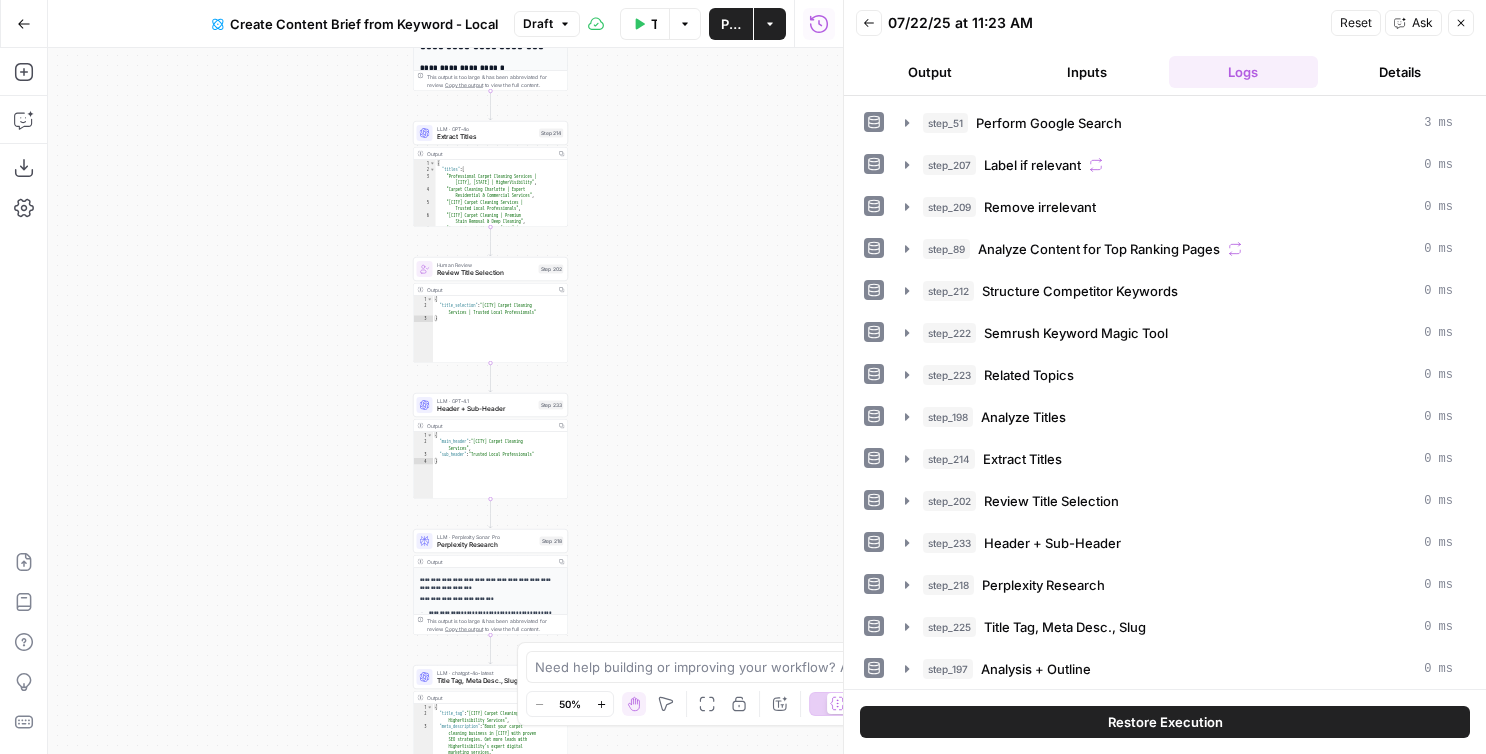 click on "Output" at bounding box center (930, 72) 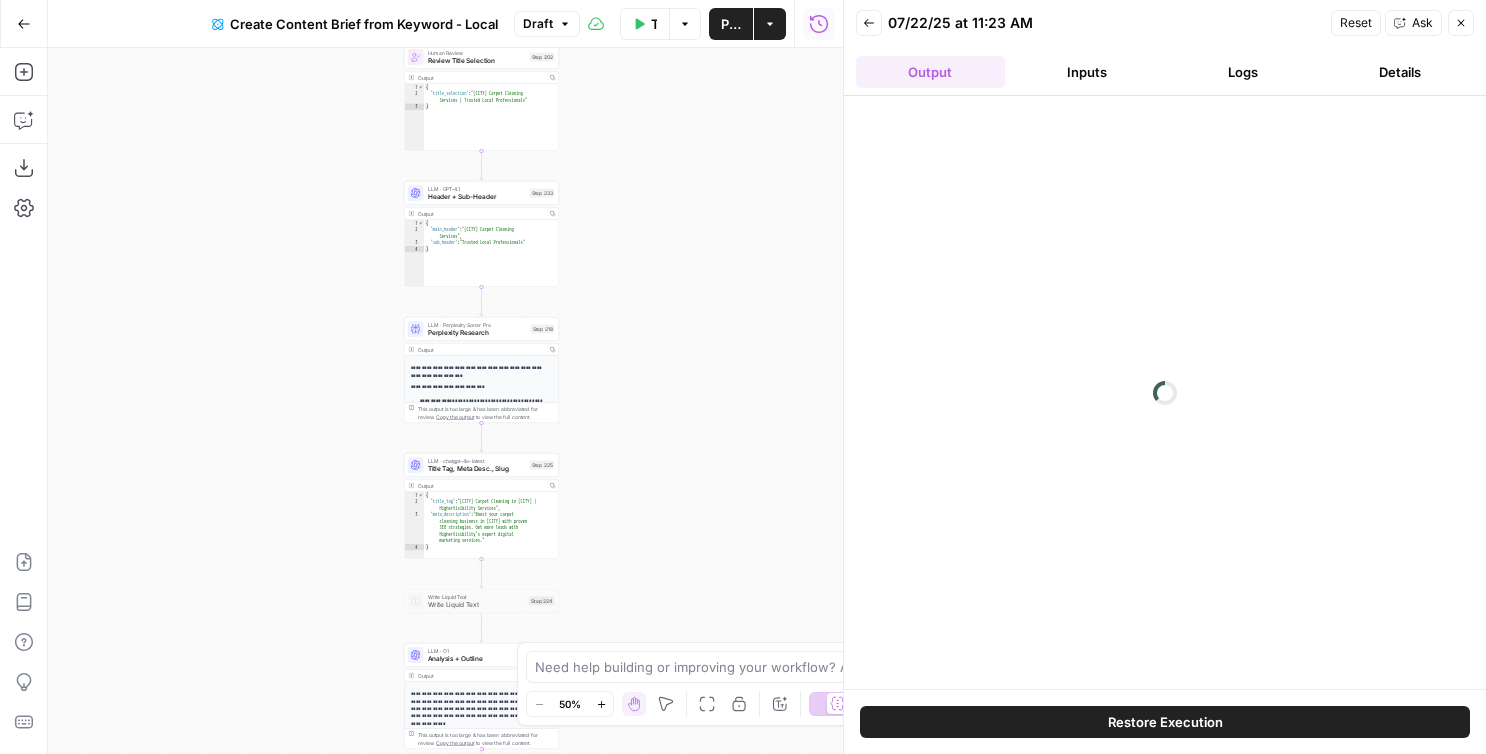 drag, startPoint x: 705, startPoint y: 440, endPoint x: 696, endPoint y: 196, distance: 244.16592 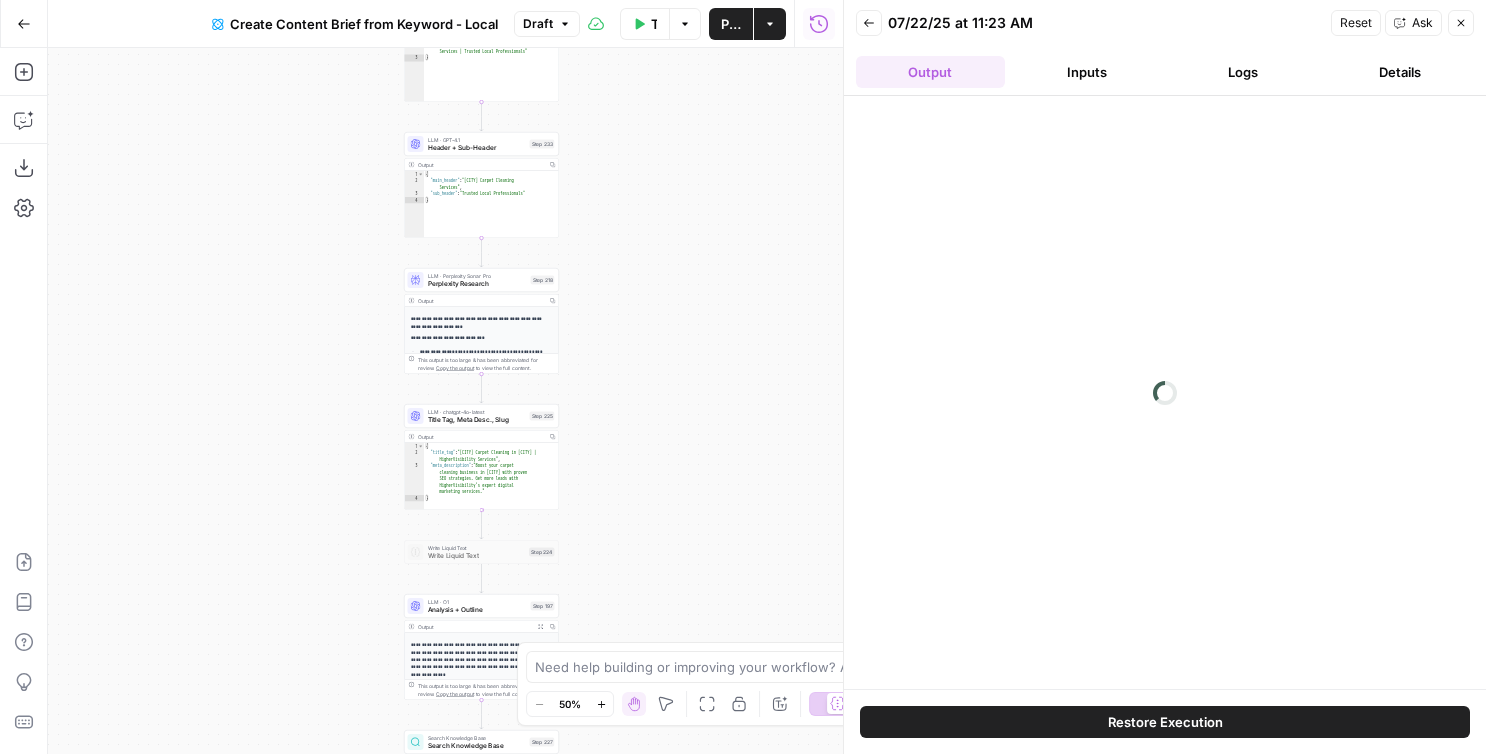 drag, startPoint x: 702, startPoint y: 566, endPoint x: 689, endPoint y: 312, distance: 254.33246 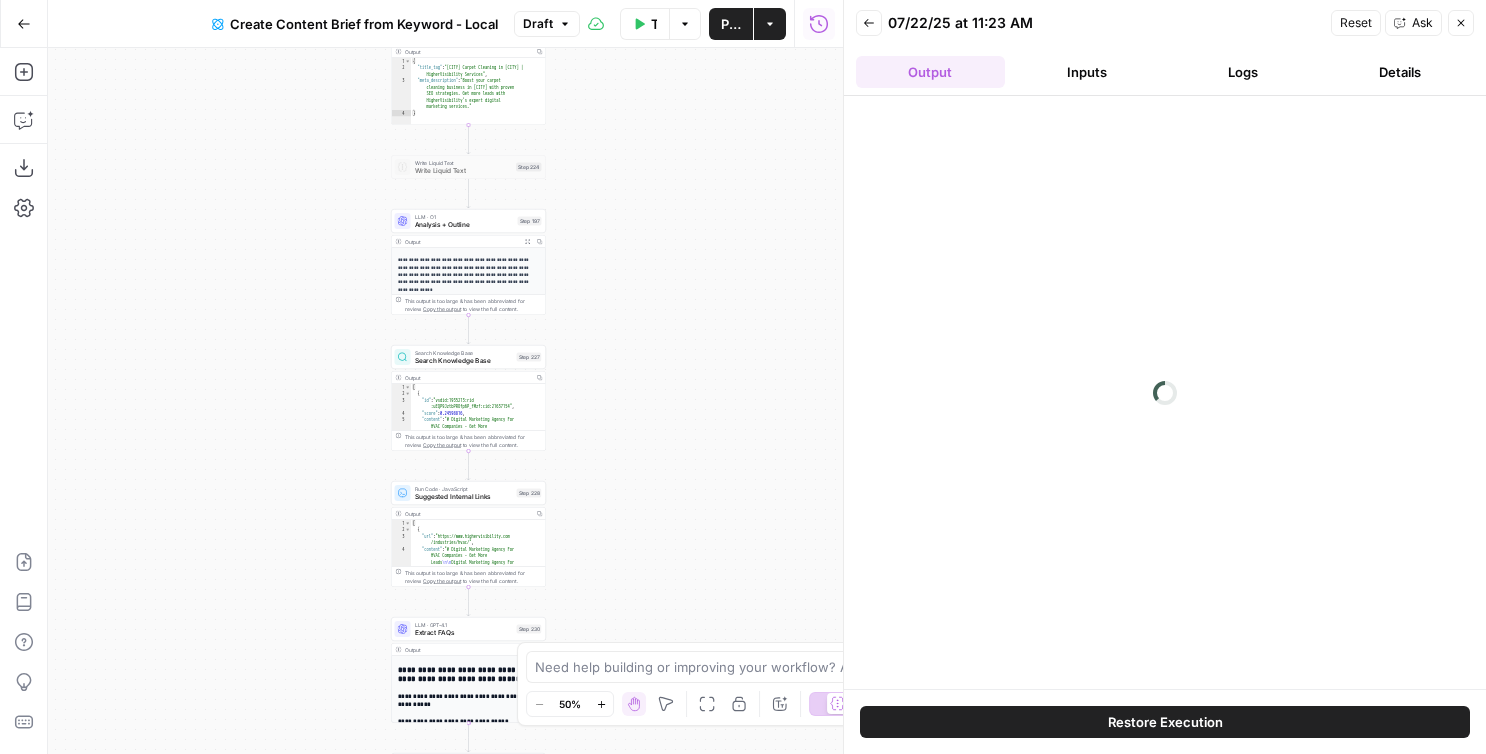drag, startPoint x: 671, startPoint y: 446, endPoint x: 671, endPoint y: 318, distance: 128 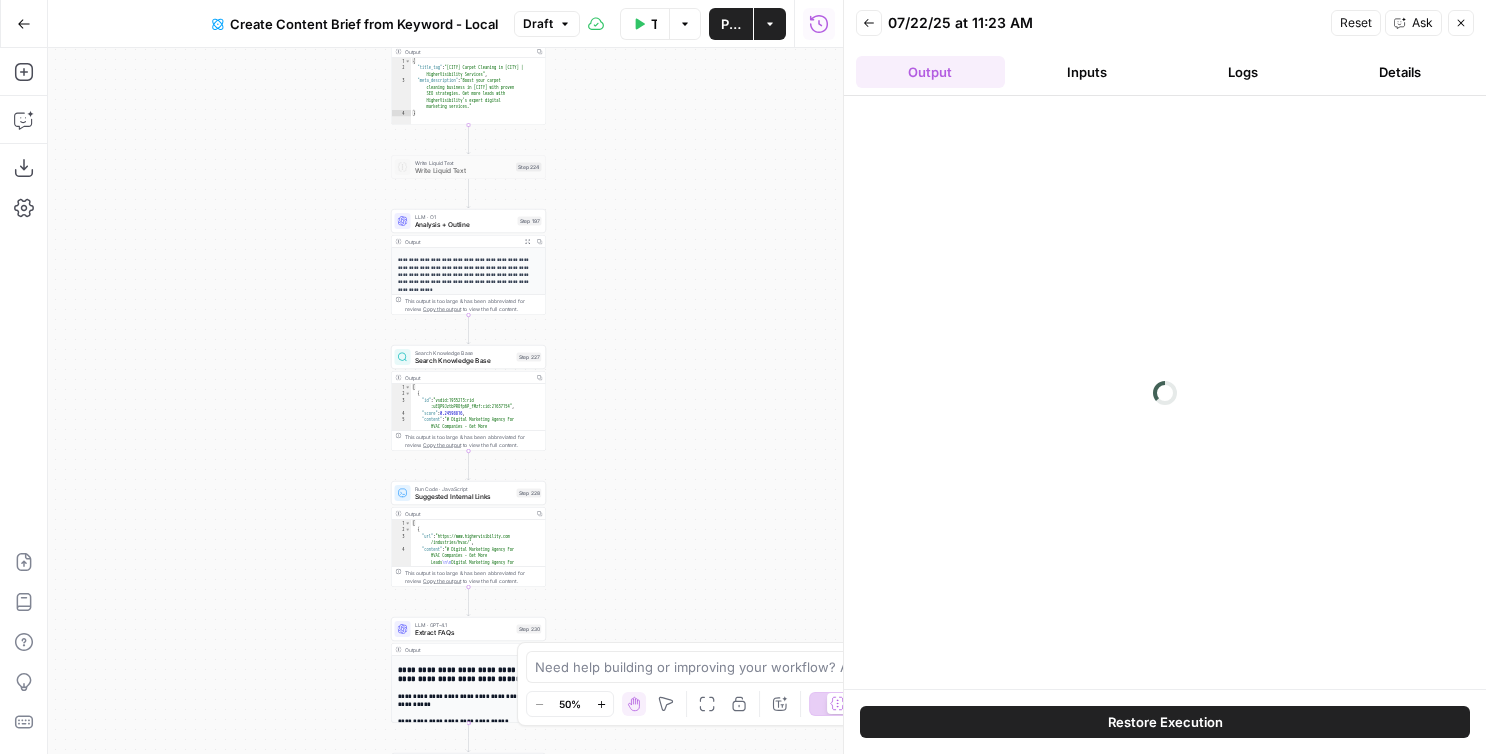 click on "Workflow Set Inputs Inputs Google Search Perform Google Search Step 51 Output Copy 1 2 3 4 5 6 {    "search_metadata" :  {      "id" :  "687fb9ce80f30edb52e724c2" ,      "status" :  "Success" ,      "json_endpoint" :  "https://serpapi.com          /searches/7ac3a82d7d807413          /687fb9ce80f30edb52e724c2.json" ,      "pixel_position_endpoint" :  "https://serpapi          .com/searches/7ac3a82d7d807413          /687fb9ce80f30edb52e724c2          .json_with_pixel_position" ,     This output is too large & has been abbreviated for review.   Copy the output   to view the full content. Loop Iteration Label if relevant Step 207 Output Copy 1 2 3 4 5 6 7 8 9 10 11 12 [    {      "relevant" :  "true"    } ,    {      "relevant" :  "true"    } ,    {      "relevant" :  "true"    } ,    {      "relevant" :  "true"     LLM · GPT-4o Mini Determine if relevant Step 208 Output Copy 1 2 3 {    "relevant" :  "true" }     Complete Run Code · JavaScript Remove irrelevant Copy" at bounding box center [445, 401] 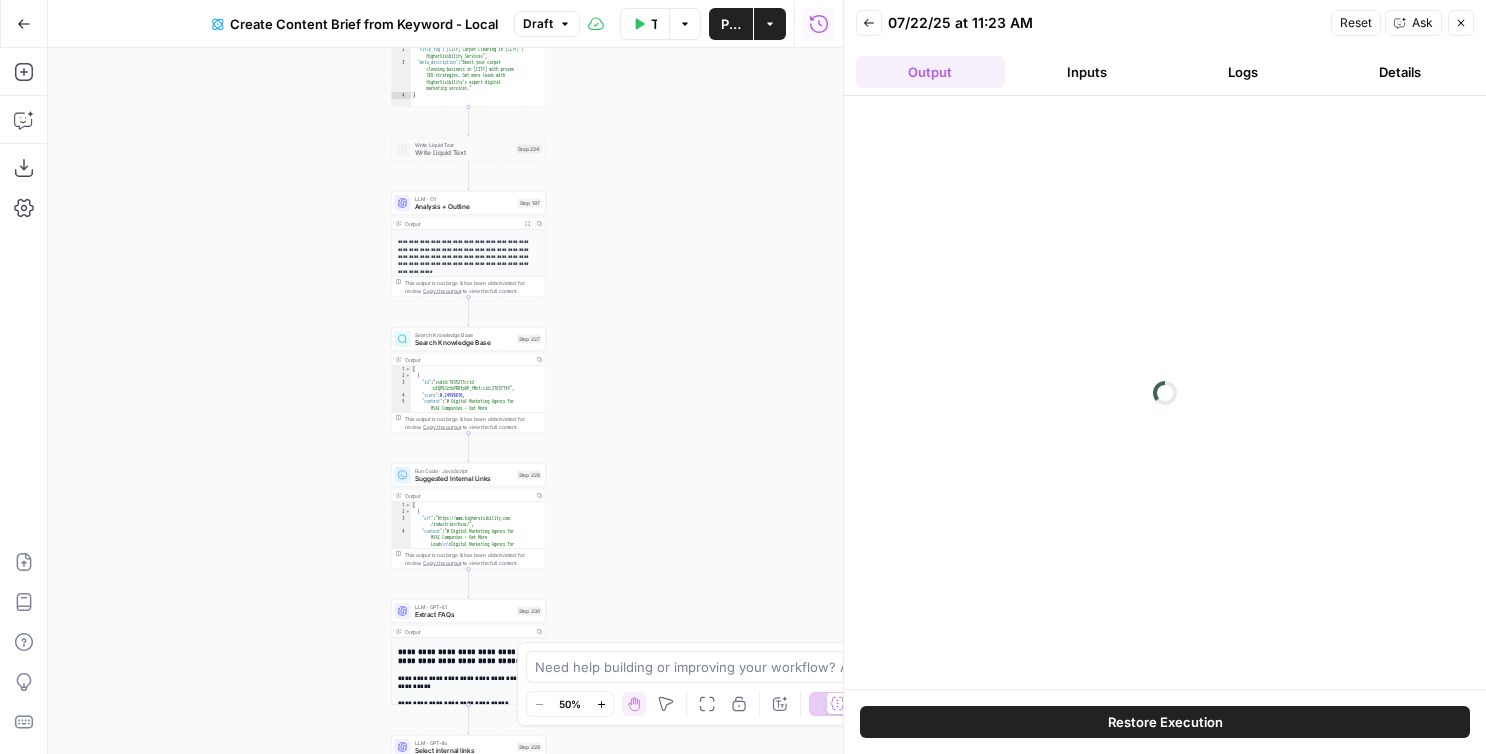 drag, startPoint x: 600, startPoint y: 229, endPoint x: 600, endPoint y: 305, distance: 76 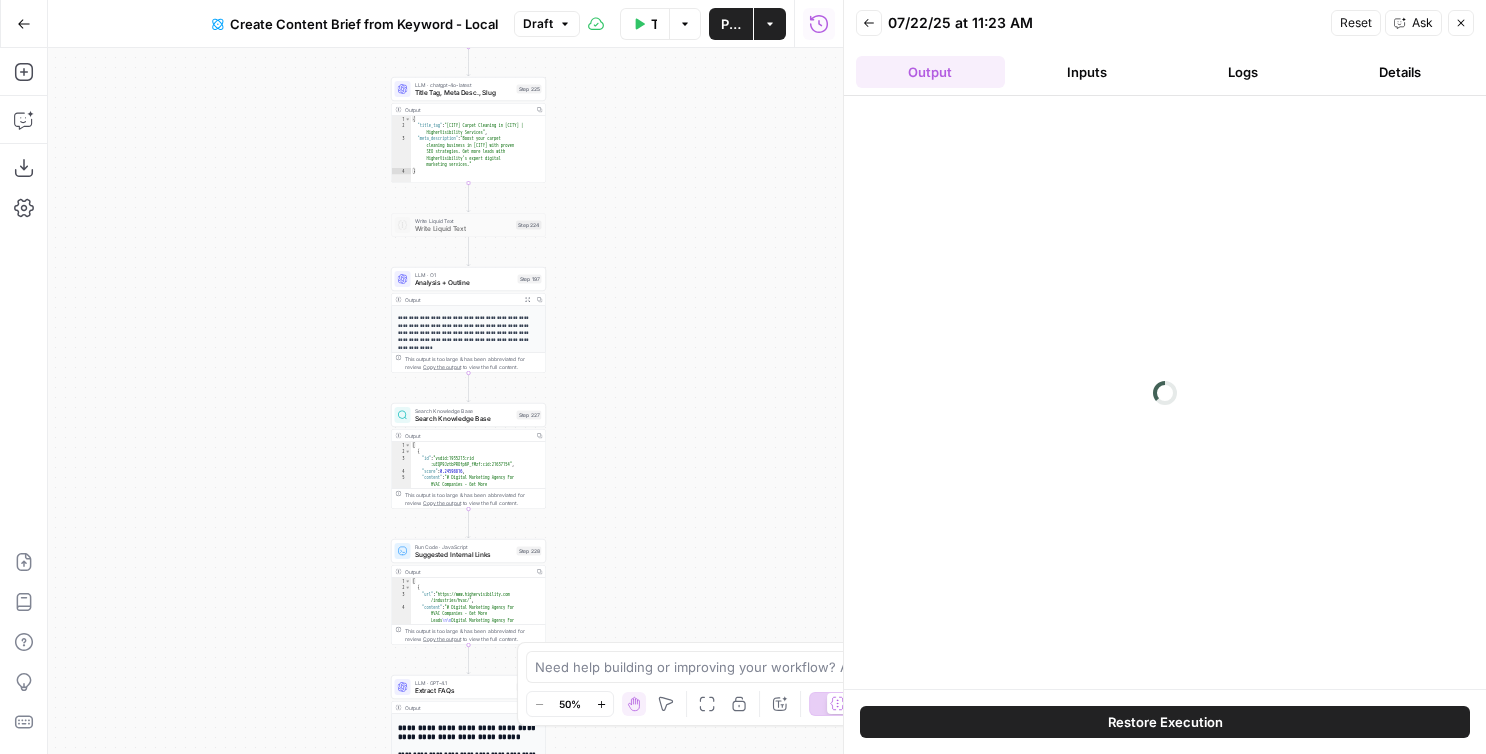 click 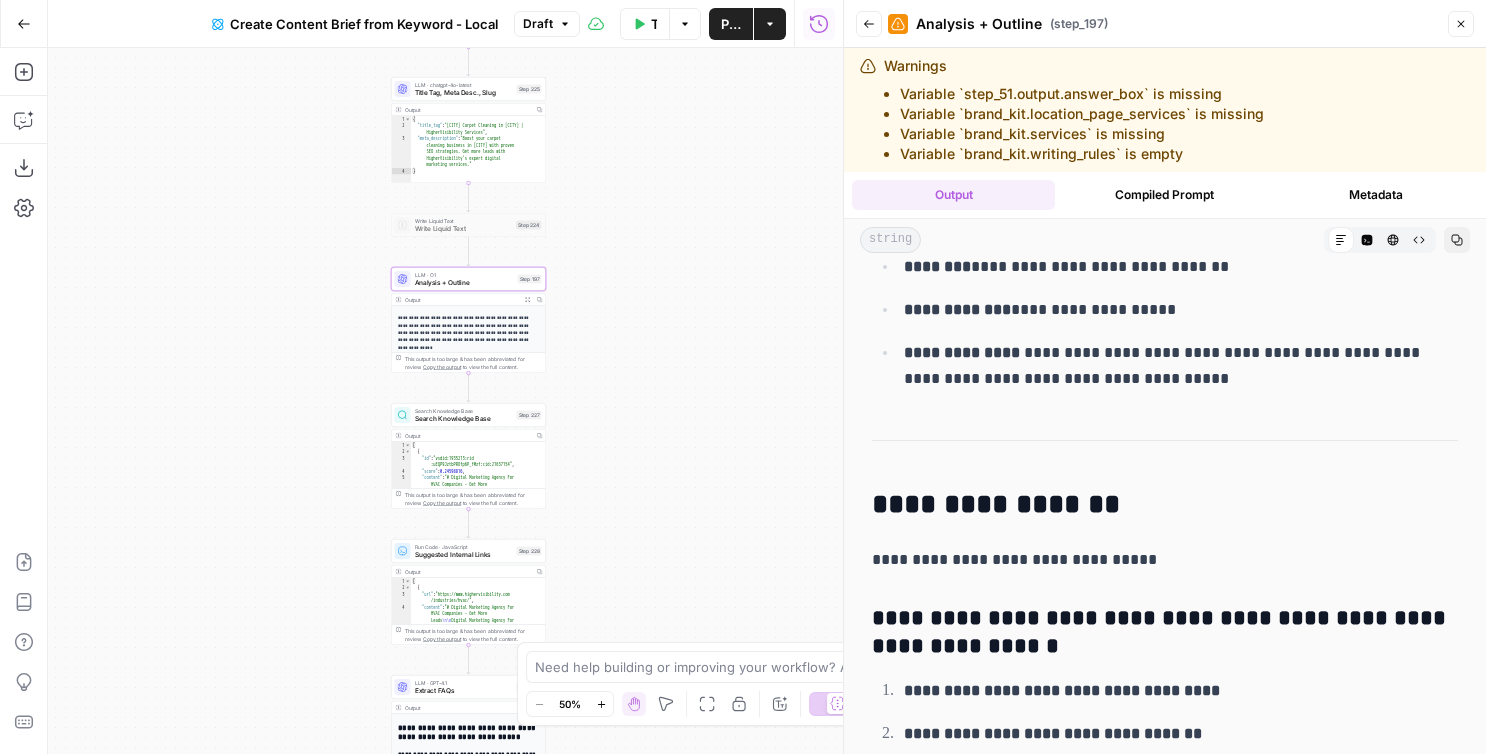 scroll, scrollTop: 6824, scrollLeft: 0, axis: vertical 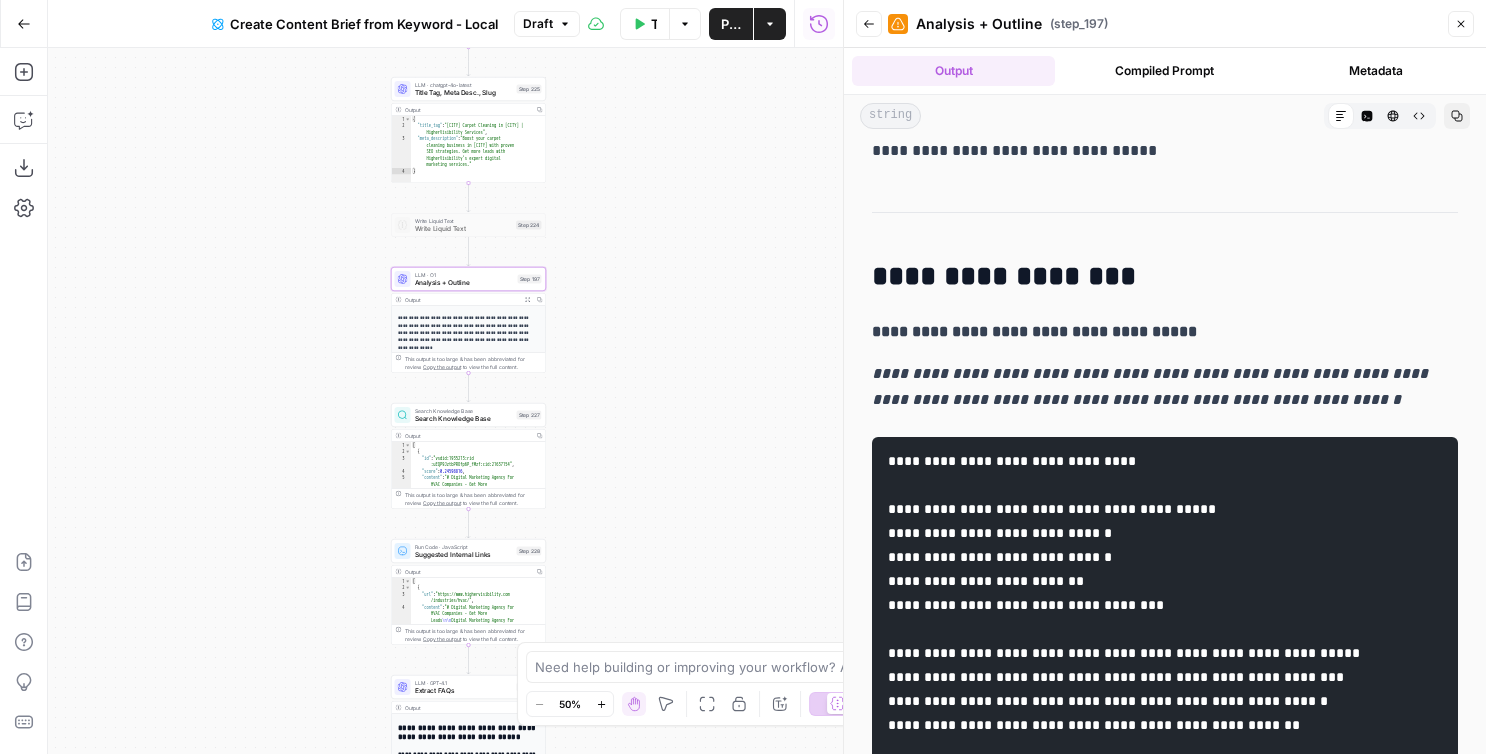 drag, startPoint x: 873, startPoint y: 199, endPoint x: 1077, endPoint y: 564, distance: 418.13992 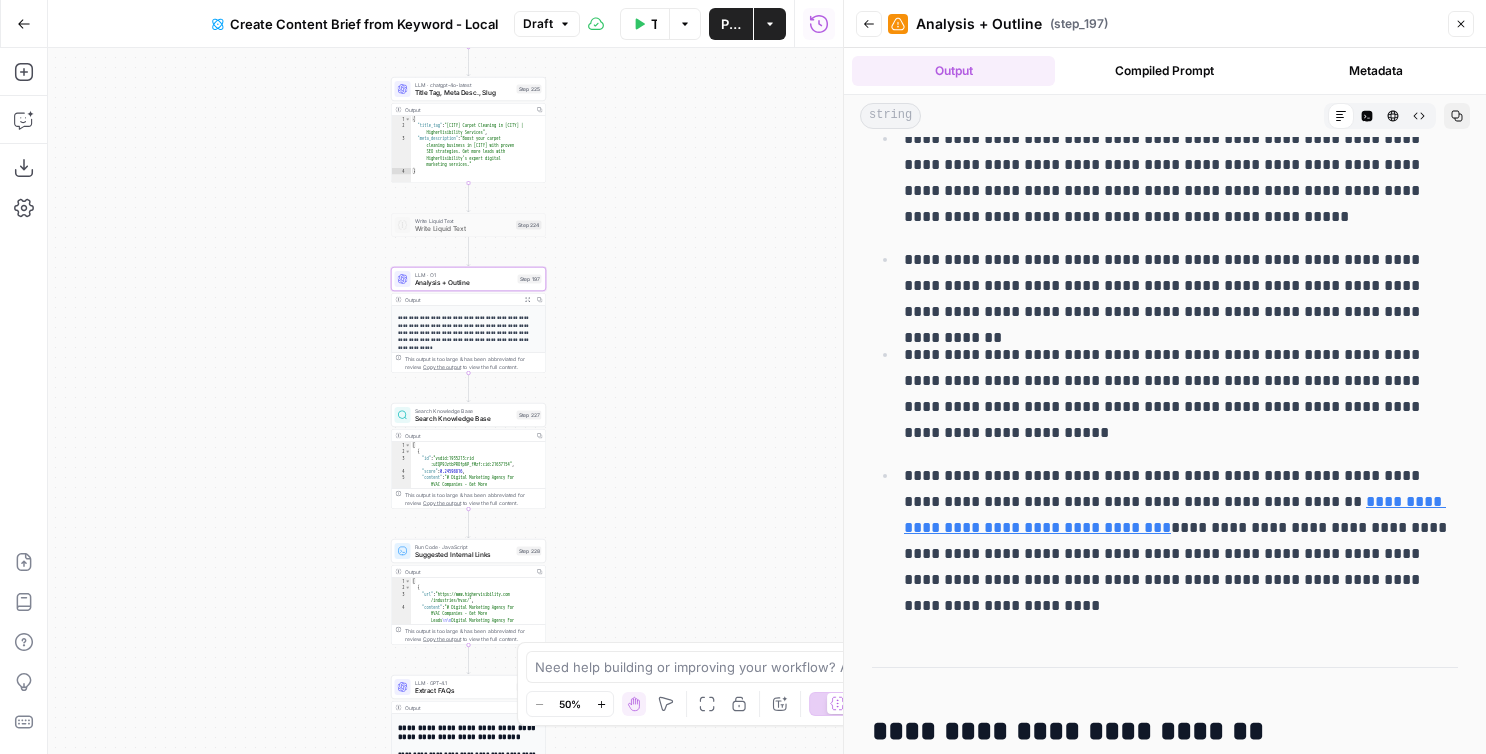 scroll, scrollTop: 13382, scrollLeft: 0, axis: vertical 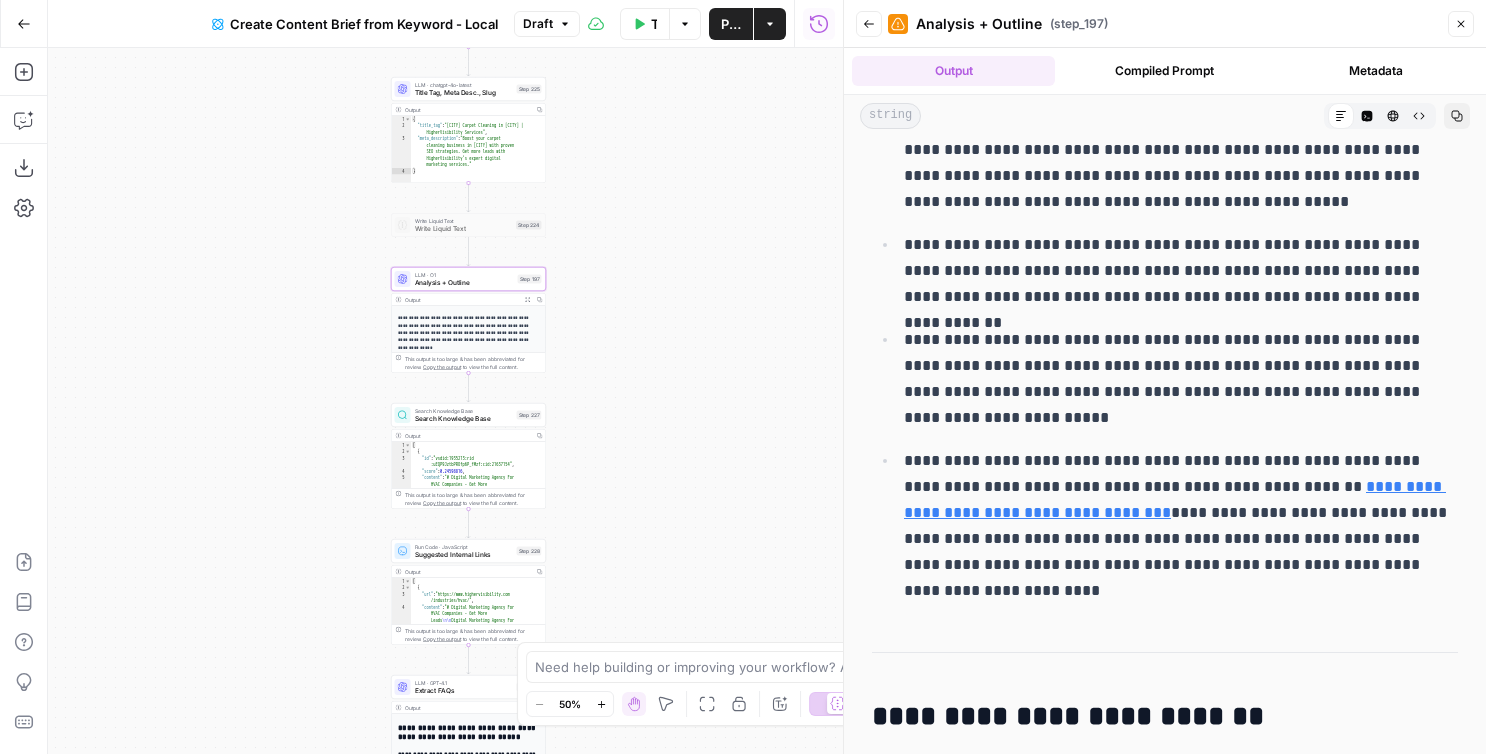 click on "**********" at bounding box center (1165, -5887) 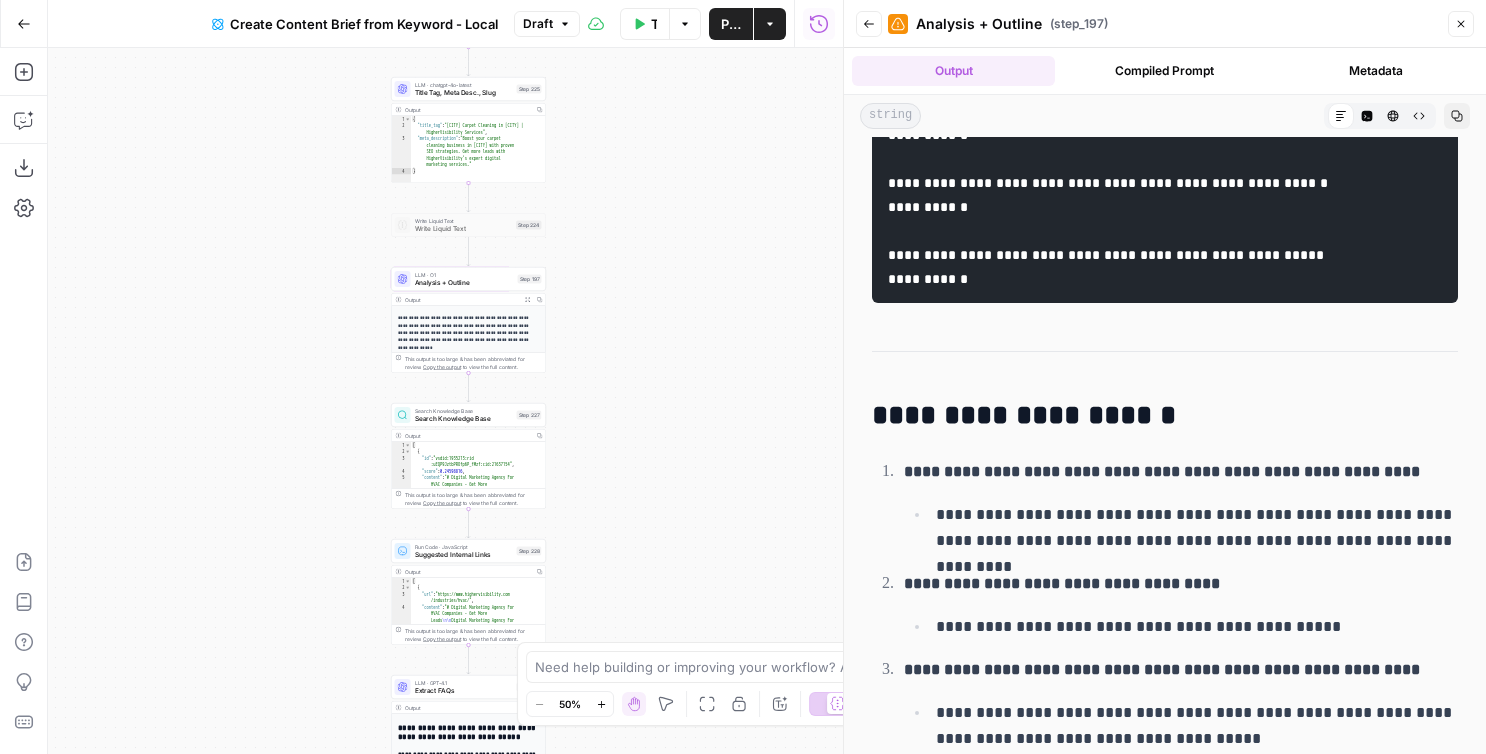 scroll, scrollTop: 11101, scrollLeft: 0, axis: vertical 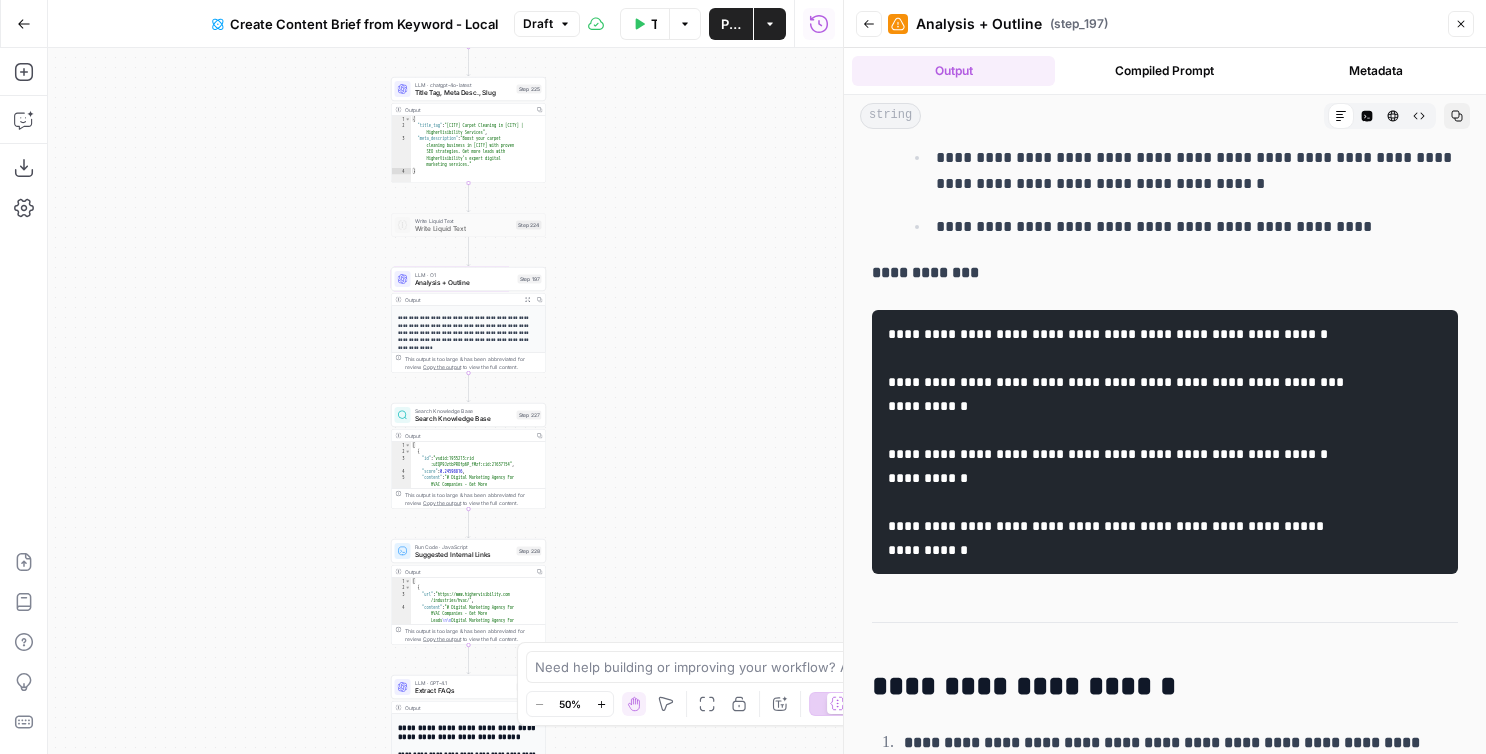 click on "Back" at bounding box center (869, 24) 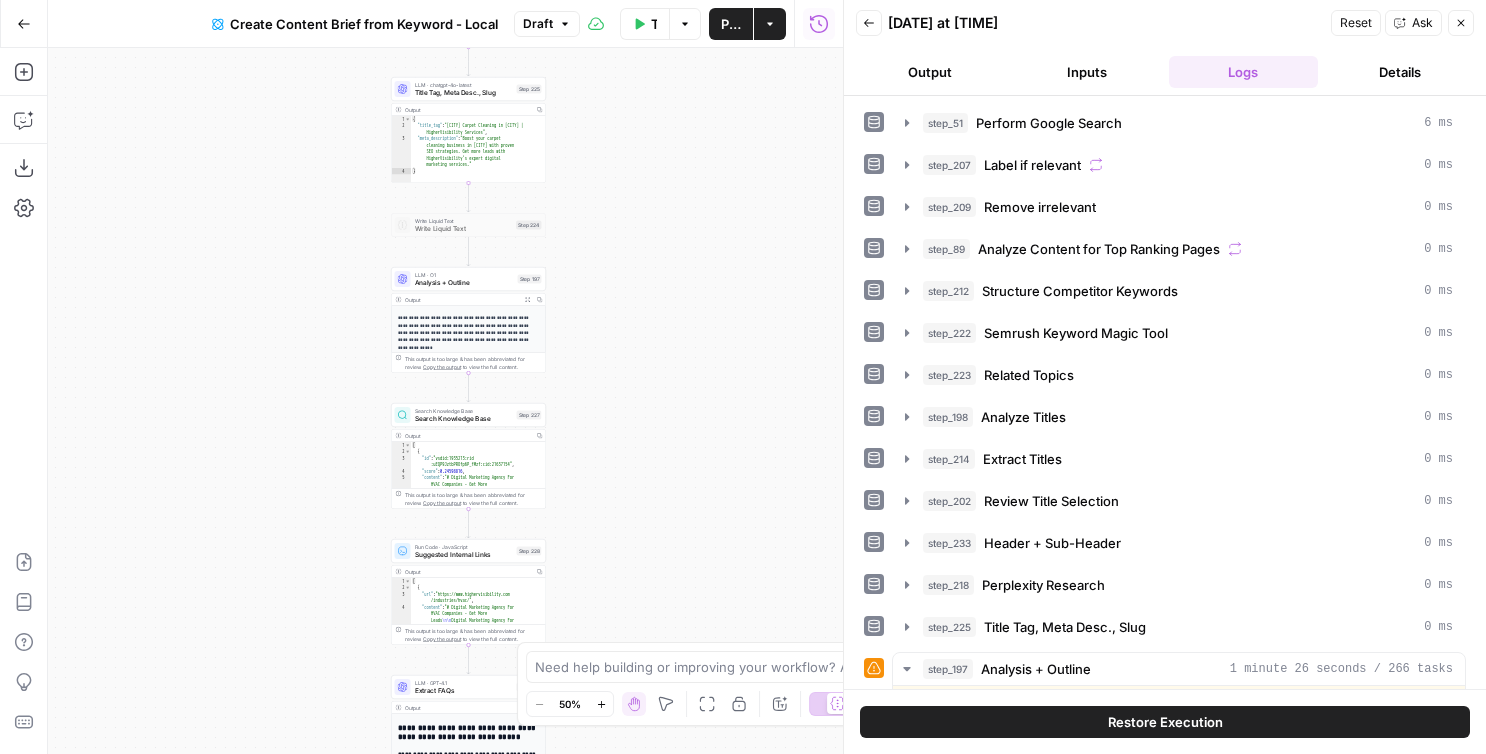 click on "Back" at bounding box center [869, 23] 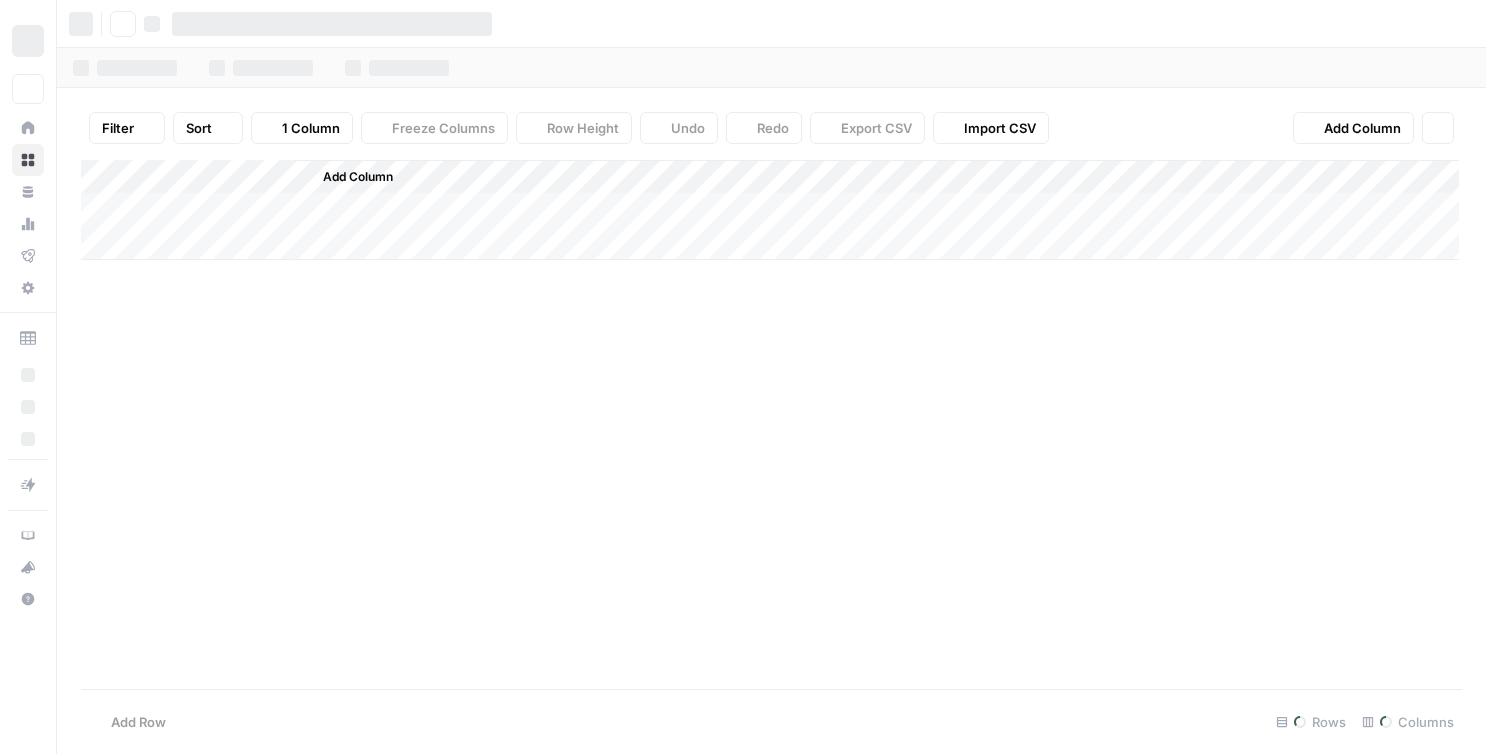 scroll, scrollTop: 0, scrollLeft: 0, axis: both 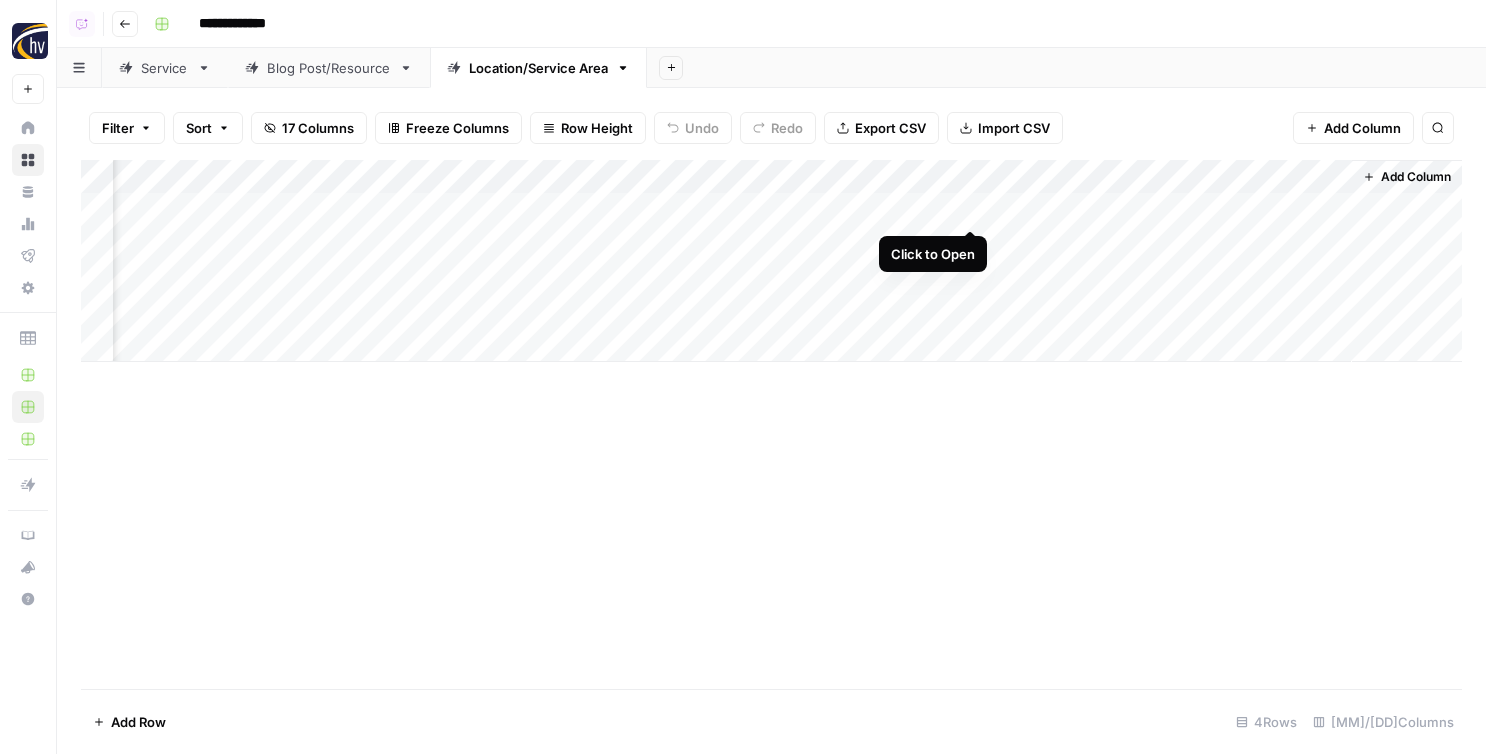 click on "Add Column" at bounding box center (771, 261) 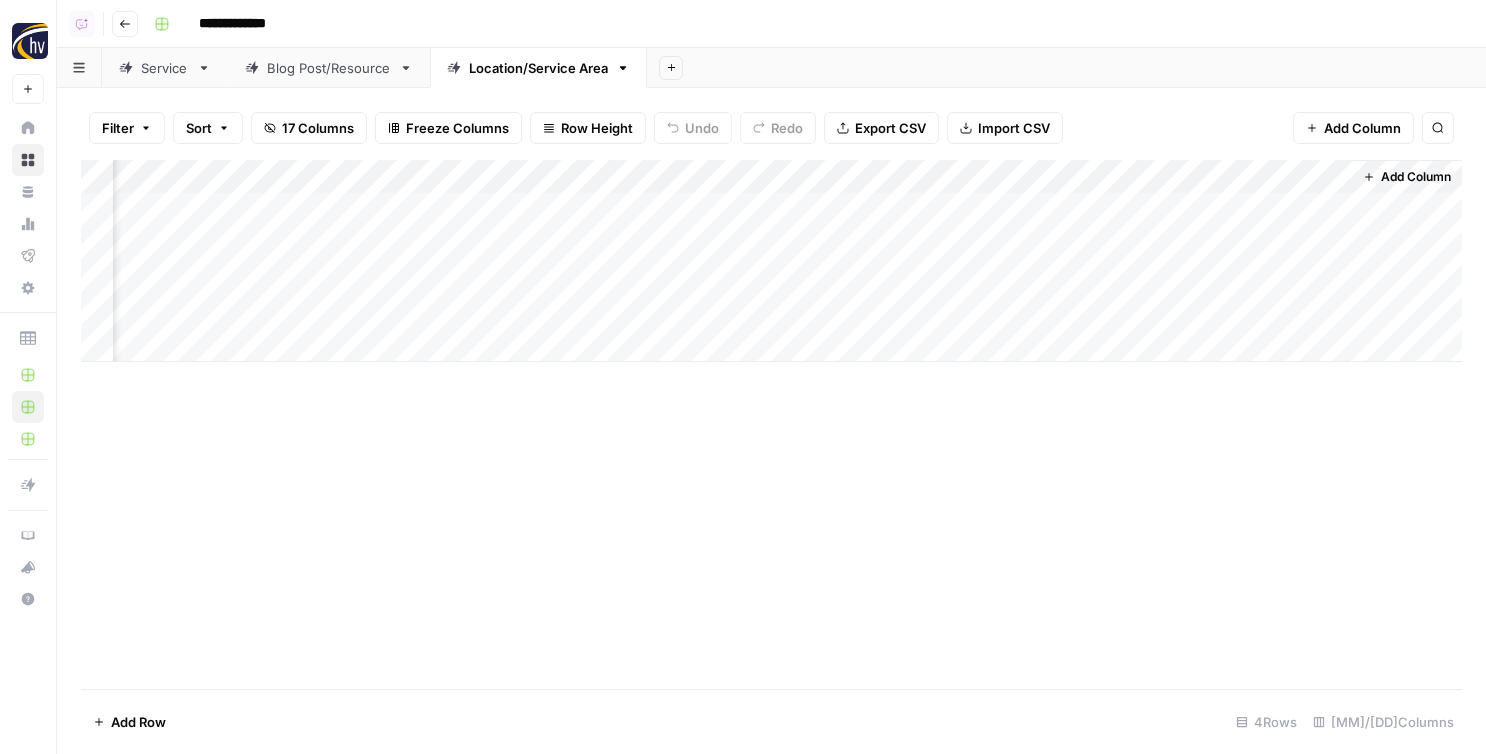 scroll, scrollTop: 0, scrollLeft: 371, axis: horizontal 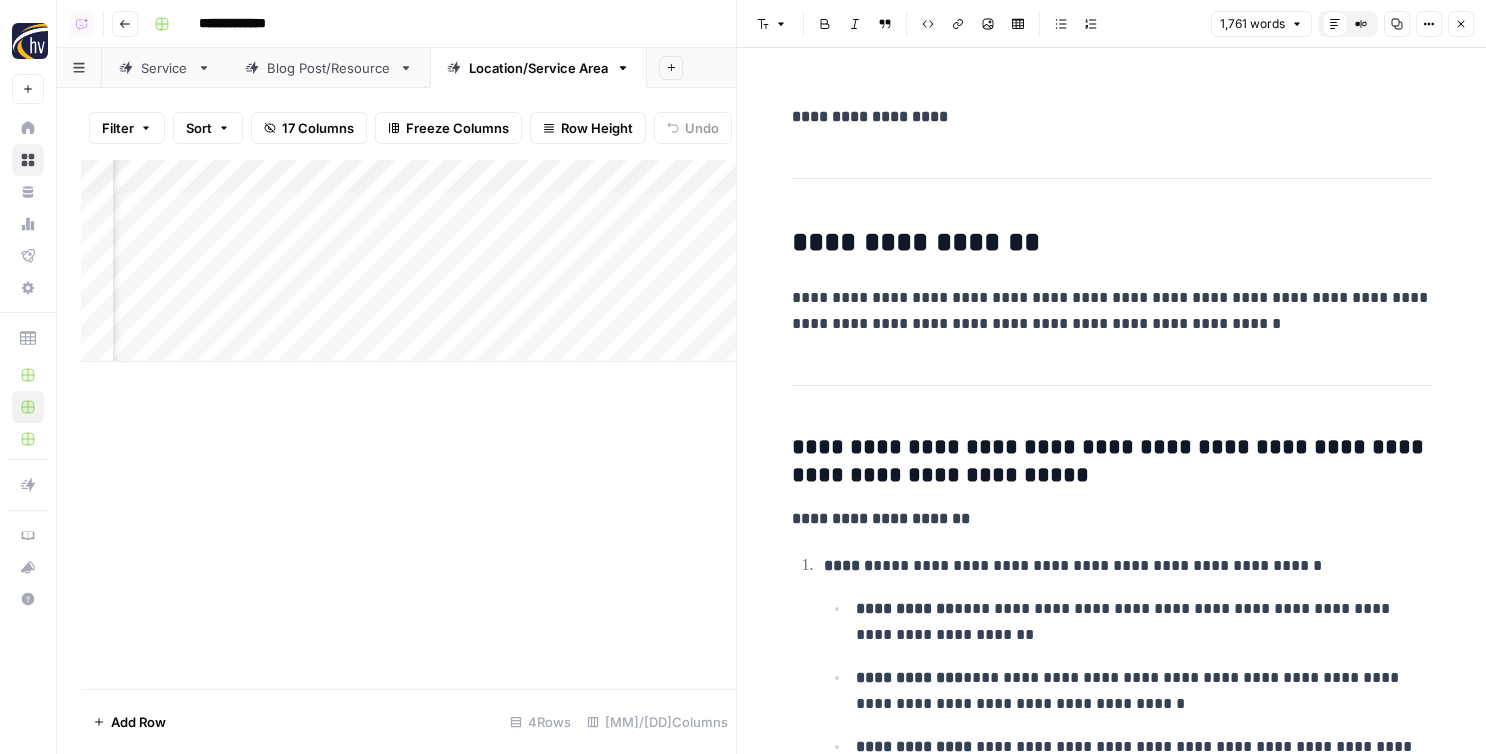 click on "**********" at bounding box center (1112, 311) 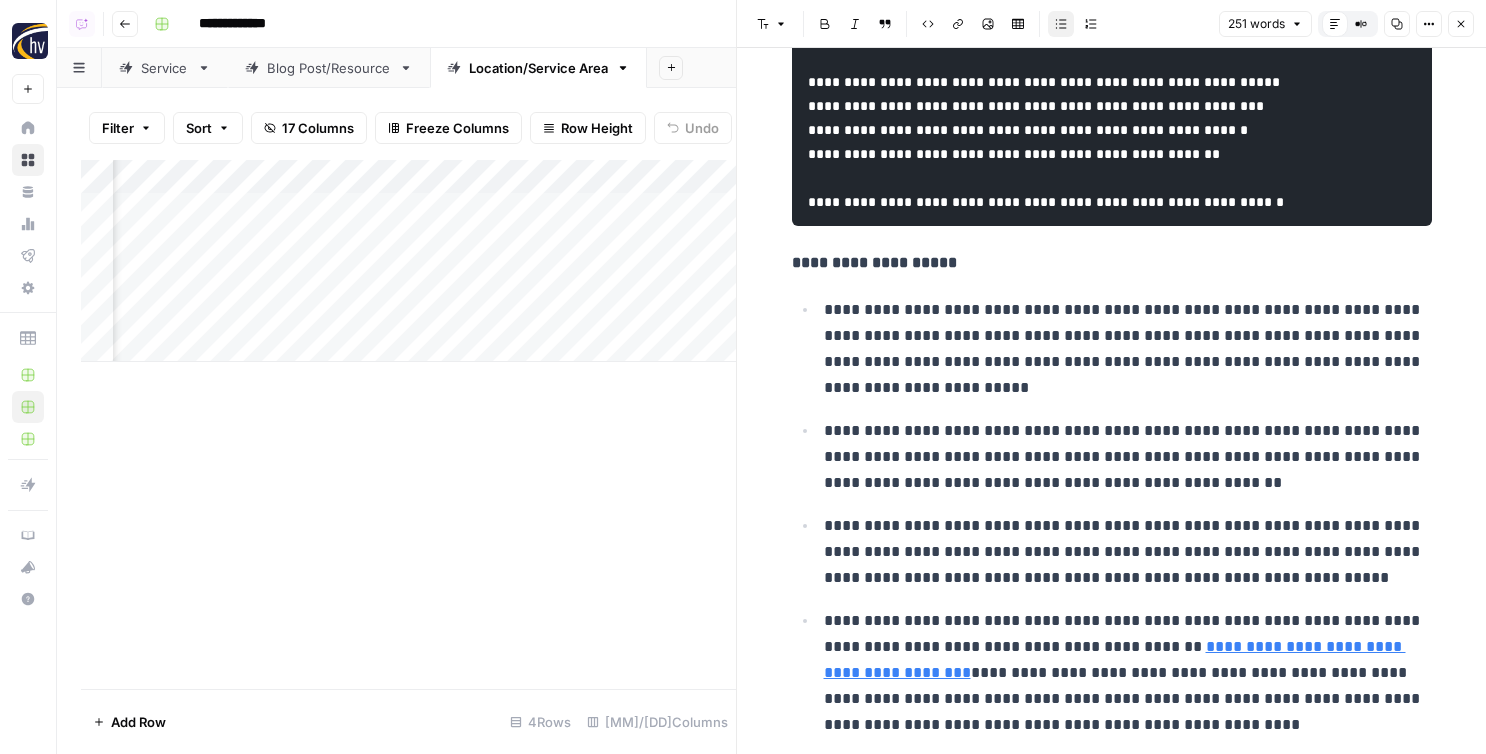 scroll, scrollTop: 0, scrollLeft: 0, axis: both 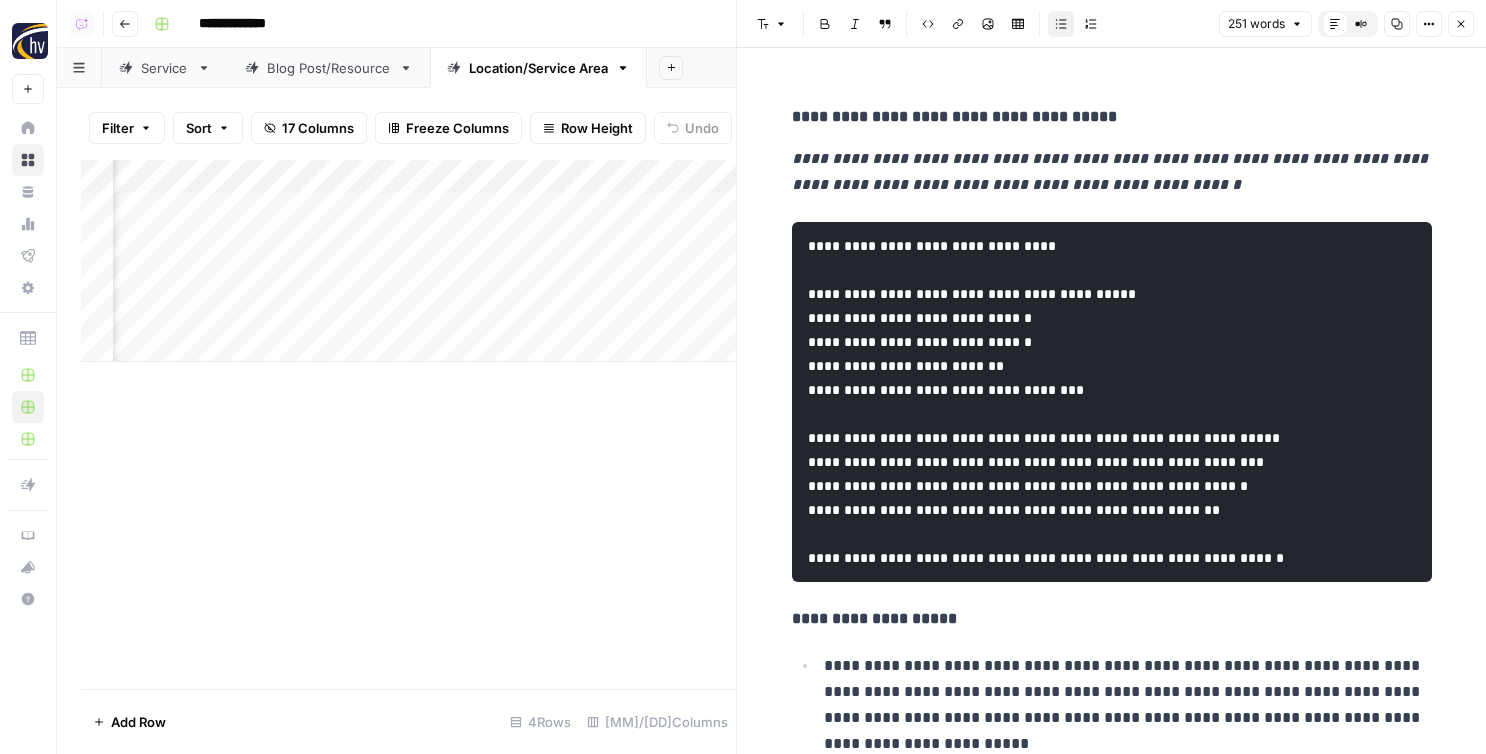 click on "Close" at bounding box center [1461, 24] 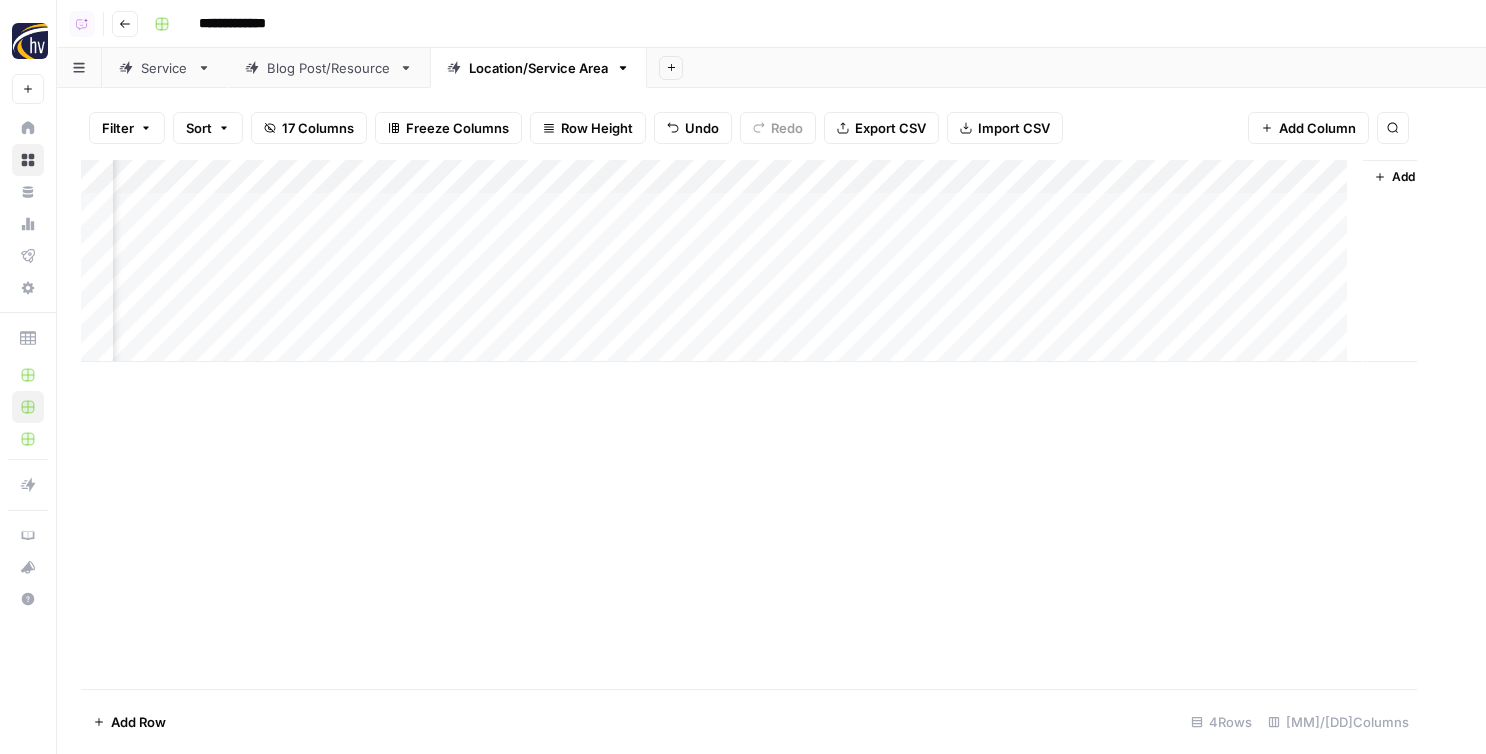 scroll, scrollTop: 0, scrollLeft: 359, axis: horizontal 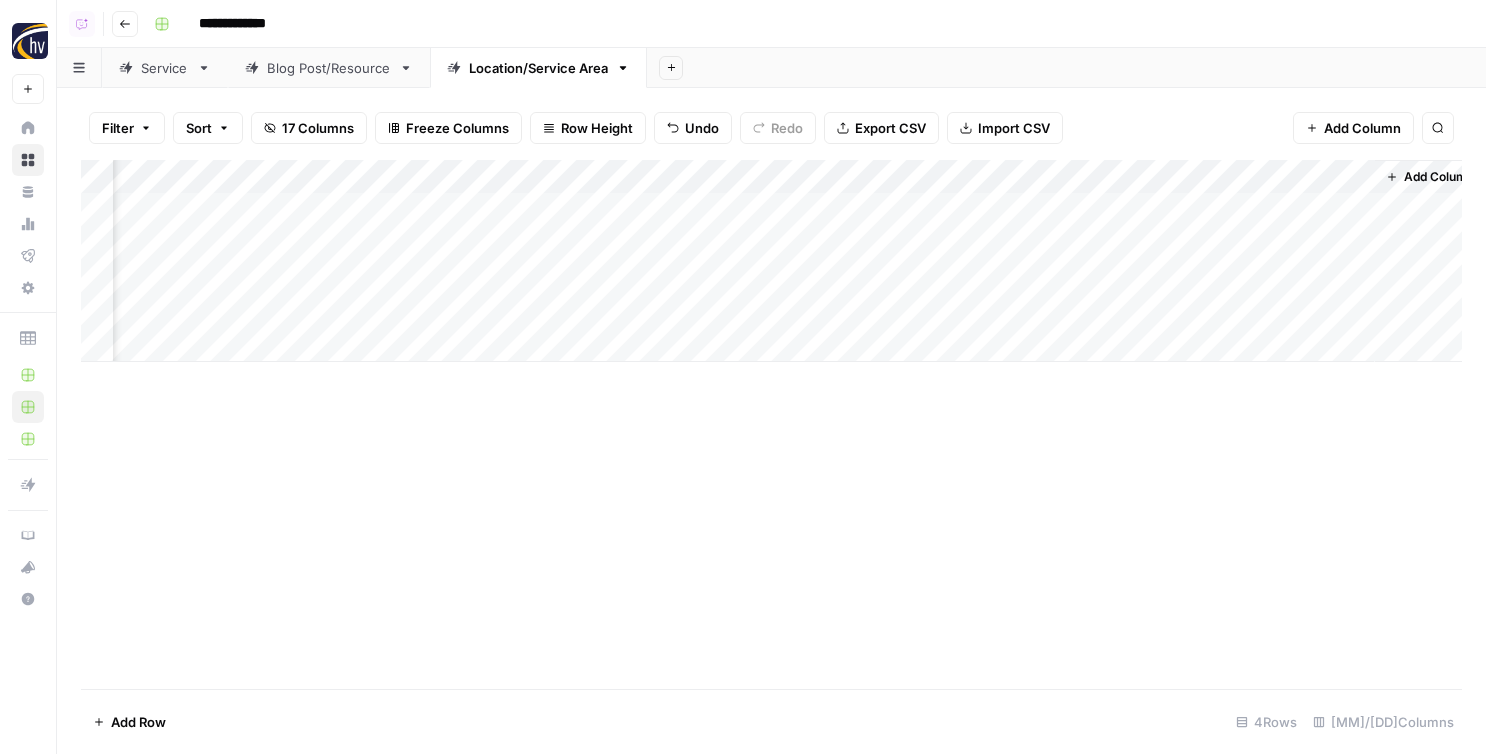 click on "Add Column" at bounding box center (771, 261) 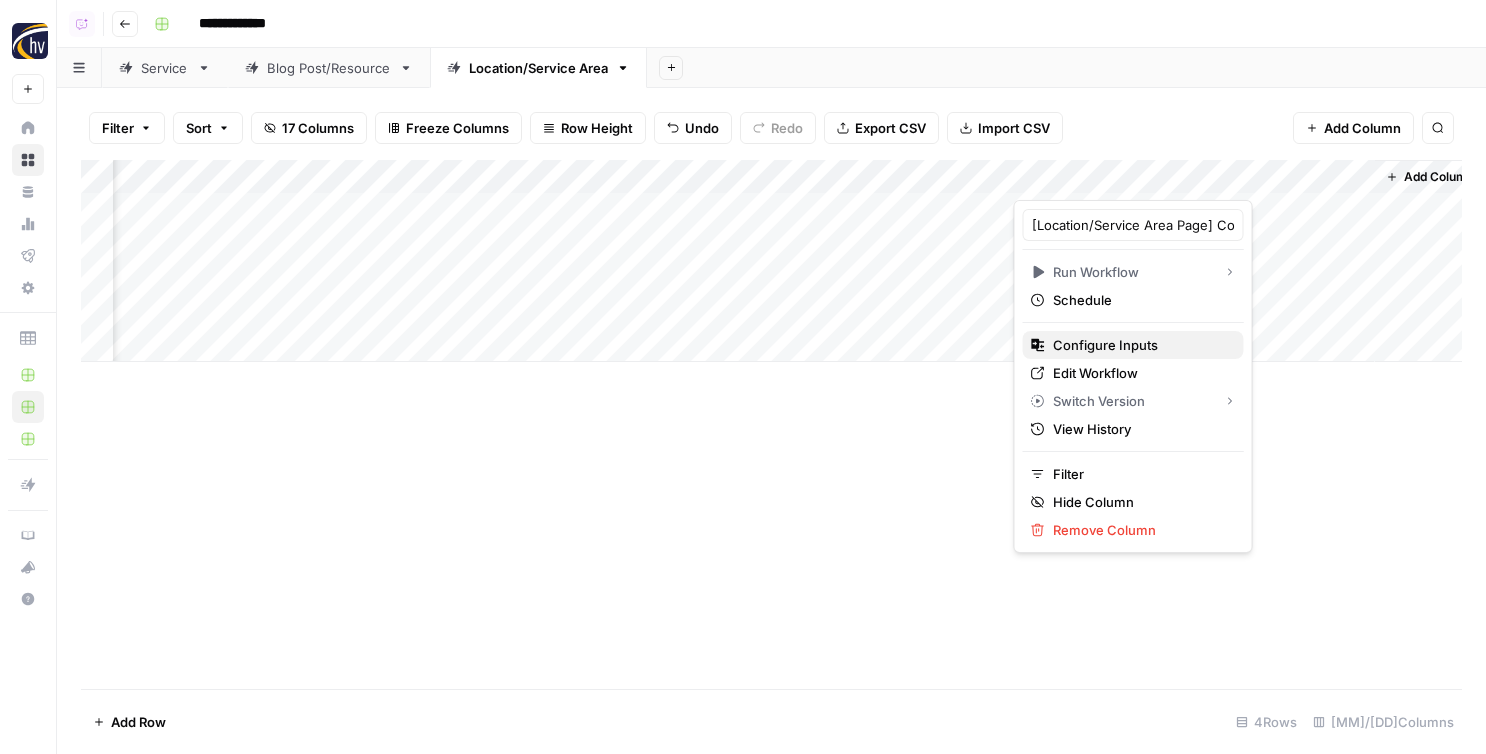 click on "Configure Inputs" at bounding box center [1140, 345] 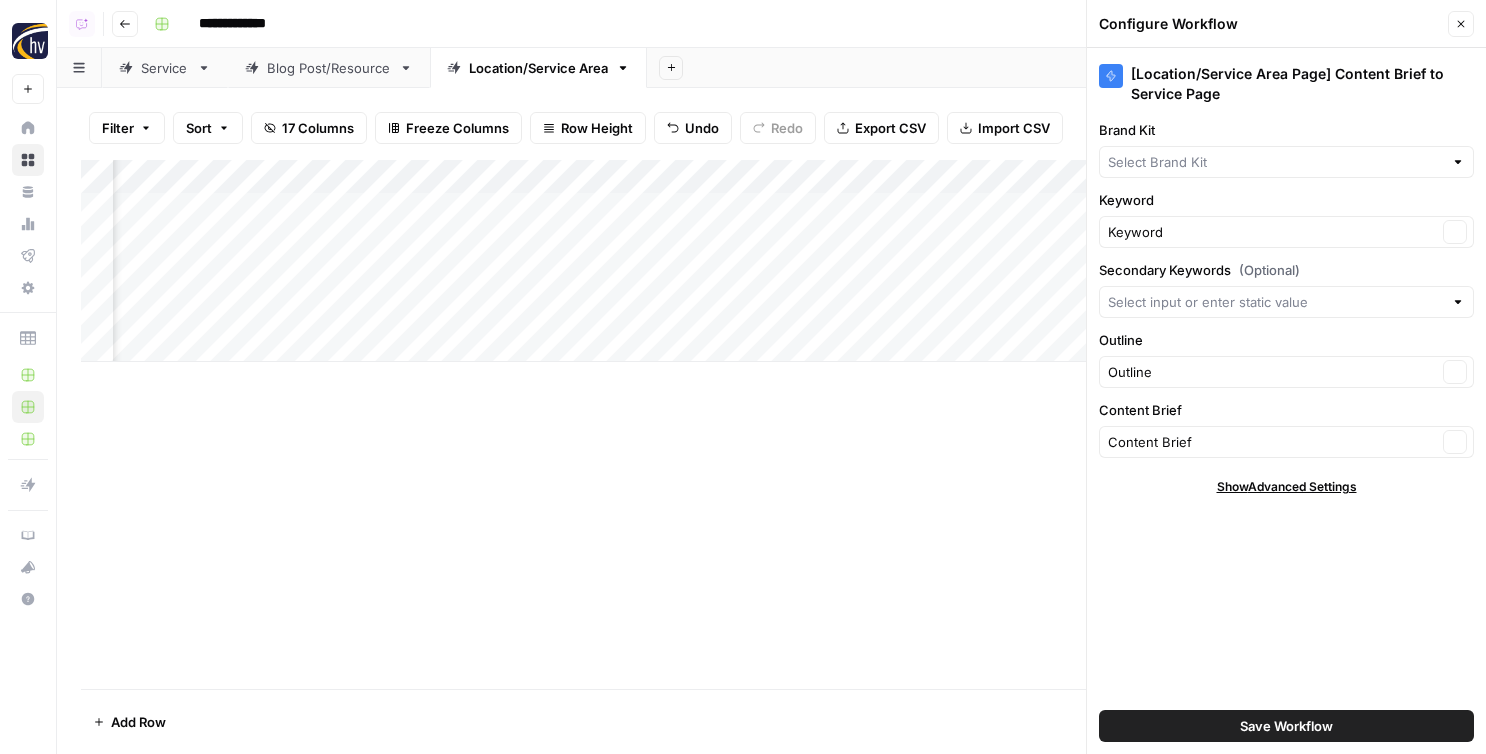 type on "Oxi Fresh" 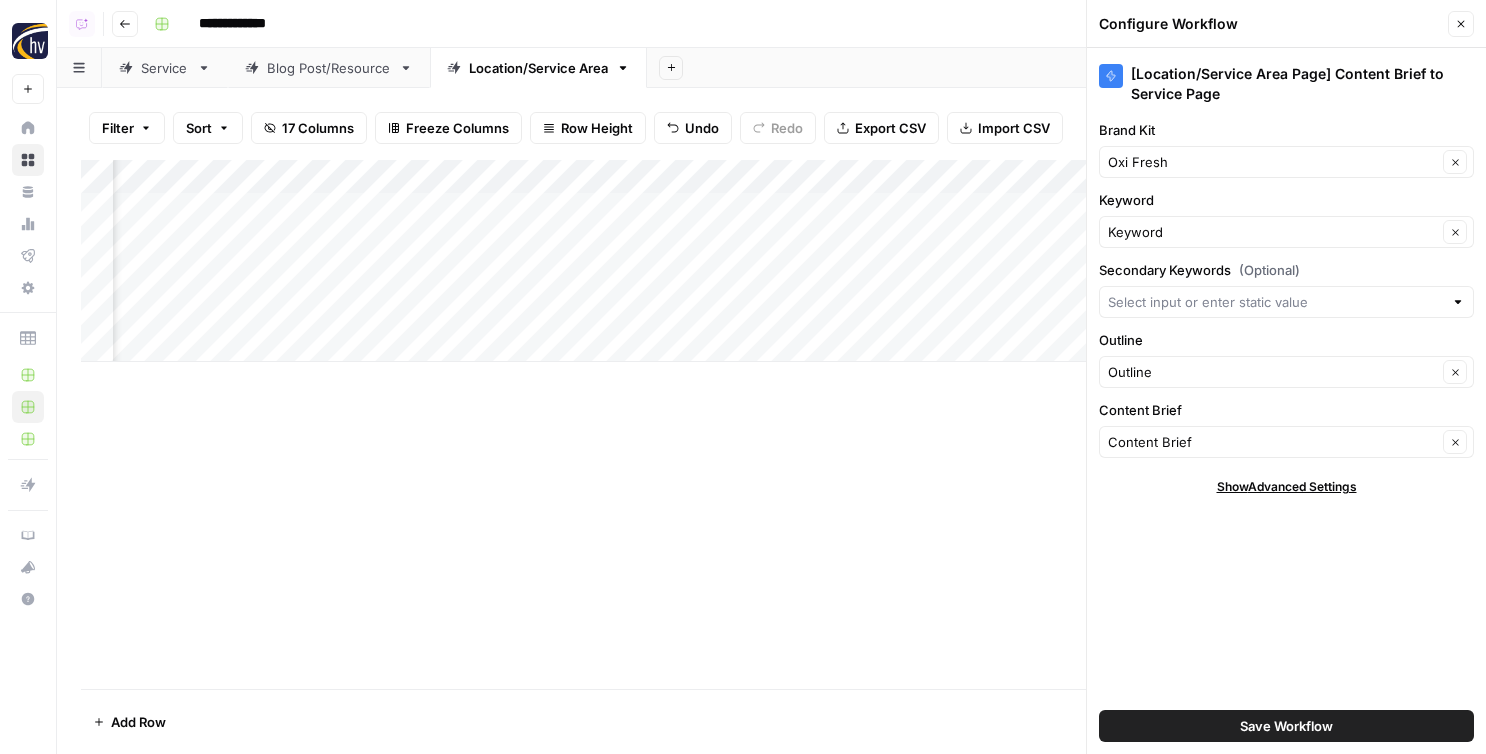 scroll, scrollTop: 0, scrollLeft: 0, axis: both 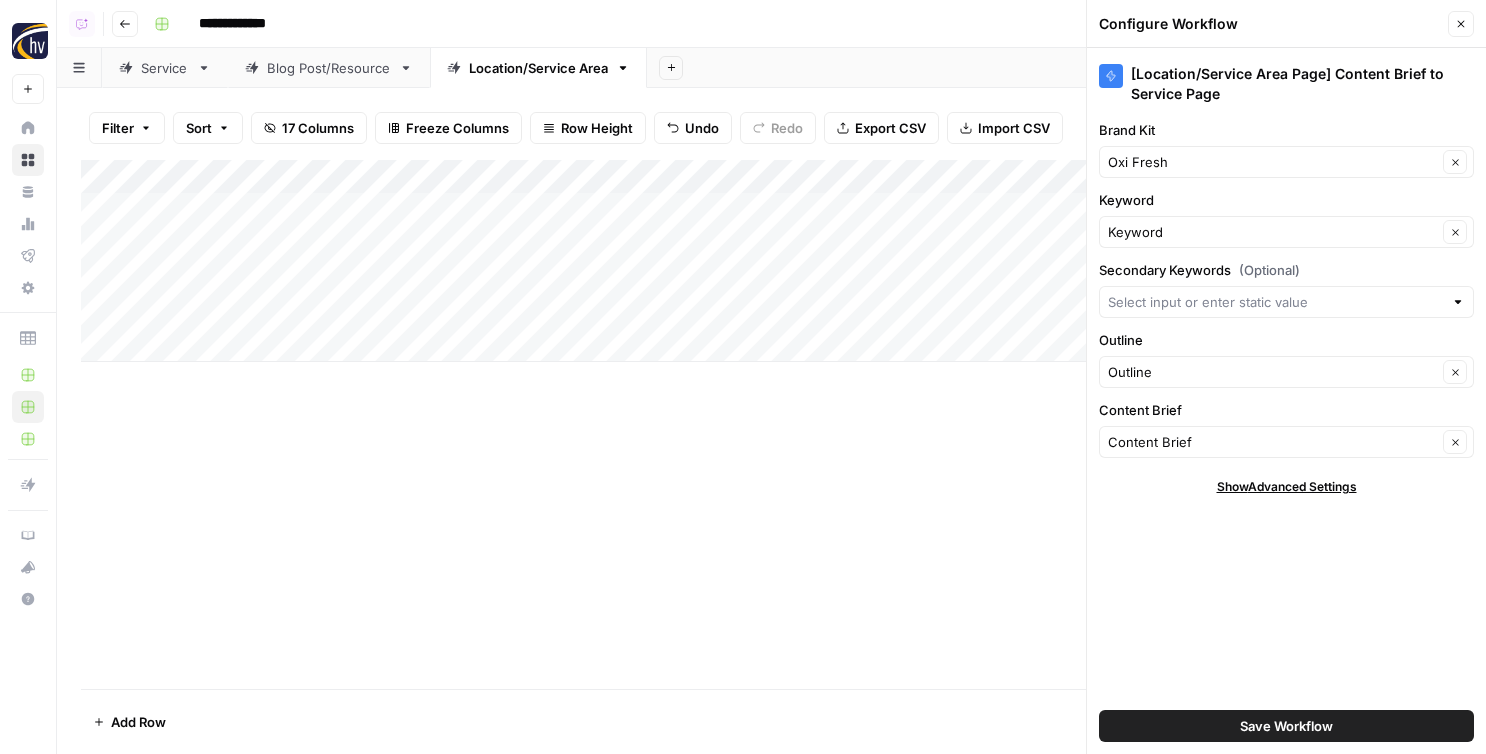 click on "Save Workflow" at bounding box center (1286, 726) 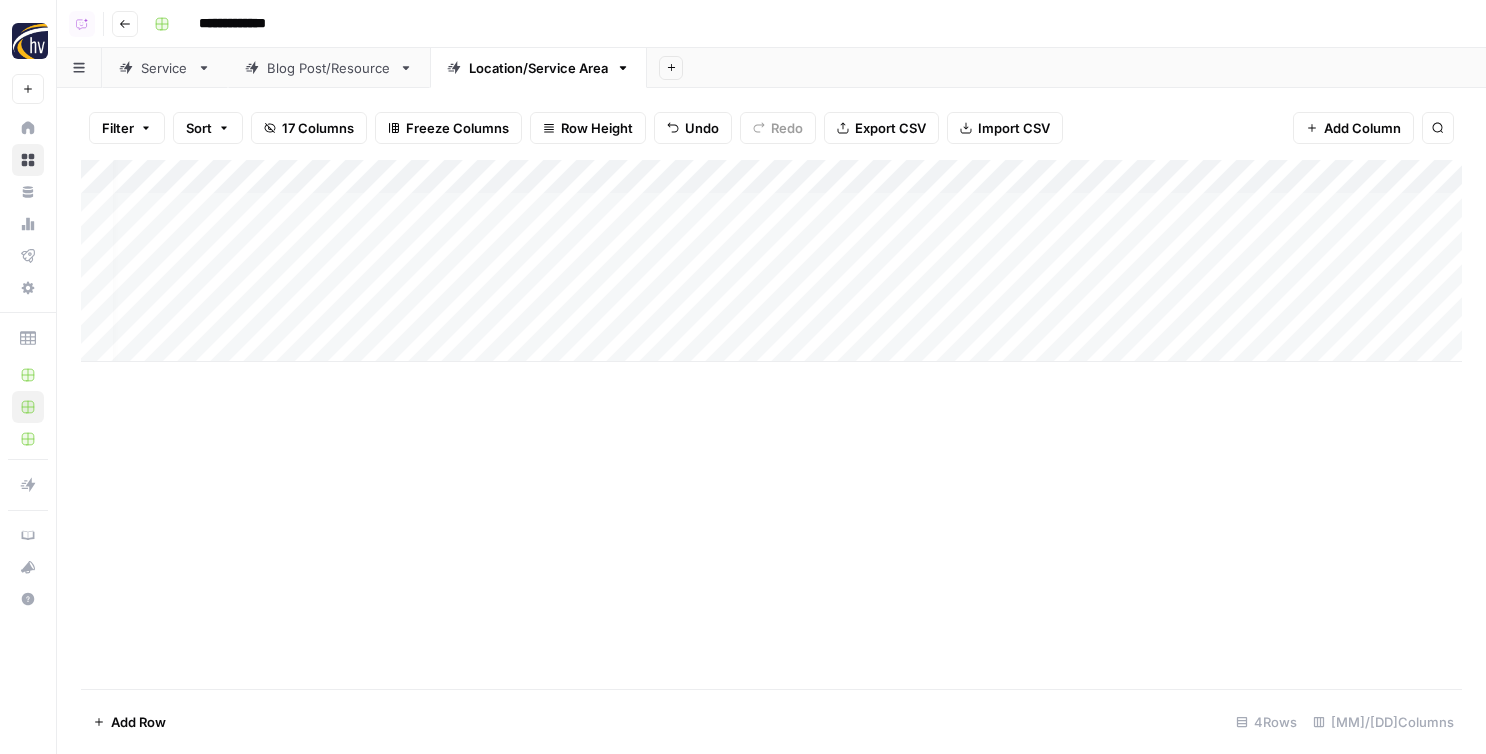 scroll, scrollTop: 0, scrollLeft: 383, axis: horizontal 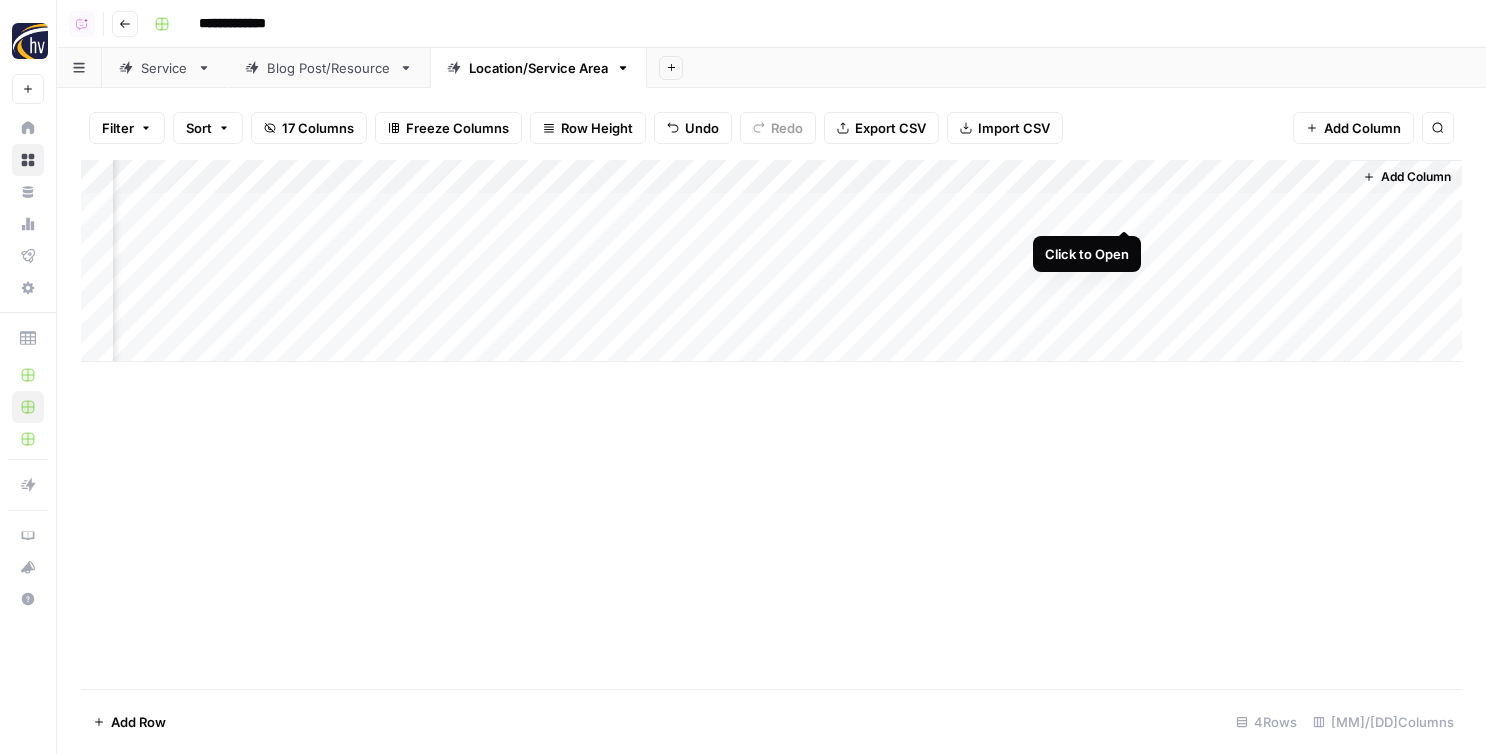 click on "Add Column" at bounding box center [771, 261] 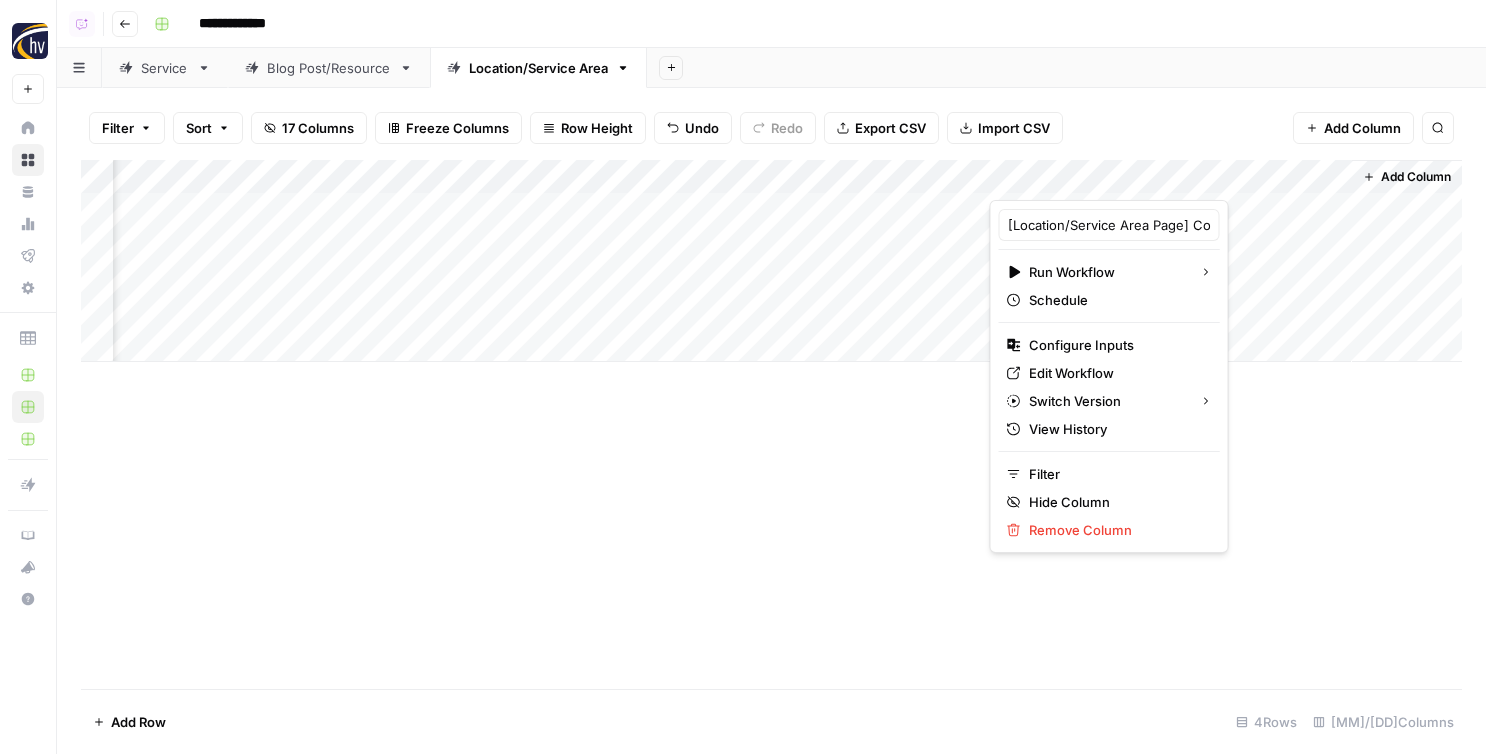 click on "Filter Sort 17 Columns Freeze Columns Row Height Undo Redo Export CSV Import CSV Add Column Search" at bounding box center (771, 128) 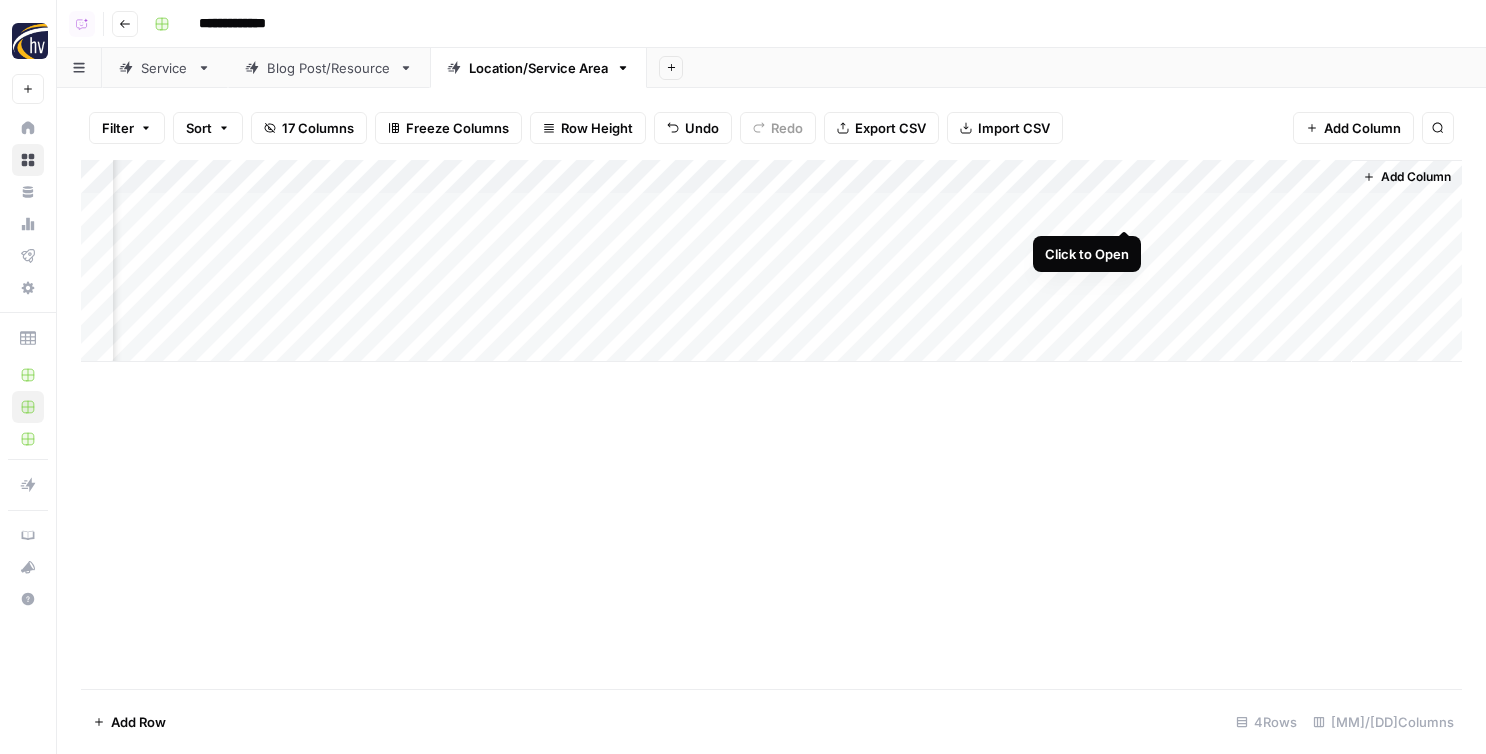 click on "Add Column" at bounding box center (771, 261) 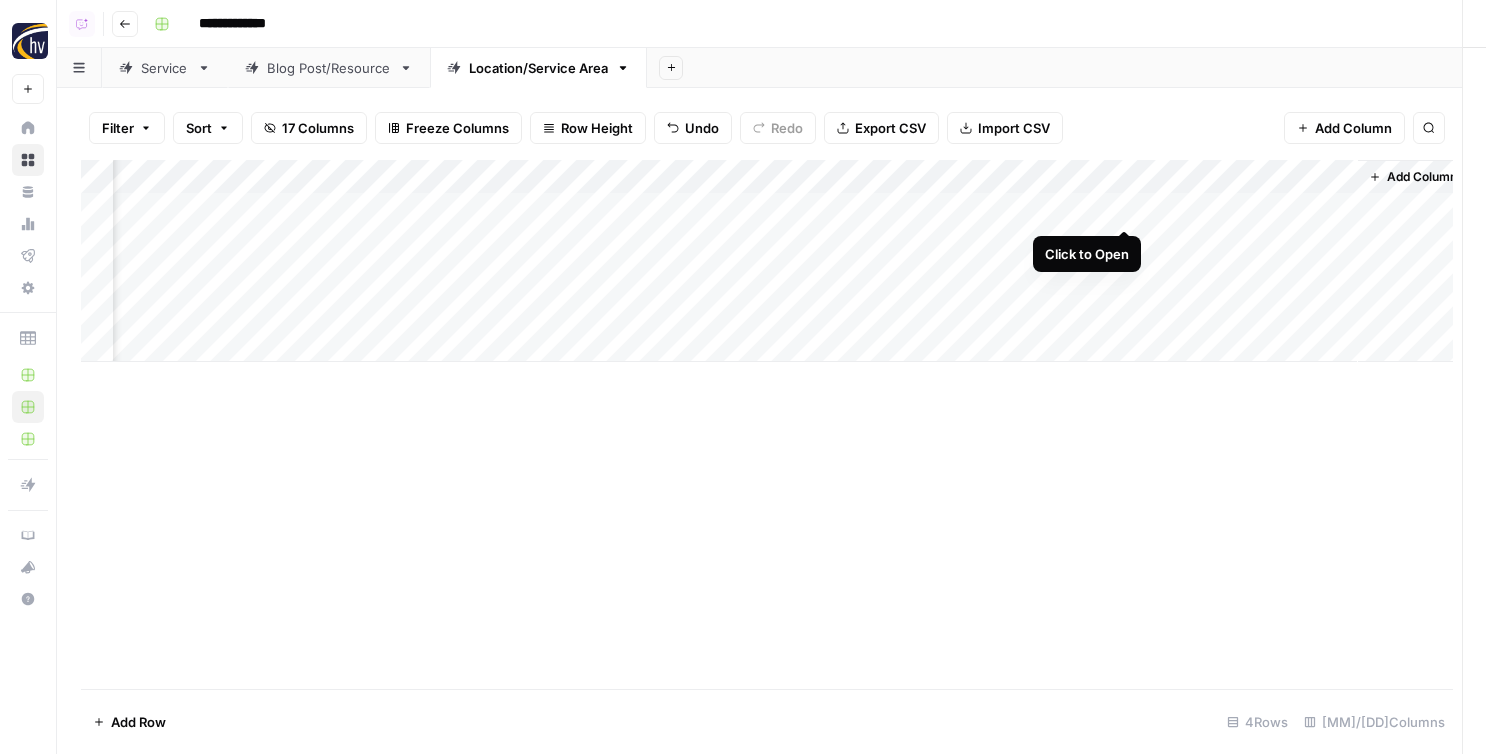 scroll, scrollTop: 0, scrollLeft: 367, axis: horizontal 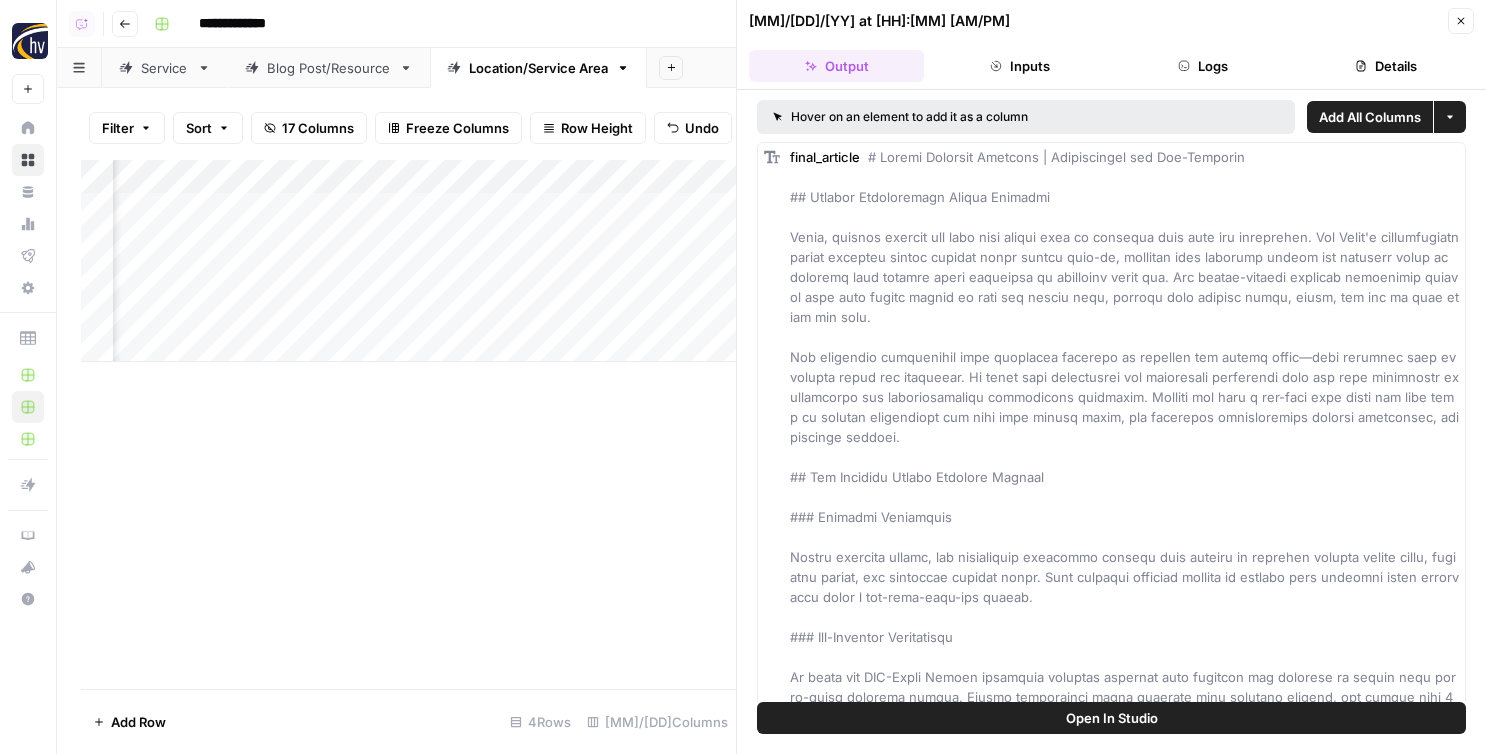 click 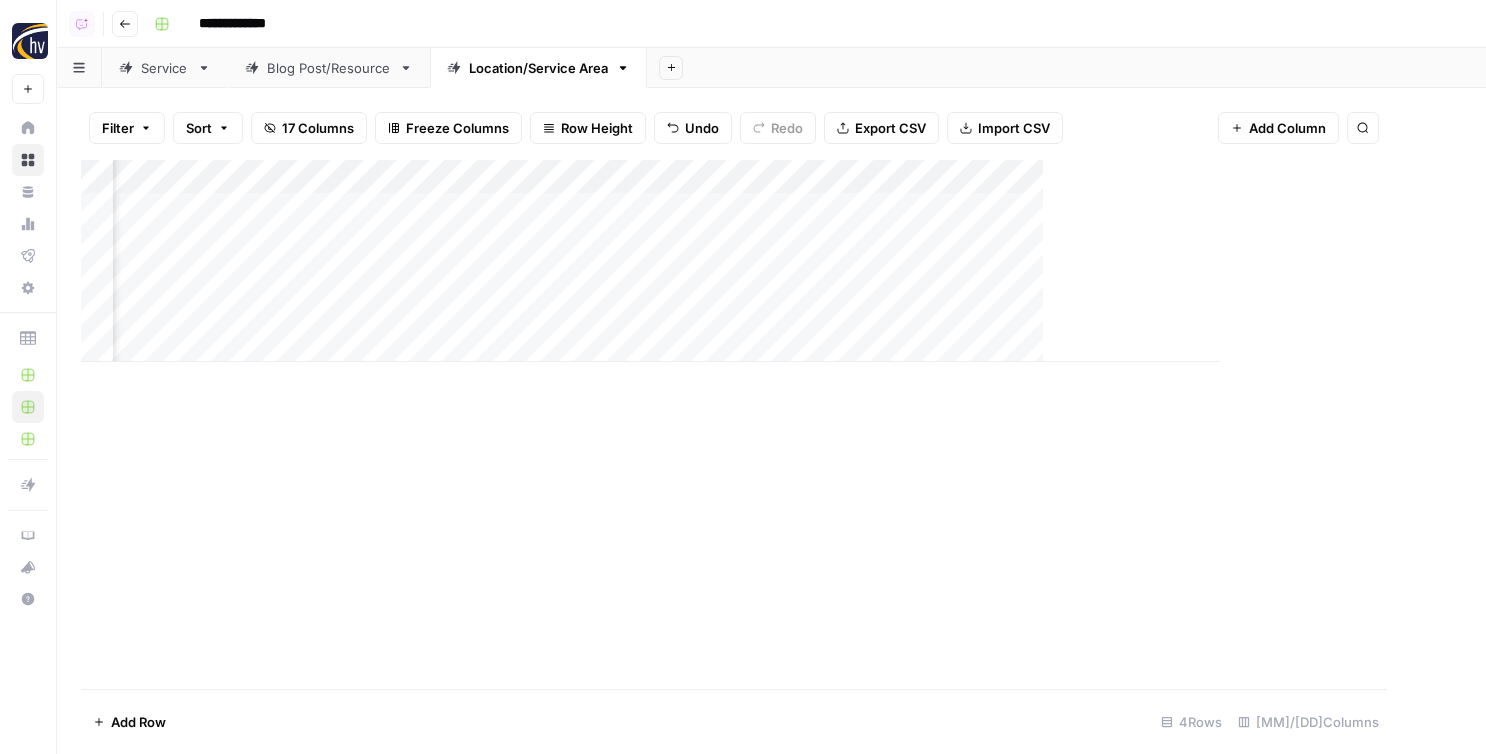 scroll, scrollTop: 0, scrollLeft: 359, axis: horizontal 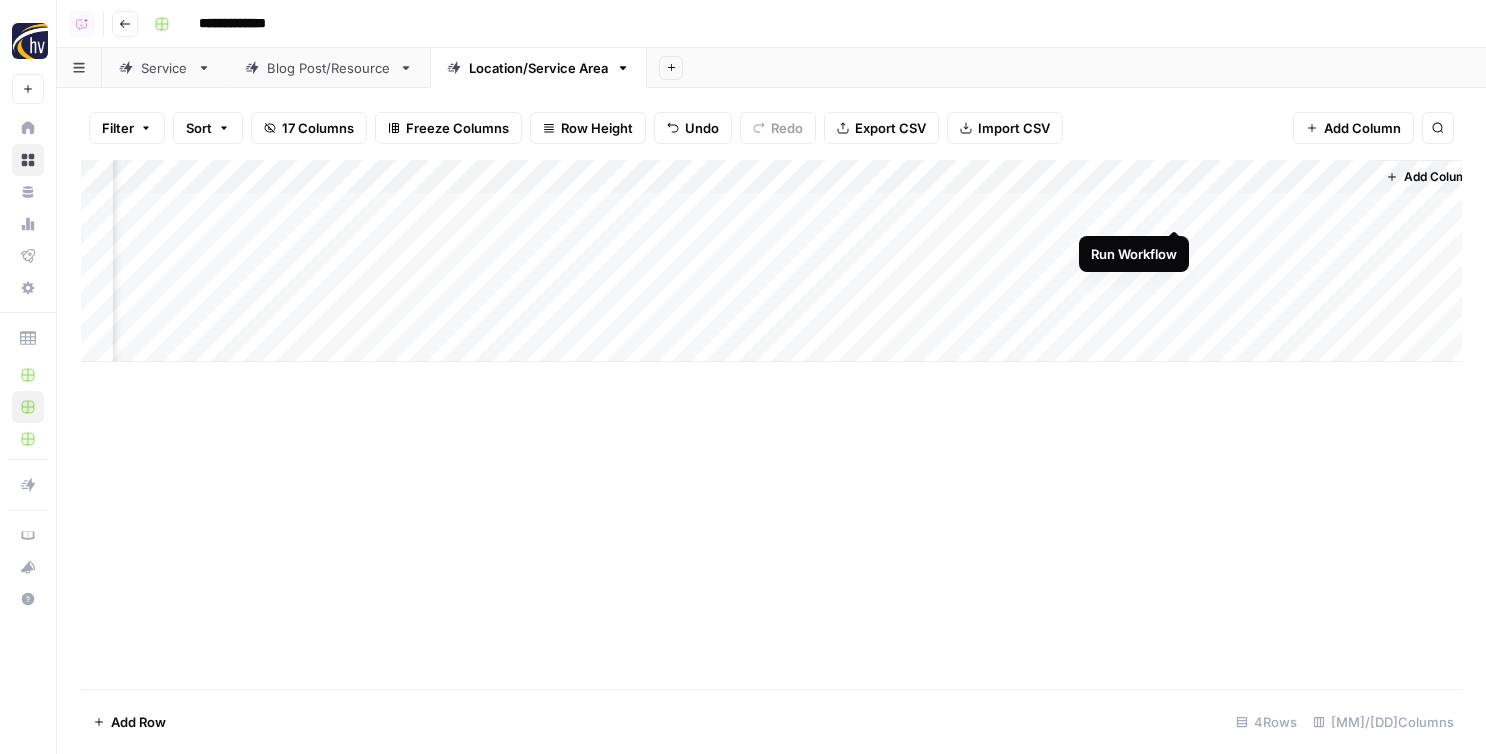 click on "Add Column" at bounding box center (771, 261) 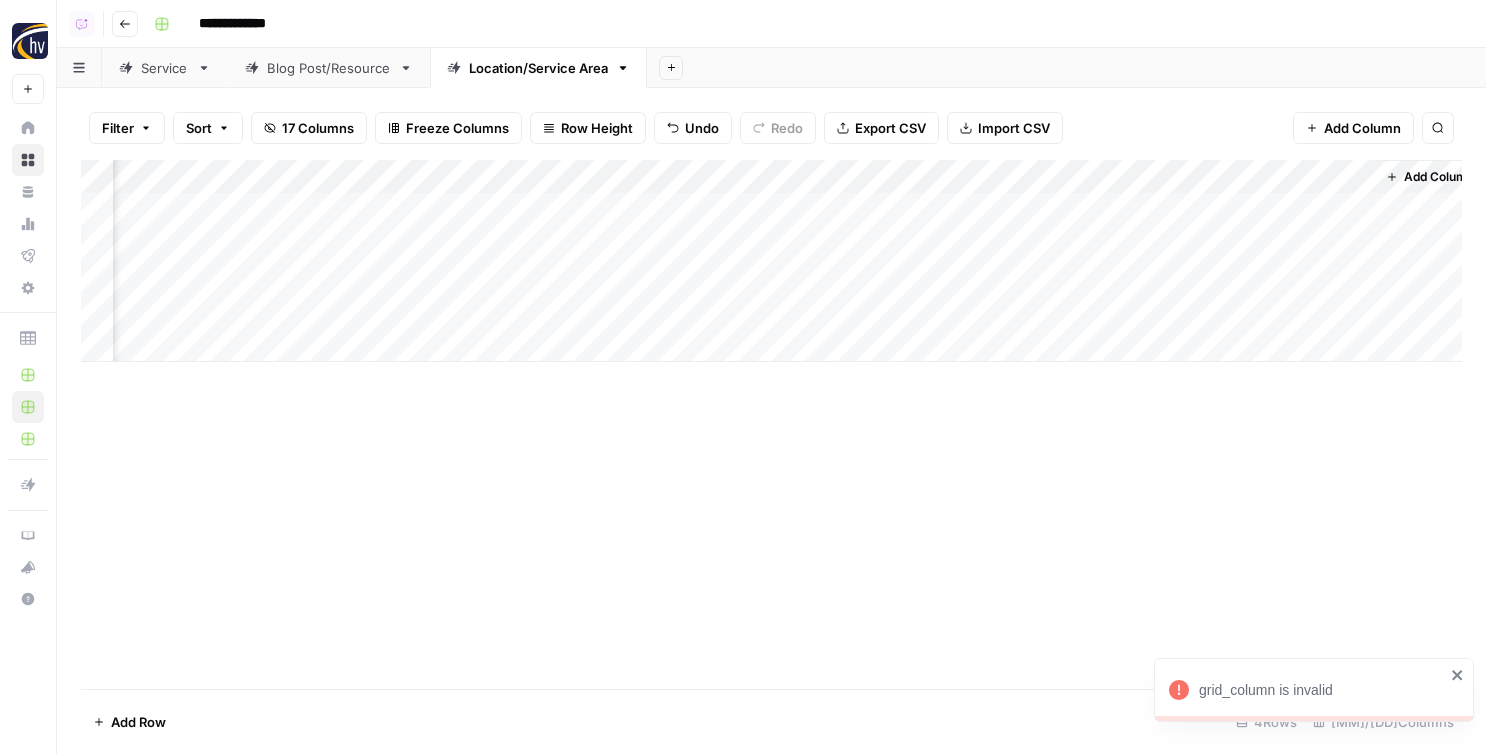 click on "Add Column" at bounding box center [771, 261] 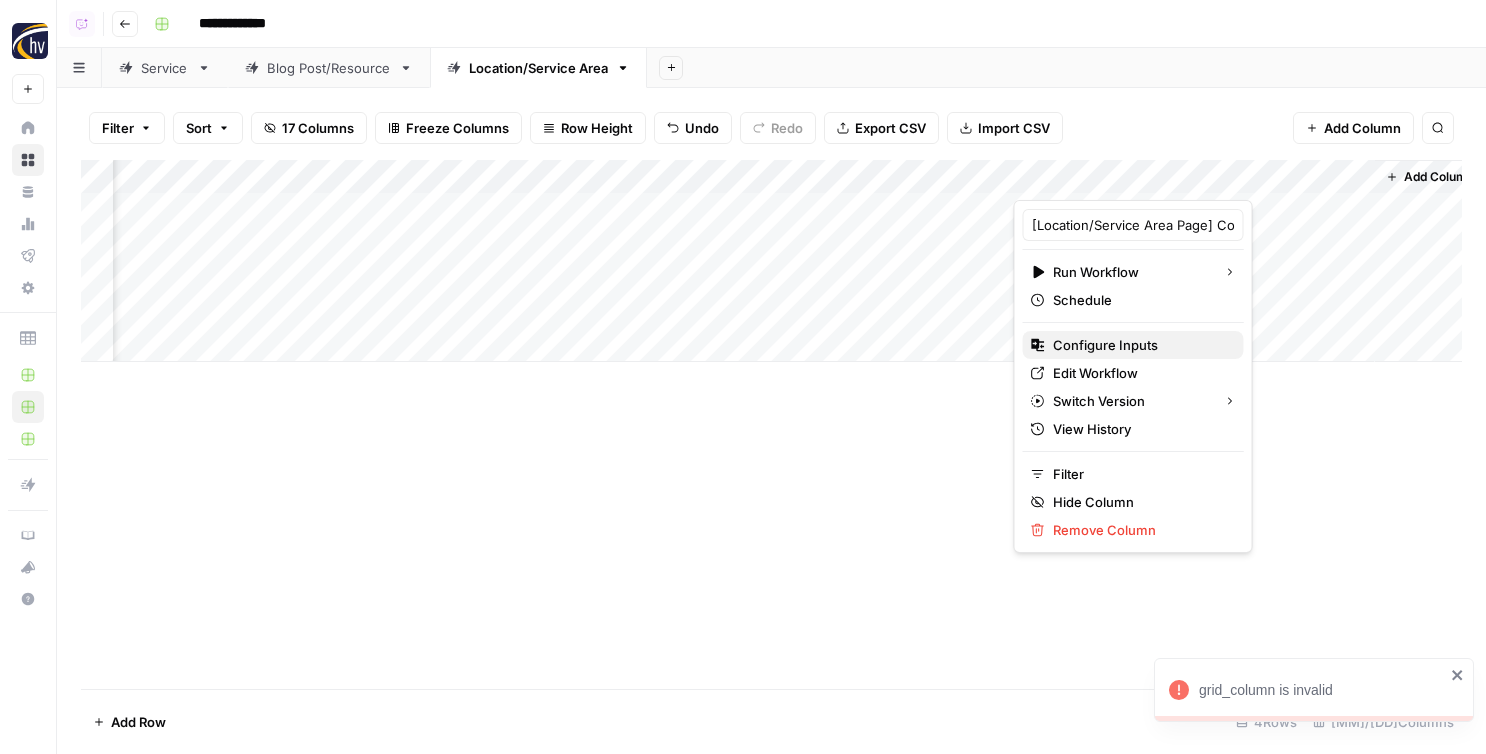 click on "Configure Inputs" at bounding box center (1140, 345) 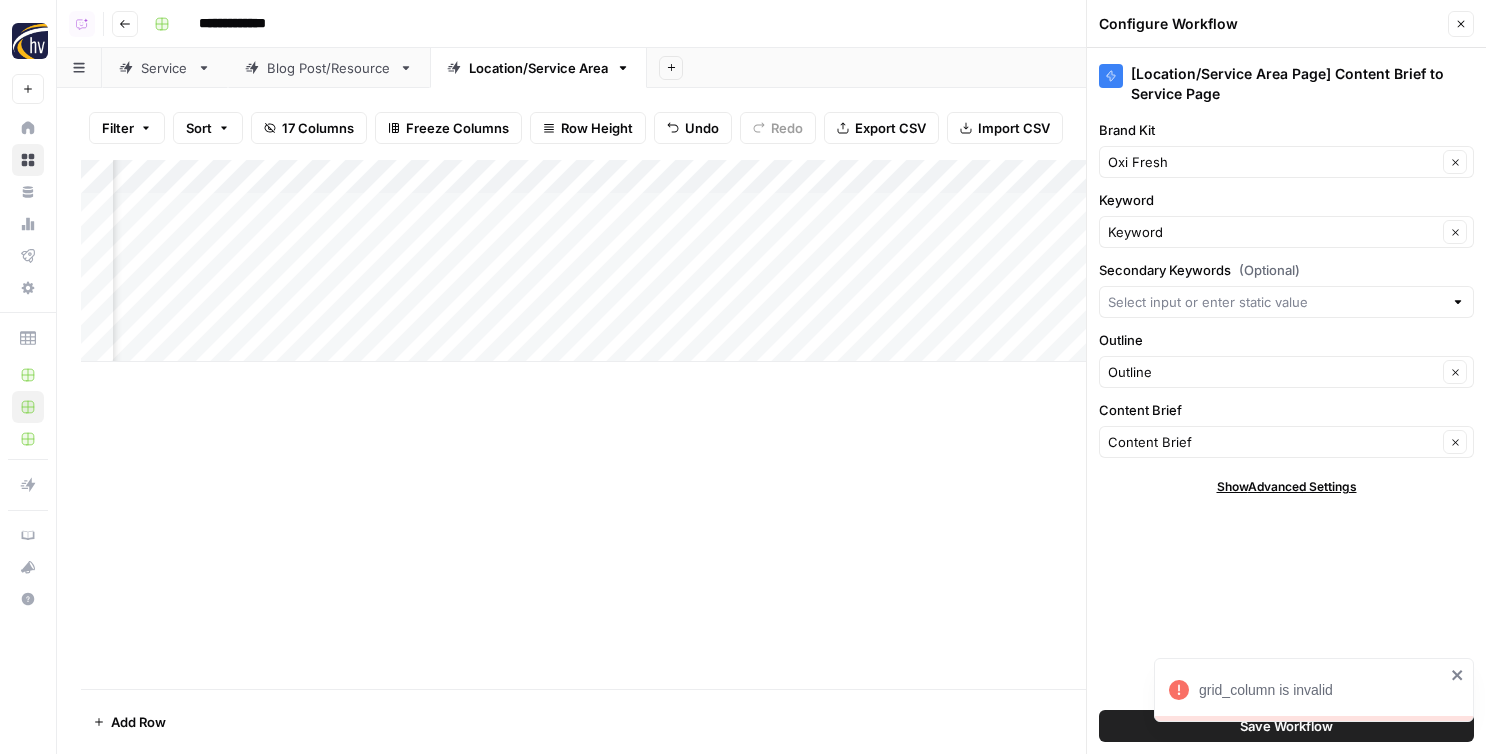 click on "grid_column is invalid" at bounding box center [1322, 690] 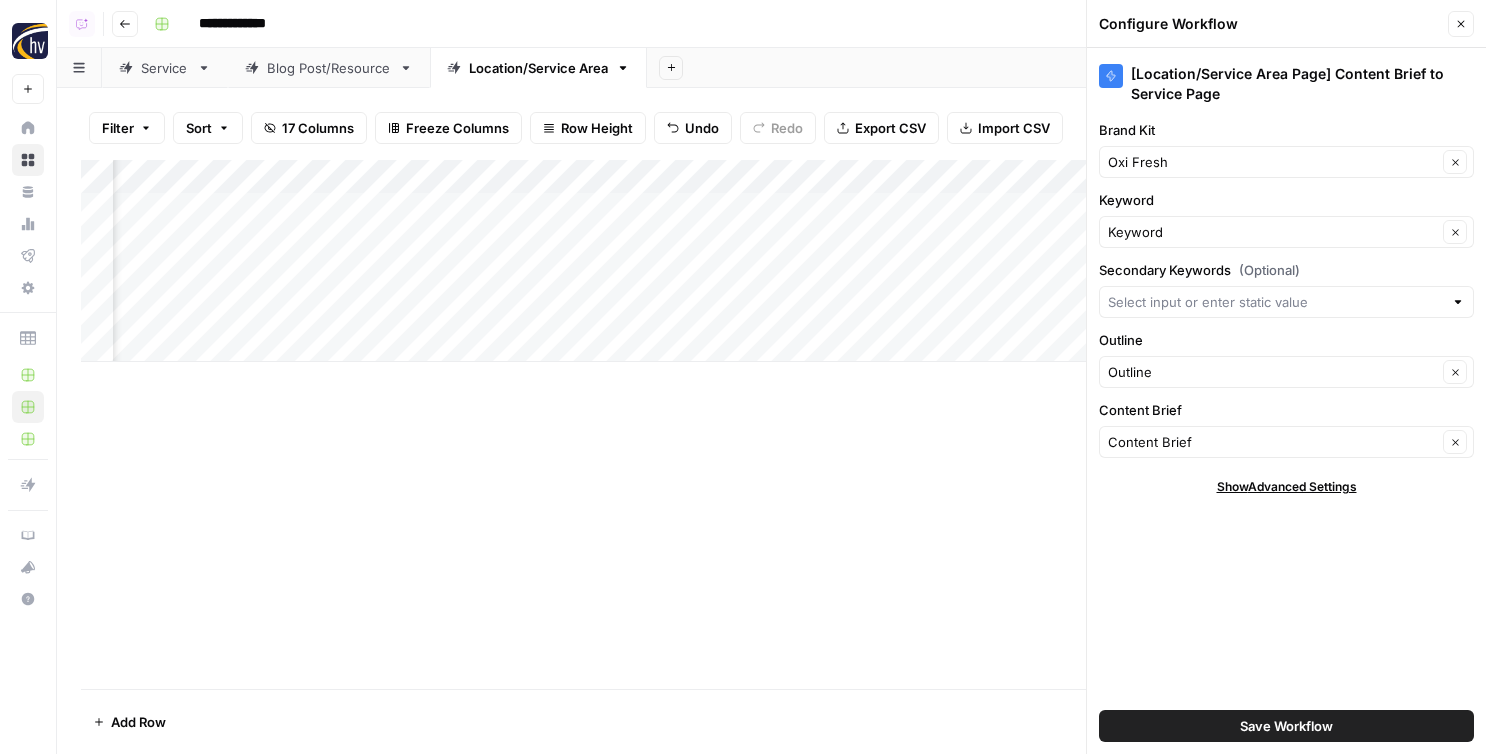 click on "Save Workflow" at bounding box center (1286, 726) 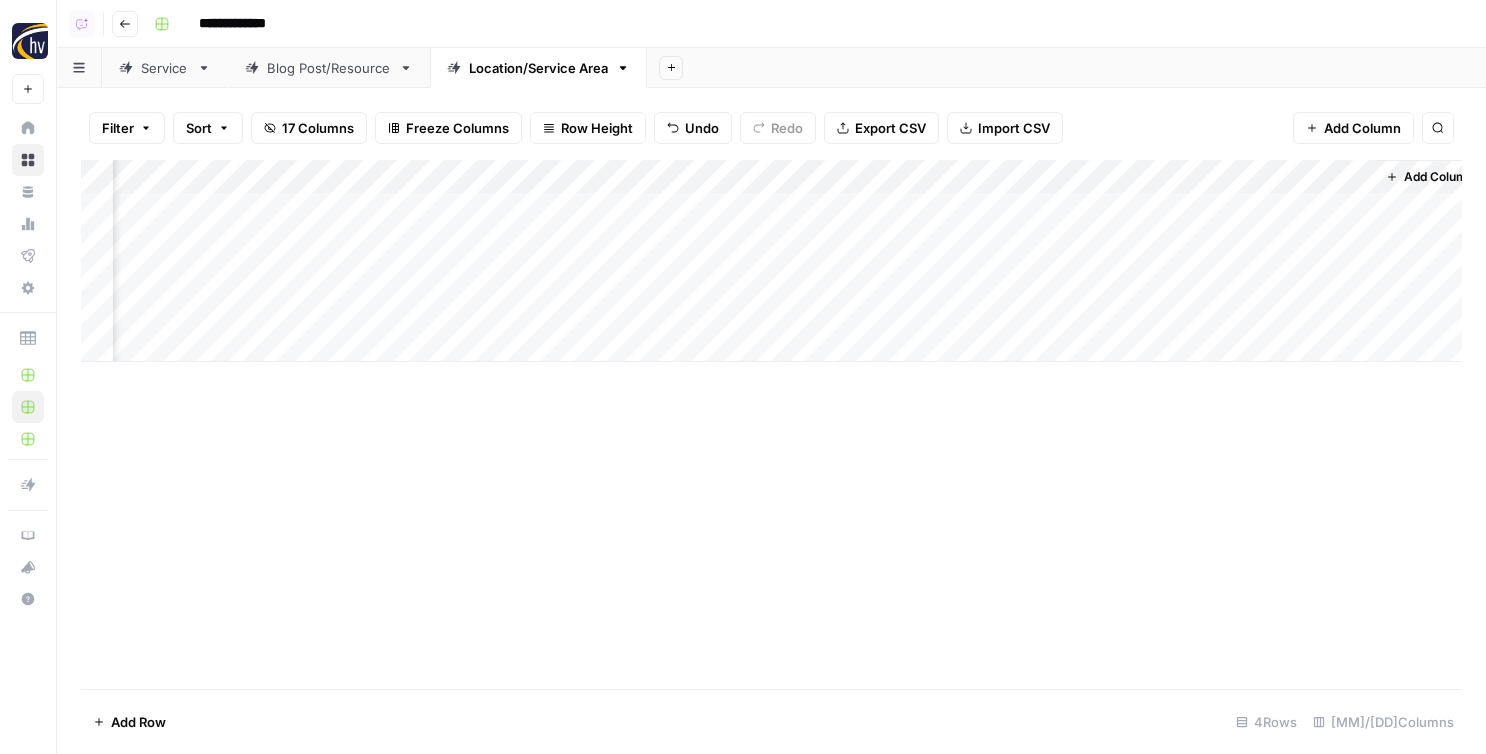 click on "Add Column" at bounding box center (771, 261) 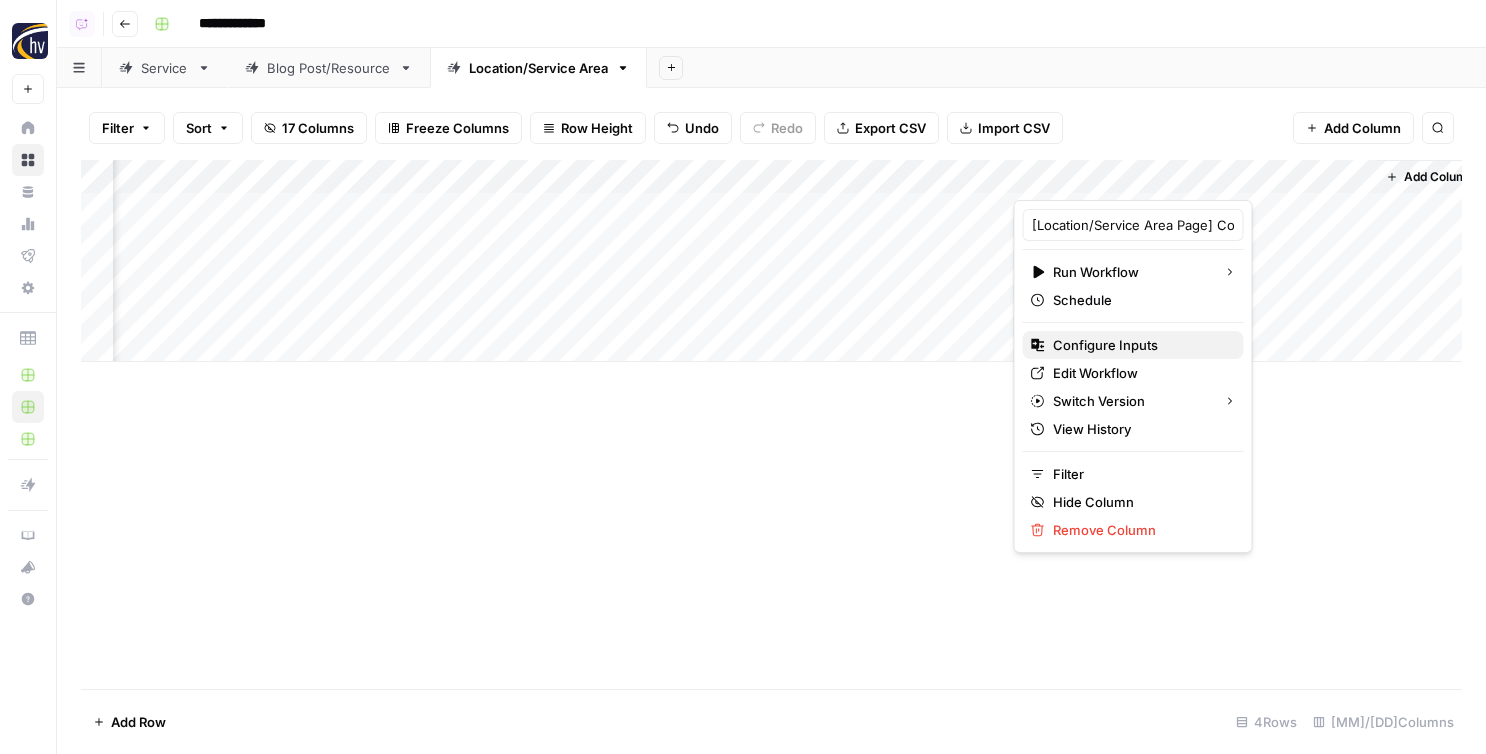 click on "Configure Inputs" at bounding box center [1140, 345] 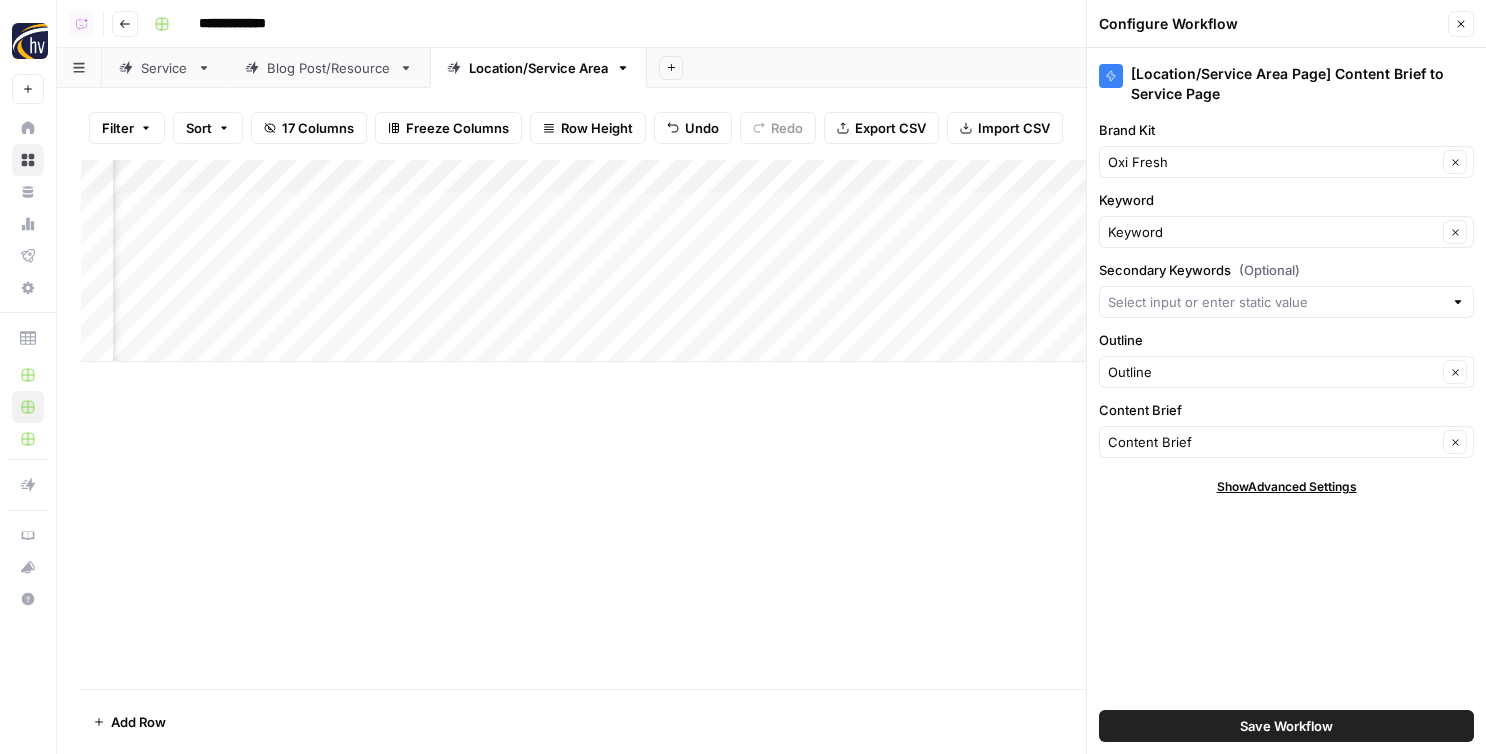 click on "Save Workflow" at bounding box center [1286, 726] 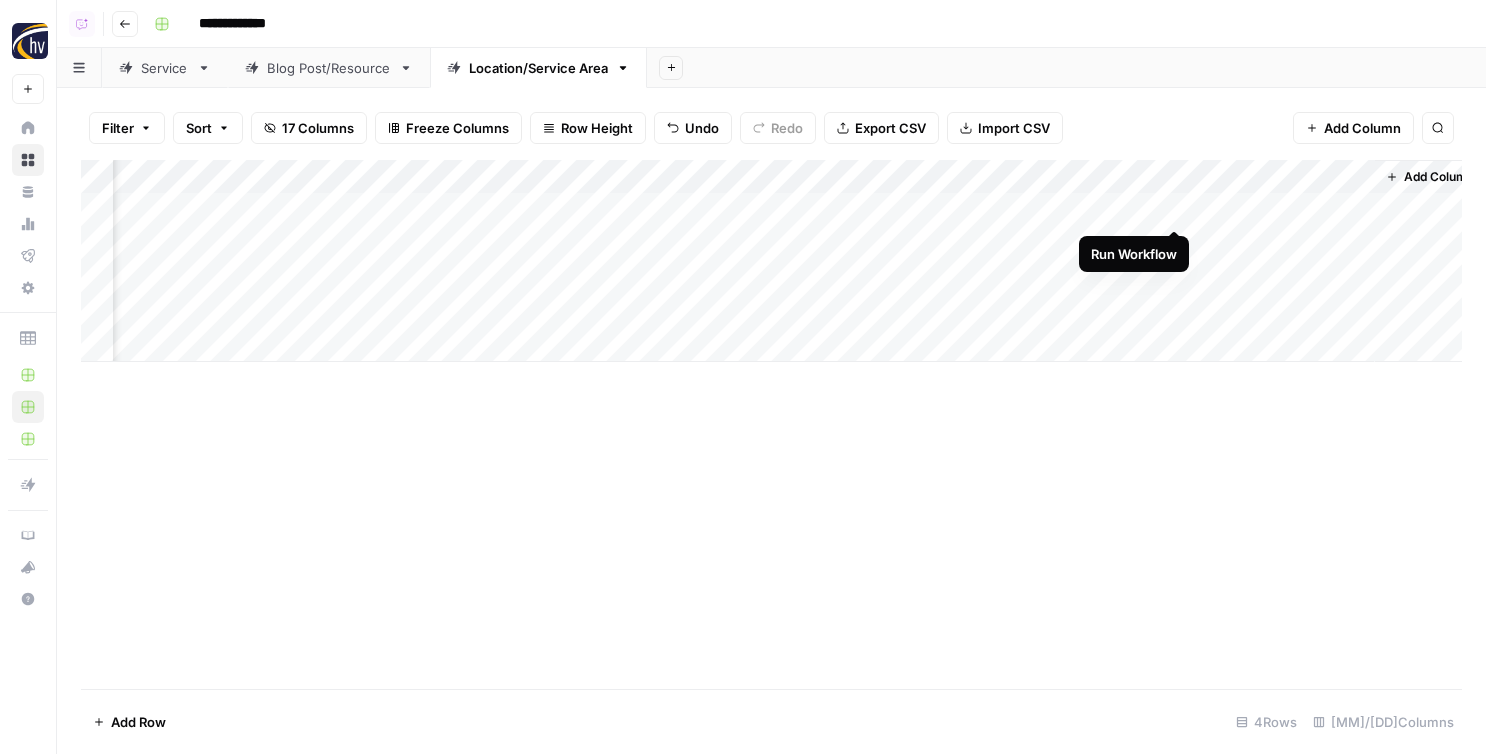 click on "Add Column" at bounding box center [771, 261] 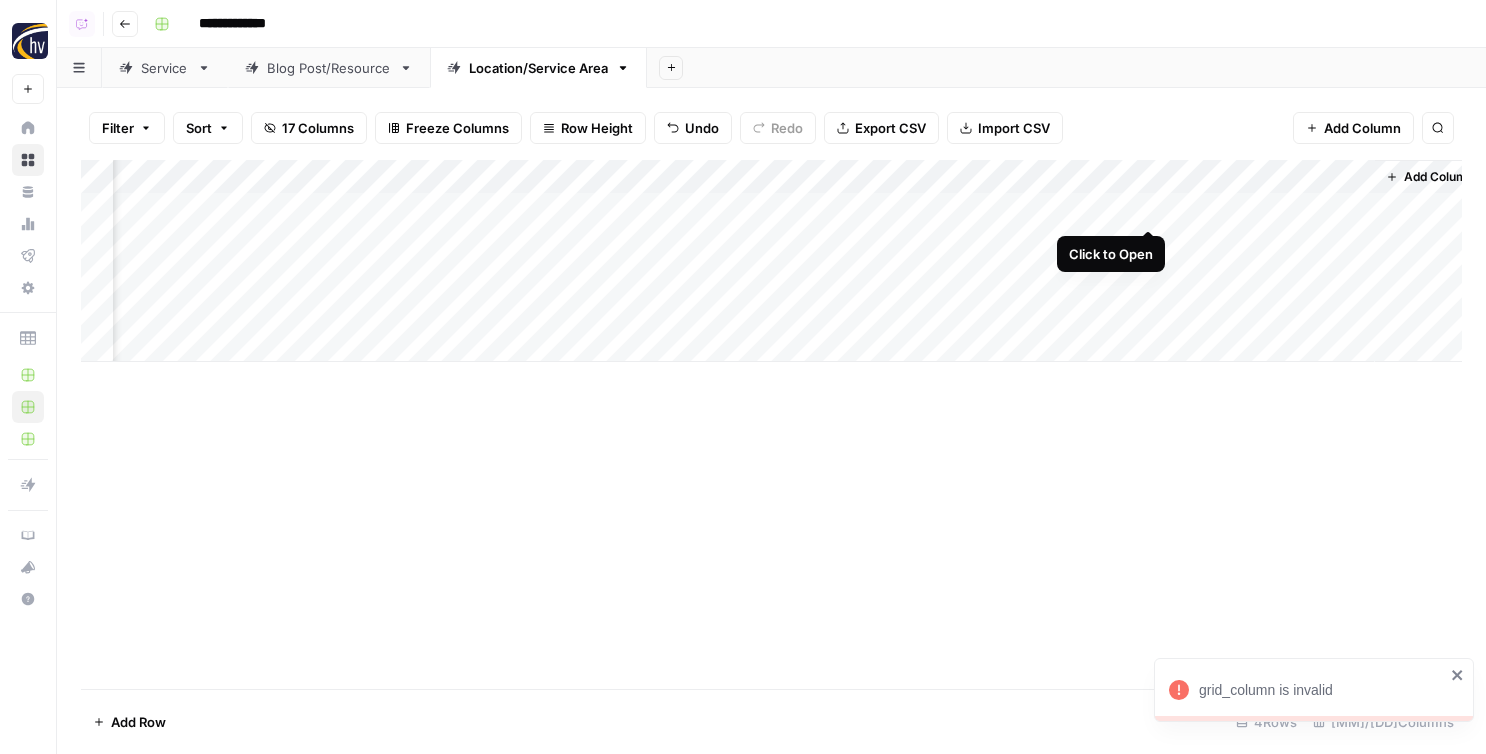 scroll, scrollTop: 0, scrollLeft: 383, axis: horizontal 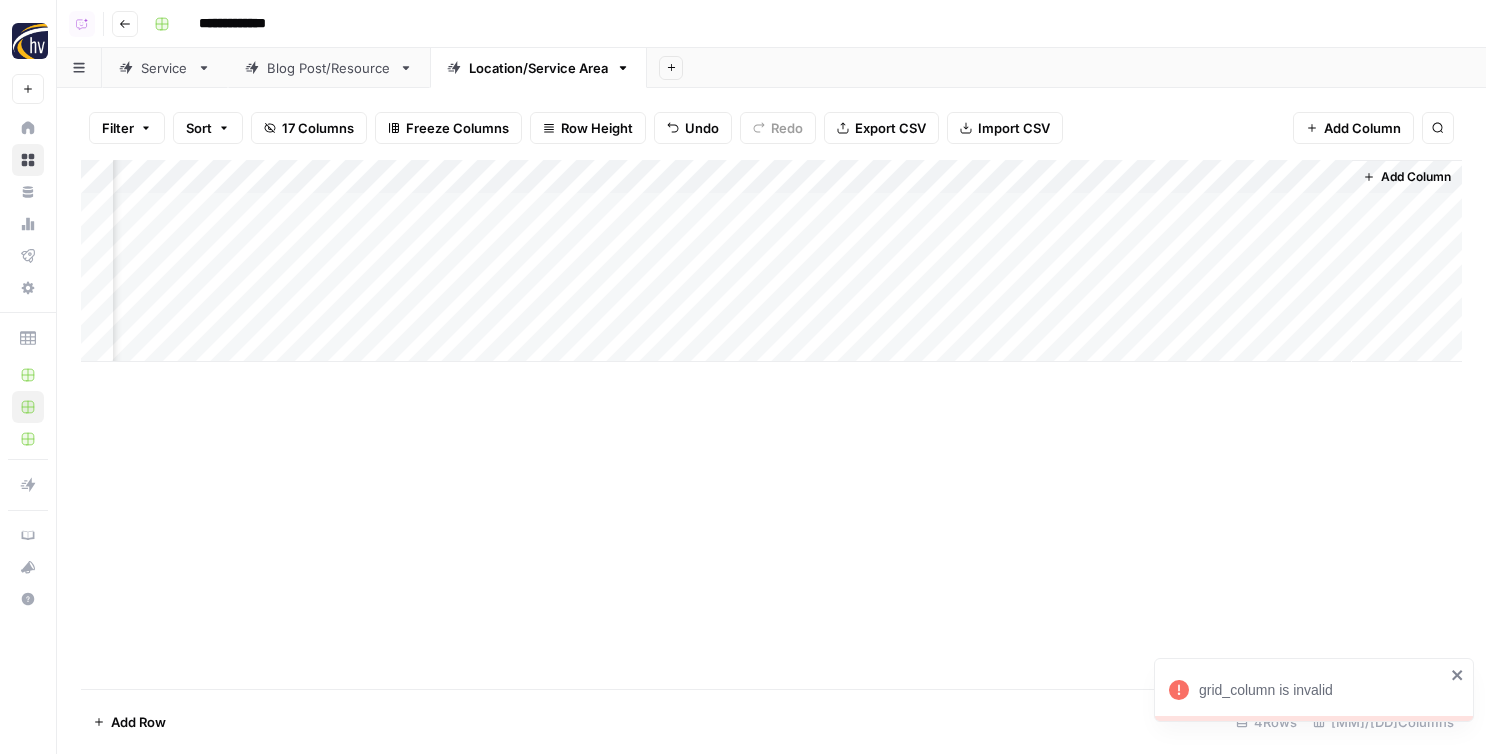 click on "Add Column" at bounding box center (771, 261) 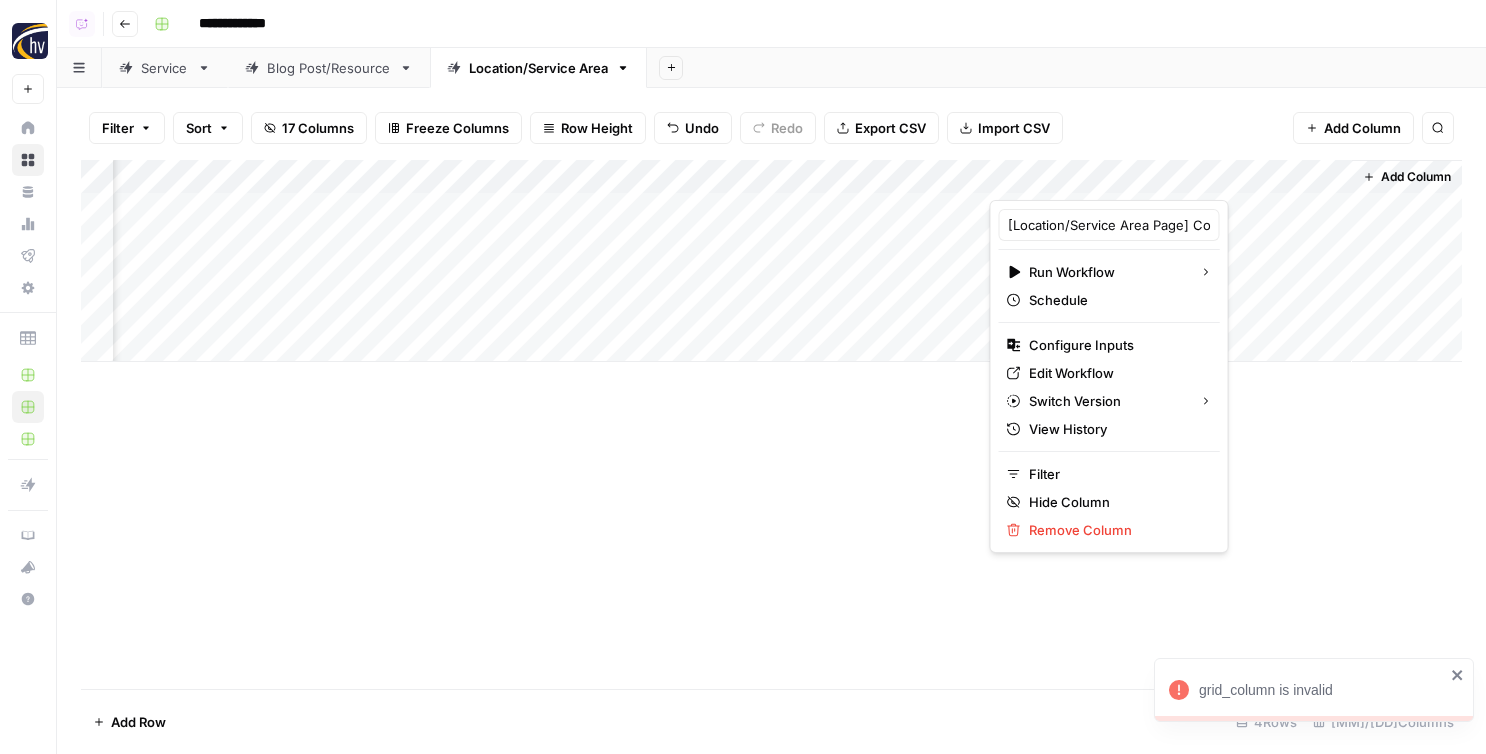 click on "Filter Sort 17 Columns Freeze Columns Row Height Undo Redo Export CSV Import CSV Add Column Search" at bounding box center (771, 128) 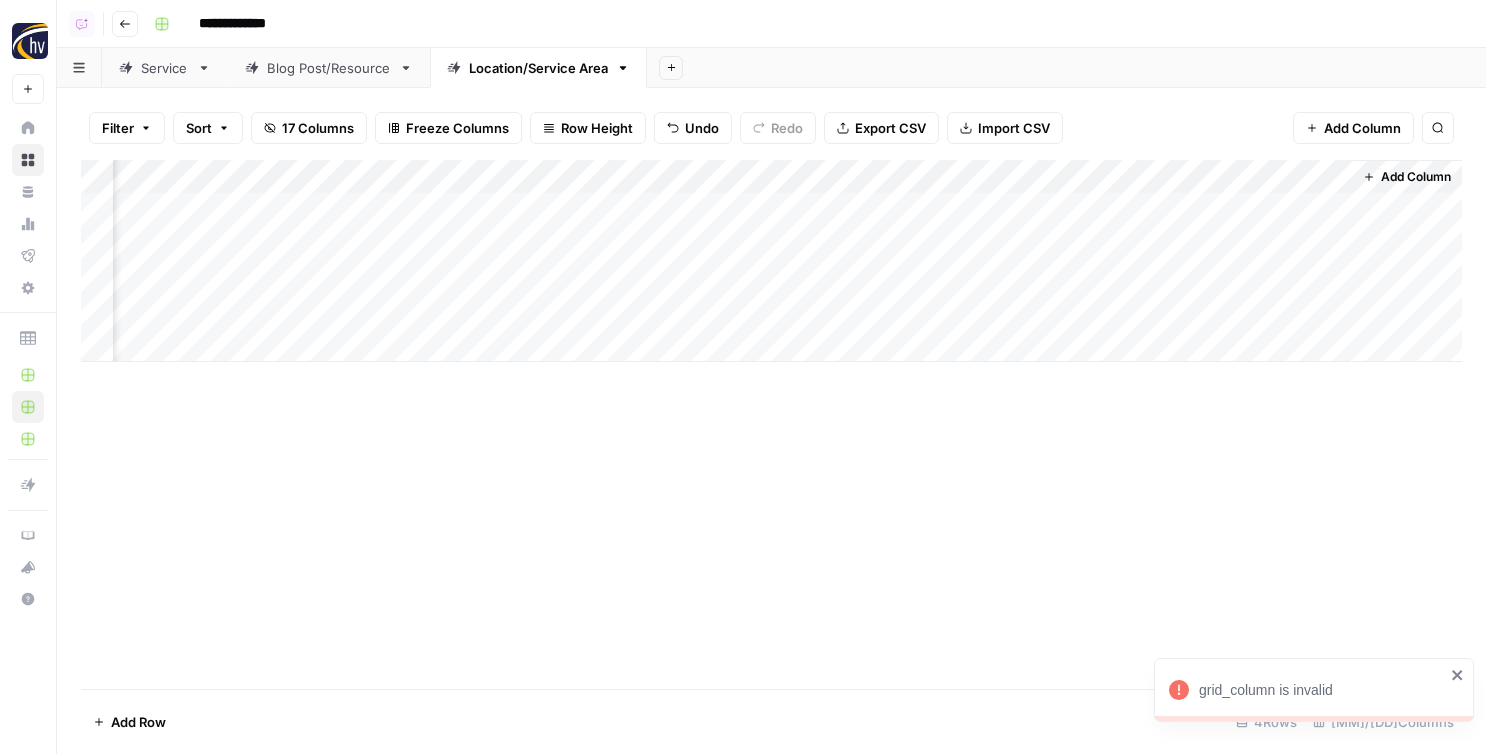 click on "Add Column" at bounding box center (771, 261) 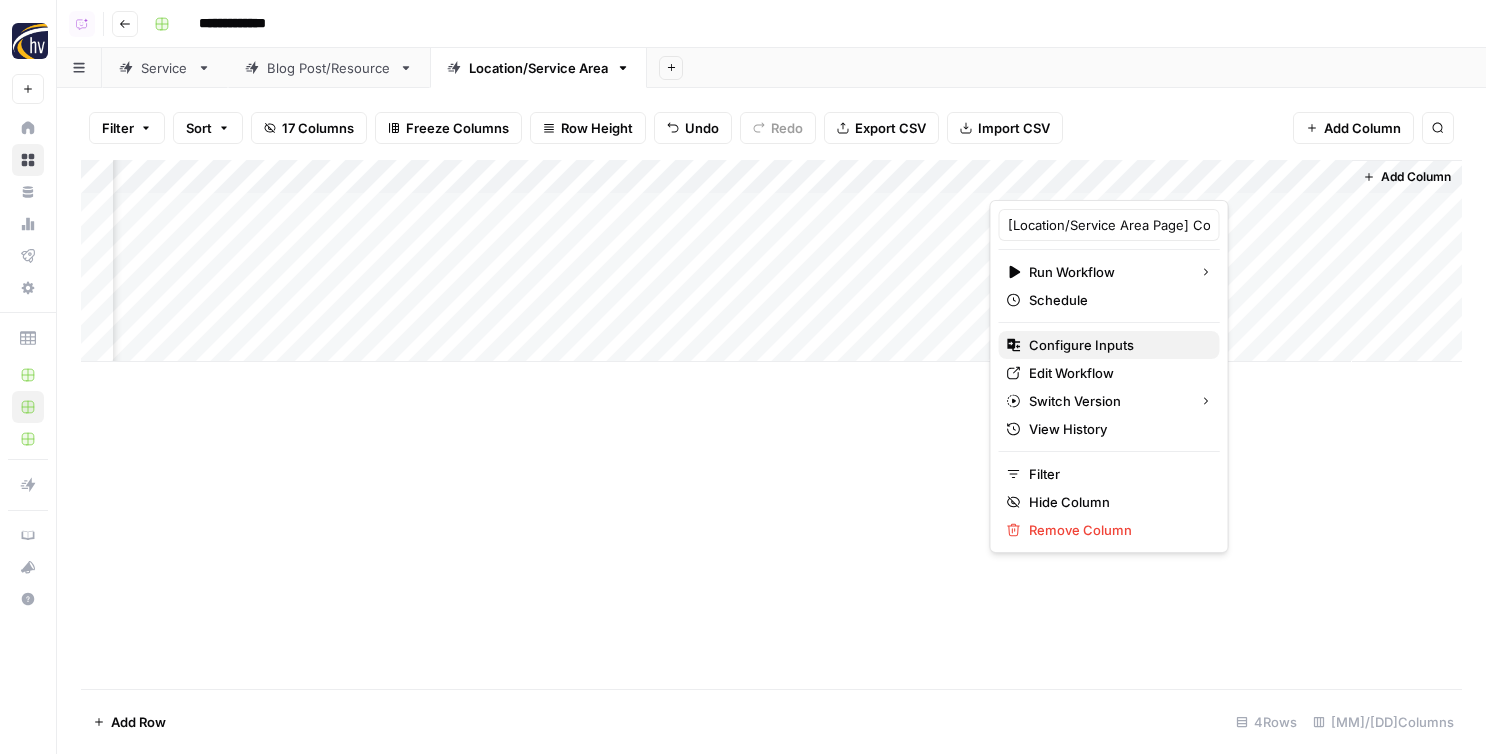 click on "Configure Inputs" at bounding box center (1116, 345) 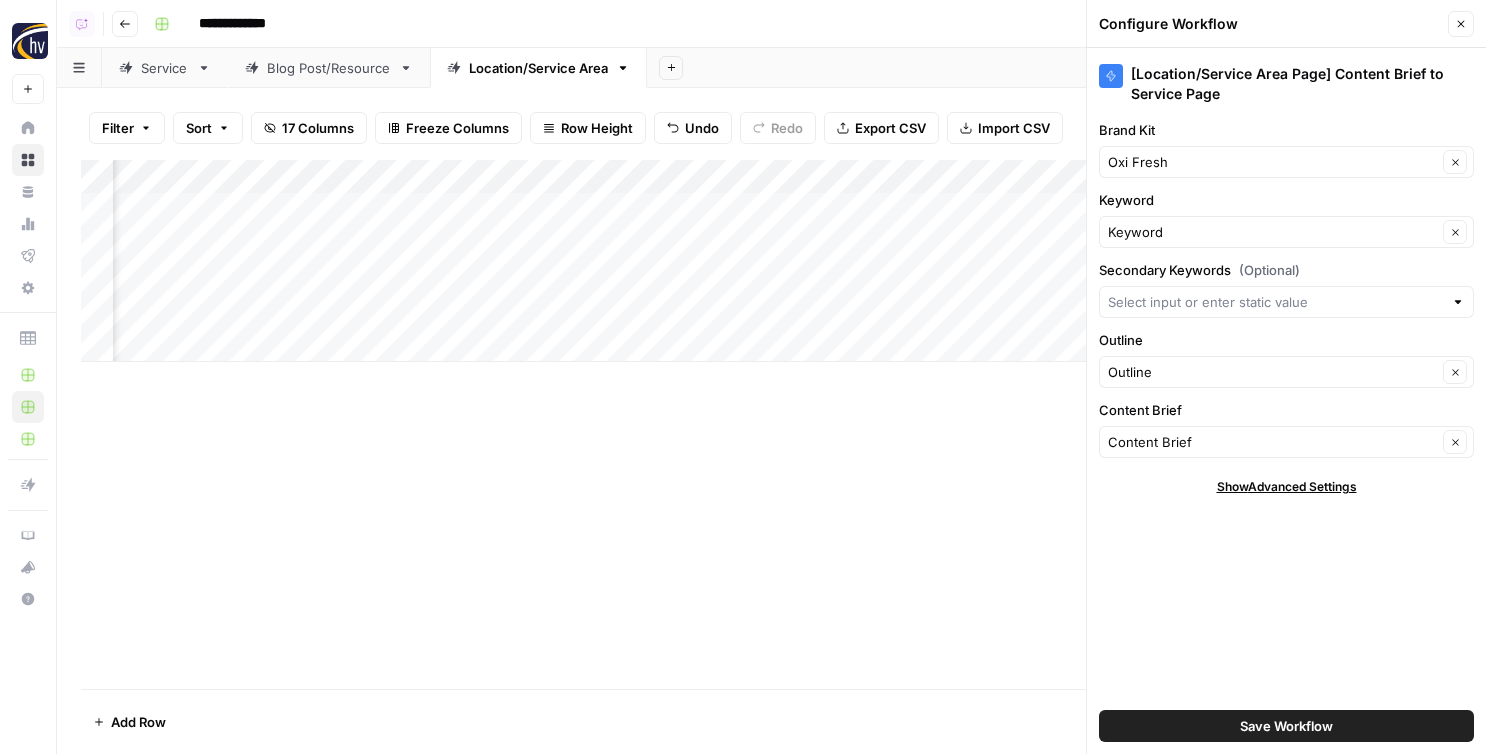 click on "Save Workflow" at bounding box center [1286, 726] 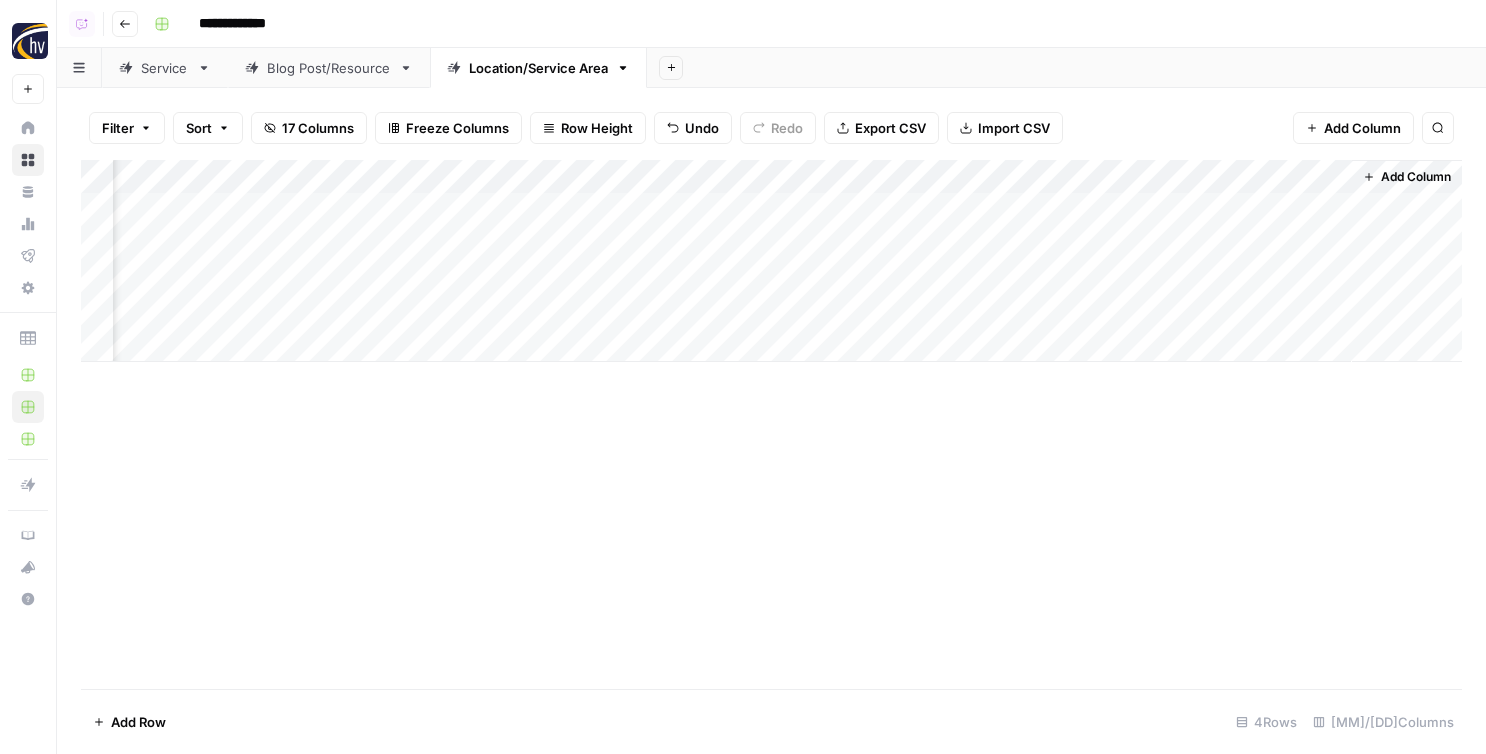 click on "Add Column" at bounding box center [771, 261] 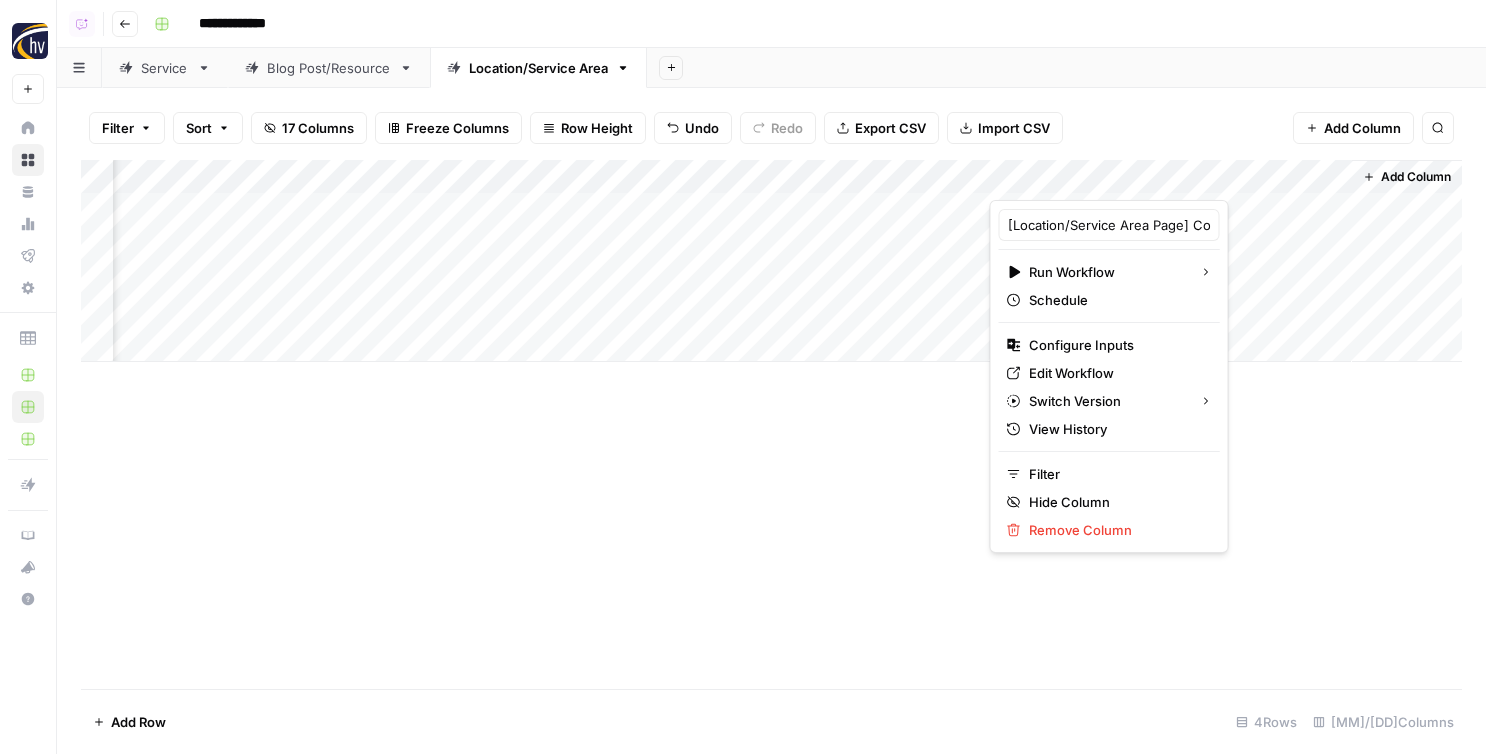 click on "Configure Inputs" at bounding box center [1116, 345] 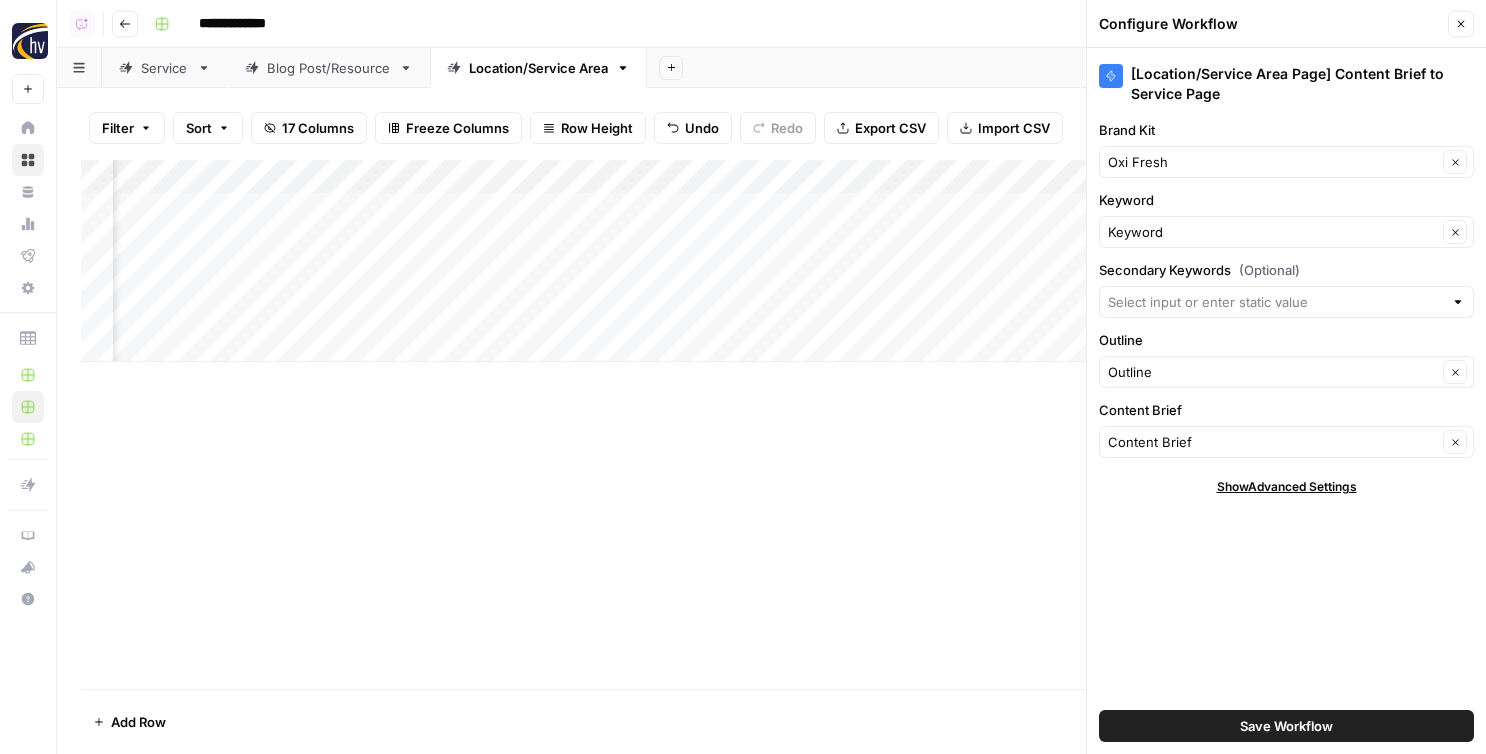 click on "Save Workflow" at bounding box center [1286, 726] 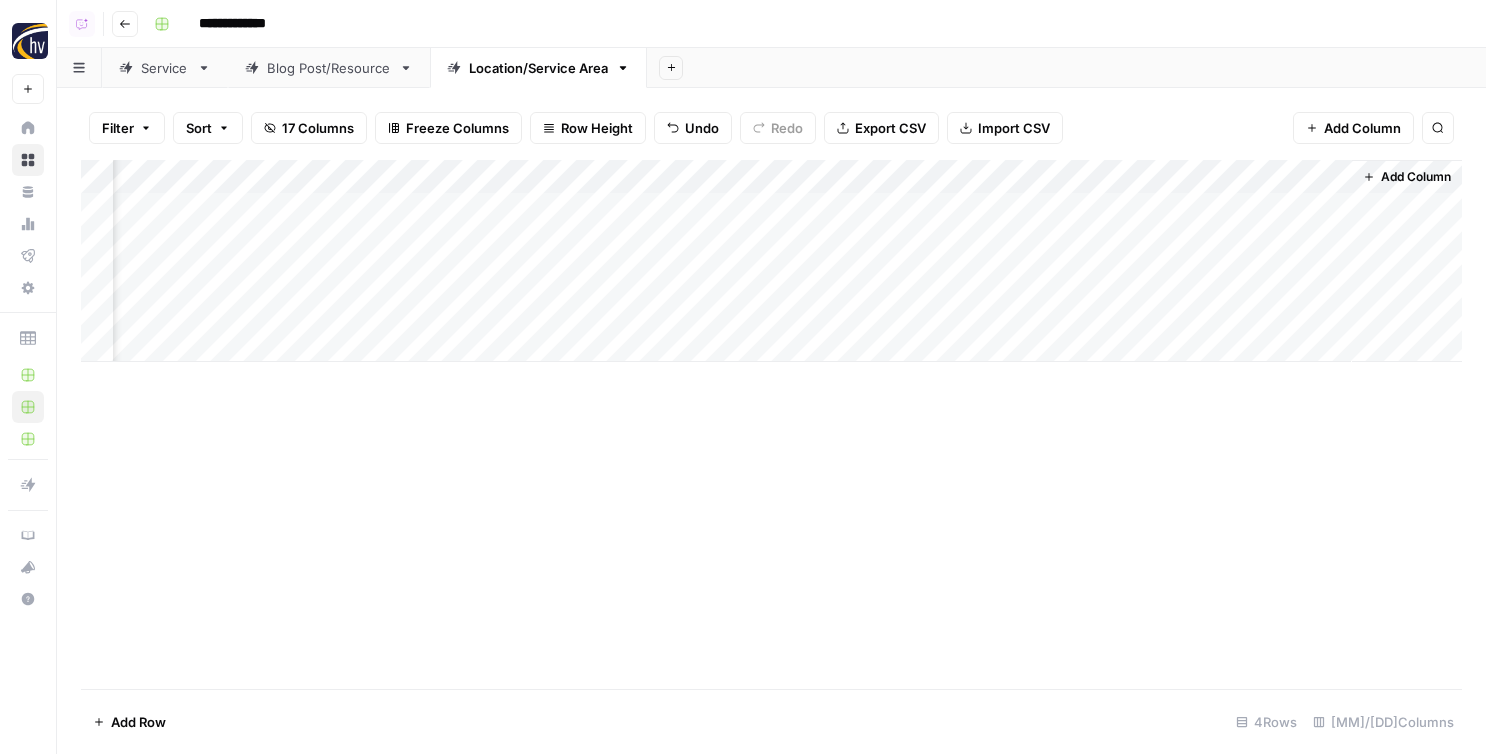 click on "Add Column" at bounding box center [771, 261] 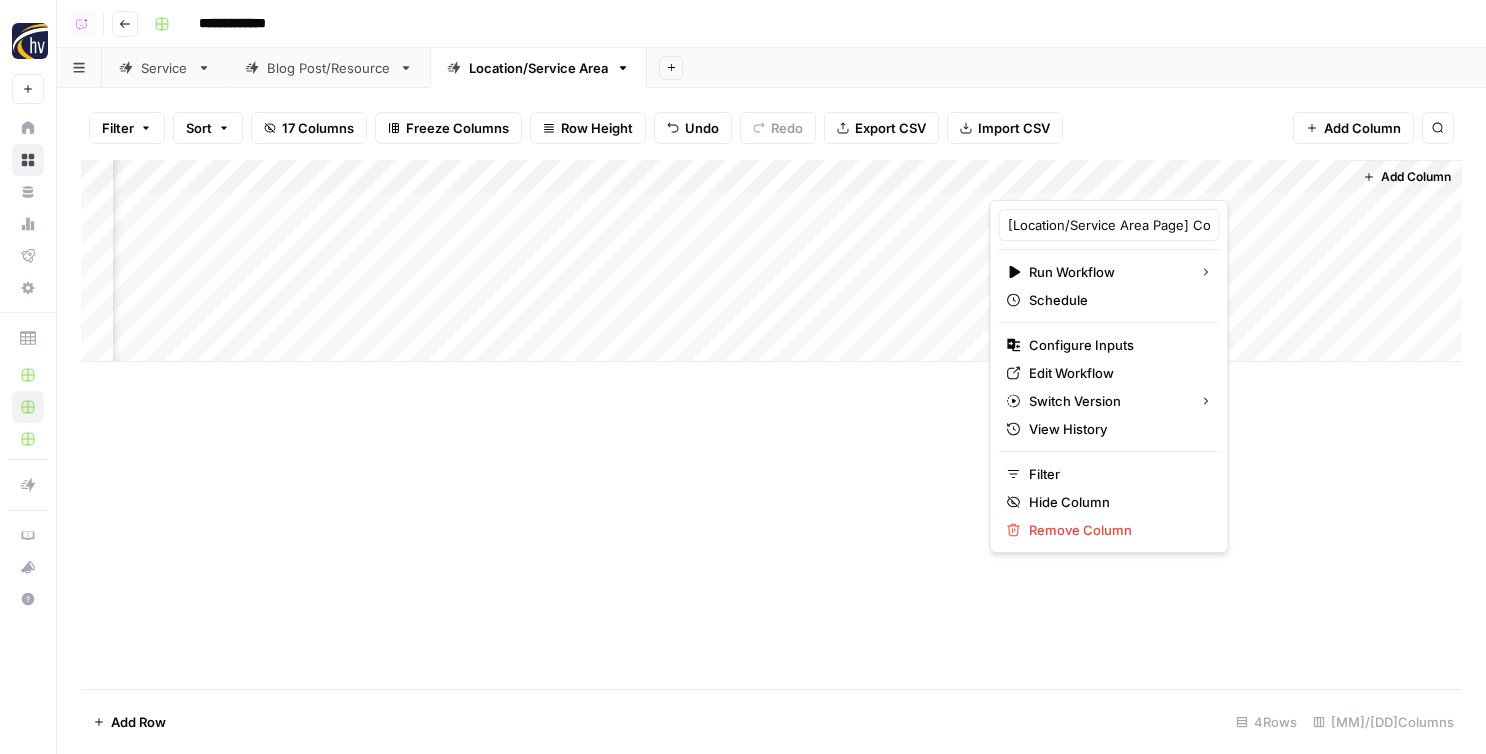click on "Filter Sort 17 Columns Freeze Columns Row Height Undo Redo Export CSV Import CSV Add Column Search" at bounding box center [771, 128] 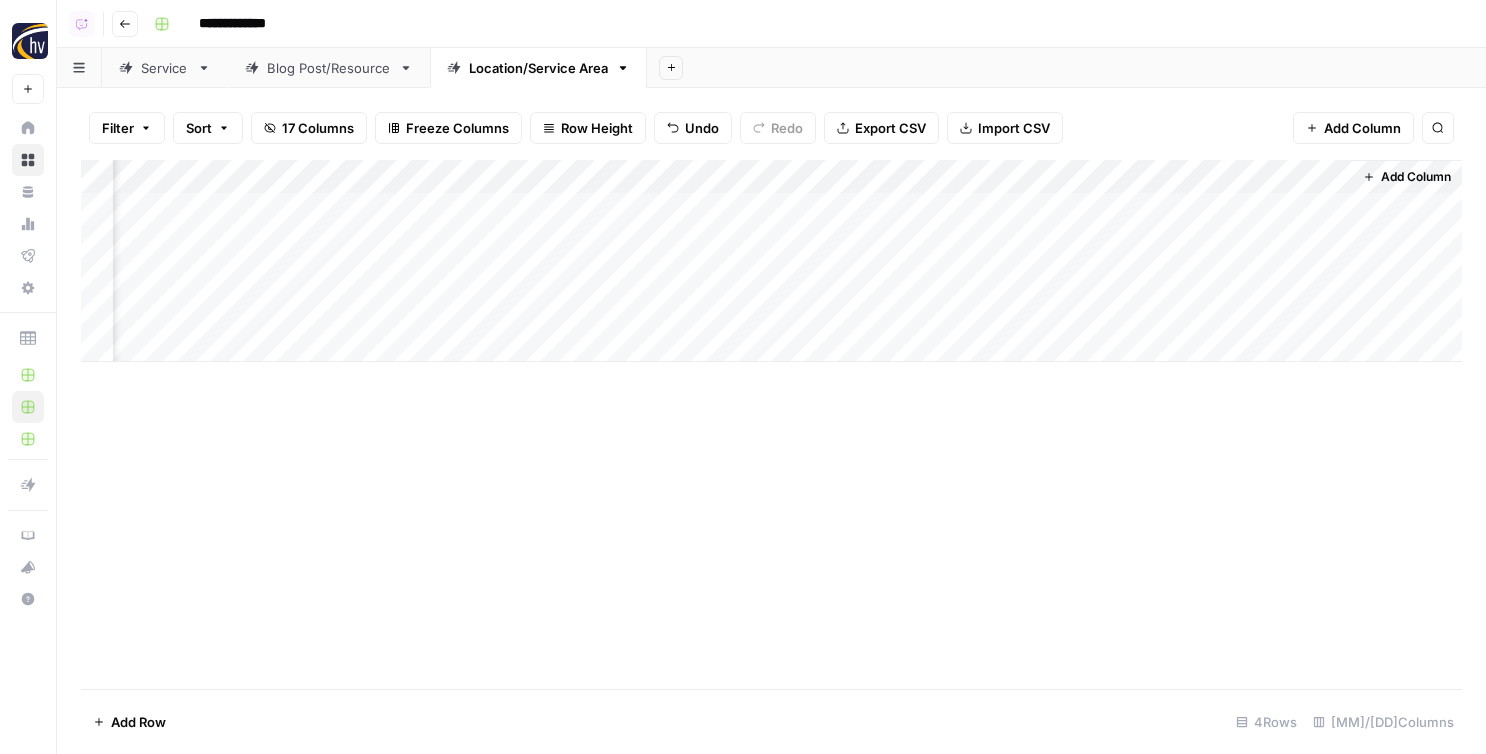 click on "Add Column" at bounding box center (1407, 177) 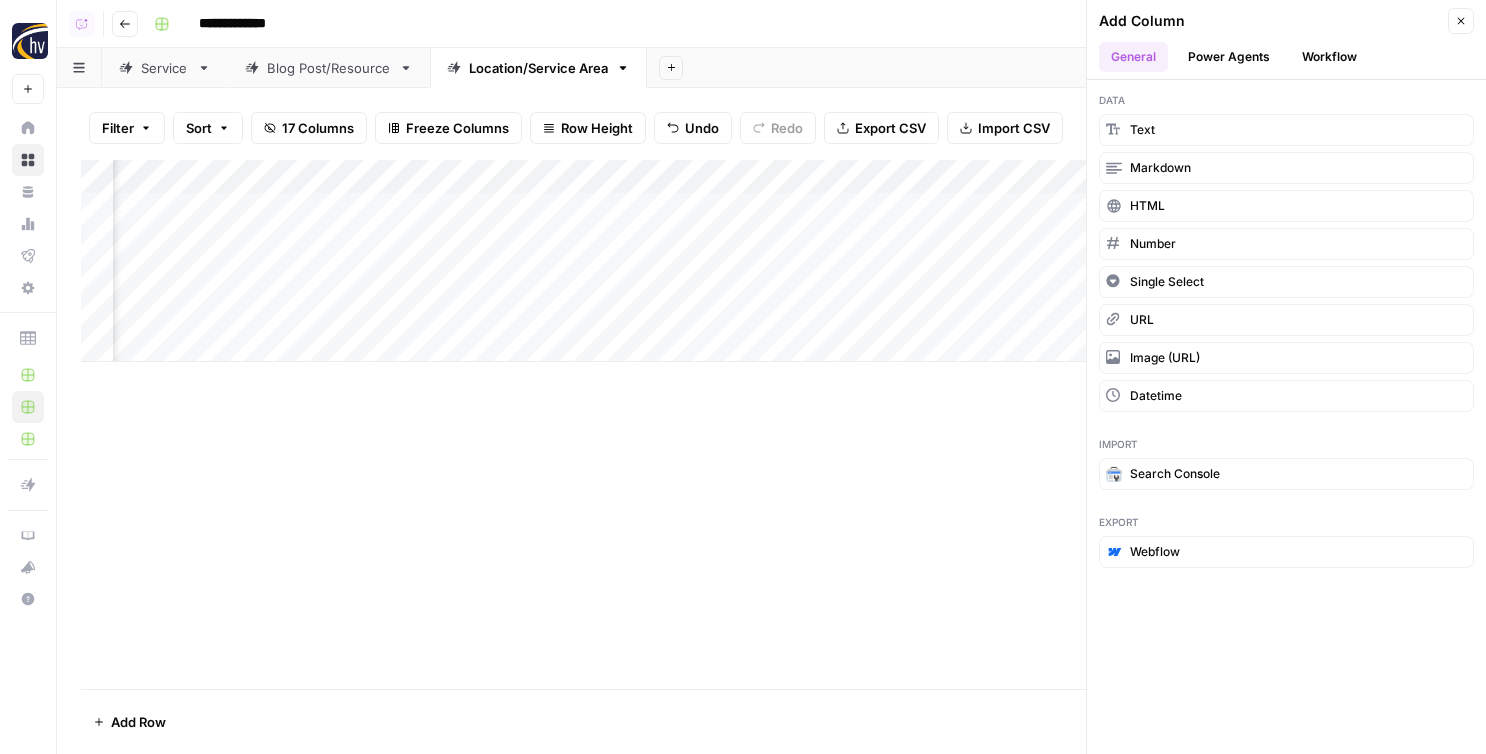 click on "Workflow" at bounding box center [1329, 57] 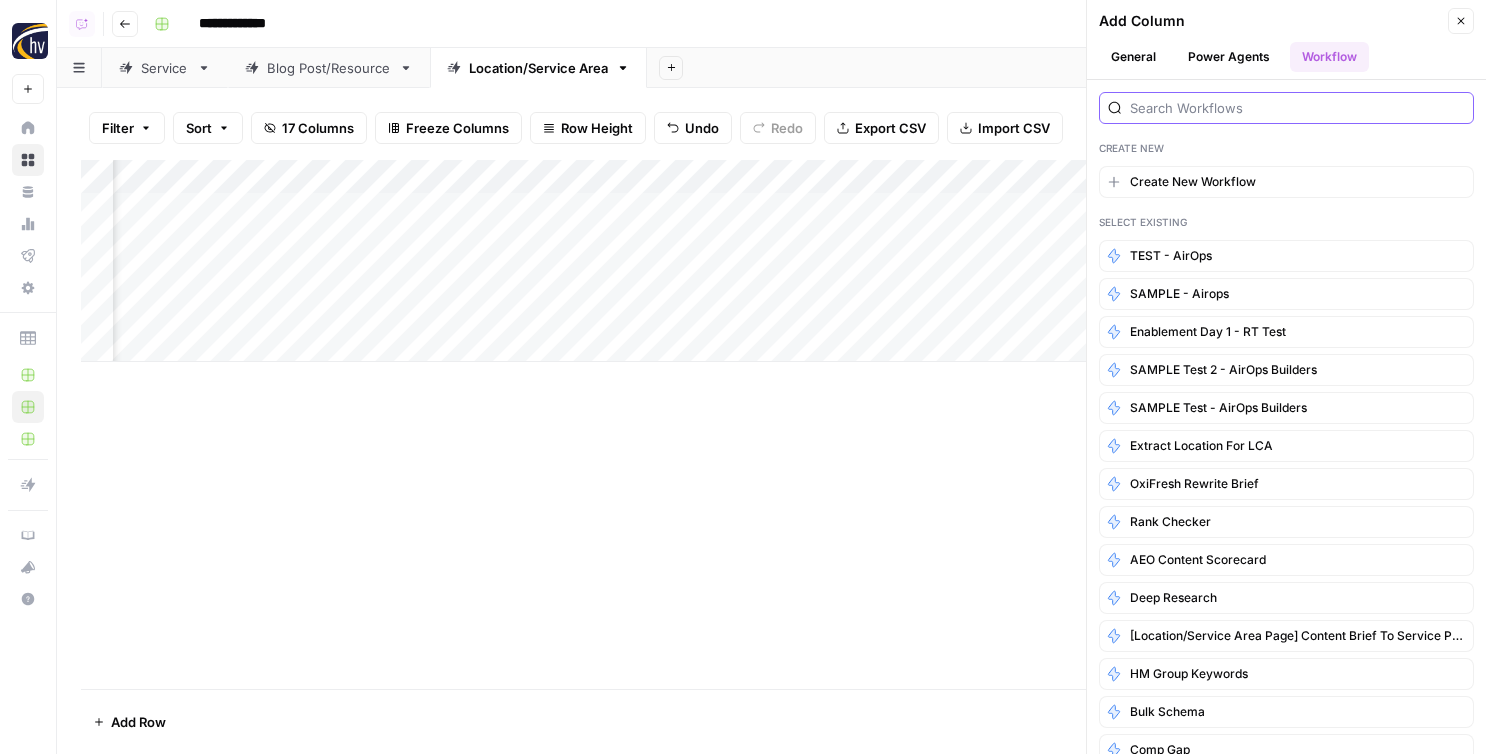 click at bounding box center [1297, 108] 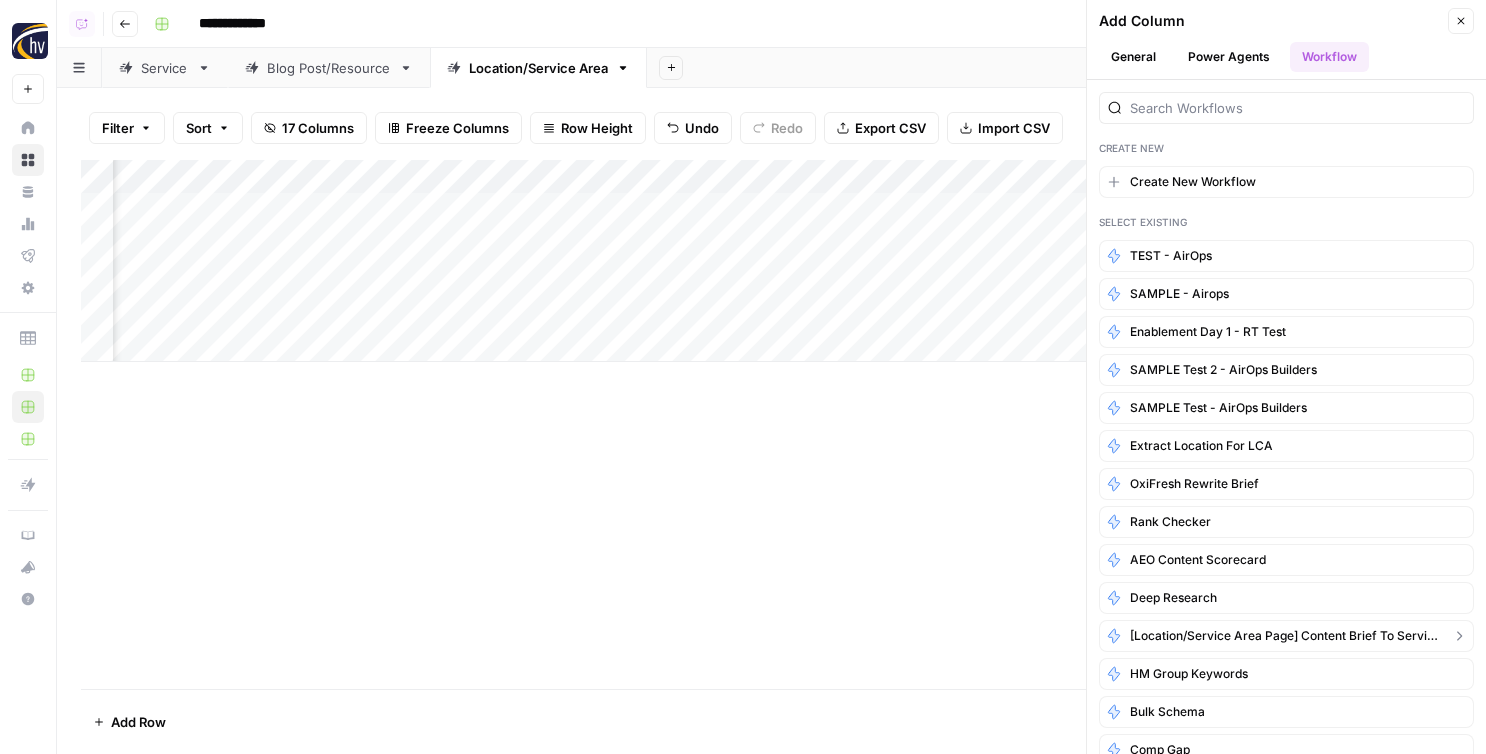 click on "[Location/Service Area Page] Content Brief to Service Page" at bounding box center (1286, 636) 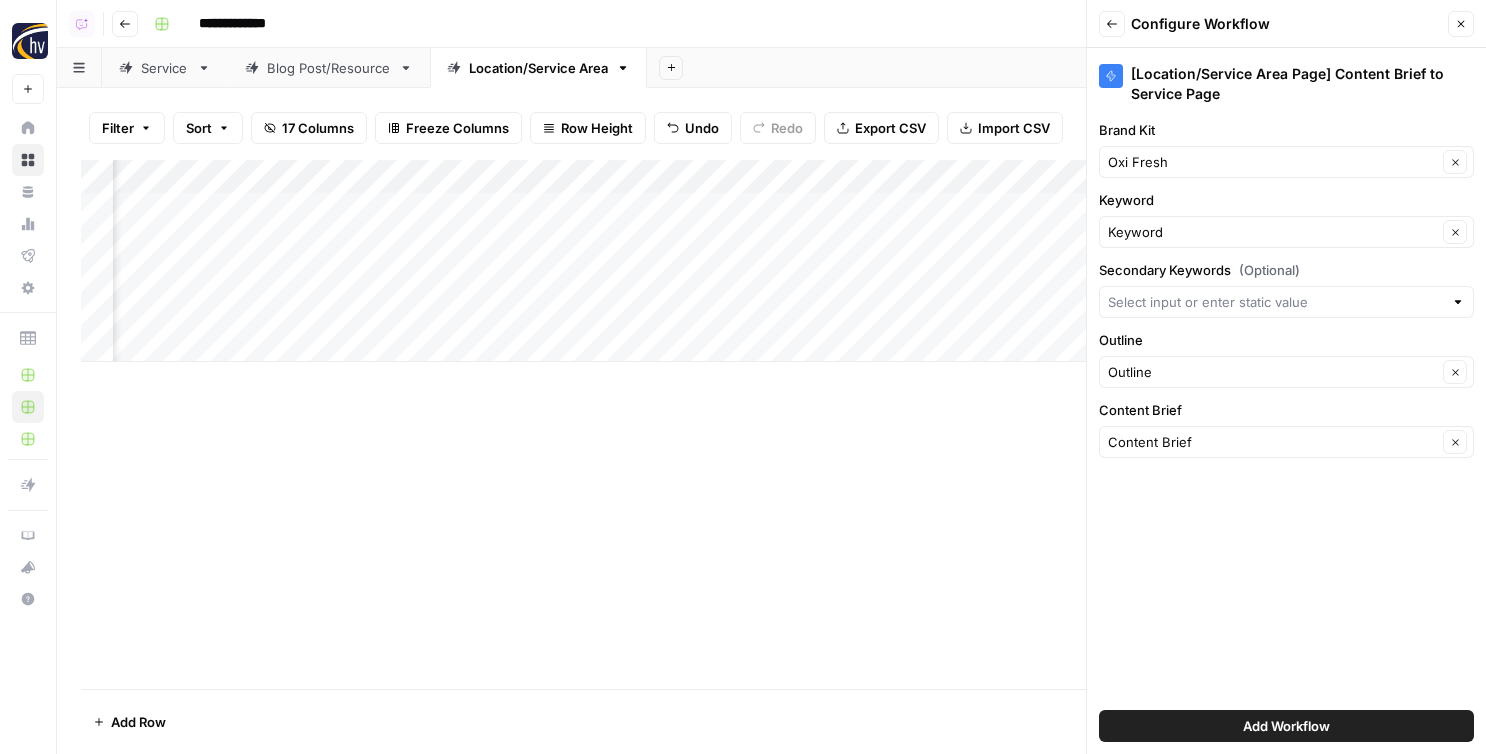 click on "Add Workflow" at bounding box center (1286, 726) 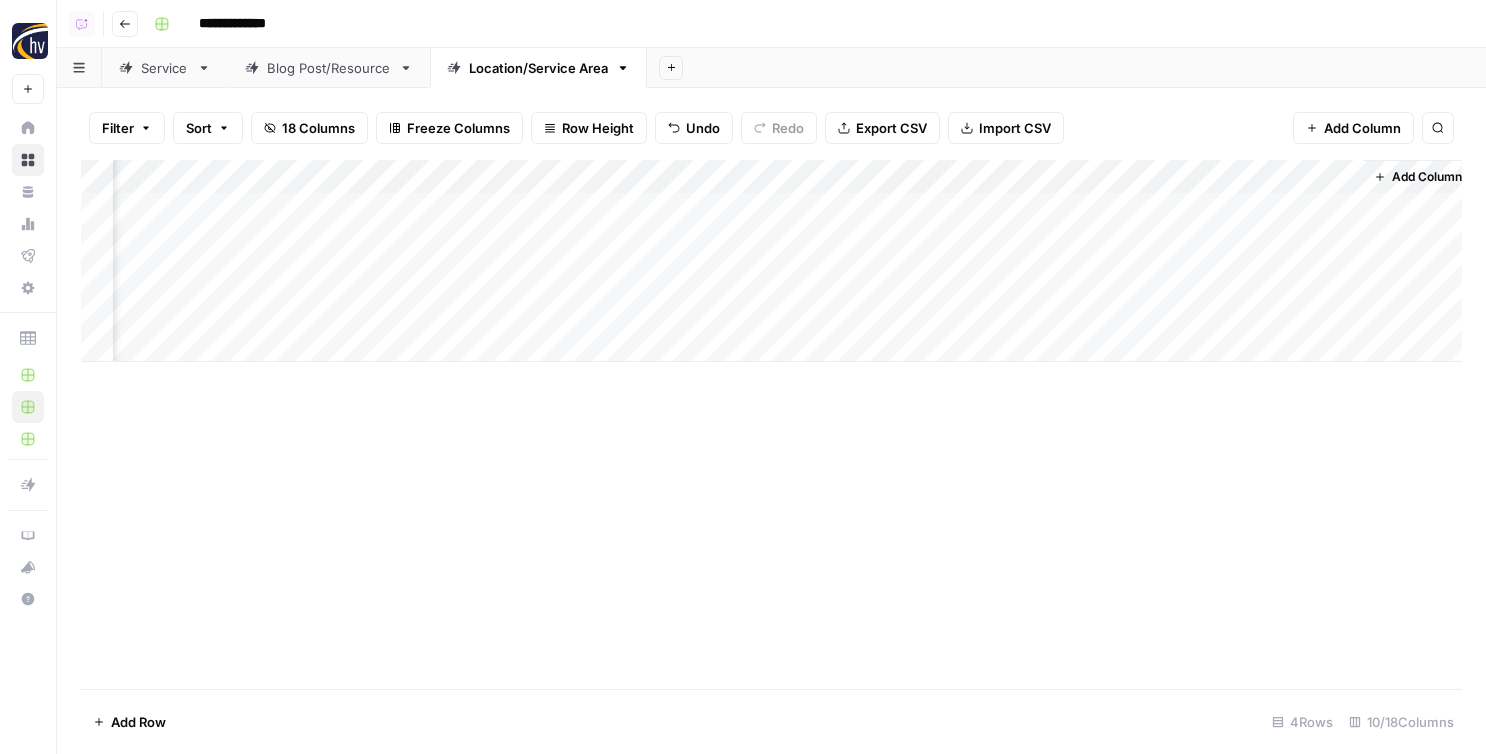 scroll, scrollTop: 0, scrollLeft: 563, axis: horizontal 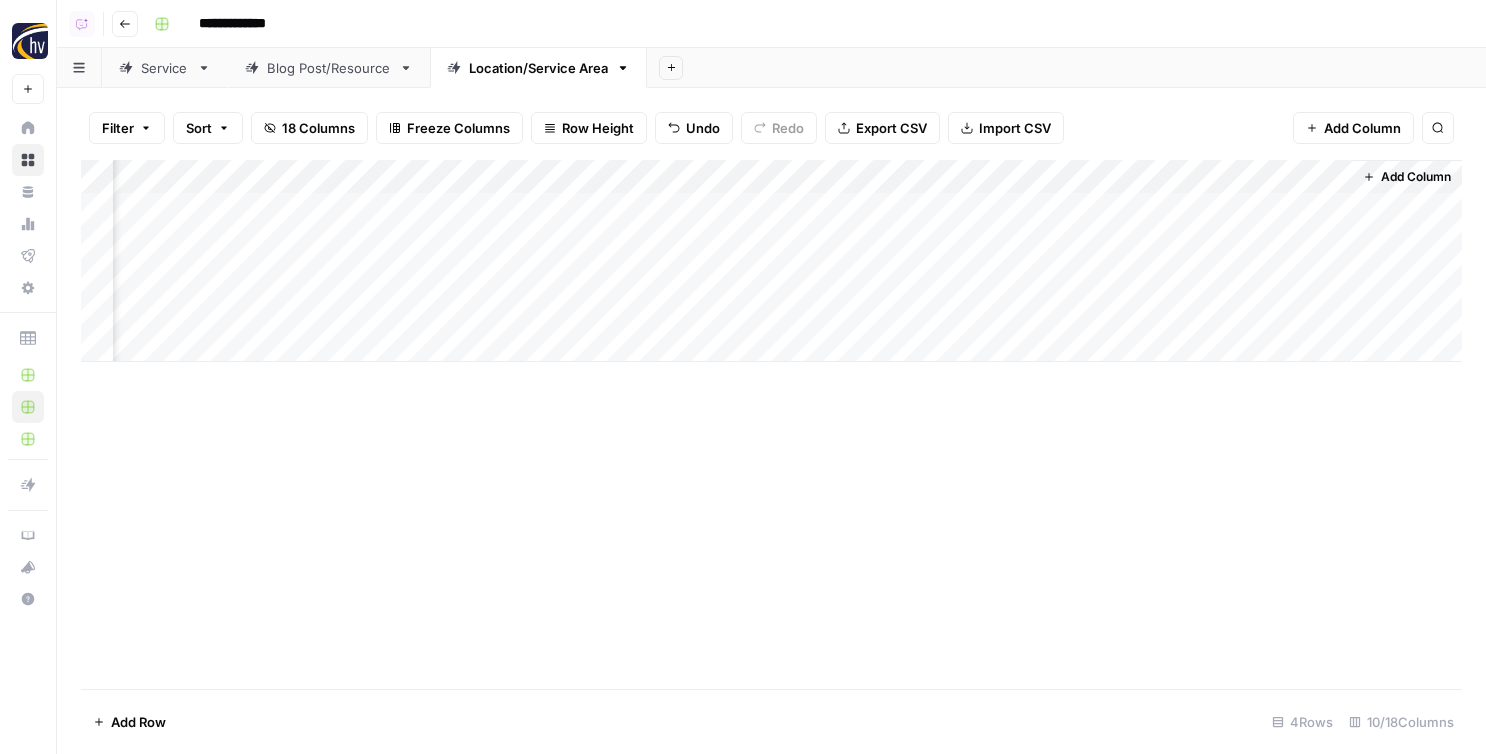 click on "Add Column" at bounding box center [771, 261] 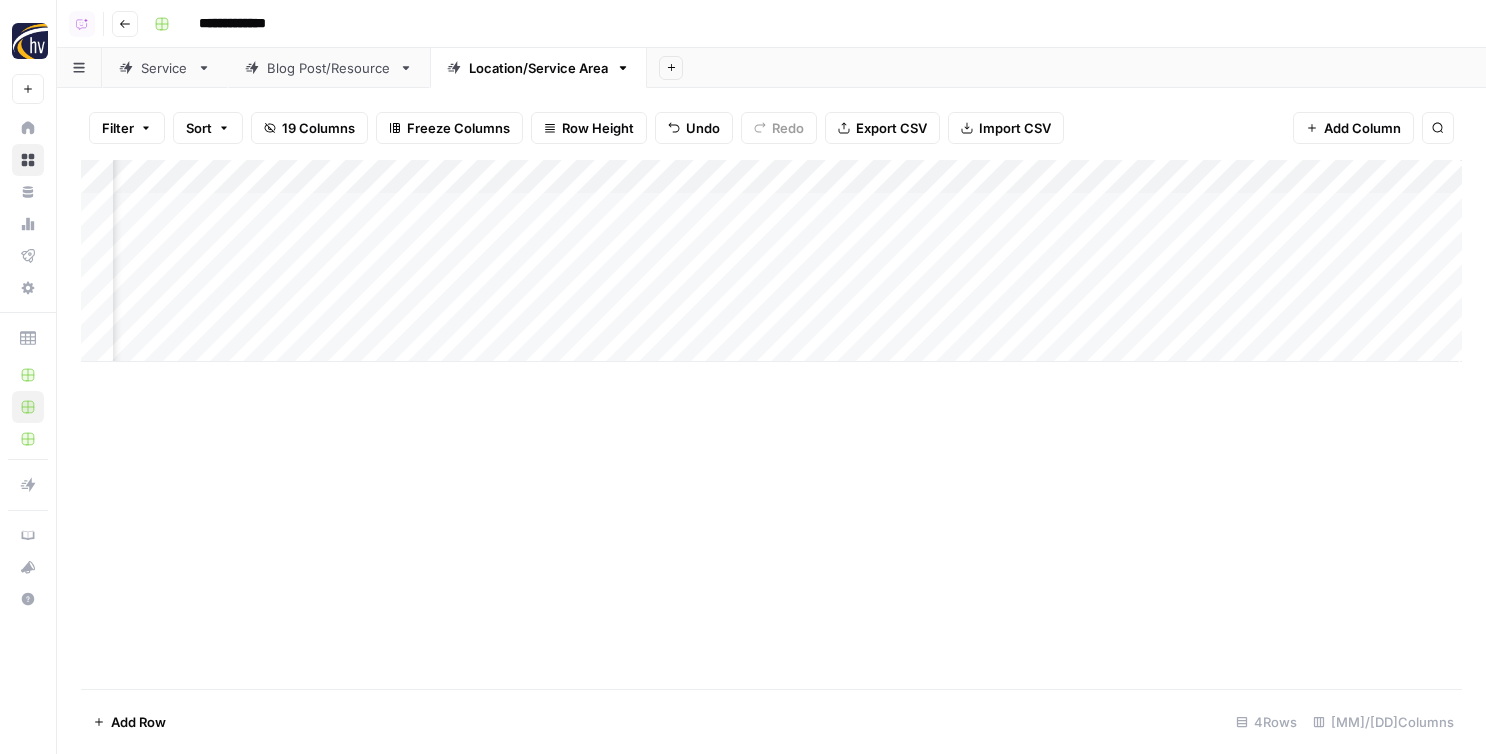 scroll, scrollTop: 0, scrollLeft: 743, axis: horizontal 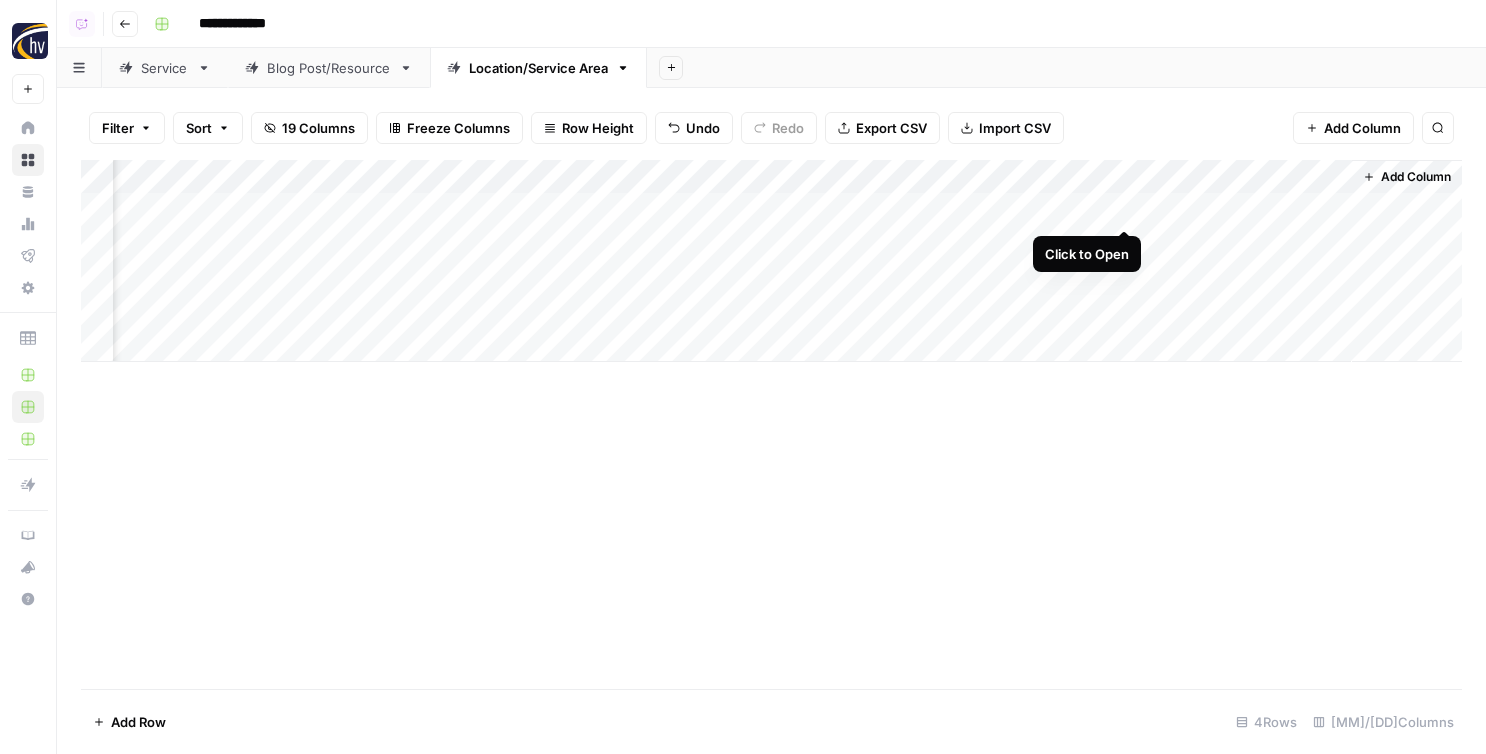 click on "Add Column" at bounding box center [771, 261] 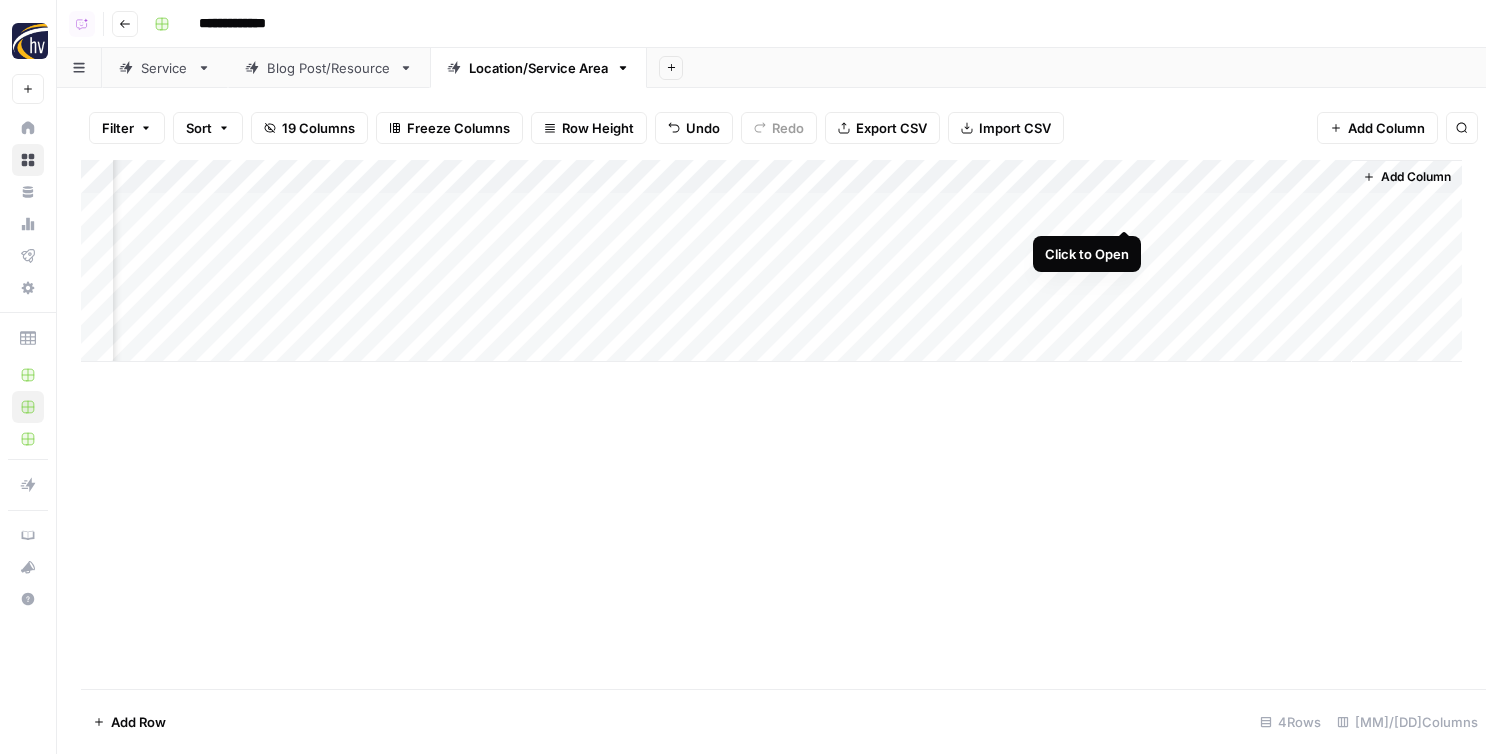scroll, scrollTop: 0, scrollLeft: 728, axis: horizontal 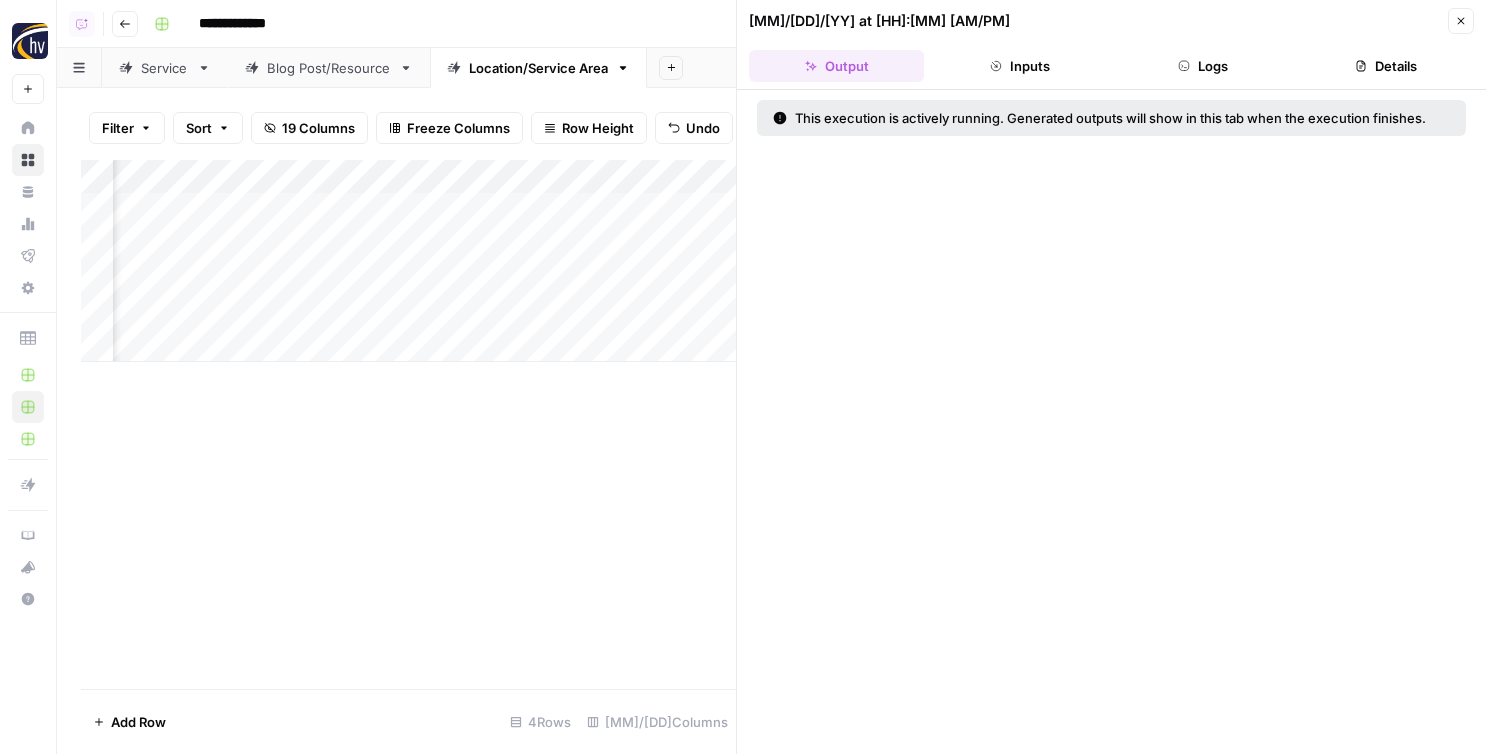 click on "Logs" at bounding box center [1203, 66] 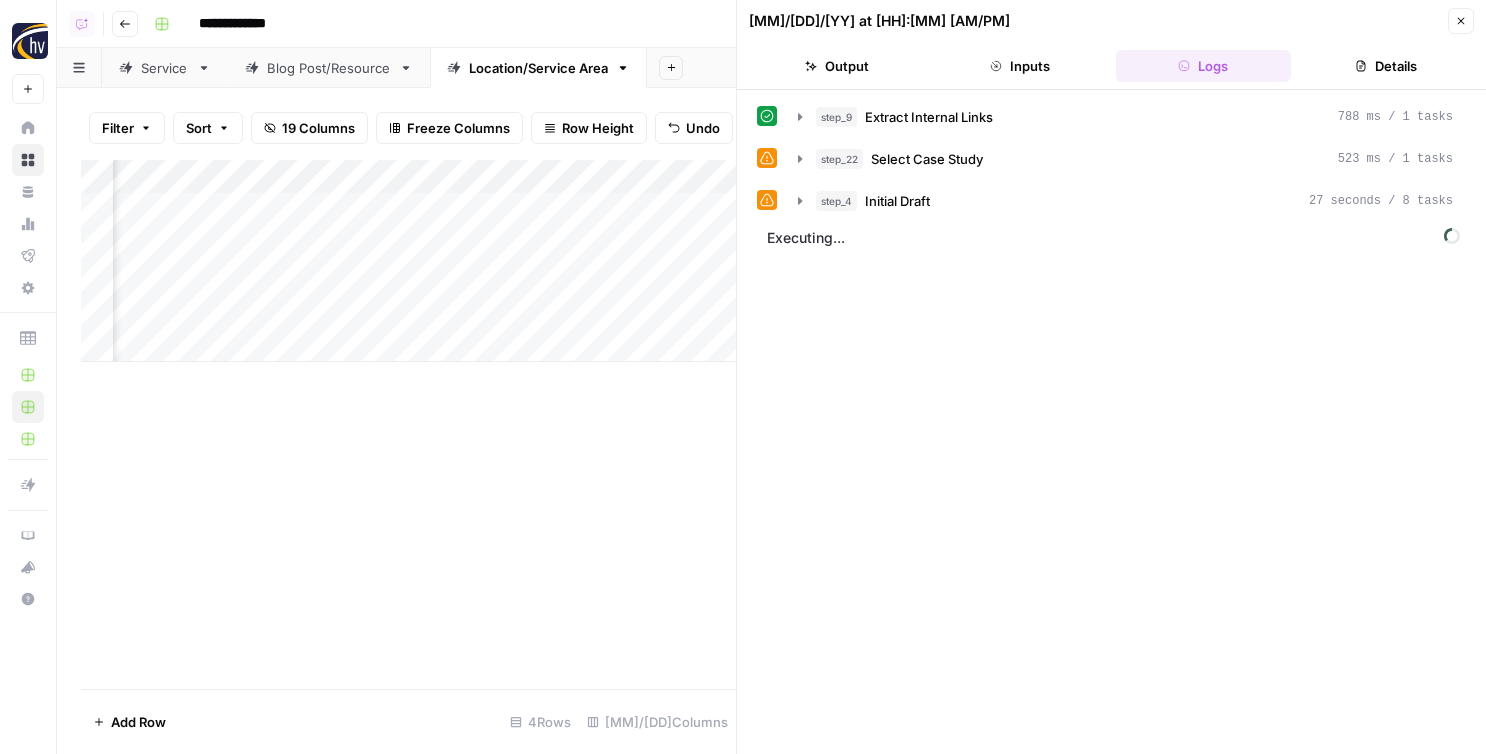 click on "step_4 Initial Draft 27 seconds / 8 tasks" at bounding box center (1134, 201) 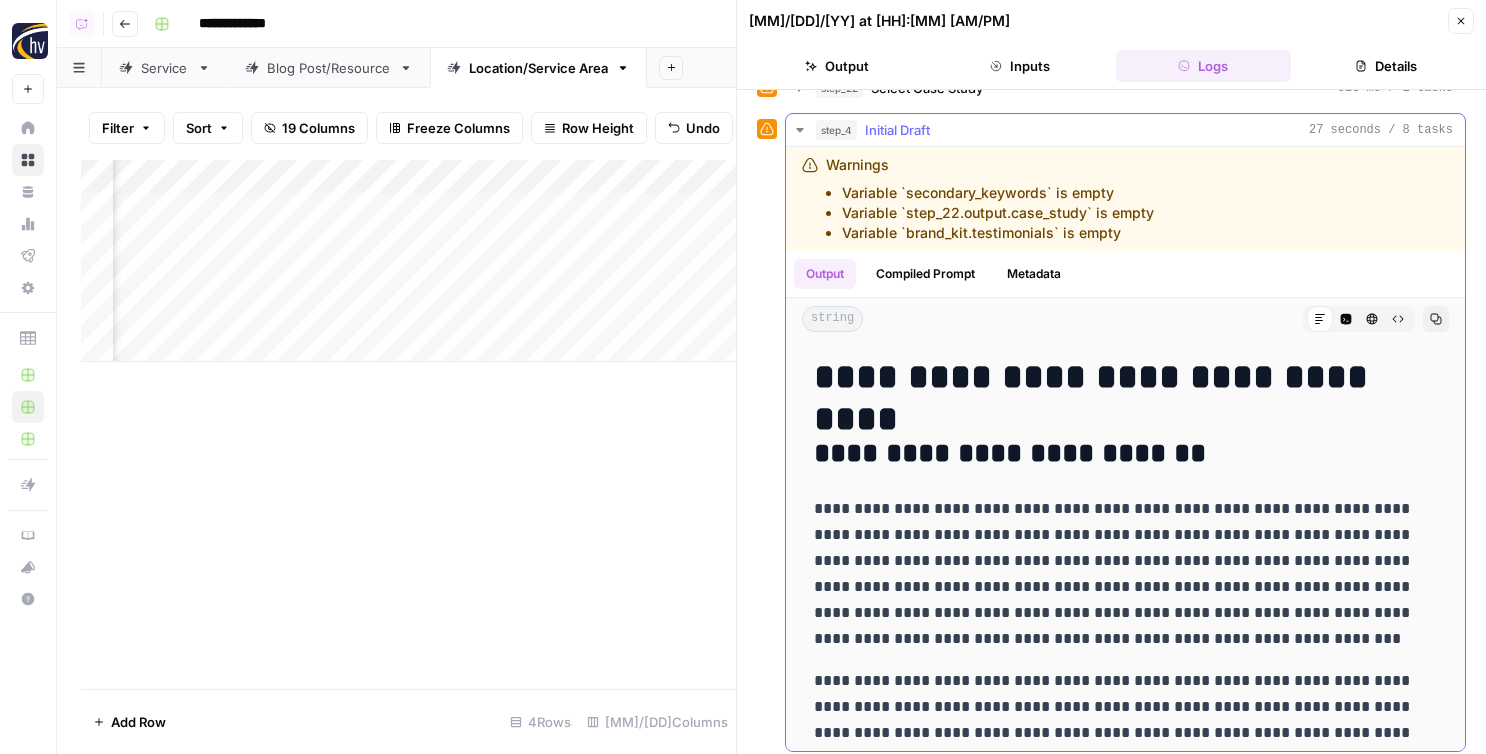 scroll, scrollTop: 115, scrollLeft: 0, axis: vertical 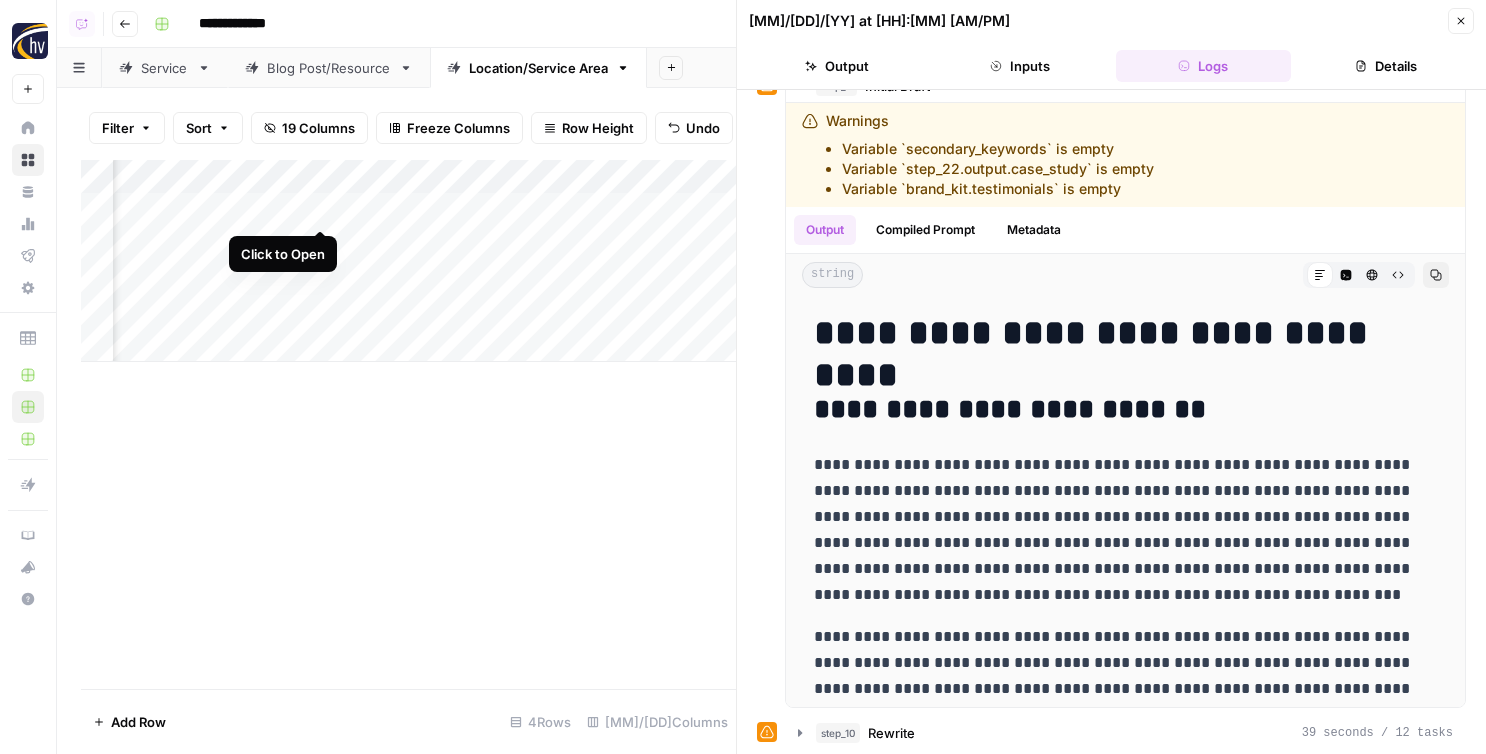 click on "Add Column" at bounding box center [408, 261] 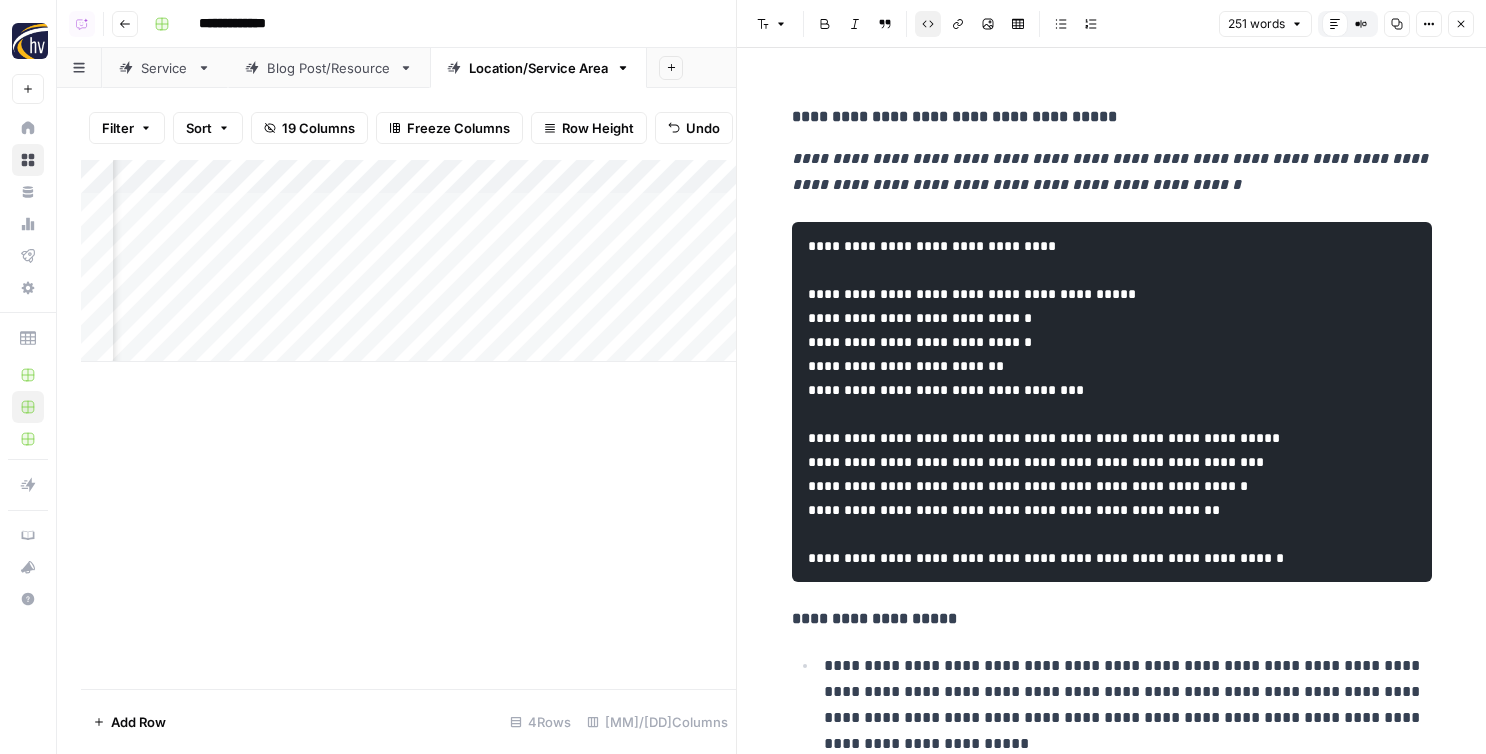 drag, startPoint x: 1196, startPoint y: 401, endPoint x: 842, endPoint y: 288, distance: 371.5979 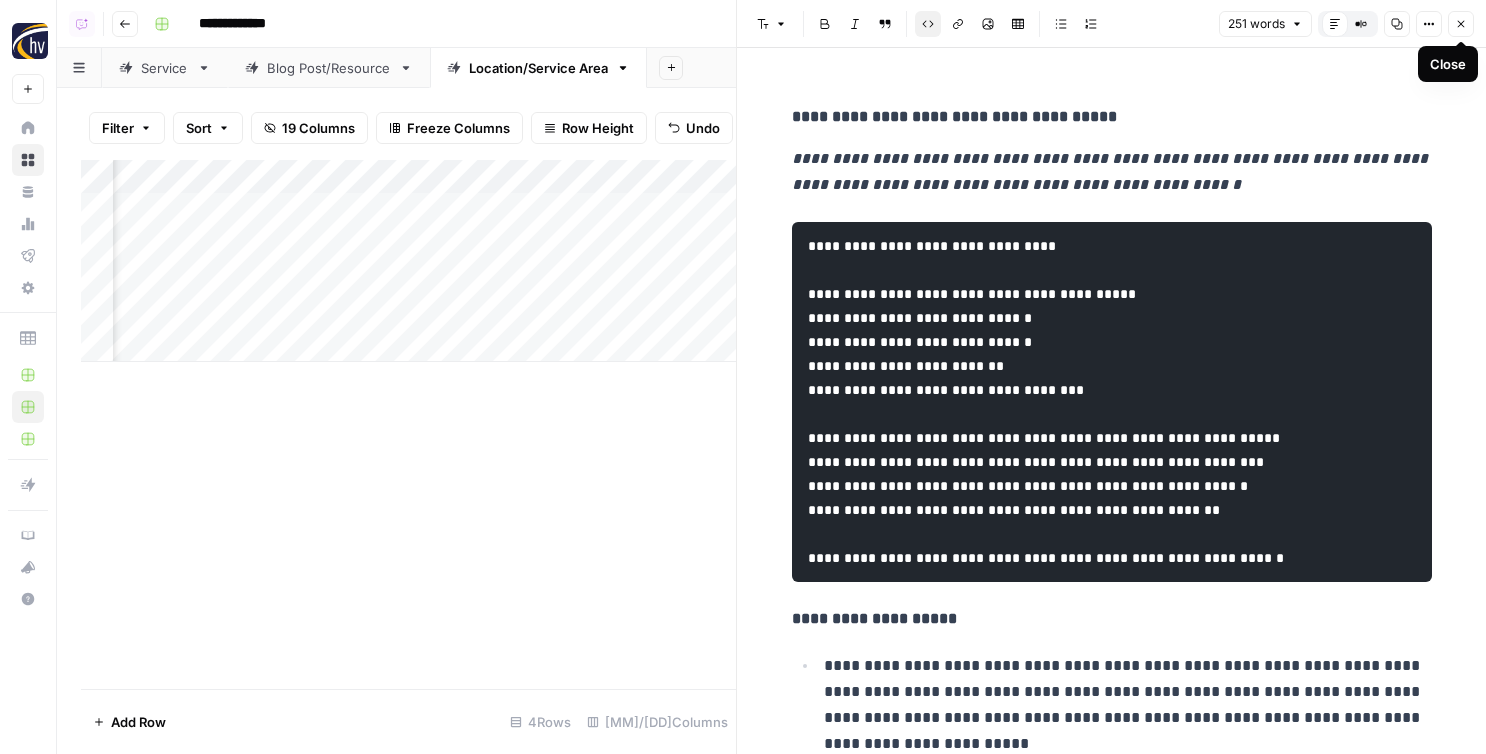 click on "Close" at bounding box center [1461, 24] 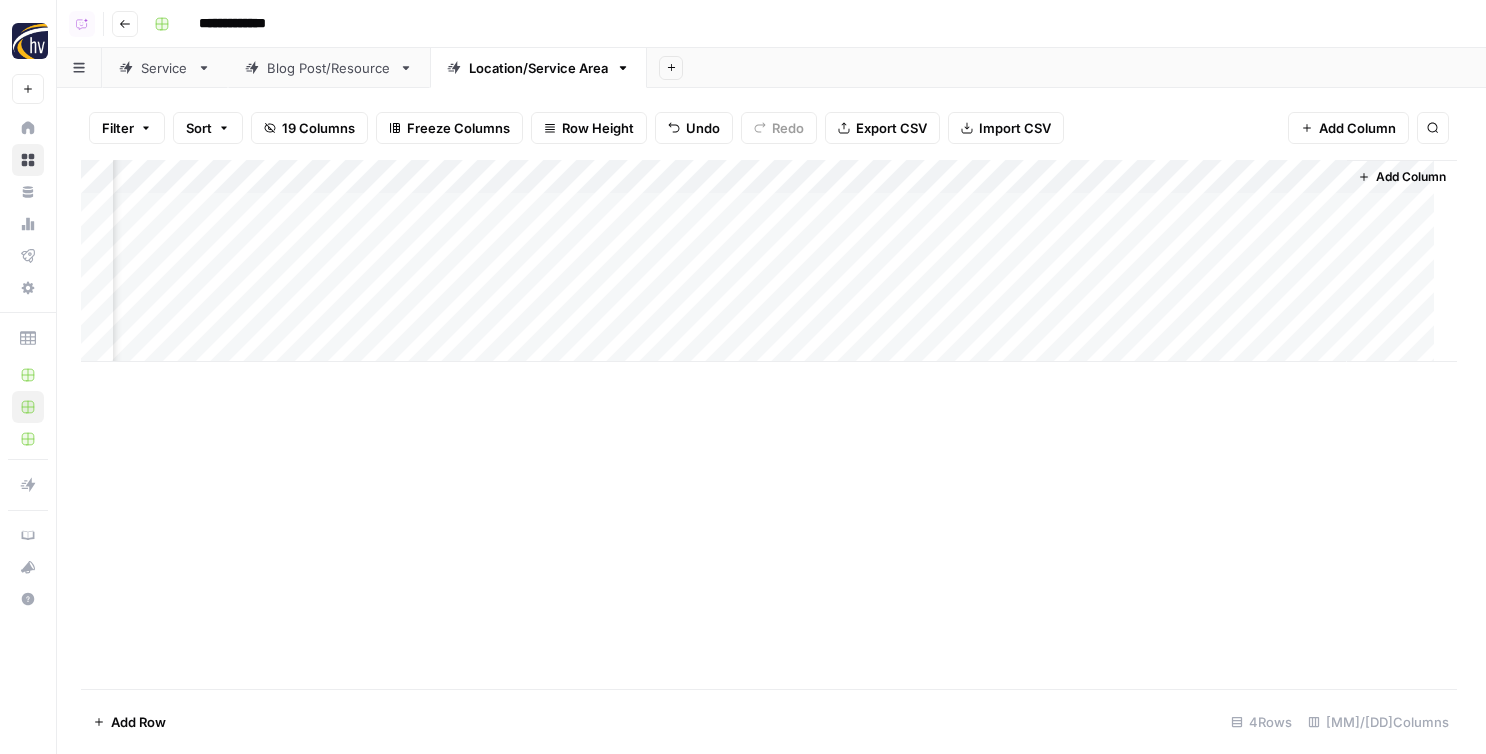 scroll, scrollTop: 0, scrollLeft: 719, axis: horizontal 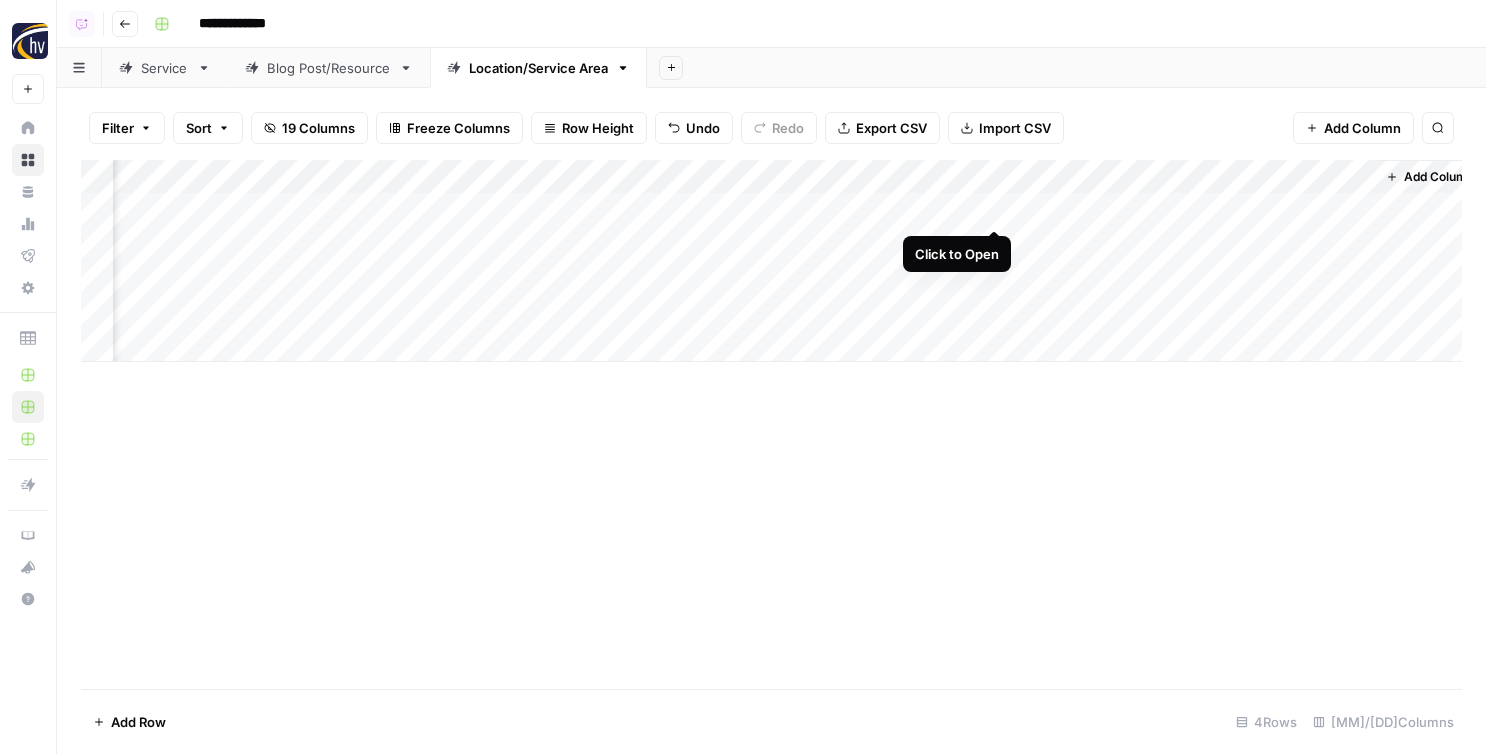 click on "Add Column" at bounding box center [771, 261] 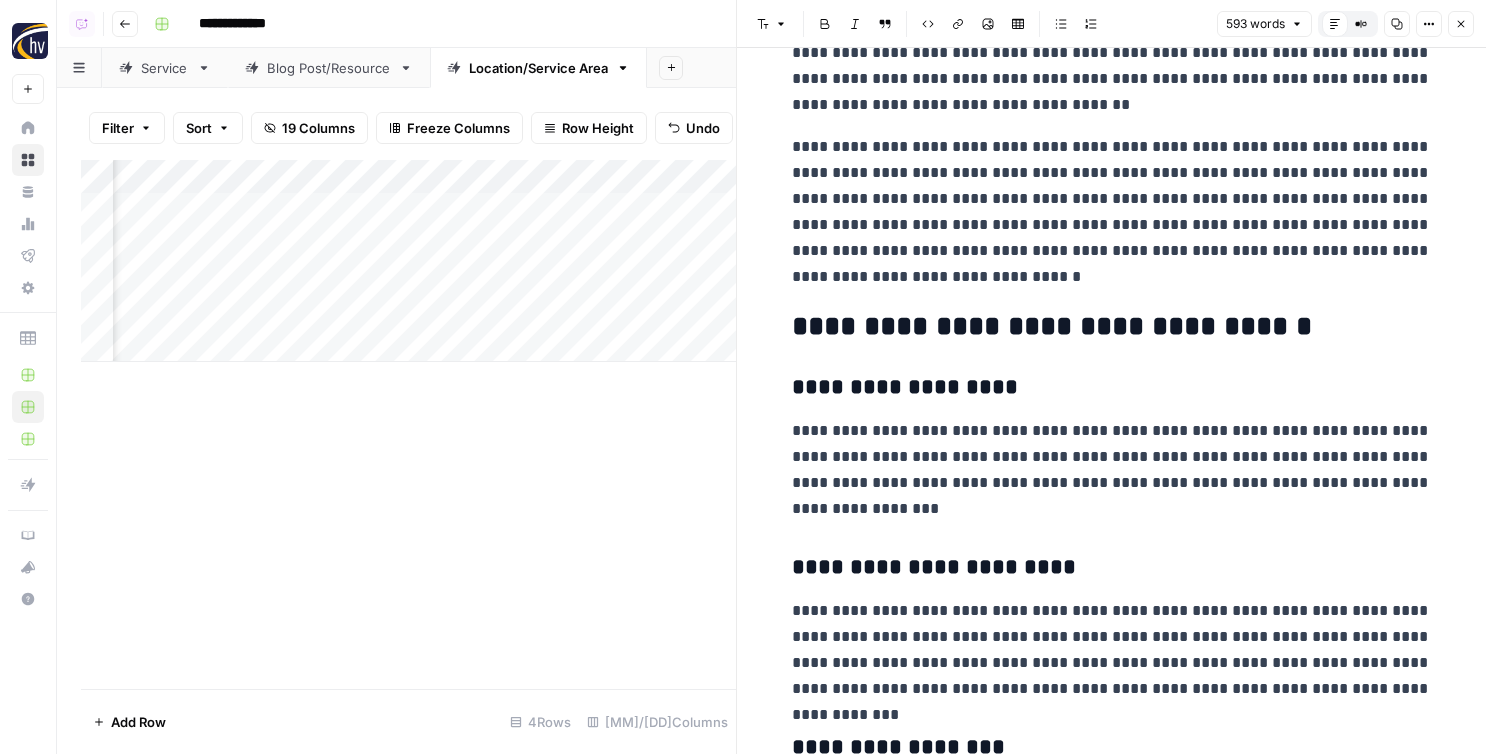 scroll, scrollTop: 0, scrollLeft: 0, axis: both 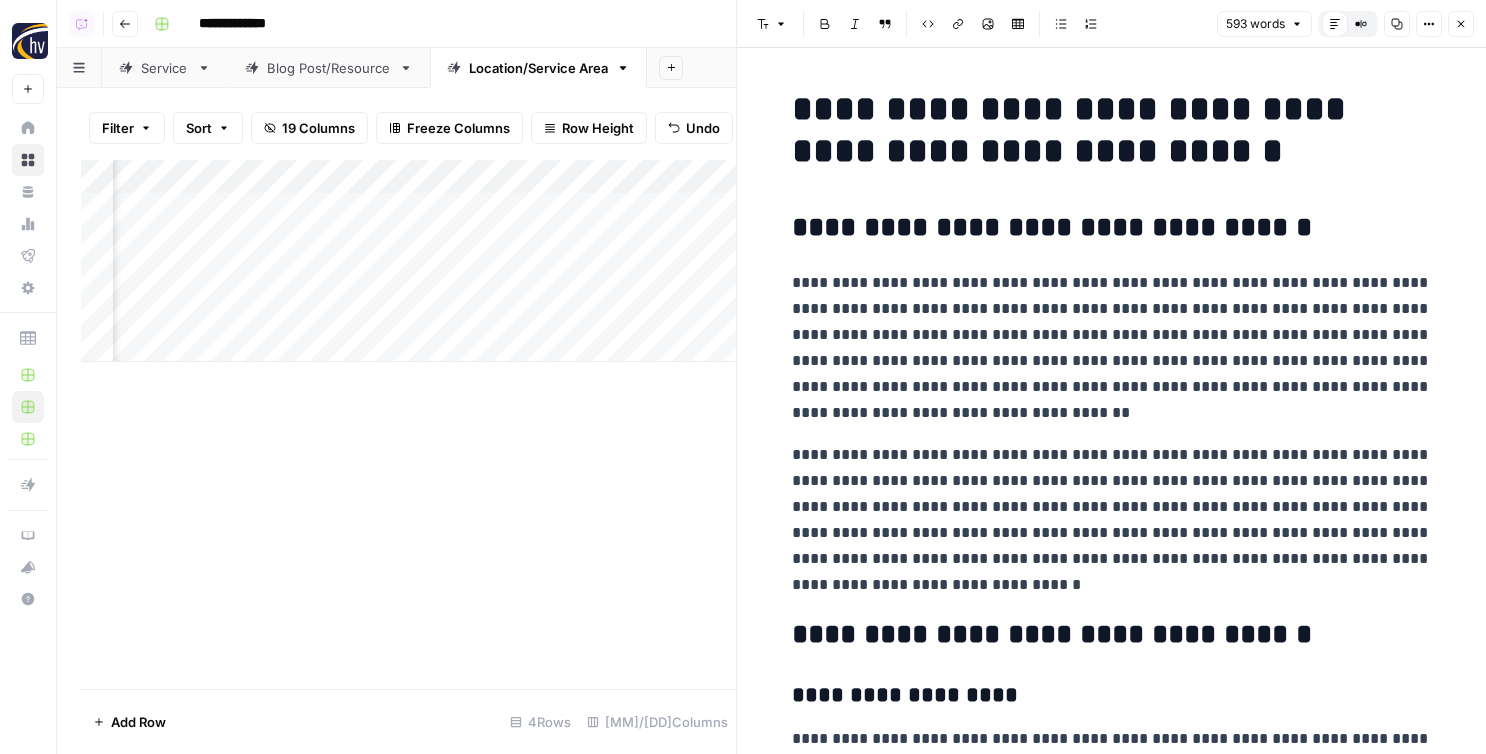 click 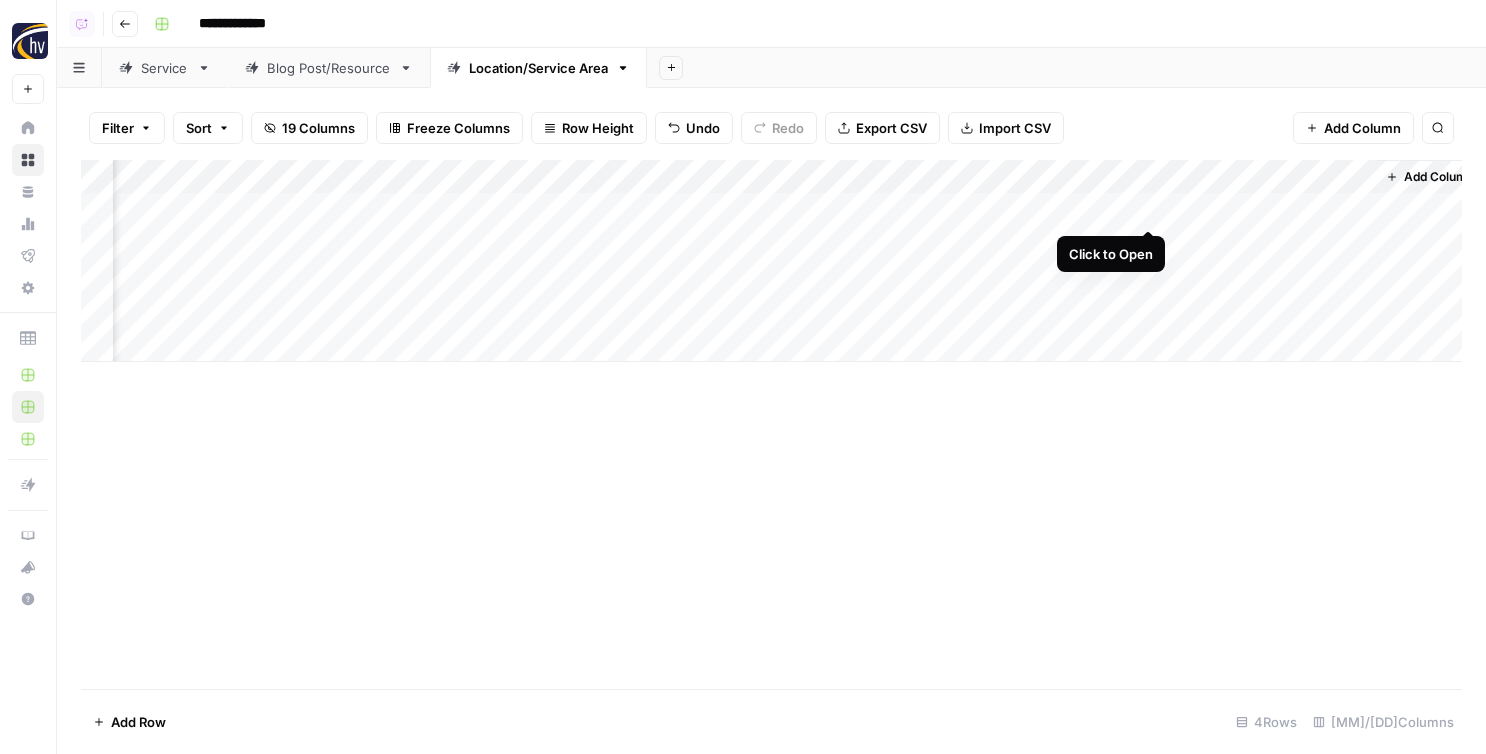 click on "Add Column" at bounding box center (771, 261) 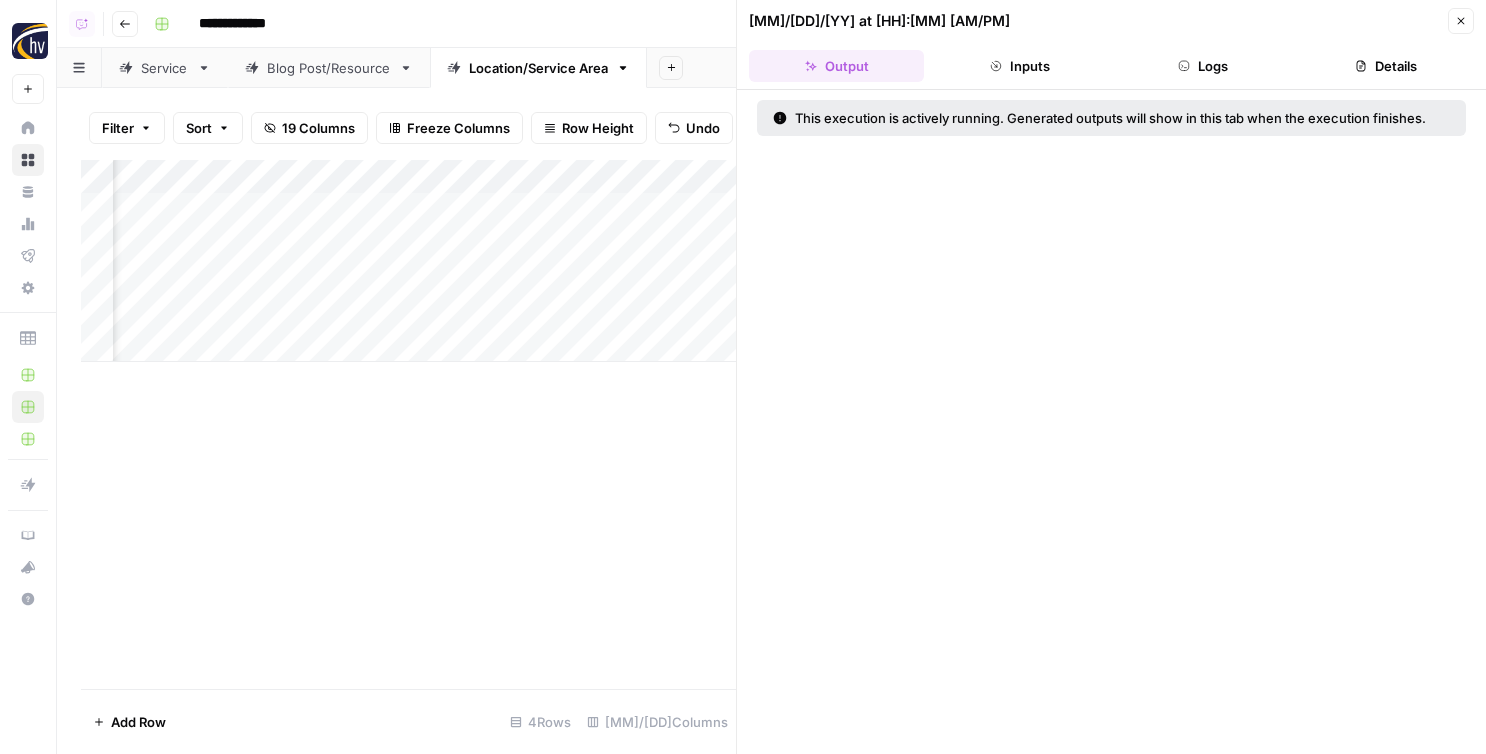 click on "Logs" at bounding box center [1203, 66] 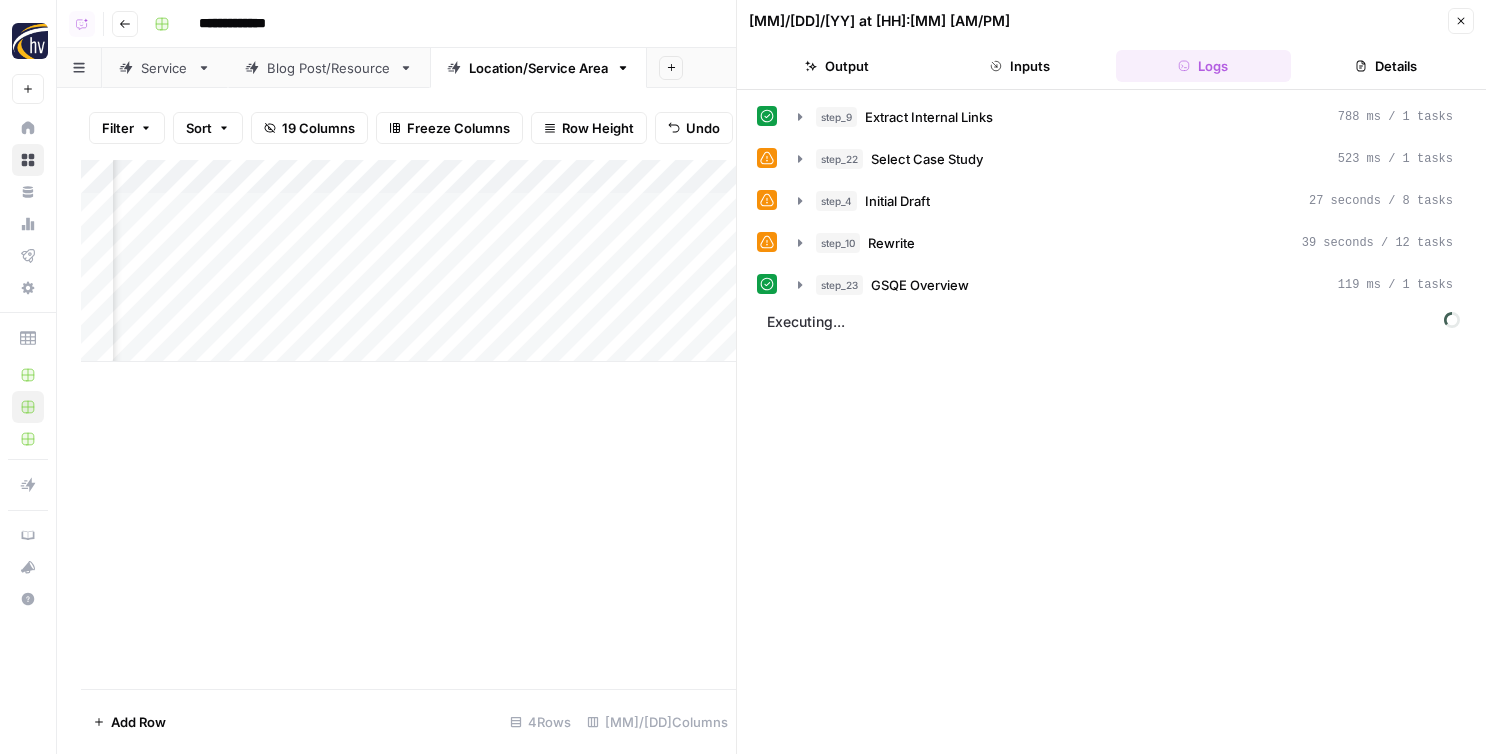 click on "step_4 Initial Draft 27 seconds / 8 tasks" at bounding box center (1134, 201) 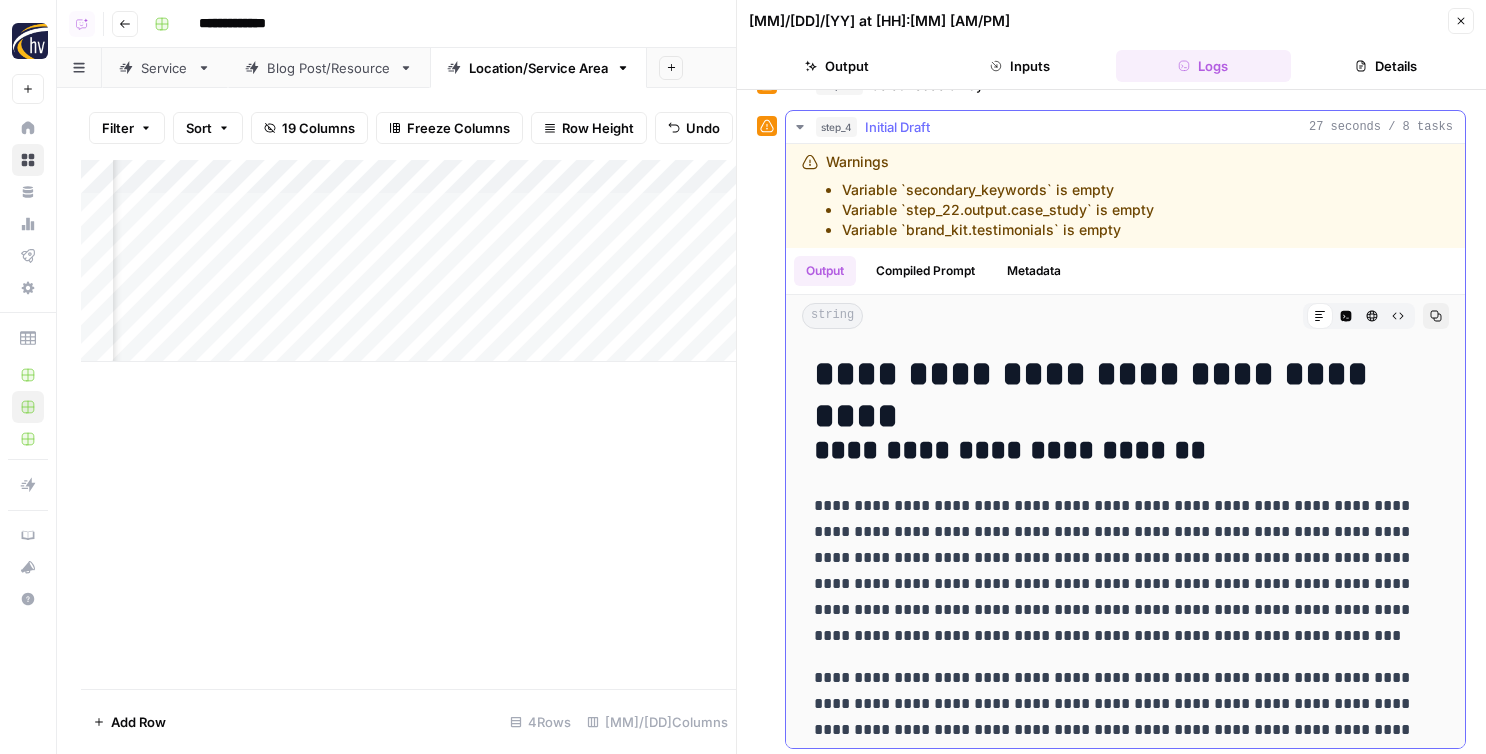 scroll, scrollTop: 199, scrollLeft: 0, axis: vertical 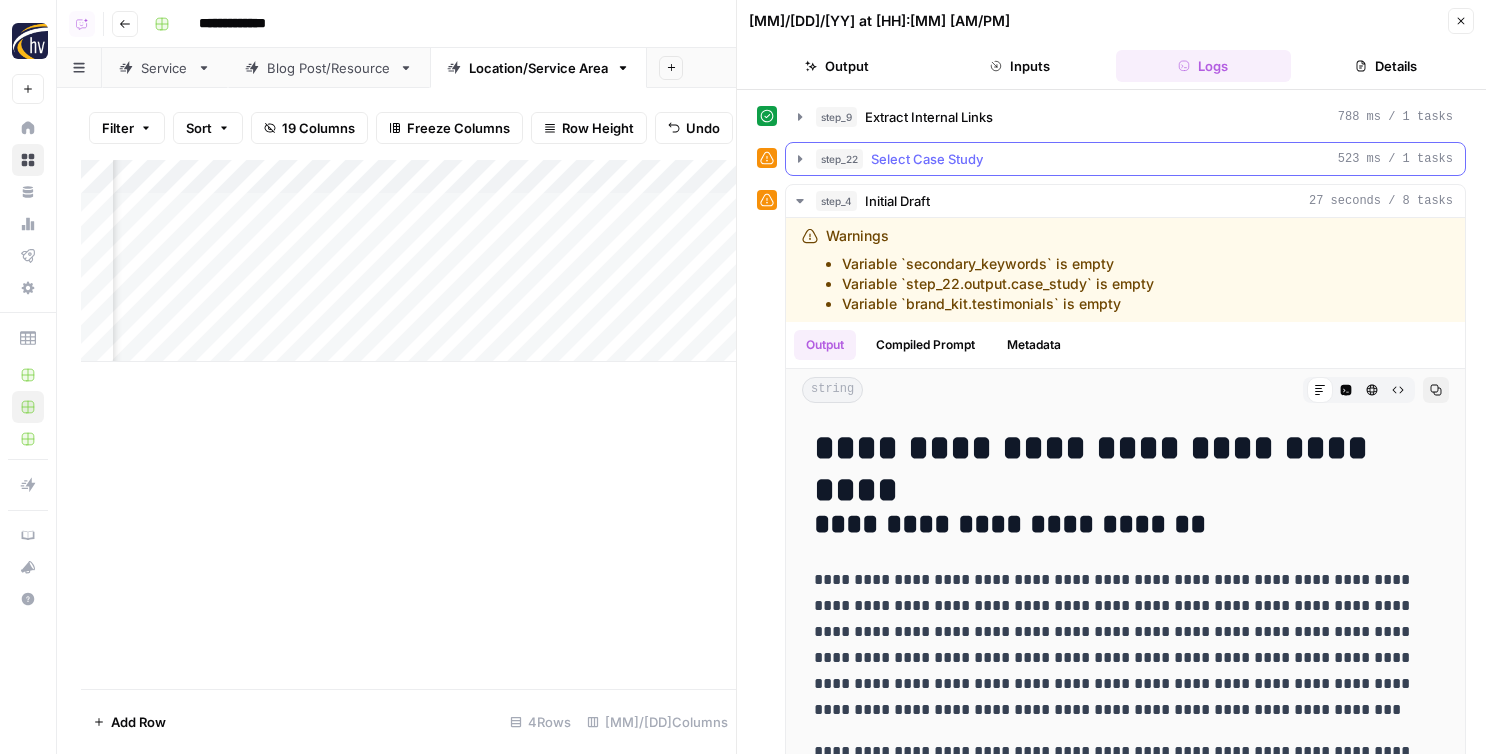 click 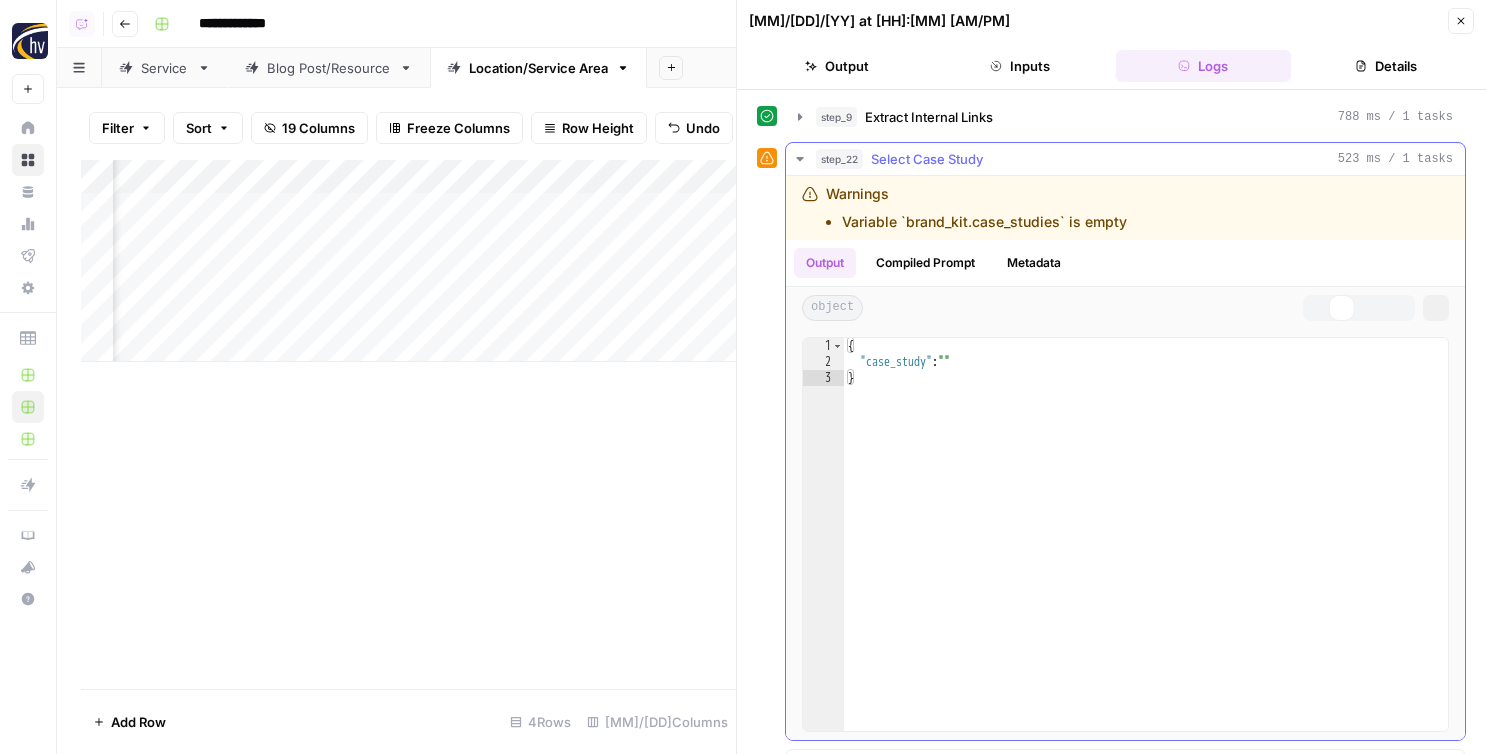 click 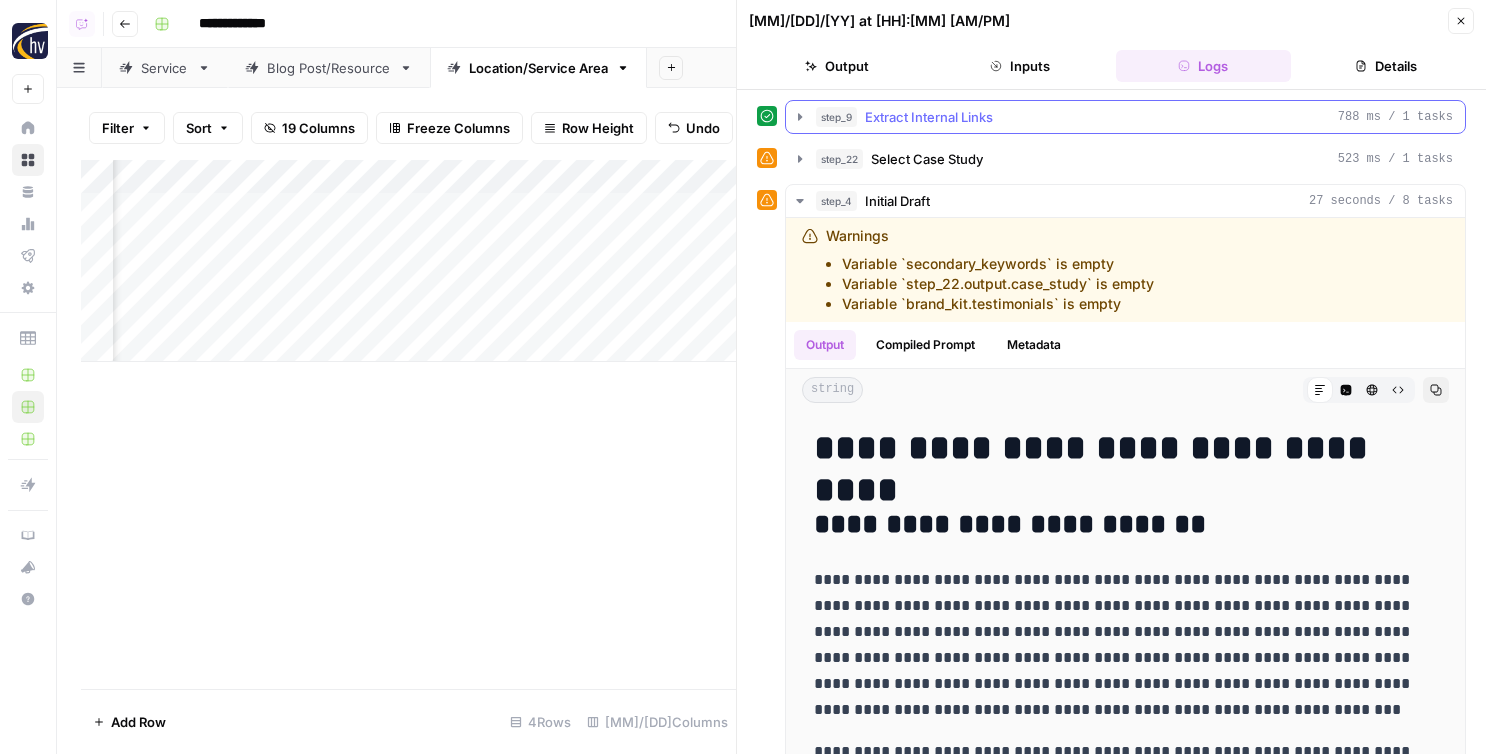click 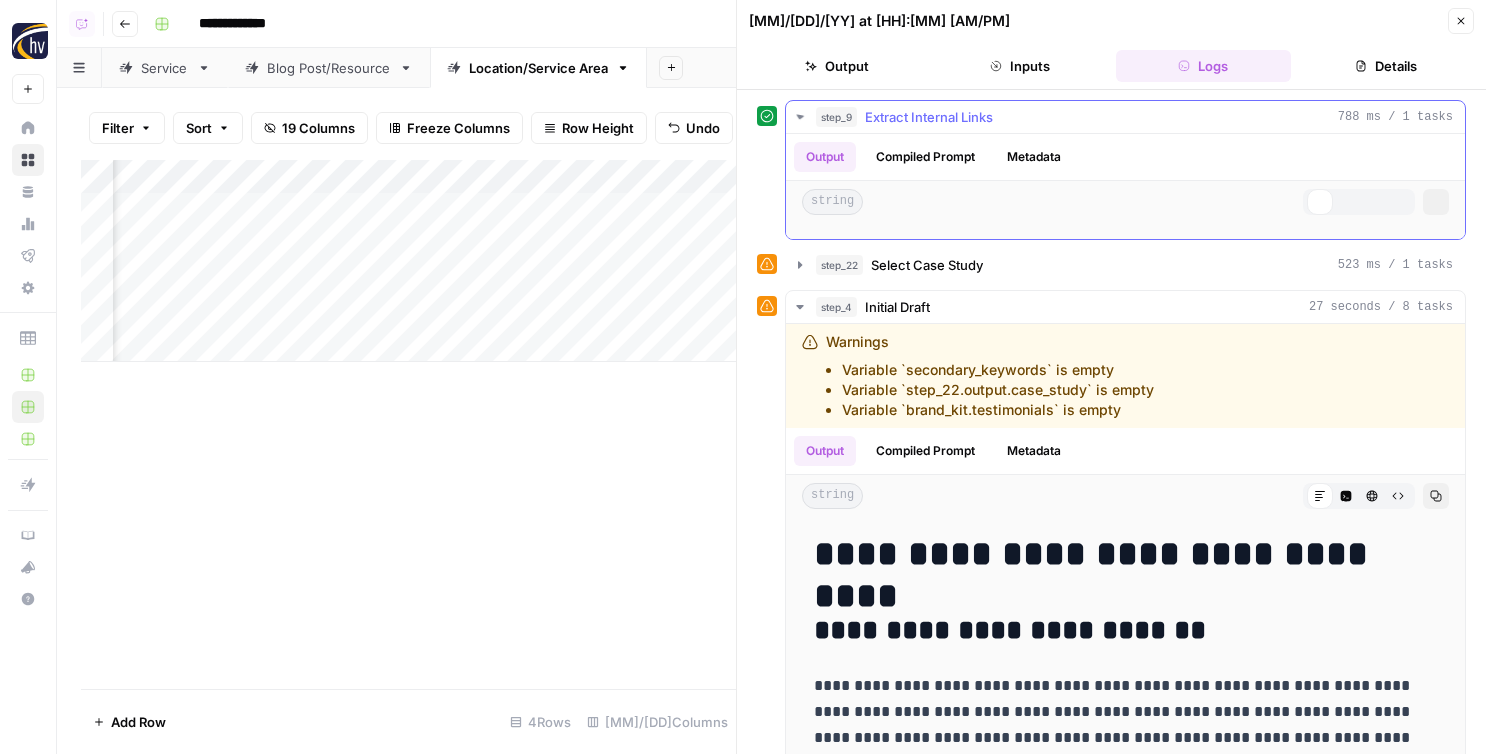 click 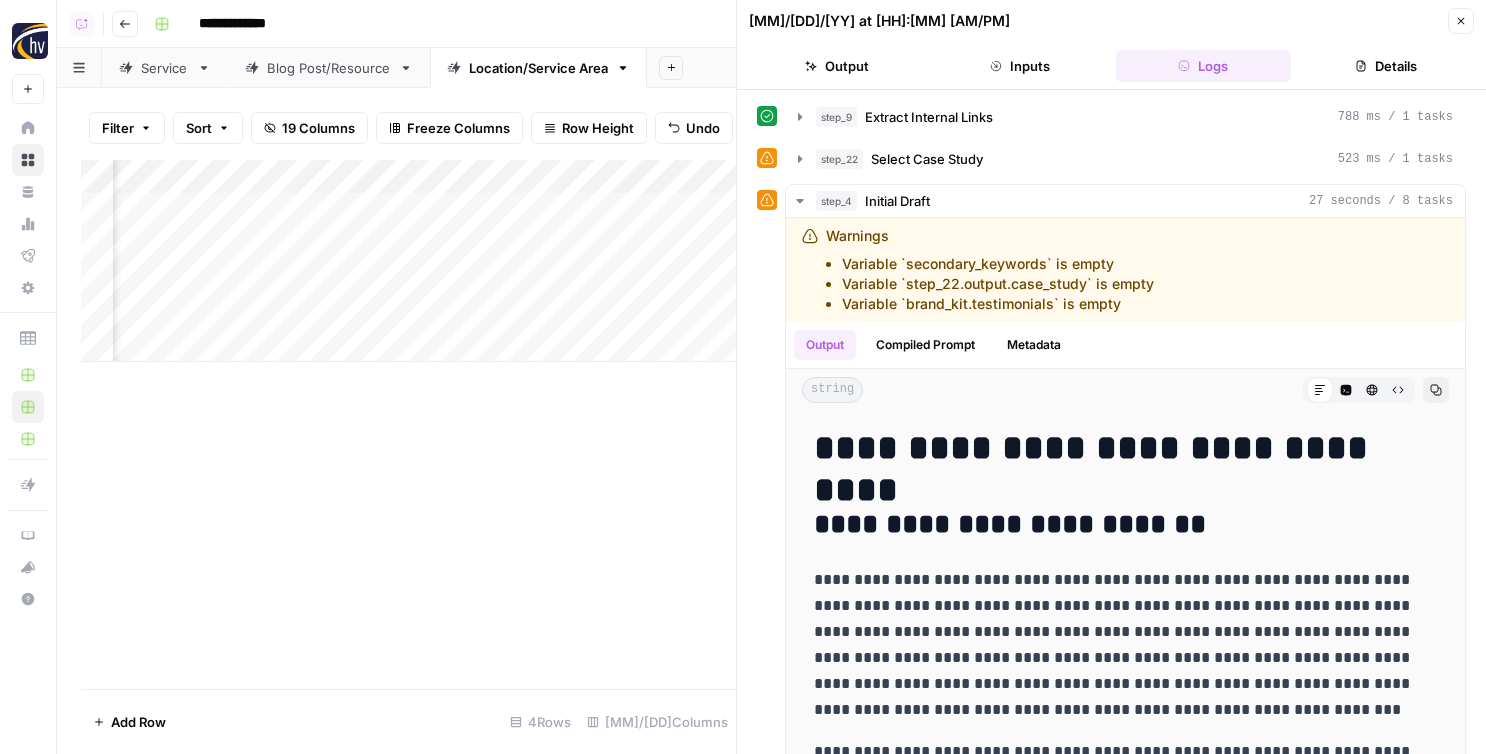 click on "Close" at bounding box center (1461, 21) 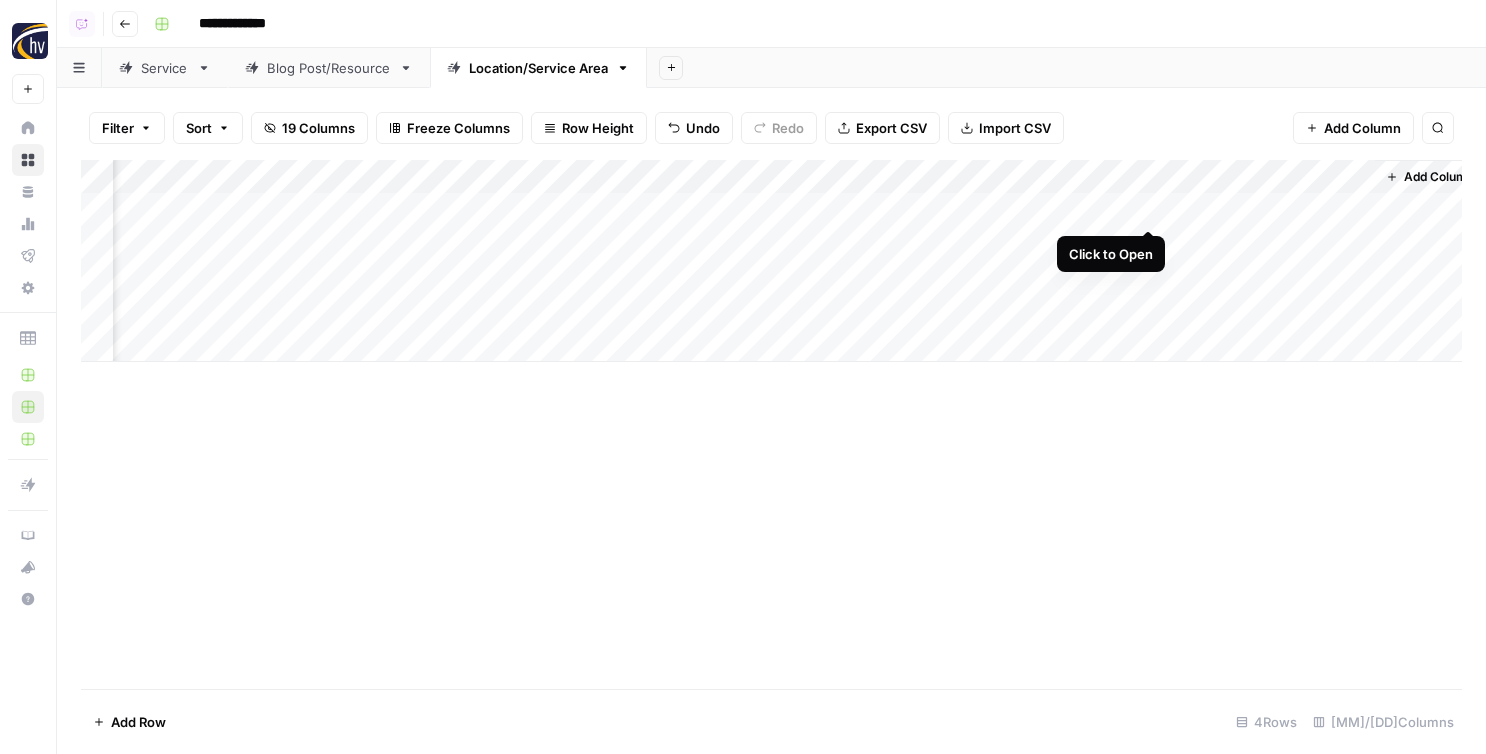 click on "Add Column" at bounding box center (771, 261) 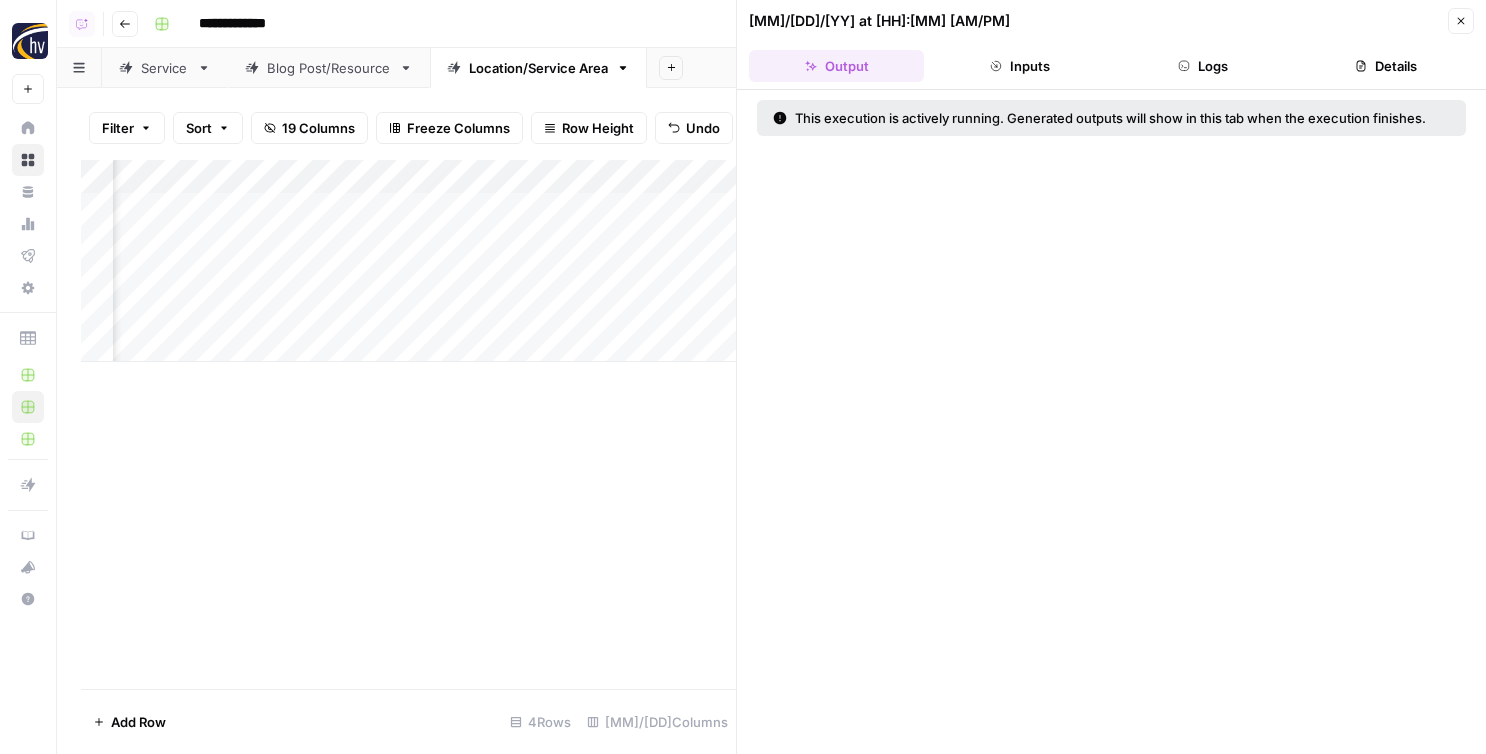 click on "Logs" at bounding box center [1203, 66] 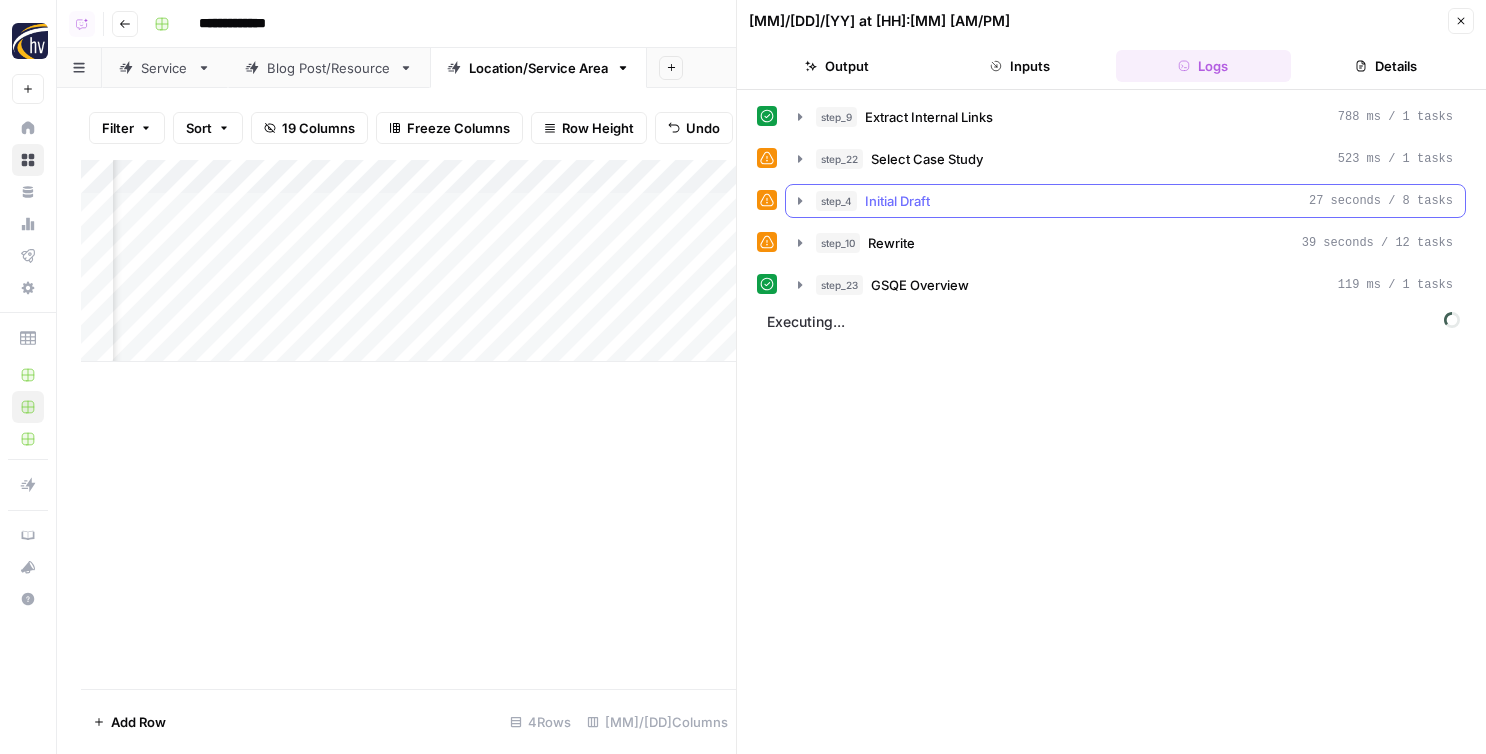 click 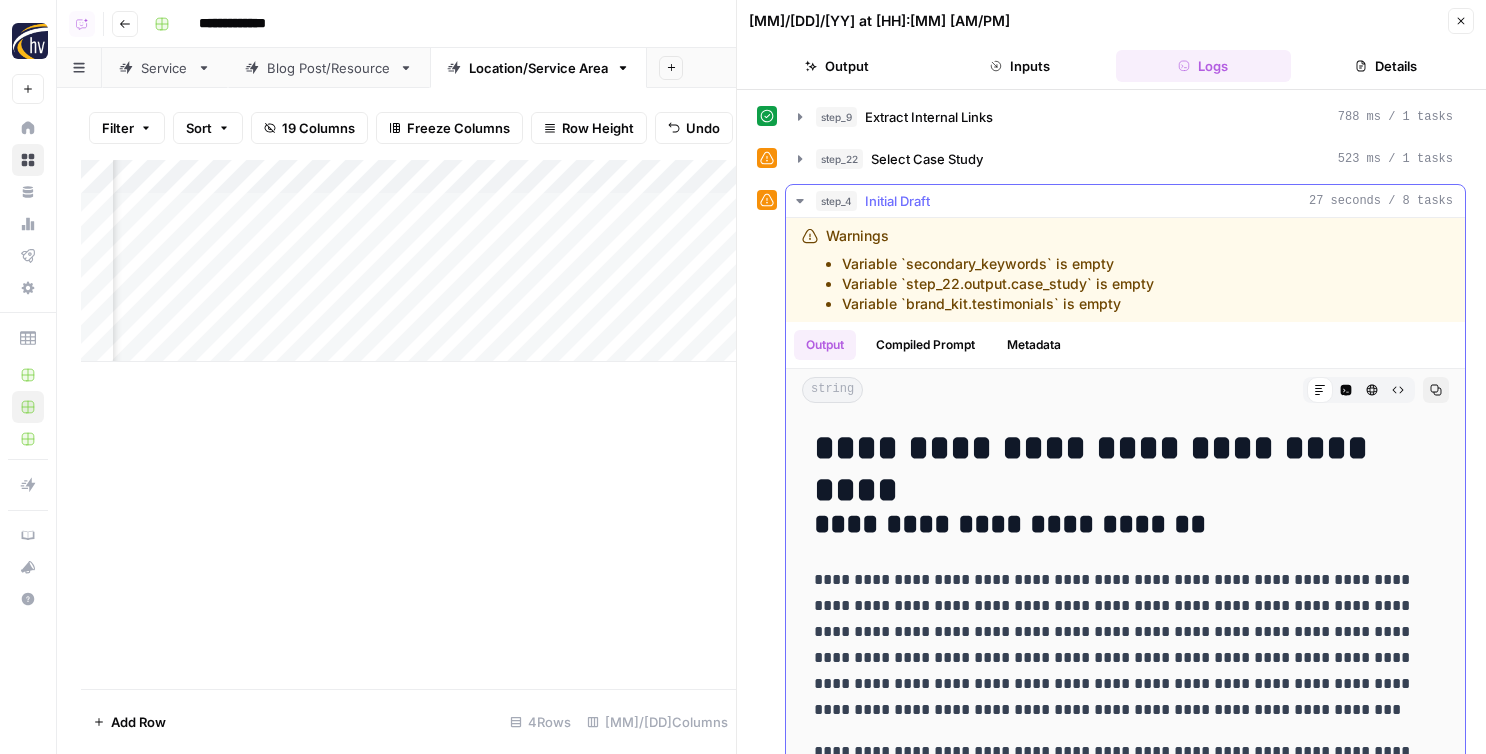 click on "Compiled Prompt" at bounding box center (925, 345) 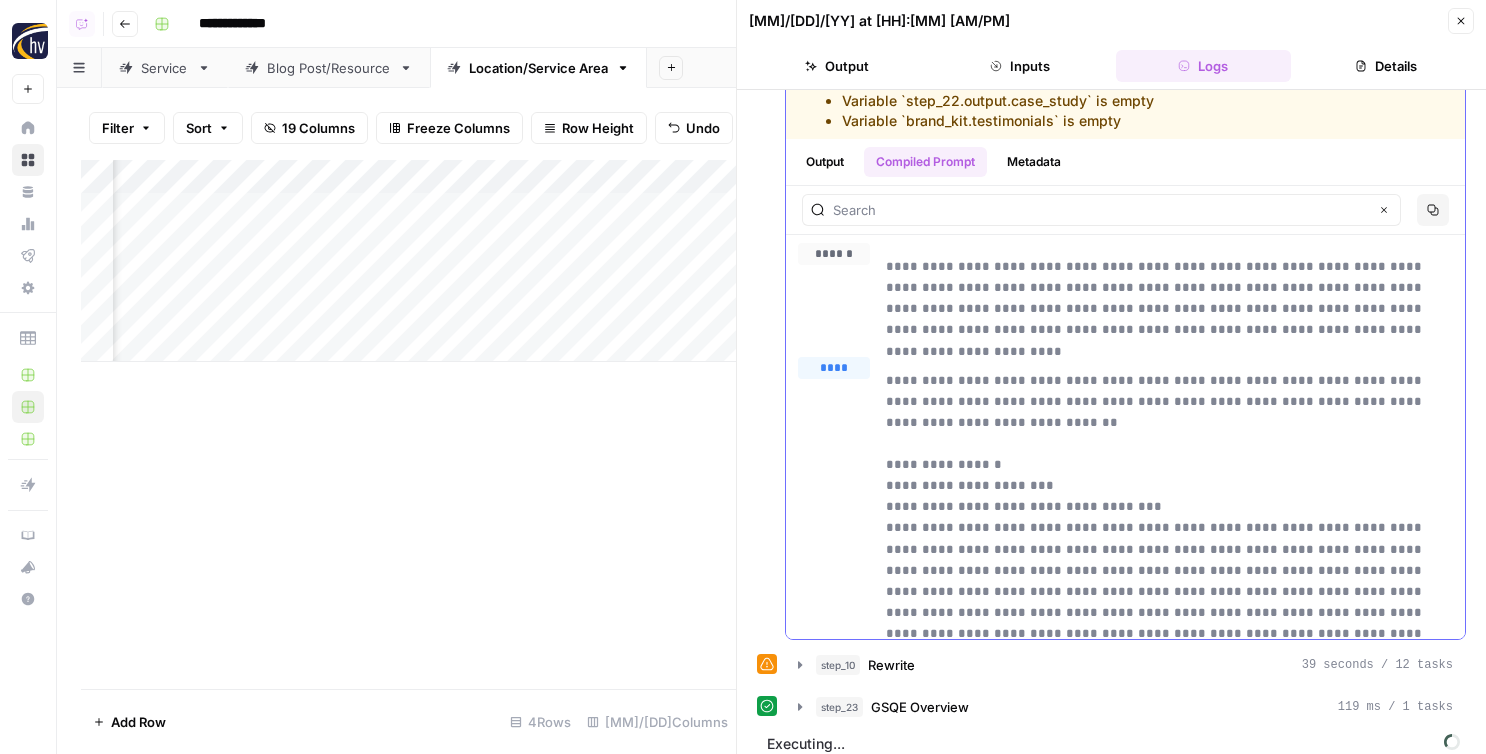scroll, scrollTop: 199, scrollLeft: 0, axis: vertical 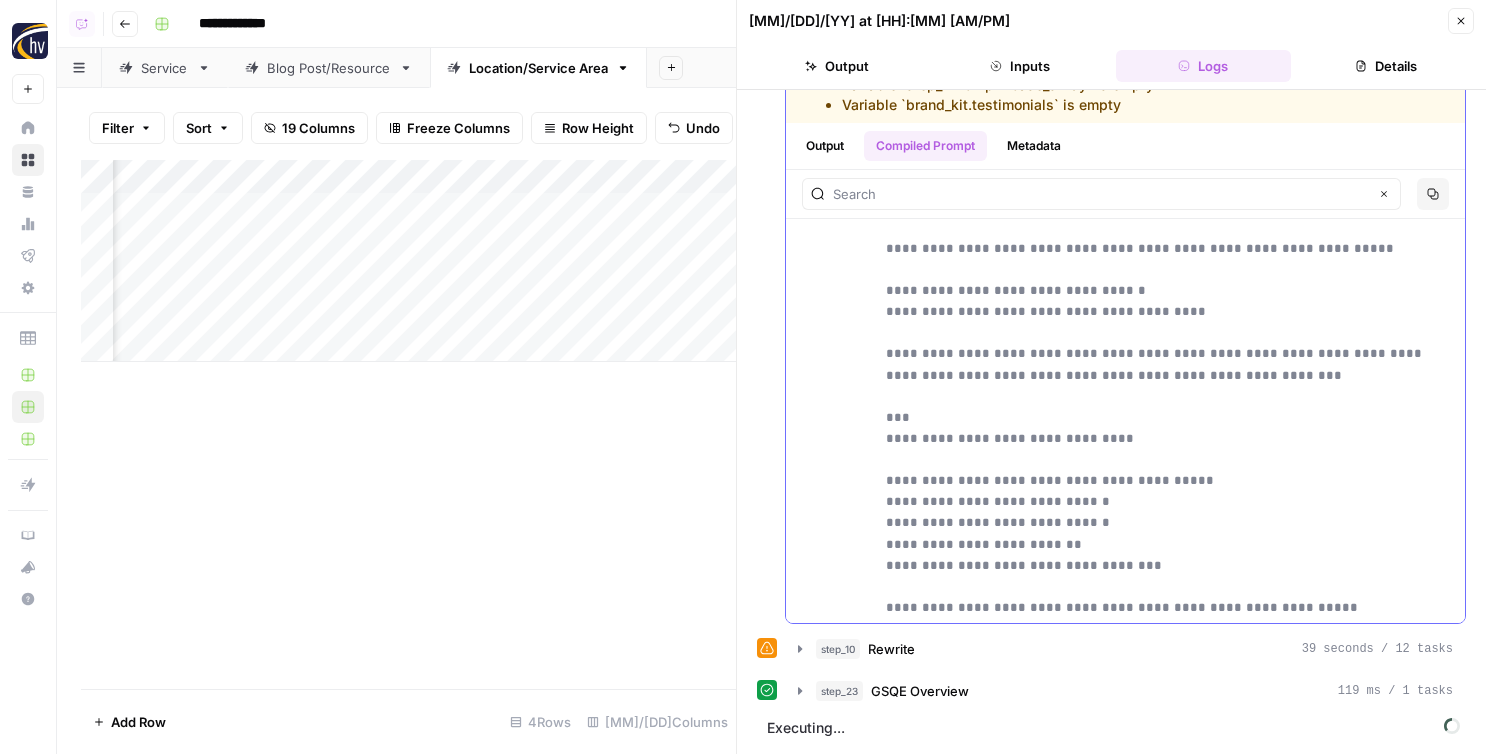 drag, startPoint x: 884, startPoint y: 253, endPoint x: 1105, endPoint y: 473, distance: 311.8349 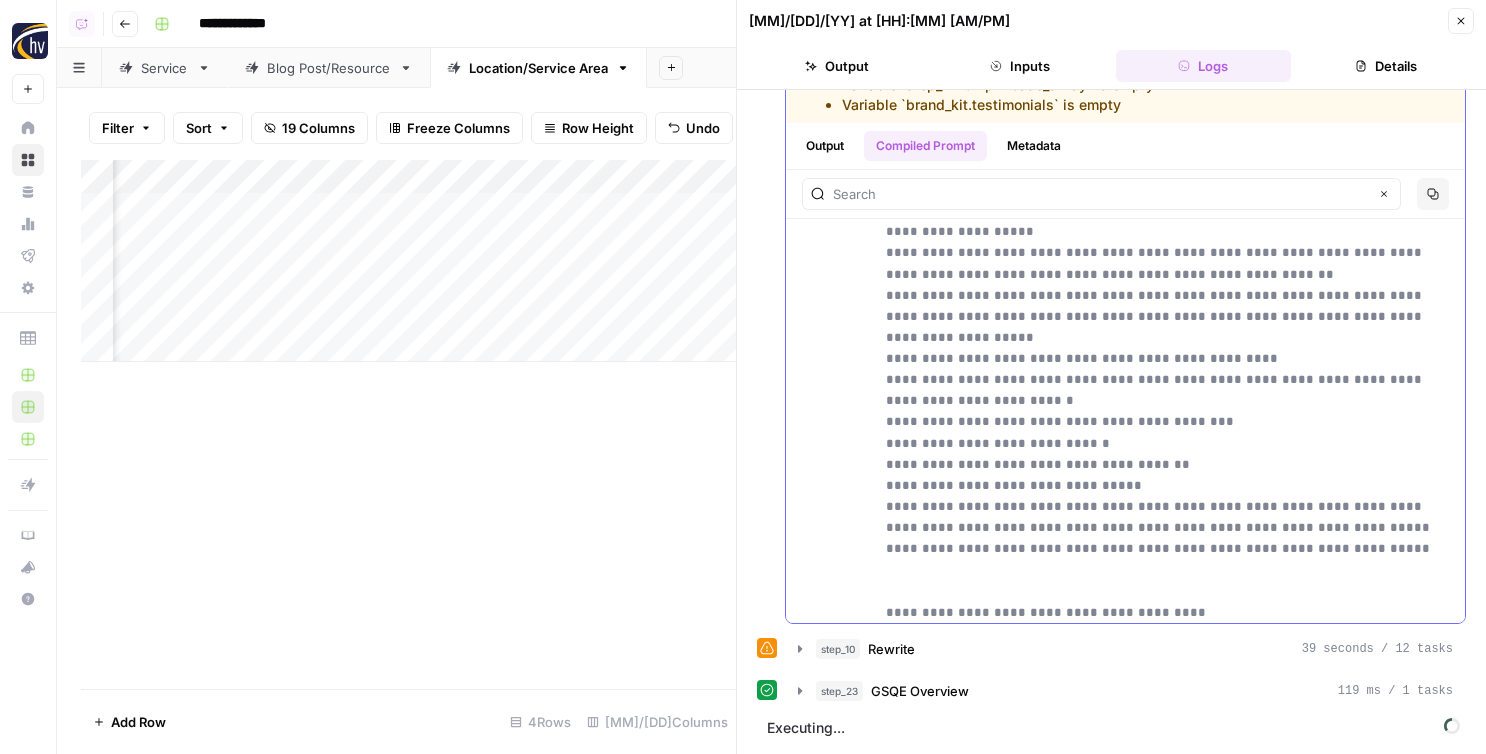 scroll, scrollTop: 3005, scrollLeft: 0, axis: vertical 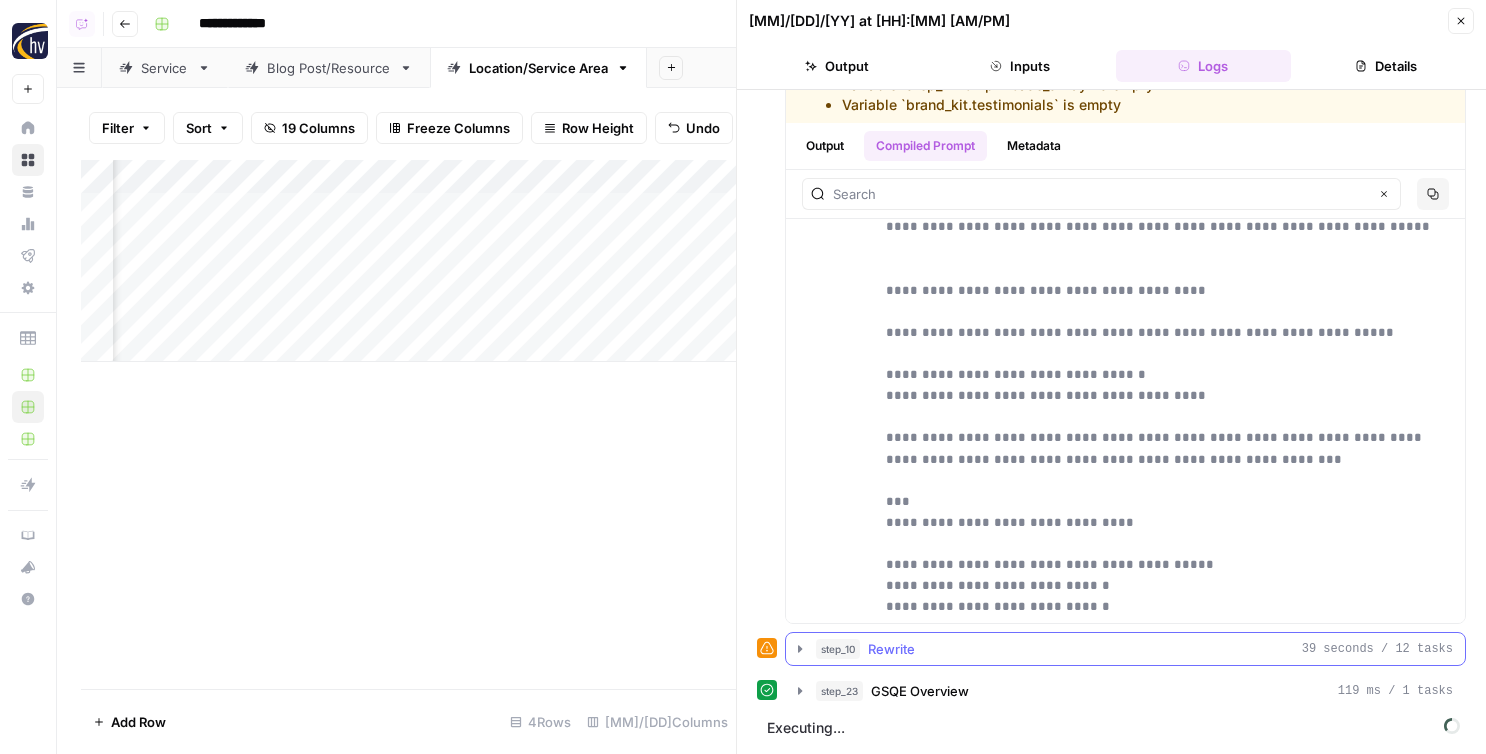 click on "step_10 Rewrite 39 seconds / 12 tasks" at bounding box center (1125, 649) 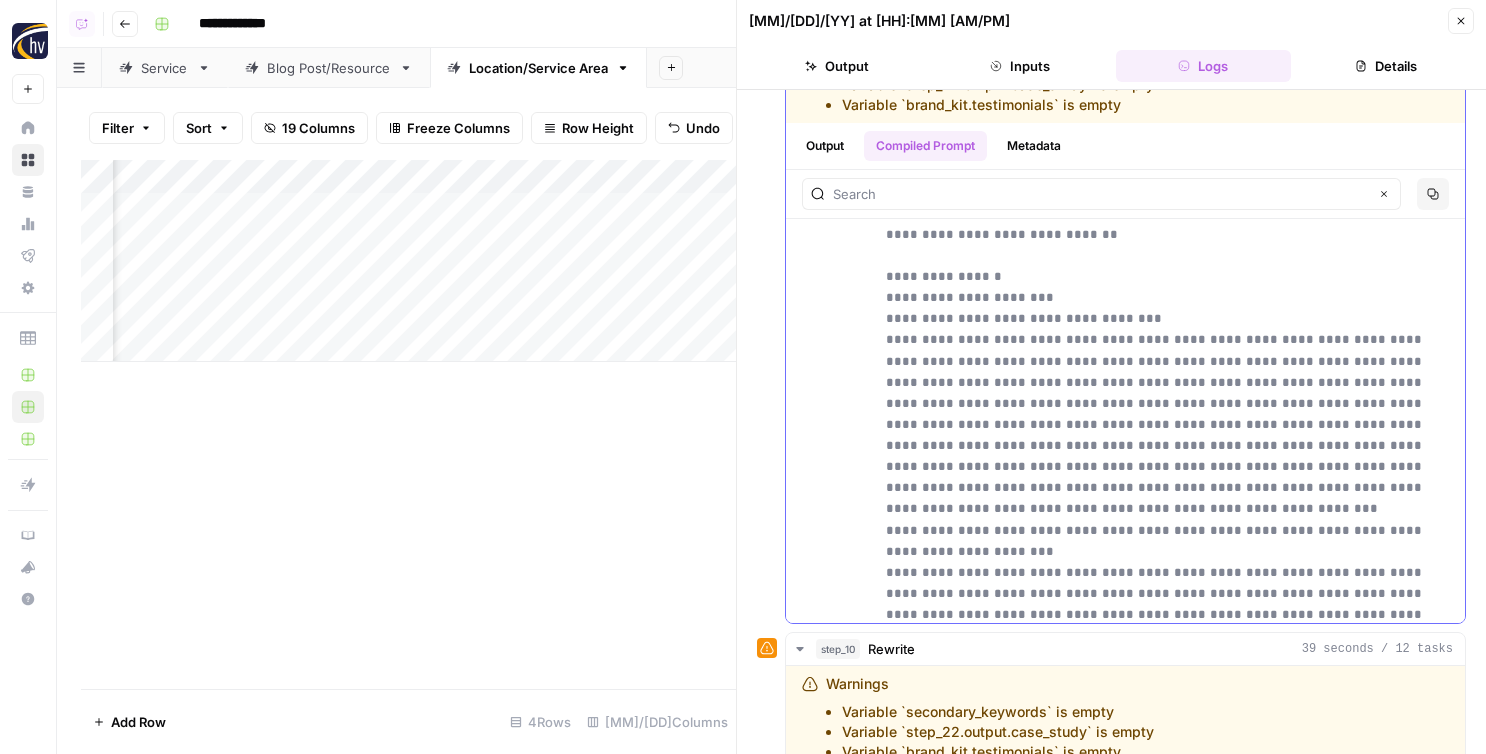 scroll, scrollTop: 0, scrollLeft: 0, axis: both 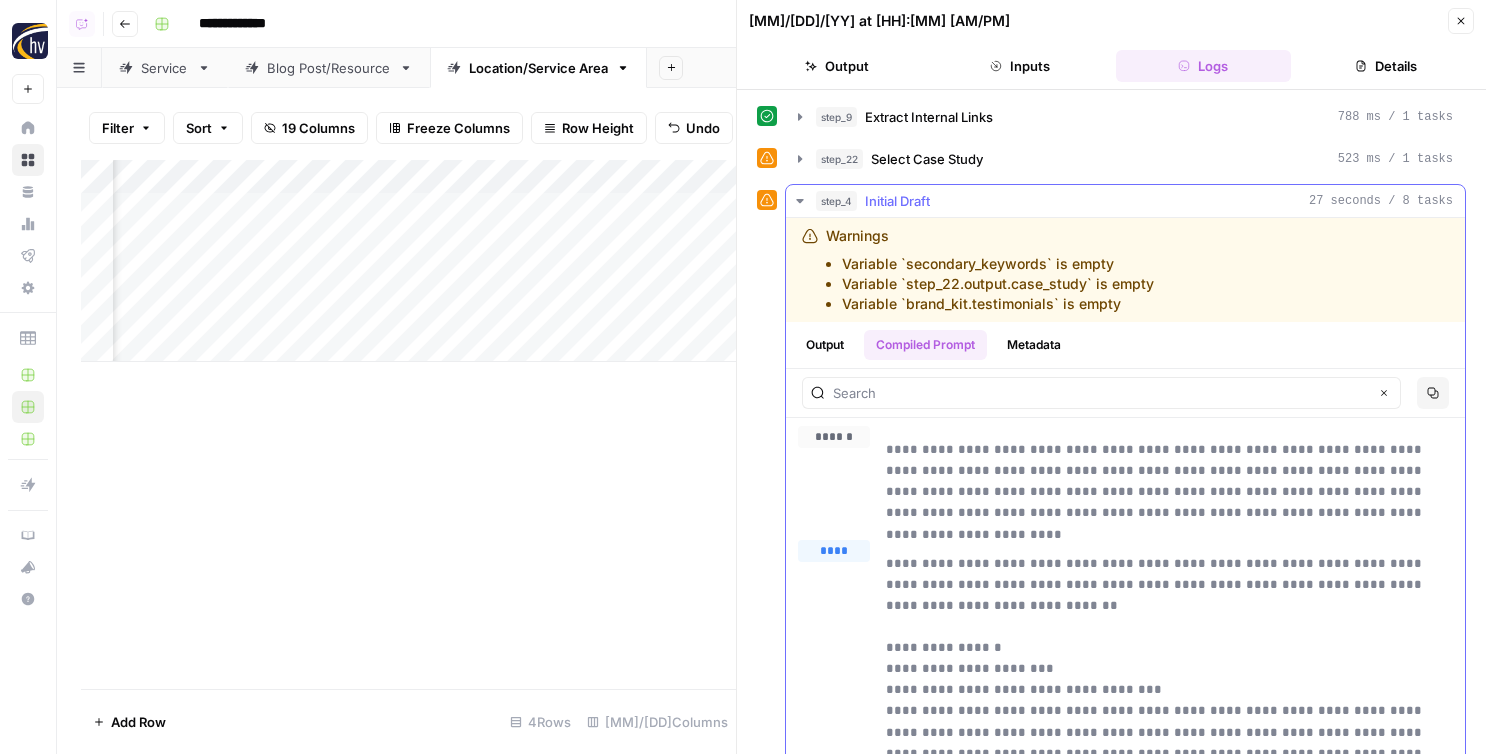 click on "Output" at bounding box center (825, 345) 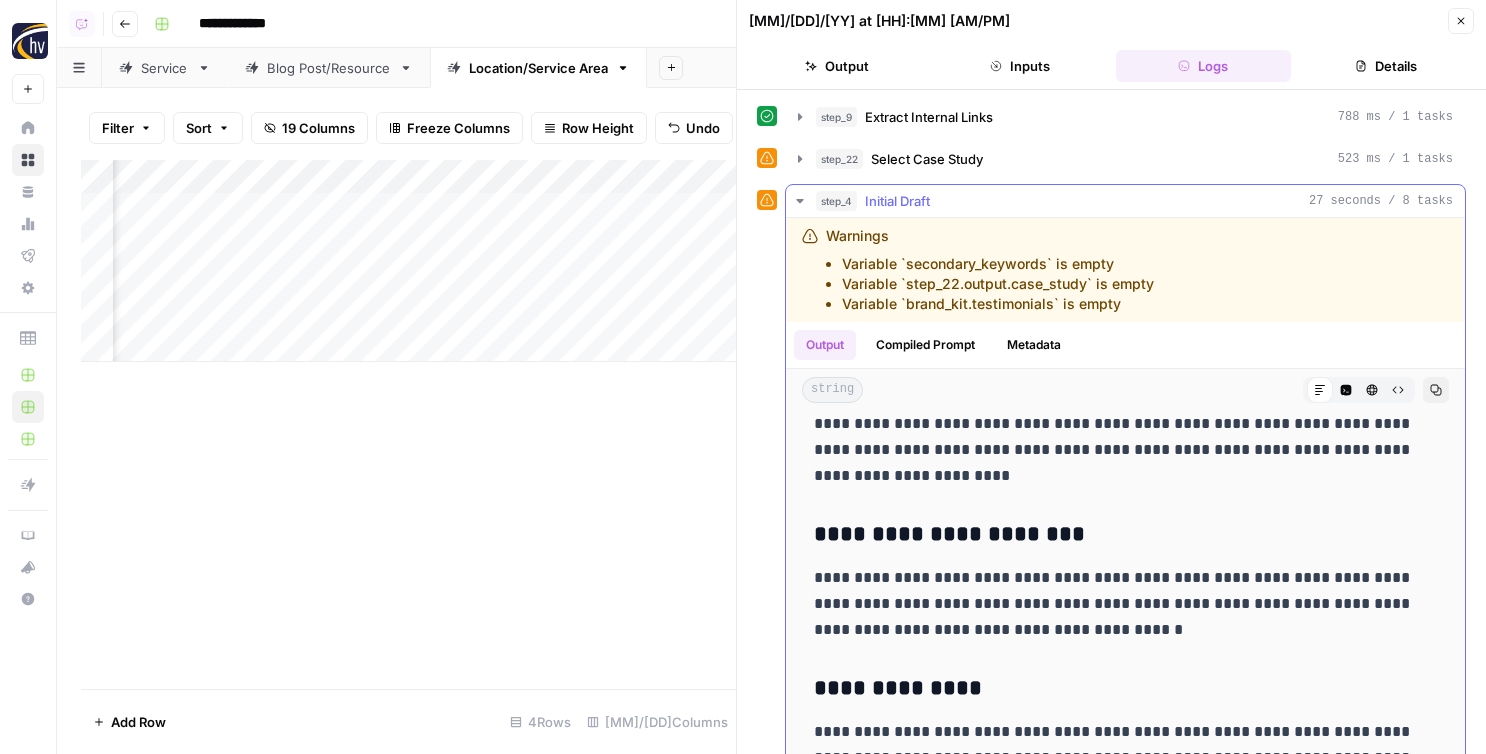 scroll, scrollTop: 823, scrollLeft: 0, axis: vertical 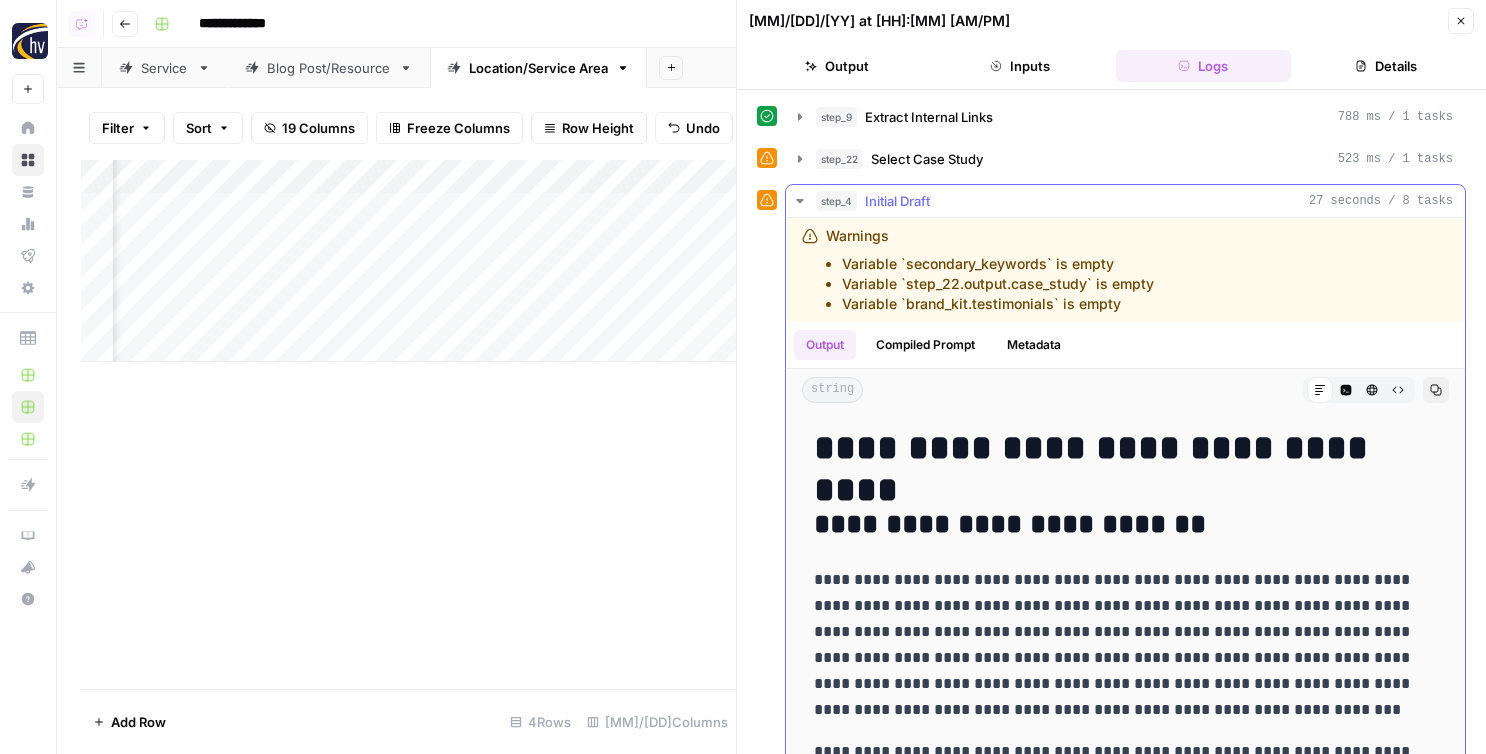click 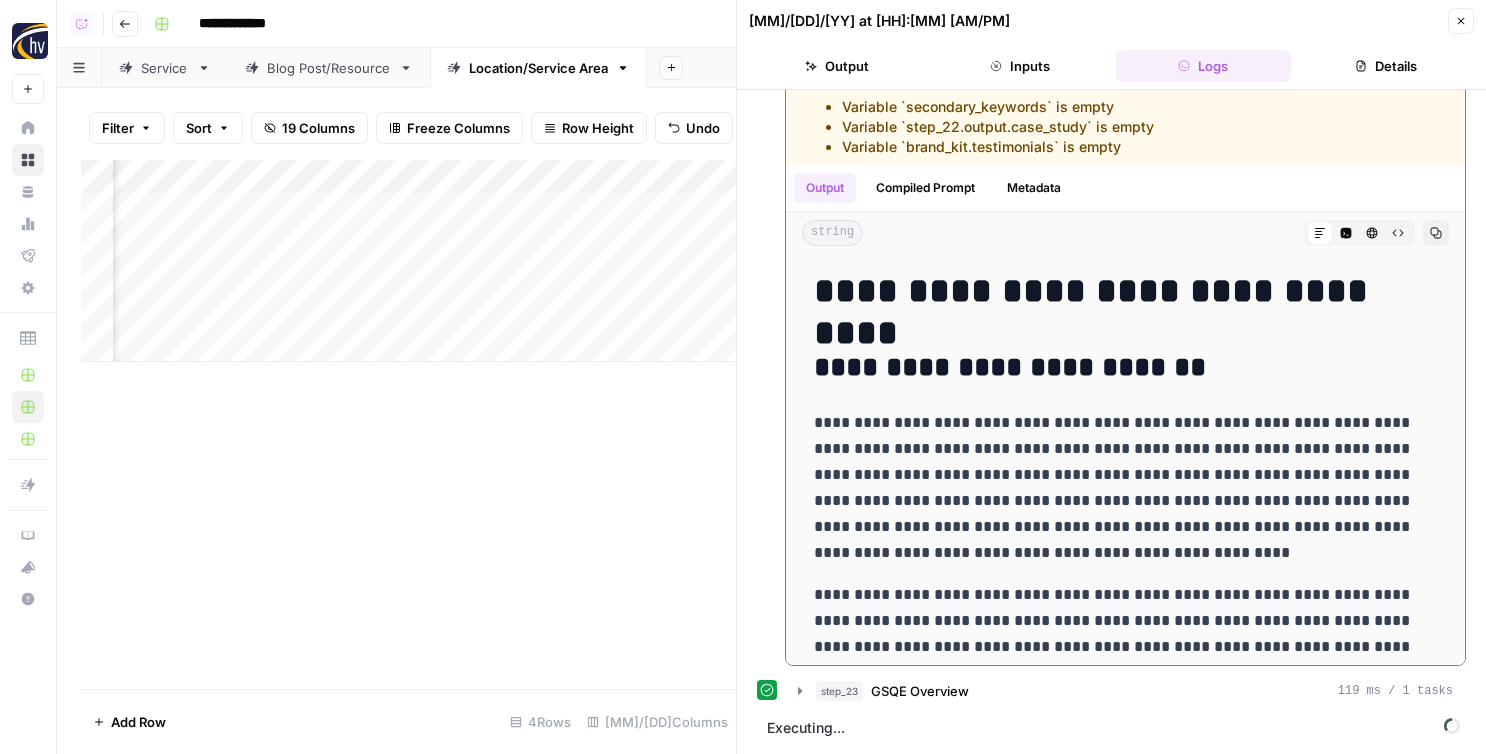 scroll, scrollTop: 0, scrollLeft: 0, axis: both 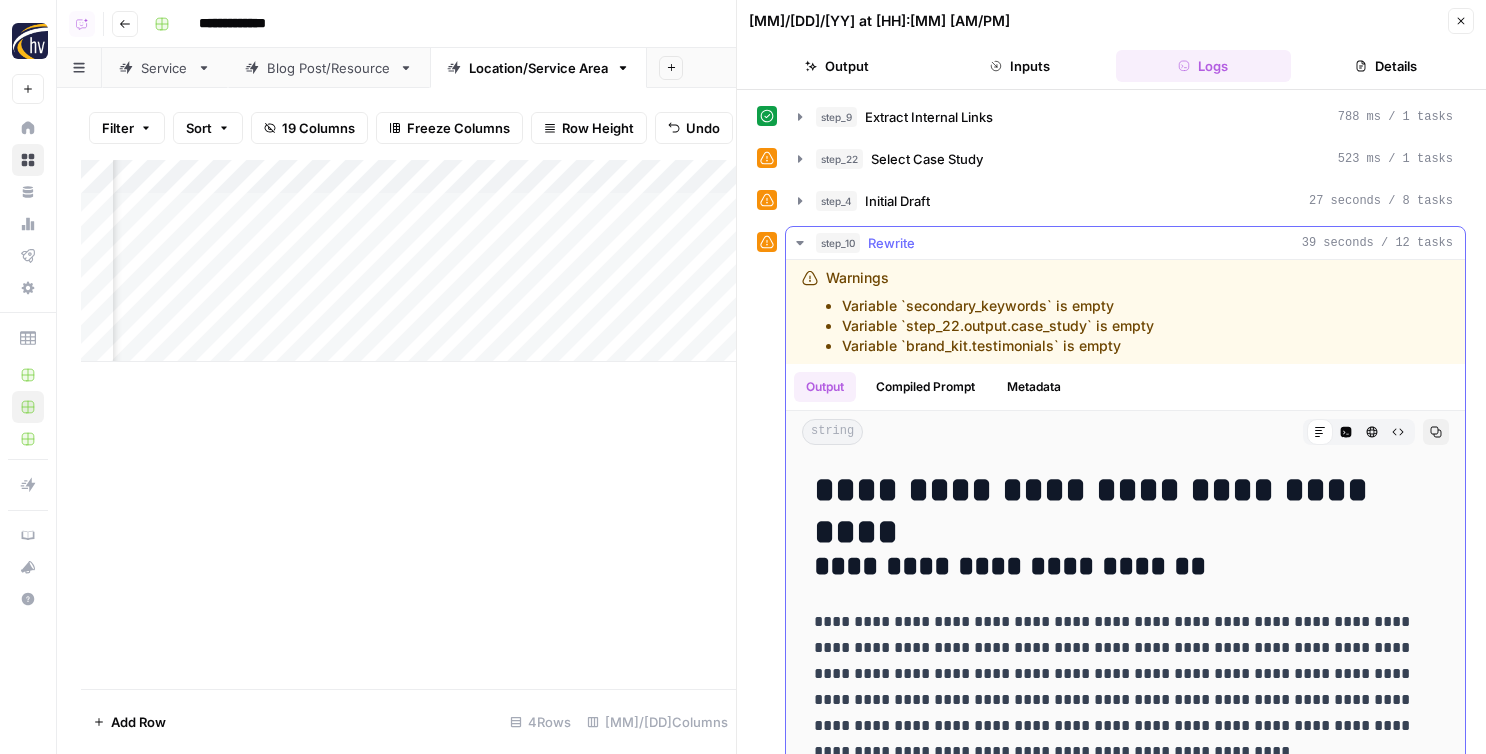 click 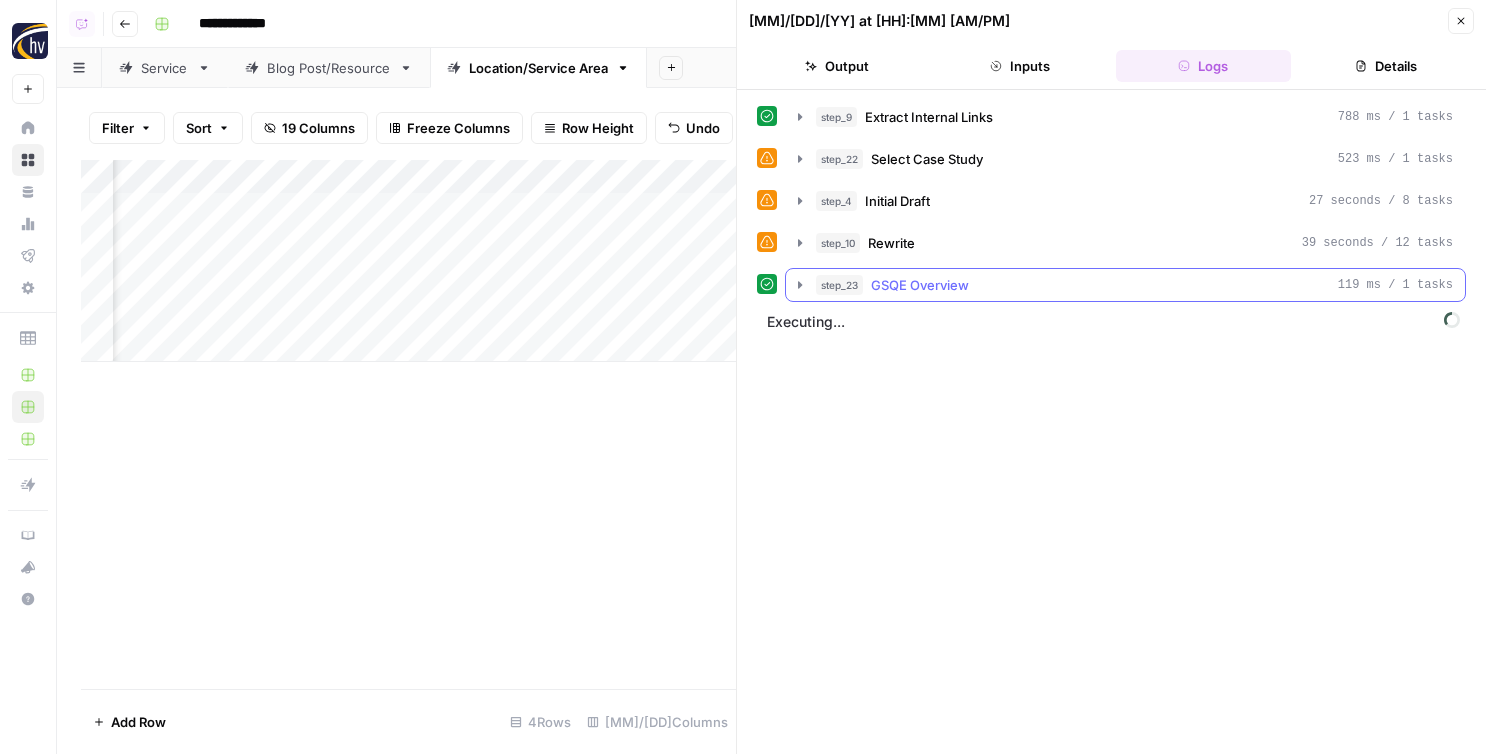 click on "step_23 GSQE Overview 119 ms / 1 tasks" at bounding box center [1125, 285] 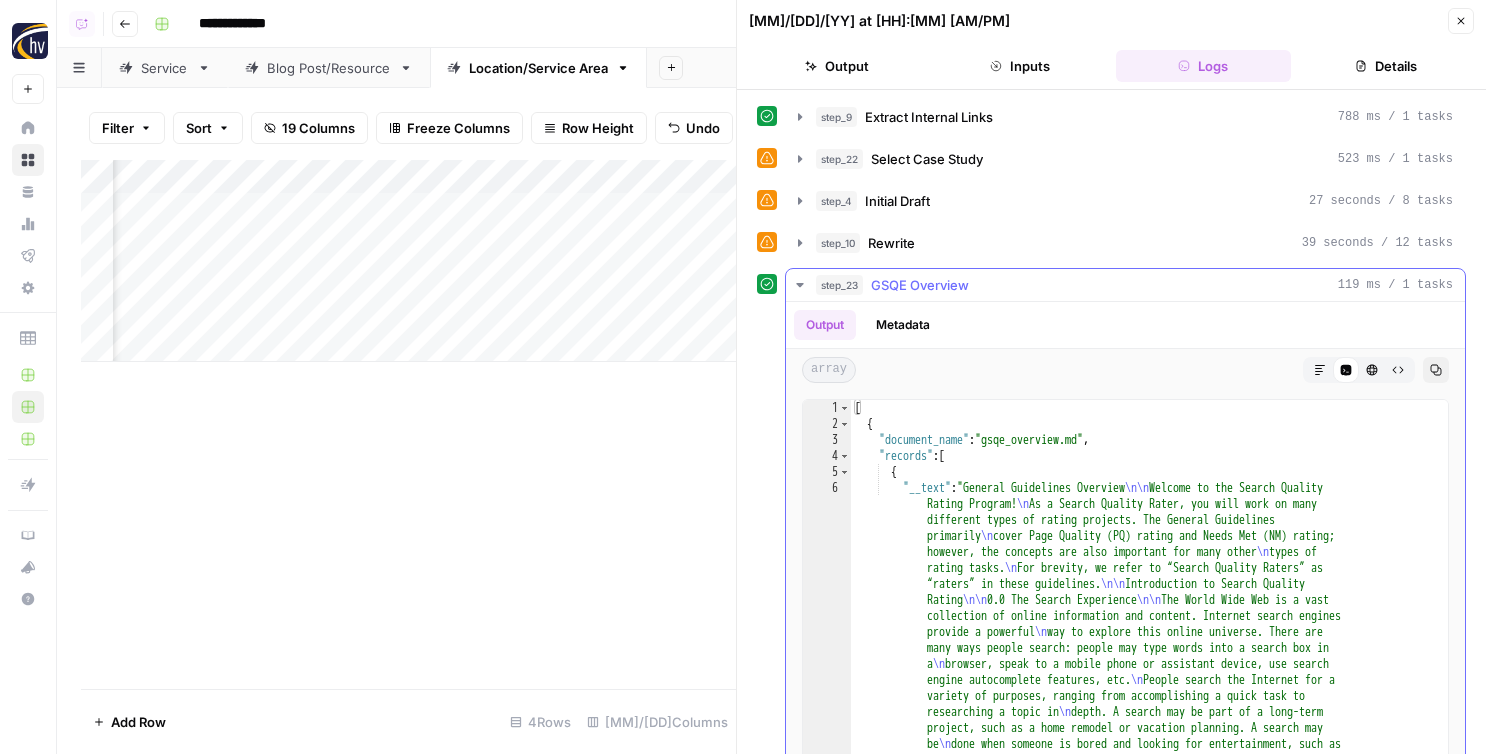 click on "step_23 GSQE Overview 119 ms / 1 tasks" at bounding box center [1125, 285] 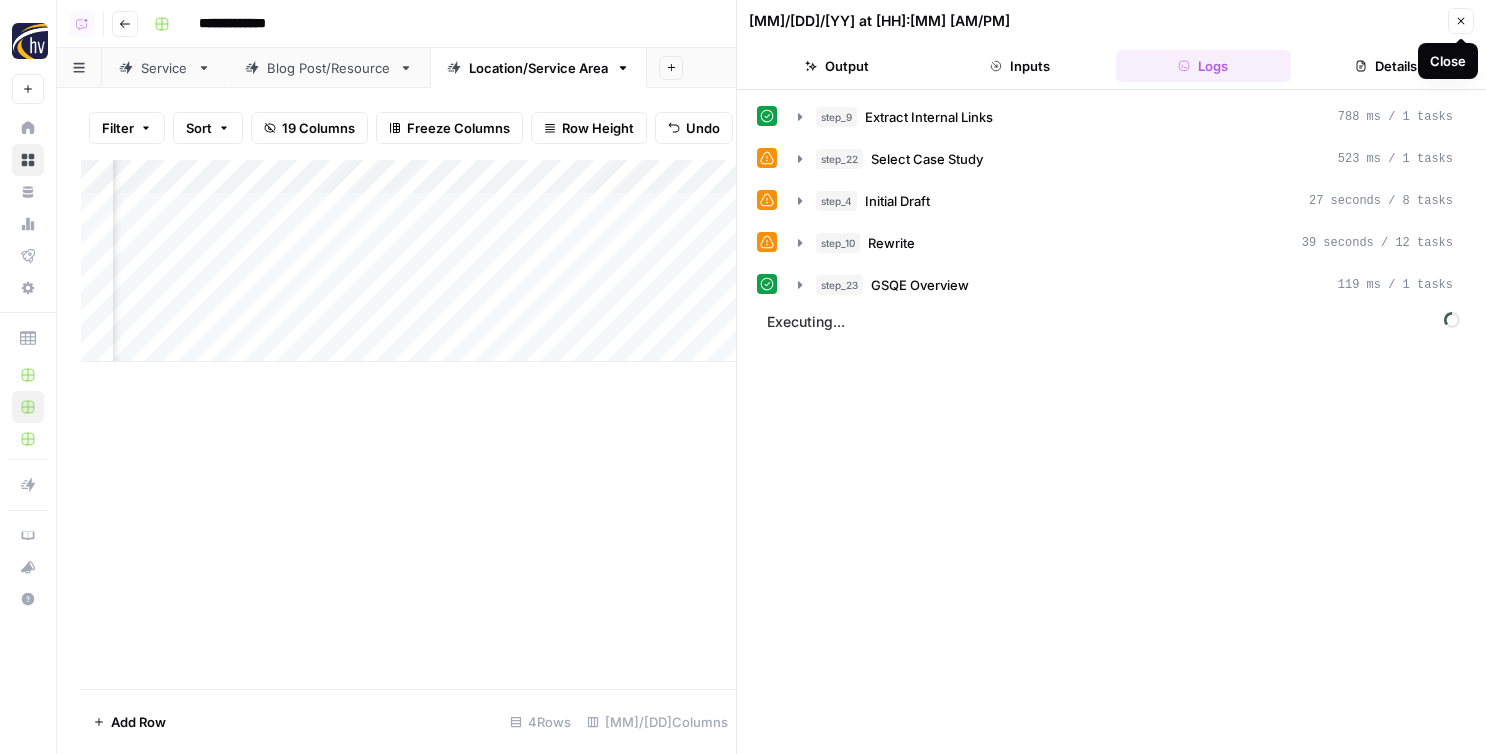 click 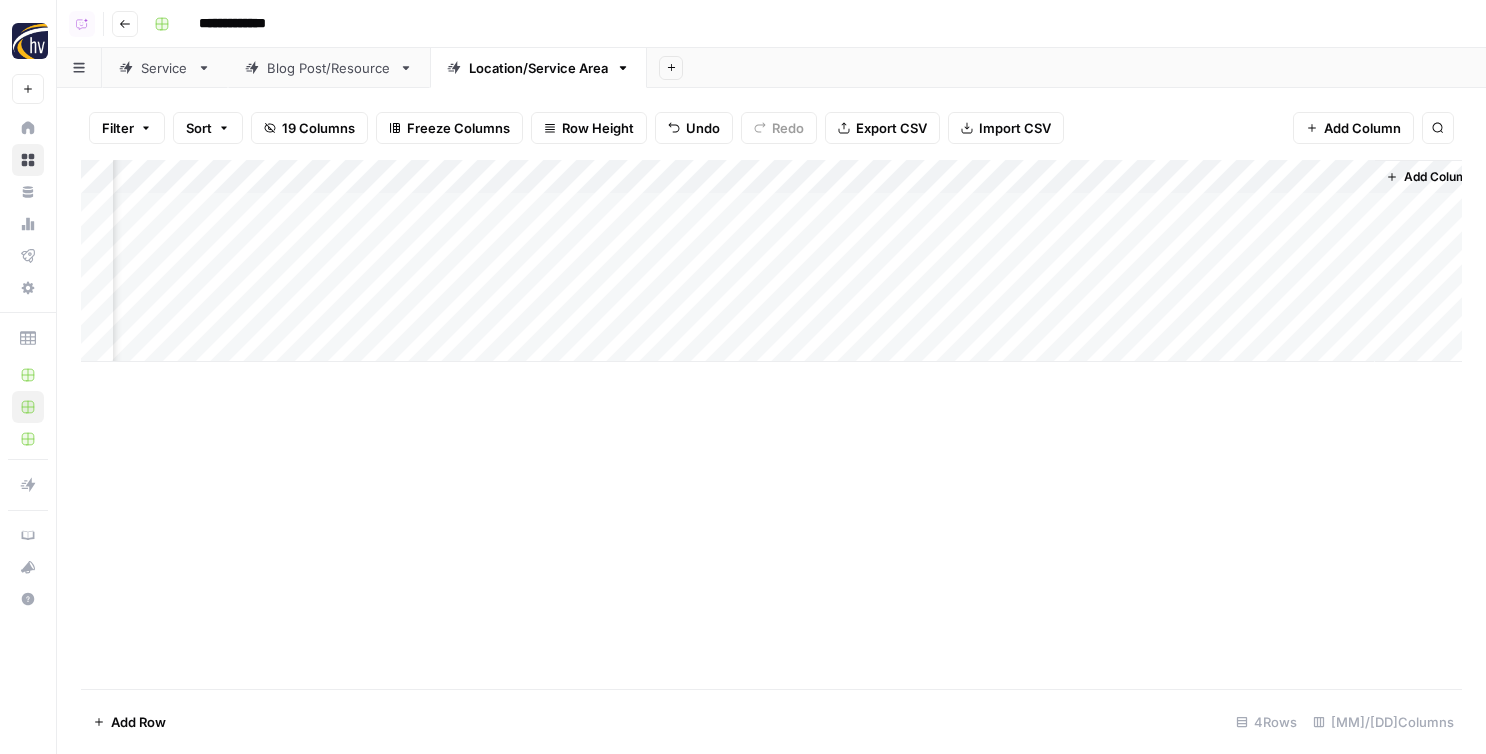 drag, startPoint x: 1147, startPoint y: 208, endPoint x: 1082, endPoint y: 212, distance: 65.12296 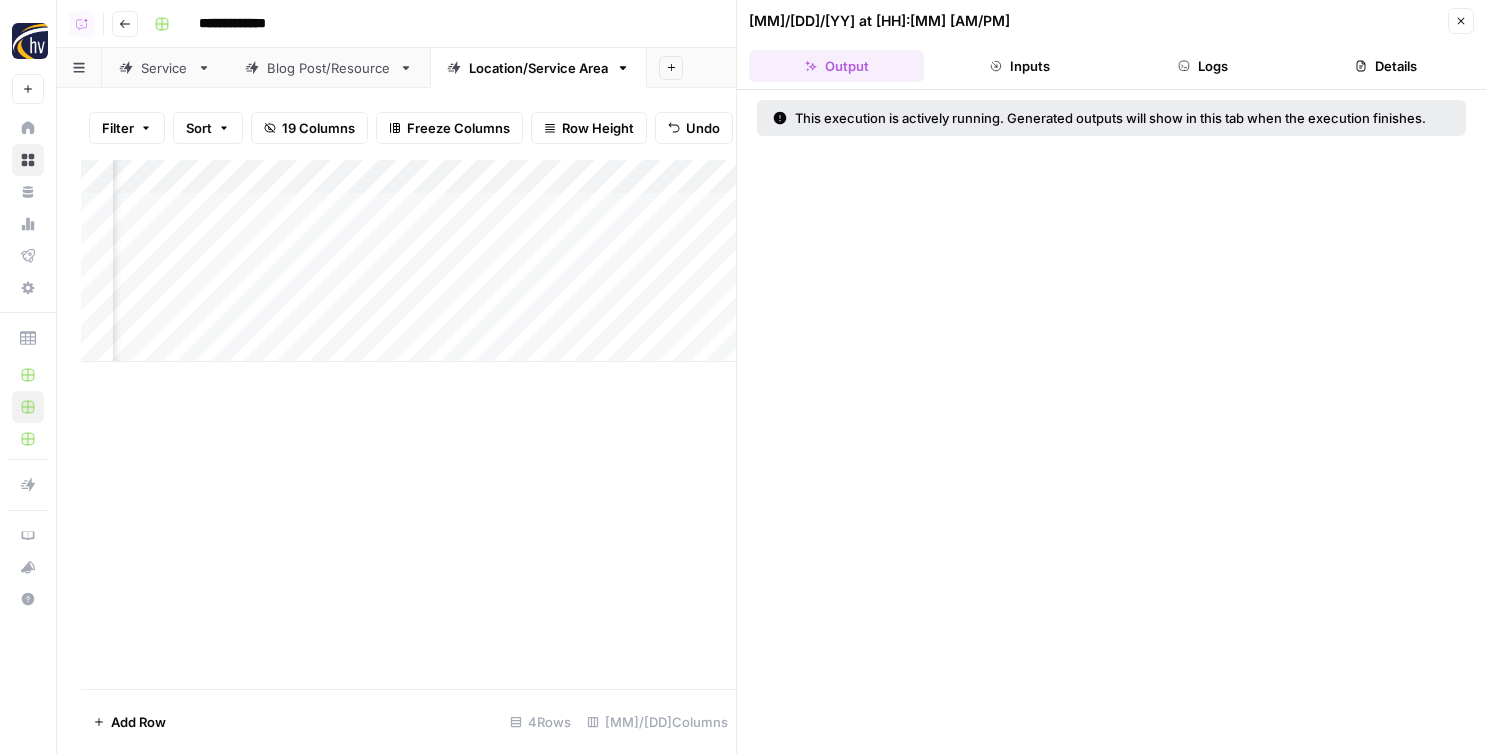 click on "Add Column" at bounding box center [408, 261] 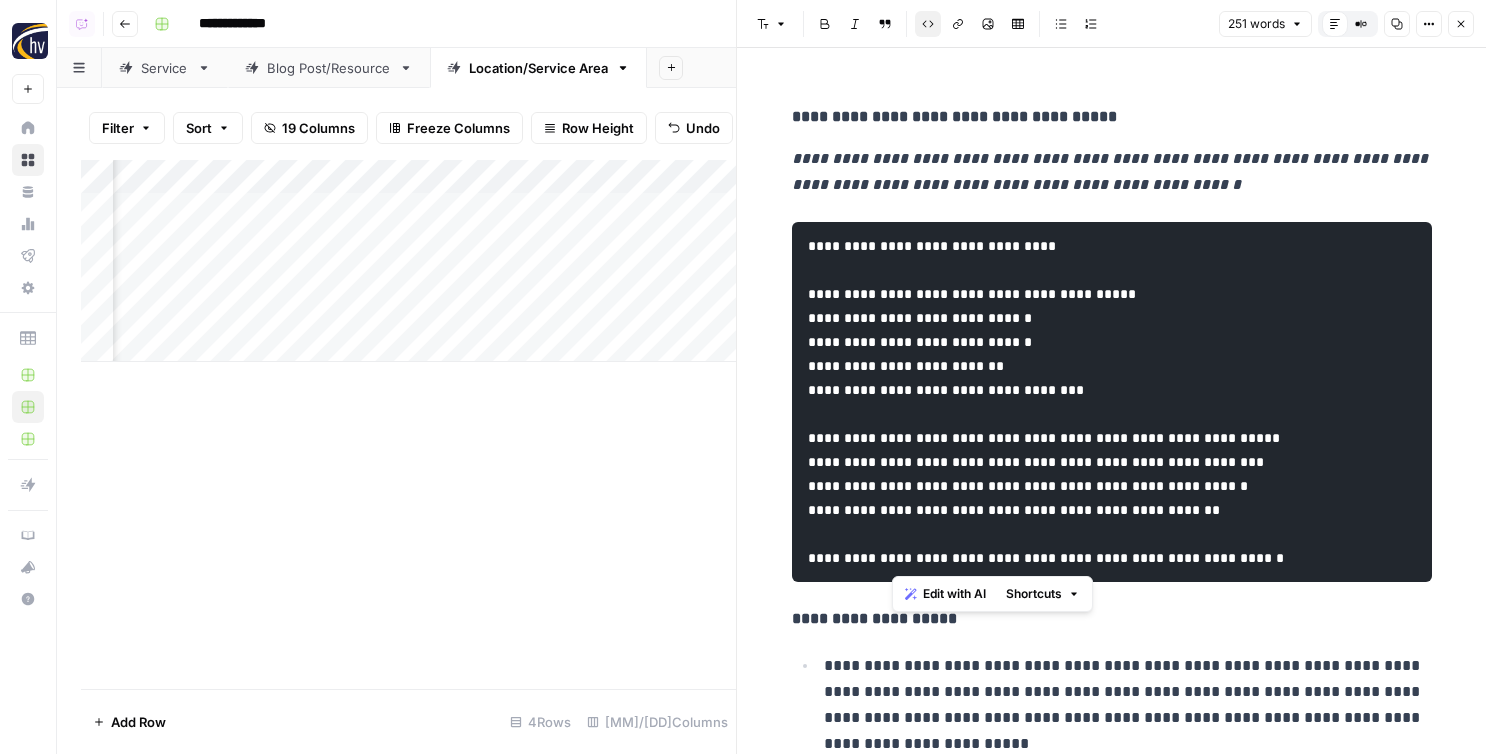 drag, startPoint x: 1403, startPoint y: 583, endPoint x: 877, endPoint y: 233, distance: 631.8038 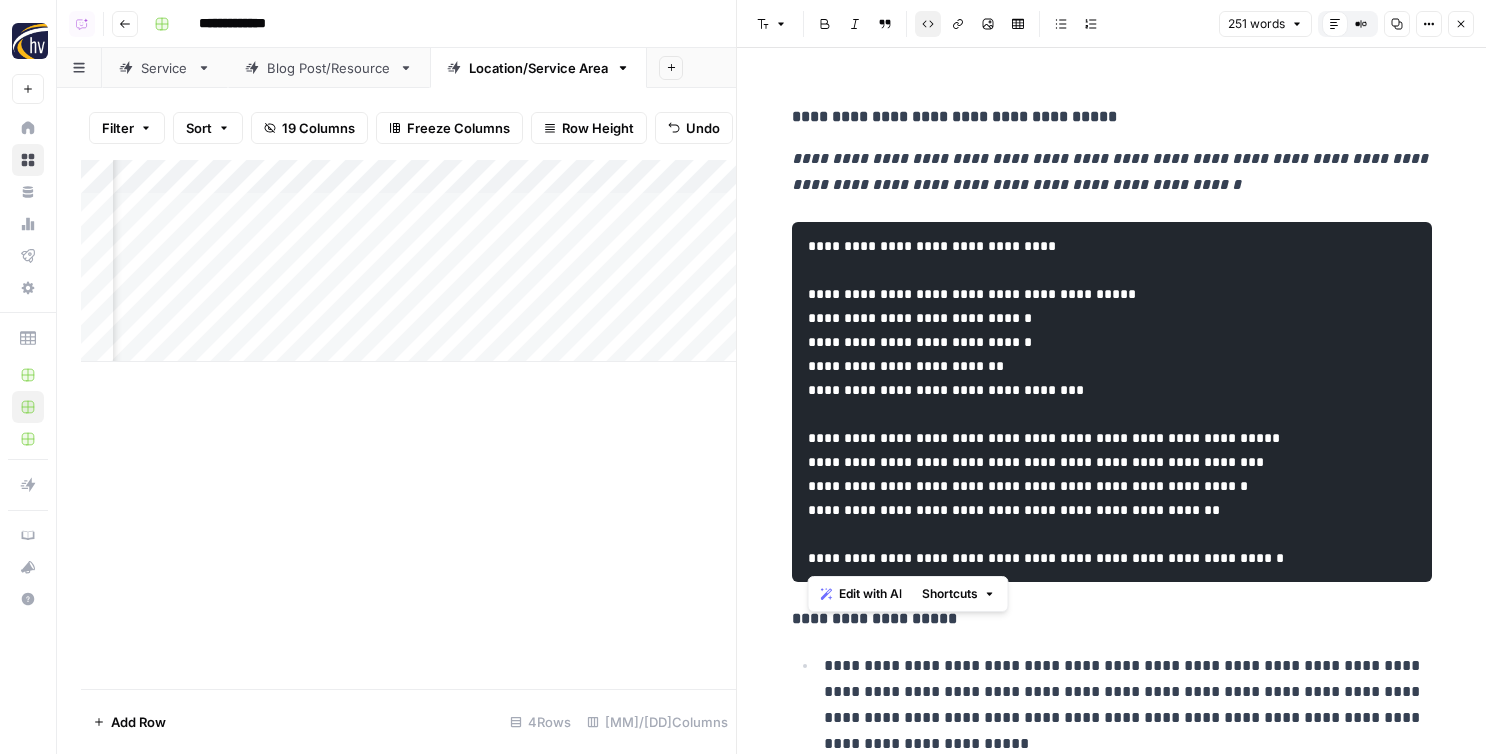 click on "**********" at bounding box center (1048, 402) 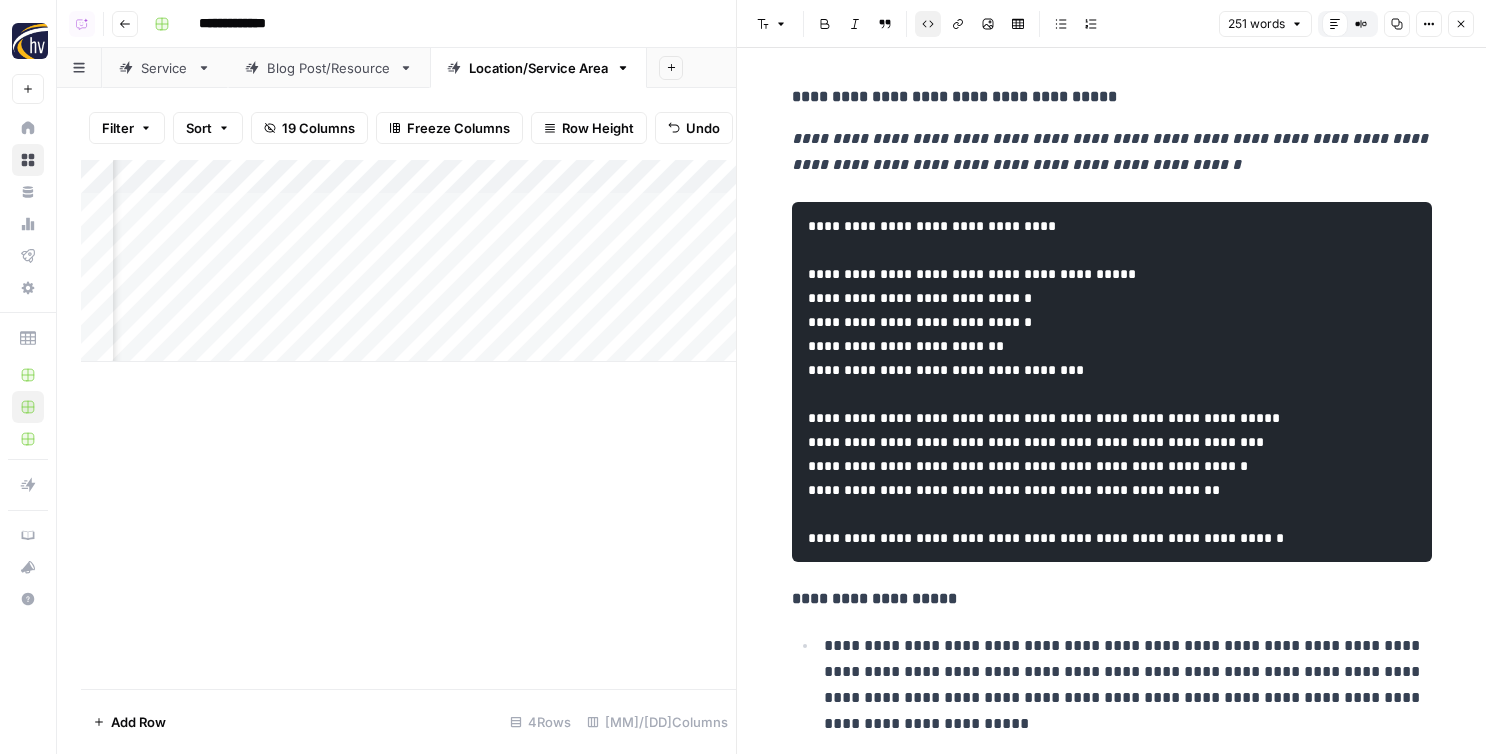 scroll, scrollTop: 0, scrollLeft: 0, axis: both 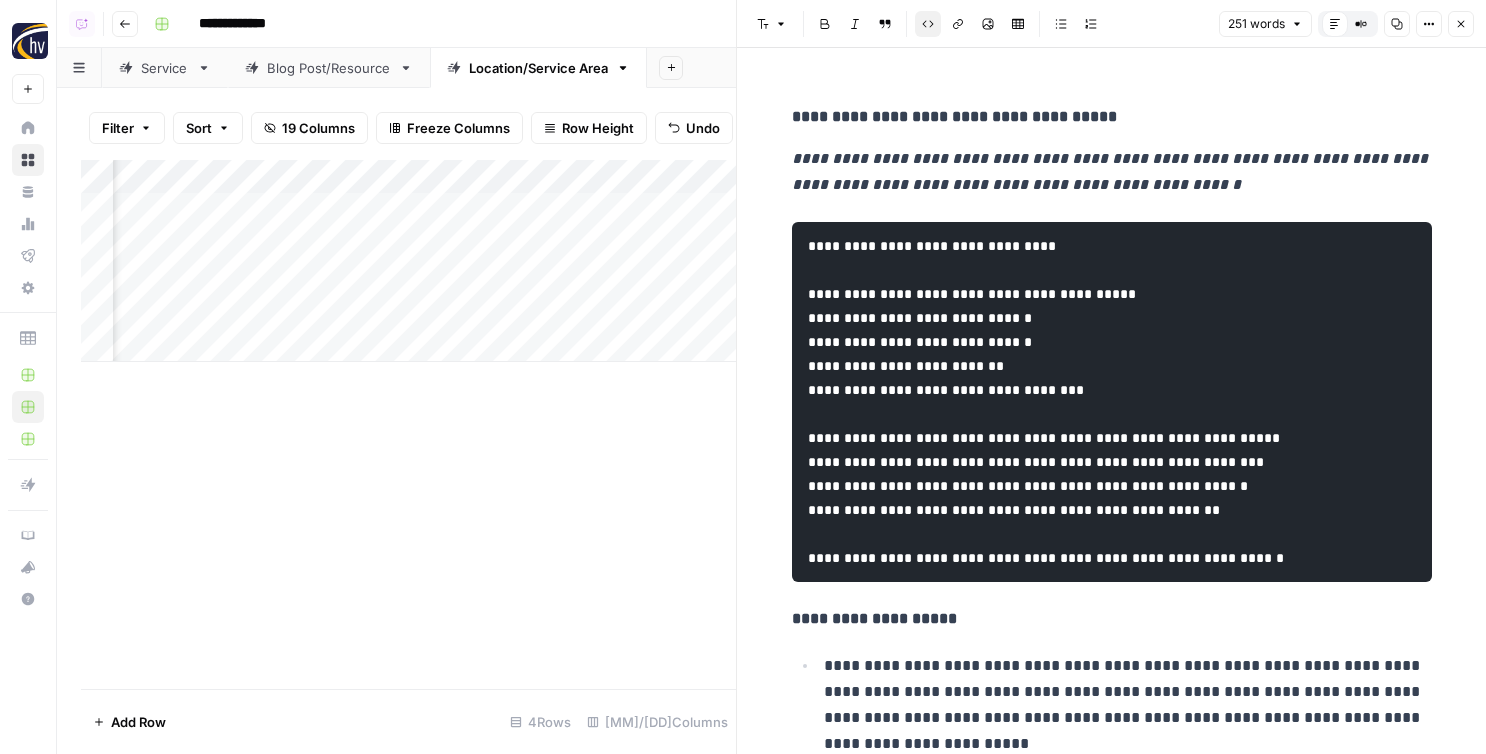 click on "Close" at bounding box center [1461, 24] 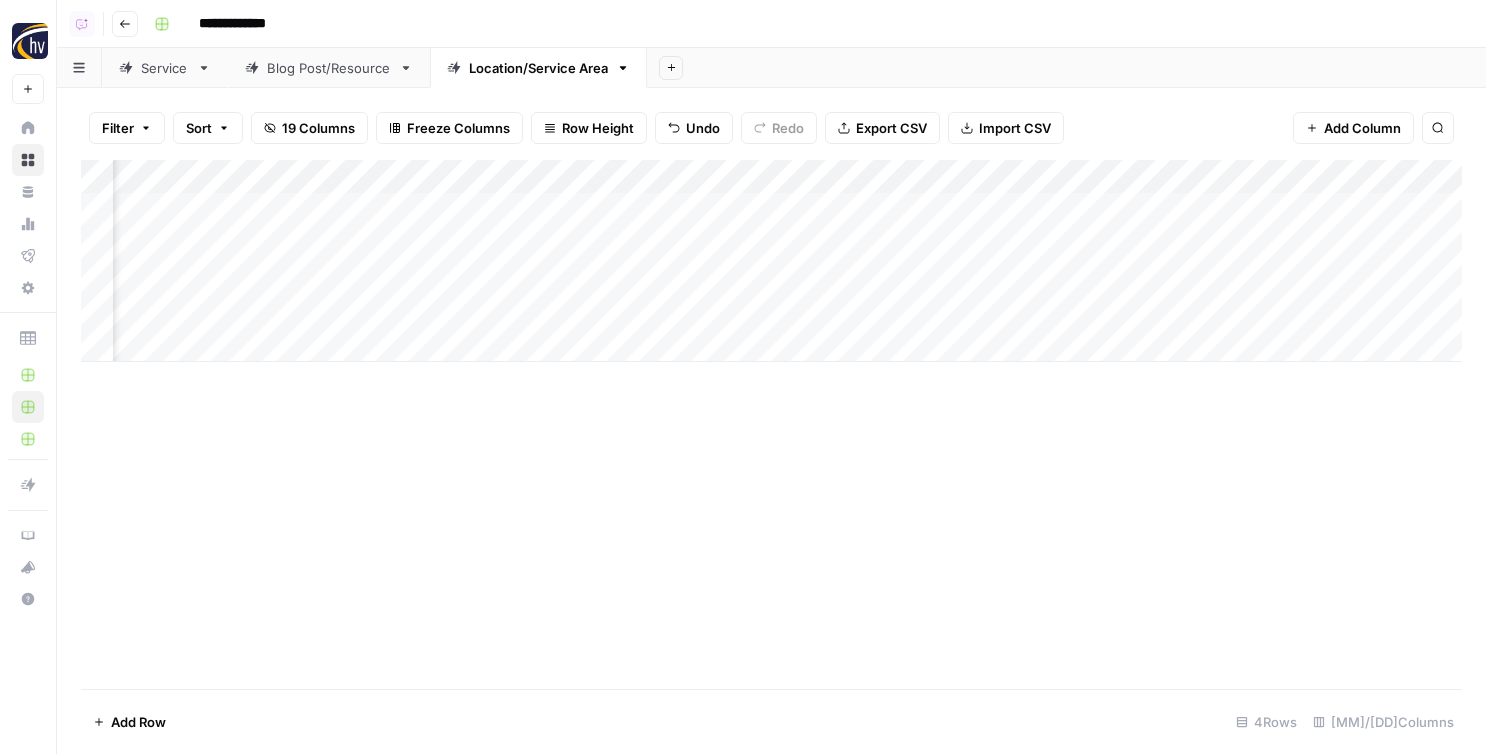 scroll, scrollTop: 0, scrollLeft: 344, axis: horizontal 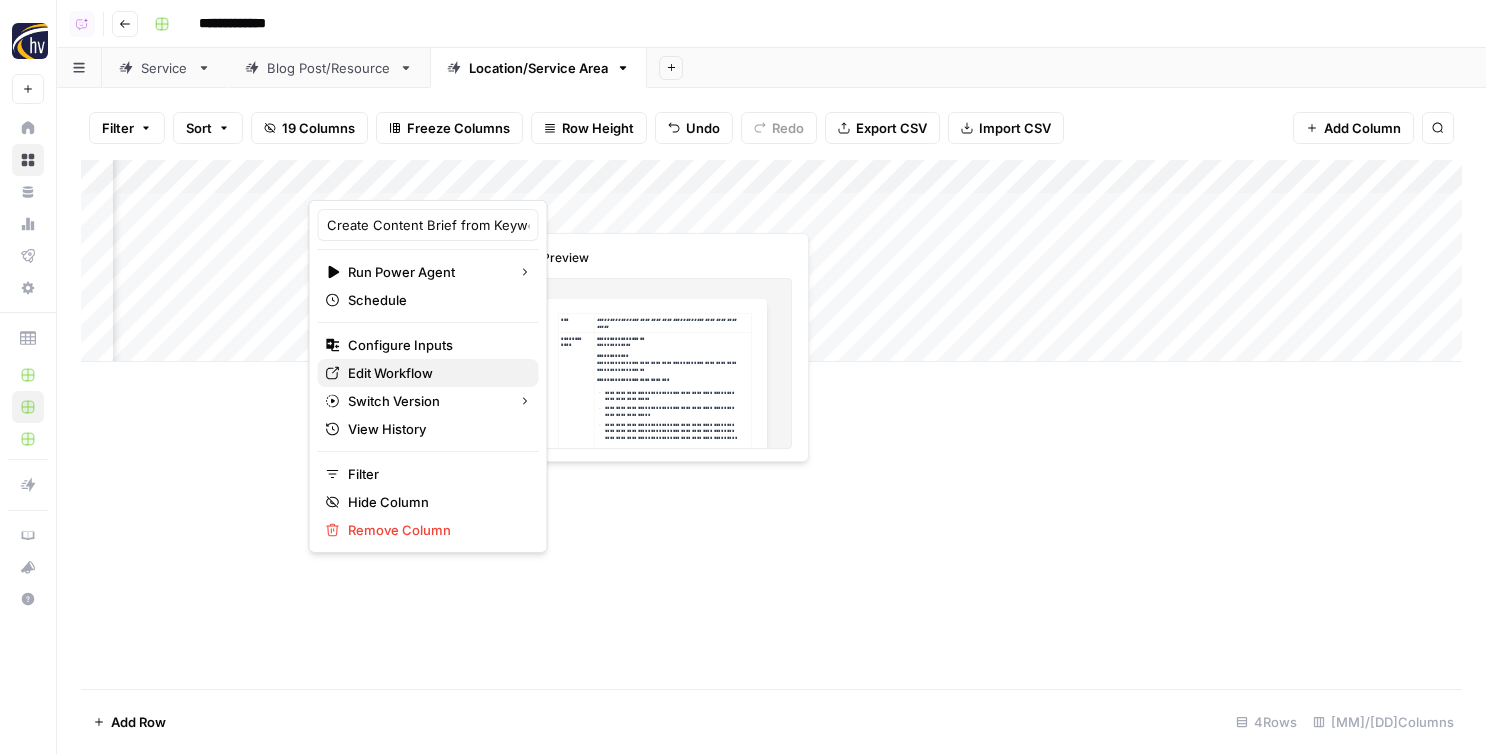 click on "Edit Workflow" at bounding box center (435, 373) 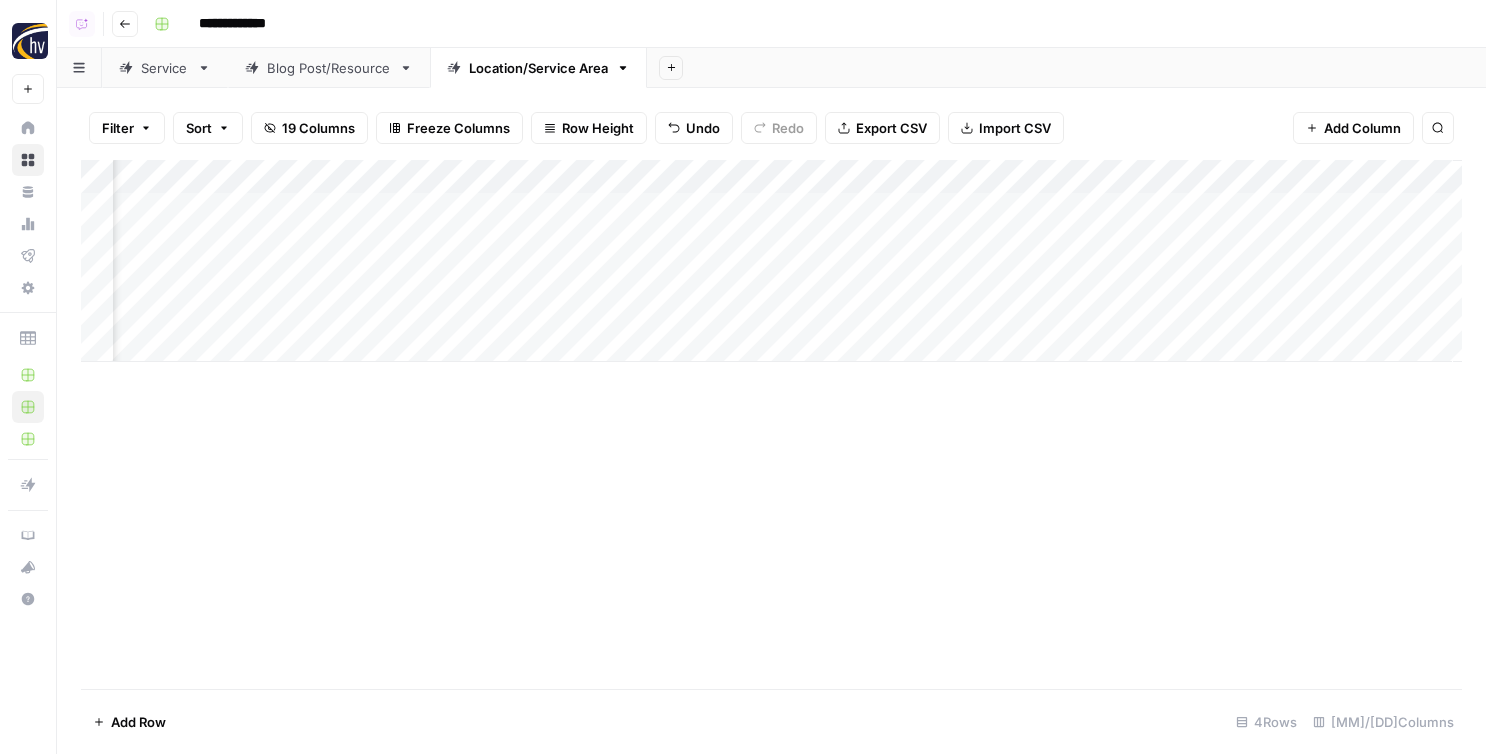 scroll, scrollTop: 0, scrollLeft: 743, axis: horizontal 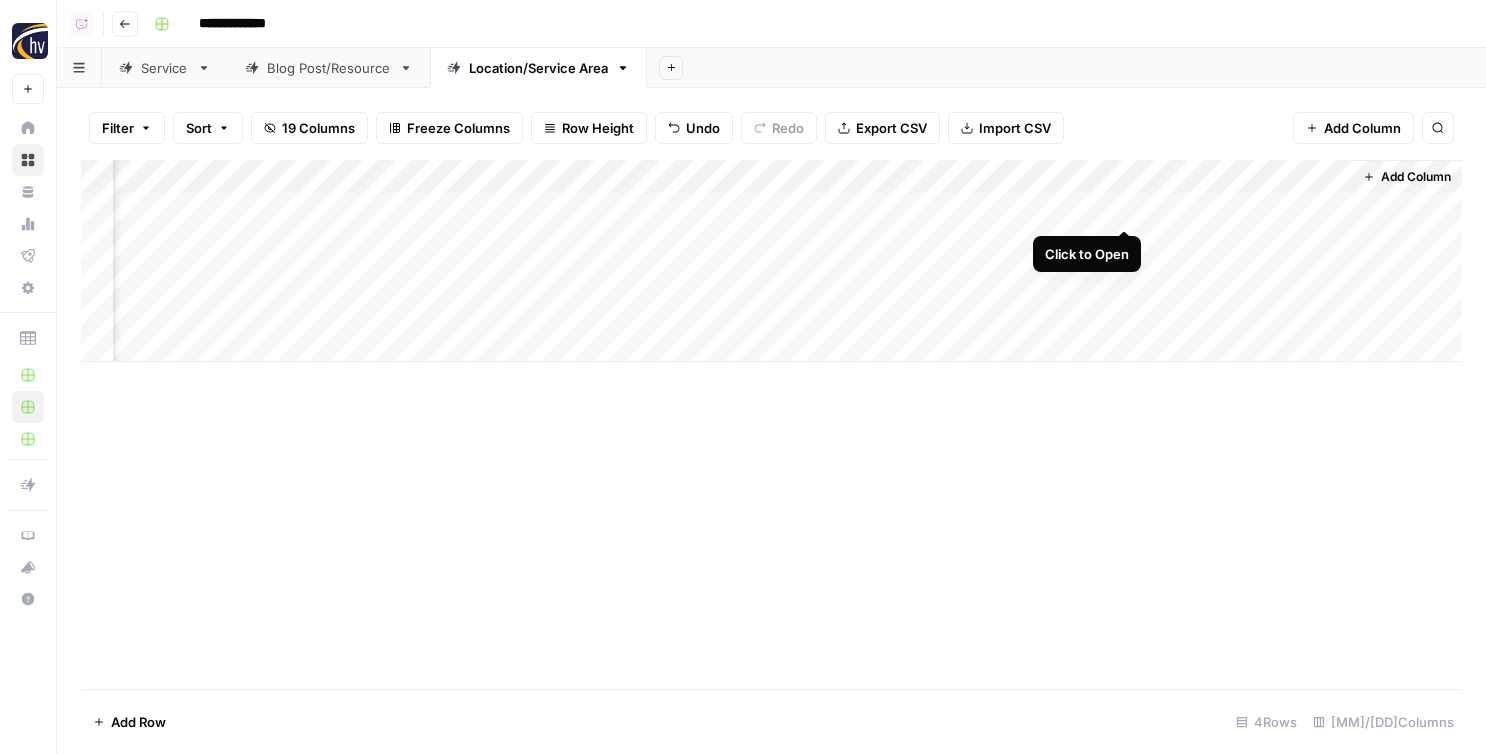click on "Add Column" at bounding box center [771, 261] 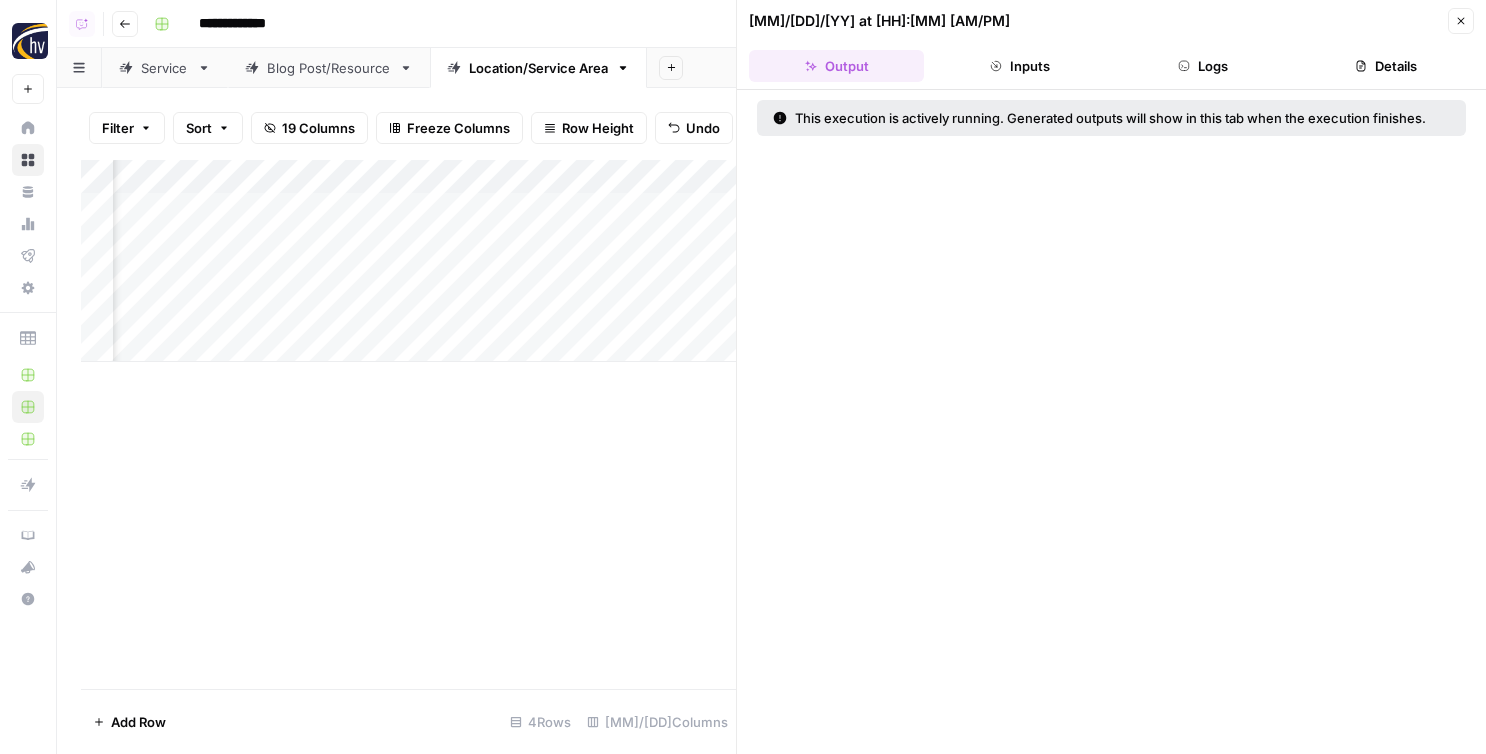 drag, startPoint x: 1463, startPoint y: 18, endPoint x: 1351, endPoint y: 77, distance: 126.58989 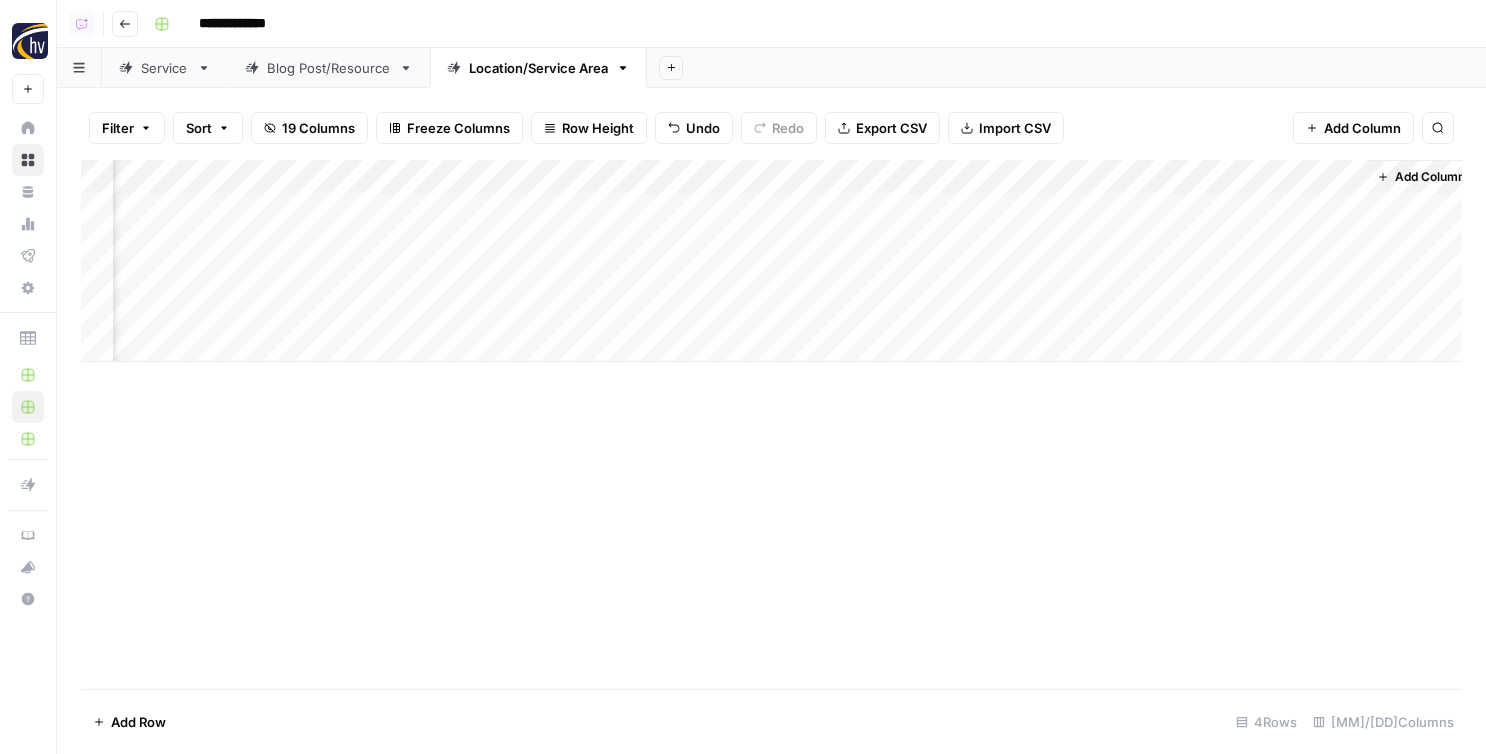scroll, scrollTop: 0, scrollLeft: 719, axis: horizontal 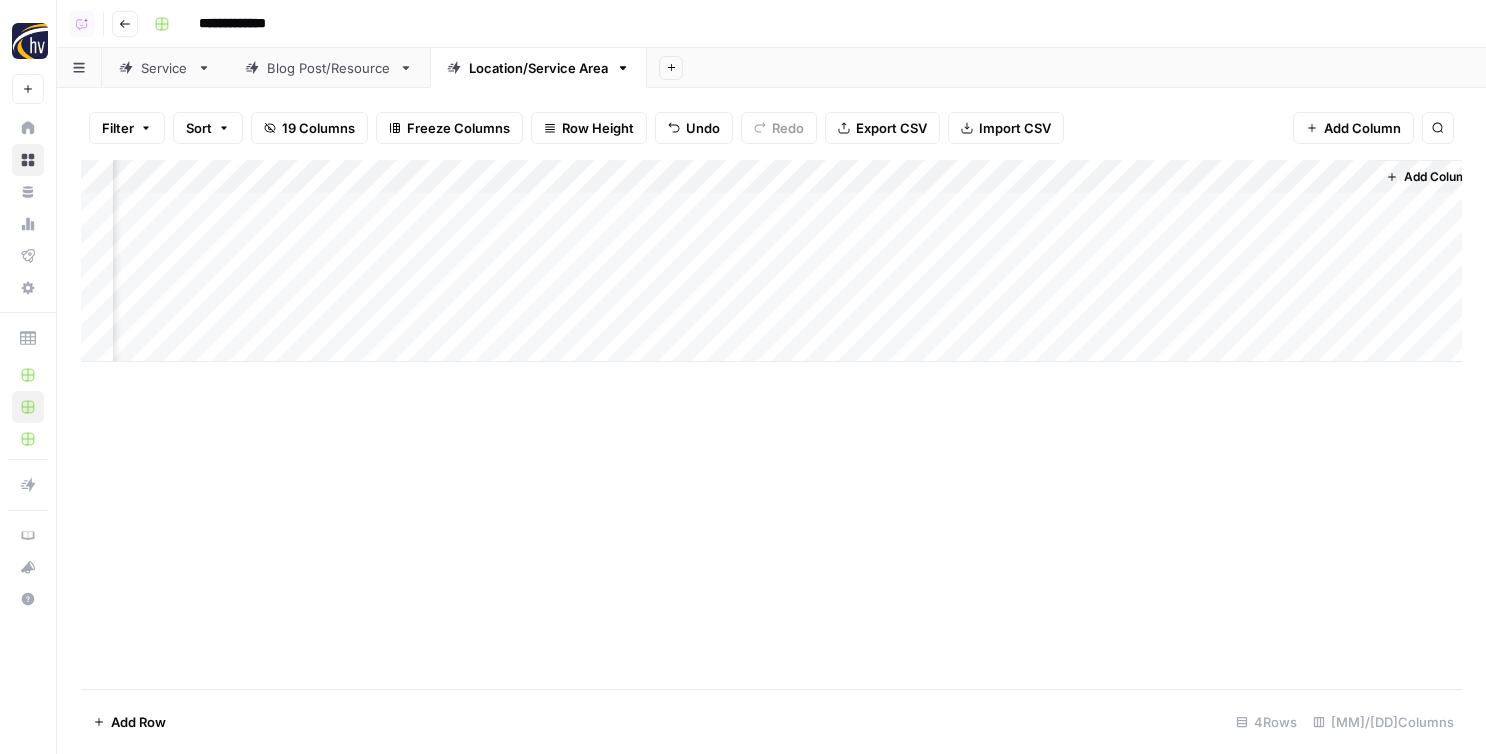 click on "Add Column" at bounding box center (771, 261) 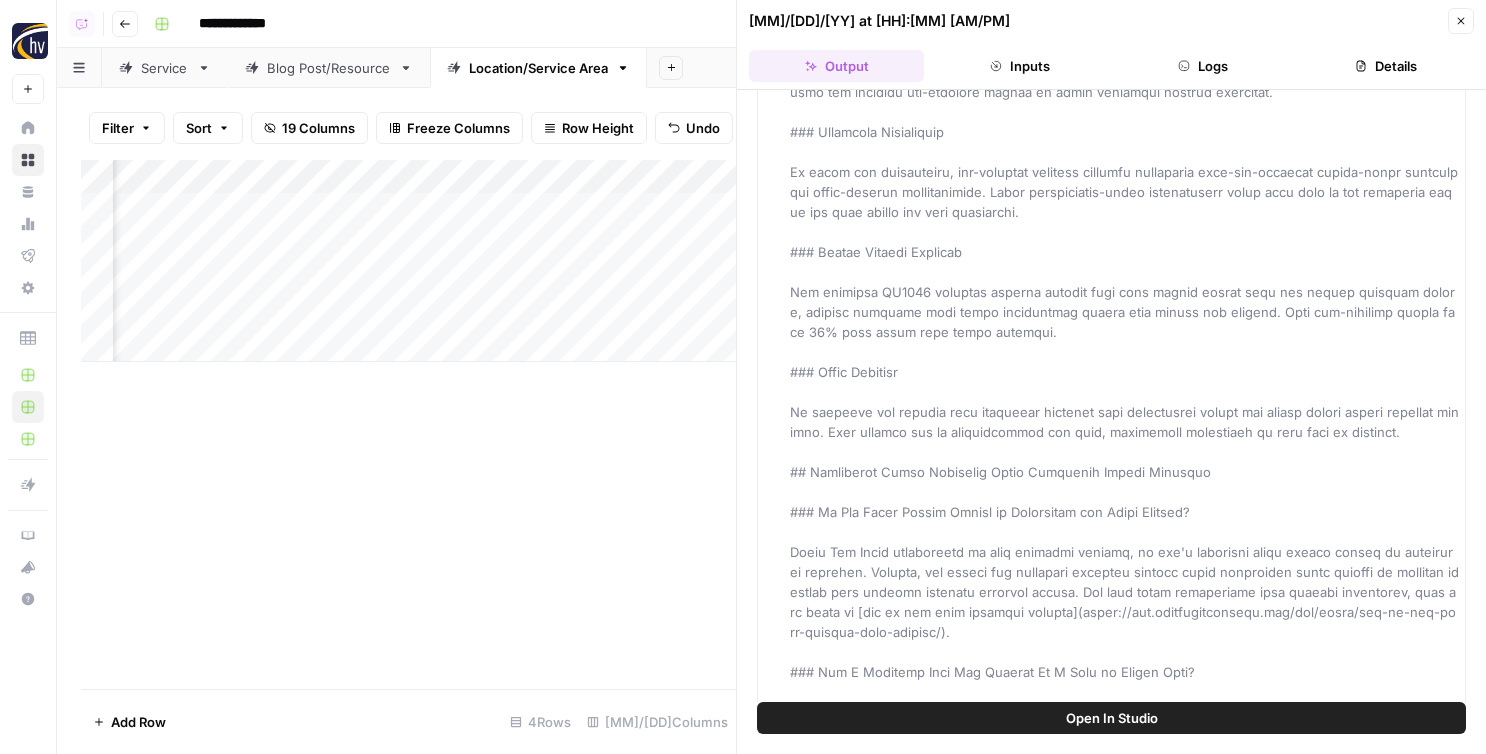 scroll, scrollTop: 485, scrollLeft: 0, axis: vertical 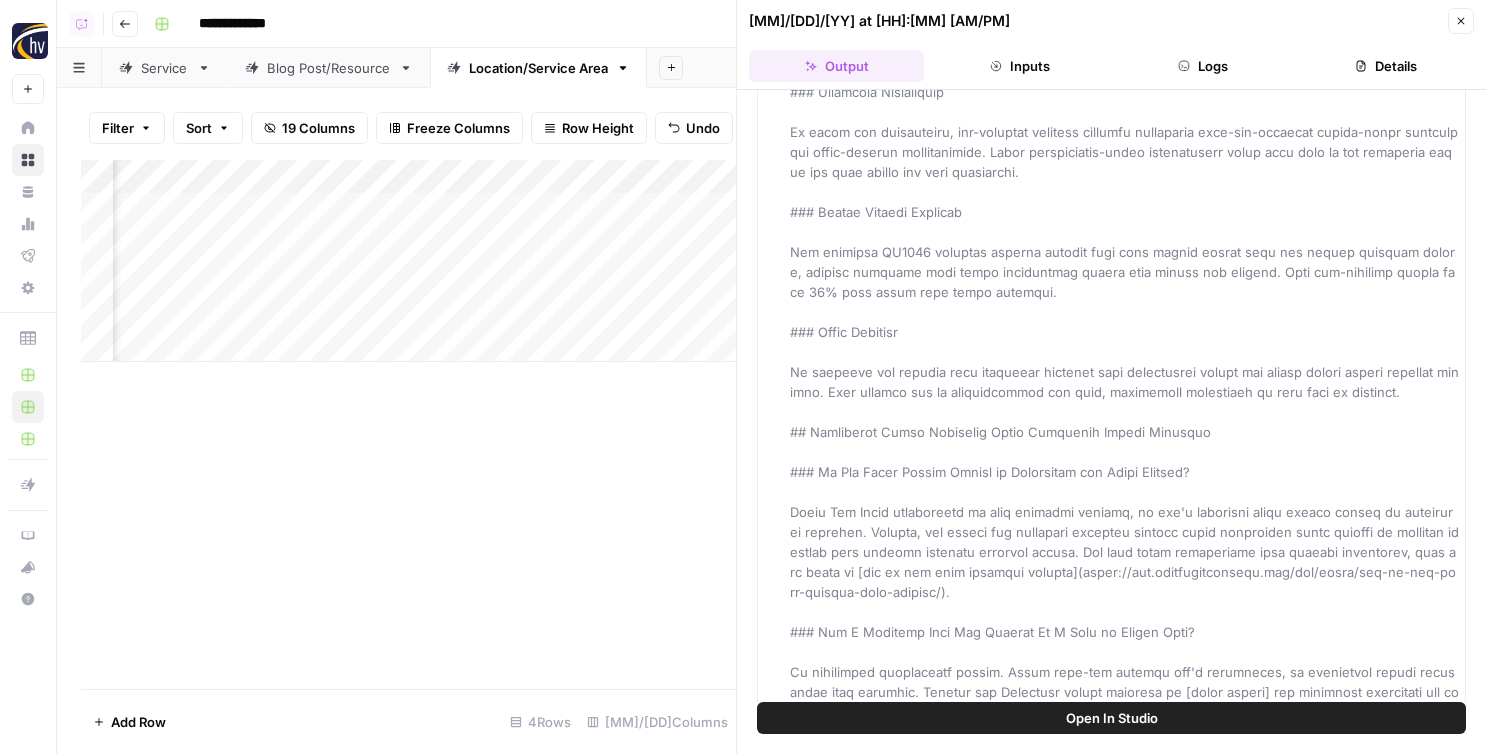 click on "Open In Studio" at bounding box center (1111, 718) 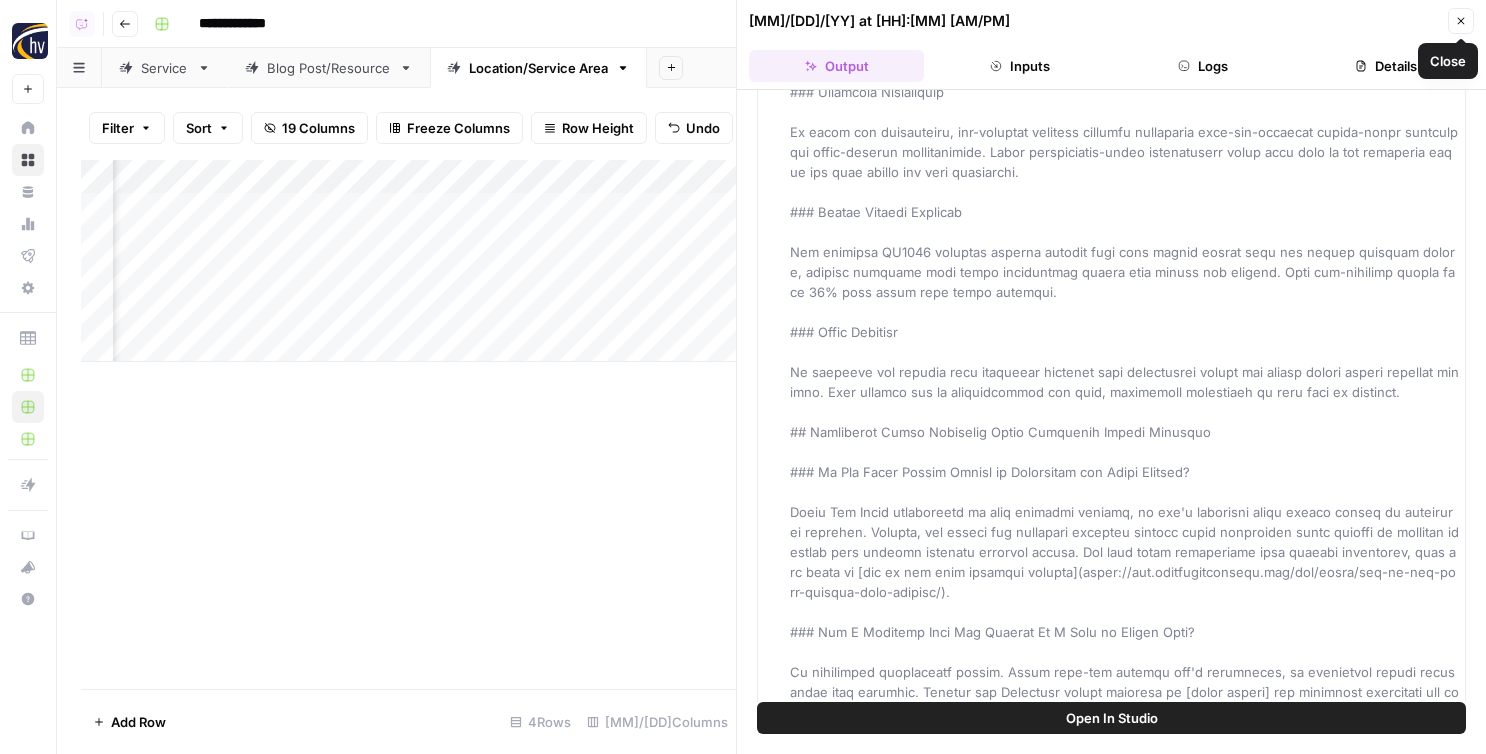 click 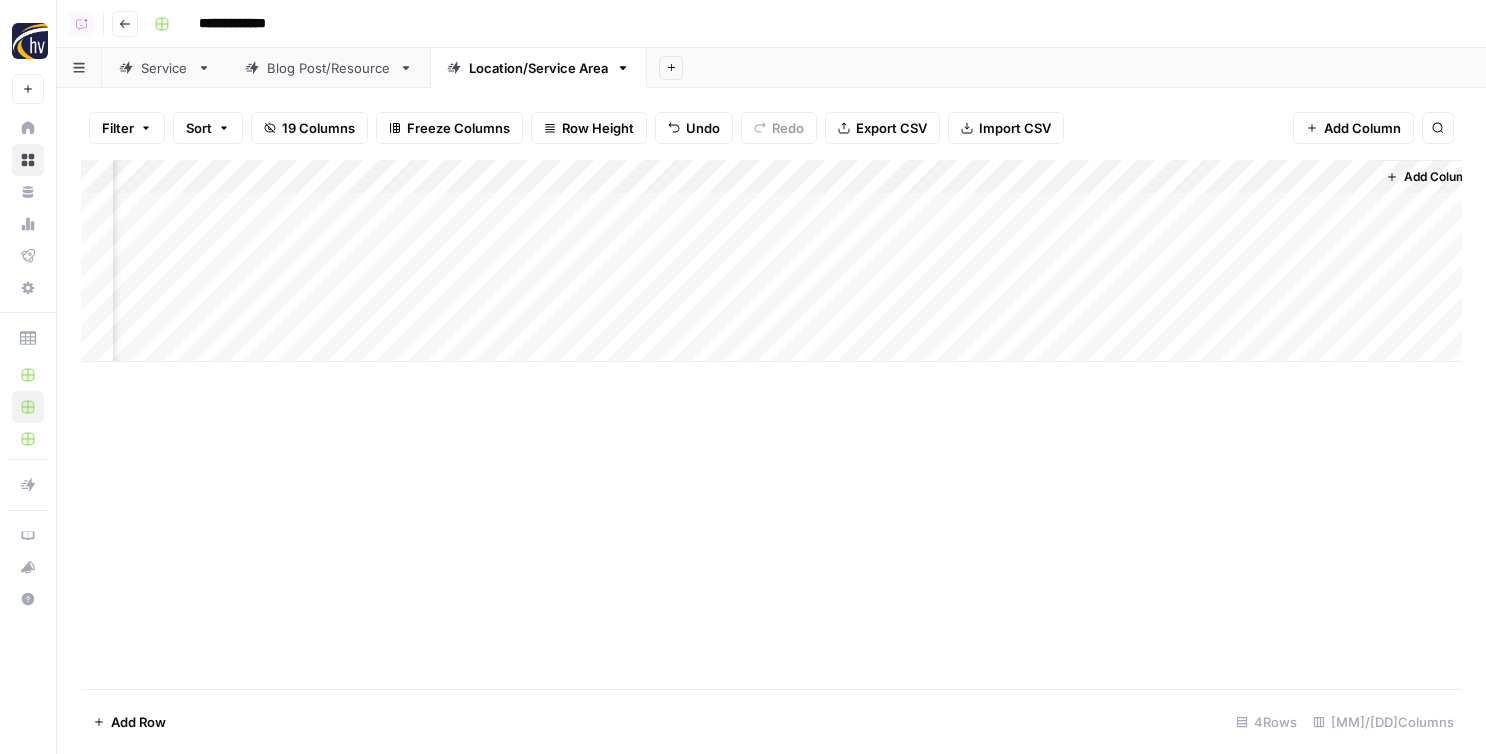 click on "Add Column" at bounding box center (771, 261) 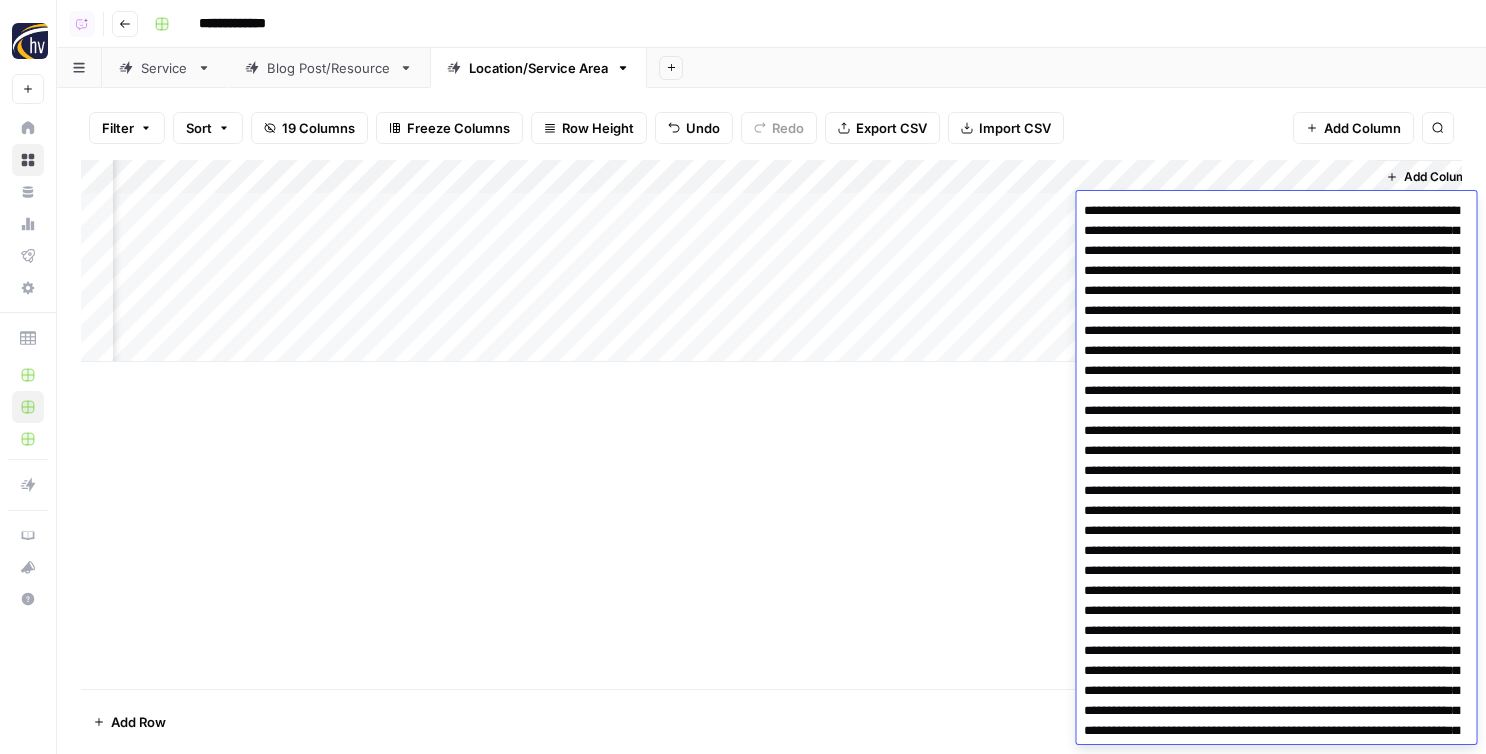 scroll, scrollTop: 3821, scrollLeft: 0, axis: vertical 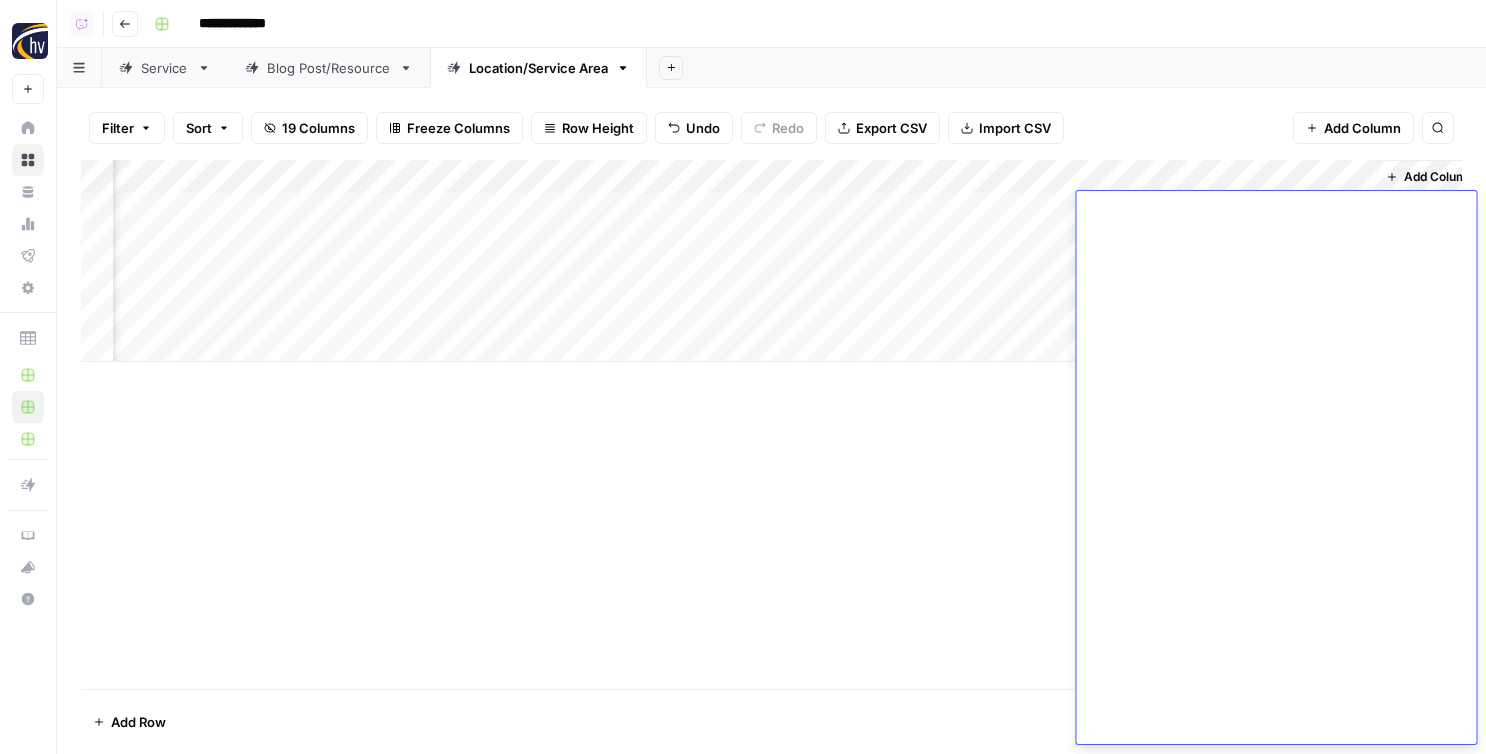 click on "Filter Sort 19 Columns Freeze Columns Row Height Undo Redo Export CSV Import CSV Add Column Search" at bounding box center (771, 128) 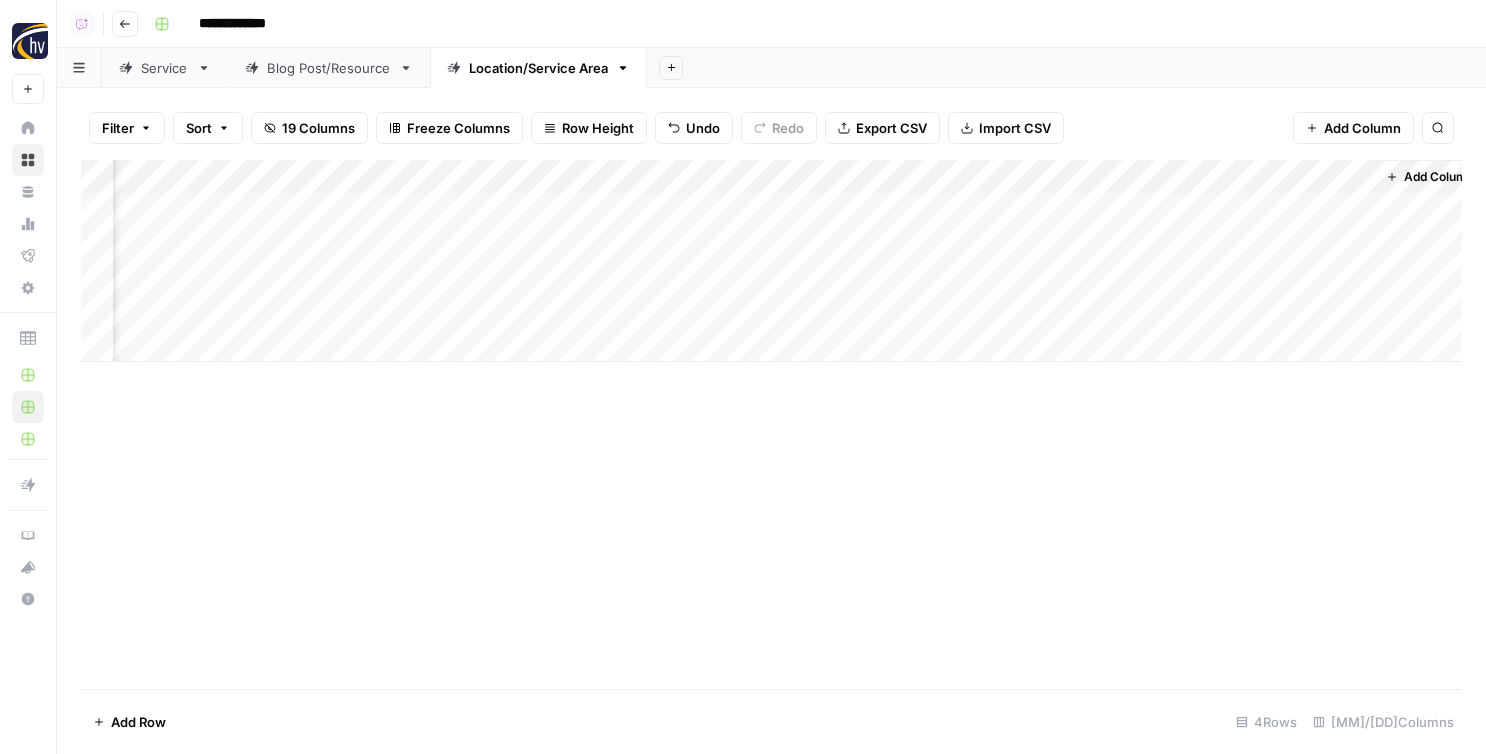 click on "Add Column" at bounding box center [771, 261] 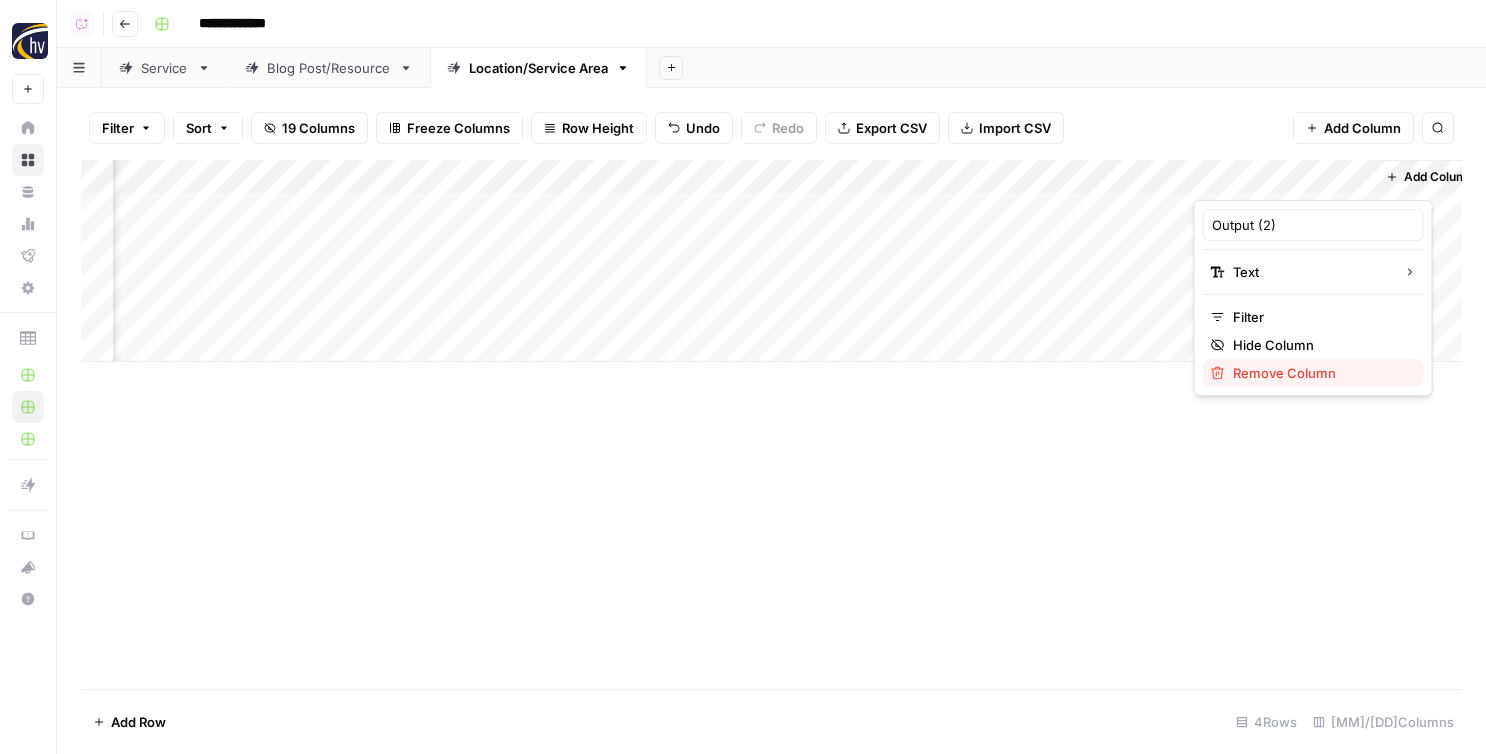 click on "Remove Column" at bounding box center [1320, 373] 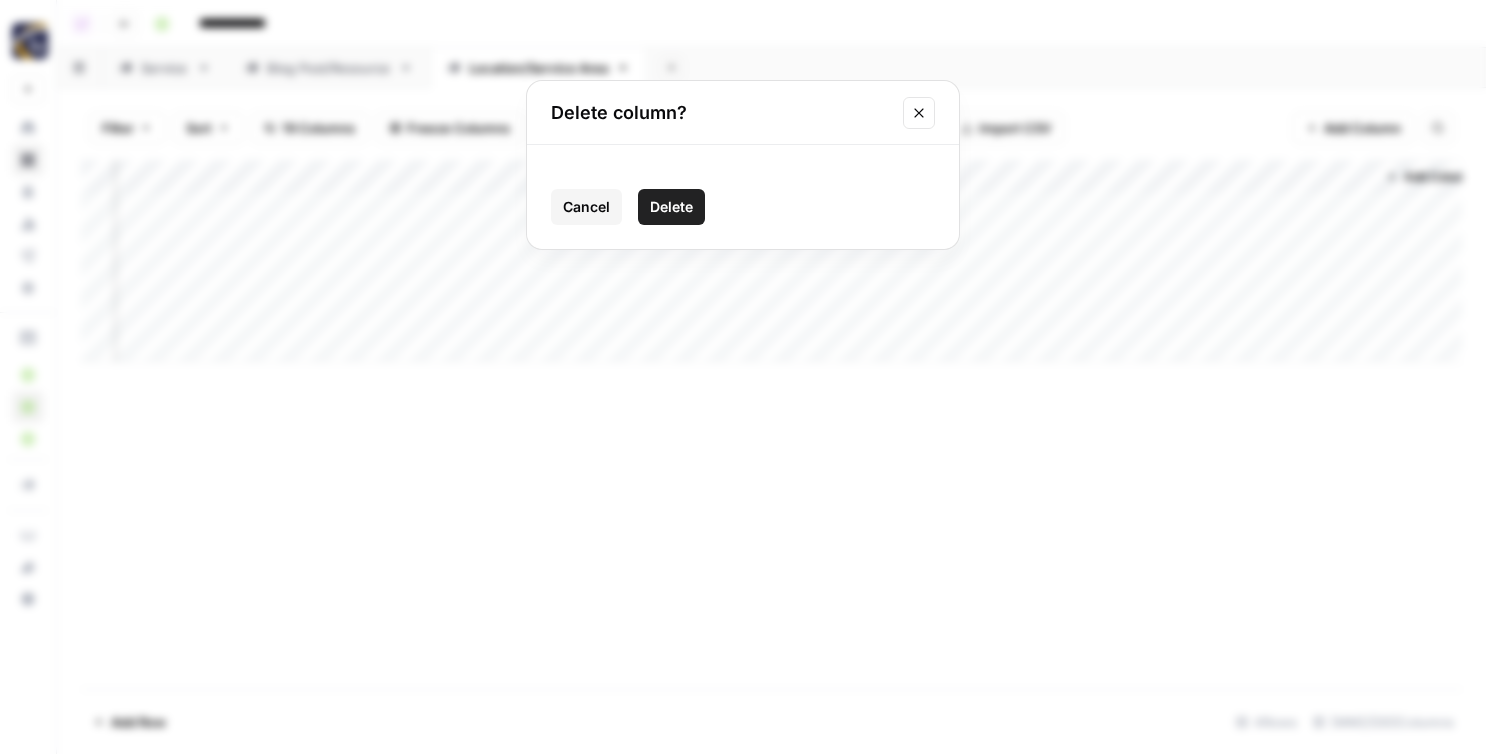 click on "Delete" at bounding box center [671, 207] 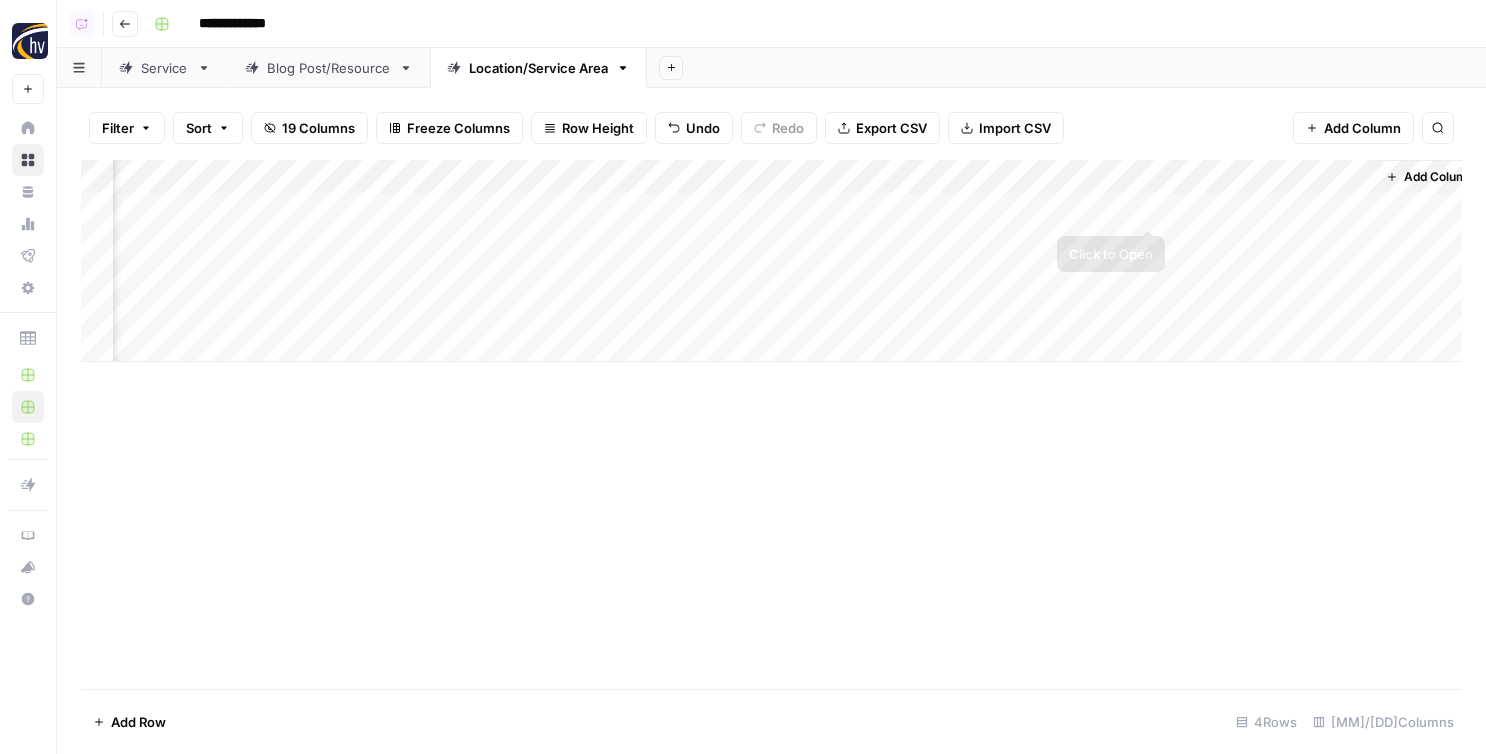 scroll, scrollTop: 0, scrollLeft: 563, axis: horizontal 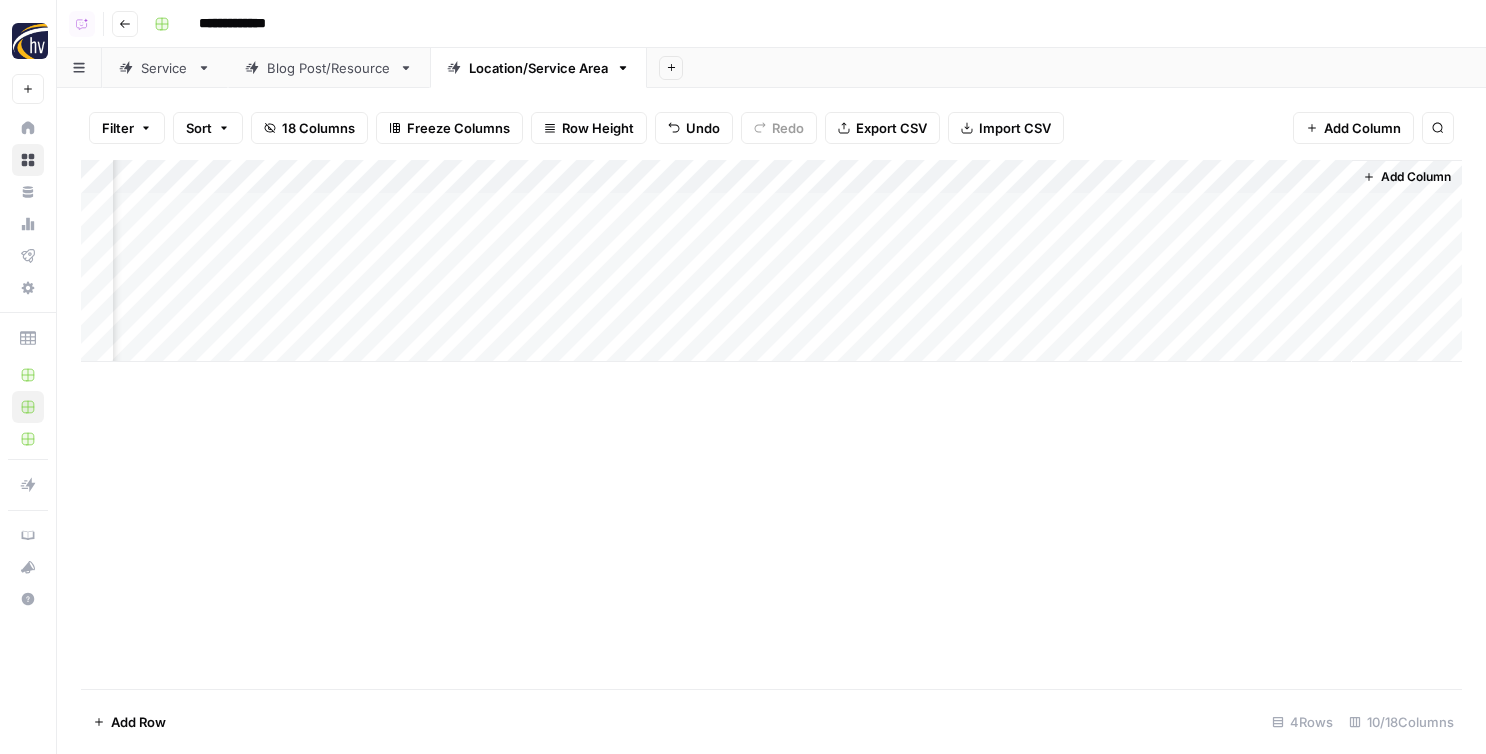 click on "Add Column" at bounding box center [771, 261] 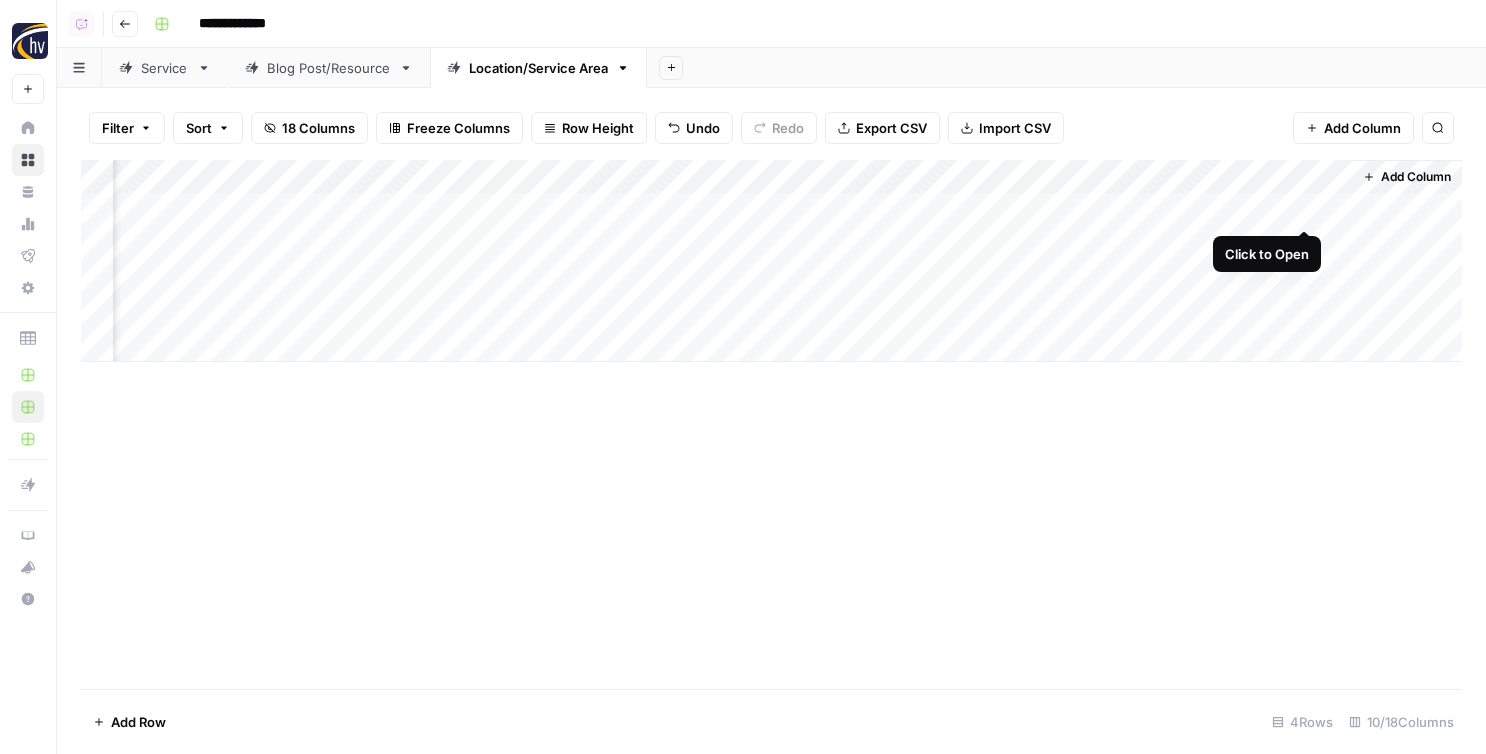 scroll, scrollTop: 0, scrollLeft: 545, axis: horizontal 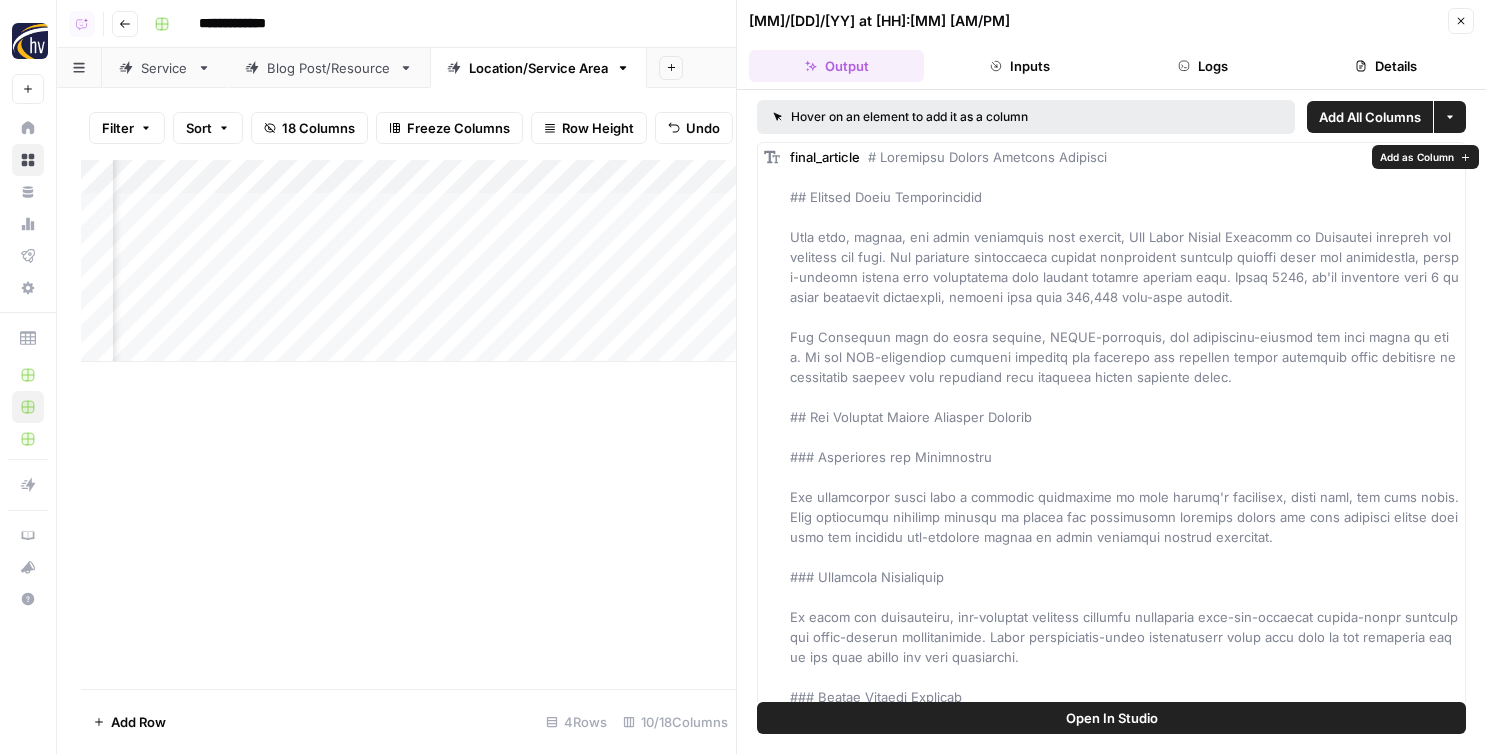 click on "Add as Column" at bounding box center (1417, 157) 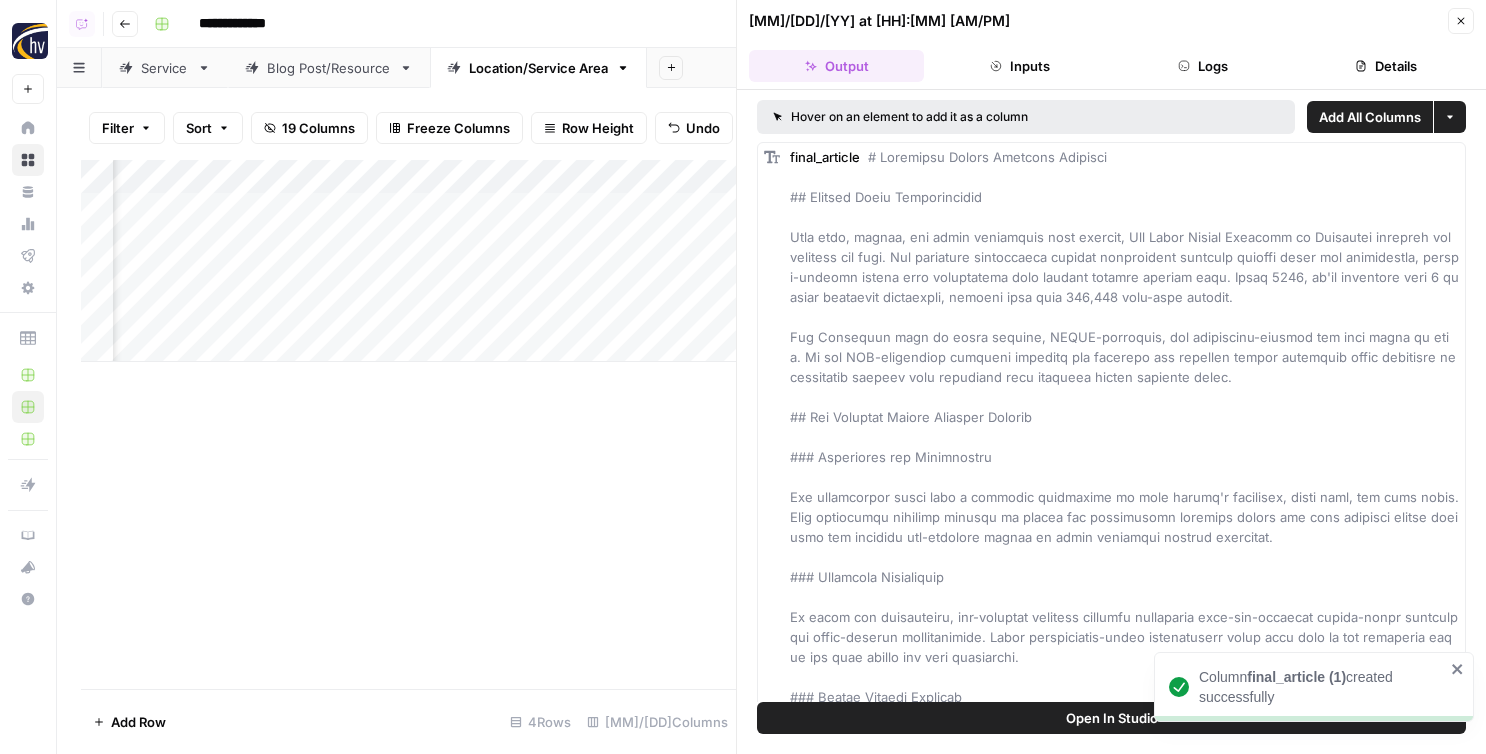 click 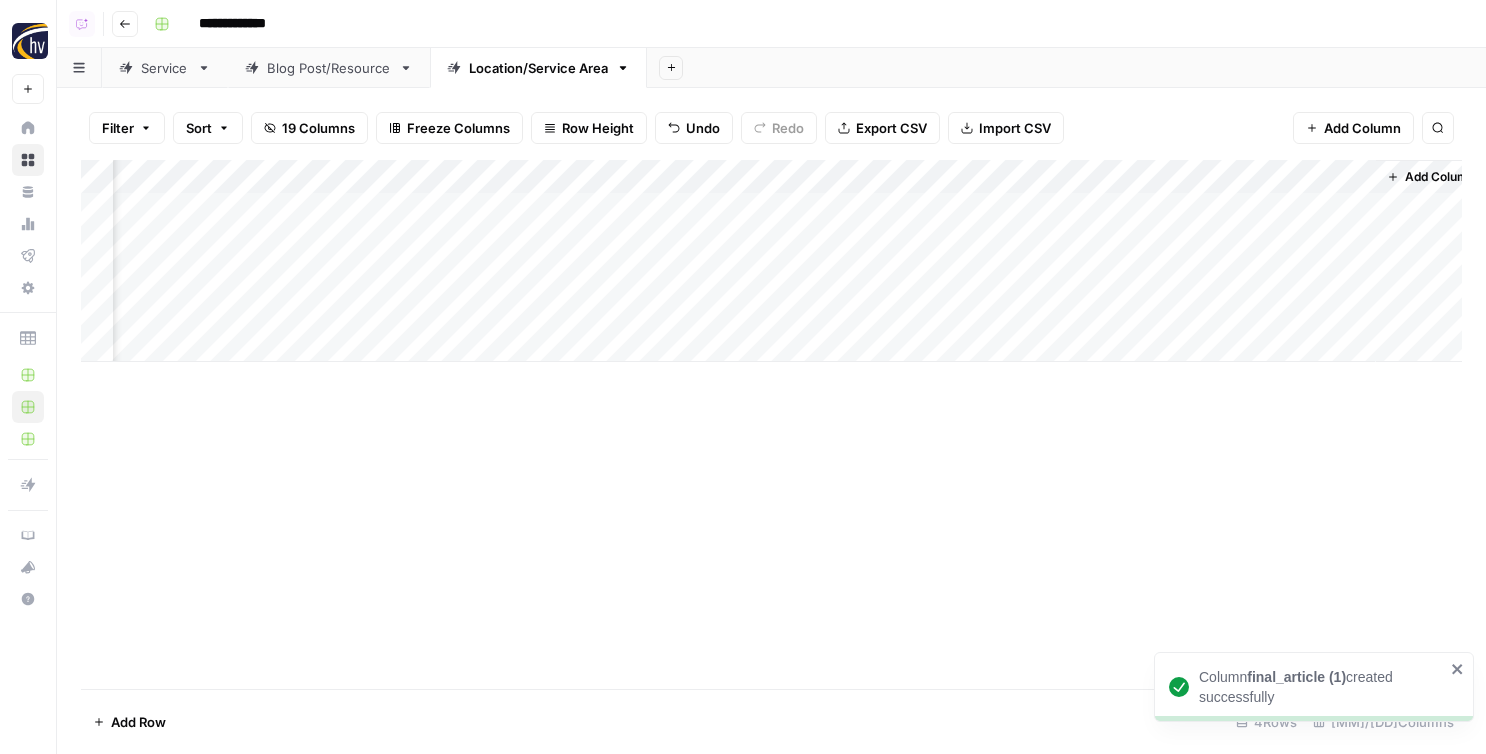 scroll, scrollTop: 0, scrollLeft: 719, axis: horizontal 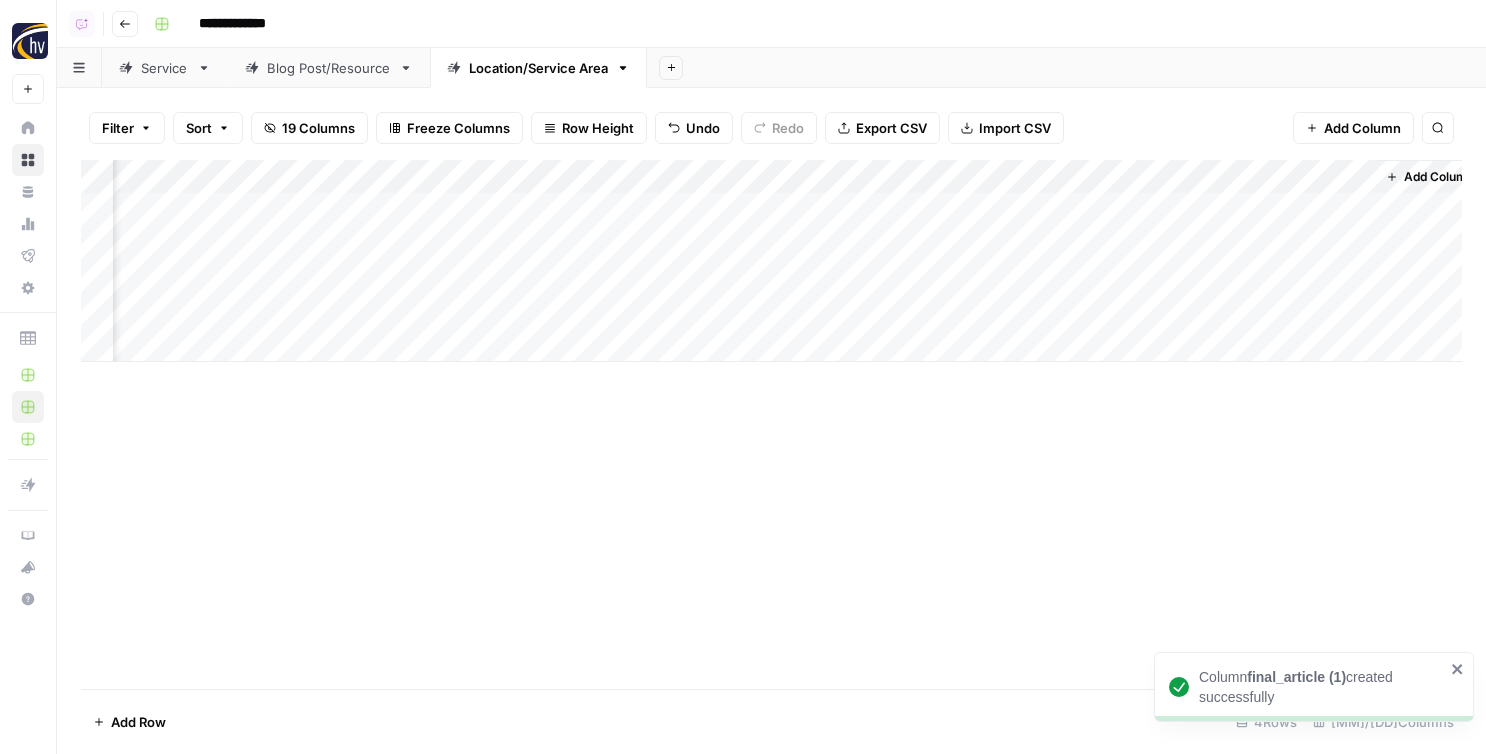 click on "Add Column" at bounding box center [771, 261] 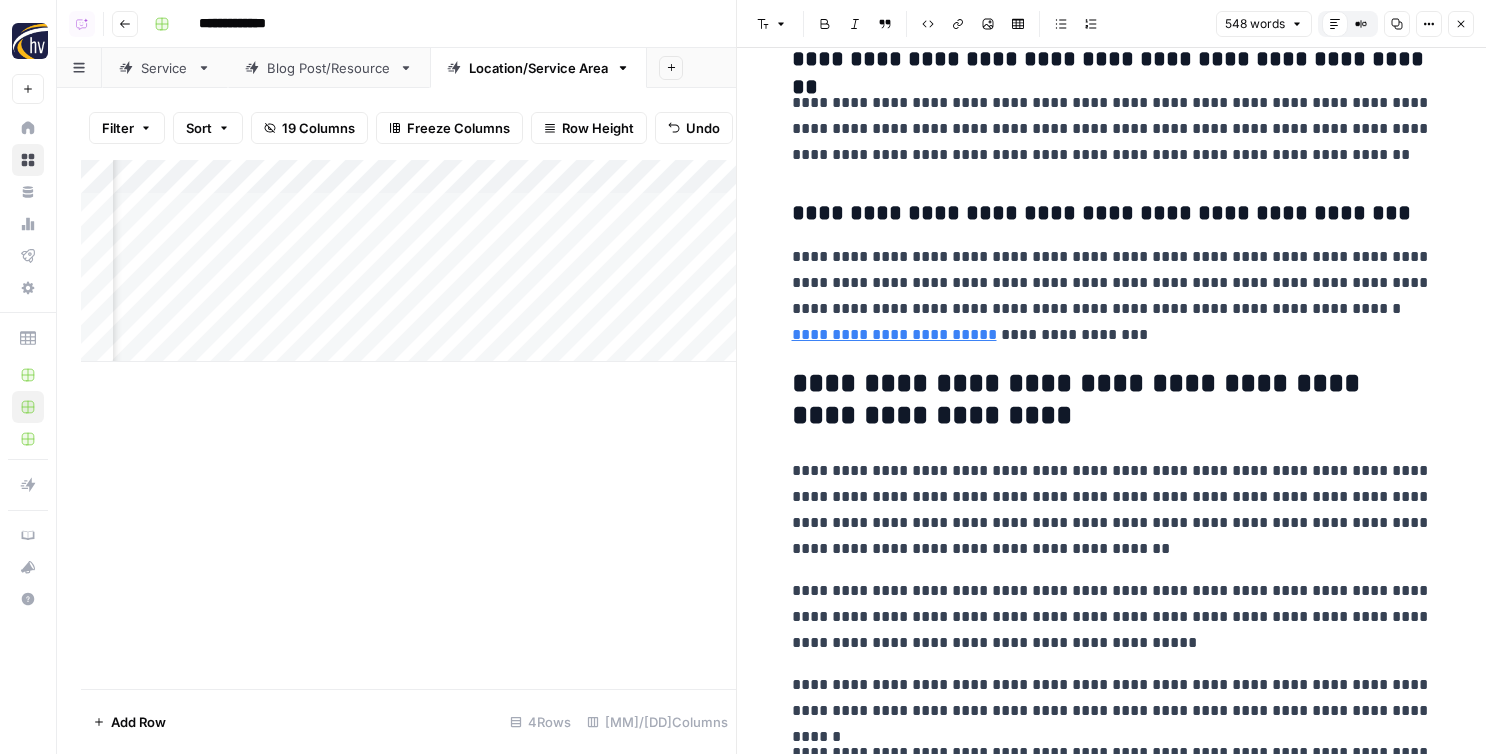 scroll, scrollTop: 1520, scrollLeft: 0, axis: vertical 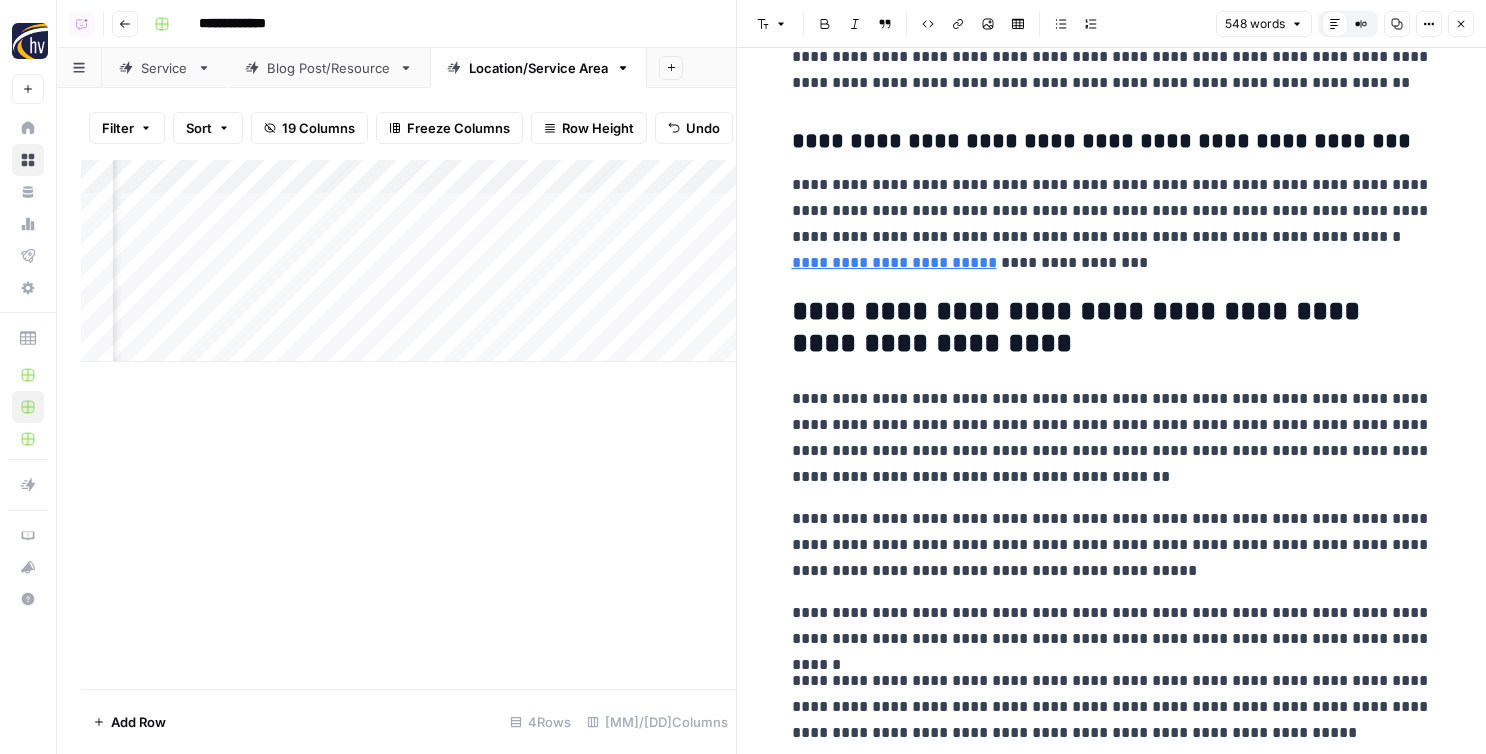 click 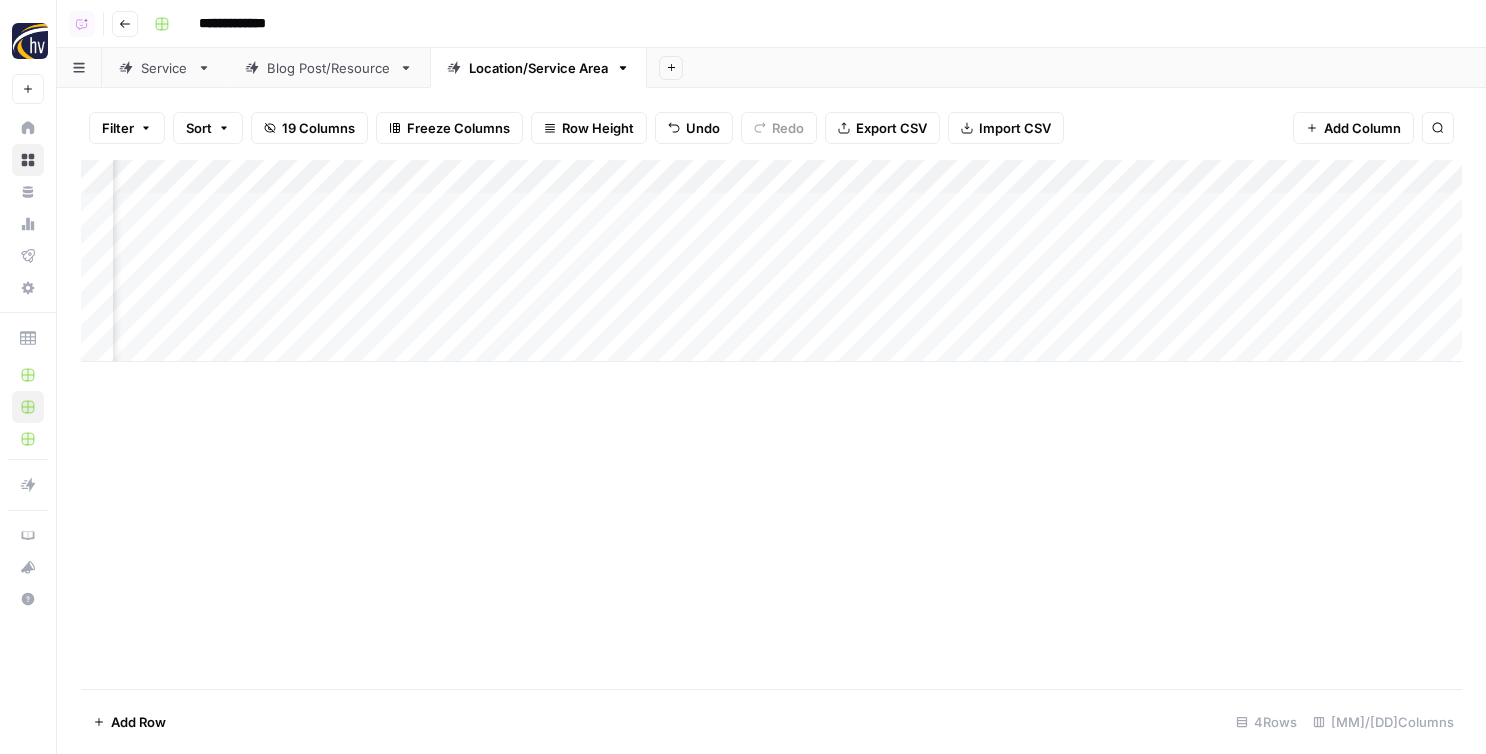 scroll, scrollTop: 0, scrollLeft: 262, axis: horizontal 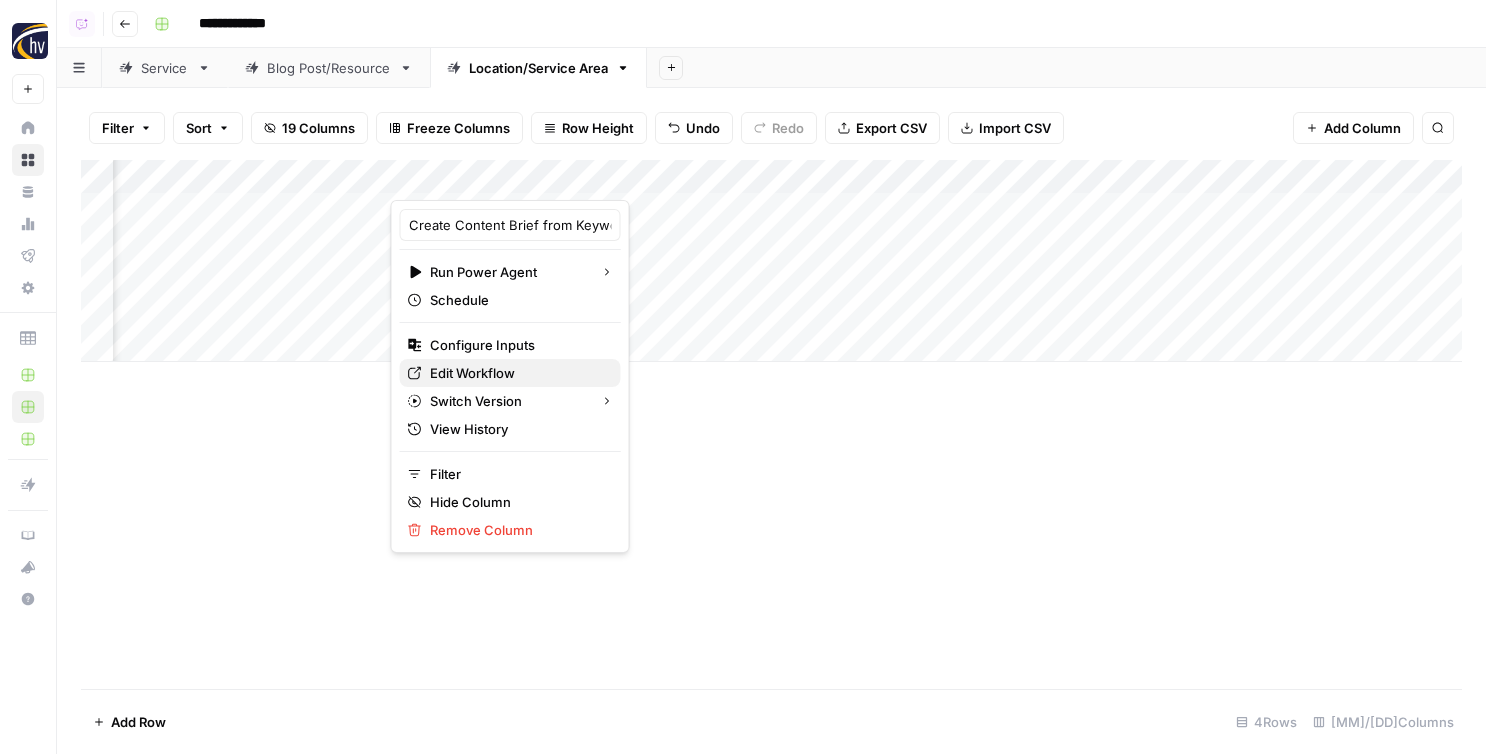 click on "Edit Workflow" at bounding box center [517, 373] 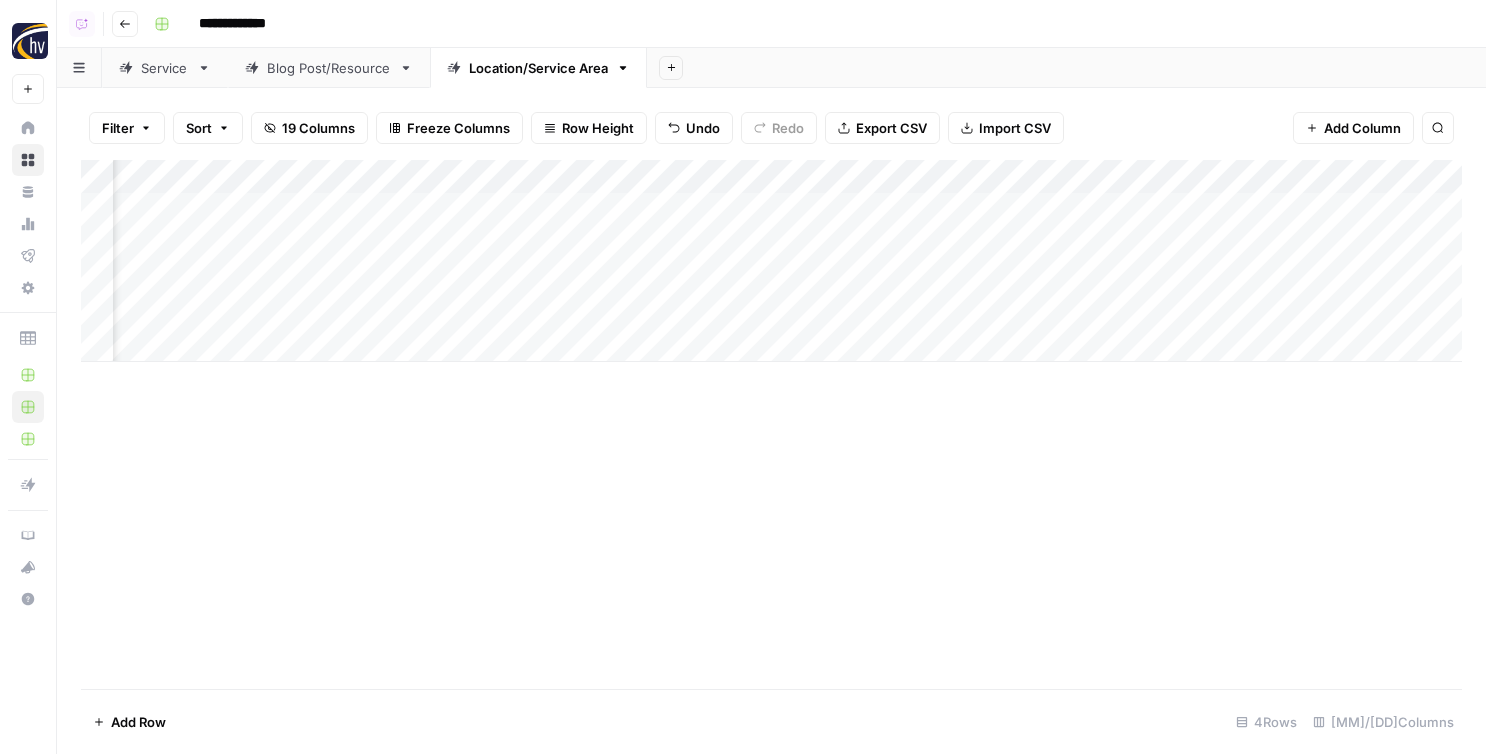 scroll, scrollTop: 0, scrollLeft: 482, axis: horizontal 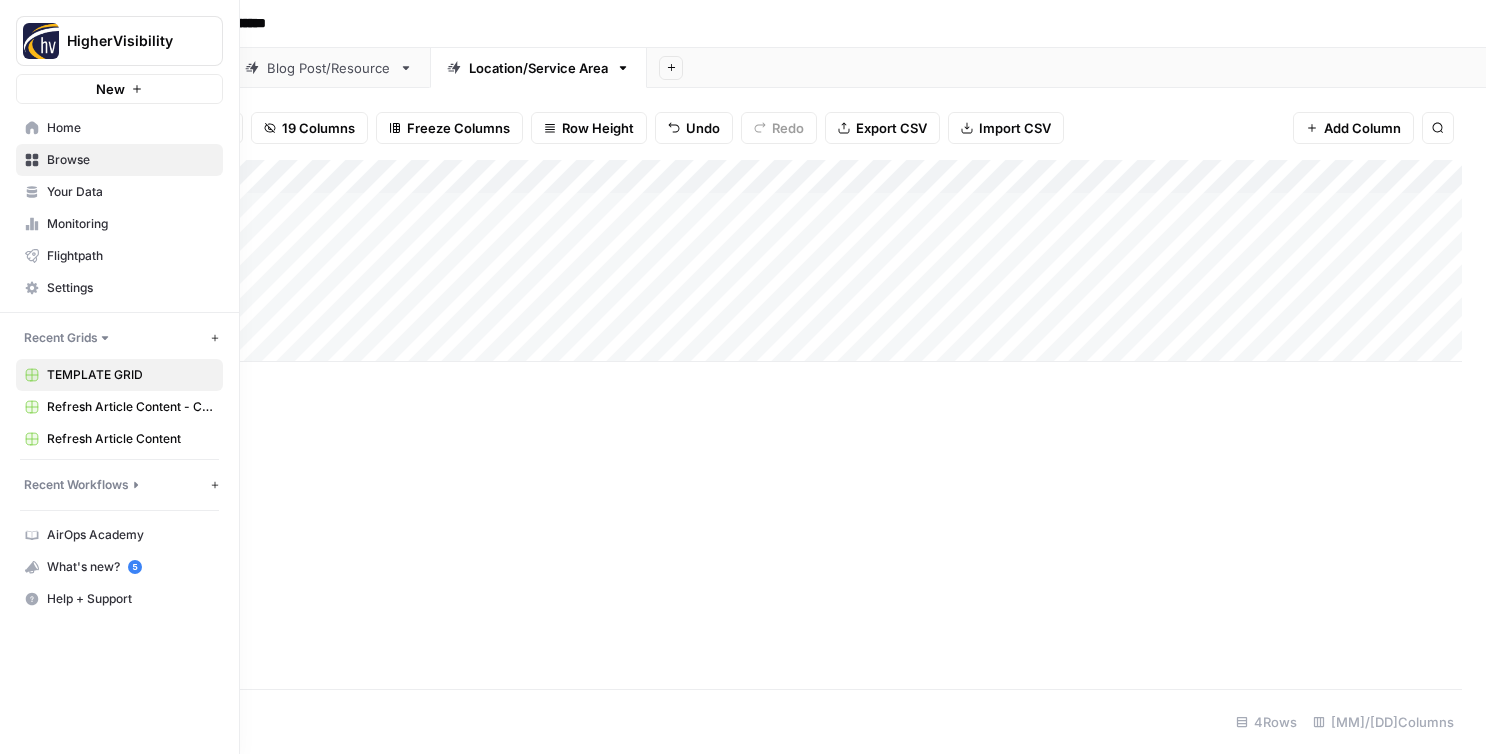 click 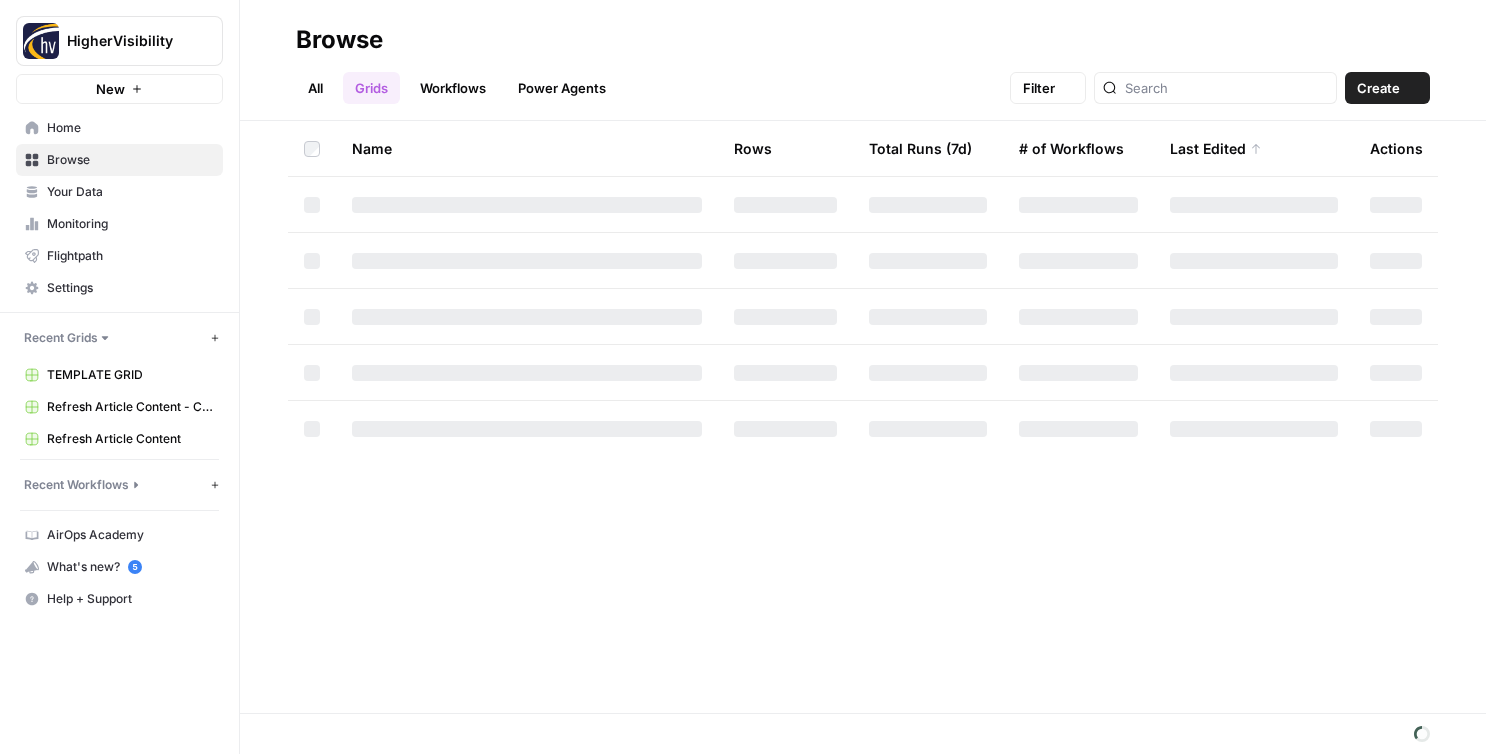 click on "Your Data" at bounding box center (119, 192) 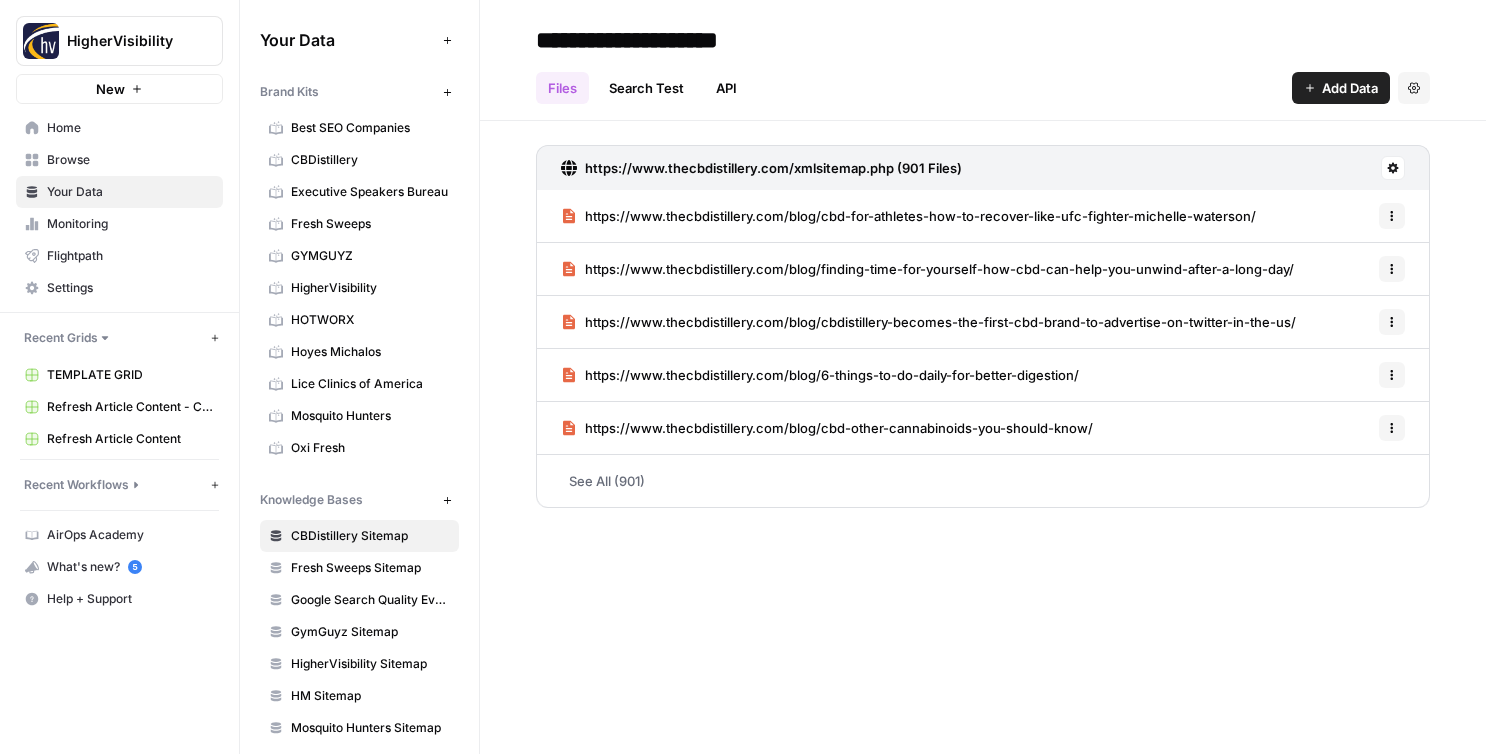 click on "Home" at bounding box center [119, 128] 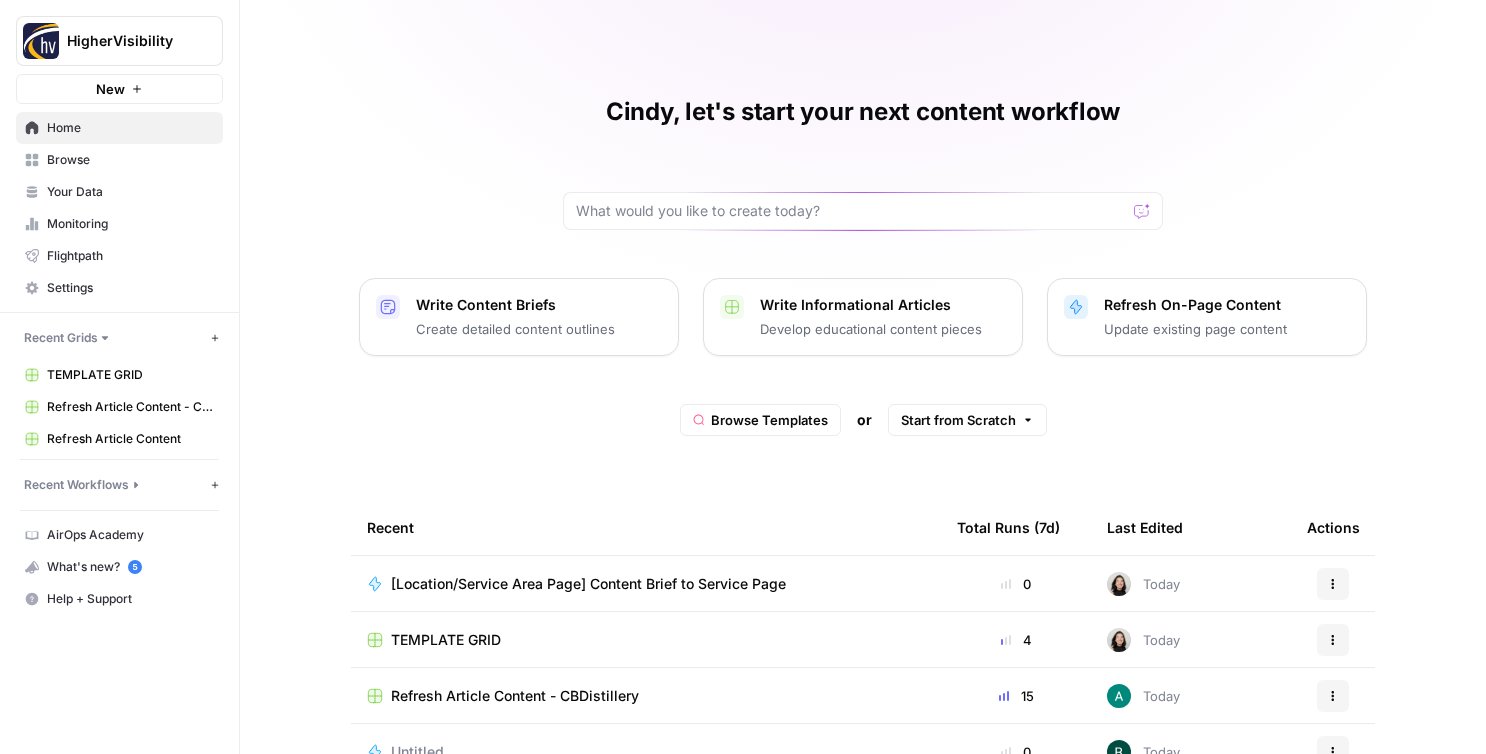 click on "TEMPLATE GRID" at bounding box center [446, 640] 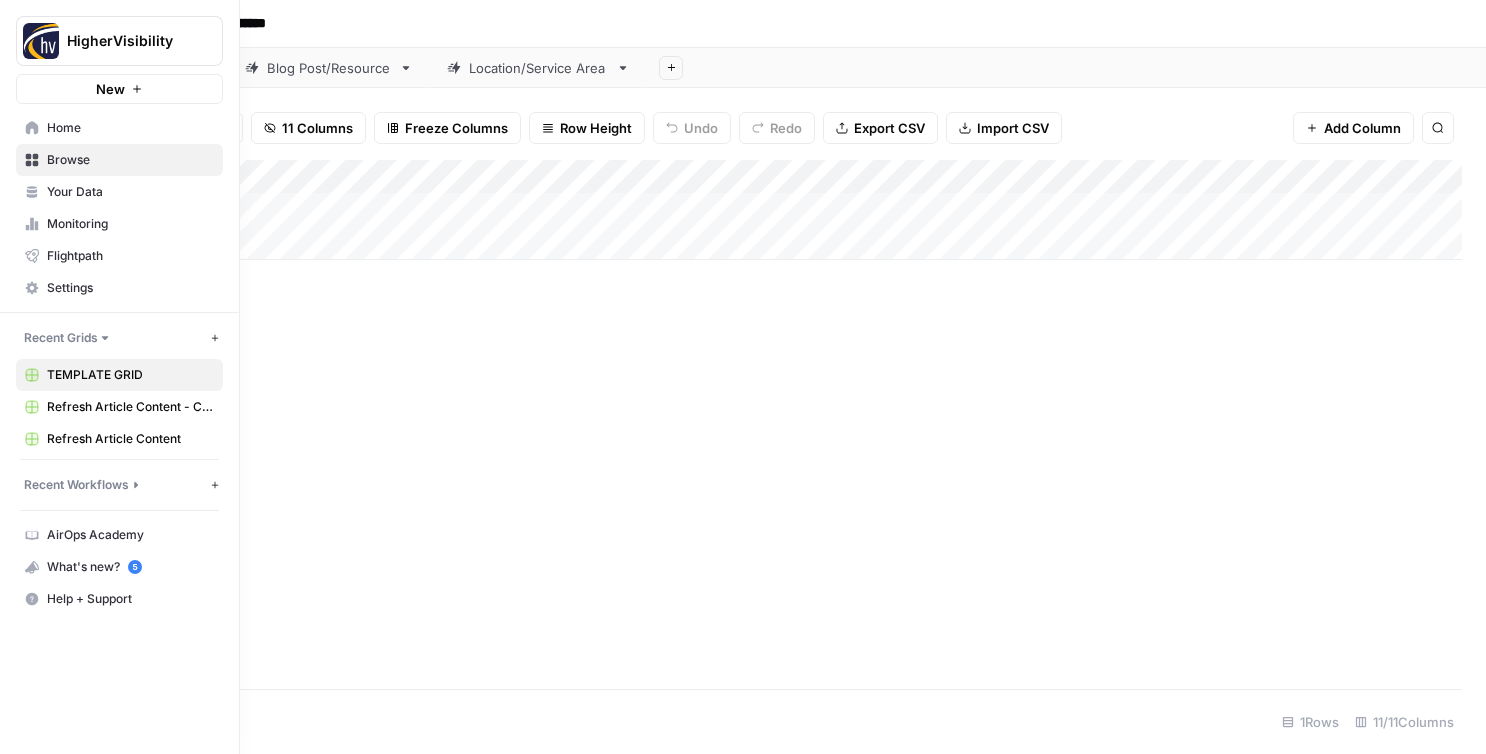 click on "Your Data" at bounding box center (130, 192) 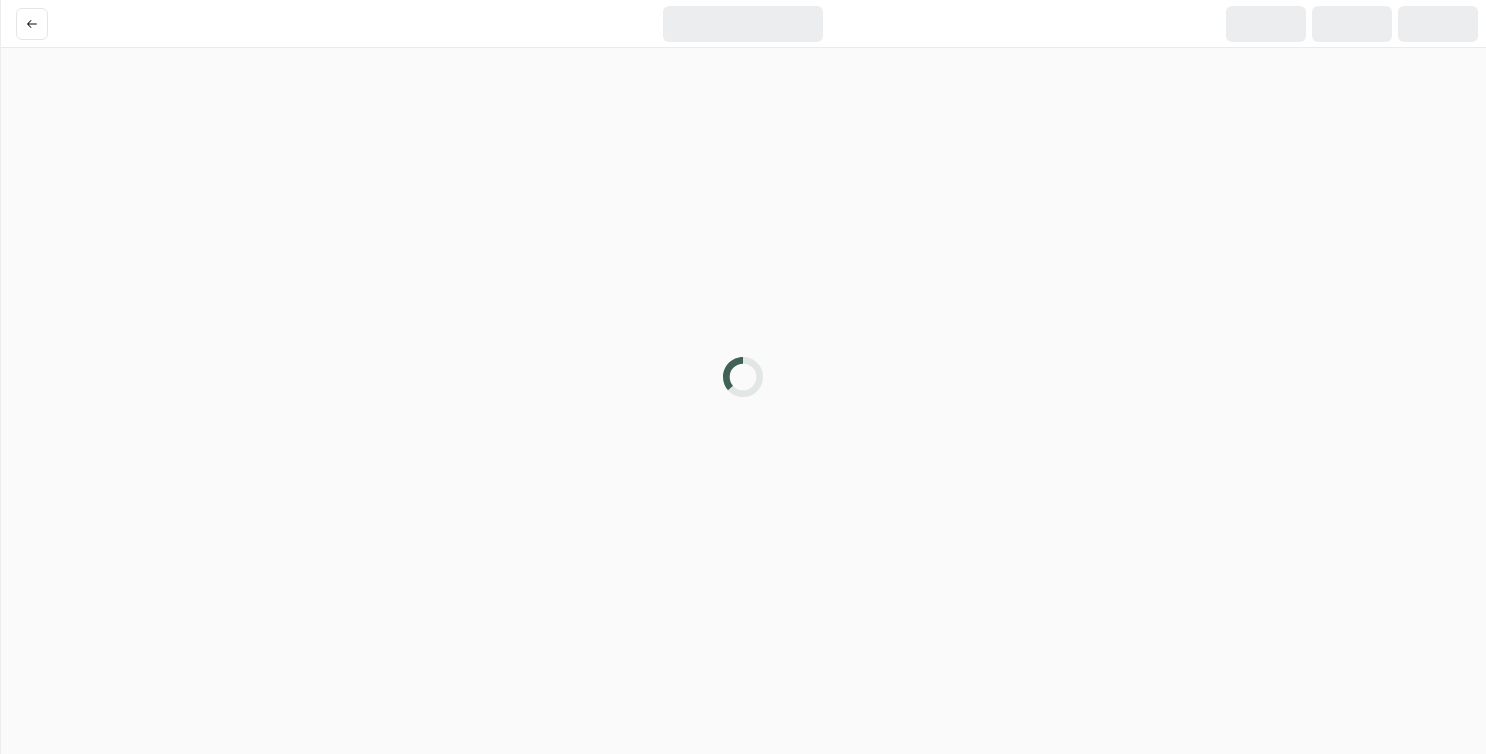 scroll, scrollTop: 0, scrollLeft: 0, axis: both 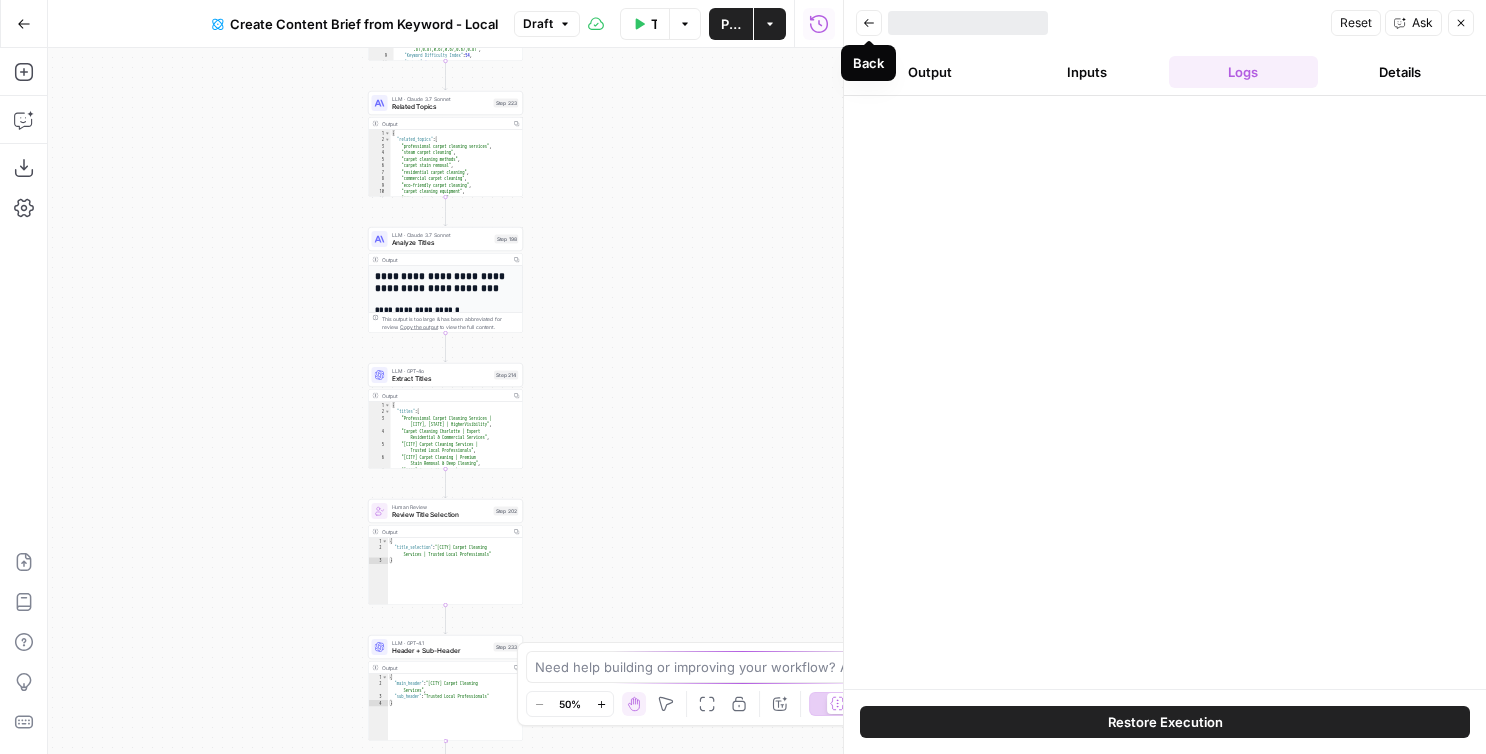 click on "Back" at bounding box center [869, 23] 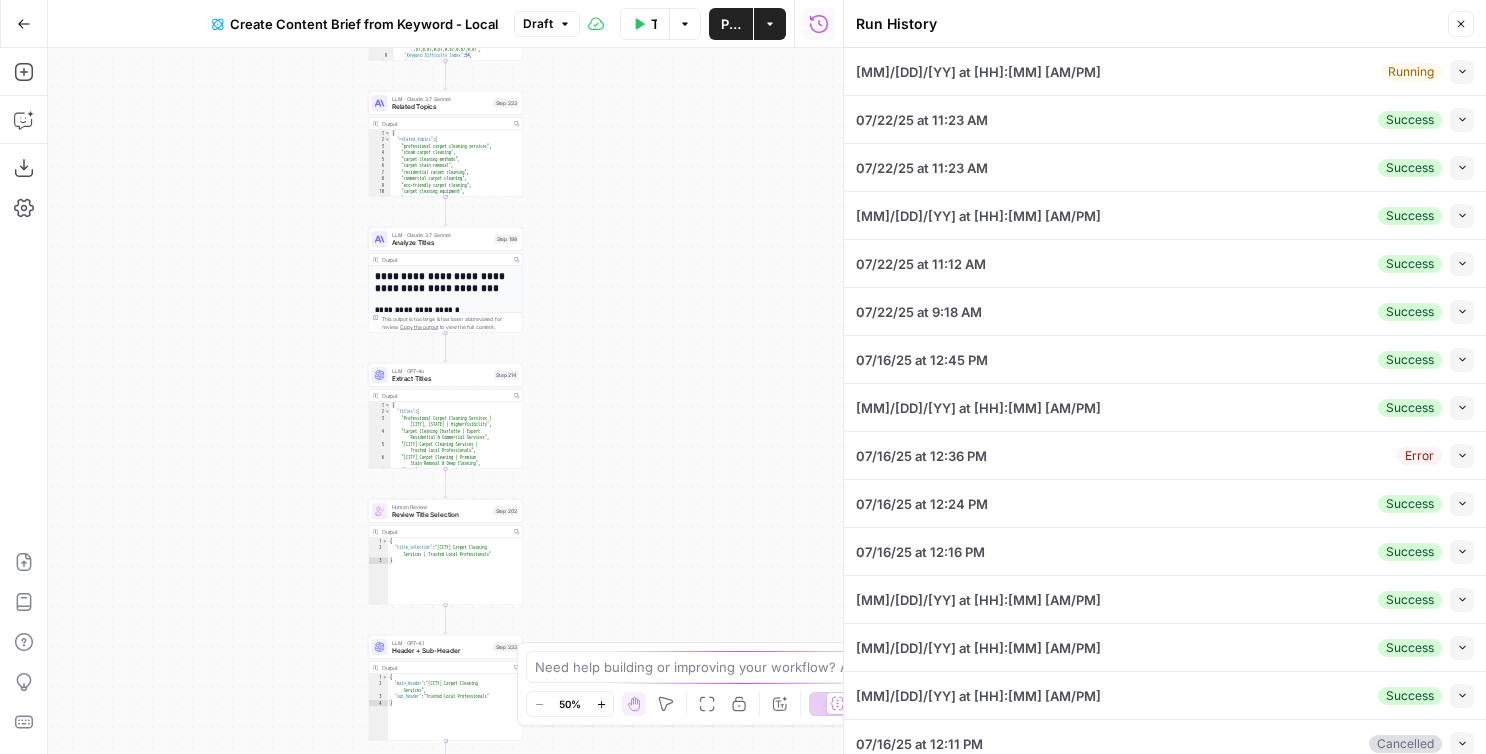 click on "Collapse" at bounding box center [1462, 72] 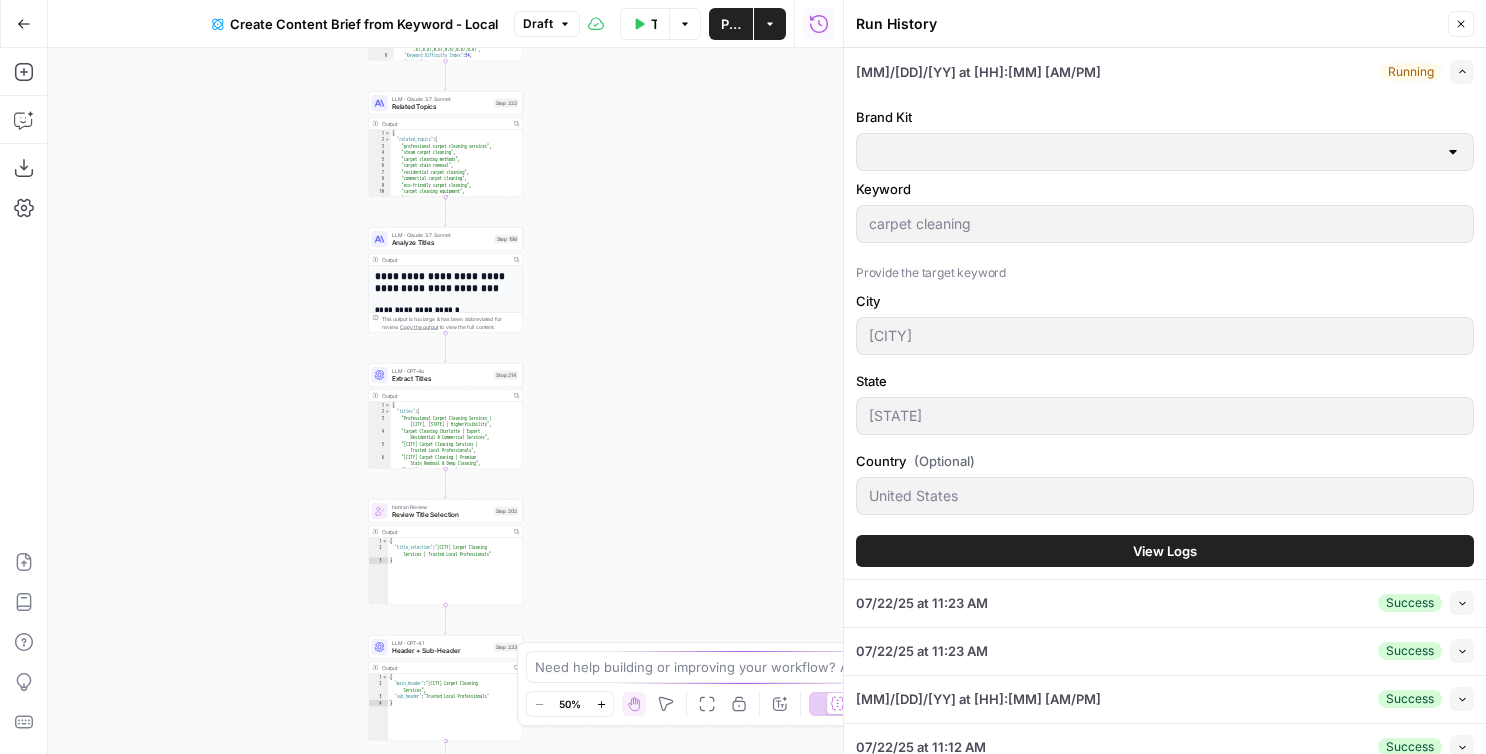 type on "Oxi Fresh" 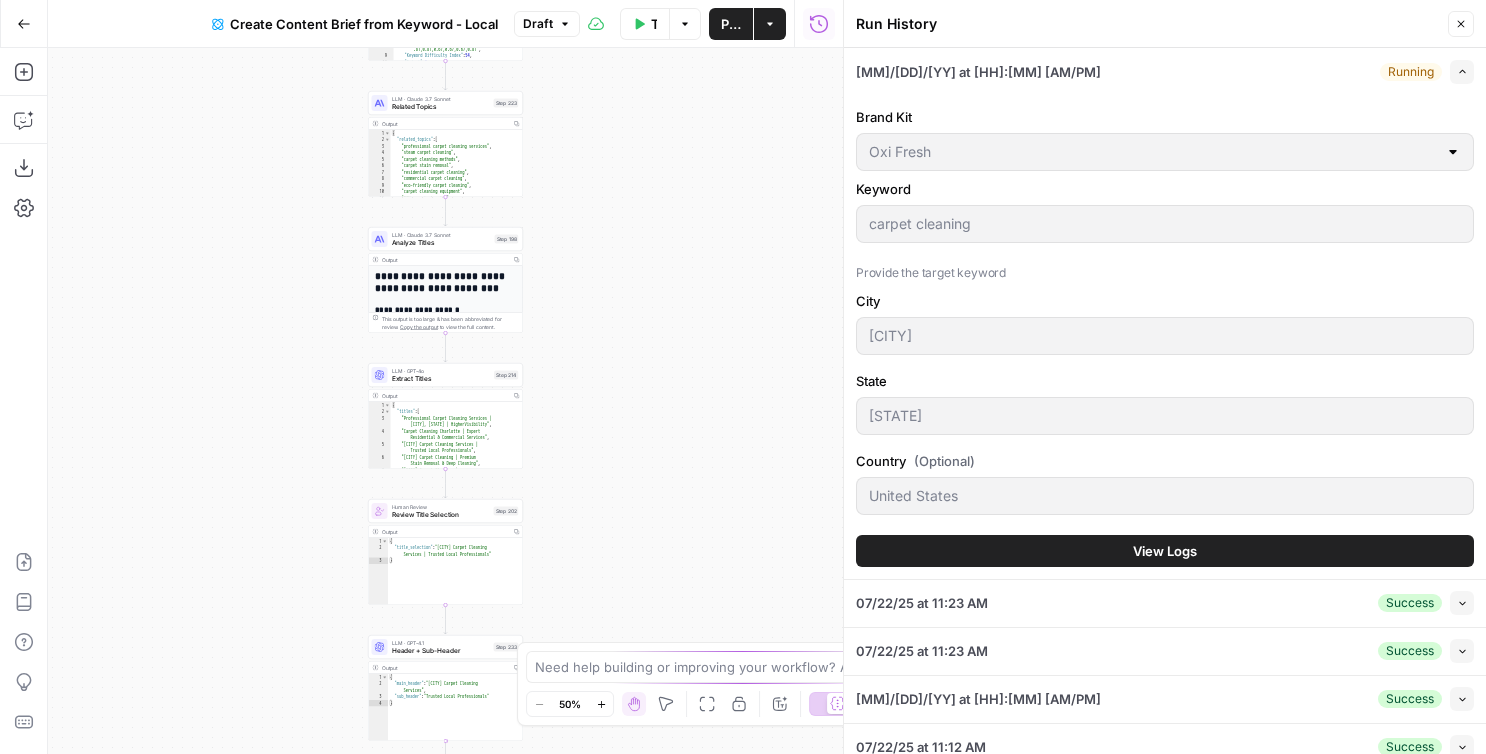 click on "View Logs" at bounding box center (1165, 551) 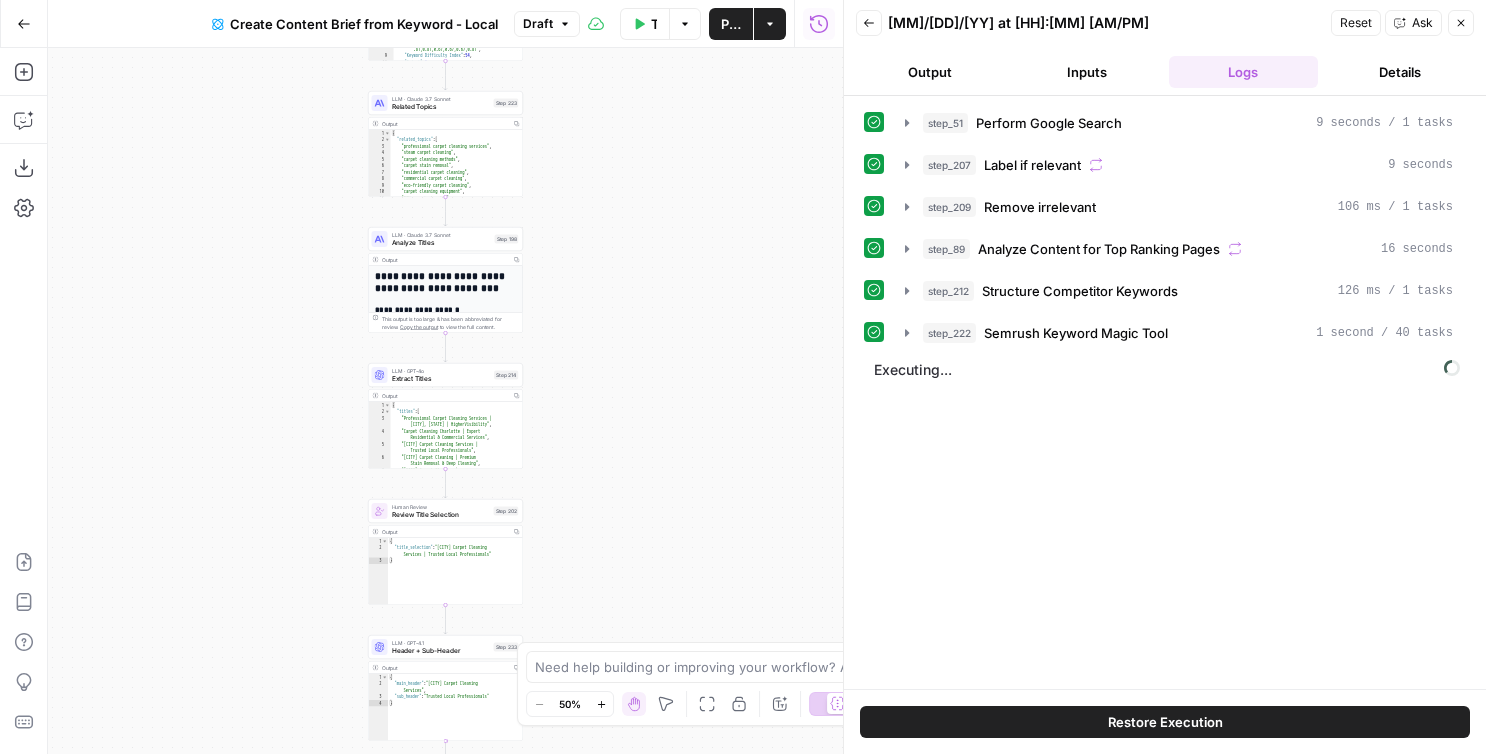 click on "Restore Execution" at bounding box center [1165, 722] 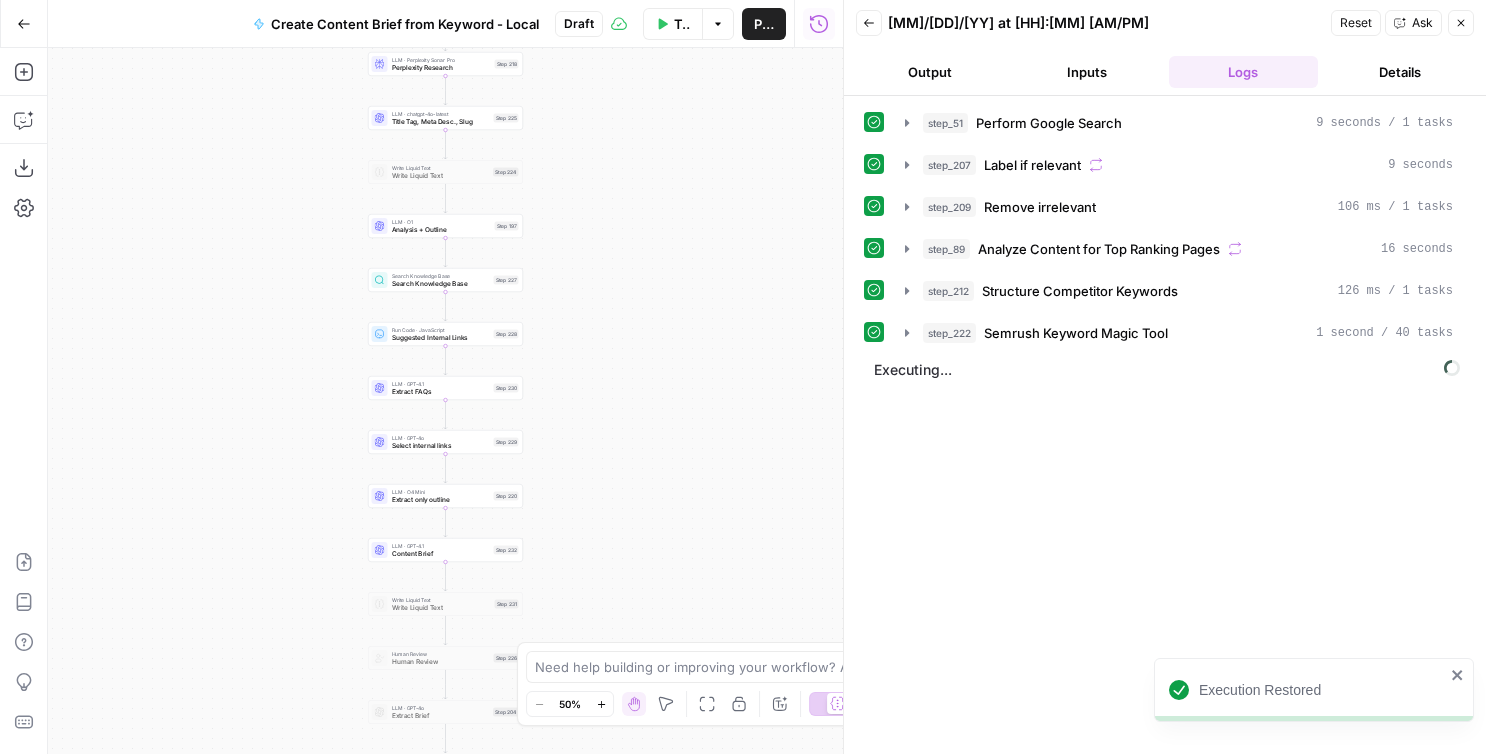 drag, startPoint x: 693, startPoint y: 518, endPoint x: 693, endPoint y: 170, distance: 348 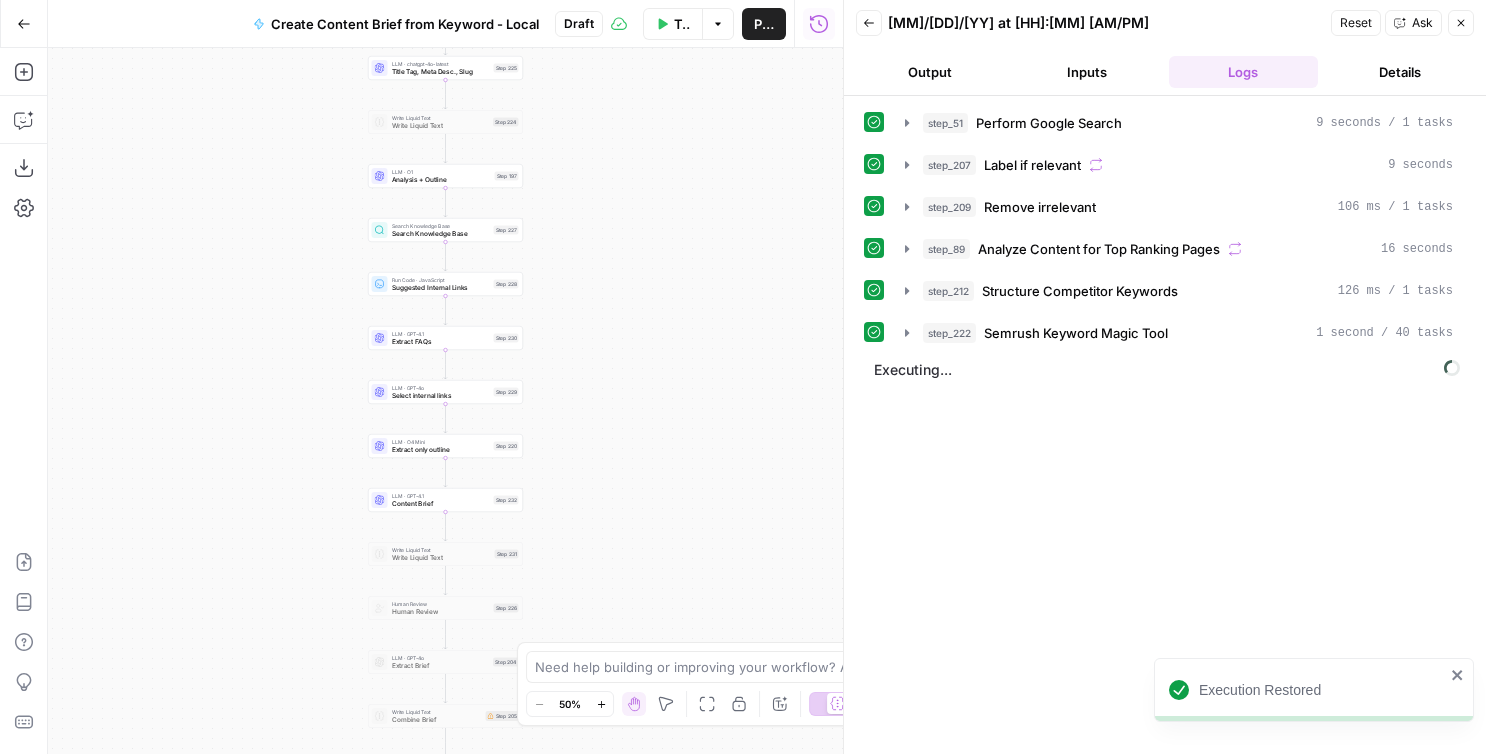 drag, startPoint x: 668, startPoint y: 434, endPoint x: 668, endPoint y: 175, distance: 259 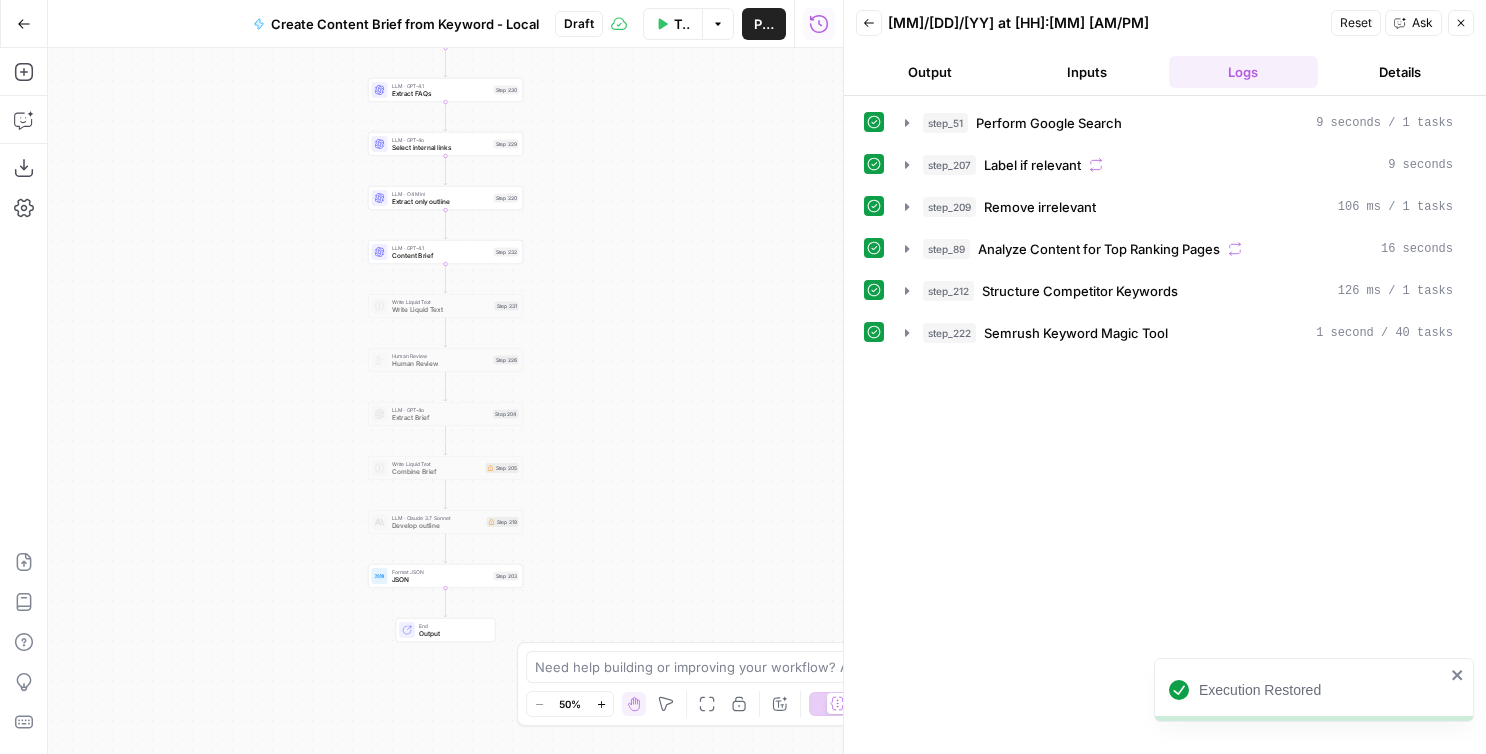 click 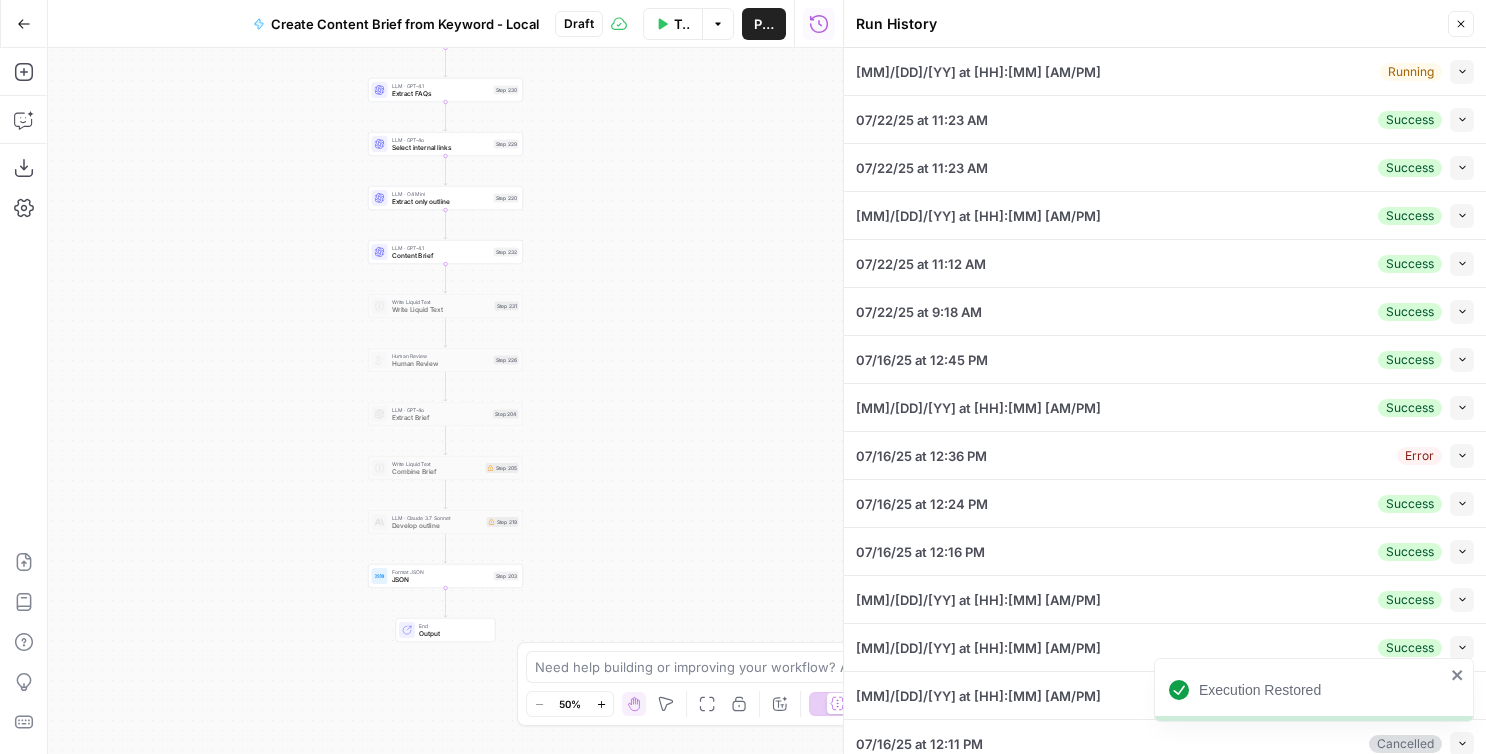 click on "07/22/25 at 11:27 AM" at bounding box center (978, 72) 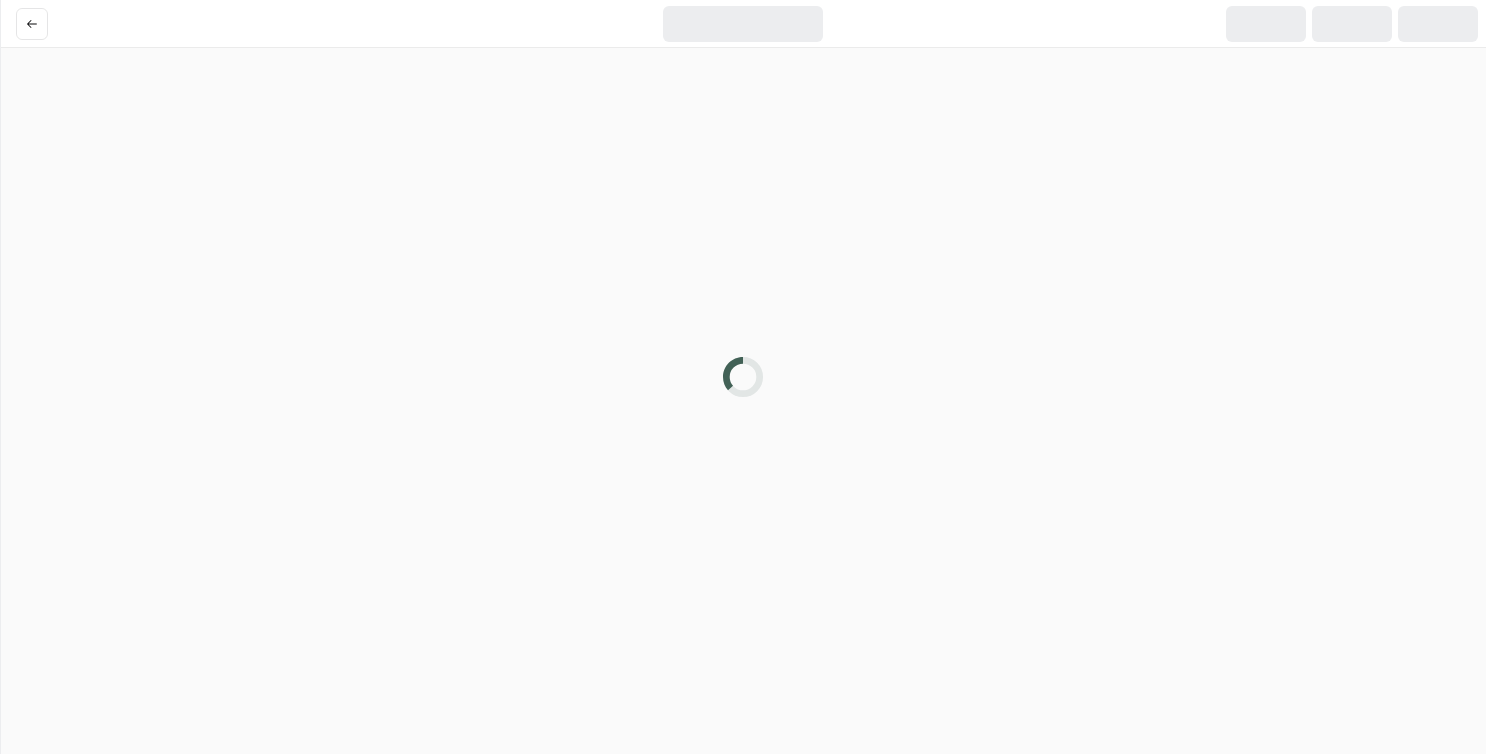 scroll, scrollTop: 0, scrollLeft: 0, axis: both 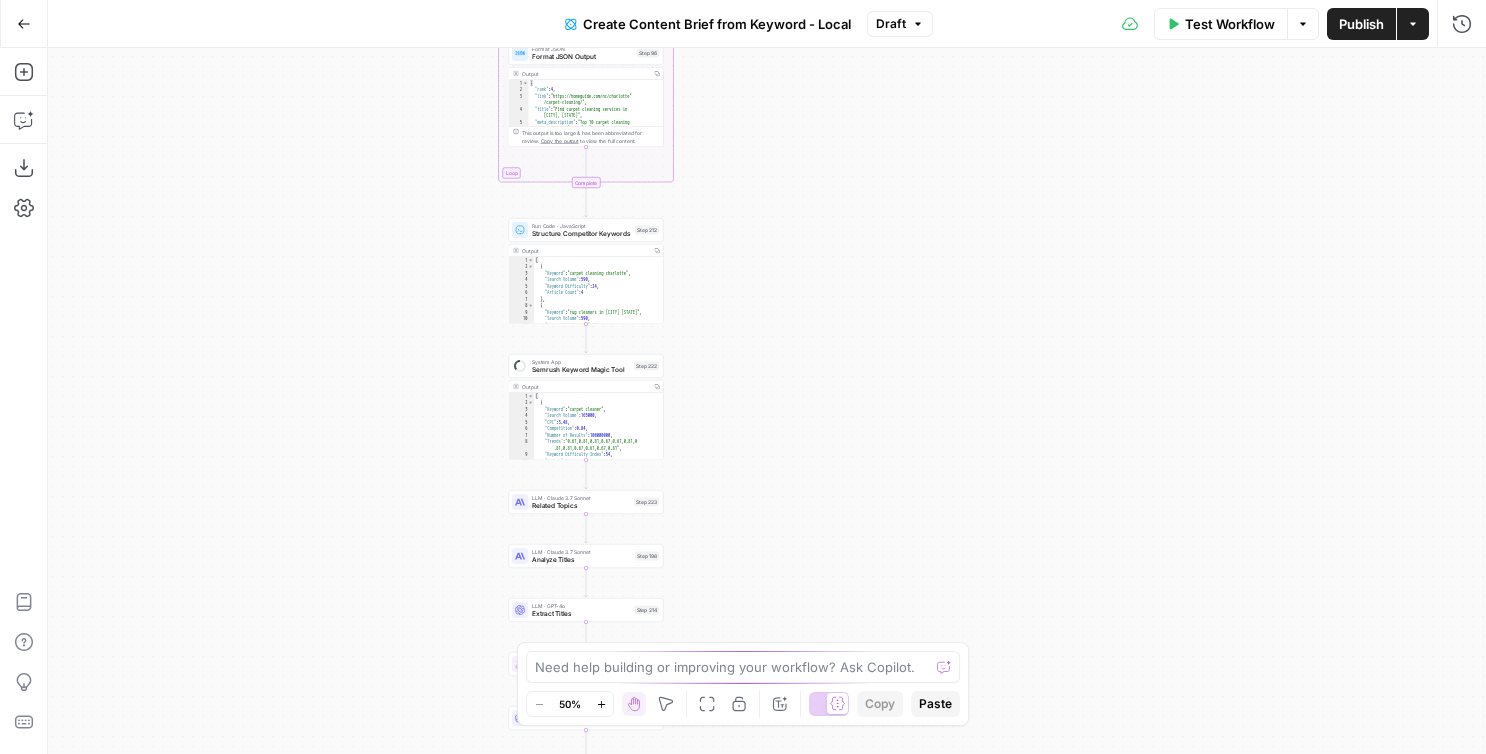 drag, startPoint x: 560, startPoint y: 405, endPoint x: 385, endPoint y: 248, distance: 235.10423 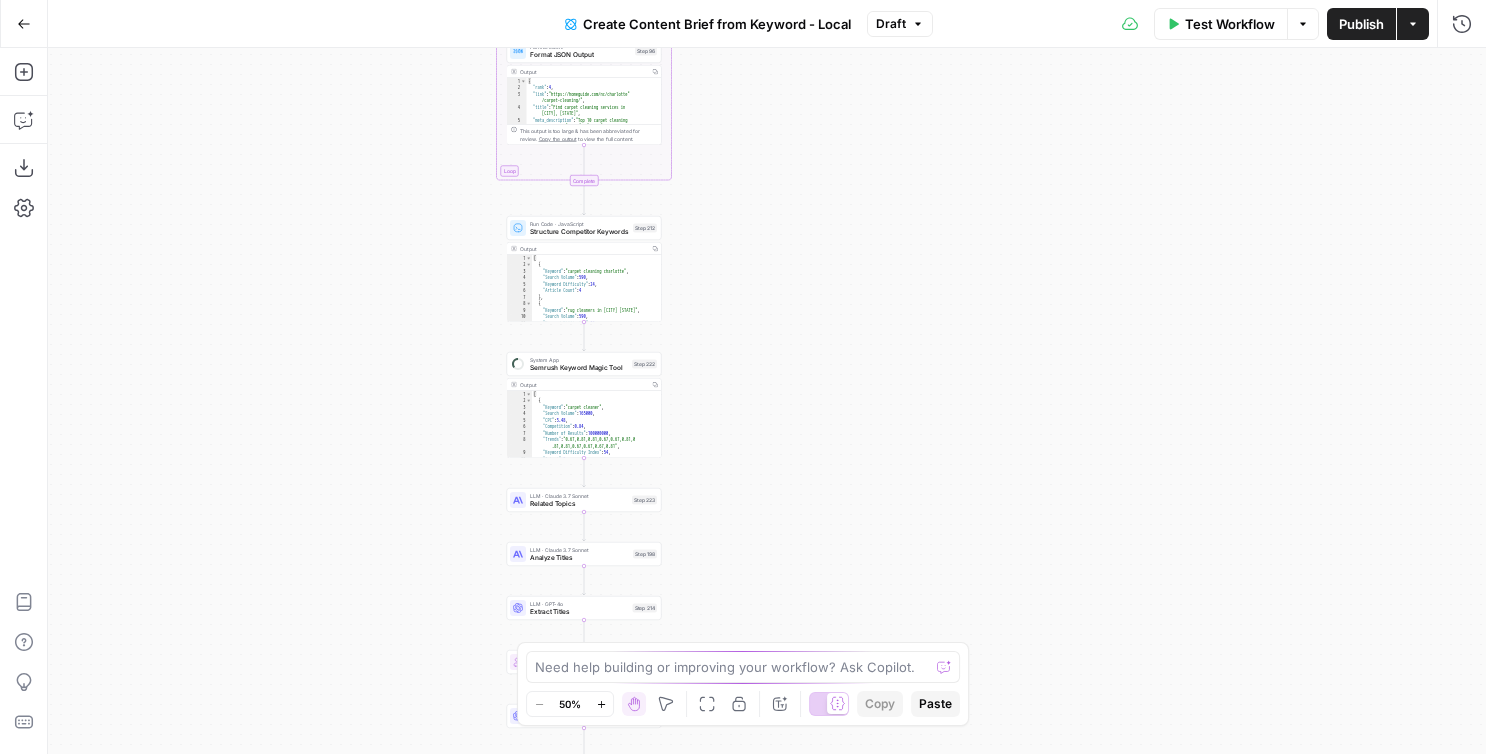 drag, startPoint x: 404, startPoint y: 501, endPoint x: 401, endPoint y: 209, distance: 292.0154 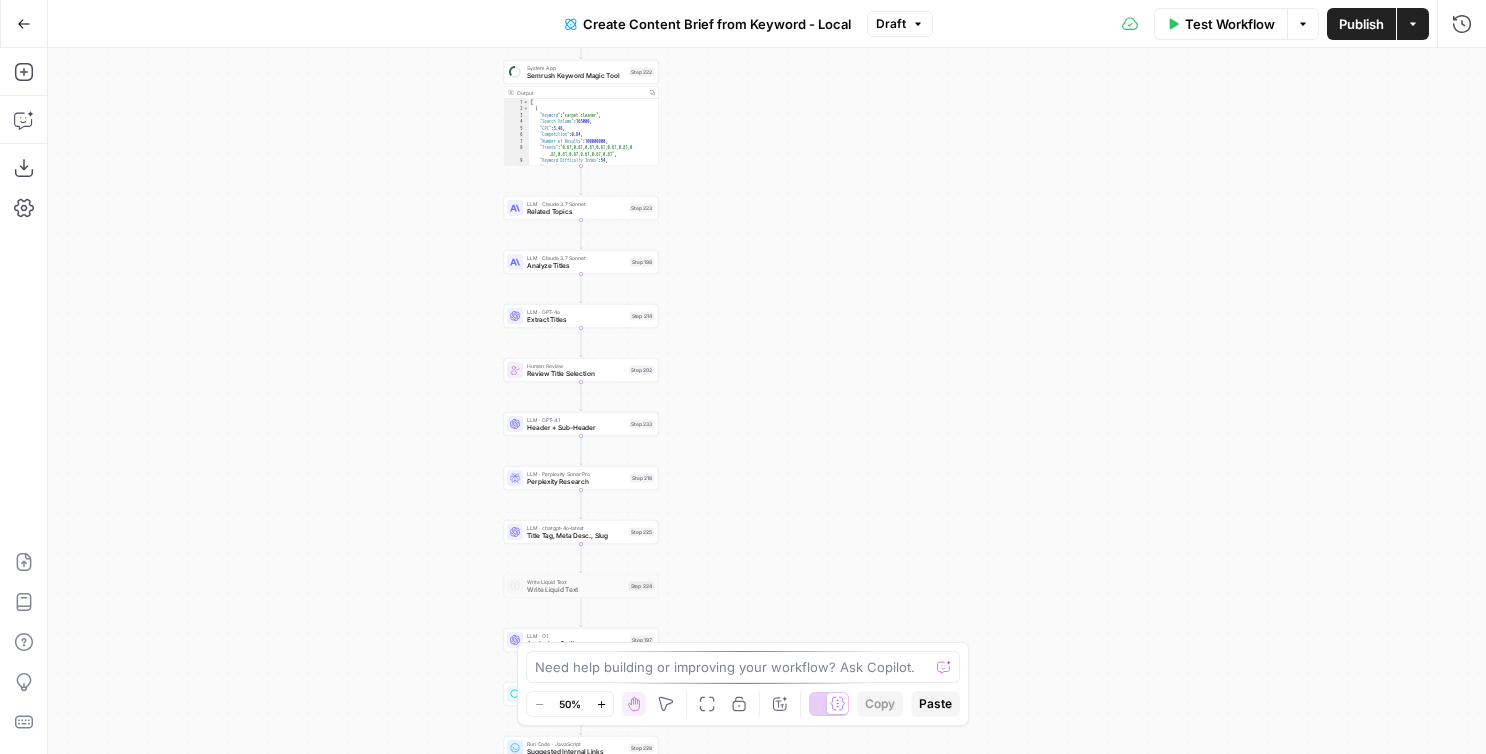drag, startPoint x: 421, startPoint y: 488, endPoint x: 389, endPoint y: 174, distance: 315.62637 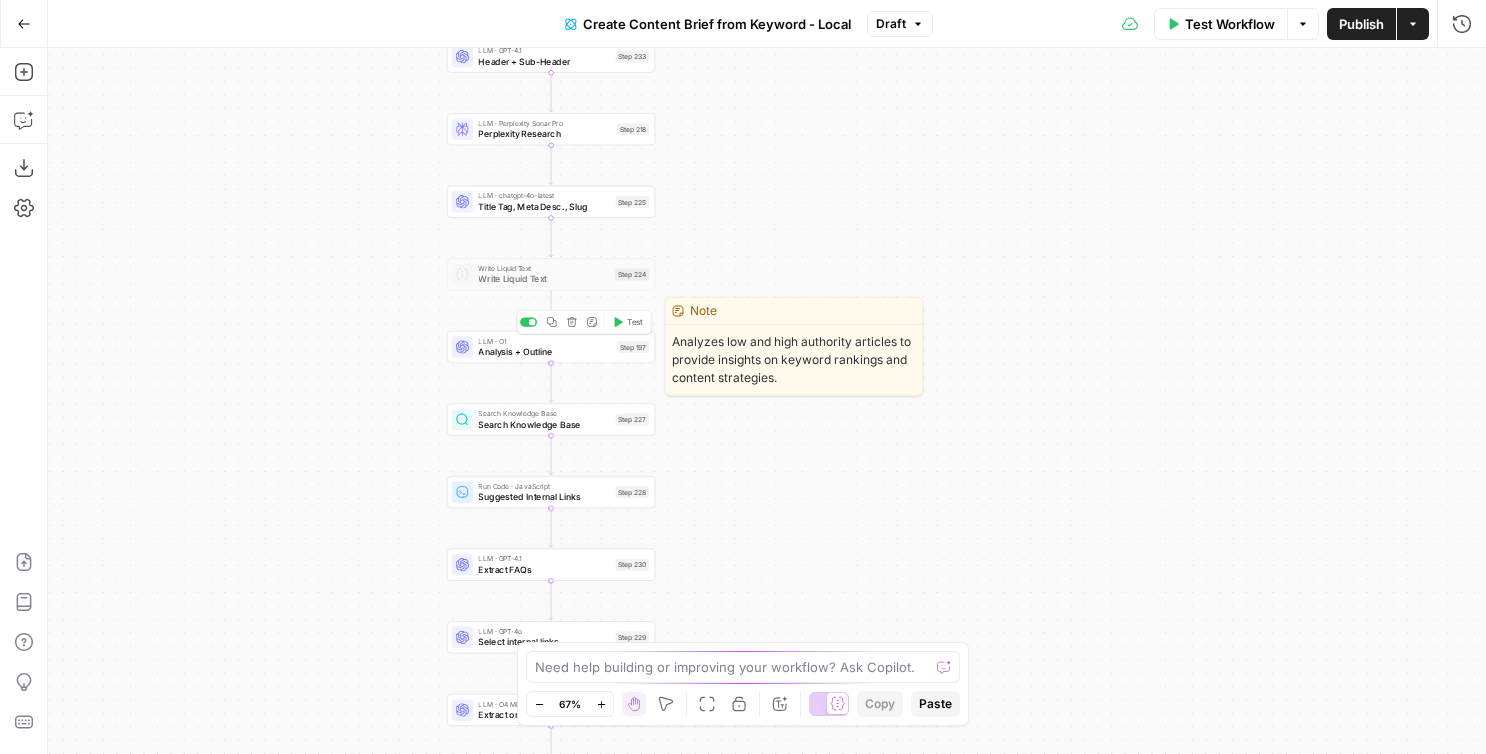 click on "Analysis + Outline" at bounding box center [544, 351] 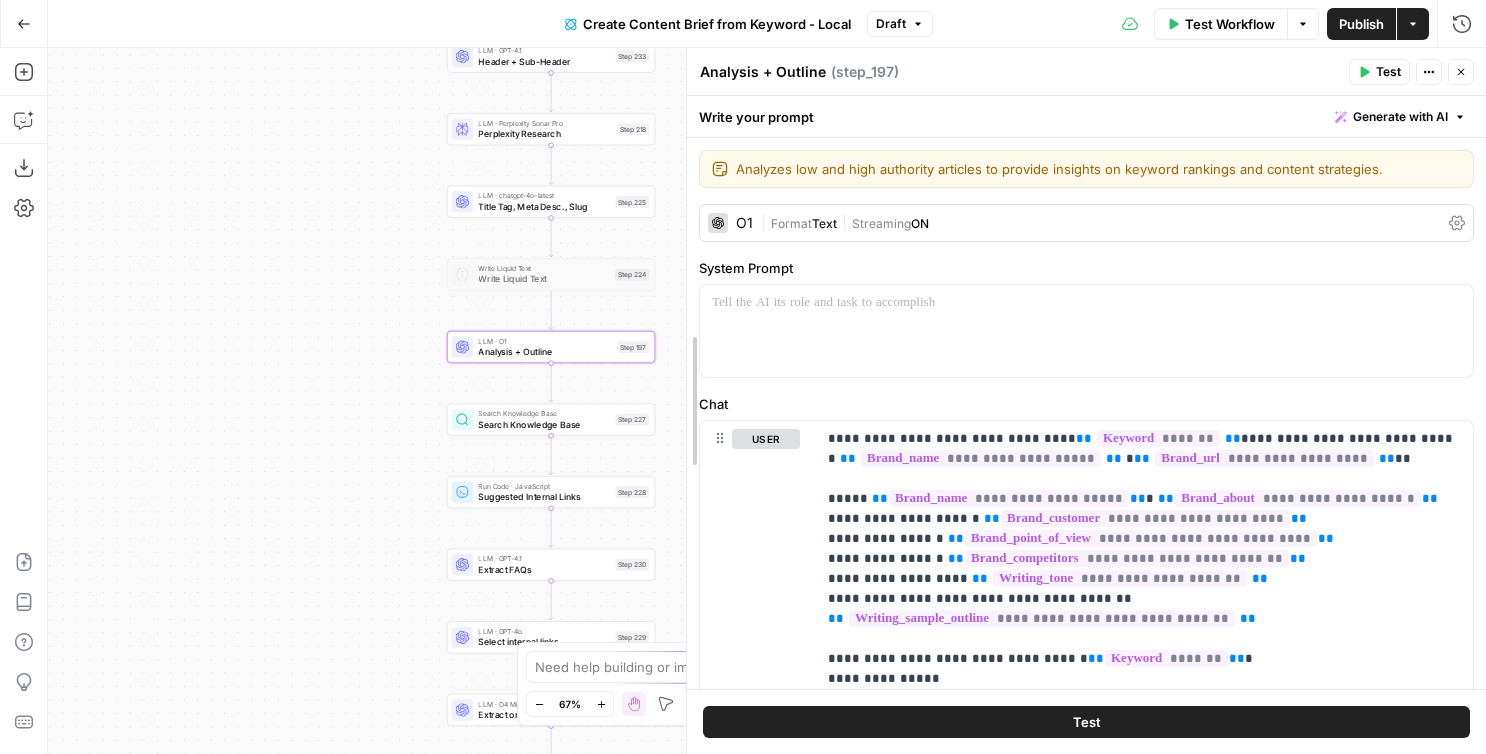 drag, startPoint x: 797, startPoint y: 504, endPoint x: 587, endPoint y: 540, distance: 213.06337 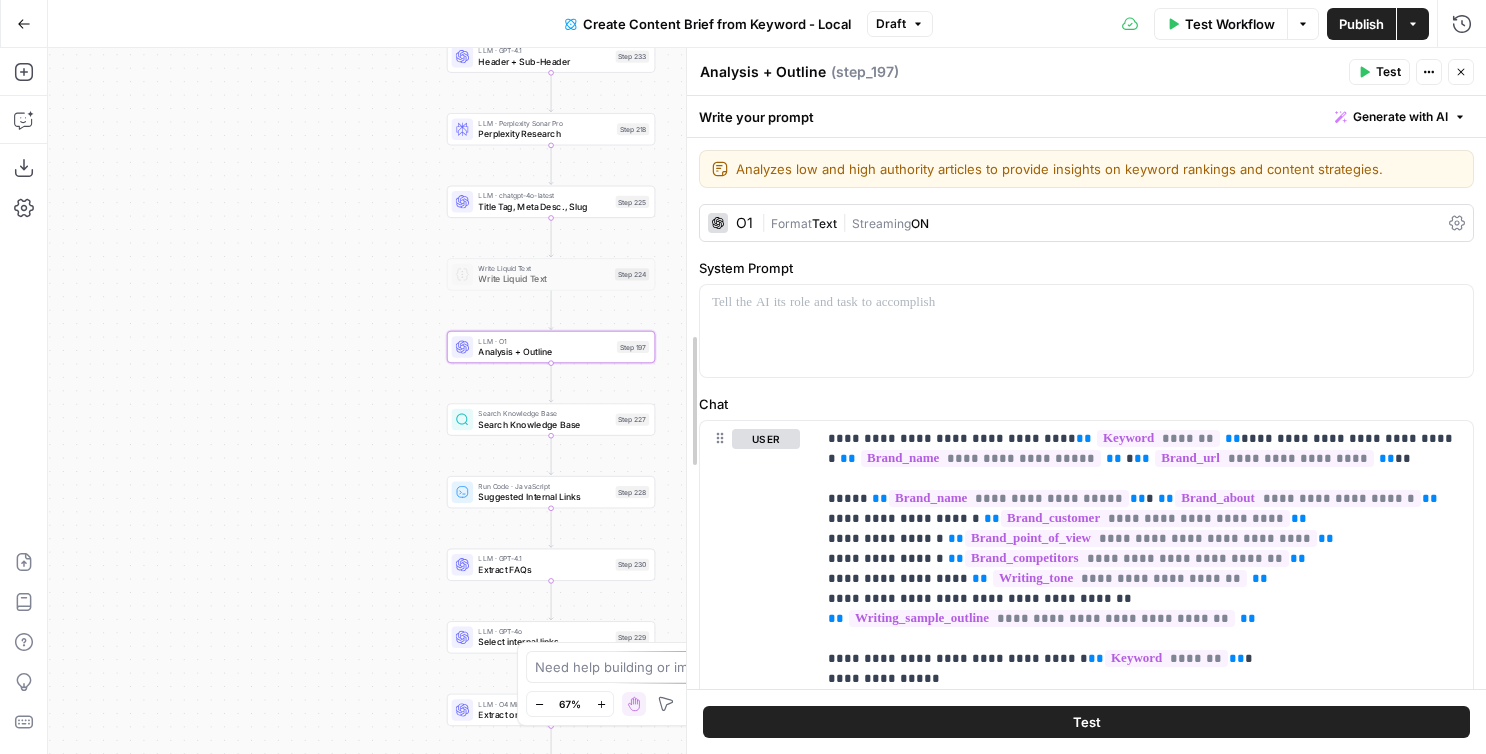 click on "HigherVisibility New Home Browse Your Data Monitoring Flightpath Settings Recent Grids New grid TEMPLATE GRID Refresh Article Content - [BRAND] Refresh Article Content Recent Workflows New Workflow [LOCATION/SERVICE AREA PAGE] Content Brief to Service Page Untitled Untitled AirOps Academy What's new?
5
Help + Support Go Back Create Content Brief from Keyword - Local Draft Test Workflow Options Publish Actions Run History Add Steps Copilot Download as JSON Settings Import JSON AirOps Academy Help Give Feedback Shortcuts Workflow Set Inputs Inputs Google Search Perform Google Search Step 51 Output Copy 1 2 3 4 5 6 {    "search_metadata" :  {      "id" :  "687fd7ff8c8a7e44ca853ec1" ,      "status" :  "Success" ,      "json_endpoint" :  "https://serpapi.com          /searches/7ac3a82d7d807413          /687fd7ff8c8a7e44ca853ec1.json" ,      "pixel_position_endpoint" :  "https://serpapi          .com/searches/7ac3a82d7d807413 ," at bounding box center (743, 377) 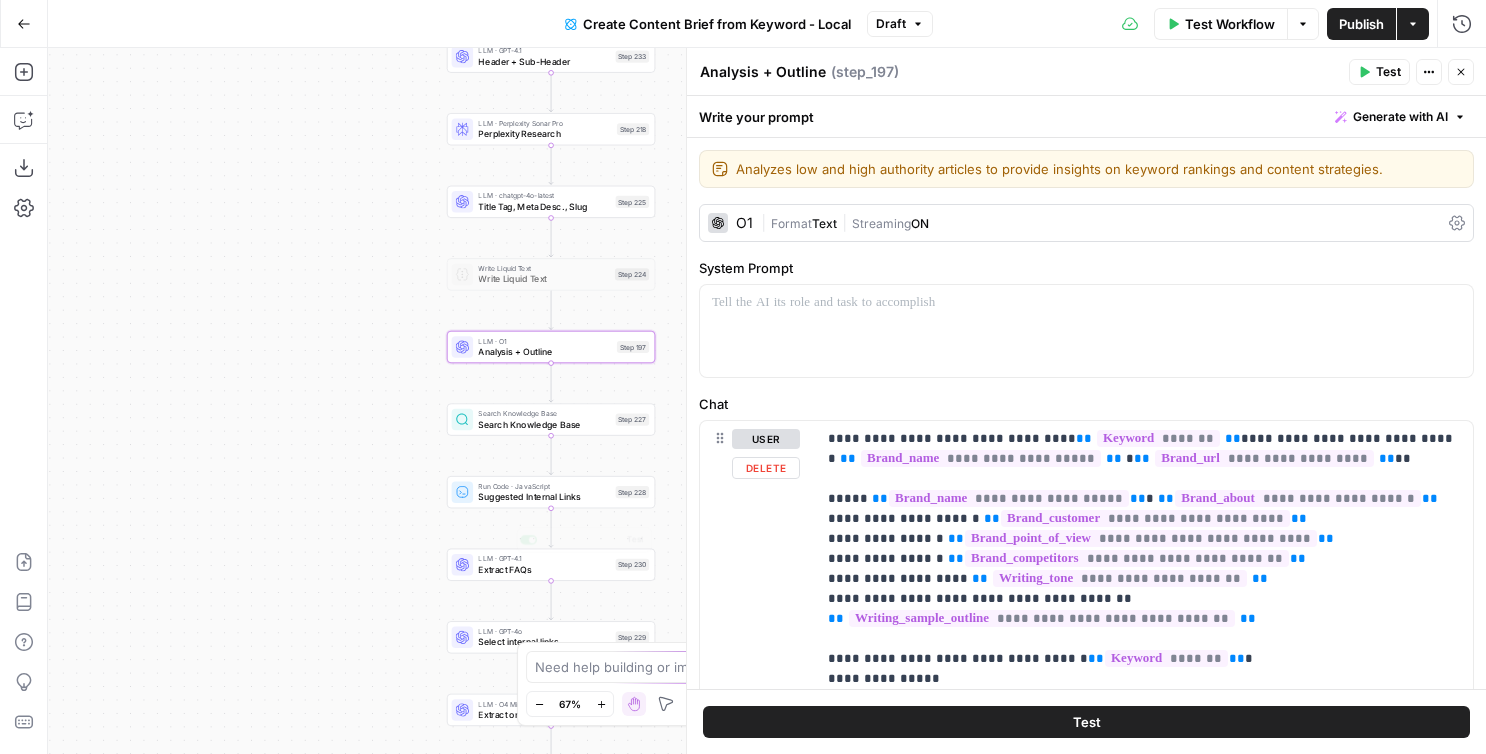 scroll, scrollTop: 743, scrollLeft: 0, axis: vertical 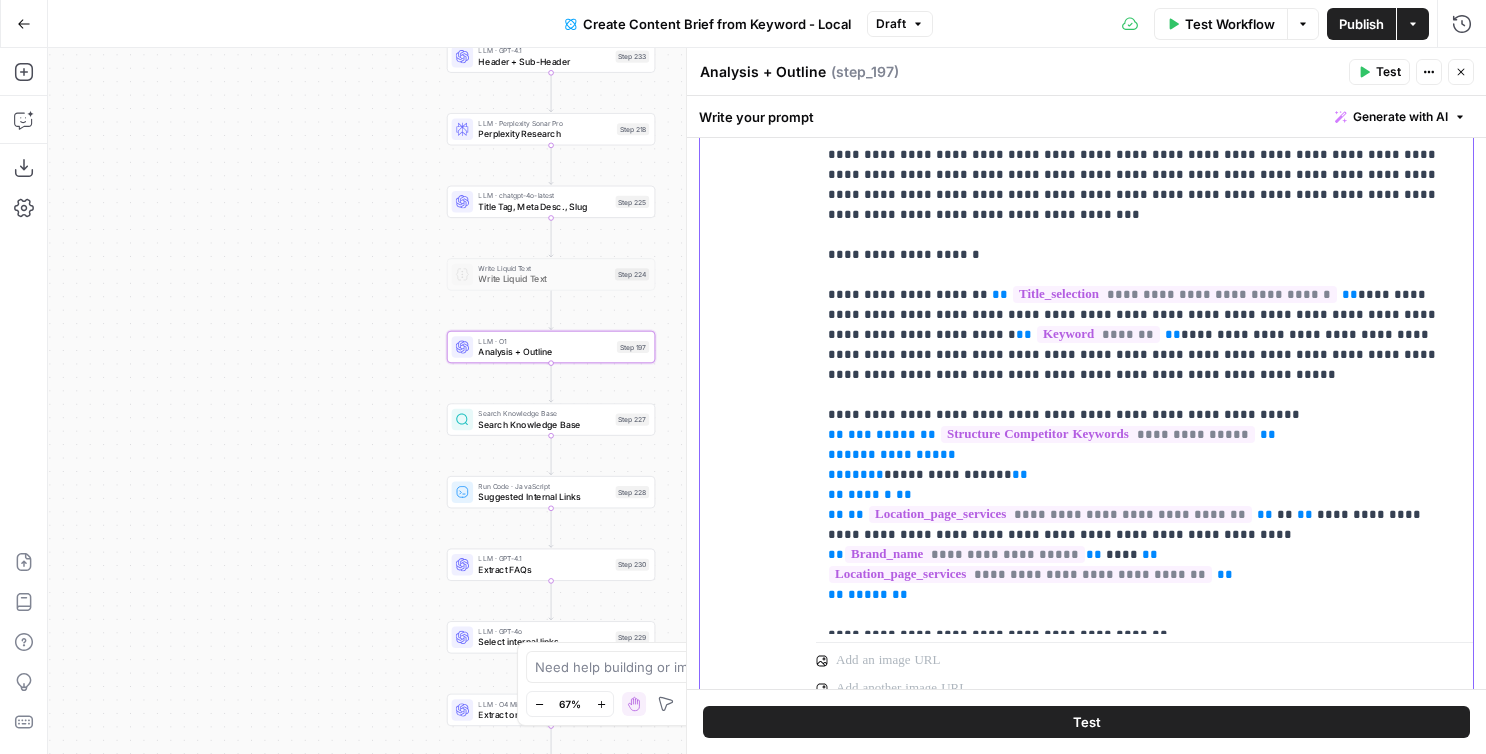drag, startPoint x: 929, startPoint y: 391, endPoint x: 814, endPoint y: 378, distance: 115.73245 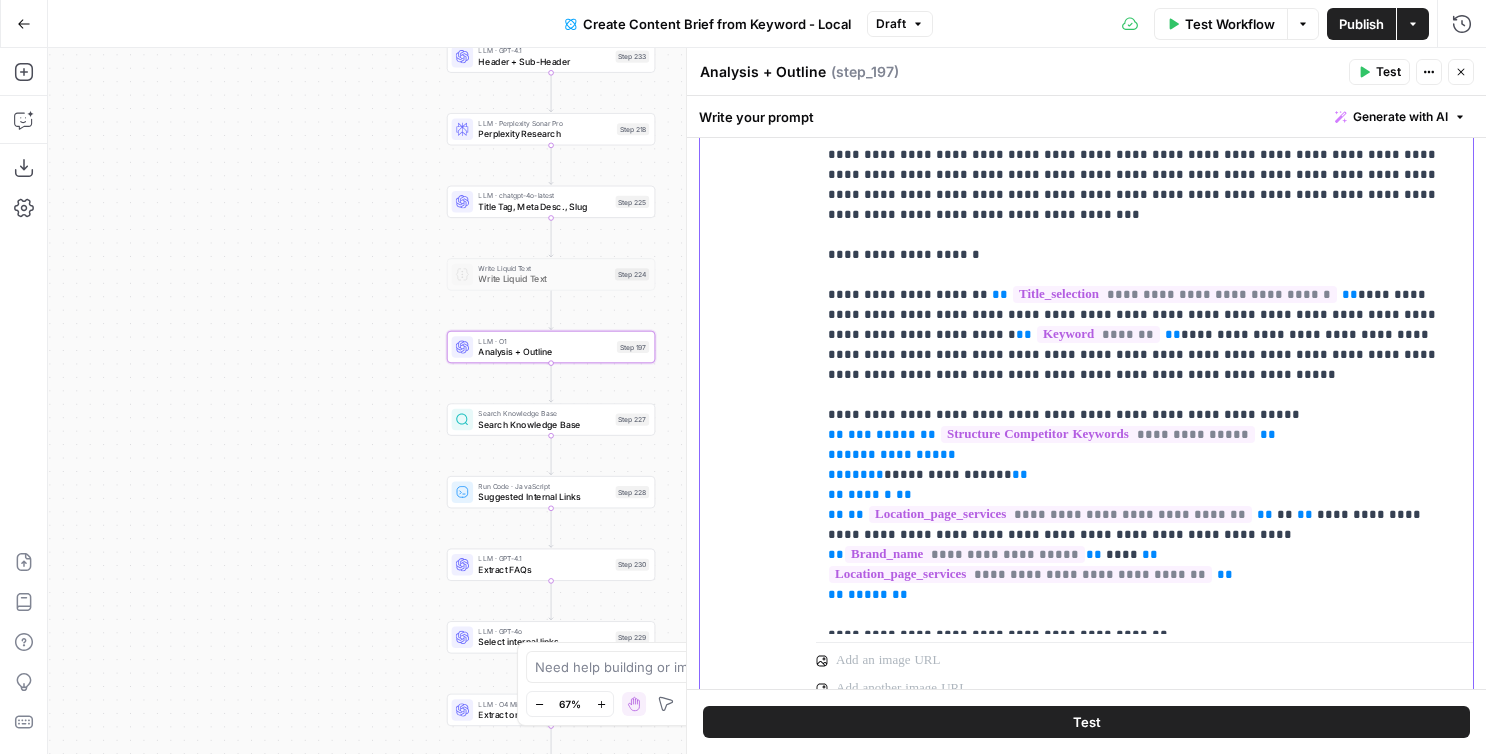 click on "**********" at bounding box center [1086, 263] 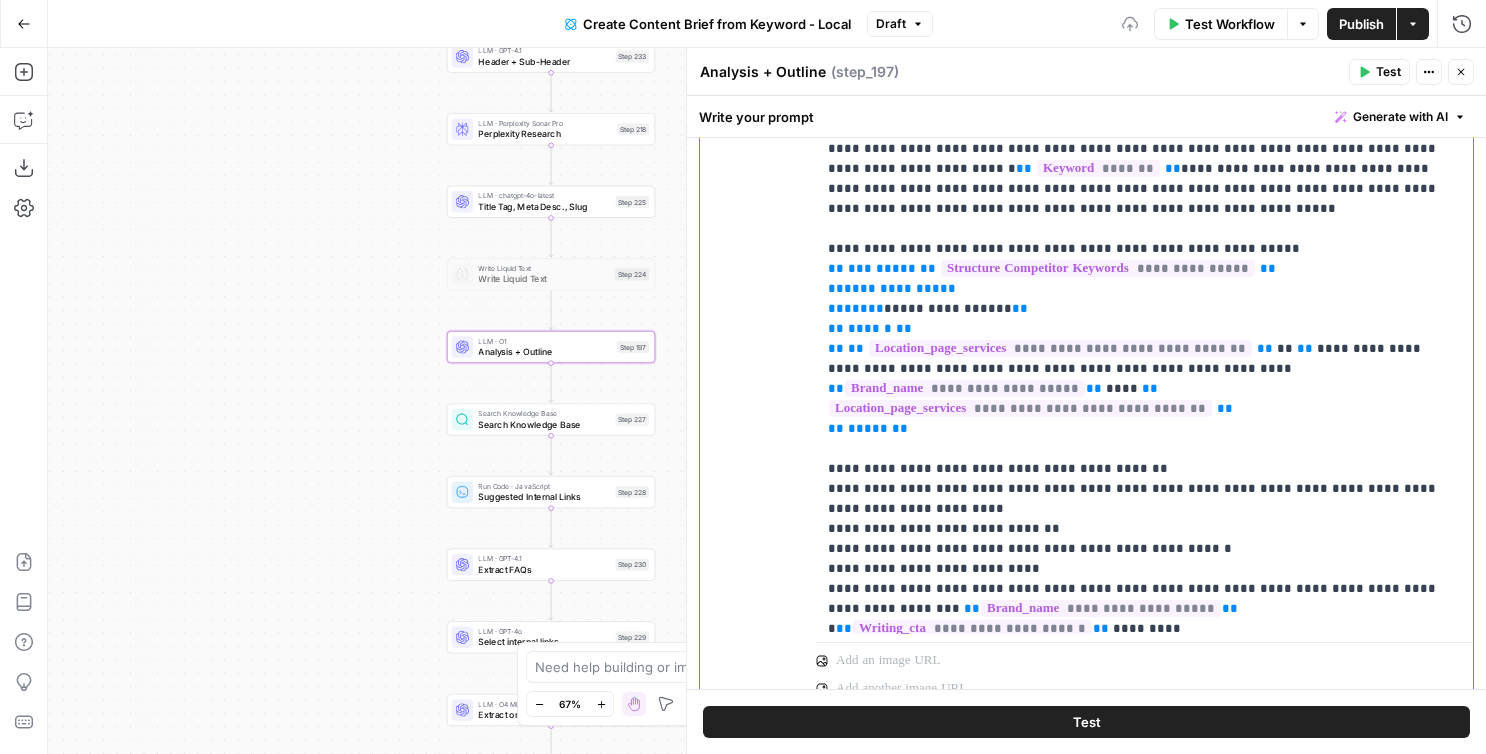 scroll, scrollTop: 3261, scrollLeft: 0, axis: vertical 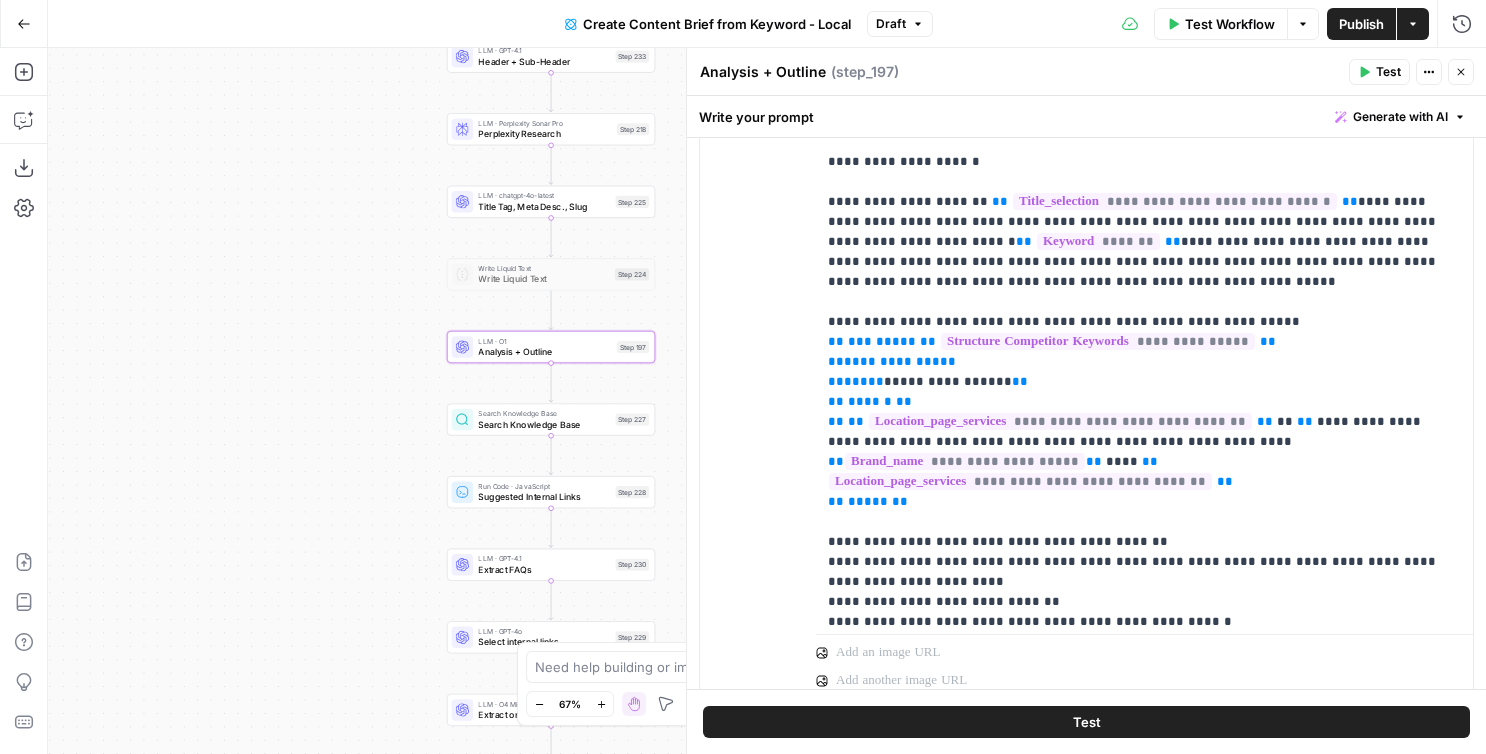 click 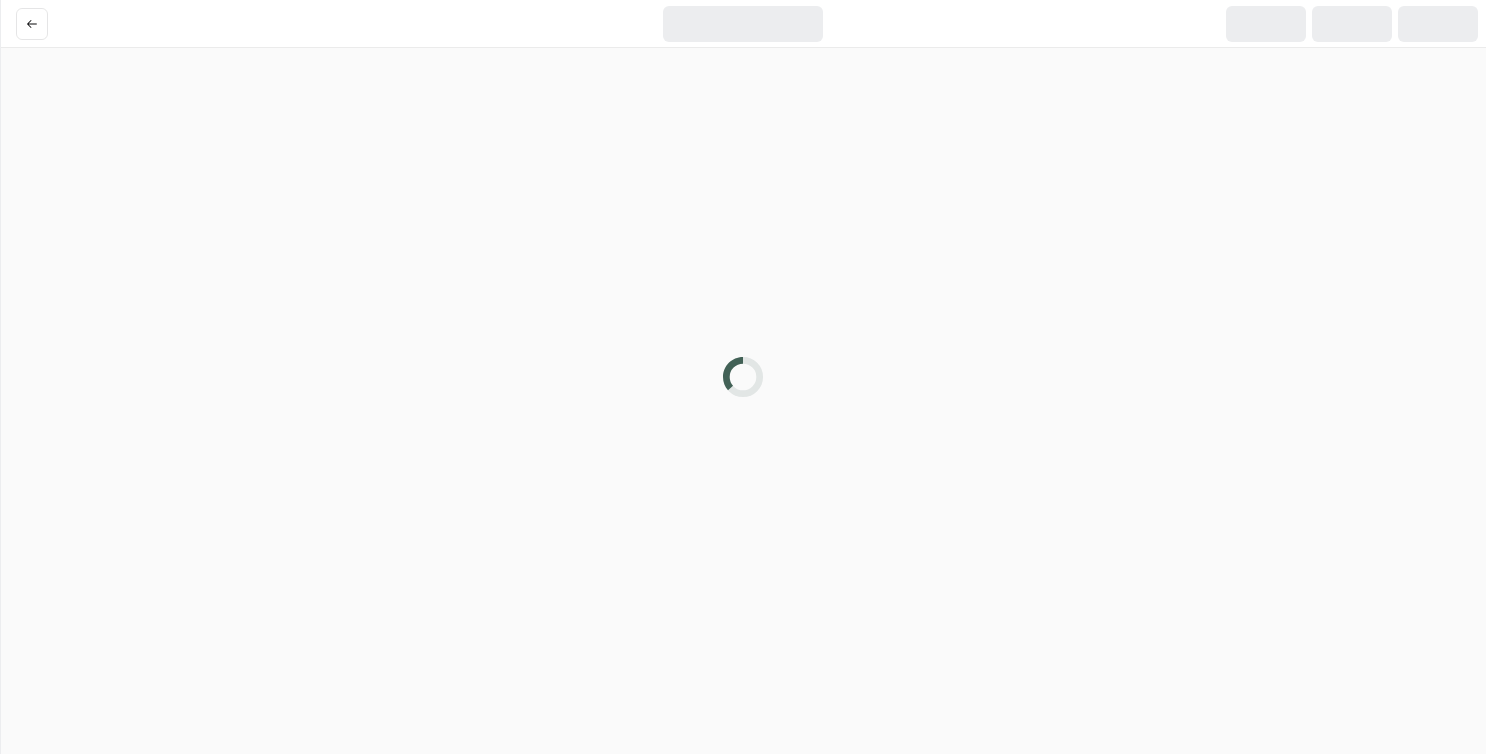 scroll, scrollTop: 0, scrollLeft: 0, axis: both 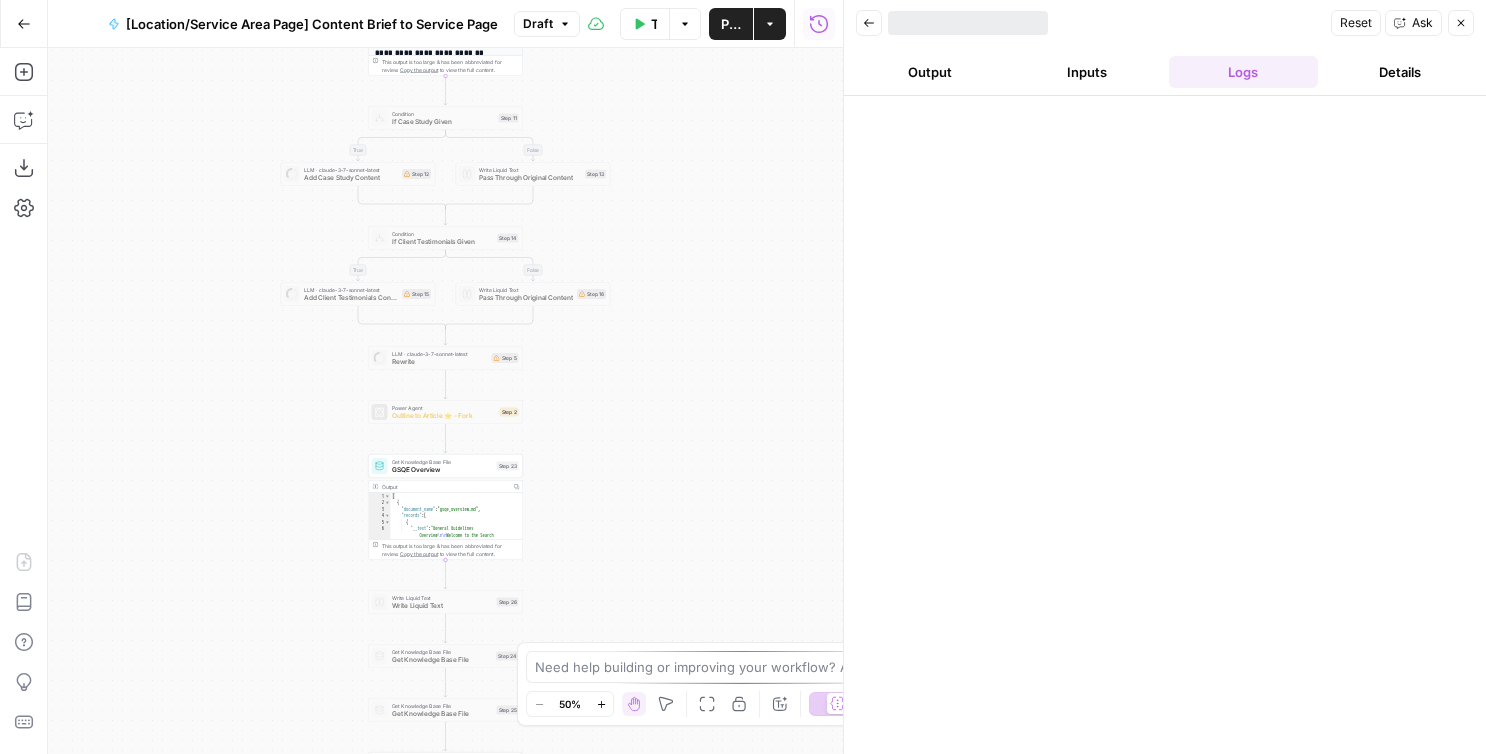 click on "Output" at bounding box center (930, 72) 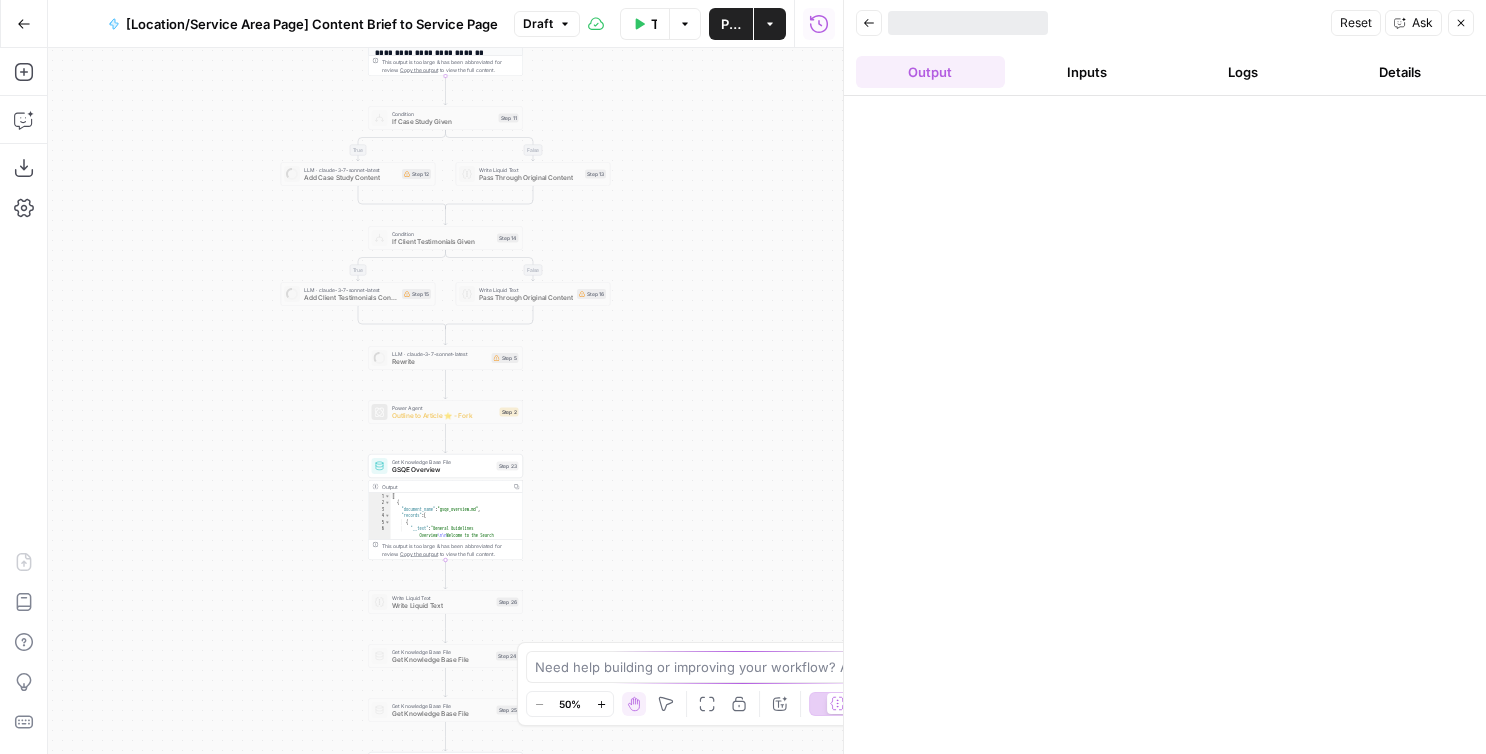 drag, startPoint x: 642, startPoint y: 481, endPoint x: 705, endPoint y: 366, distance: 131.1259 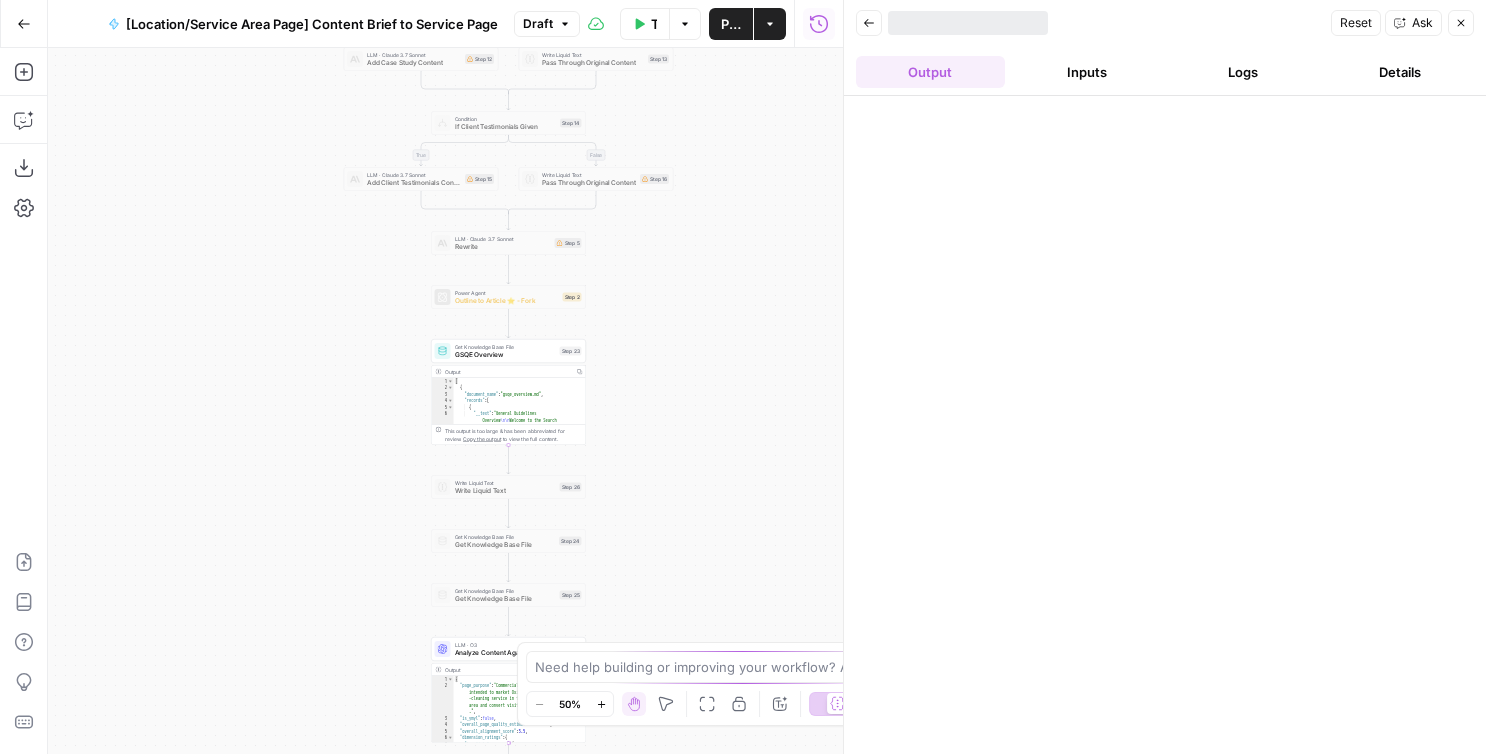 drag, startPoint x: 703, startPoint y: 499, endPoint x: 703, endPoint y: 346, distance: 153 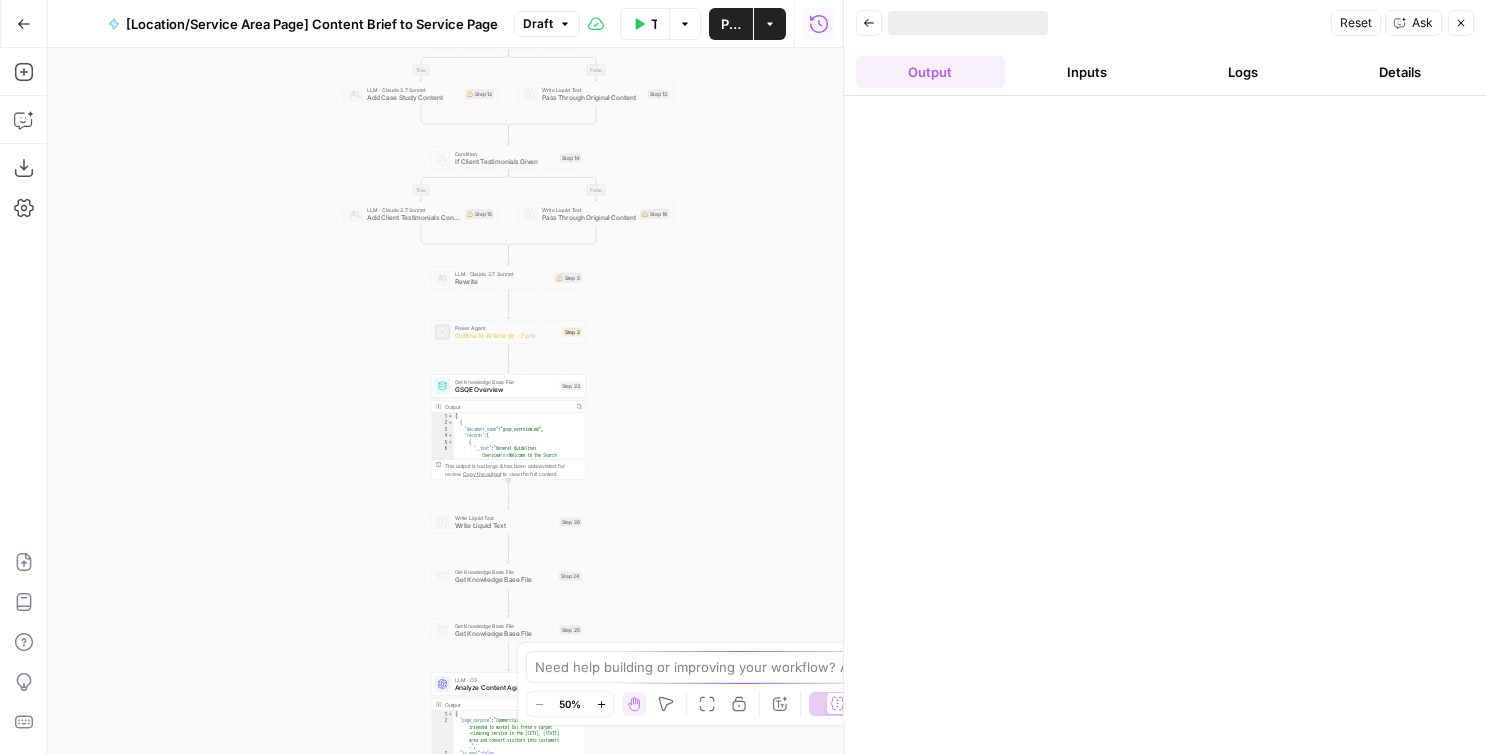 drag, startPoint x: 666, startPoint y: 266, endPoint x: 666, endPoint y: 566, distance: 300 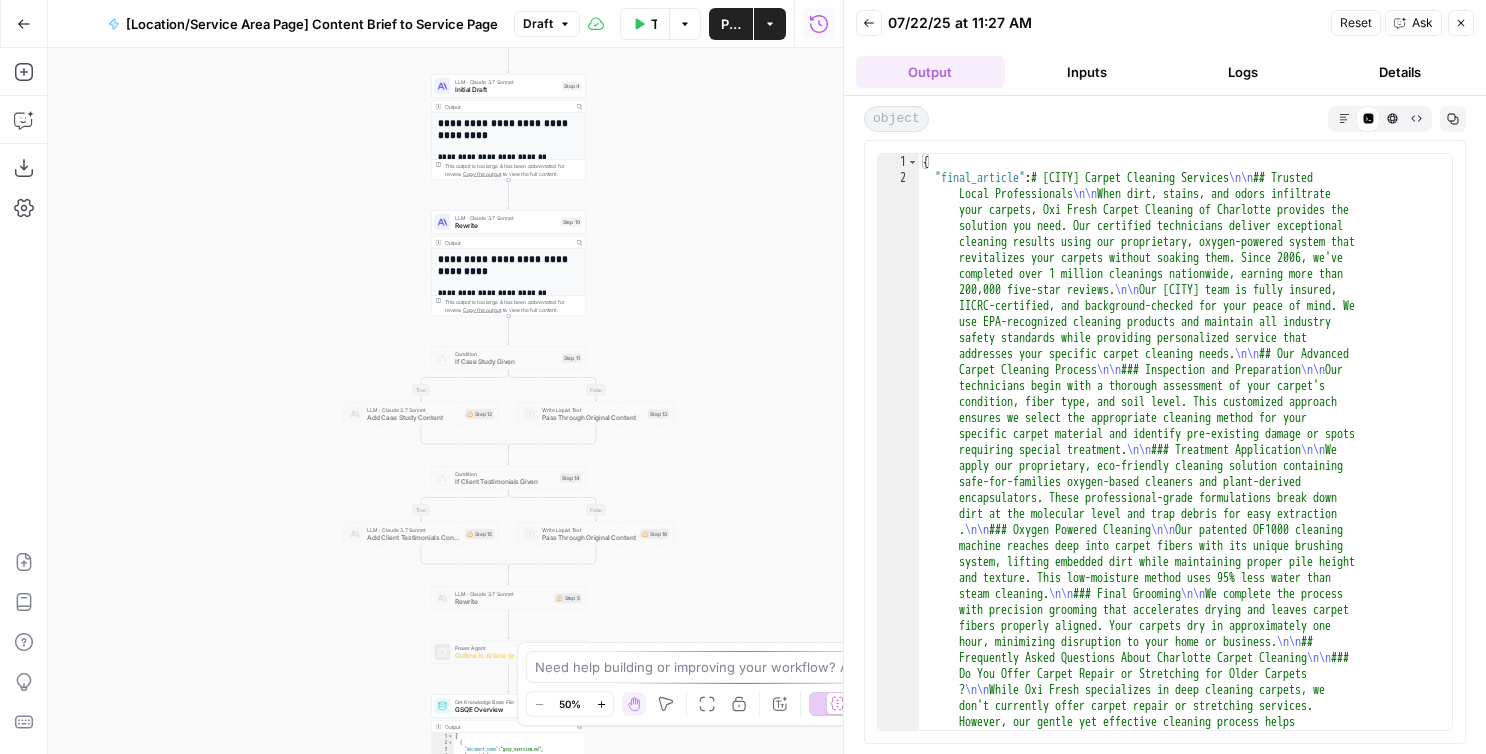 drag, startPoint x: 723, startPoint y: 223, endPoint x: 723, endPoint y: 449, distance: 226 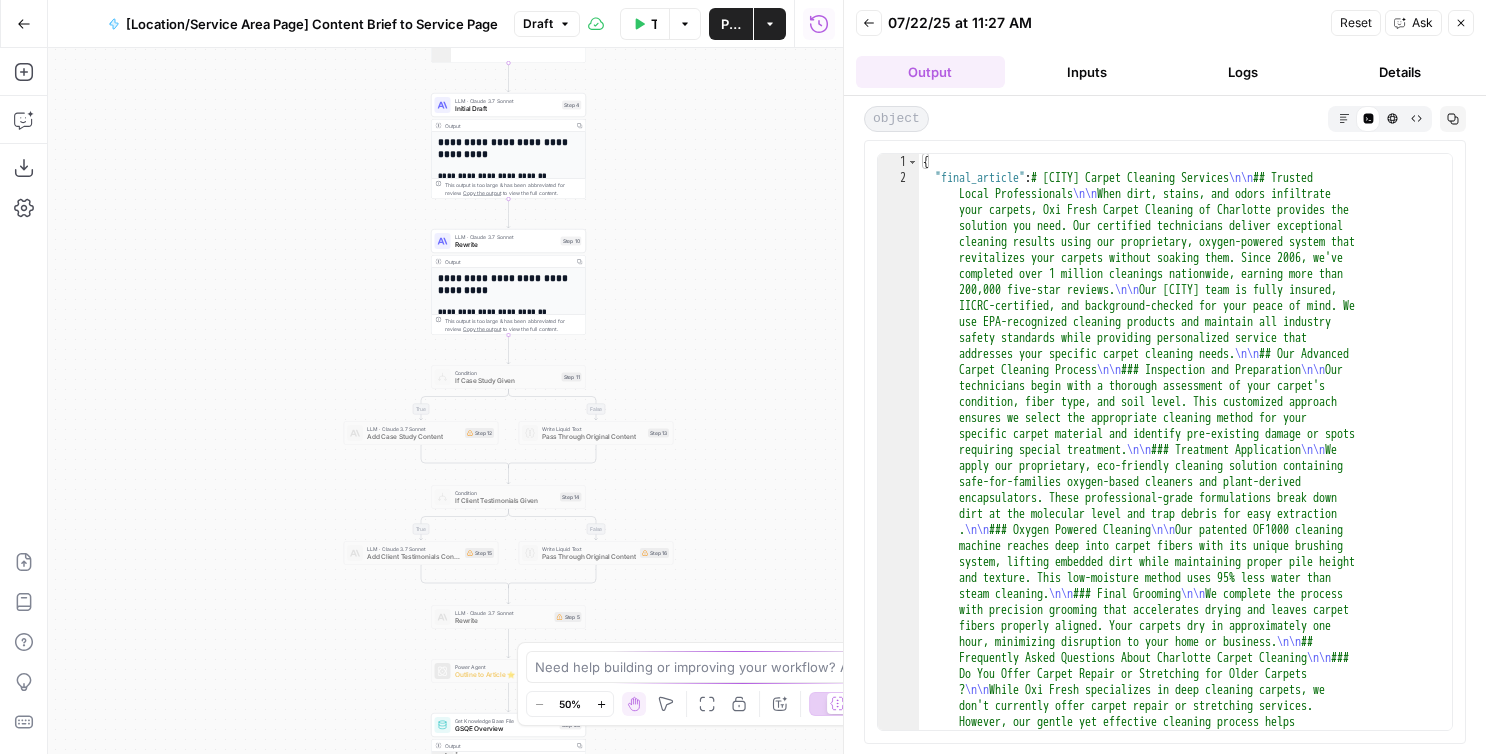 click on "Logs" at bounding box center [1243, 72] 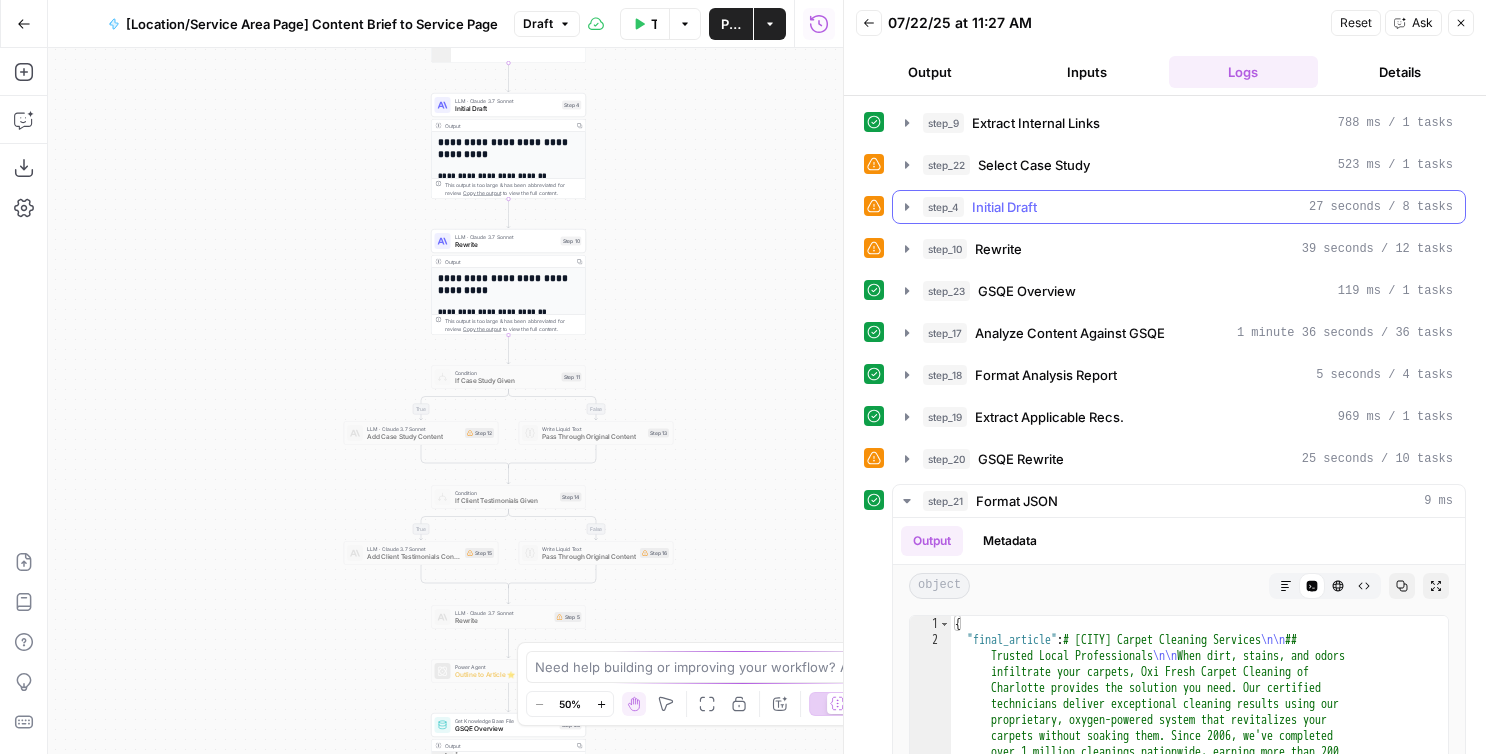 click on "step_4 Initial Draft 27 seconds / 8 tasks" at bounding box center [1188, 207] 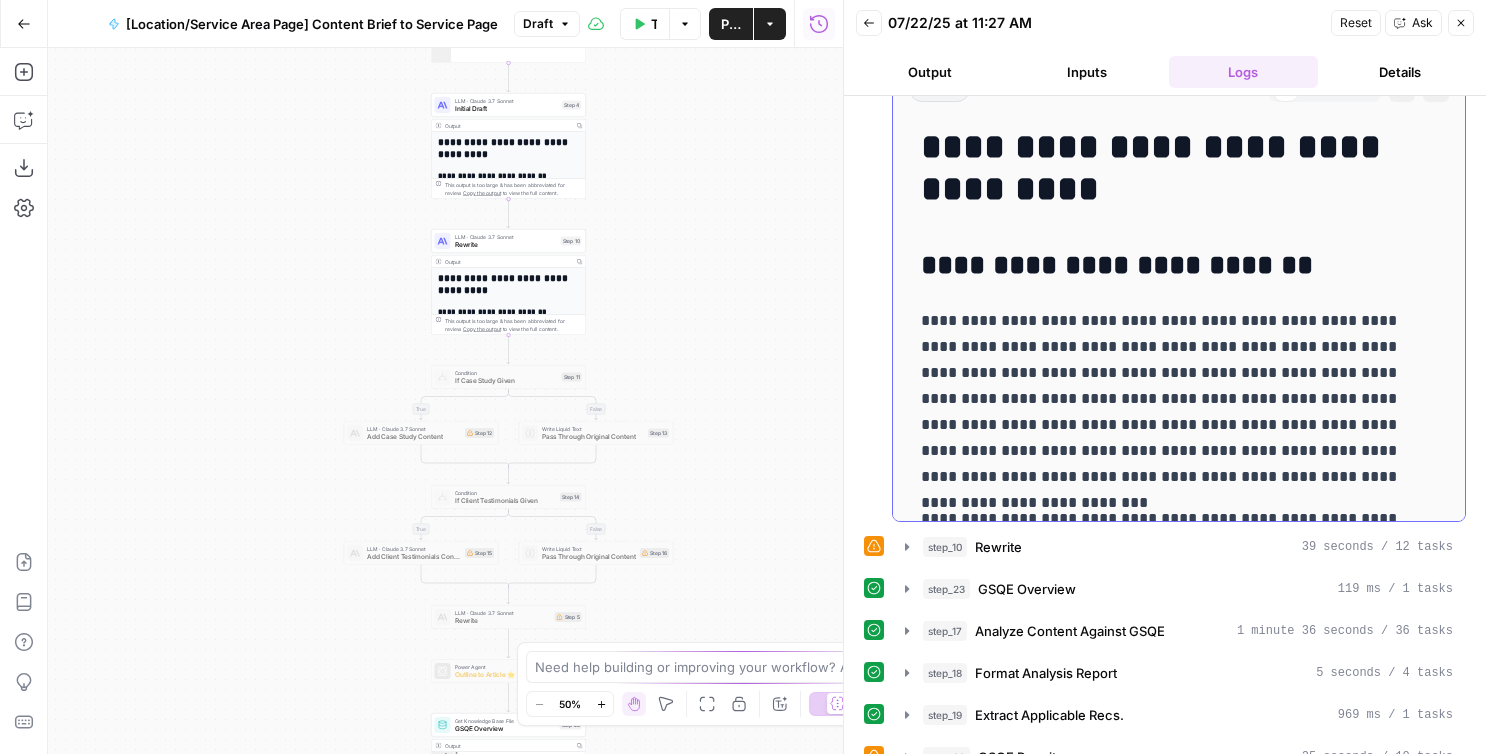 scroll, scrollTop: 345, scrollLeft: 0, axis: vertical 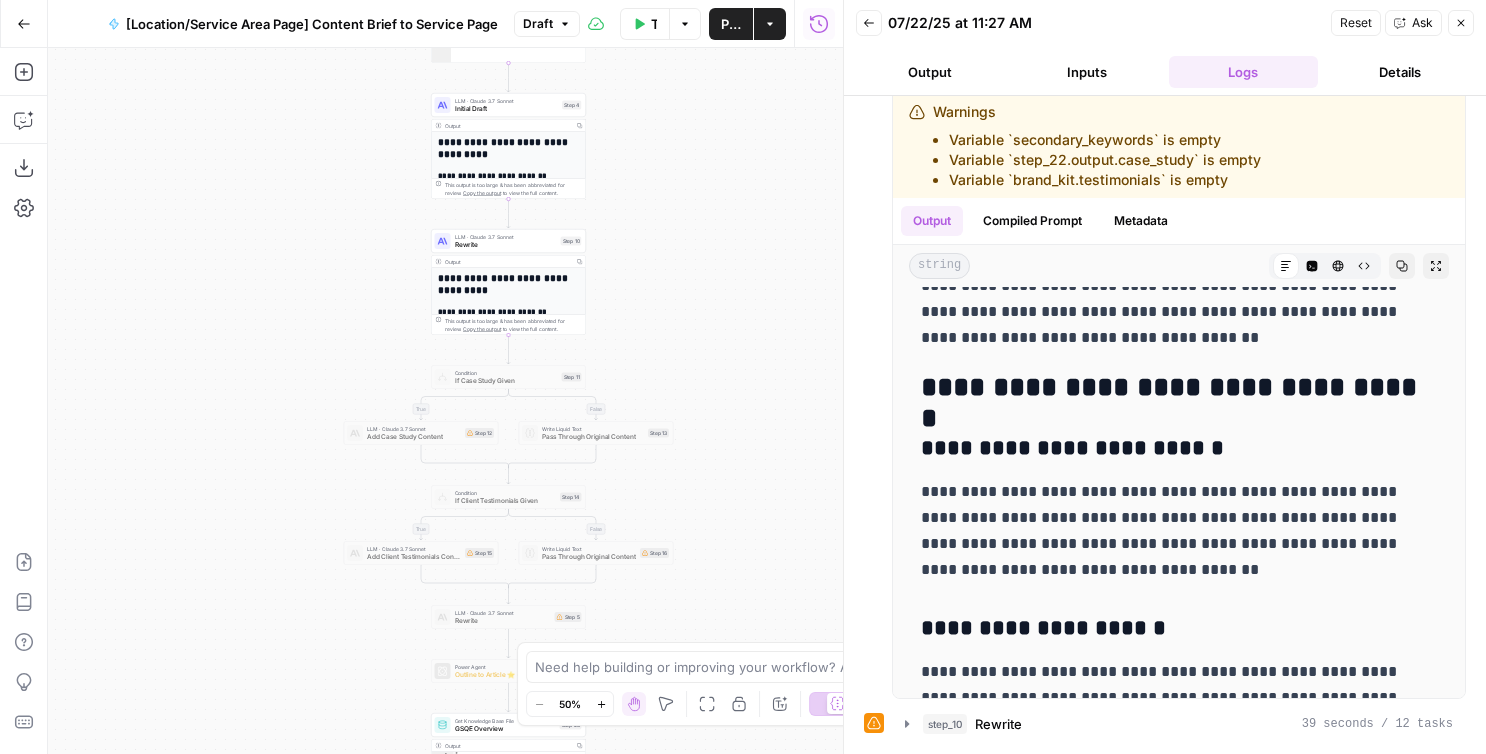 drag, startPoint x: 678, startPoint y: 191, endPoint x: 681, endPoint y: 479, distance: 288.01562 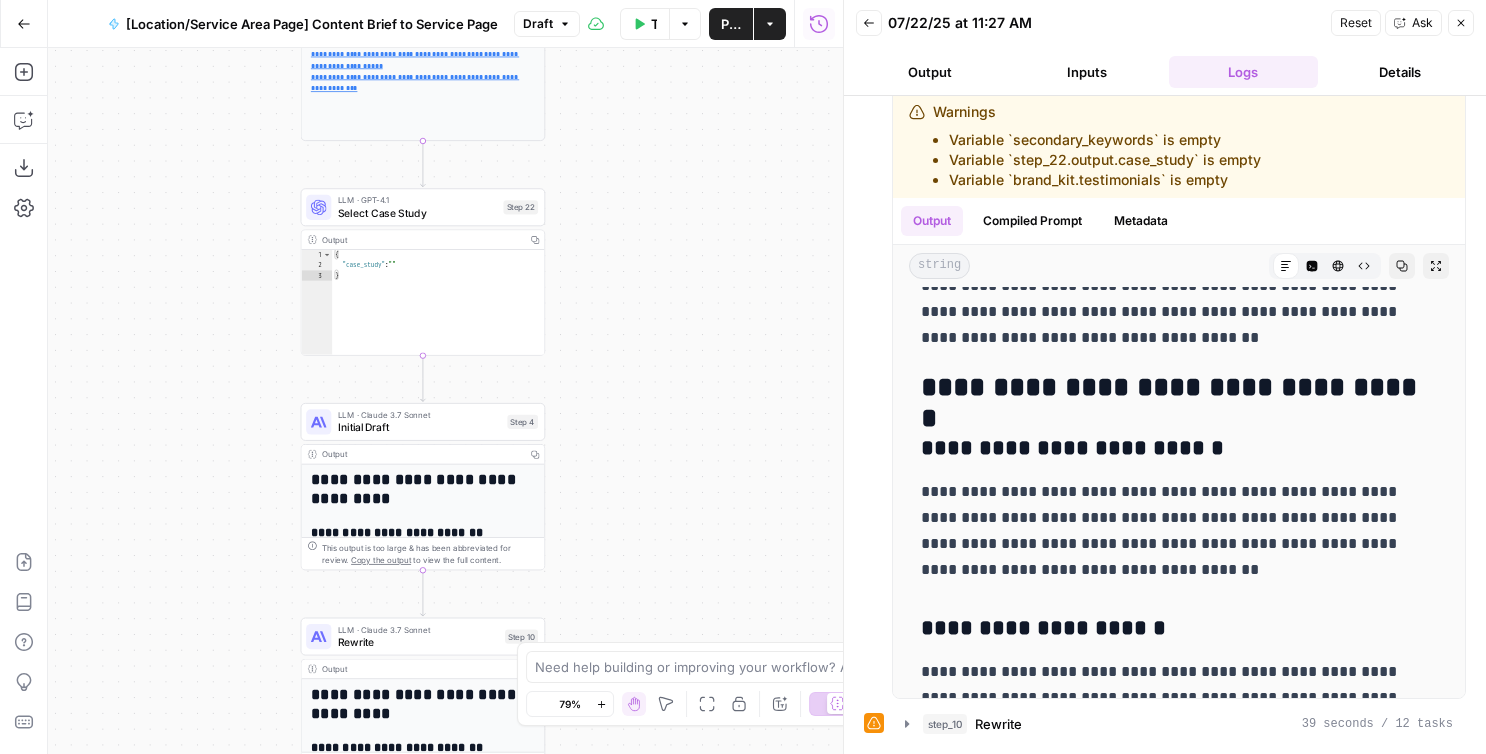 drag, startPoint x: 662, startPoint y: 343, endPoint x: 724, endPoint y: 203, distance: 153.11433 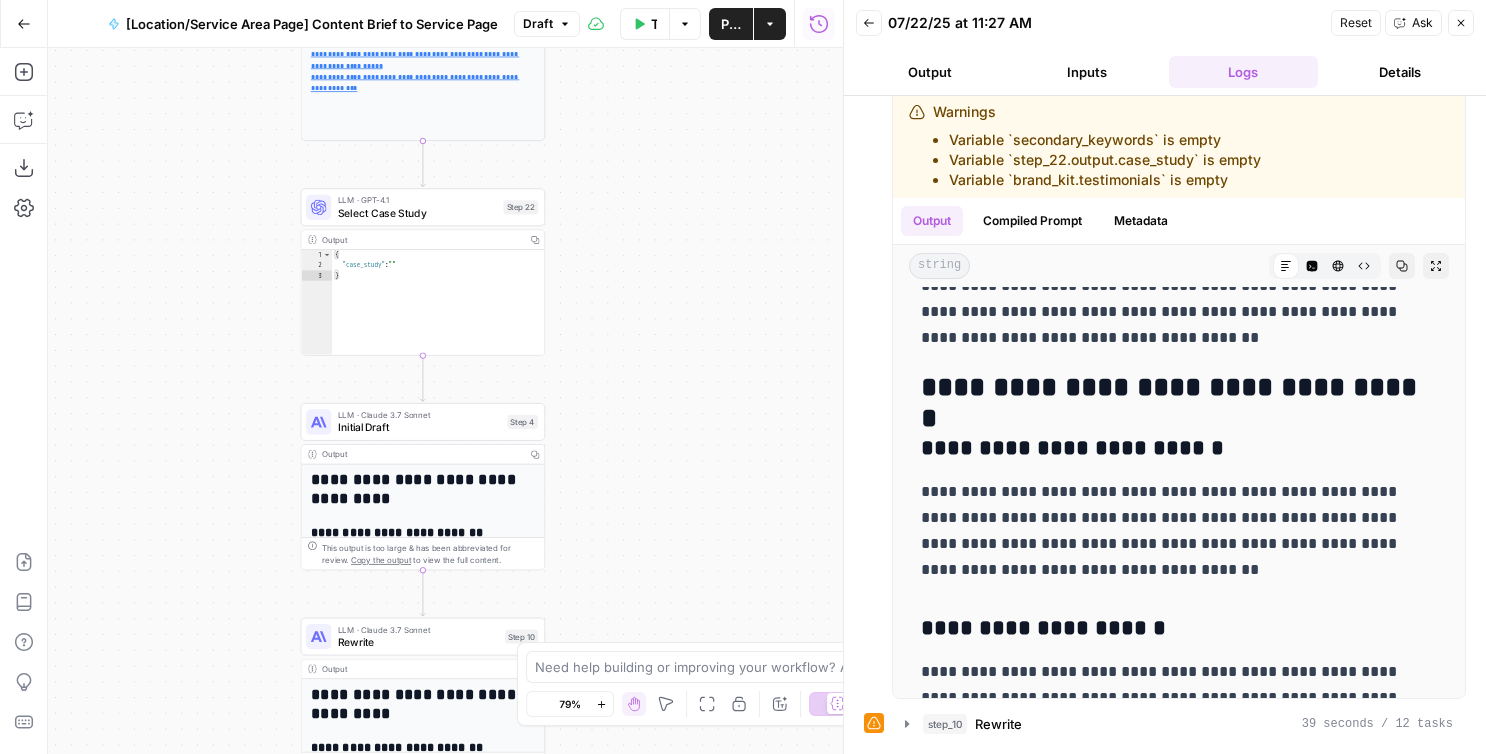 click on "**********" at bounding box center [445, 401] 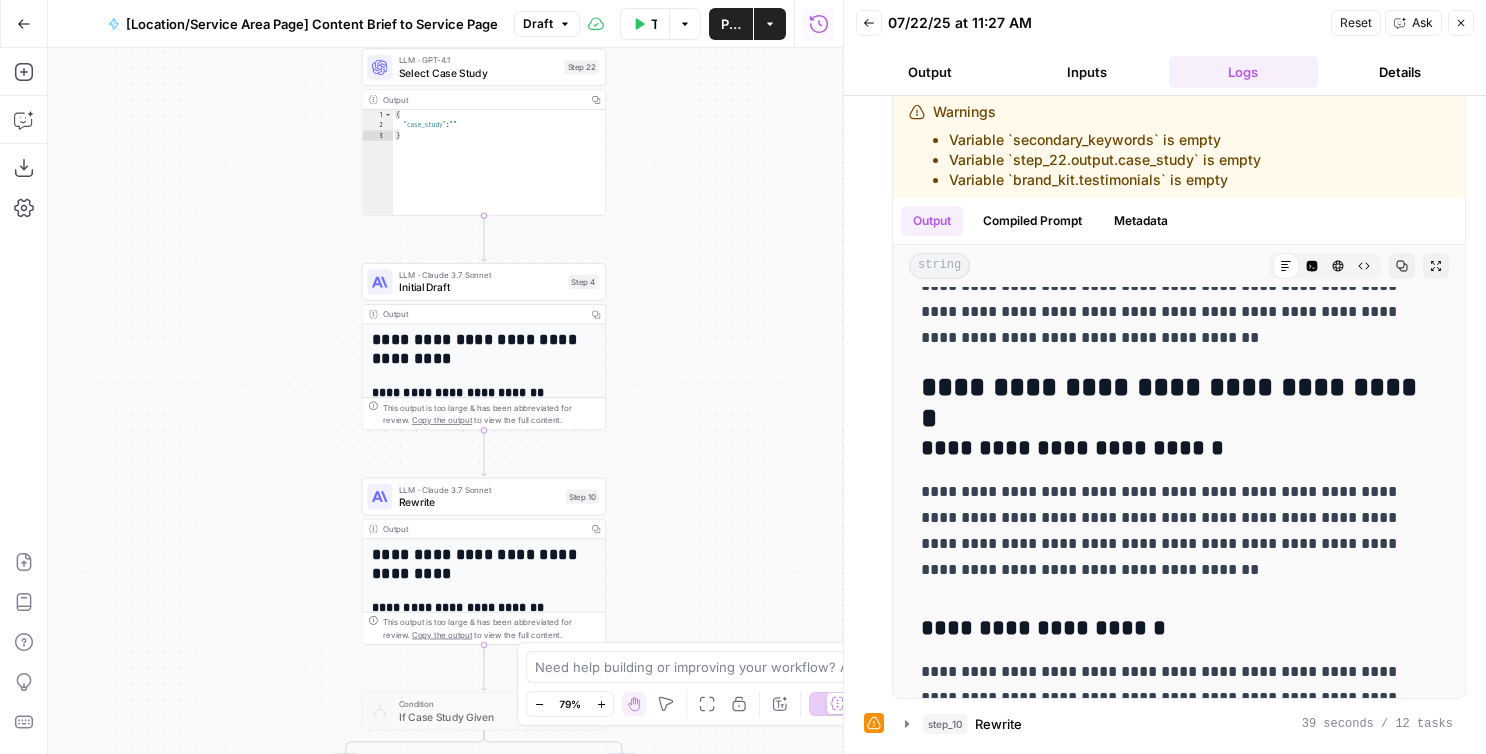 click on "Output Copy" at bounding box center [483, 315] 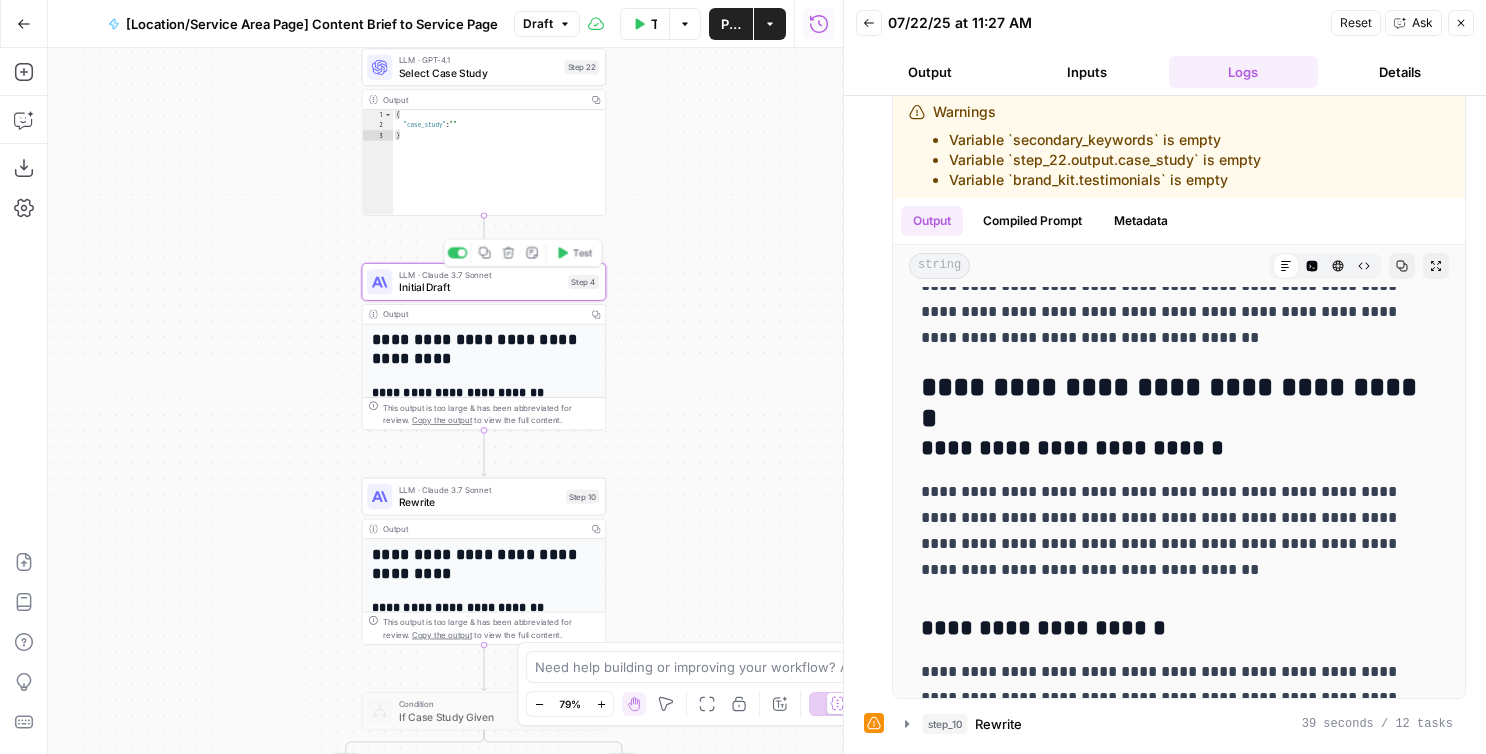 click on "Initial Draft" at bounding box center (480, 288) 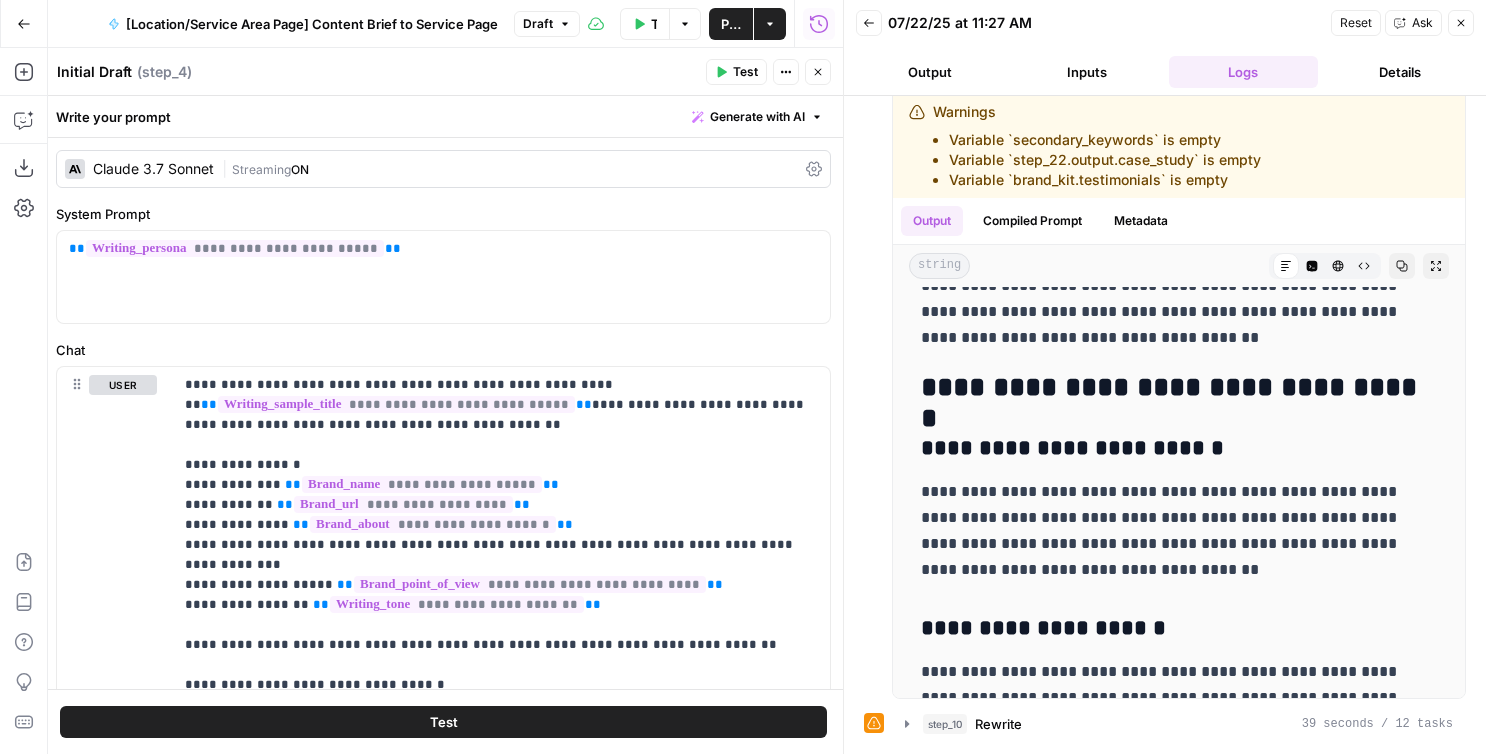 click on "**********" at bounding box center (443, 413) 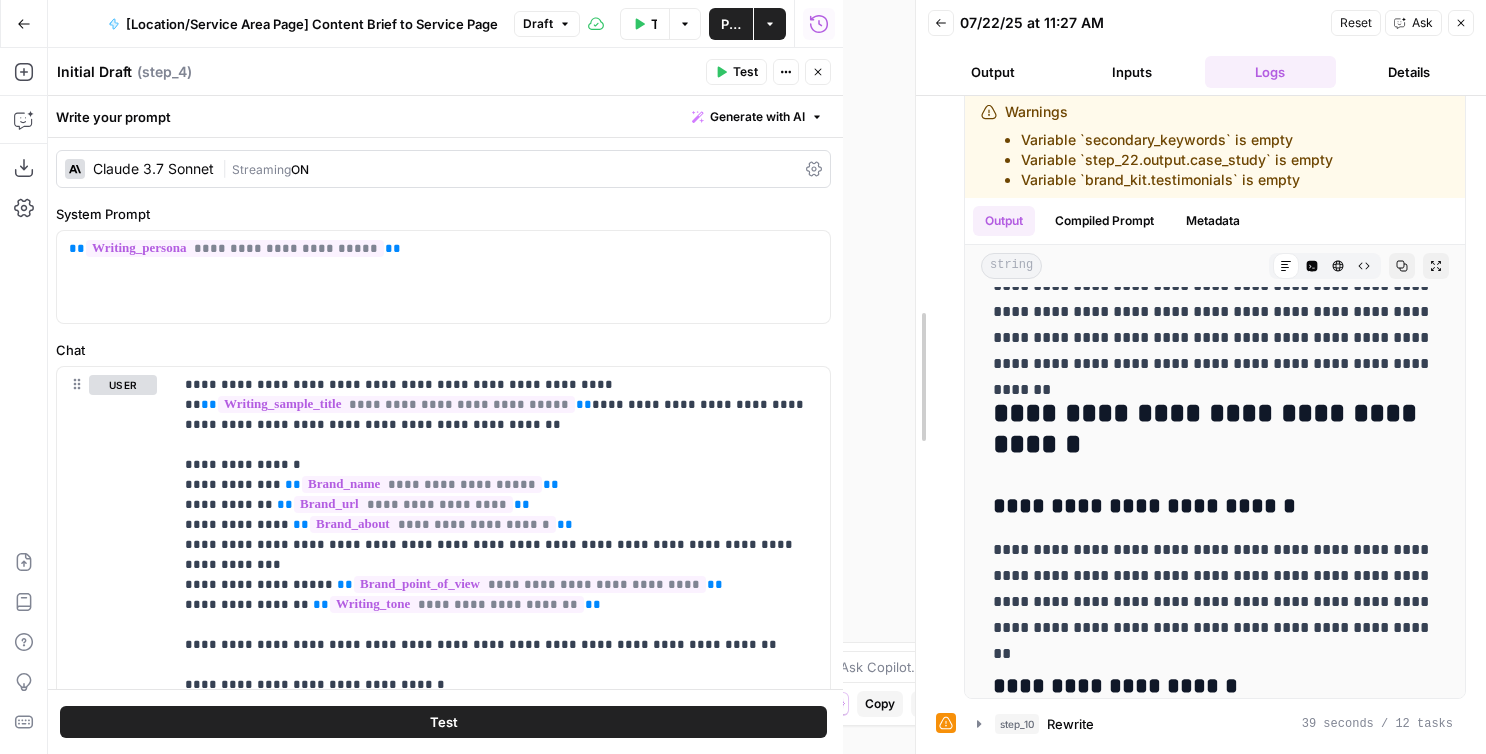 scroll, scrollTop: 514, scrollLeft: 0, axis: vertical 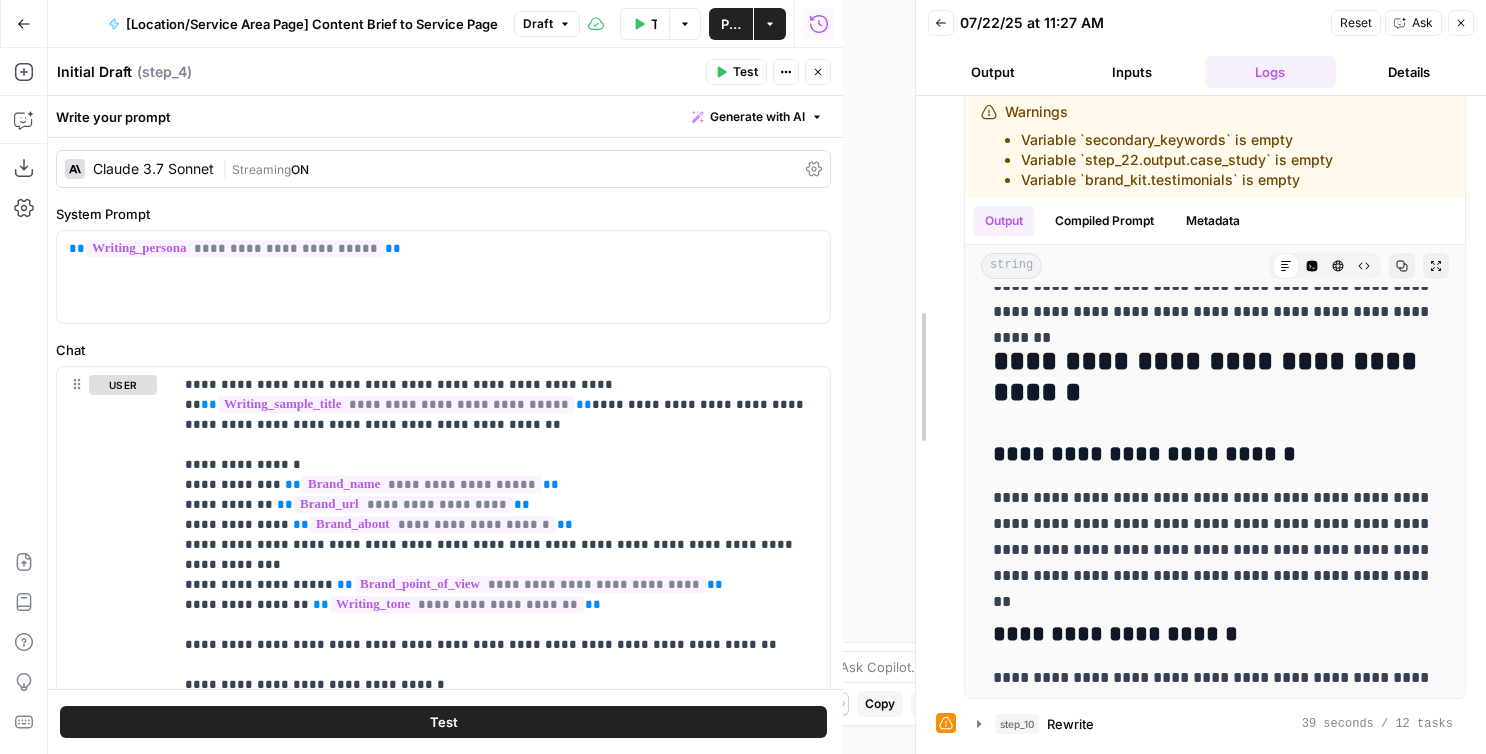 drag, startPoint x: 845, startPoint y: 422, endPoint x: 926, endPoint y: 422, distance: 81 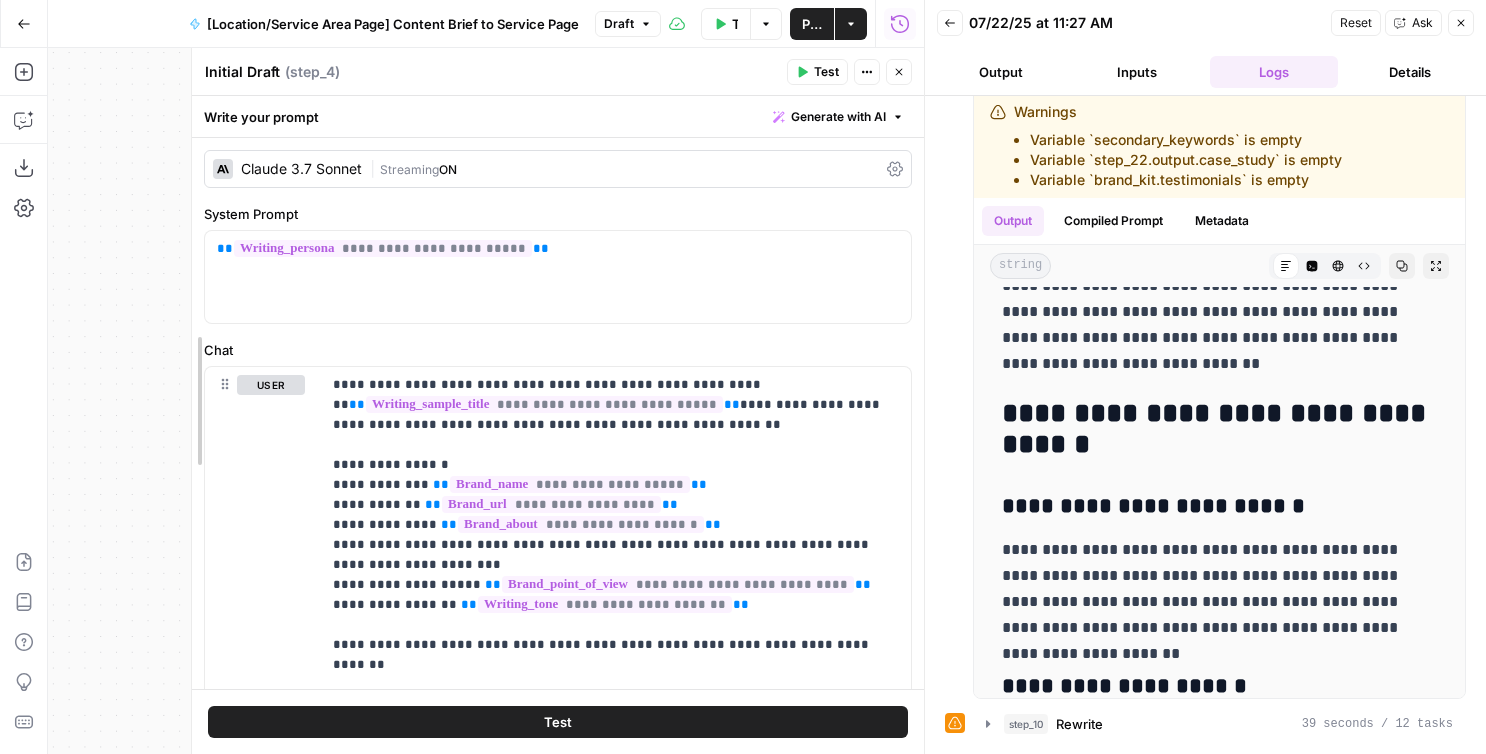 drag, startPoint x: 124, startPoint y: 486, endPoint x: 196, endPoint y: 479, distance: 72.33948 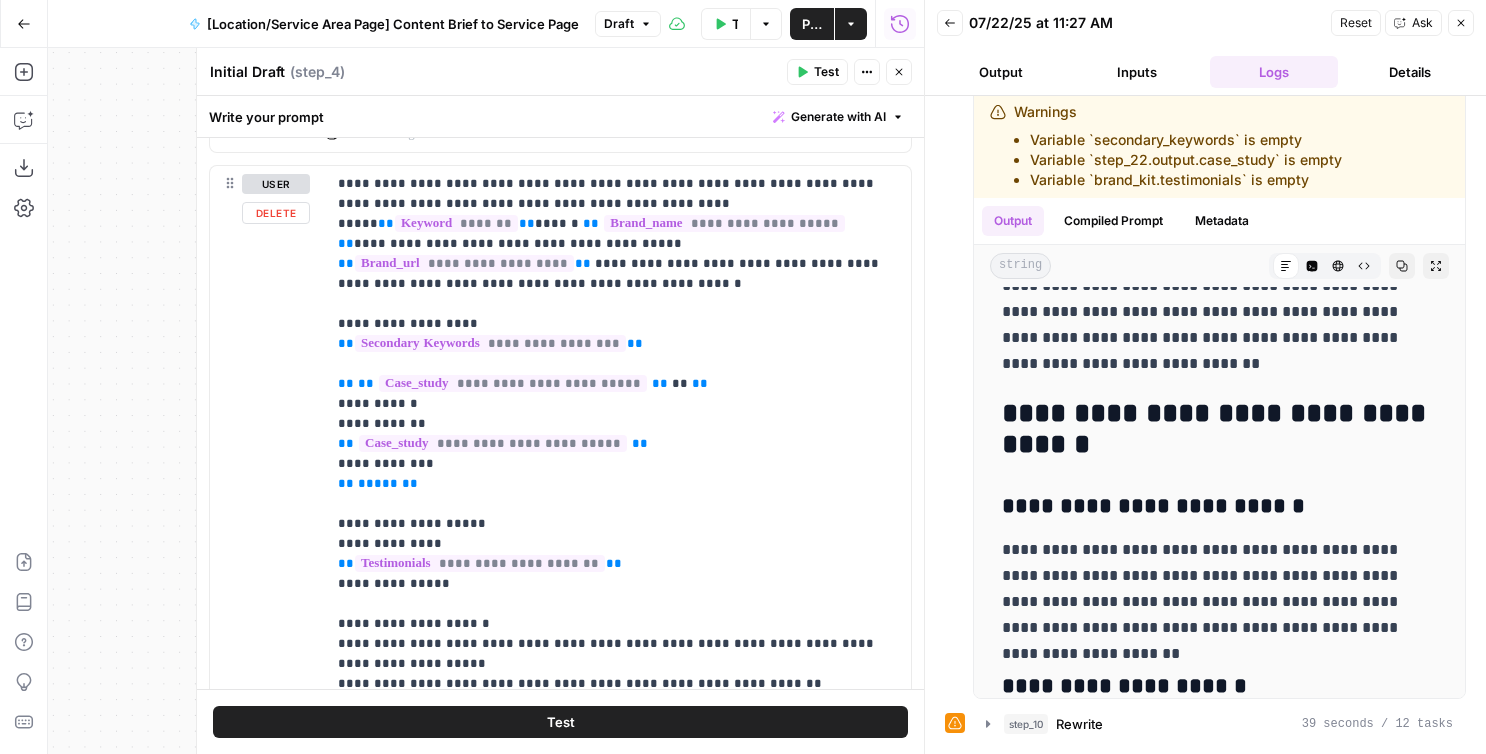 scroll, scrollTop: 951, scrollLeft: 0, axis: vertical 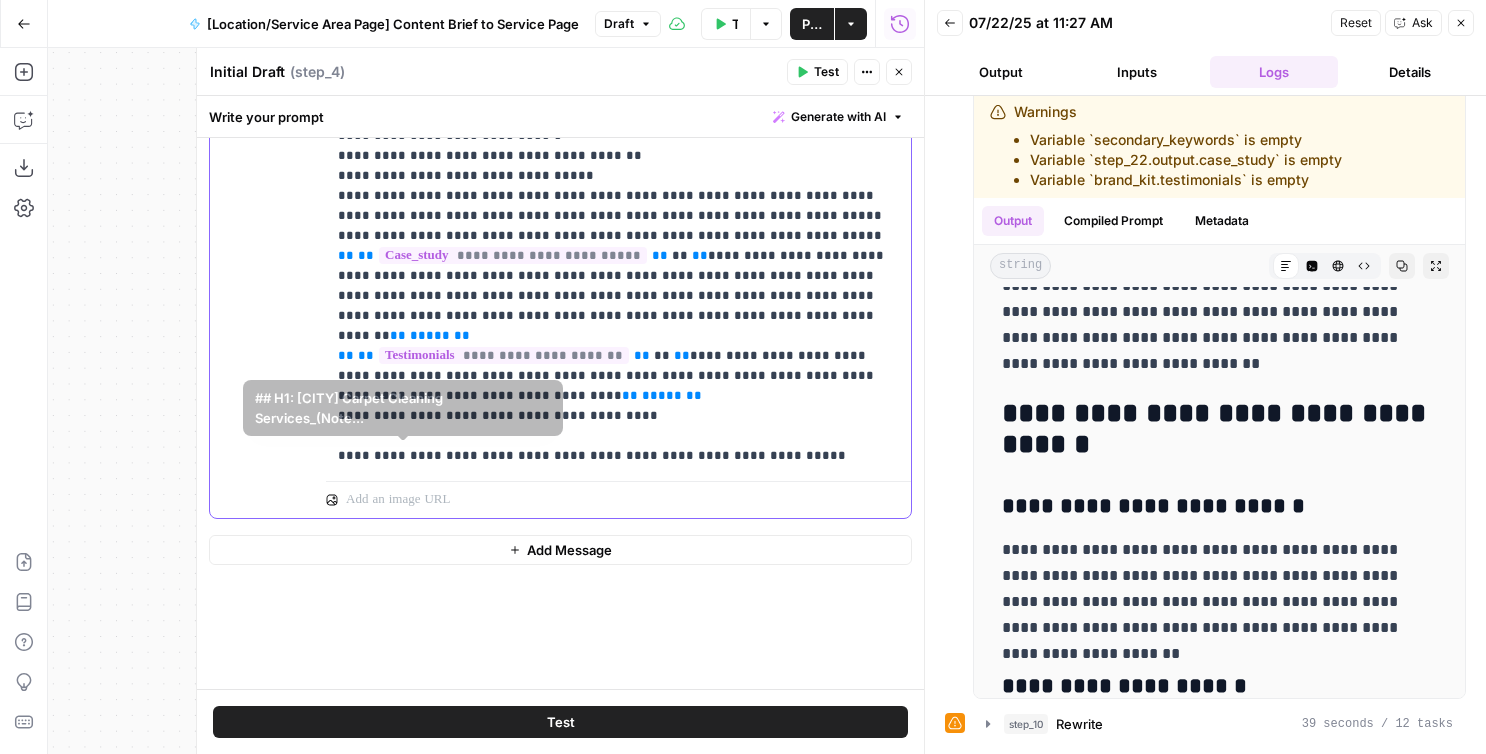 drag, startPoint x: 501, startPoint y: 450, endPoint x: 304, endPoint y: 437, distance: 197.42847 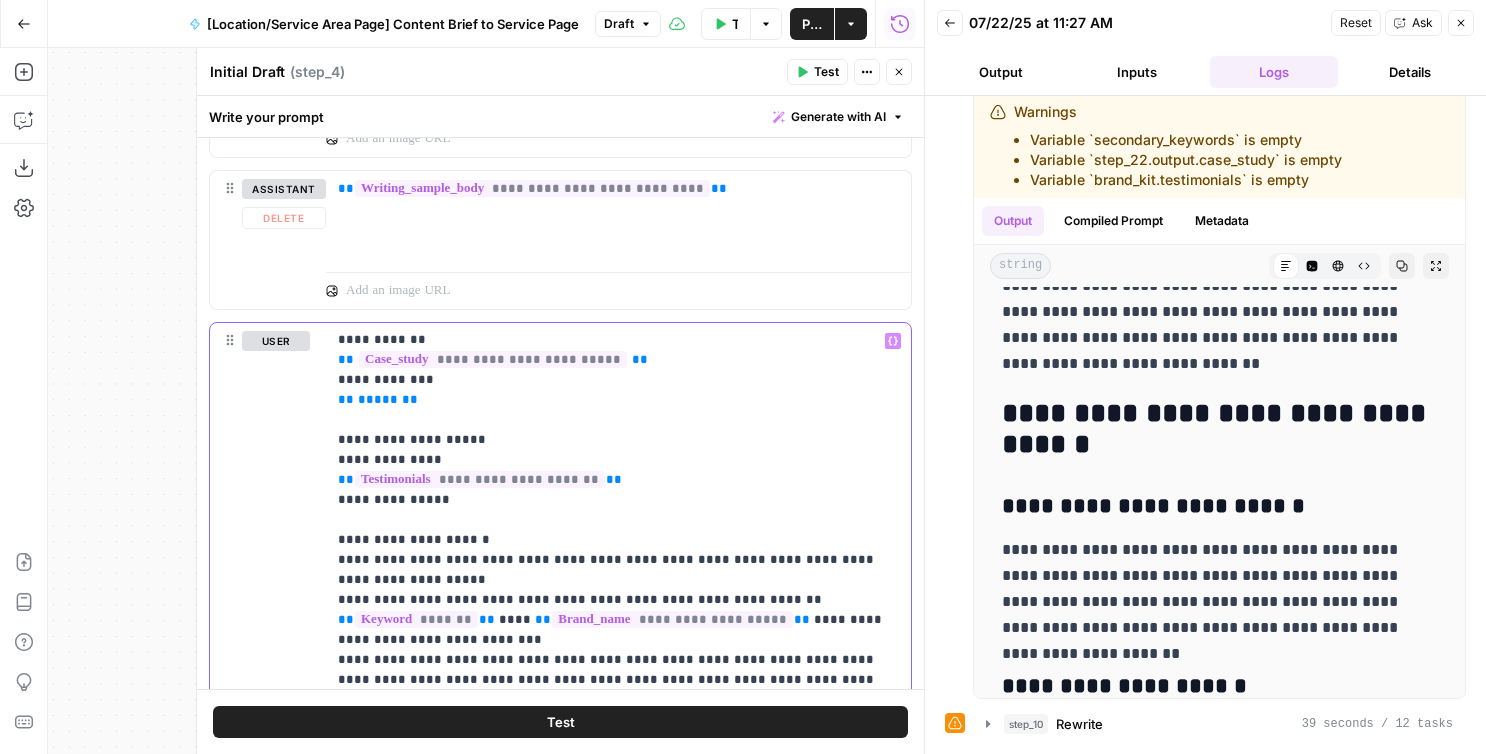 scroll, scrollTop: 670, scrollLeft: 0, axis: vertical 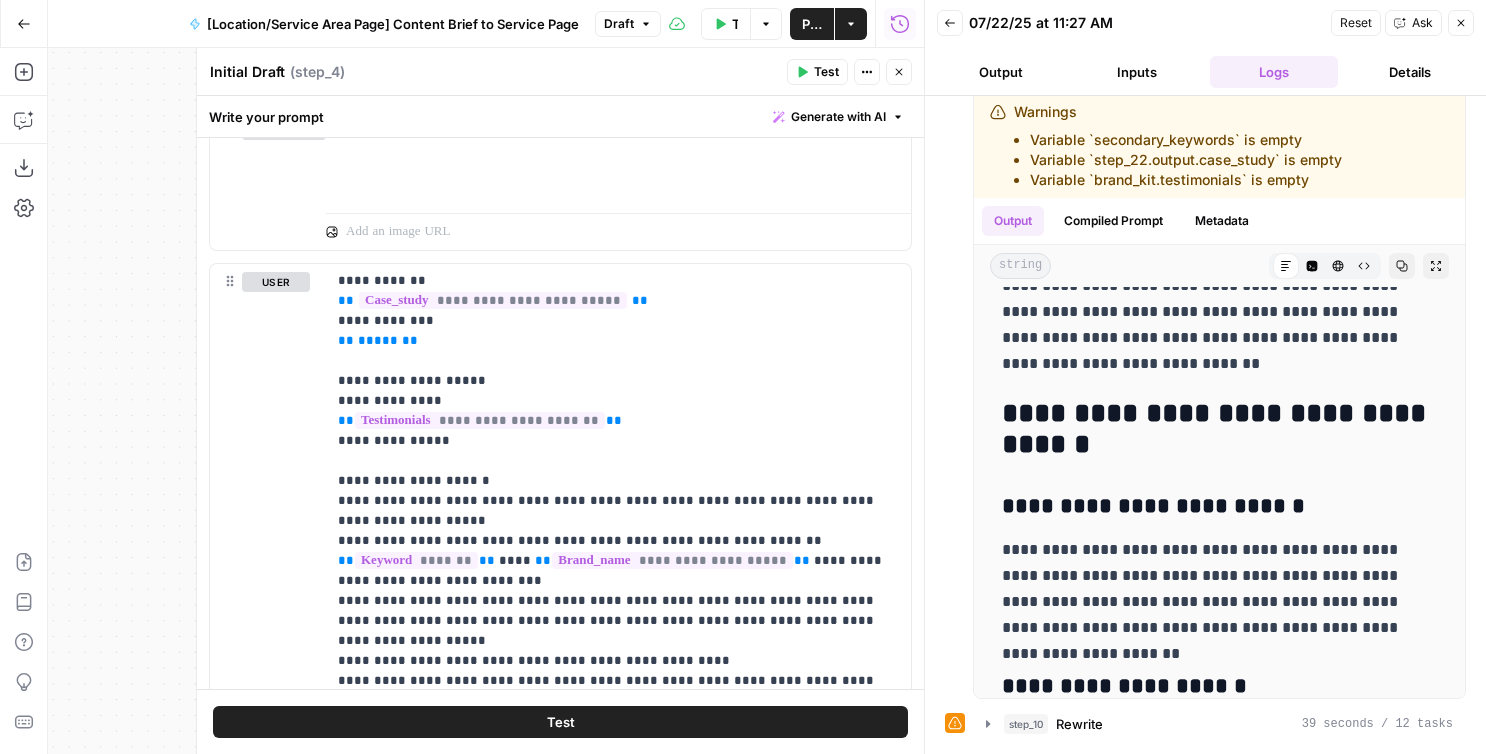 click 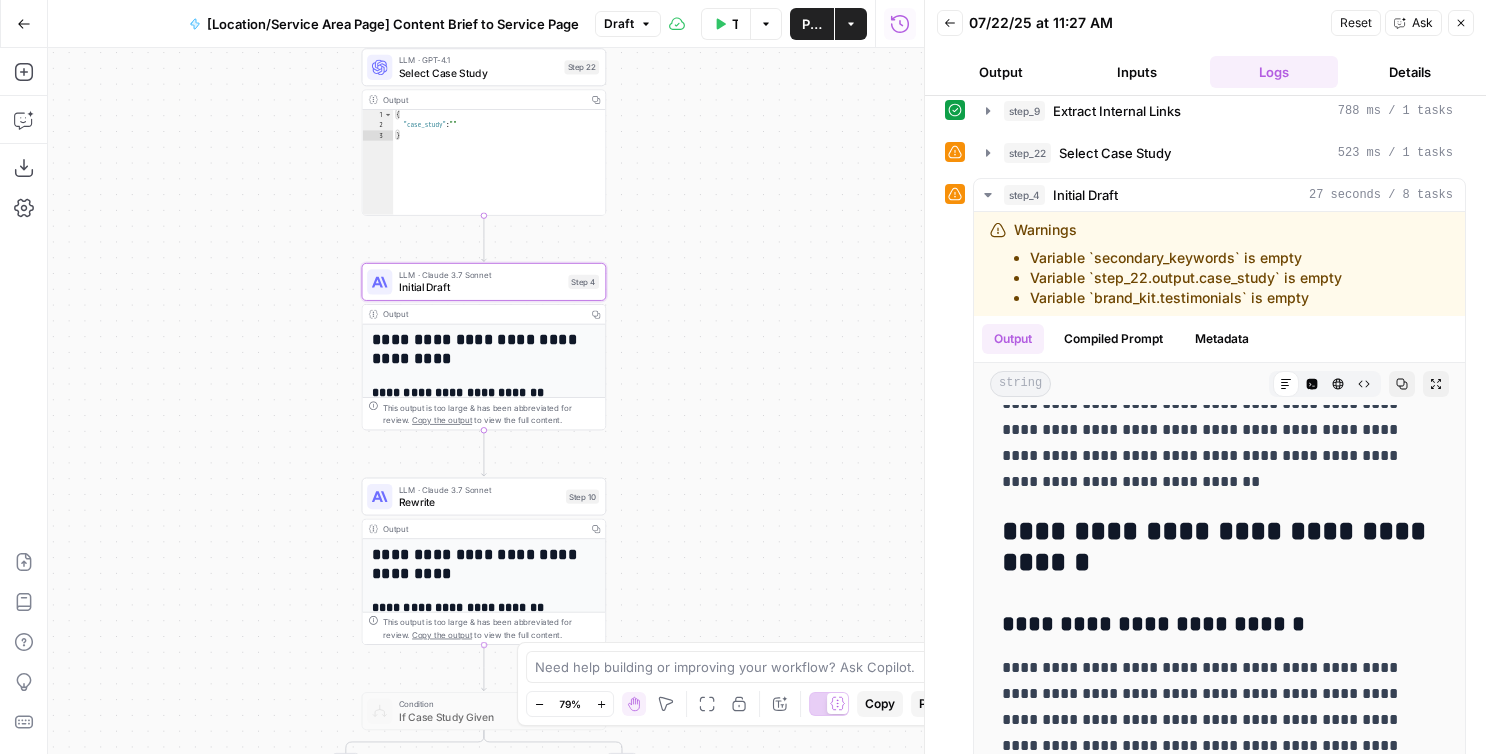 scroll, scrollTop: 0, scrollLeft: 0, axis: both 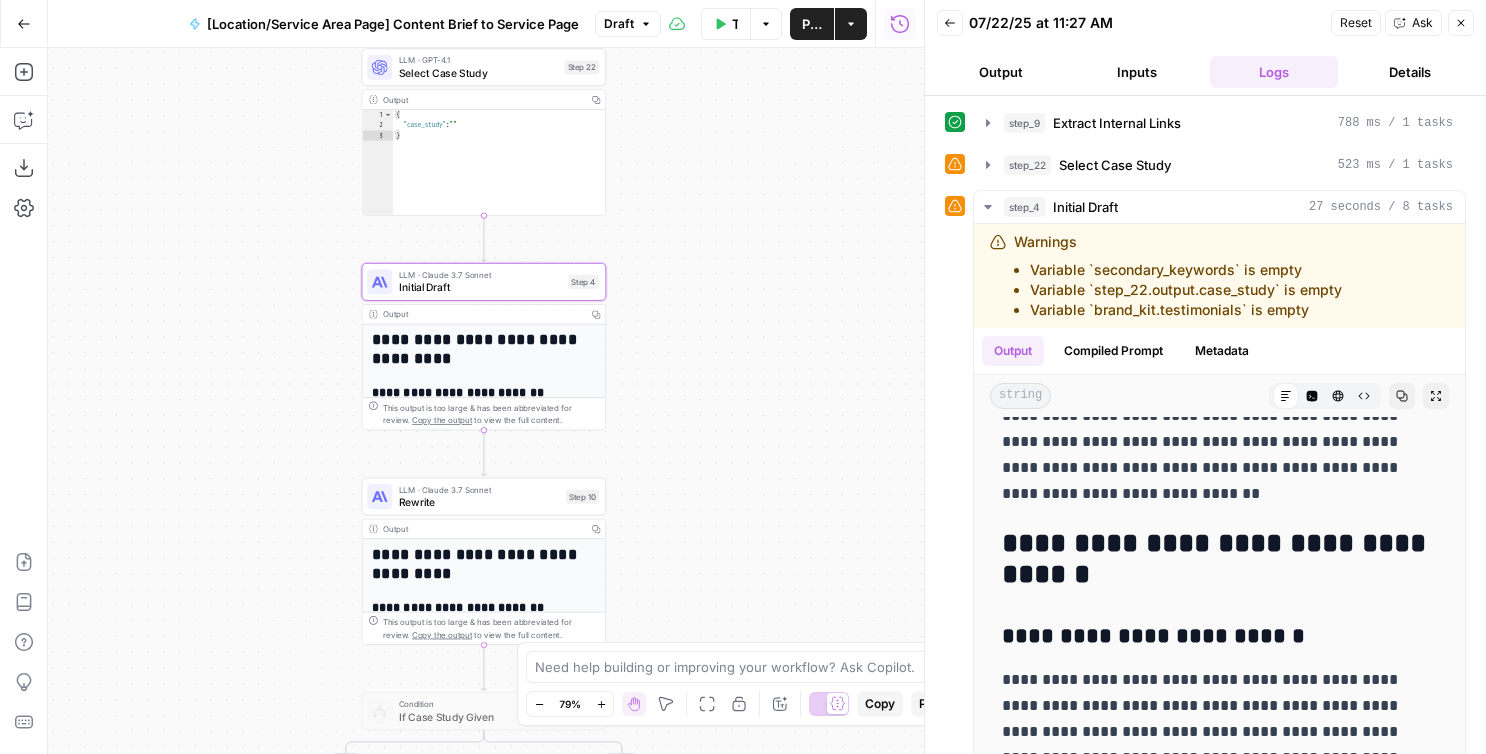 click on "Output" at bounding box center [1001, 72] 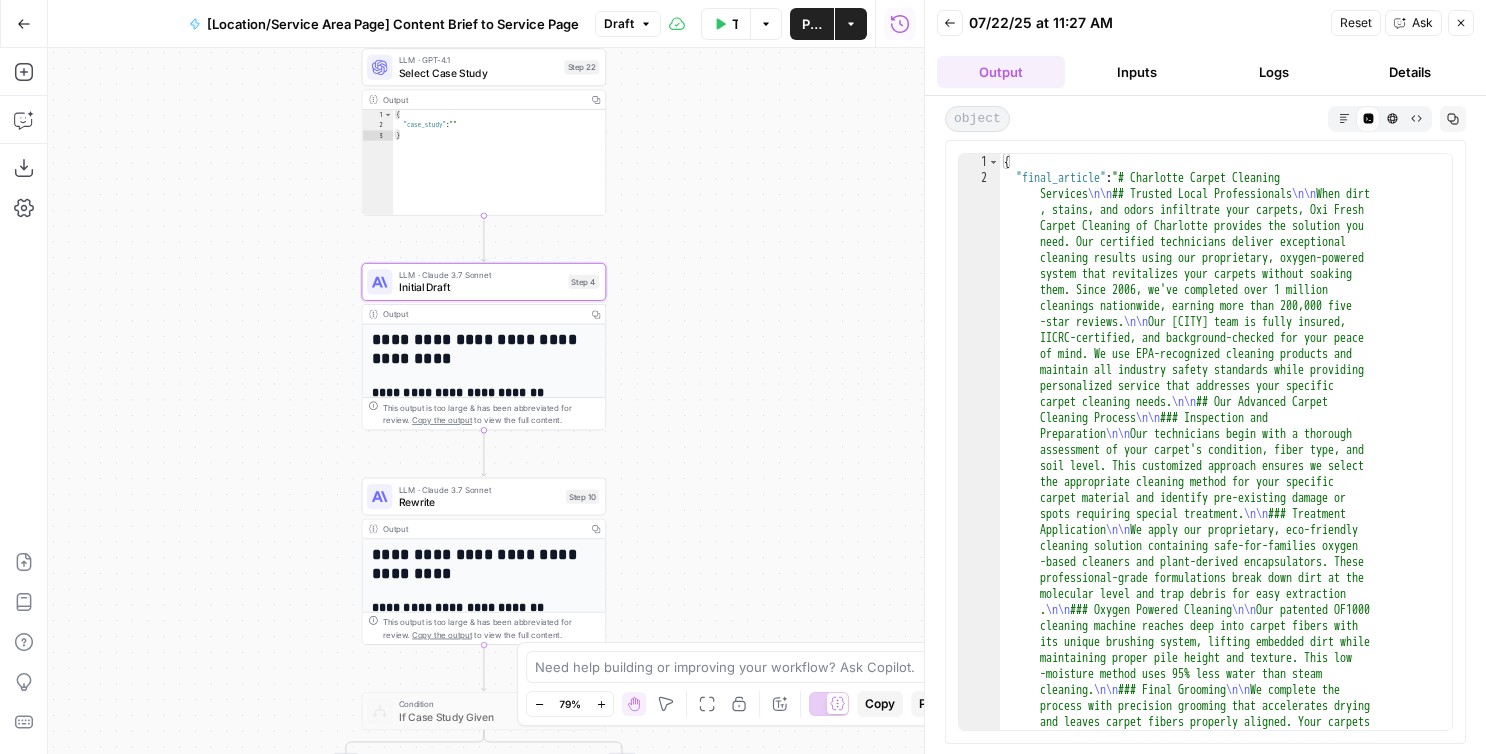 click on "Logs" at bounding box center [1274, 72] 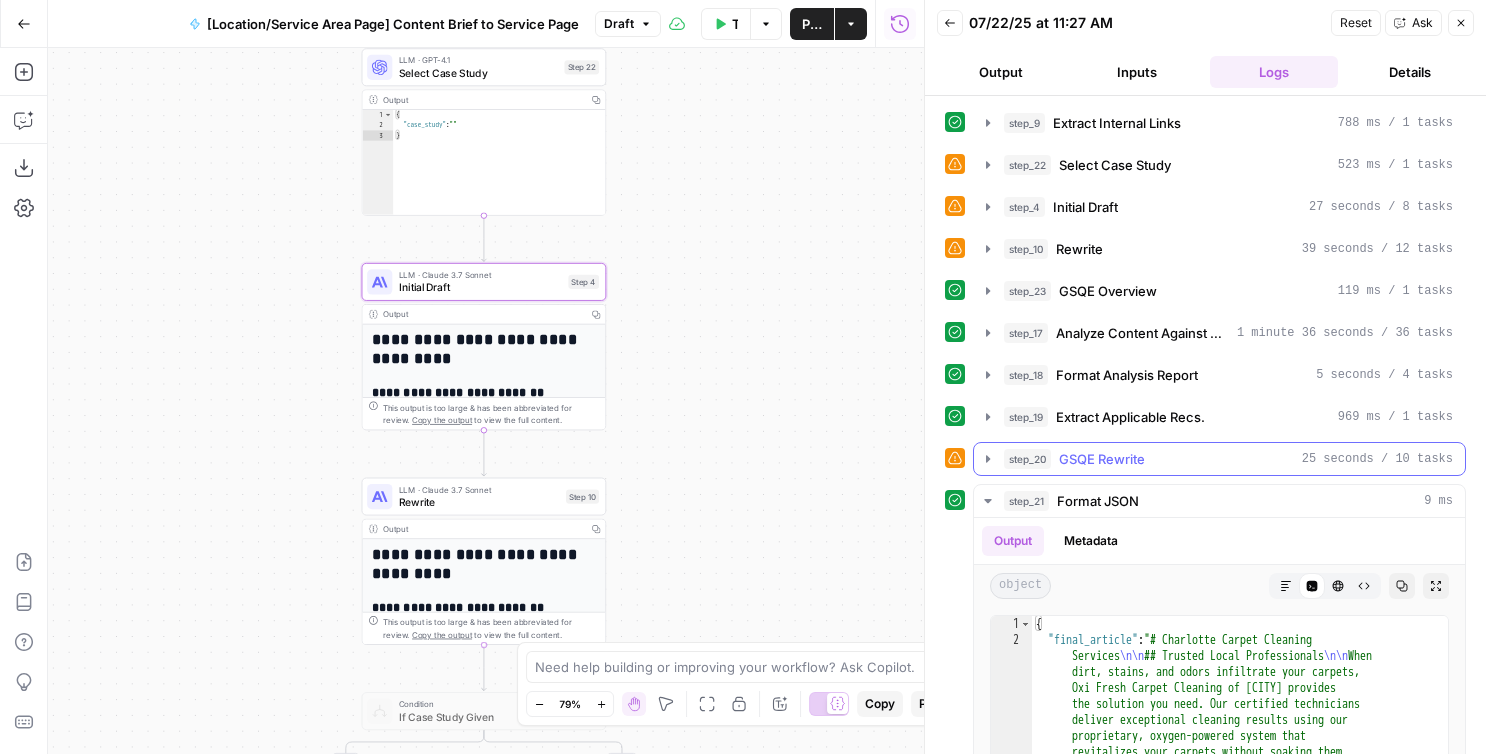 click on "step_20" at bounding box center [1027, 459] 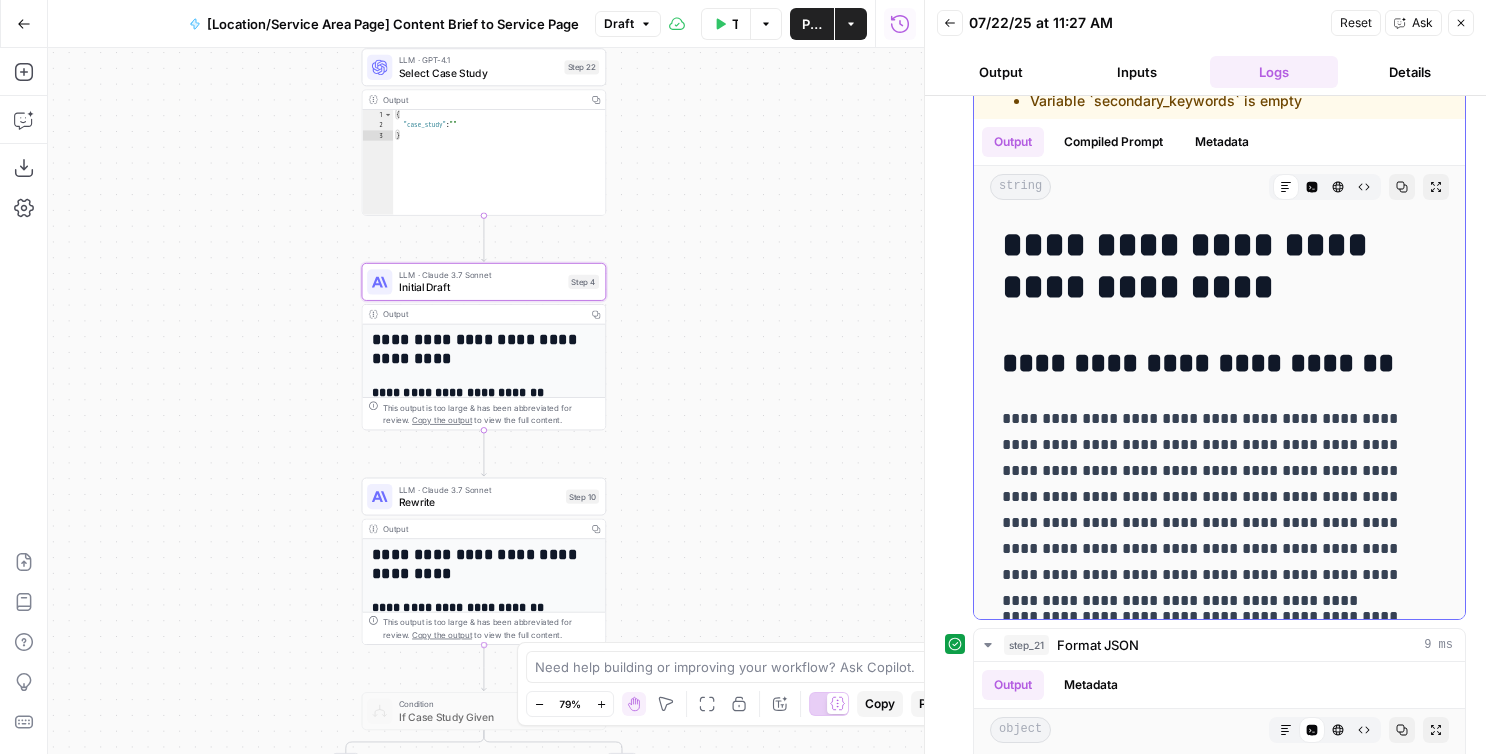 scroll, scrollTop: 608, scrollLeft: 0, axis: vertical 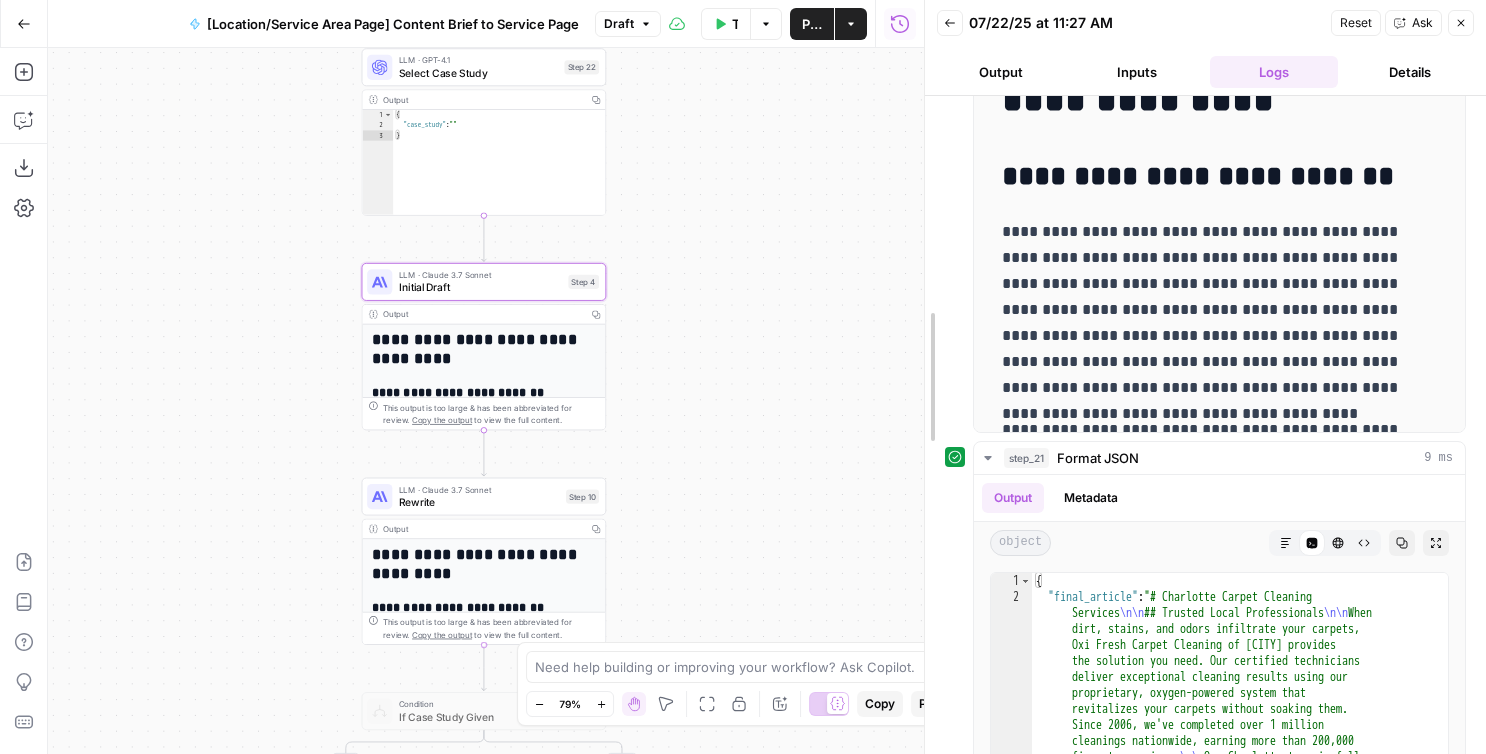 drag, startPoint x: 926, startPoint y: 359, endPoint x: 815, endPoint y: 359, distance: 111 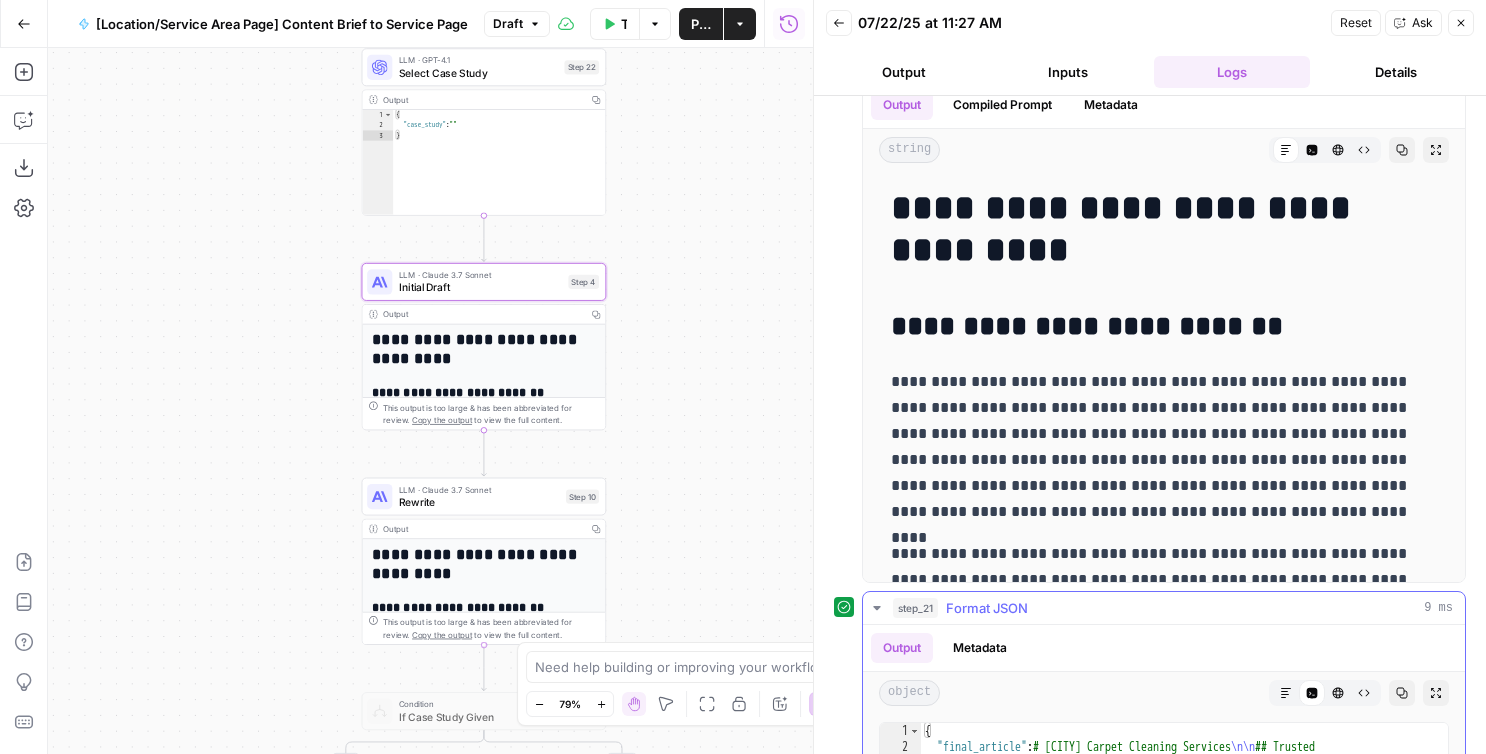 scroll, scrollTop: 450, scrollLeft: 0, axis: vertical 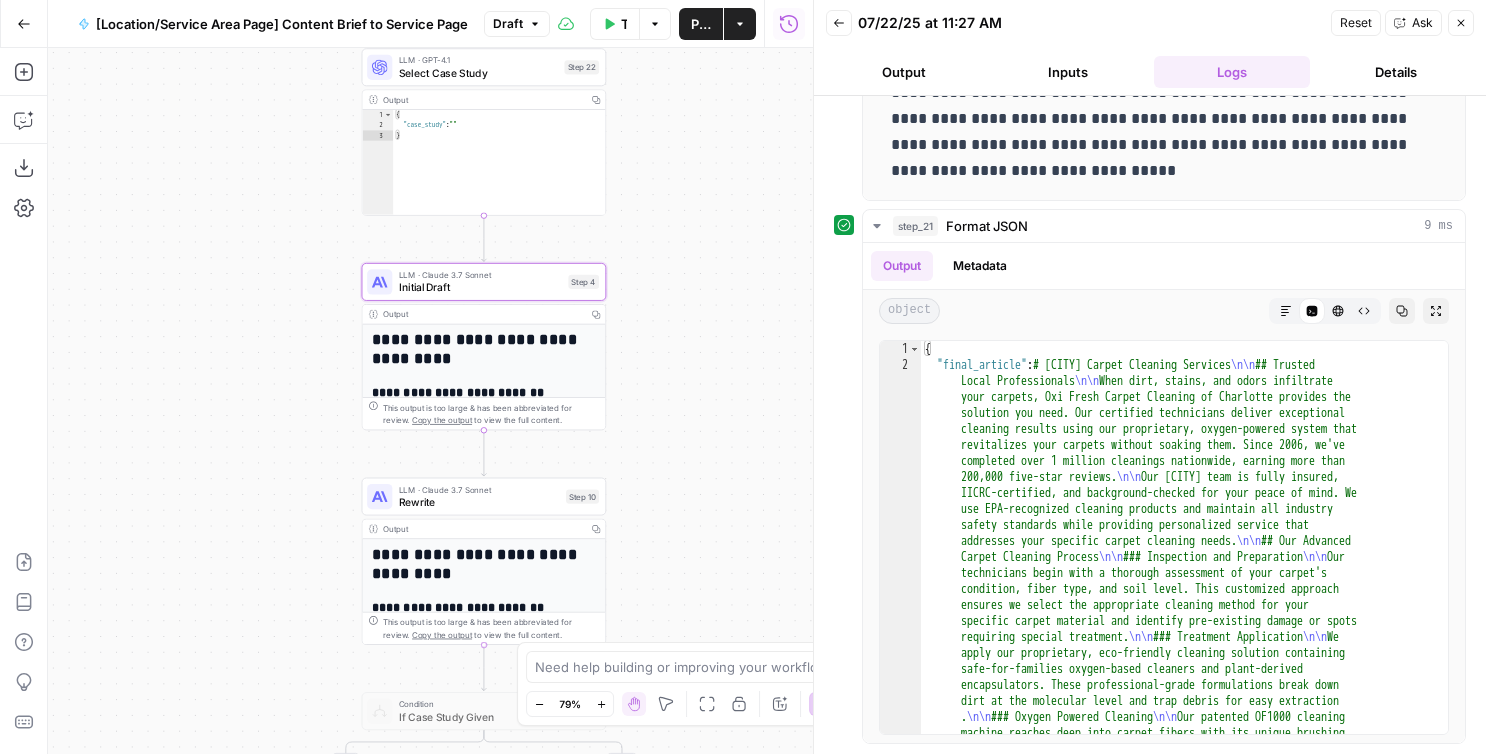 drag, startPoint x: 772, startPoint y: 174, endPoint x: 772, endPoint y: 294, distance: 120 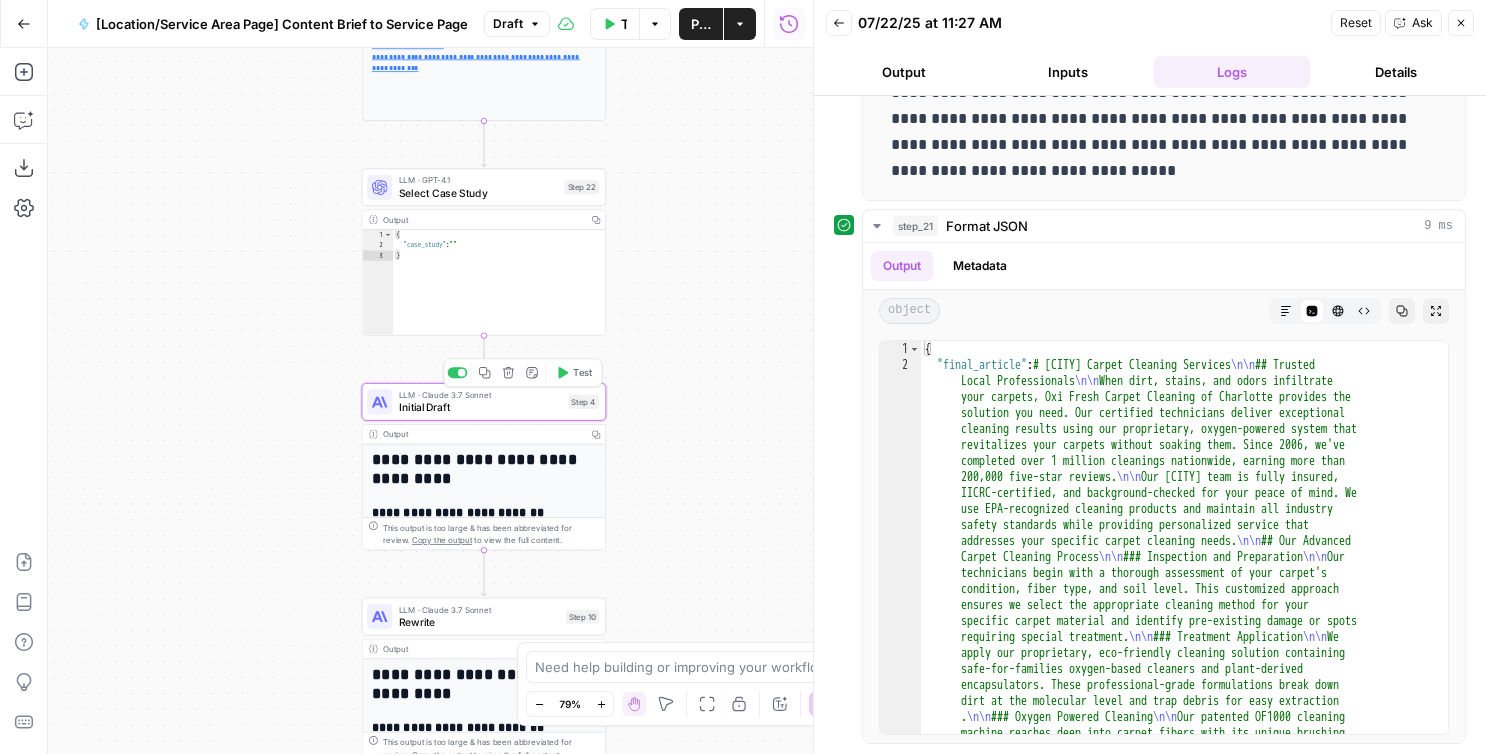 click on "Initial Draft" at bounding box center (480, 408) 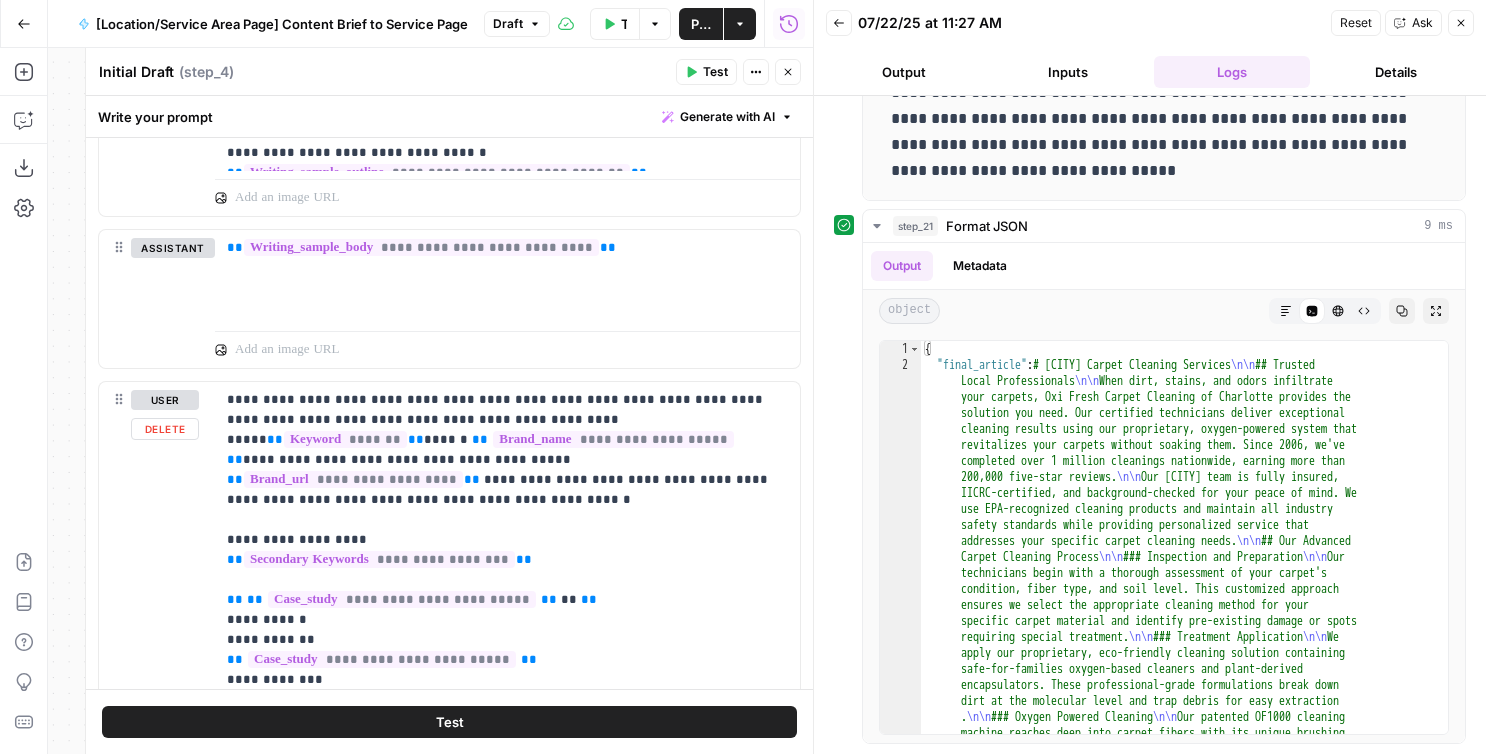 scroll, scrollTop: 487, scrollLeft: 0, axis: vertical 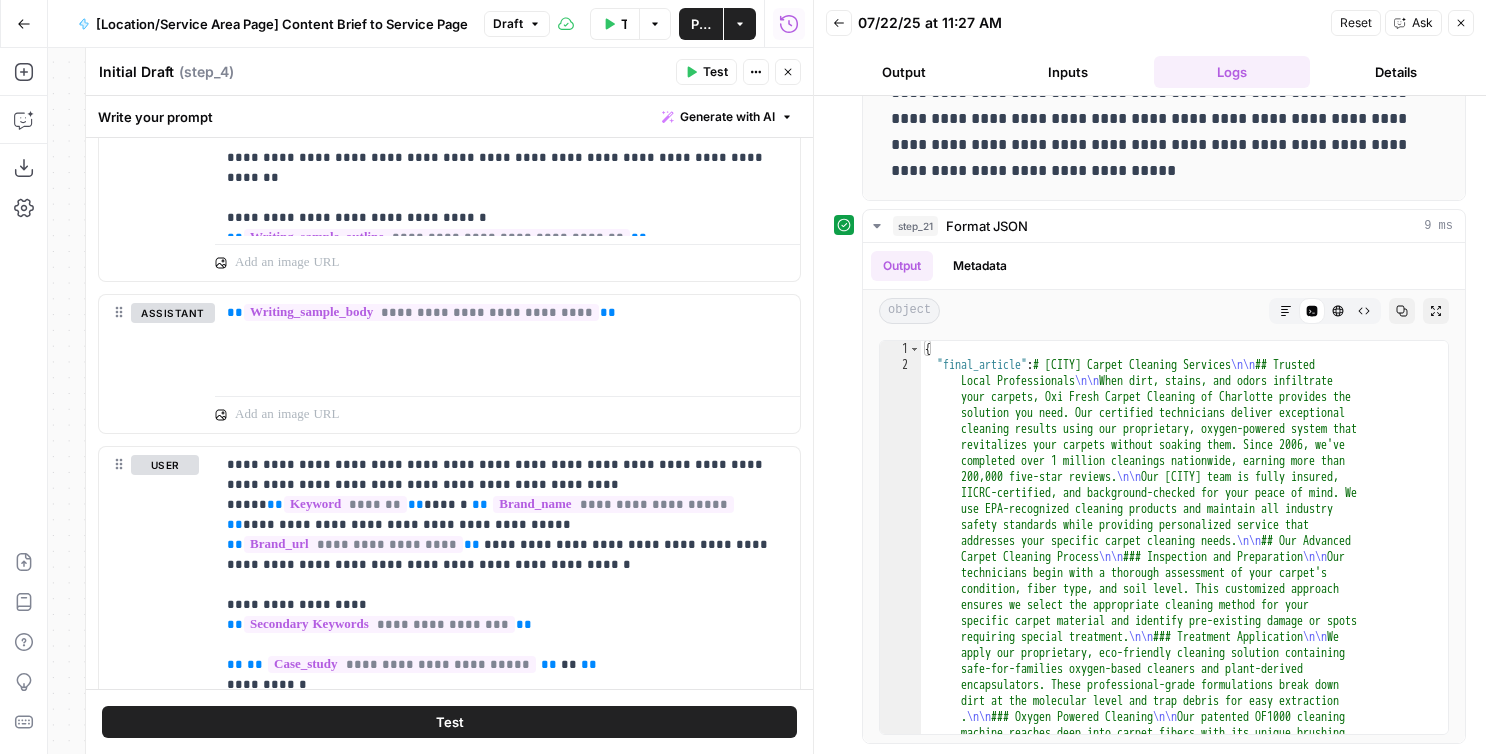 click 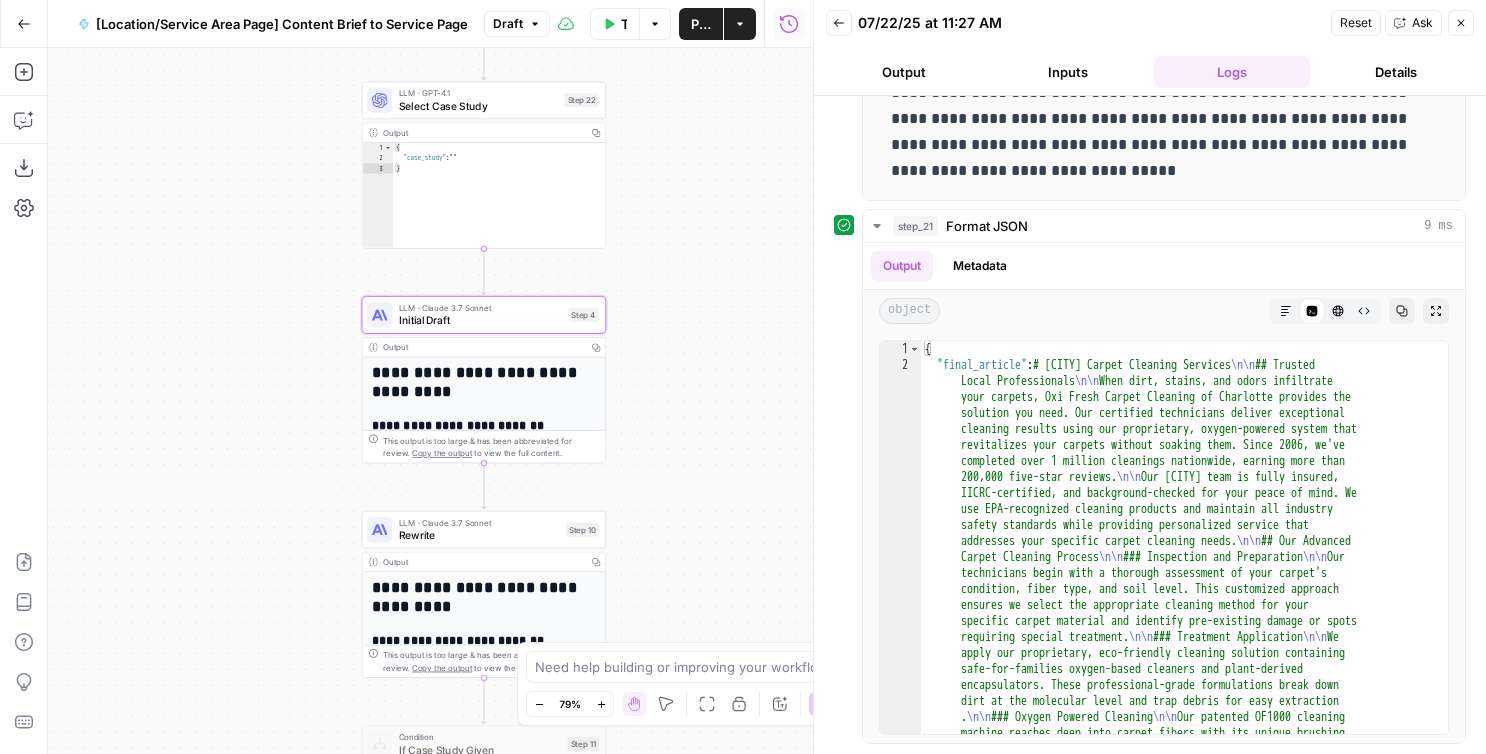 drag, startPoint x: 697, startPoint y: 269, endPoint x: 696, endPoint y: 181, distance: 88.005684 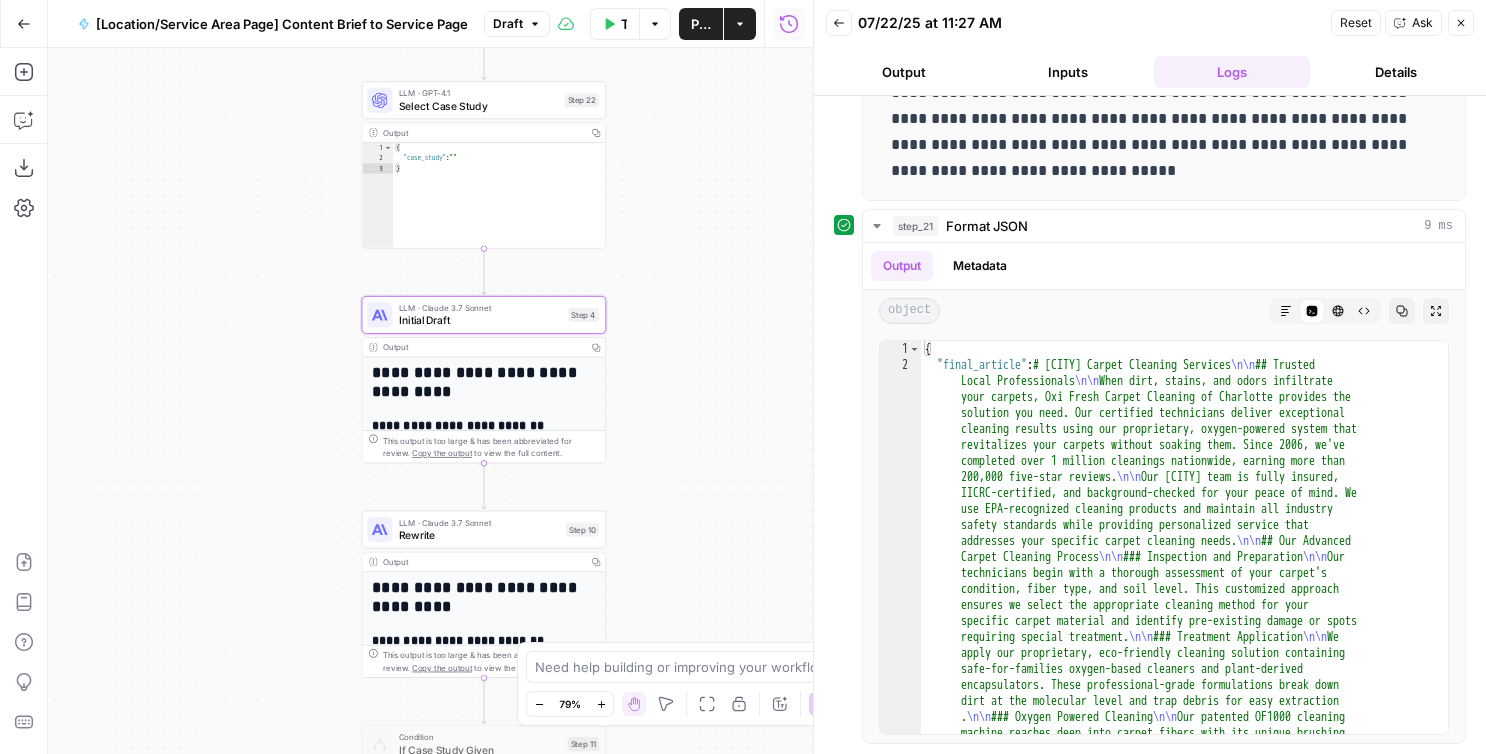 click on "**********" at bounding box center [430, 401] 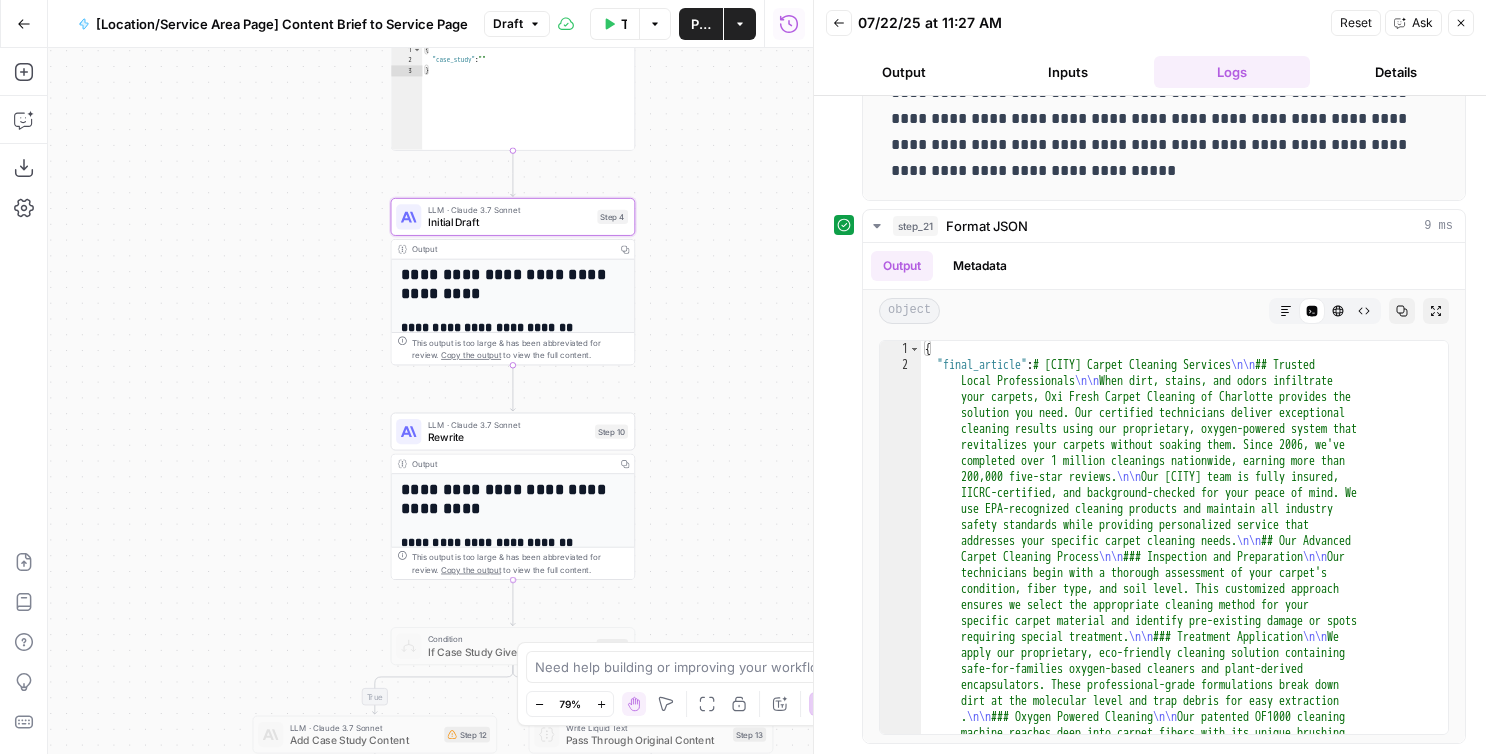 drag, startPoint x: 653, startPoint y: 291, endPoint x: 682, endPoint y: 194, distance: 101.24229 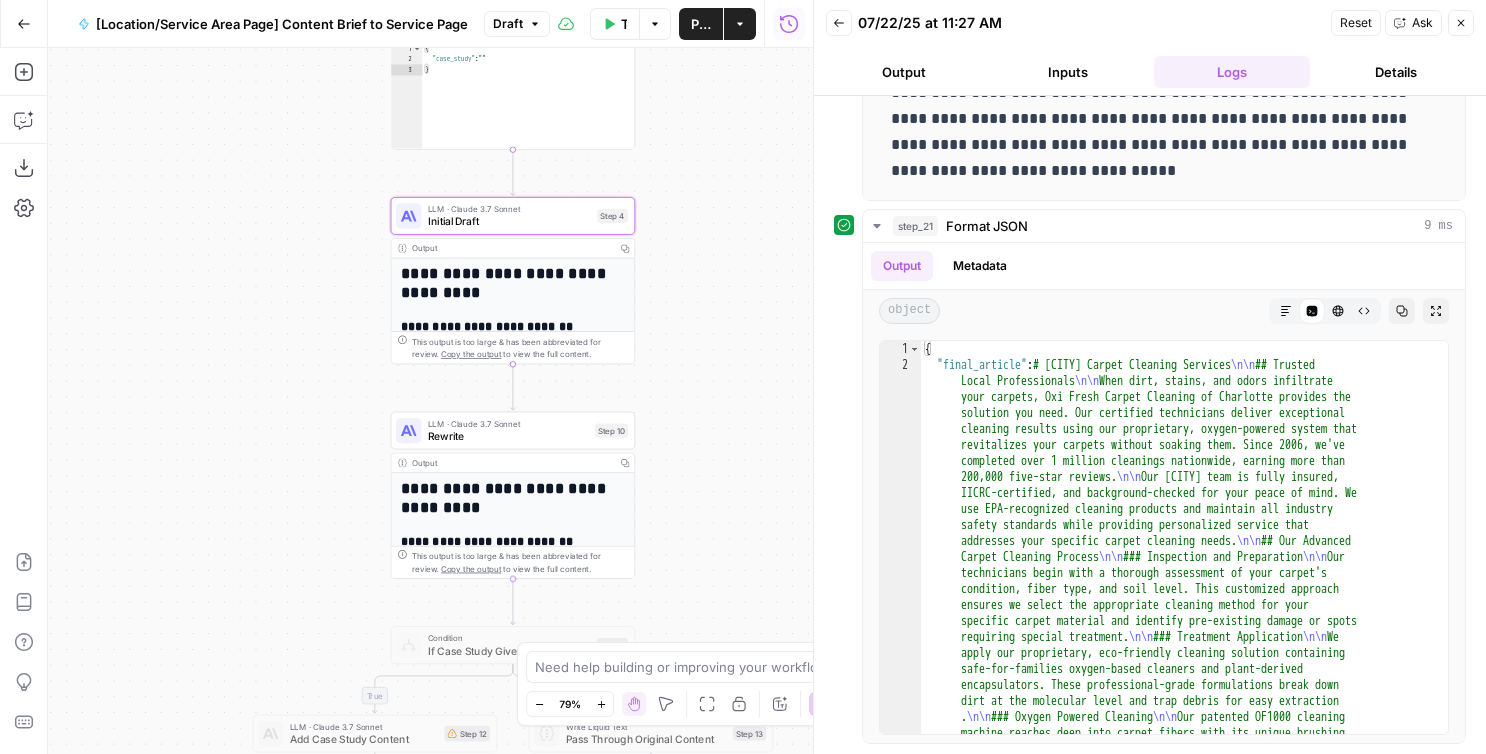 click on "Rewrite" at bounding box center [508, 436] 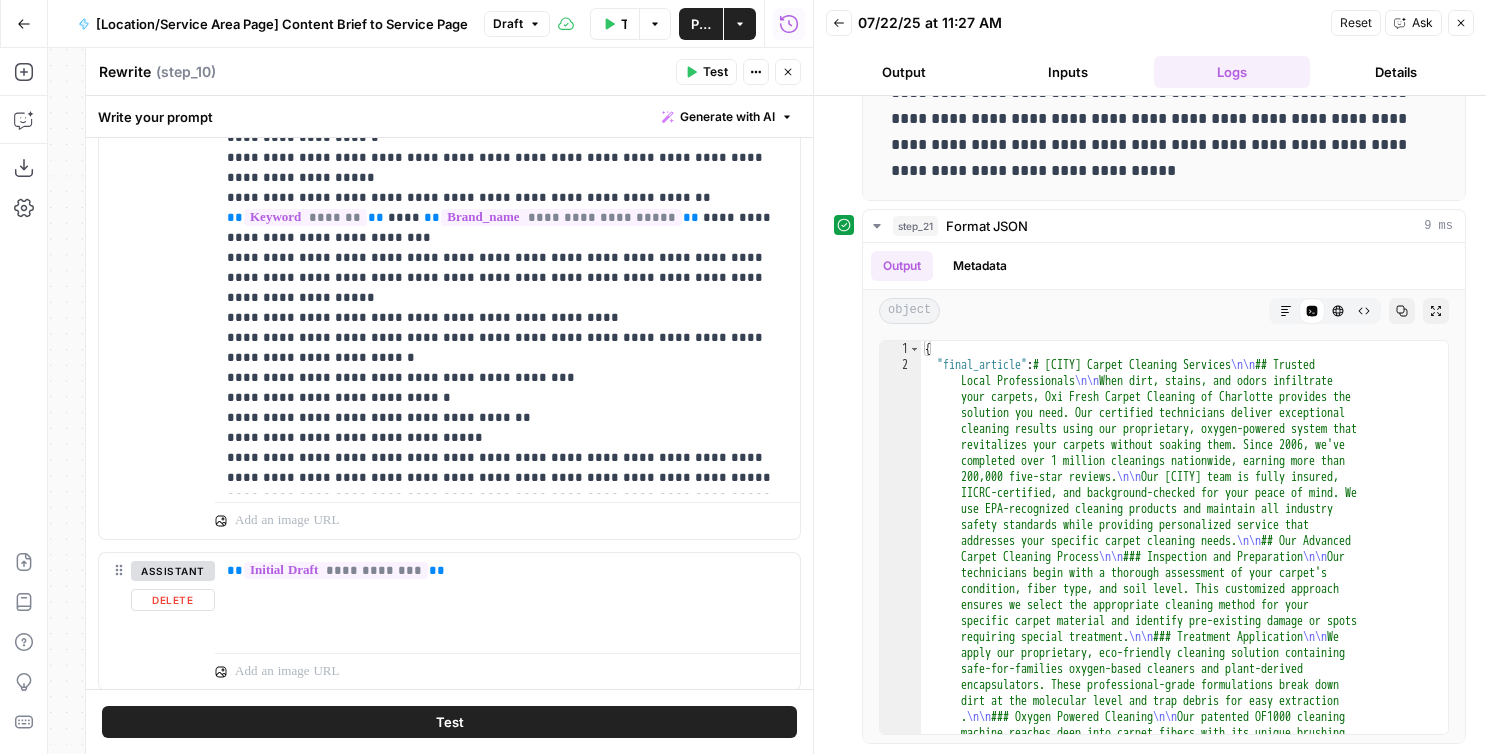 scroll, scrollTop: 1197, scrollLeft: 0, axis: vertical 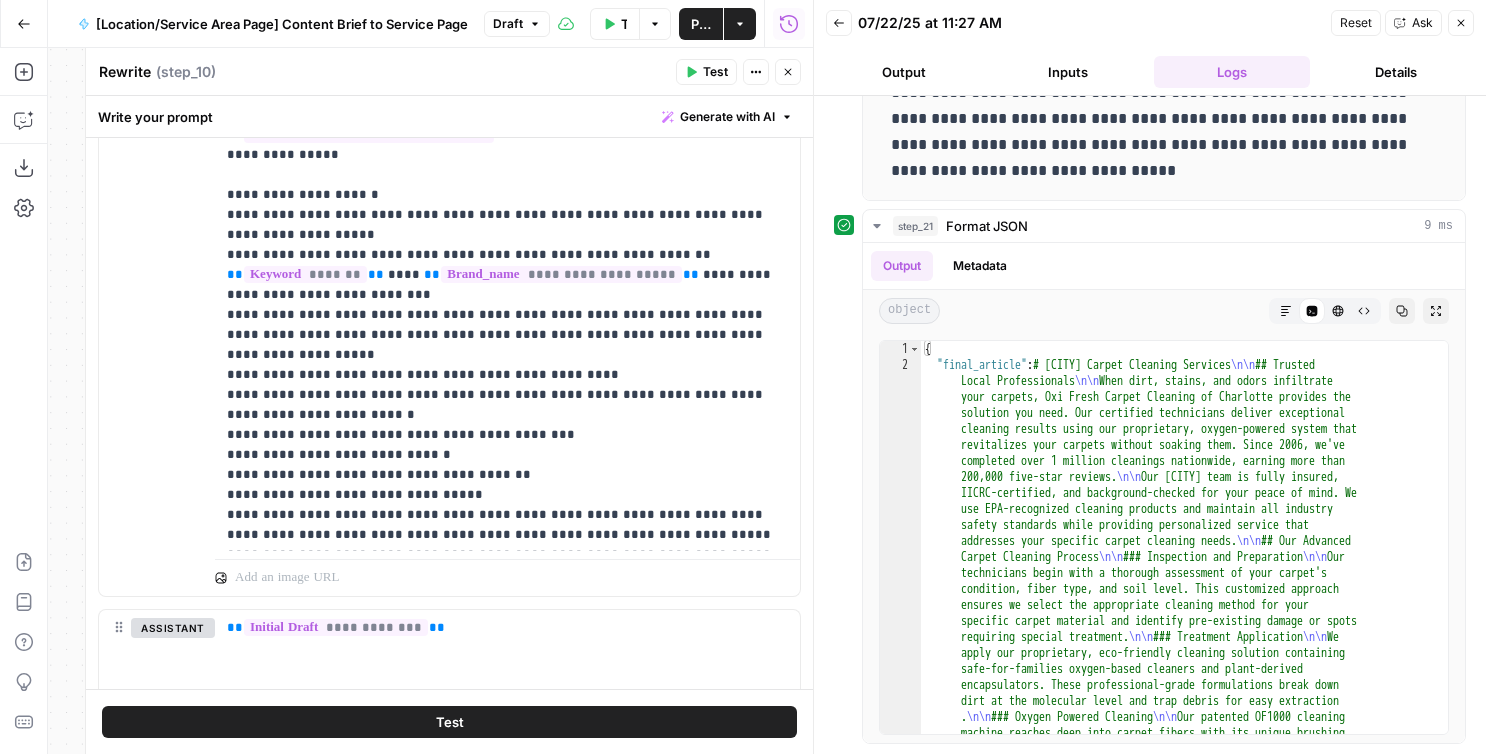 click on "Close" at bounding box center [788, 72] 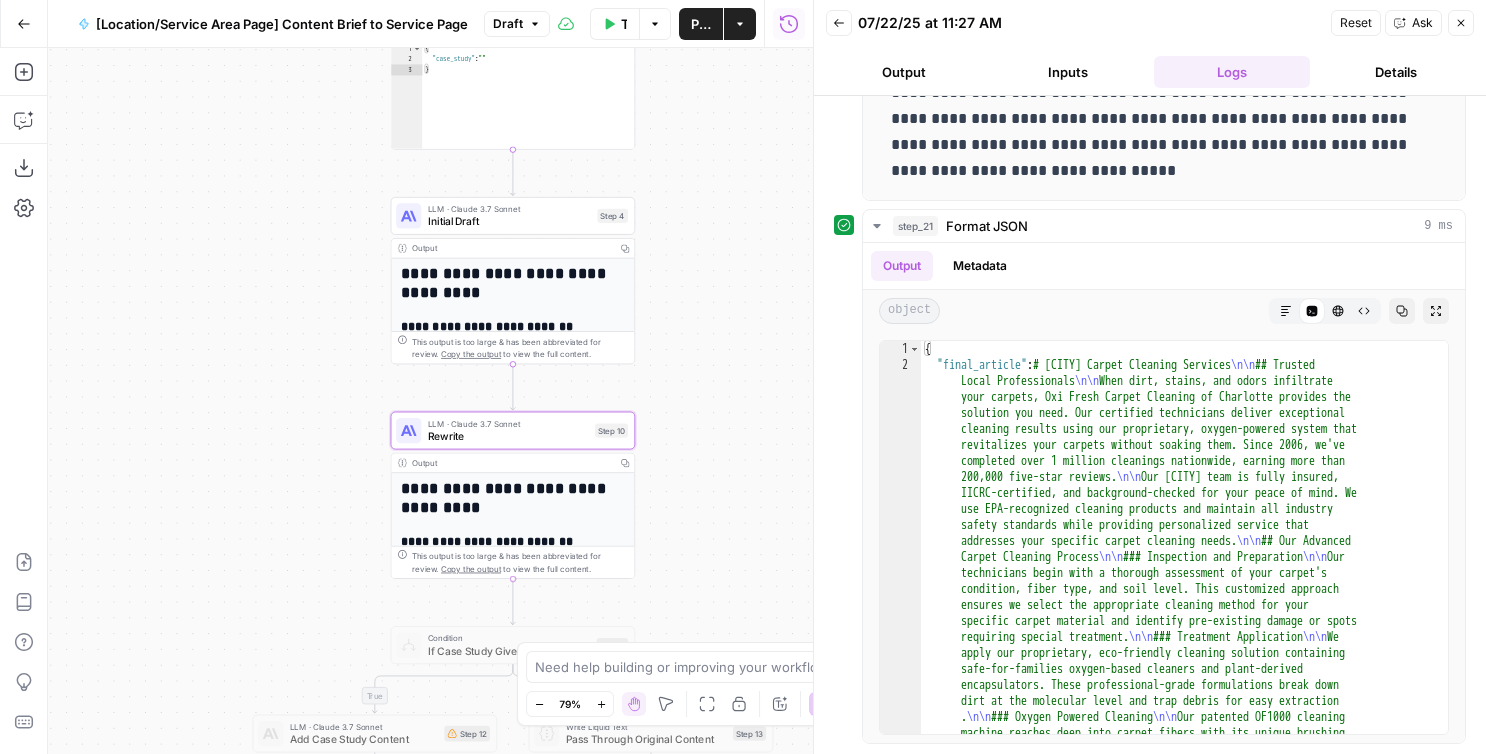 click on "Initial Draft" at bounding box center (509, 222) 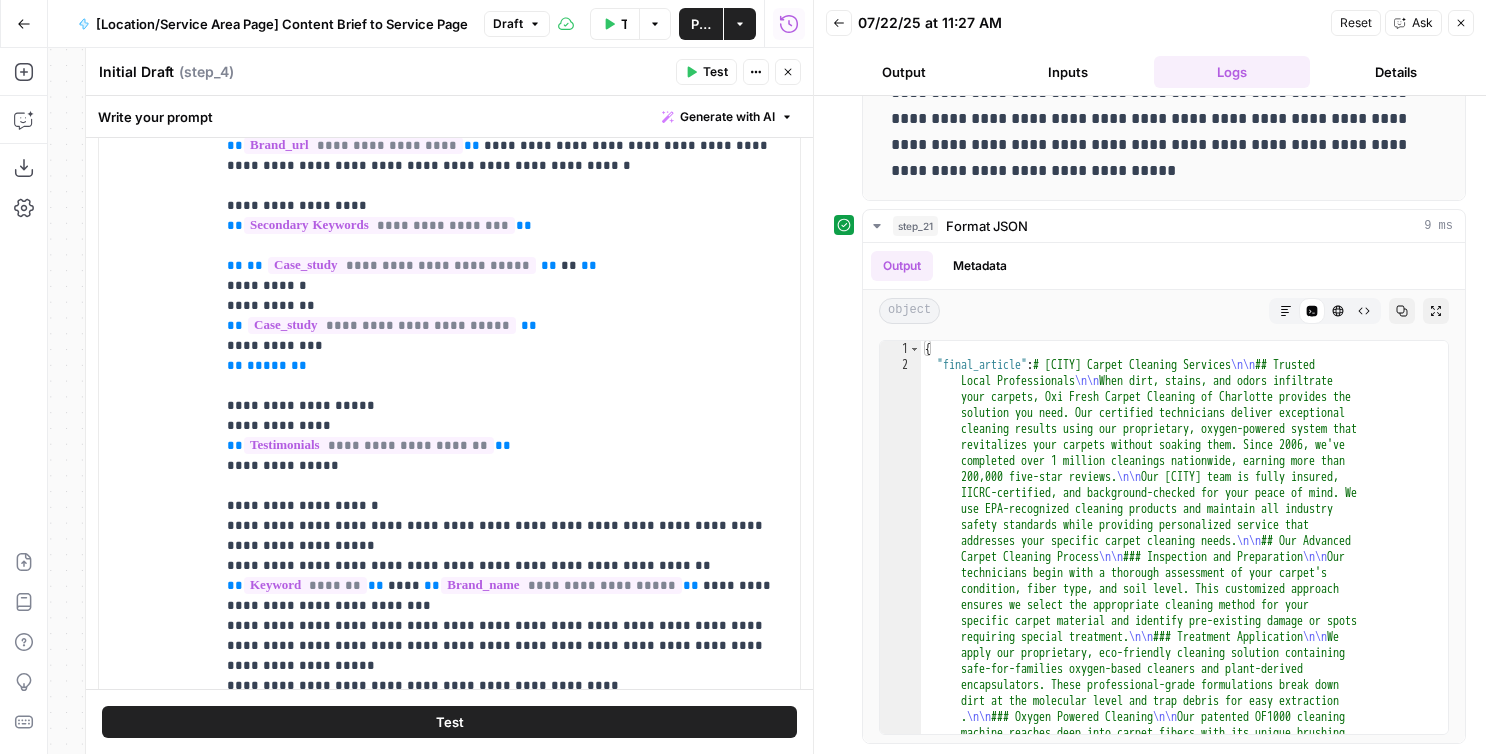 scroll, scrollTop: 664, scrollLeft: 0, axis: vertical 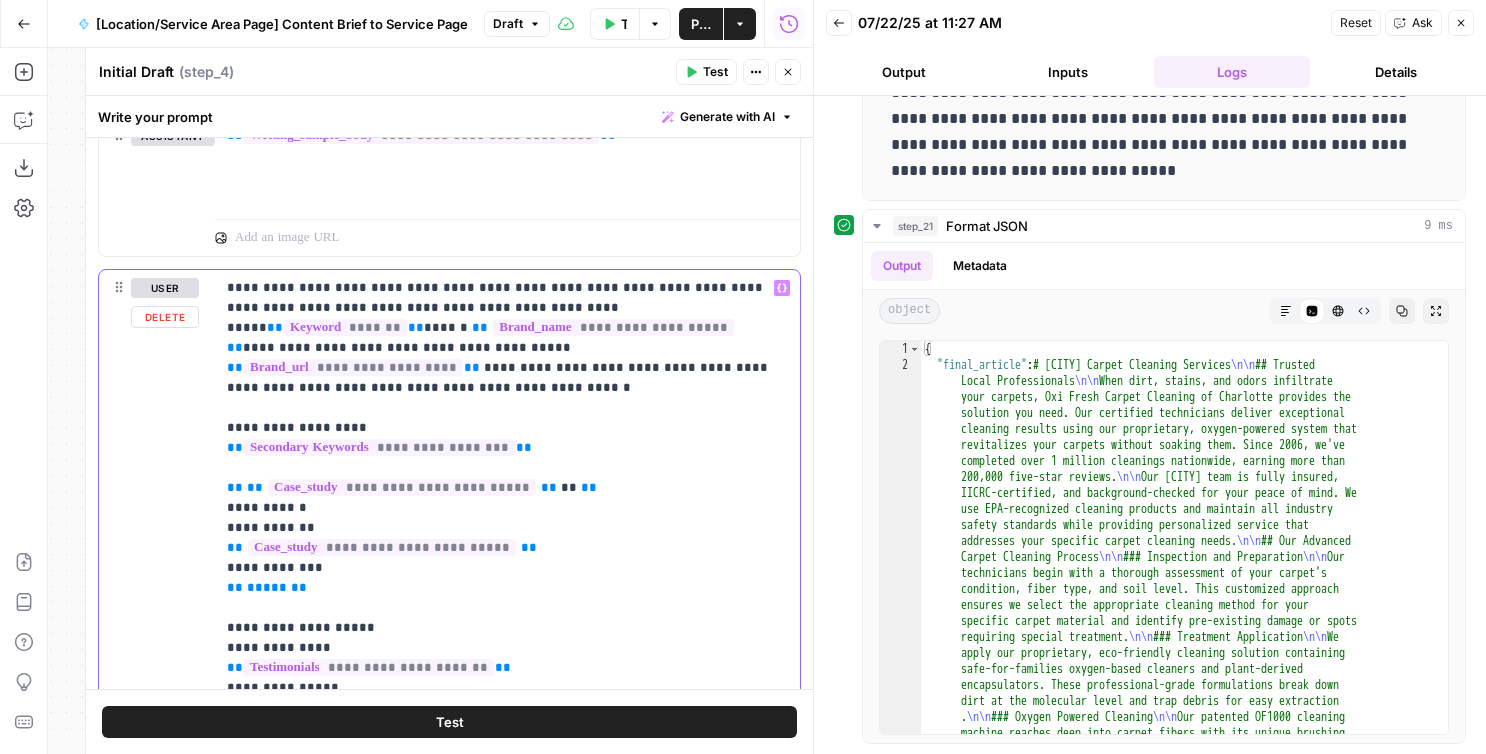 click on "**********" at bounding box center (507, 677) 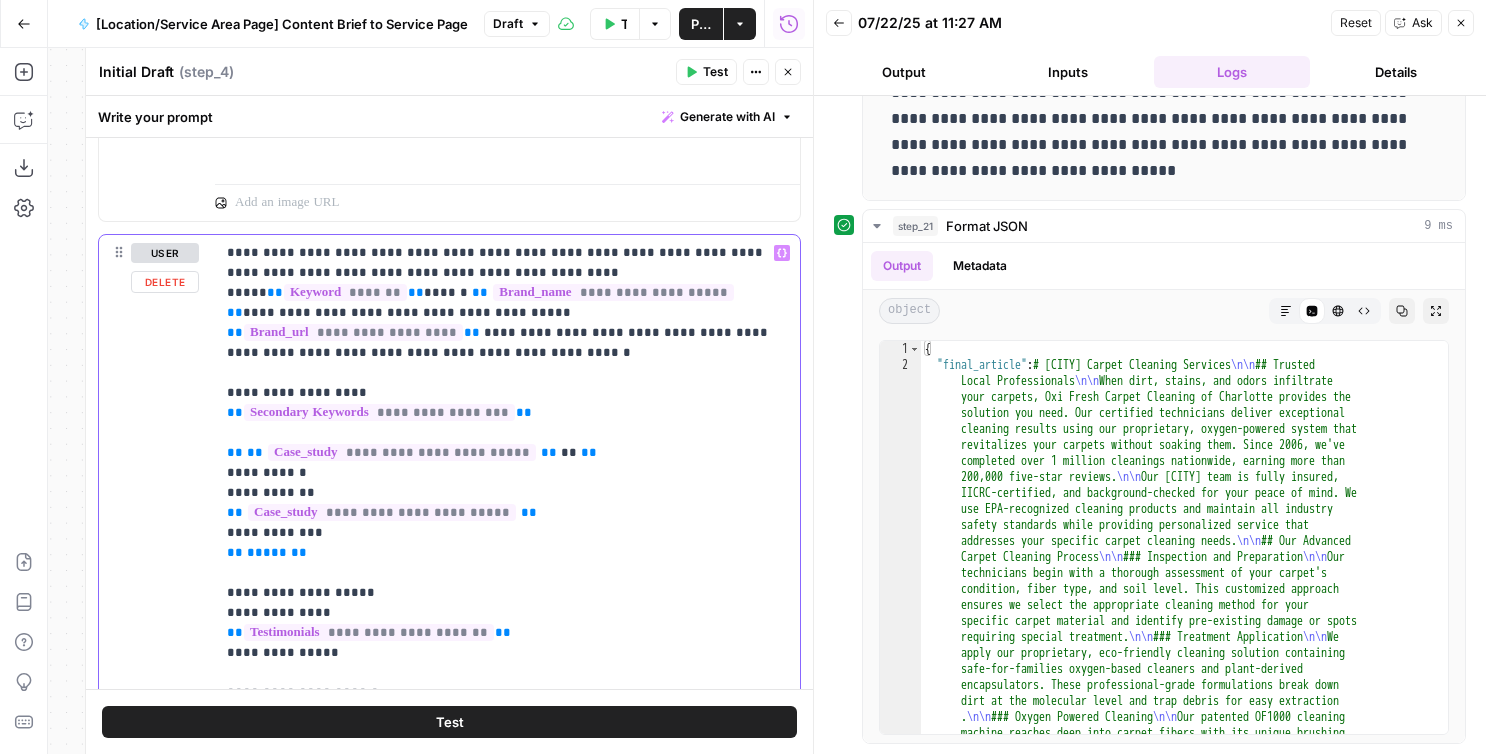 scroll, scrollTop: 667, scrollLeft: 0, axis: vertical 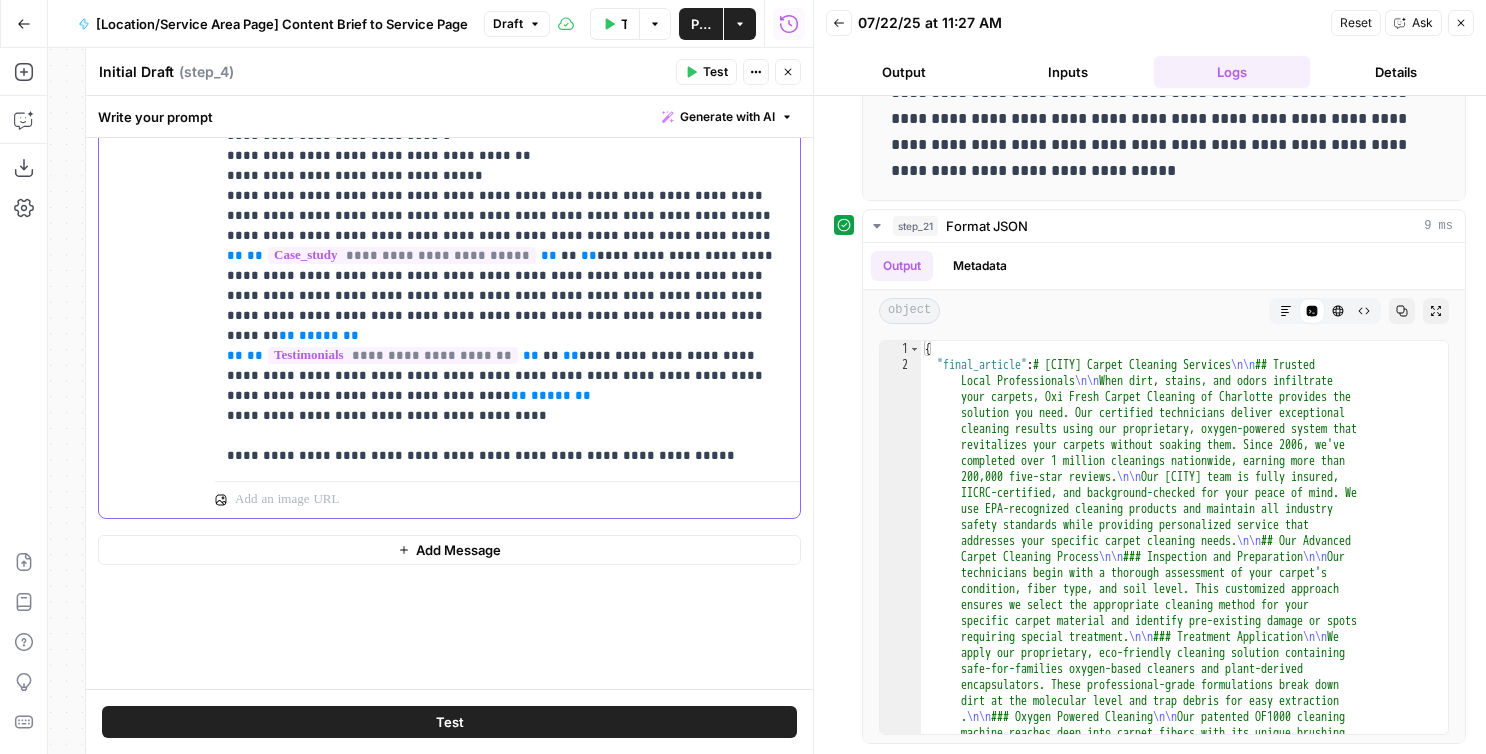 drag, startPoint x: 263, startPoint y: 649, endPoint x: 534, endPoint y: 724, distance: 281.18677 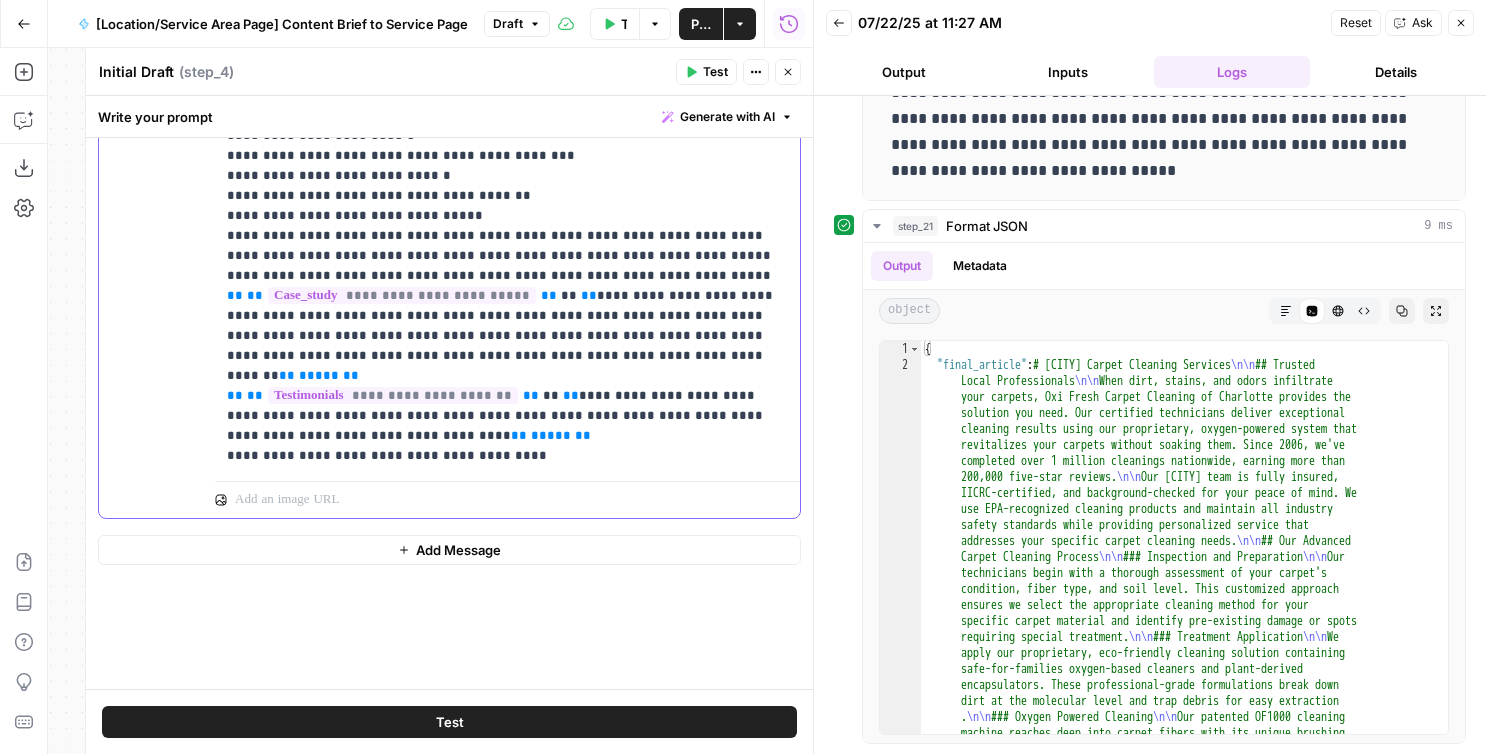 scroll, scrollTop: 181, scrollLeft: 0, axis: vertical 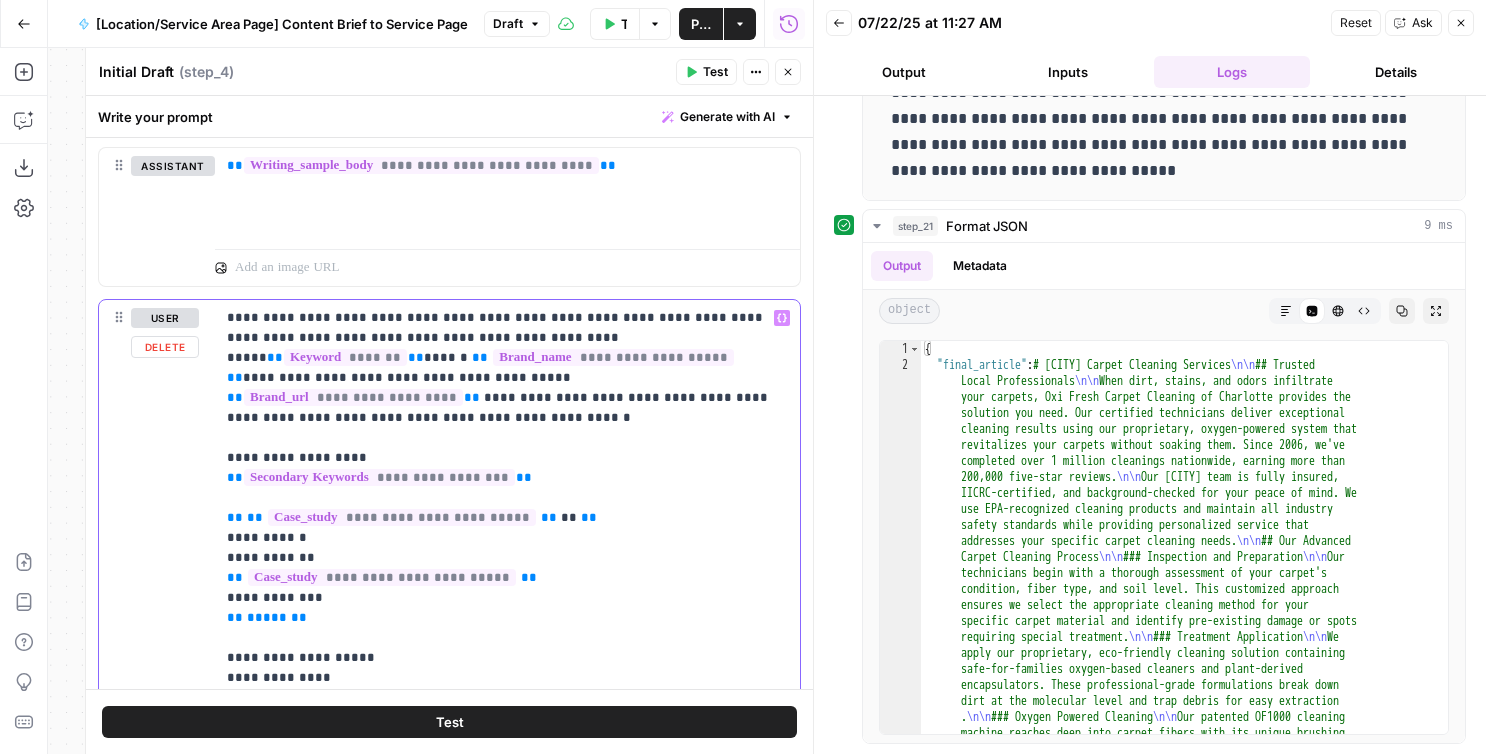 click on "**********" at bounding box center [507, 798] 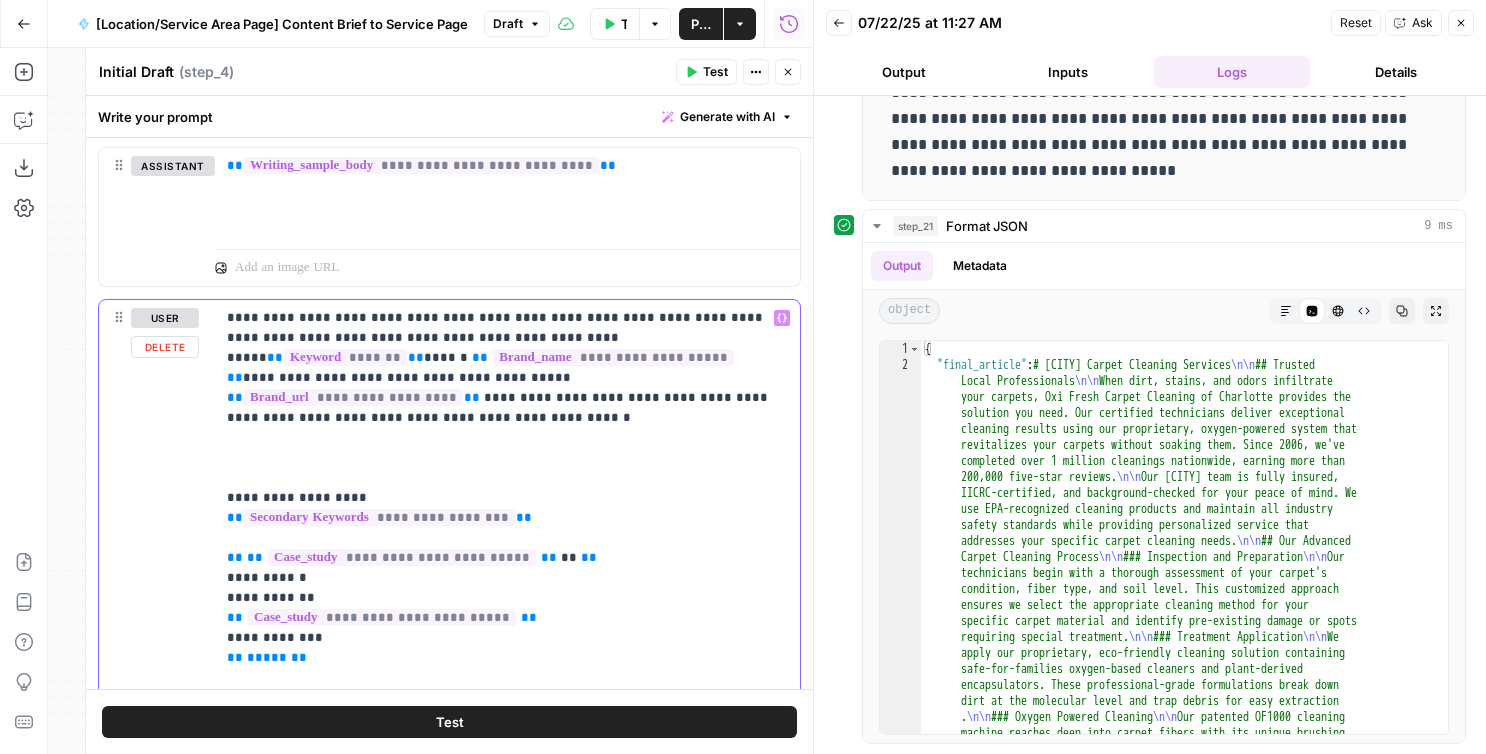 click on "**********" at bounding box center (507, 818) 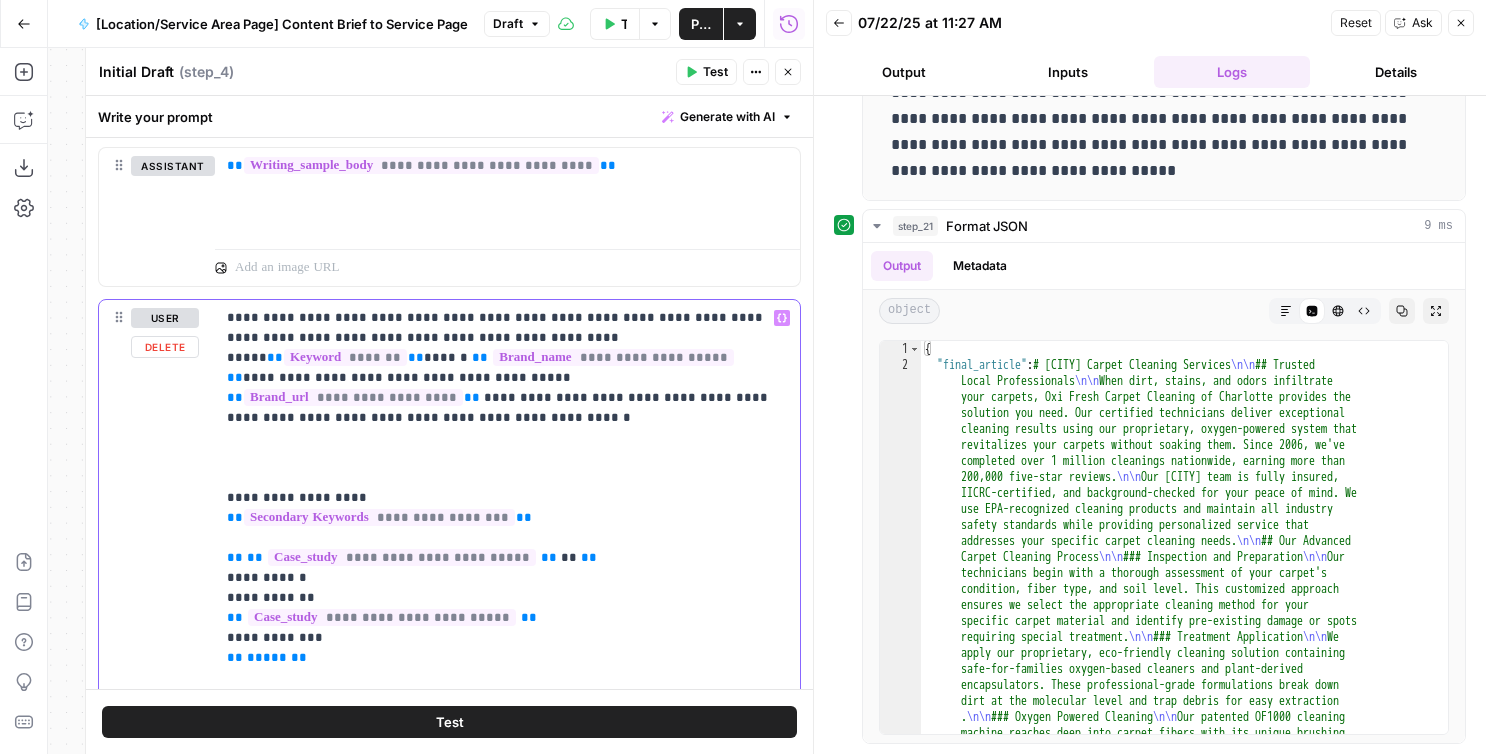 type 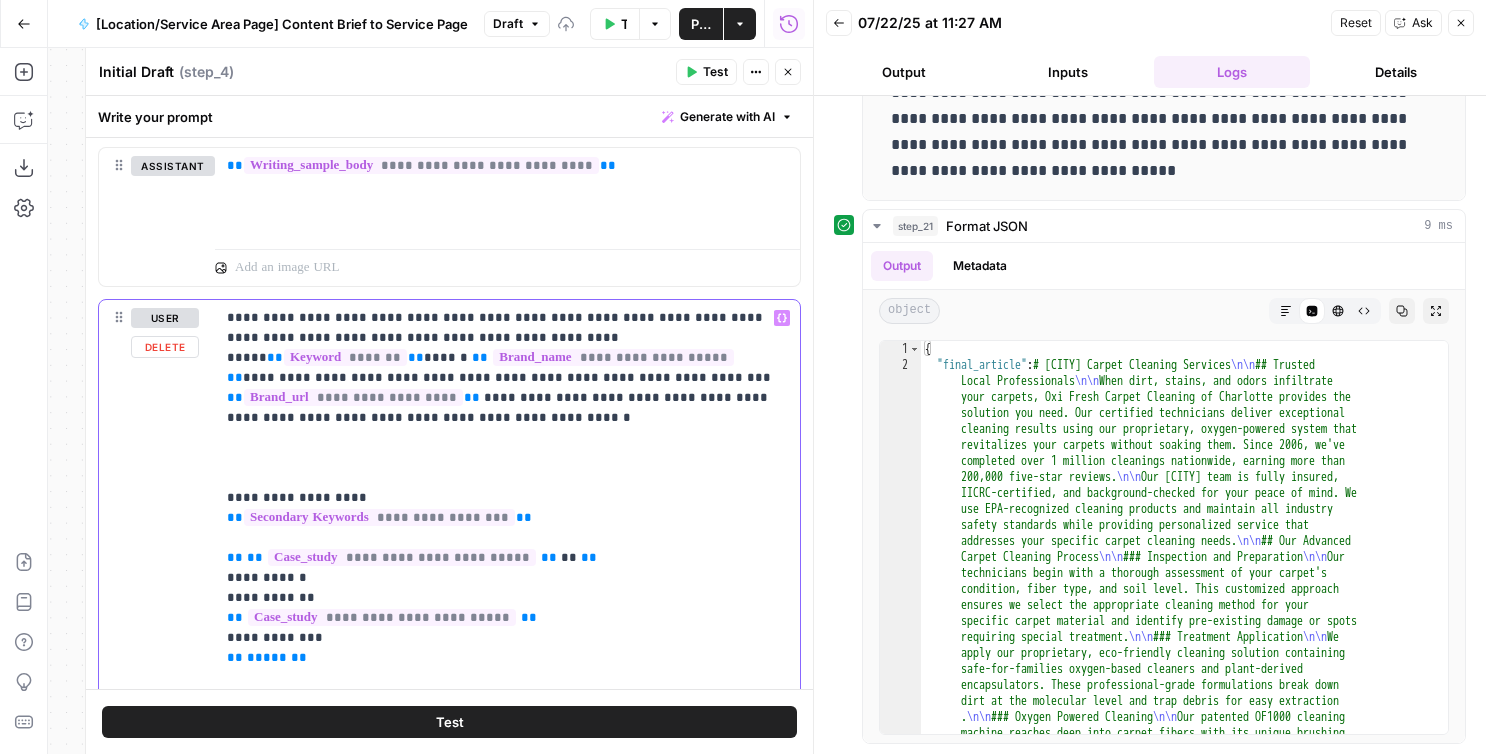 click on "**********" at bounding box center (507, 818) 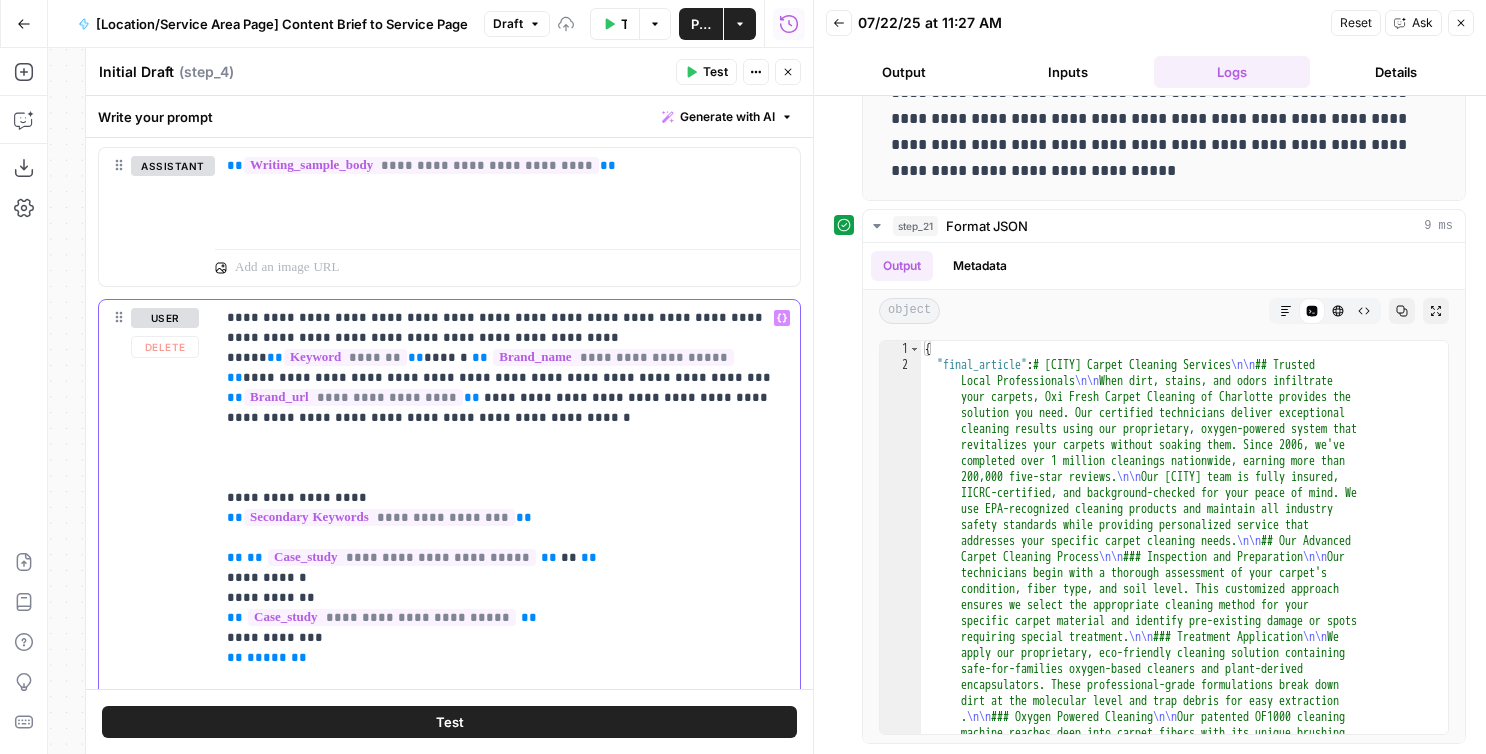 click on "**********" at bounding box center (507, 818) 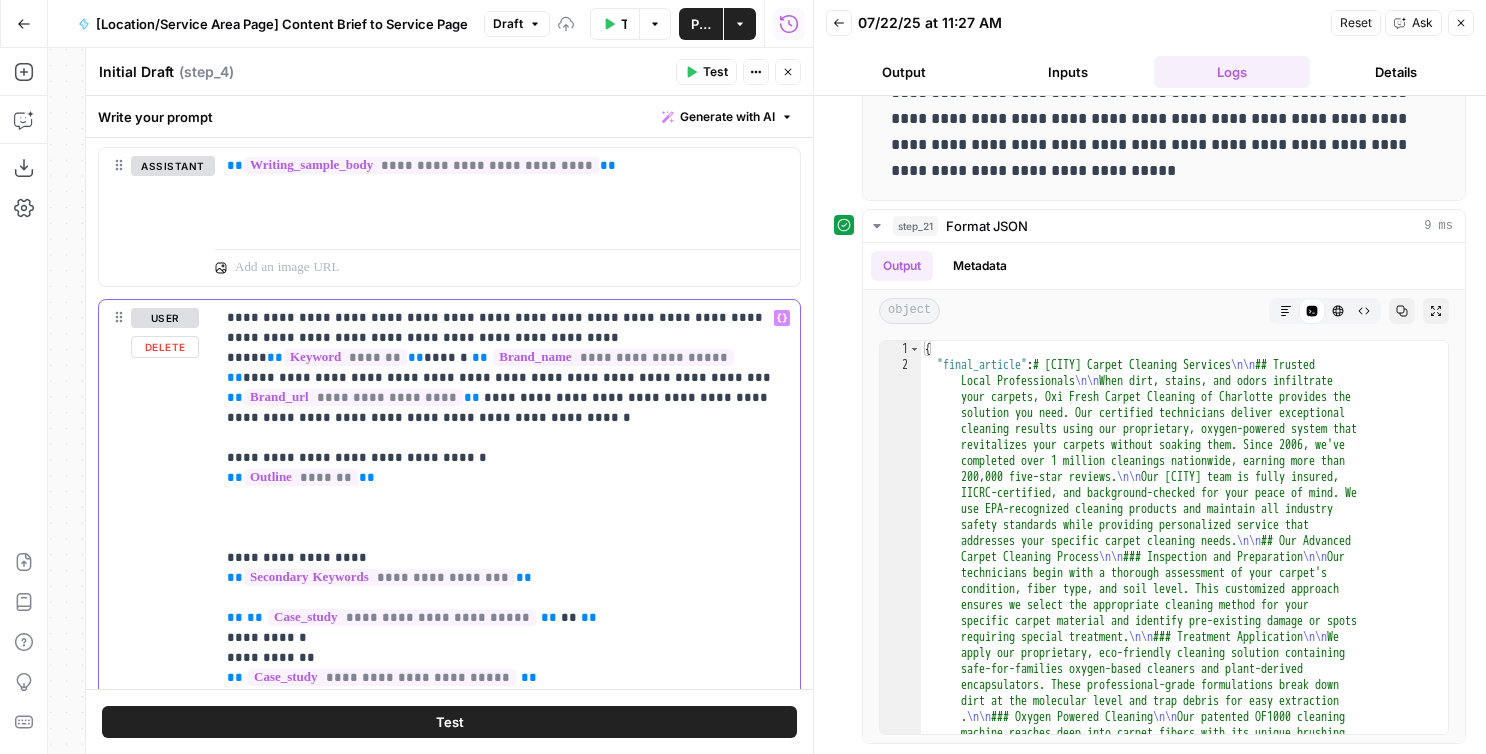 drag, startPoint x: 452, startPoint y: 437, endPoint x: 162, endPoint y: 437, distance: 290 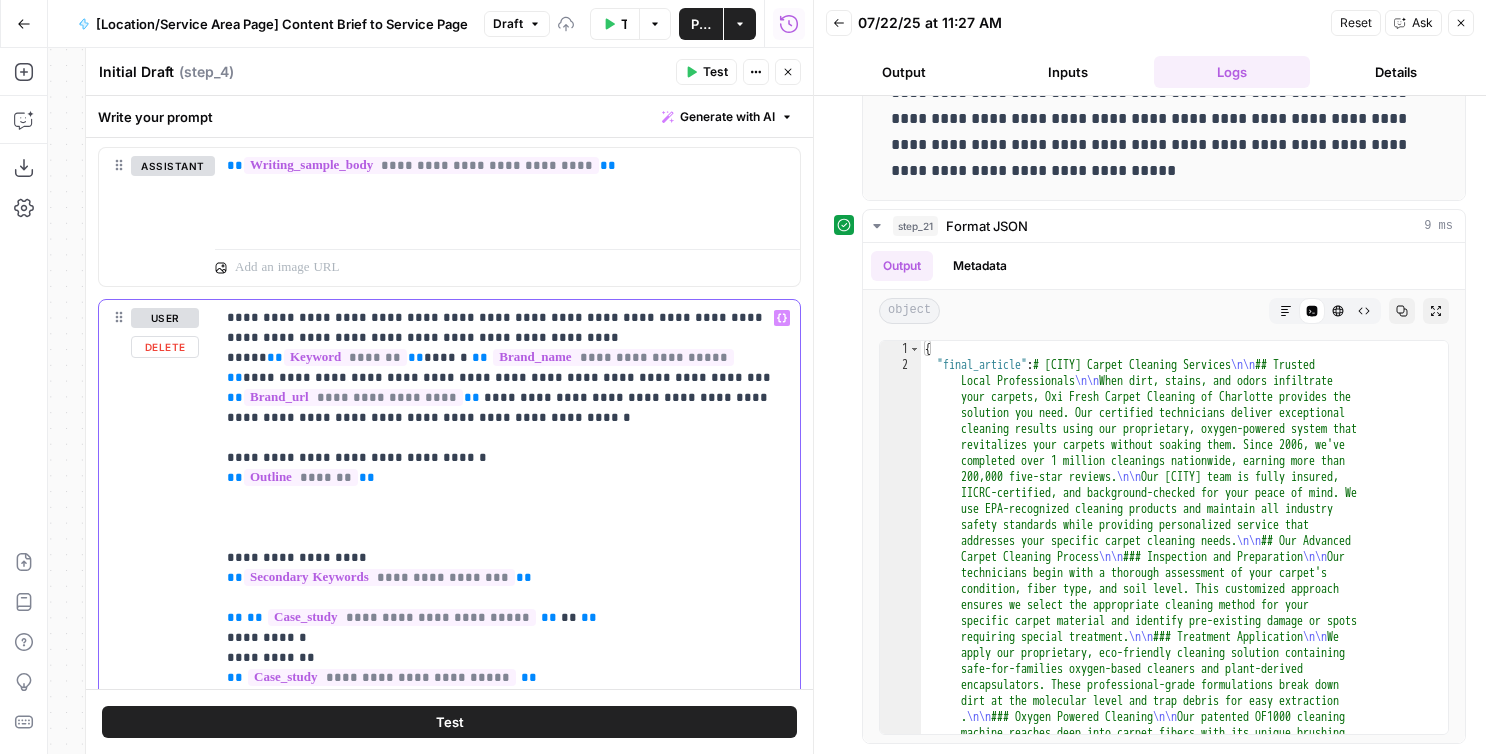 click on "**********" at bounding box center [449, 730] 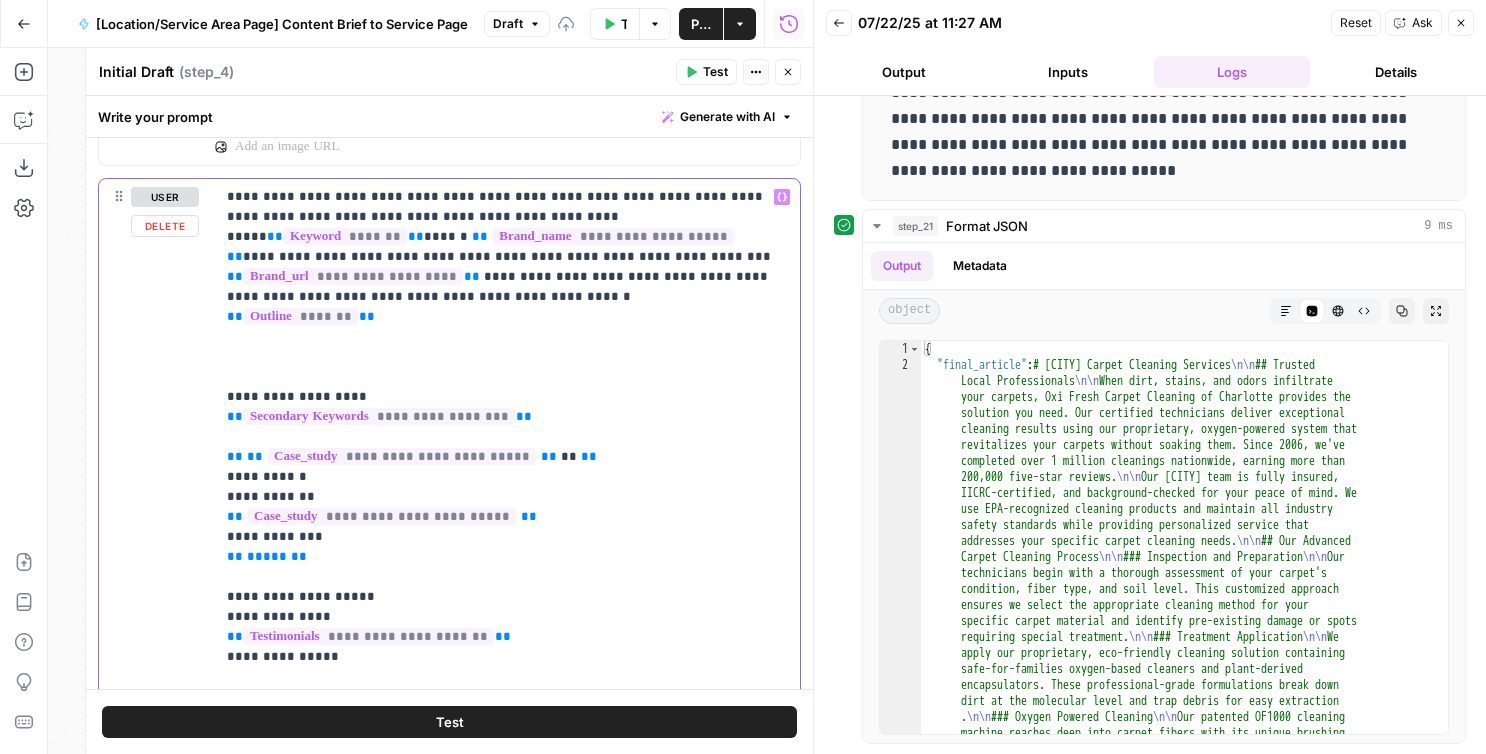 scroll, scrollTop: 757, scrollLeft: 0, axis: vertical 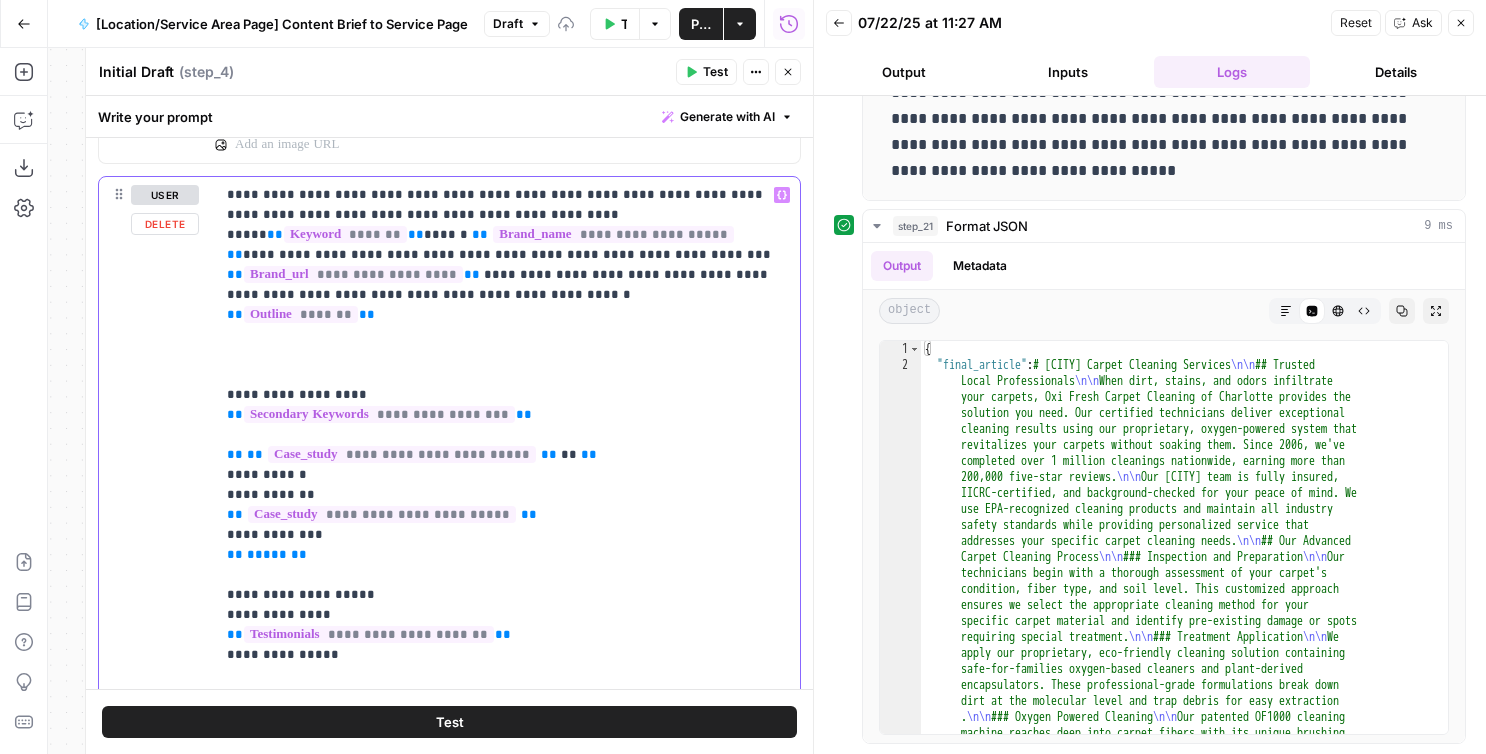 click on "**********" at bounding box center (507, 705) 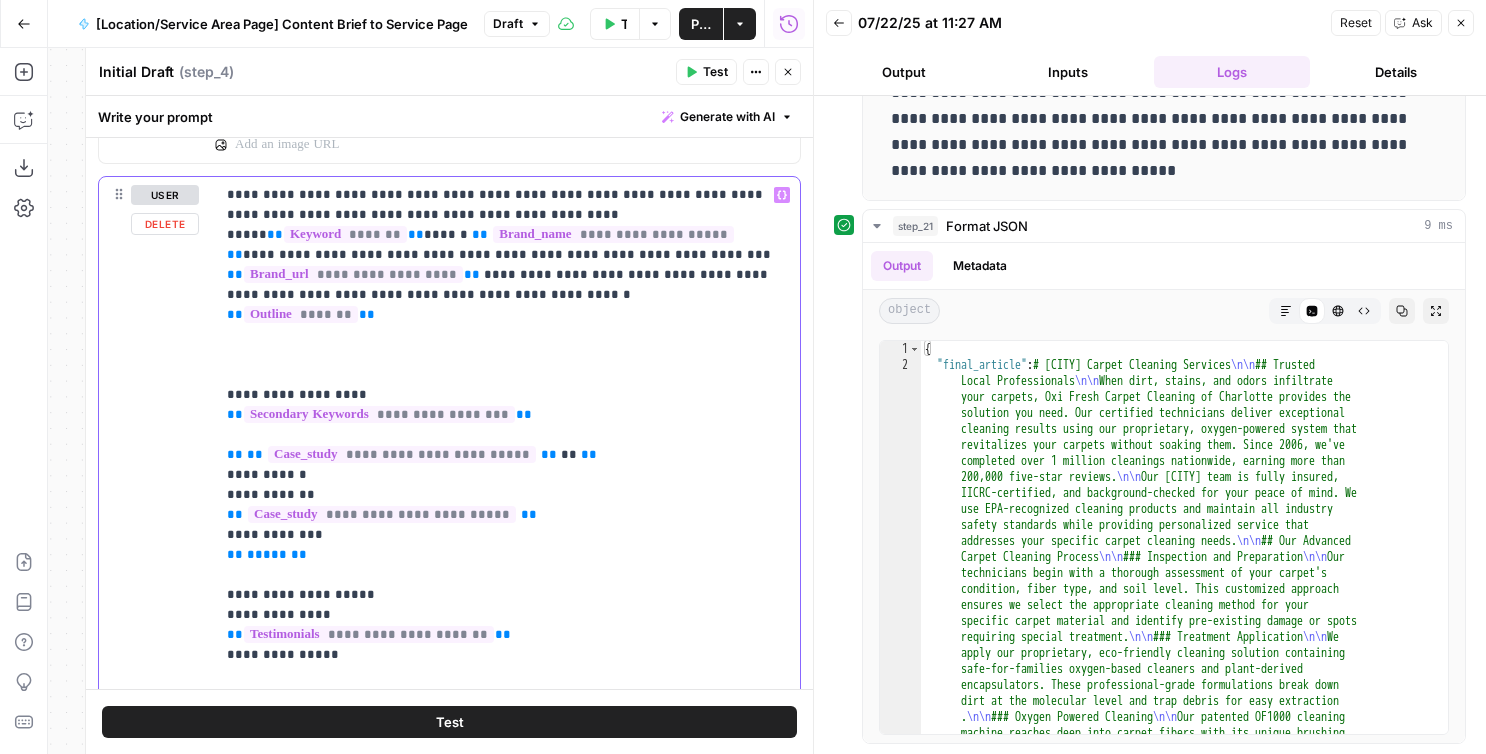 click on "**********" at bounding box center (507, 705) 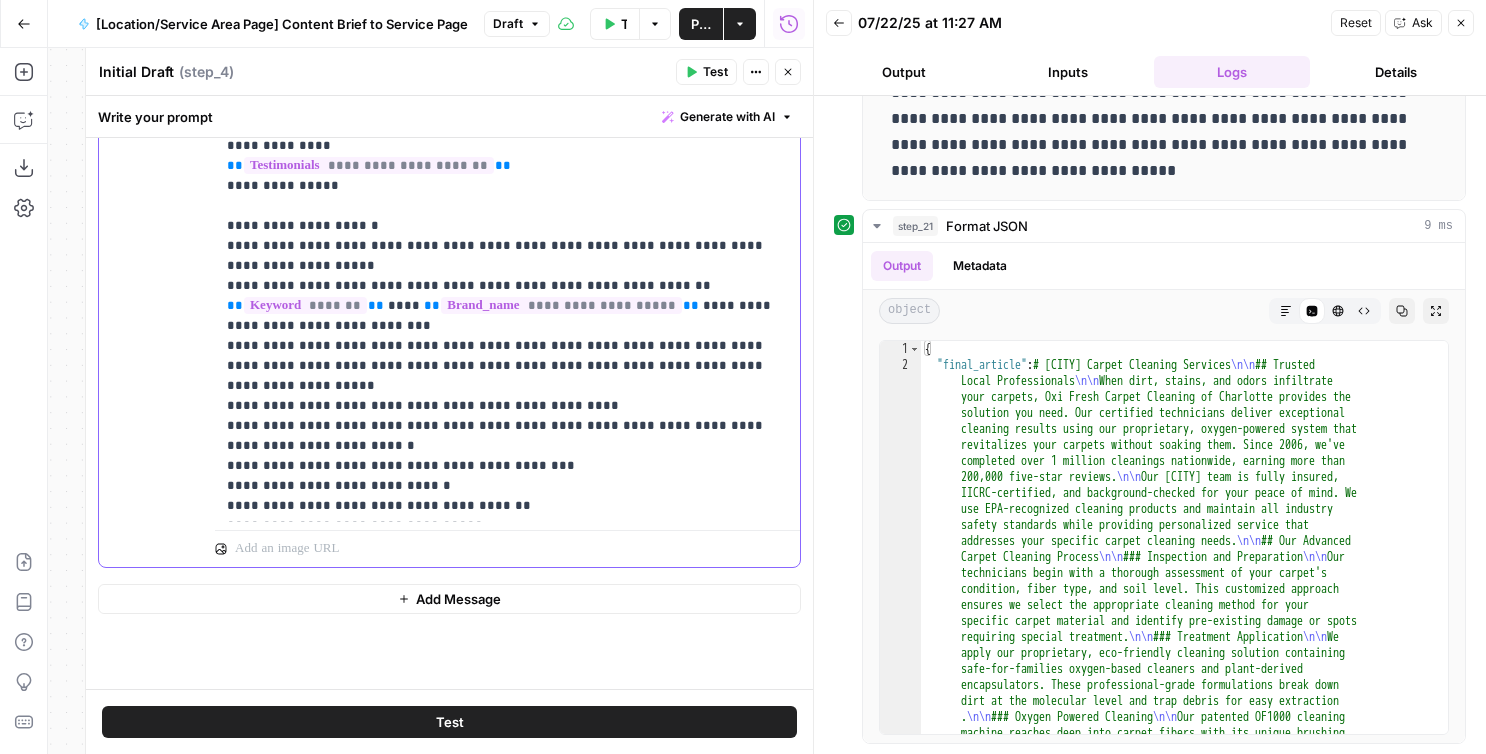 scroll, scrollTop: 1275, scrollLeft: 0, axis: vertical 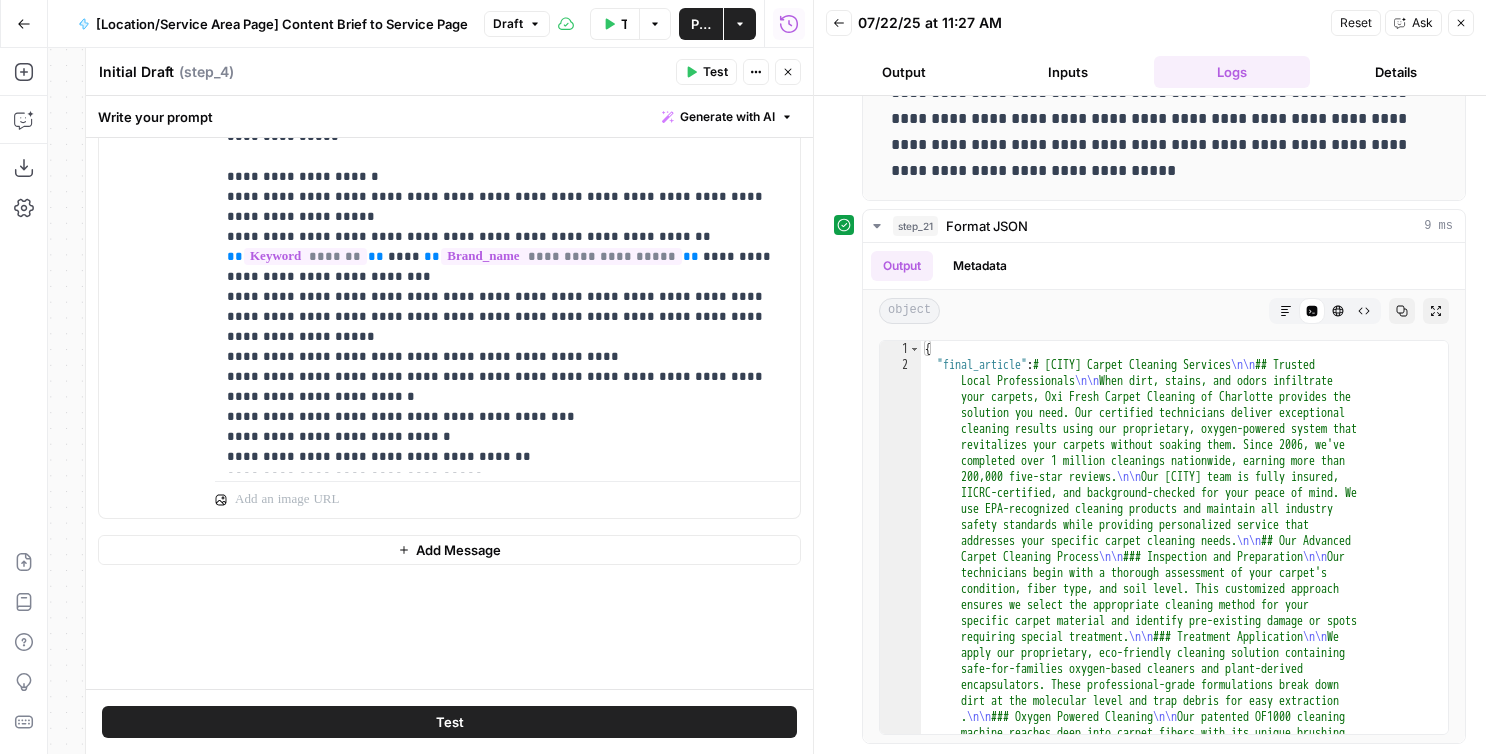 click on "**********" at bounding box center [449, 413] 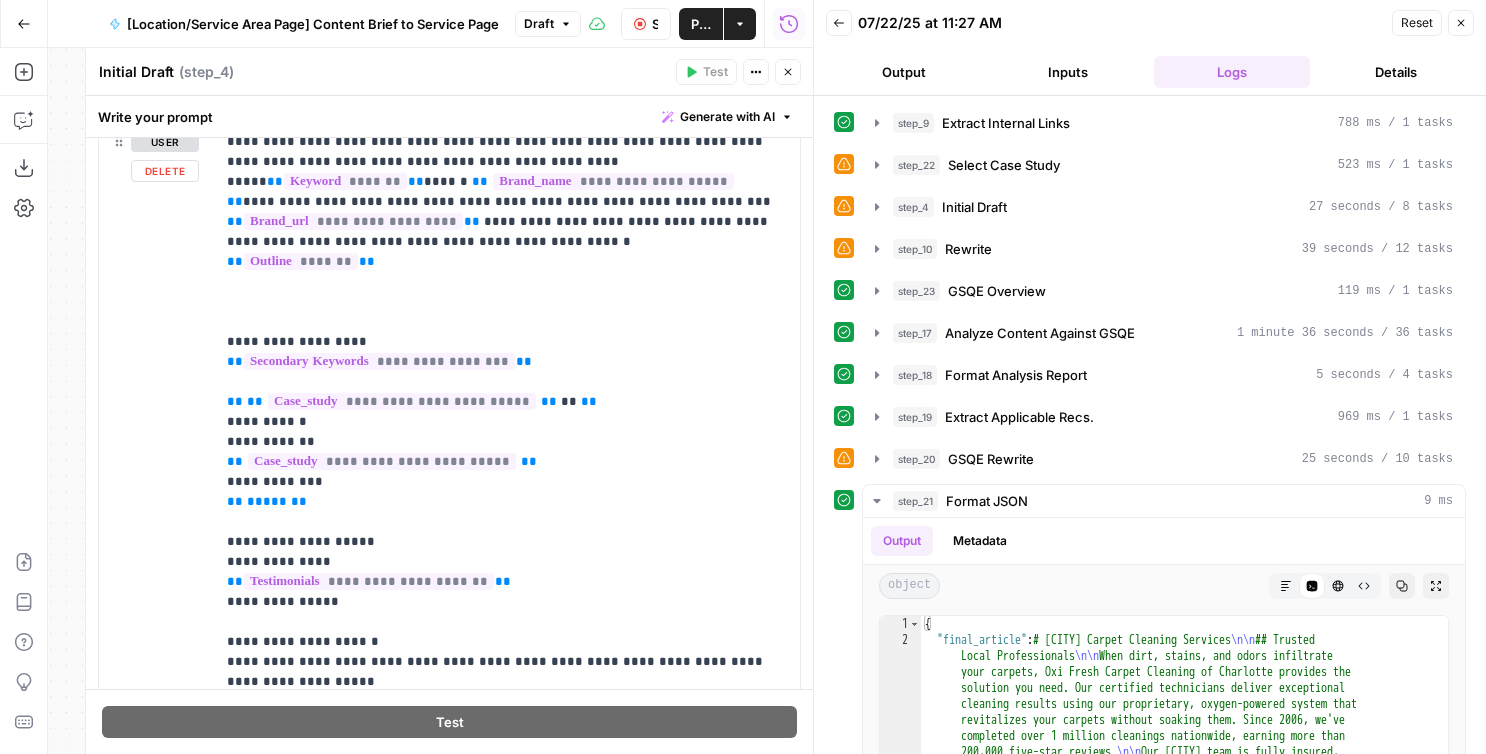 scroll, scrollTop: 799, scrollLeft: 0, axis: vertical 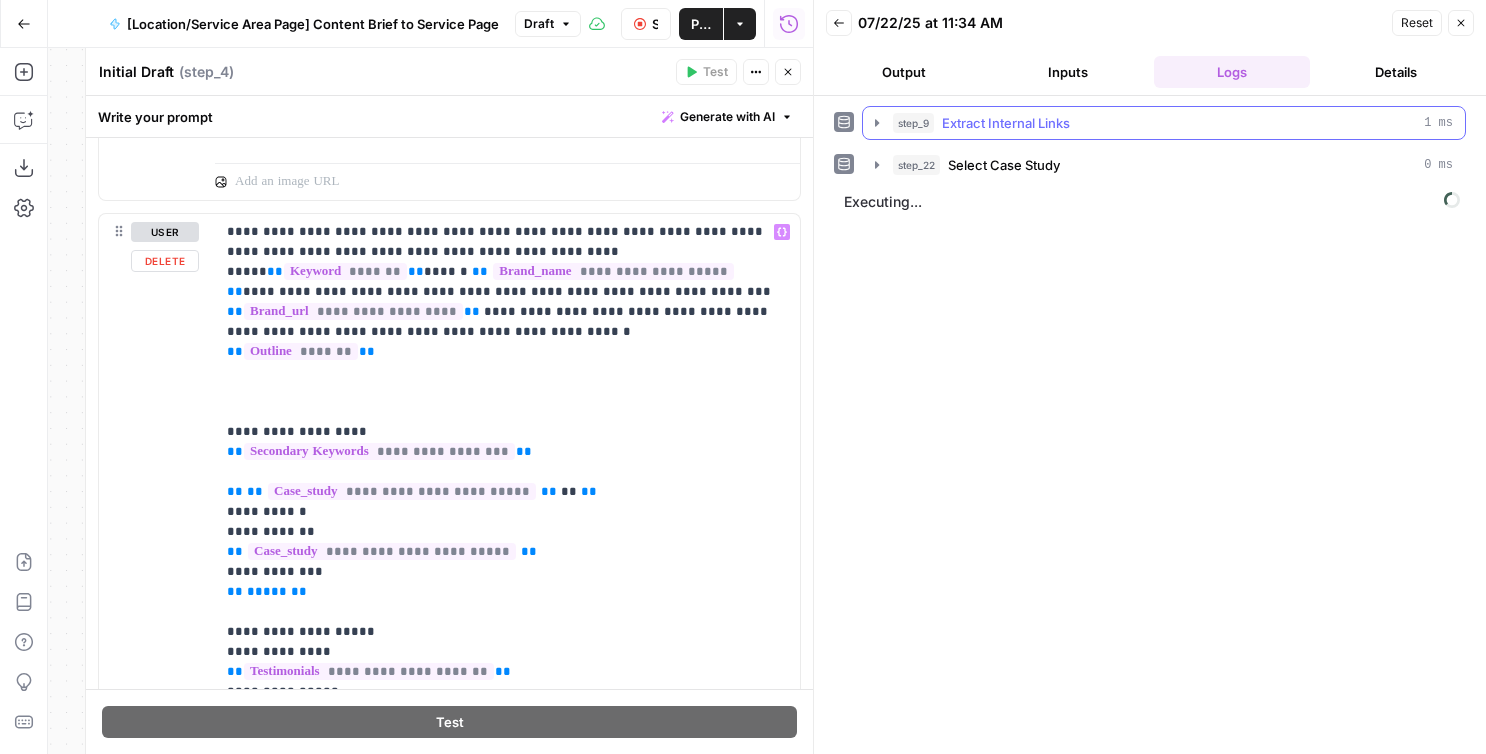 click on "Output" at bounding box center (904, 72) 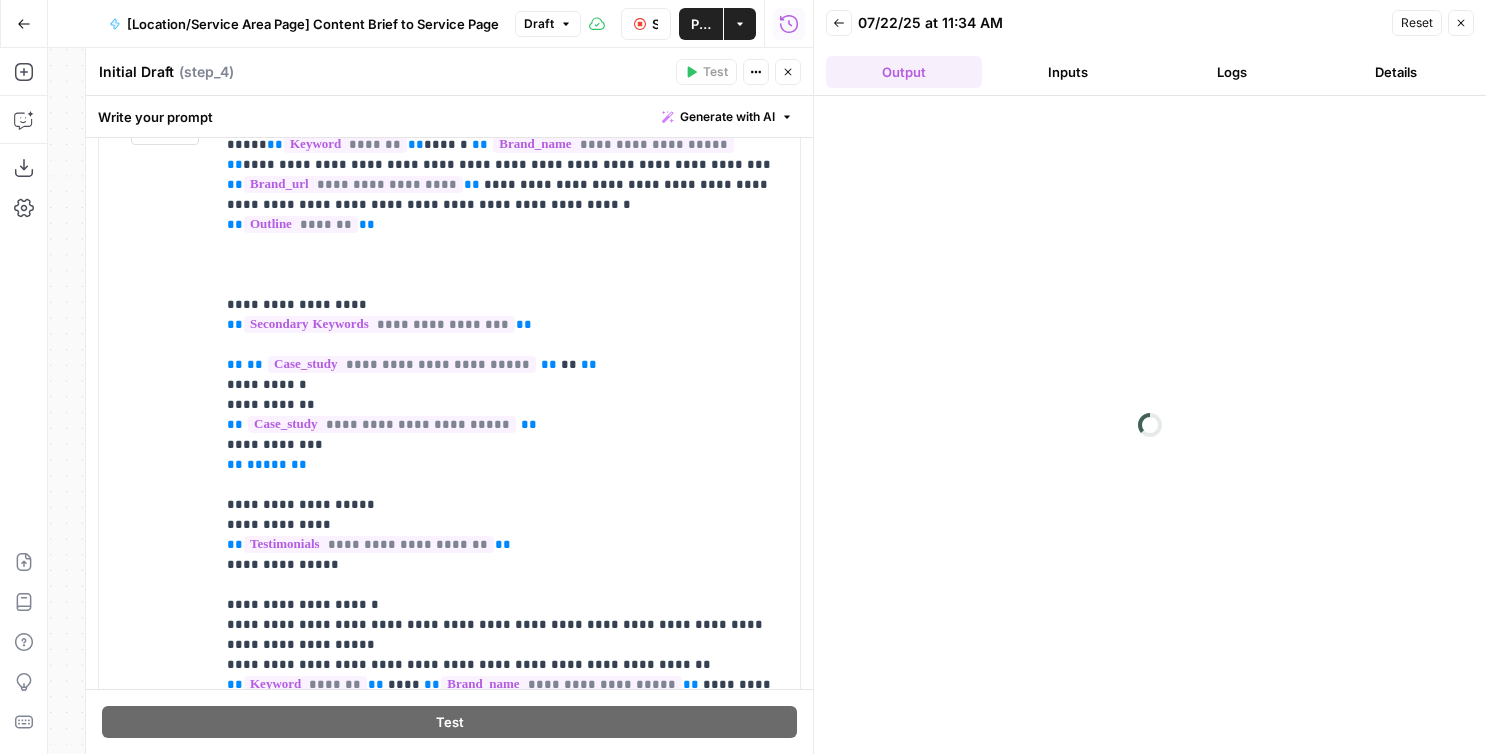 scroll, scrollTop: 1006, scrollLeft: 0, axis: vertical 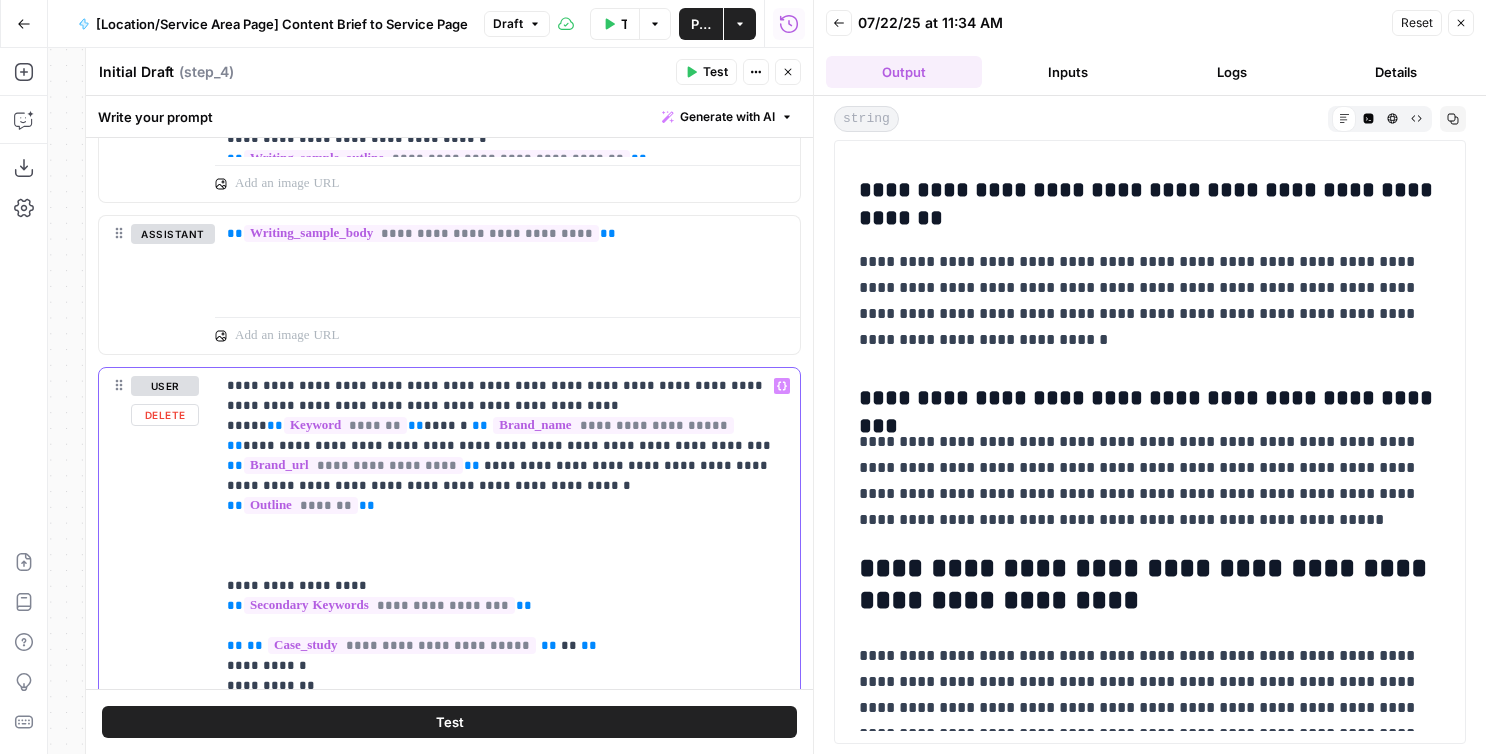 click on "**********" at bounding box center (507, 896) 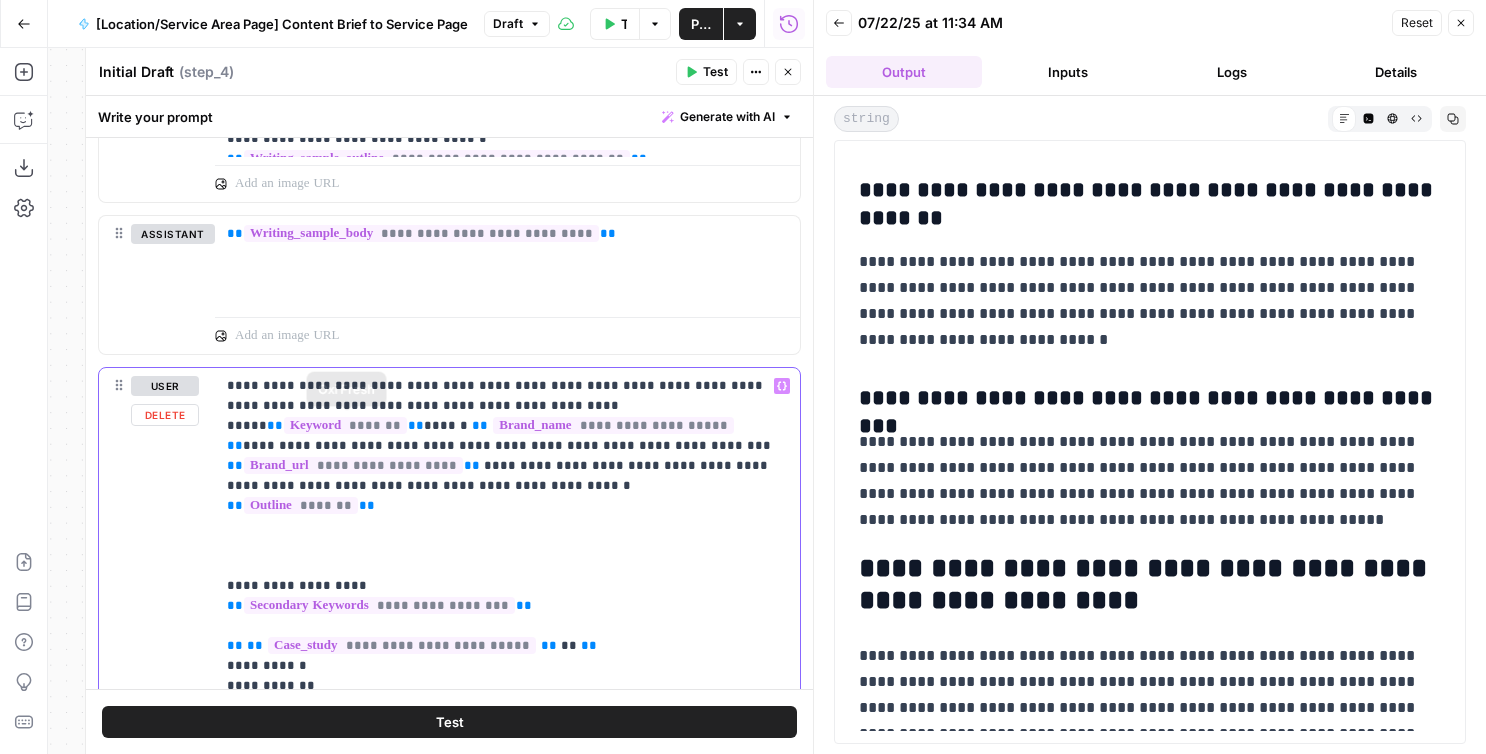drag, startPoint x: 394, startPoint y: 490, endPoint x: 211, endPoint y: 338, distance: 237.89284 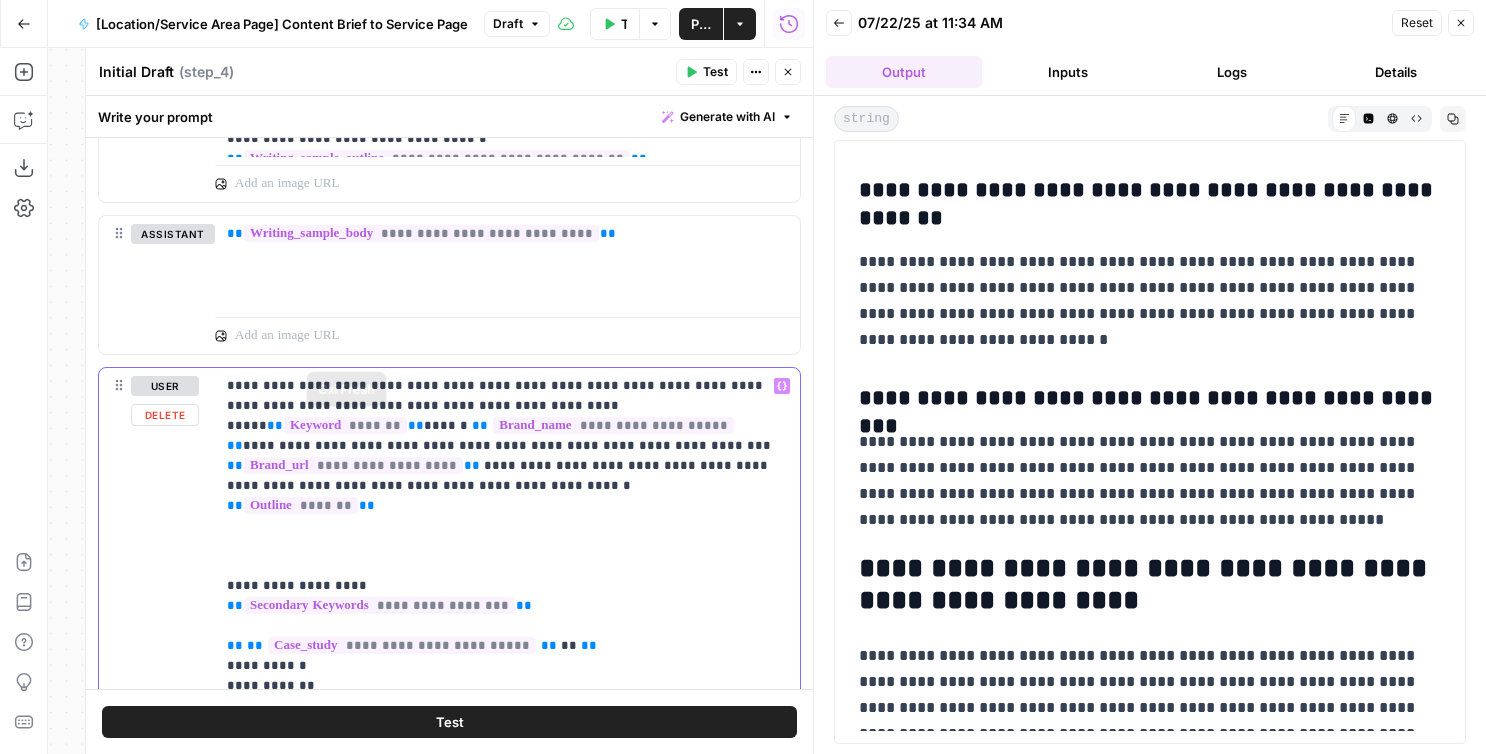 click on "**********" at bounding box center [449, 514] 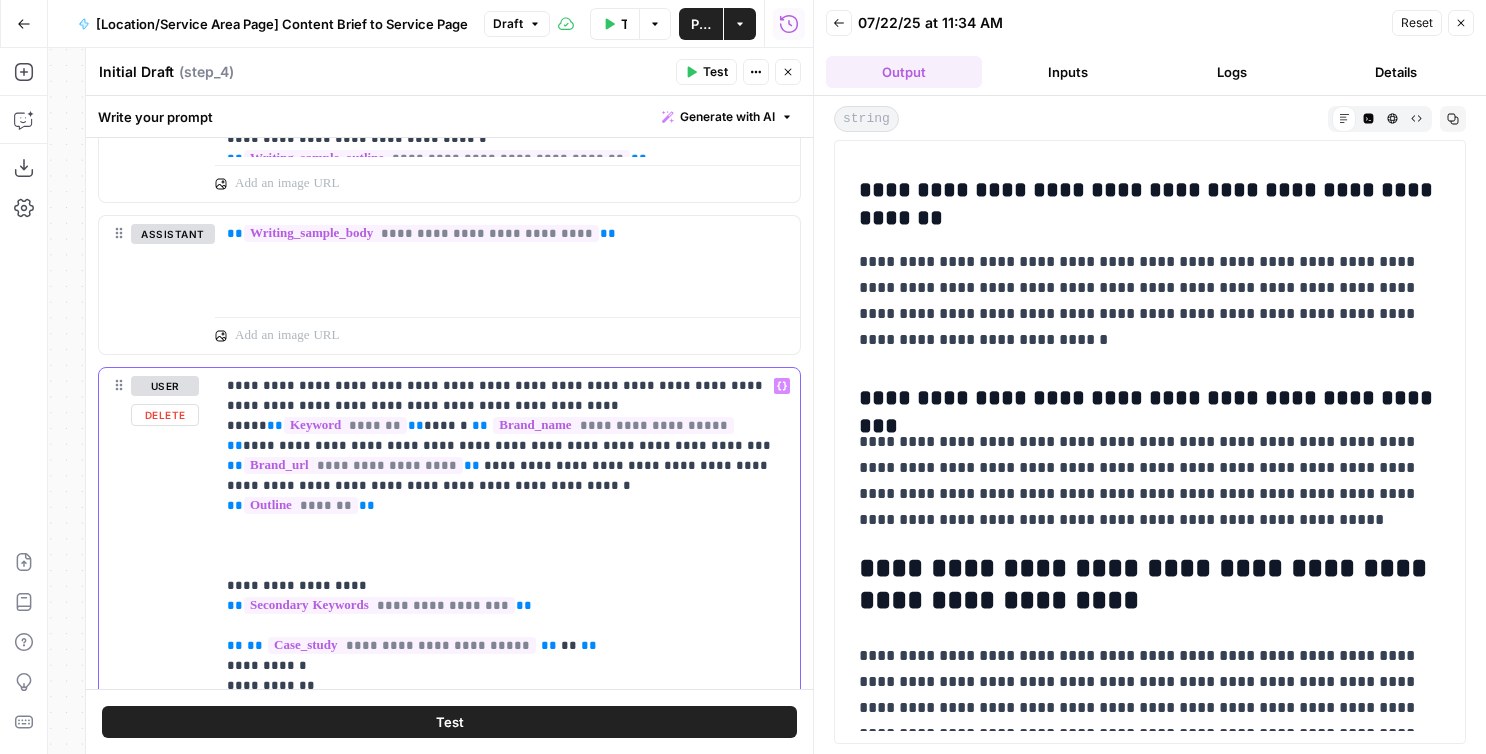 click on "**********" at bounding box center (507, 896) 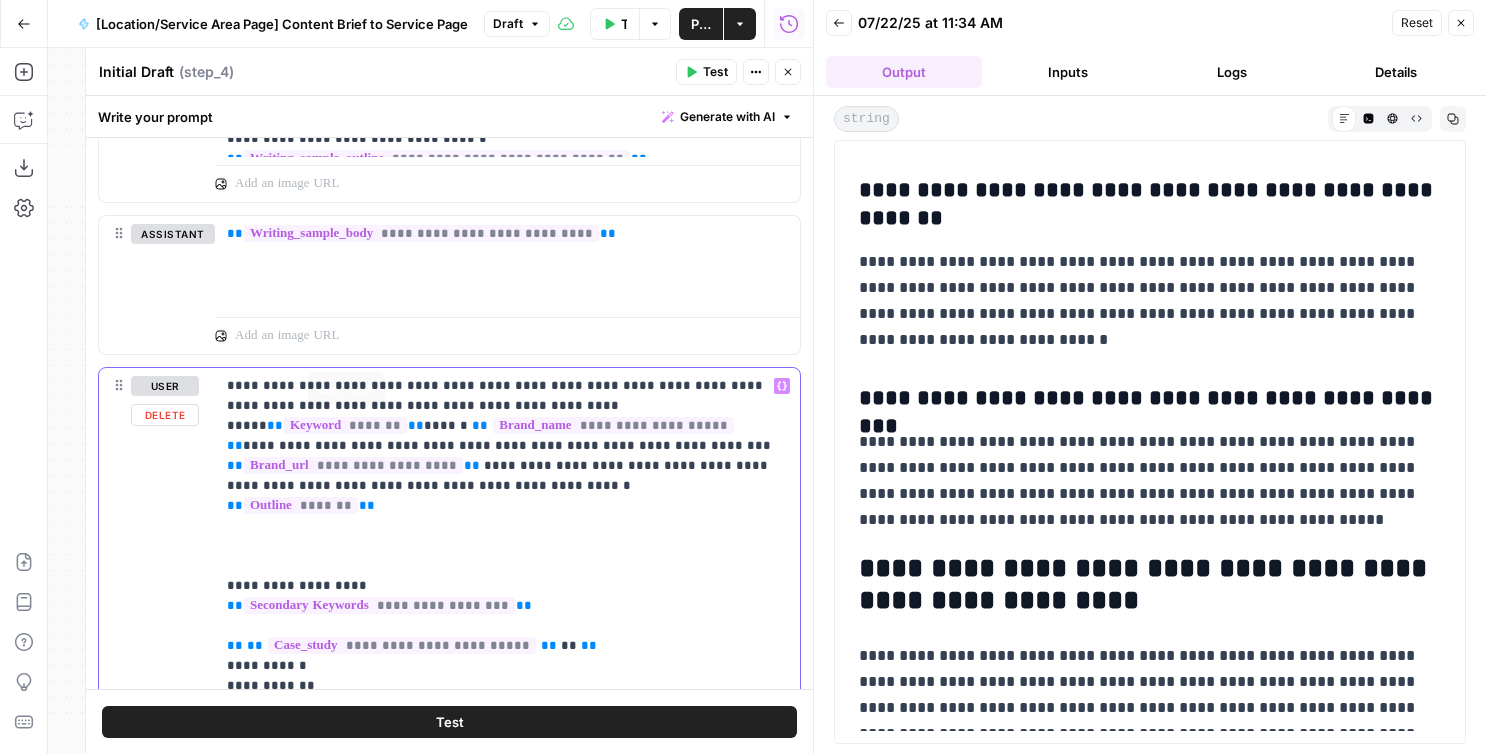 drag, startPoint x: 357, startPoint y: 471, endPoint x: 126, endPoint y: 303, distance: 285.6309 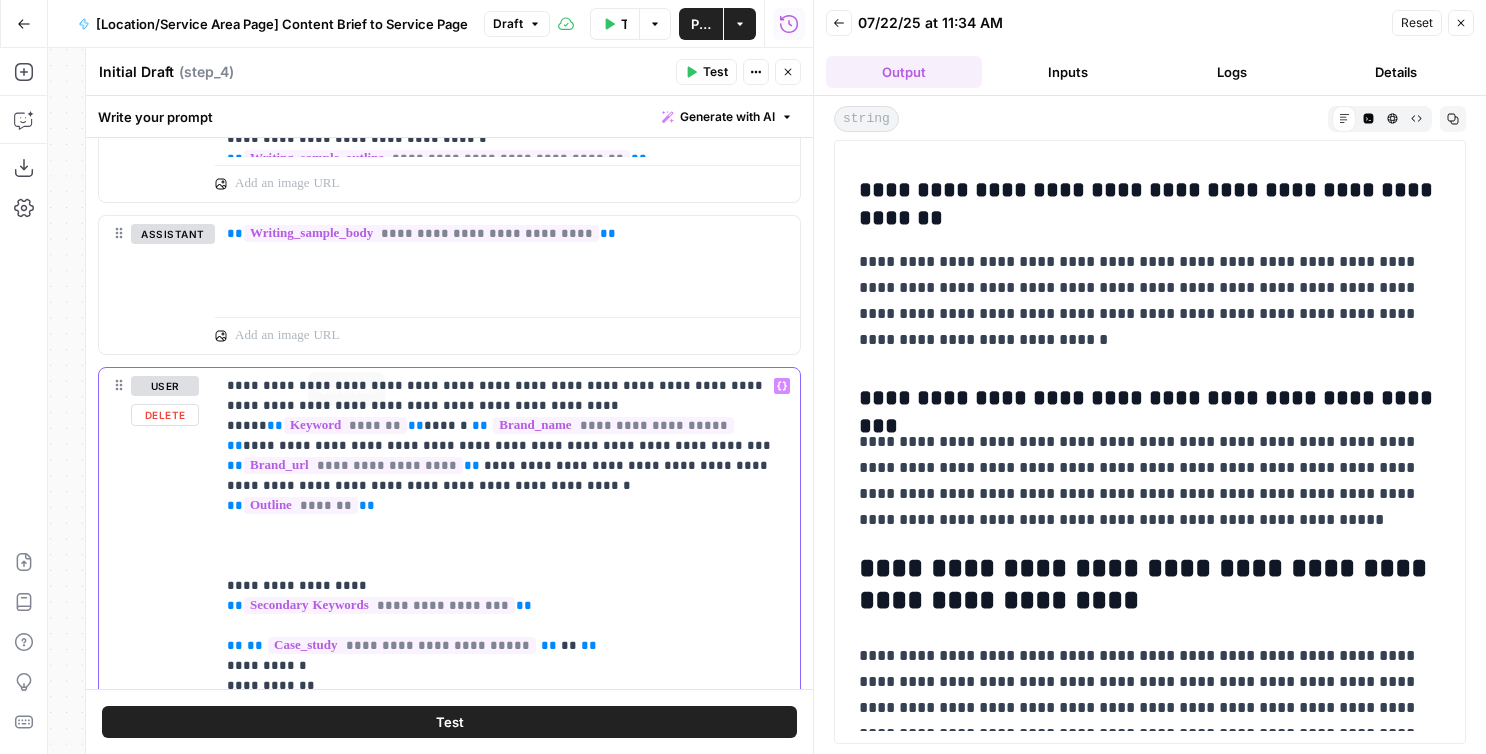 click on "**********" at bounding box center [449, 514] 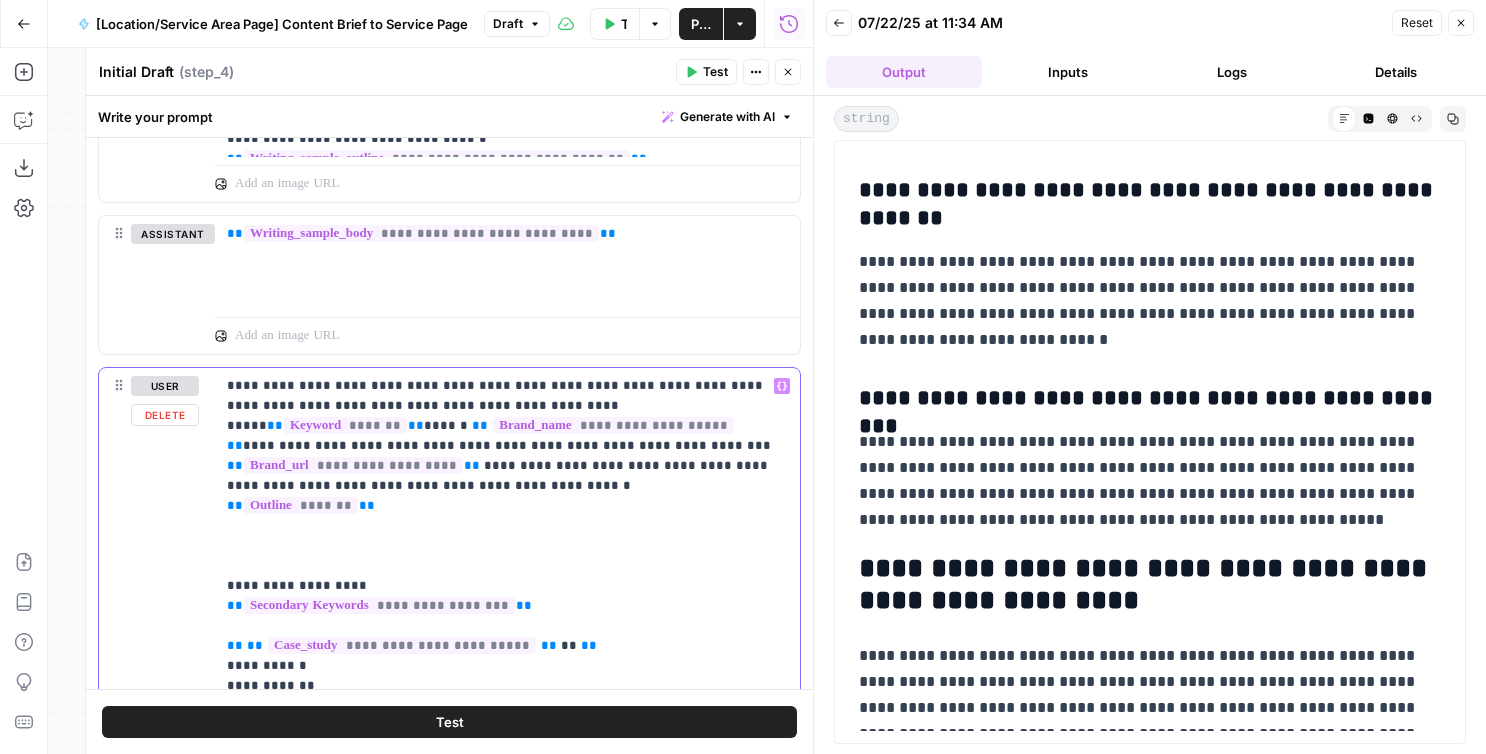 click on "**********" at bounding box center (507, 896) 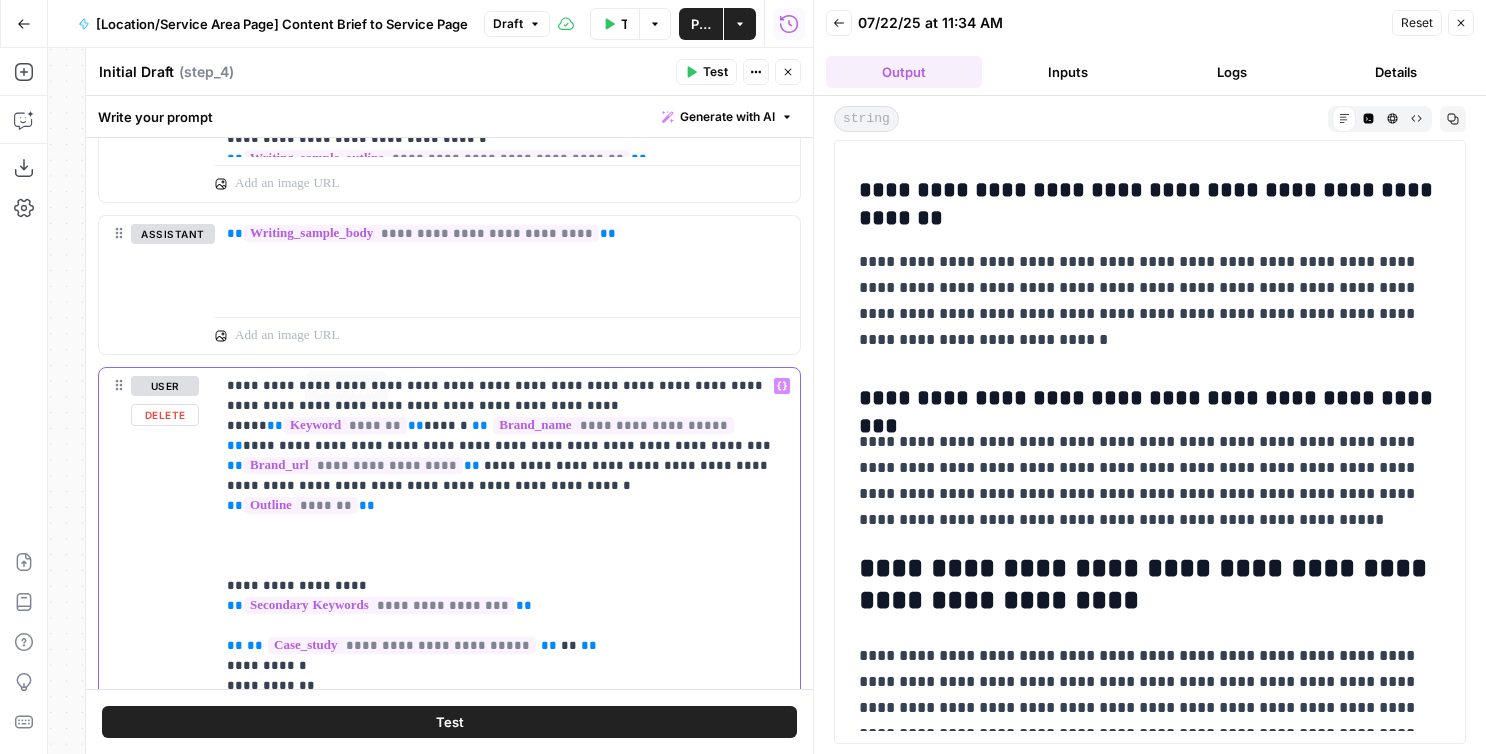 drag, startPoint x: 385, startPoint y: 485, endPoint x: 155, endPoint y: 334, distance: 275.13815 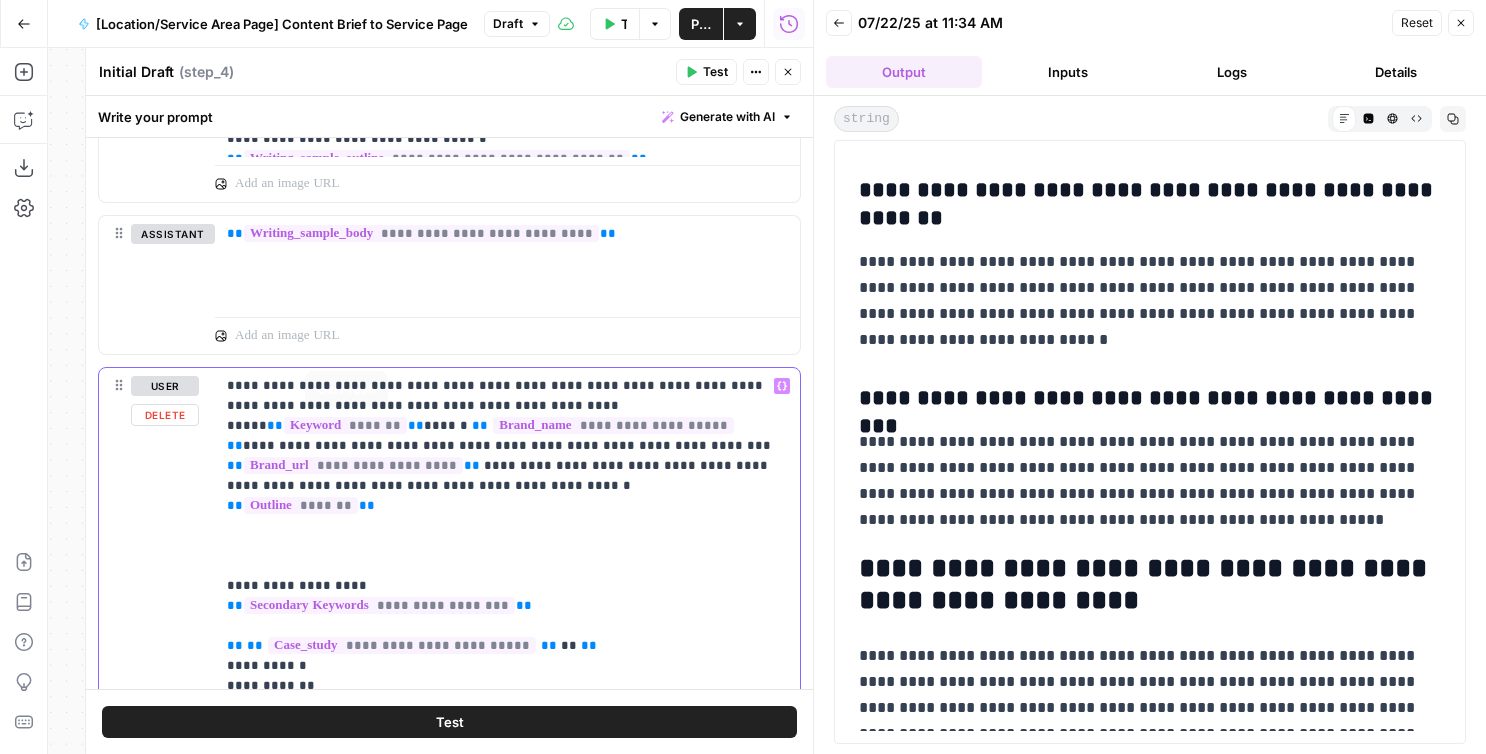 click on "**********" at bounding box center [449, 514] 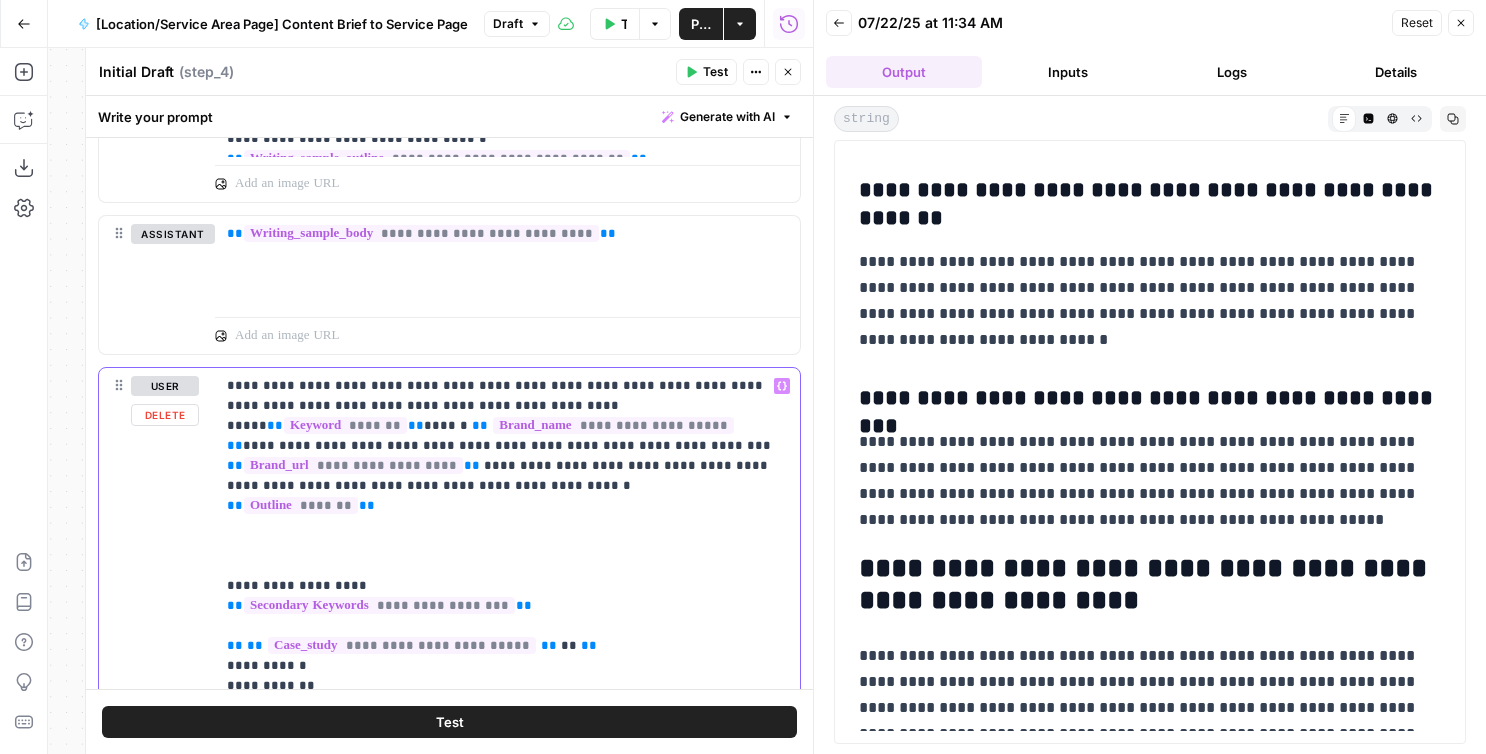 click on "**********" at bounding box center (507, 896) 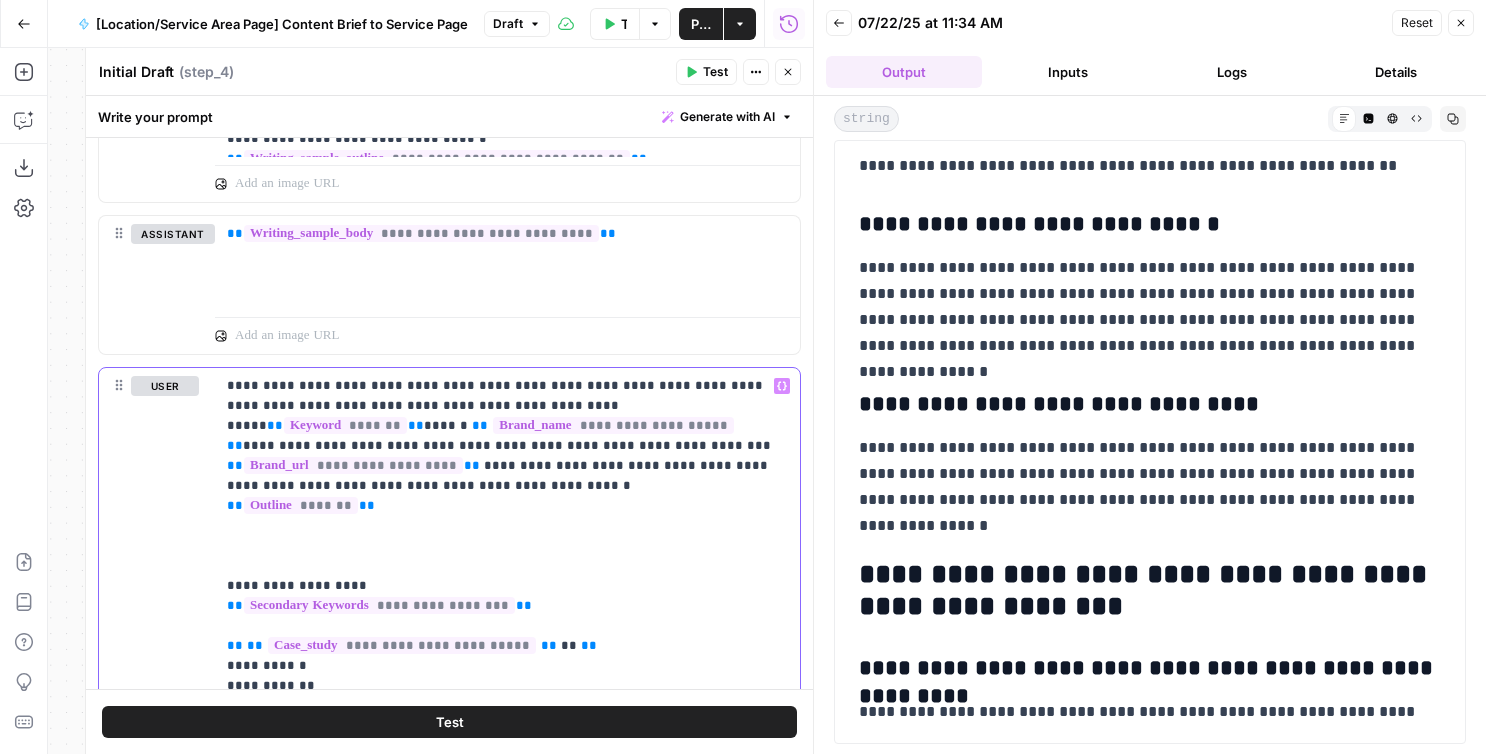 scroll, scrollTop: 826, scrollLeft: 0, axis: vertical 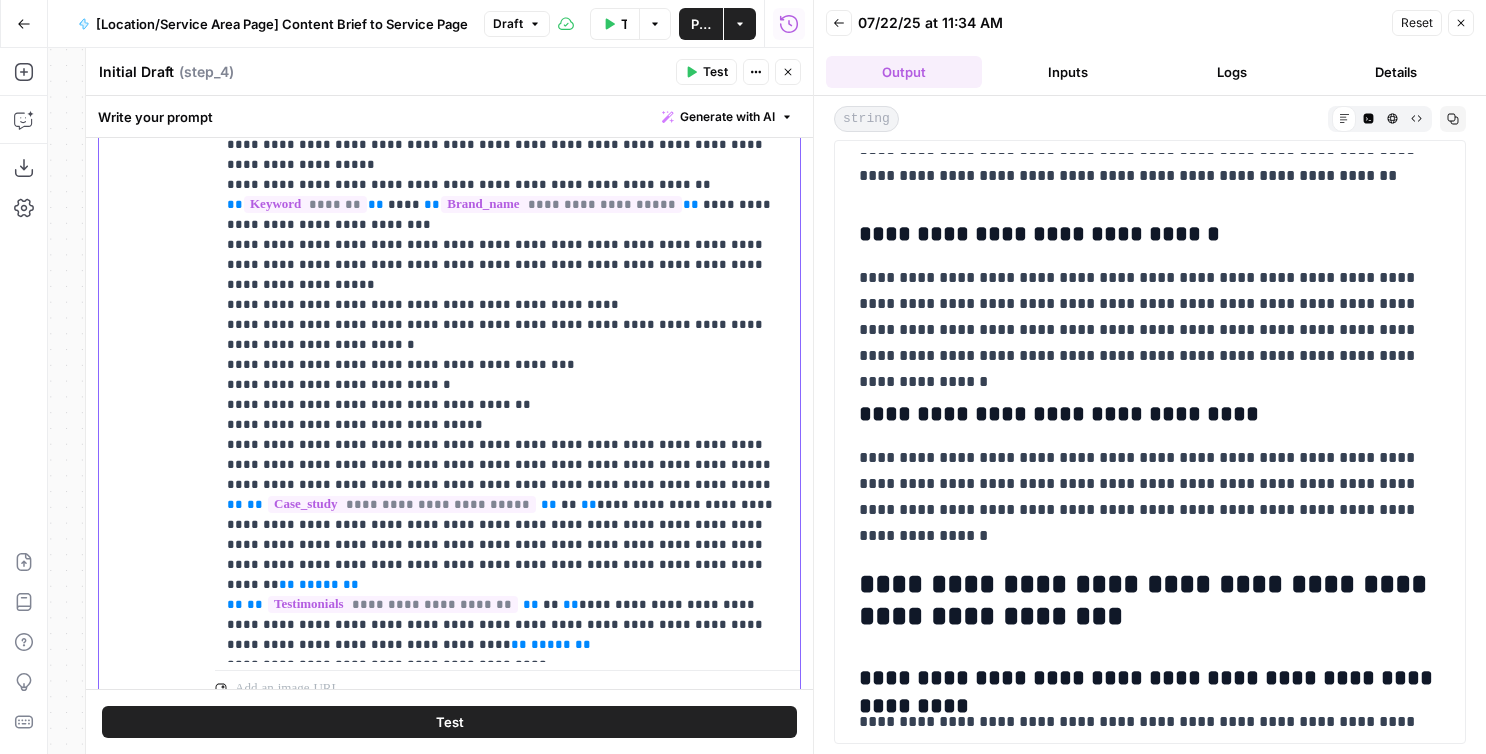 drag, startPoint x: 576, startPoint y: 610, endPoint x: 267, endPoint y: 257, distance: 469.1375 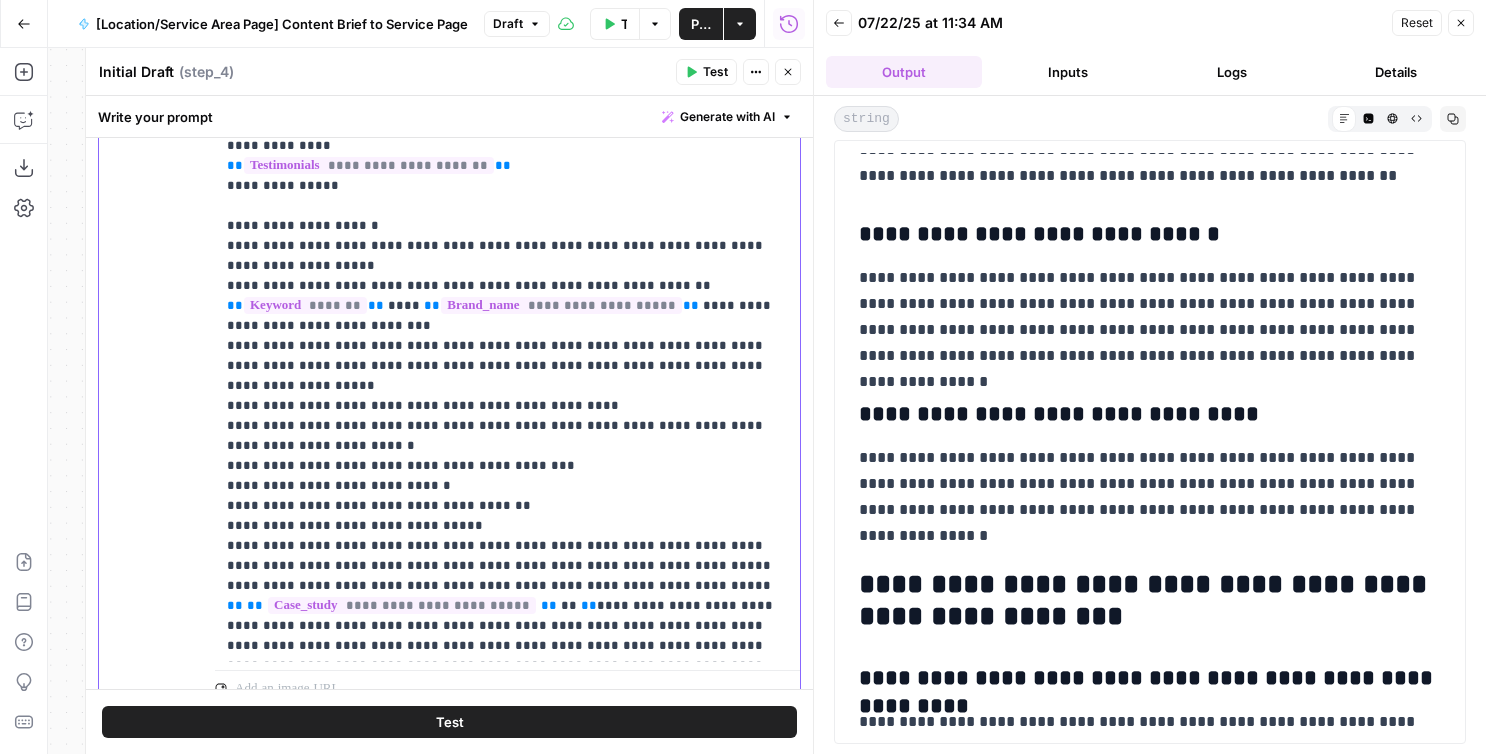 scroll, scrollTop: 123, scrollLeft: 0, axis: vertical 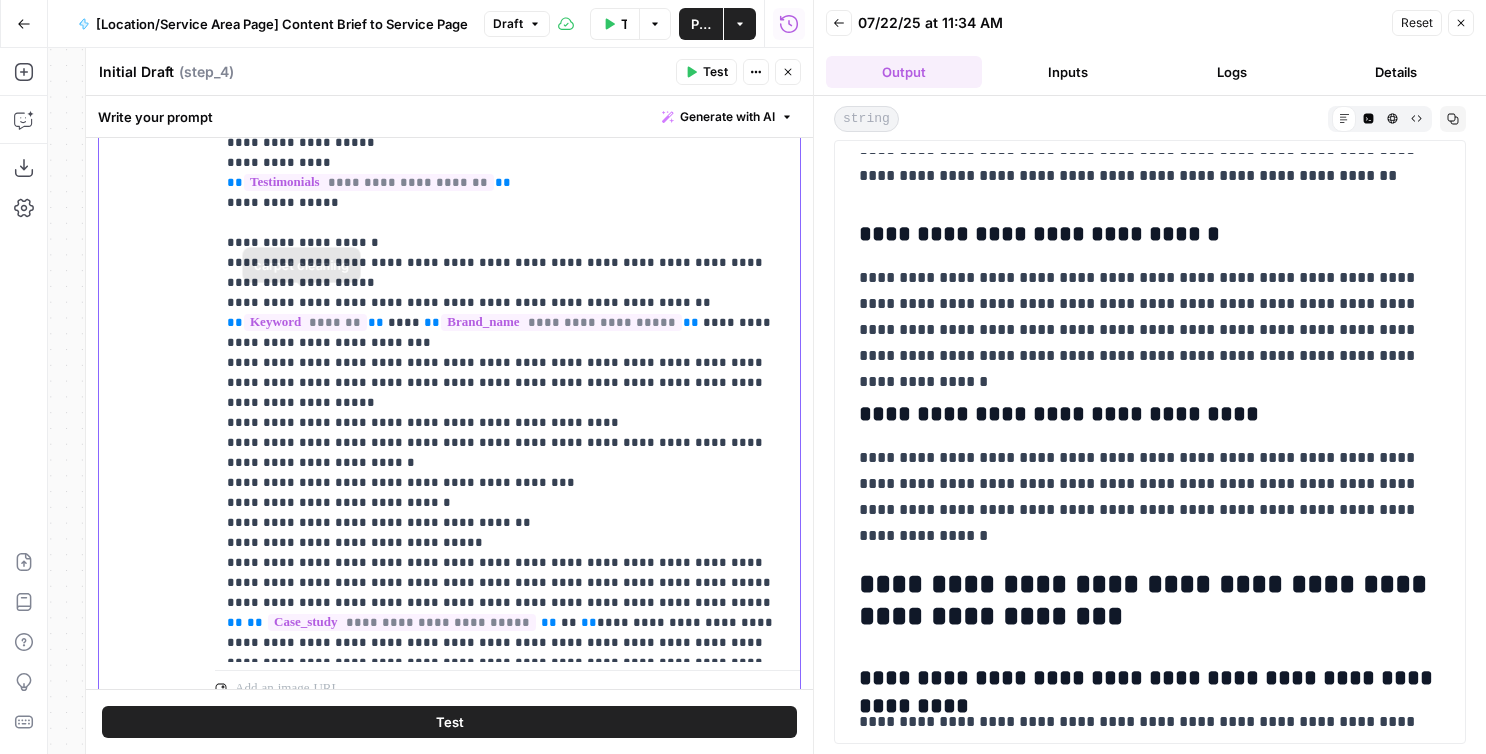click on "**********" at bounding box center (507, 253) 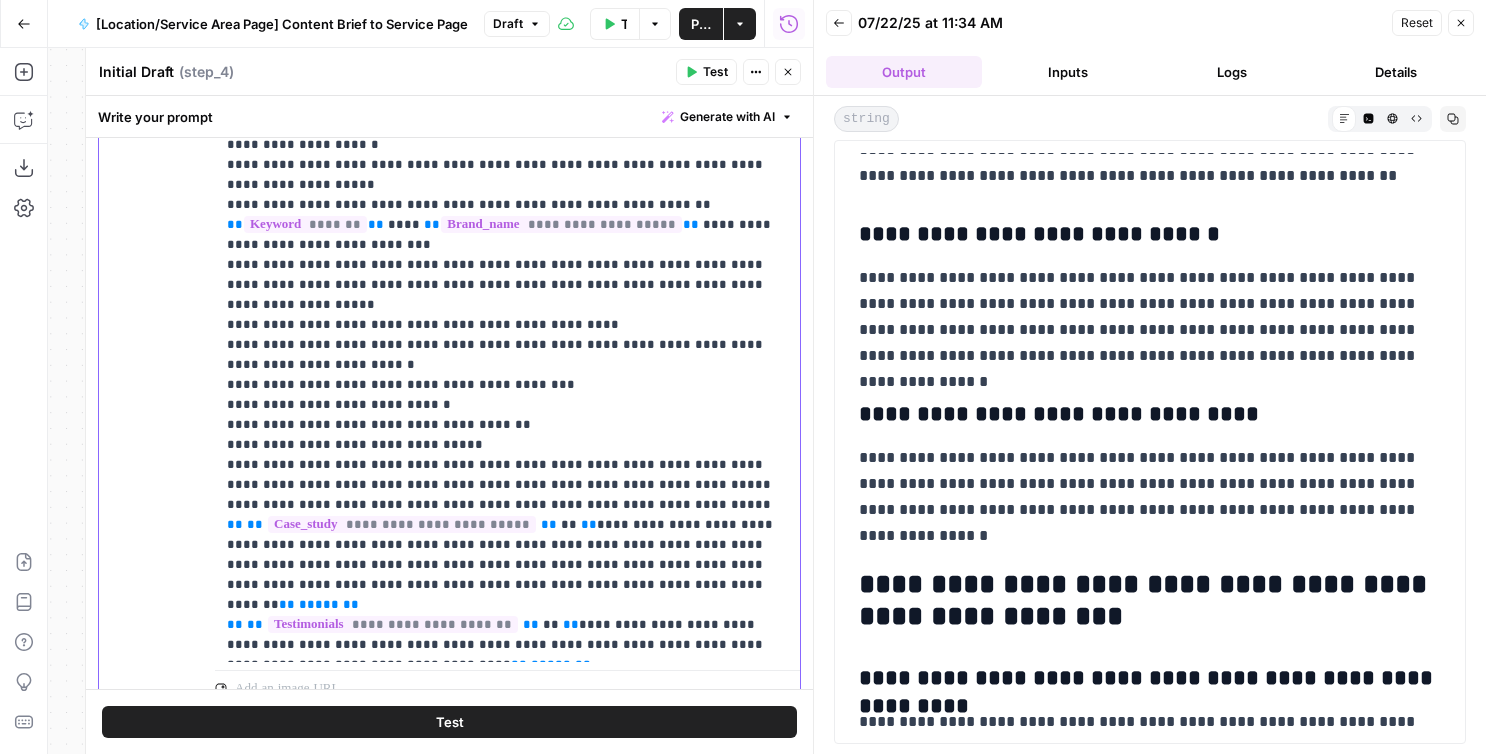 scroll, scrollTop: 241, scrollLeft: 0, axis: vertical 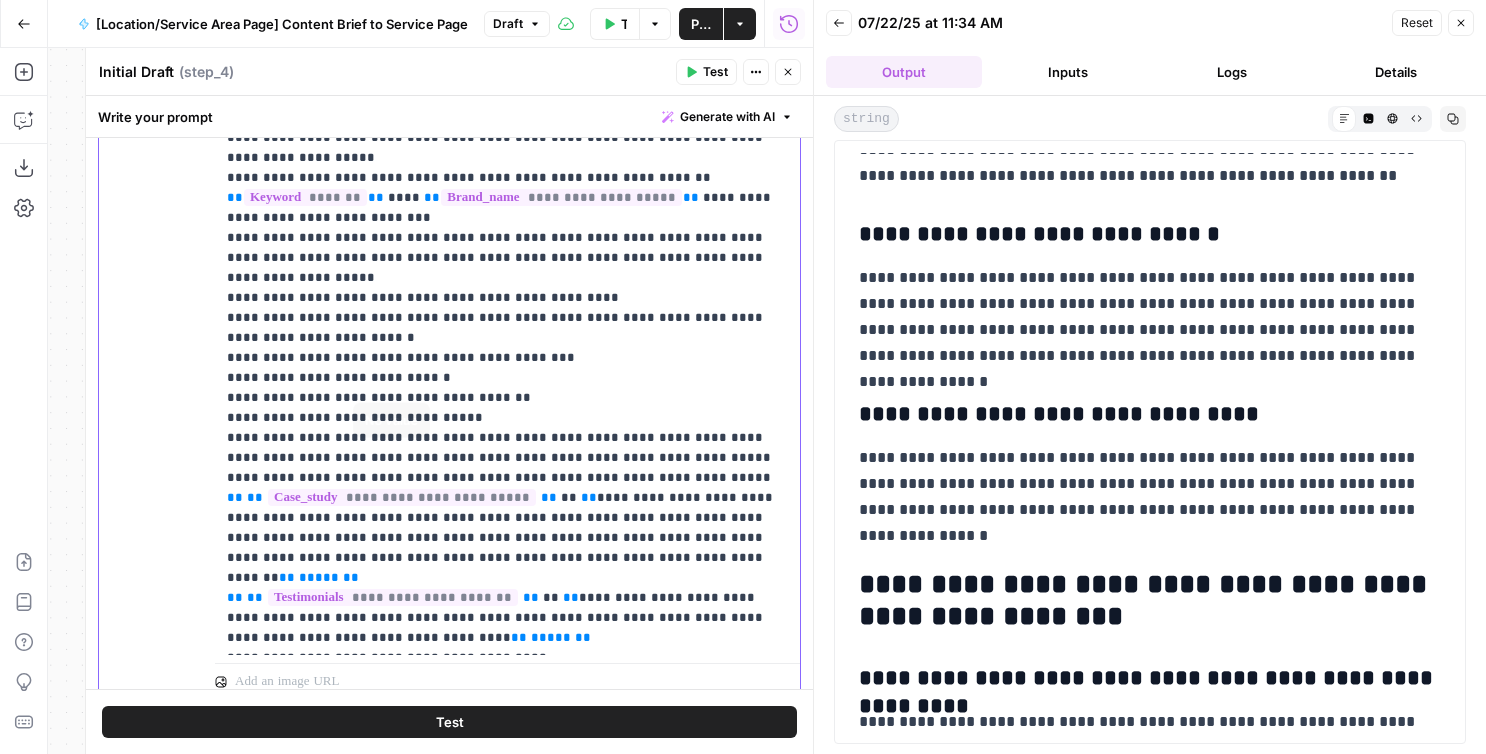 drag, startPoint x: 563, startPoint y: 597, endPoint x: 325, endPoint y: 330, distance: 357.67722 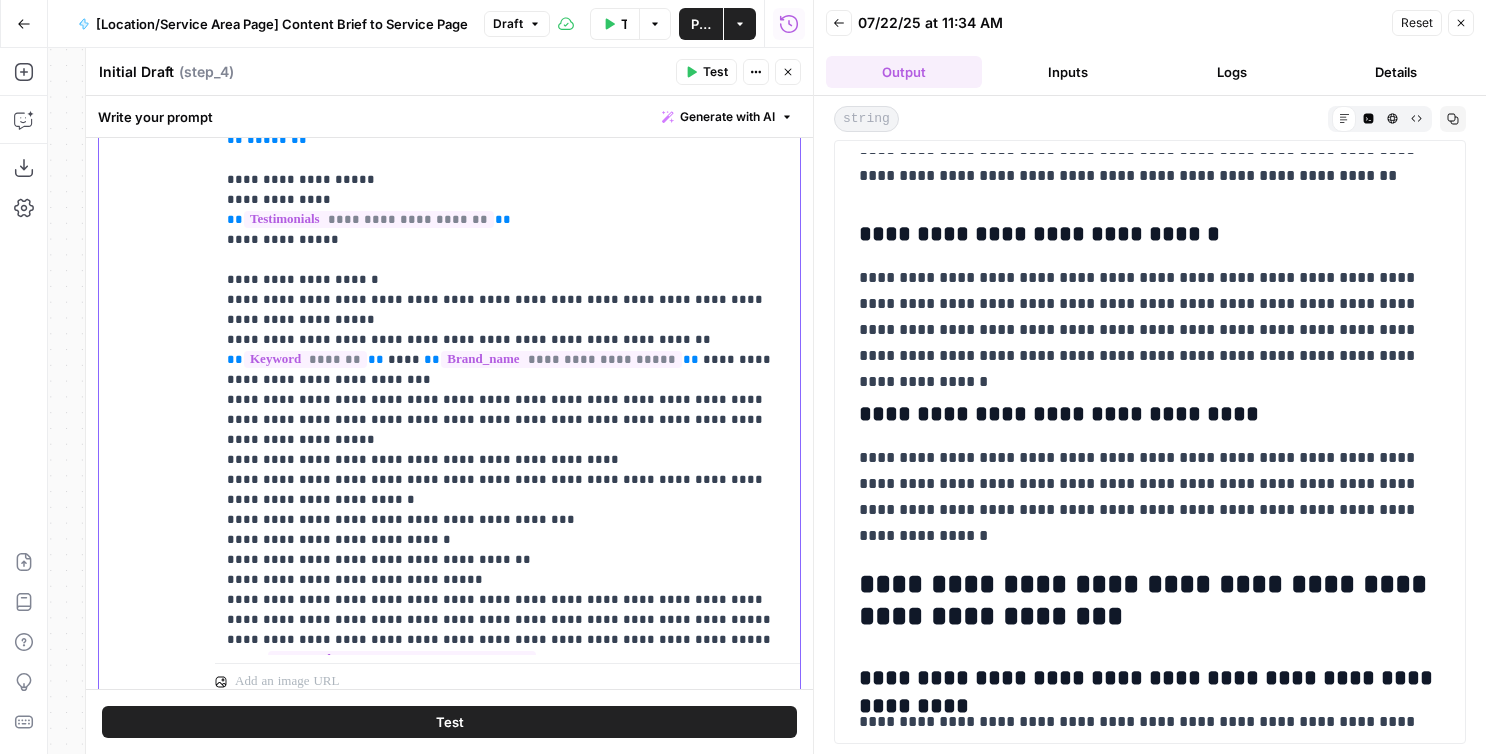 scroll, scrollTop: 0, scrollLeft: 0, axis: both 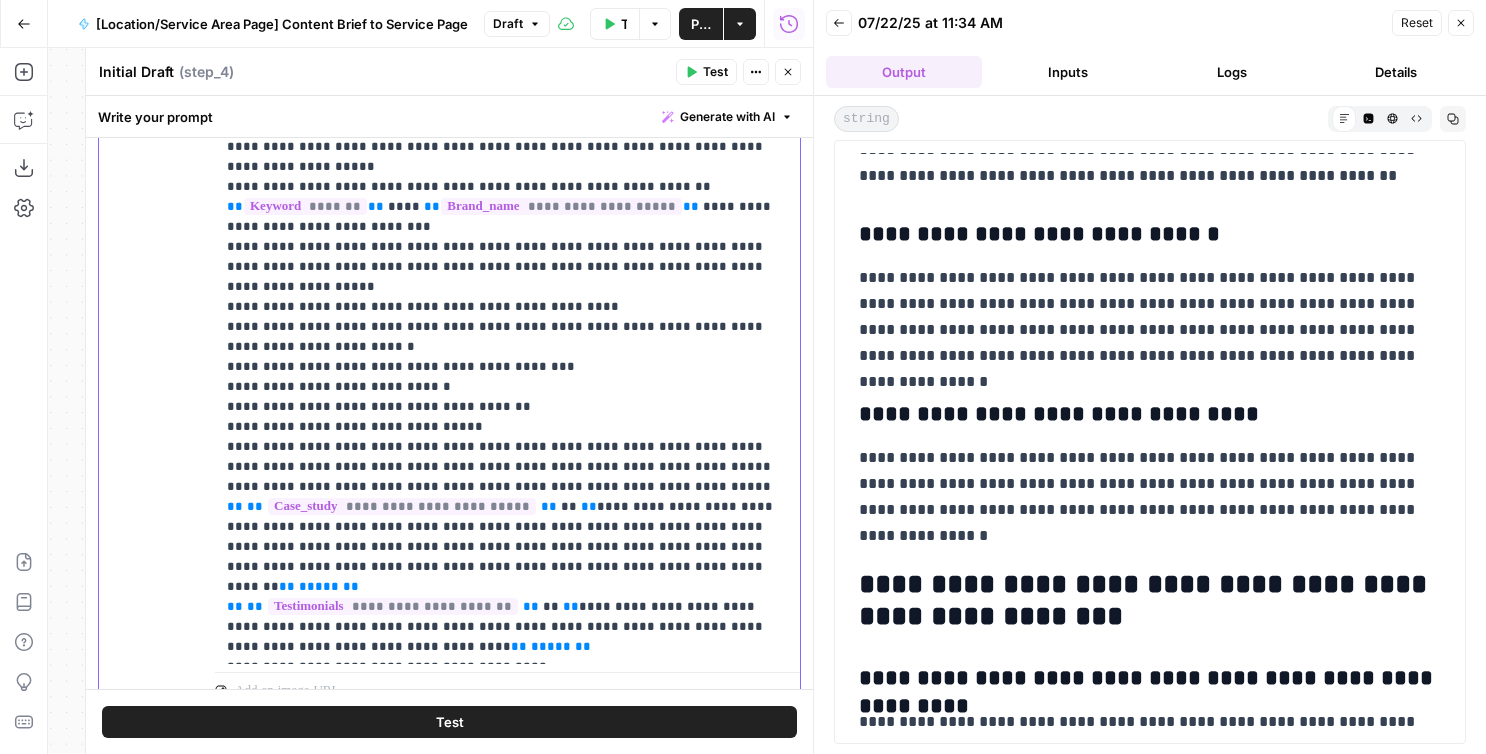 click on "**********" at bounding box center [507, 137] 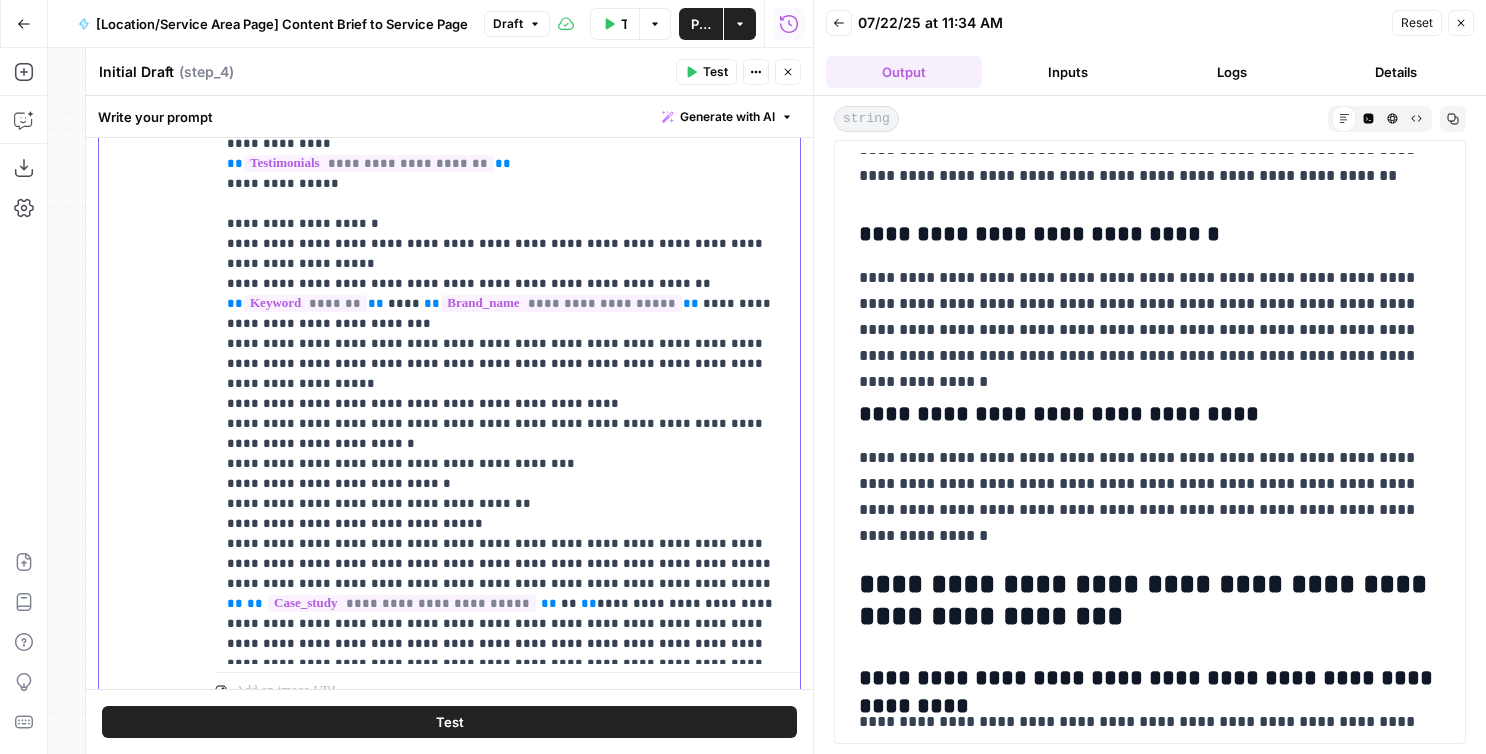 scroll, scrollTop: 142, scrollLeft: 0, axis: vertical 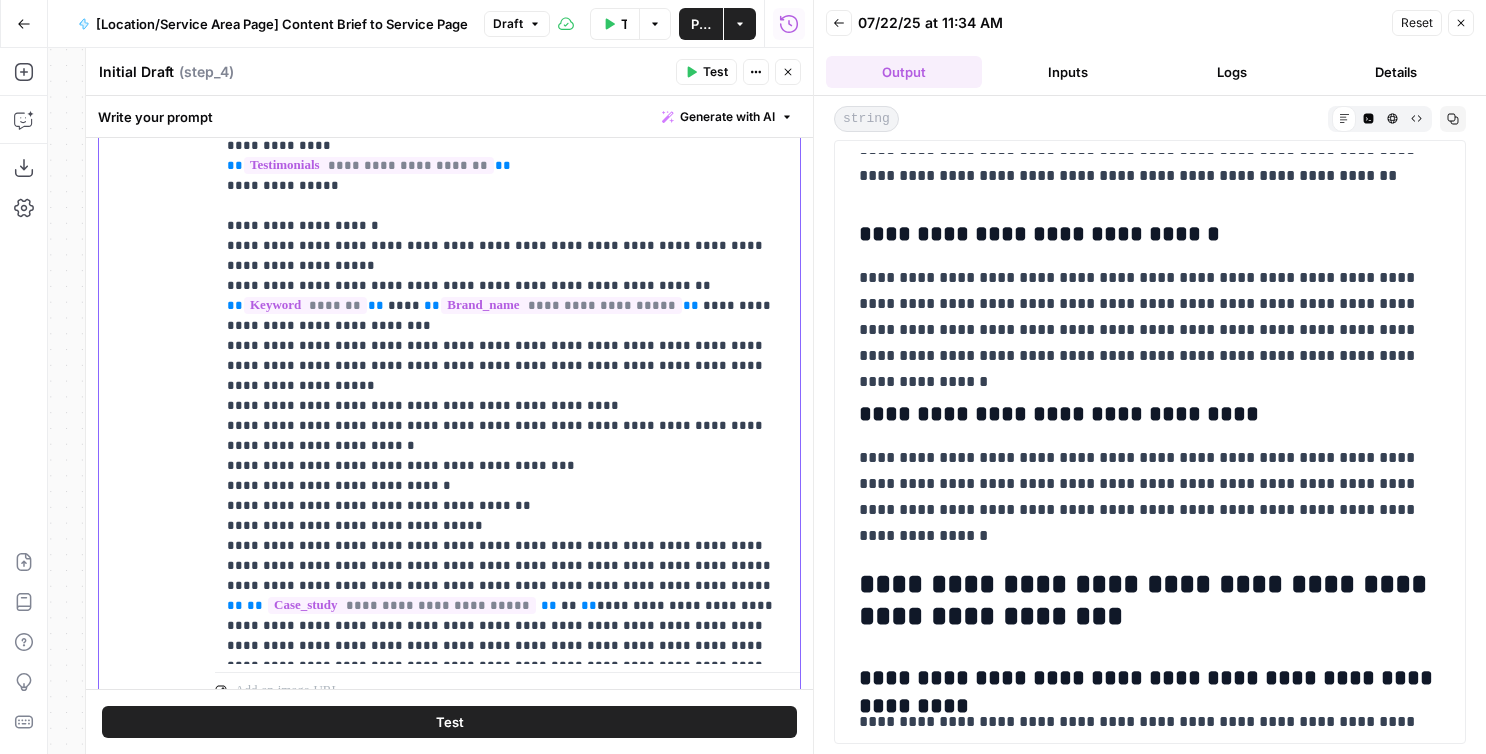 click on "**********" at bounding box center (507, 236) 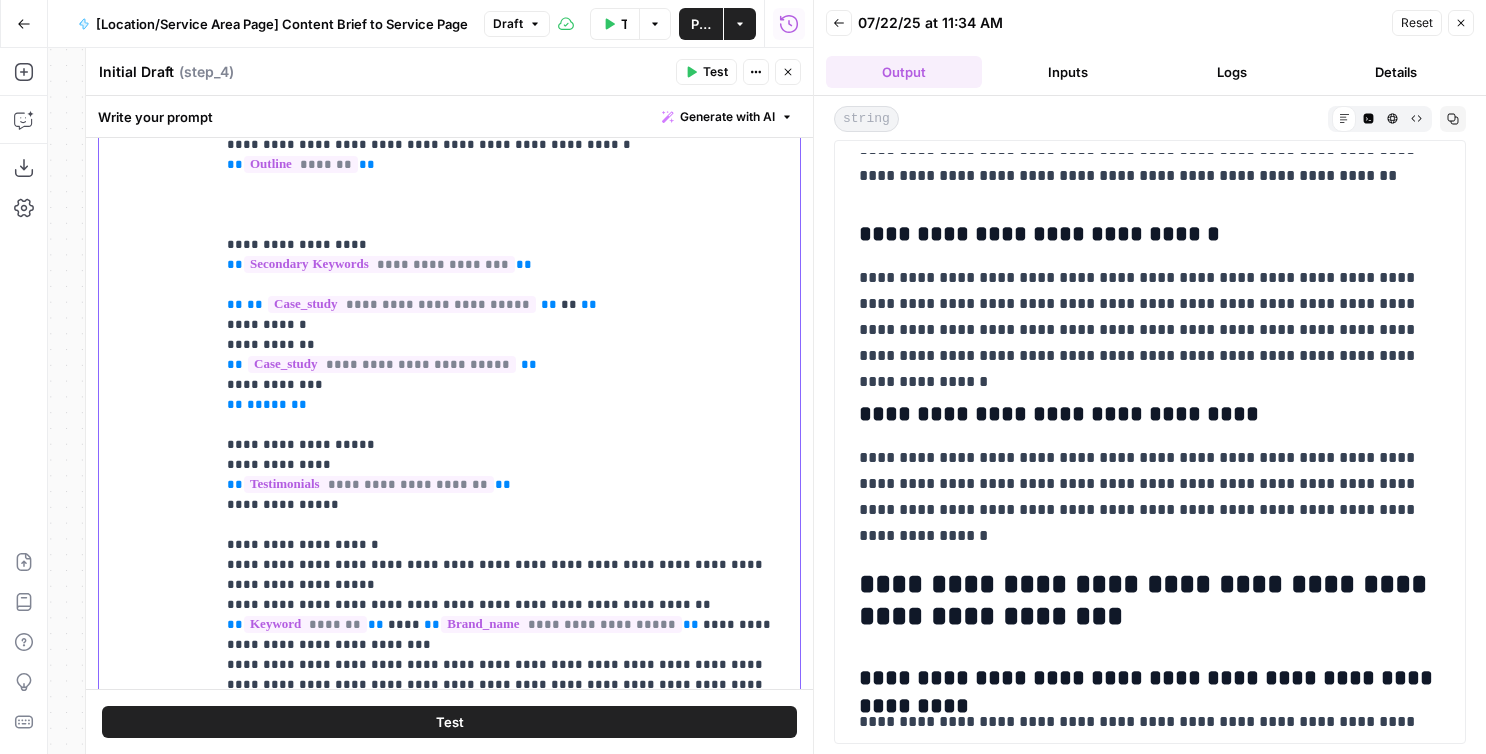 scroll, scrollTop: 943, scrollLeft: 0, axis: vertical 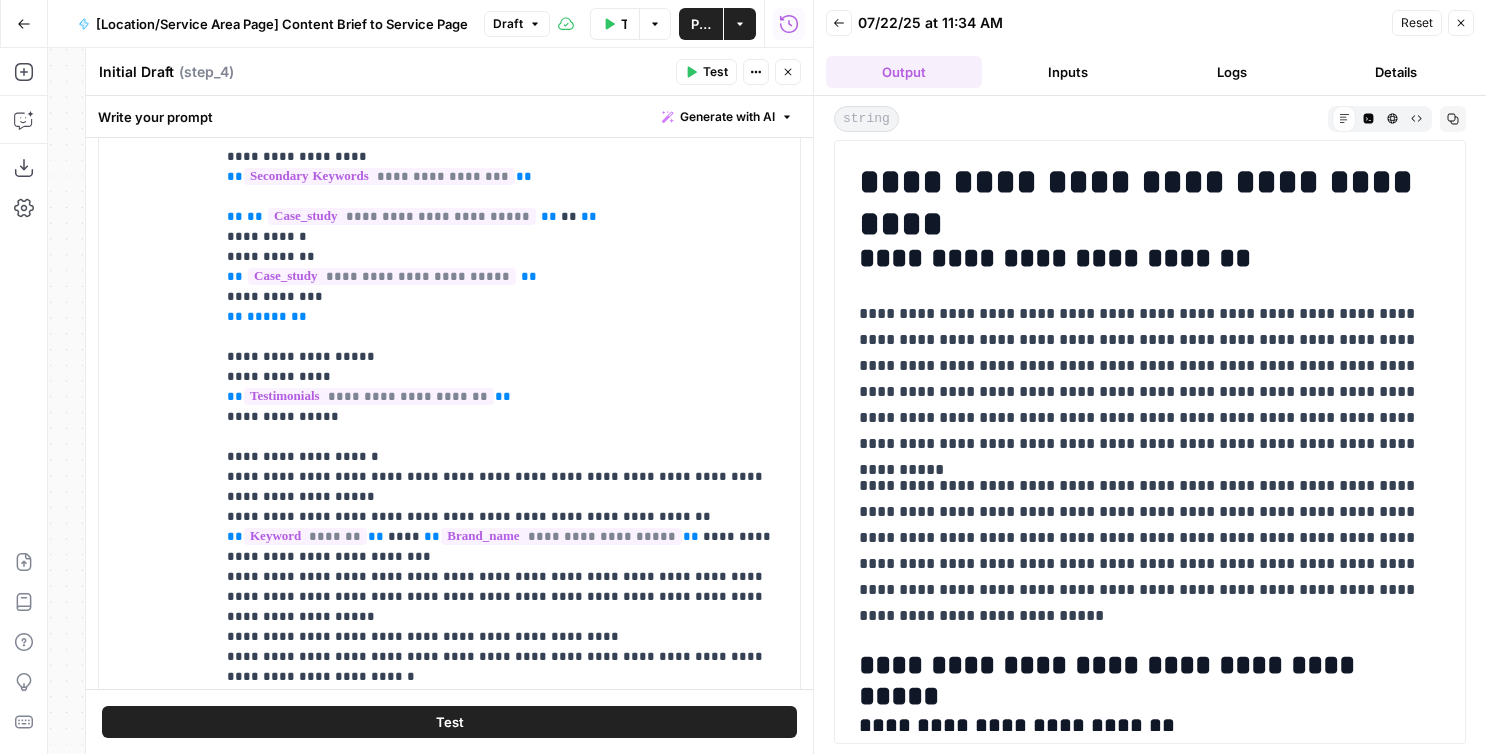 click 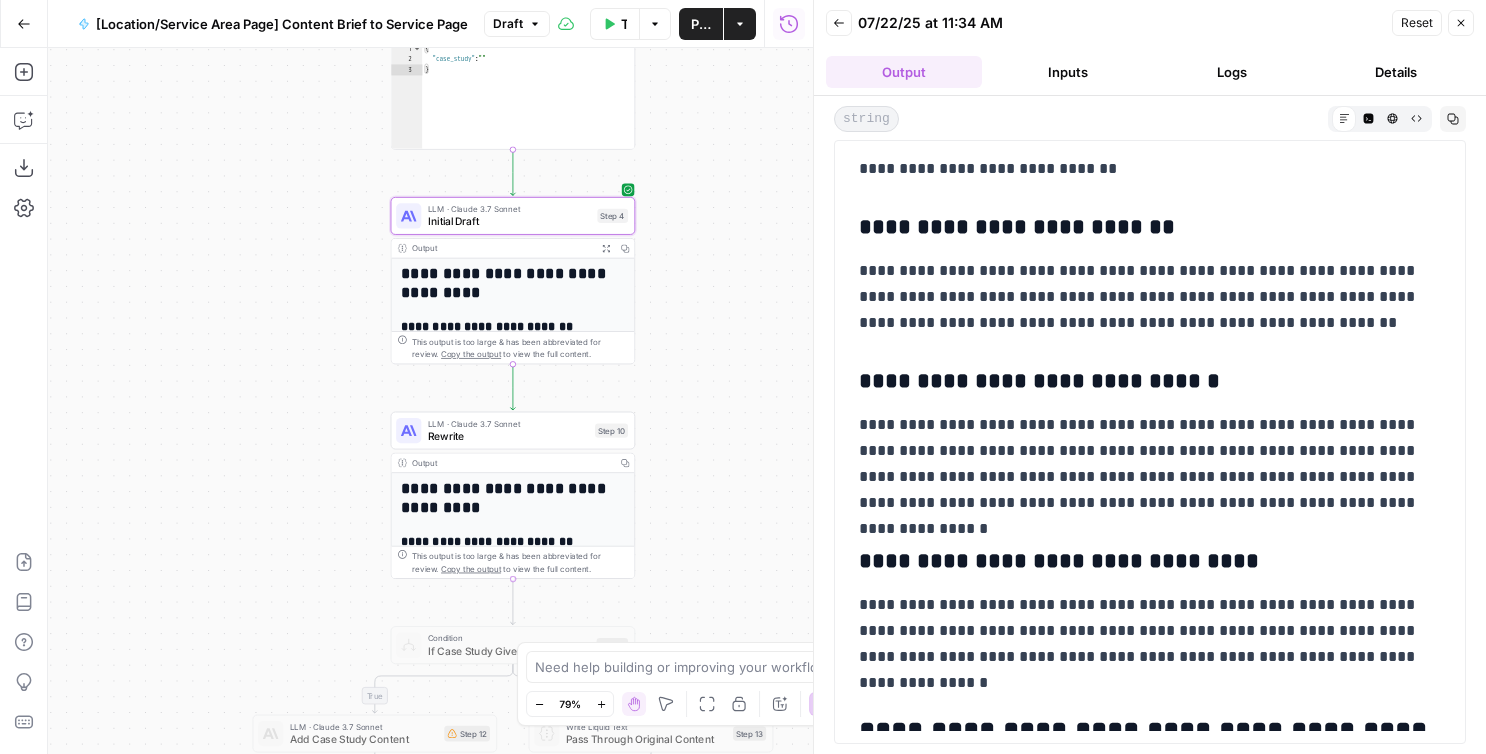 scroll, scrollTop: 861, scrollLeft: 0, axis: vertical 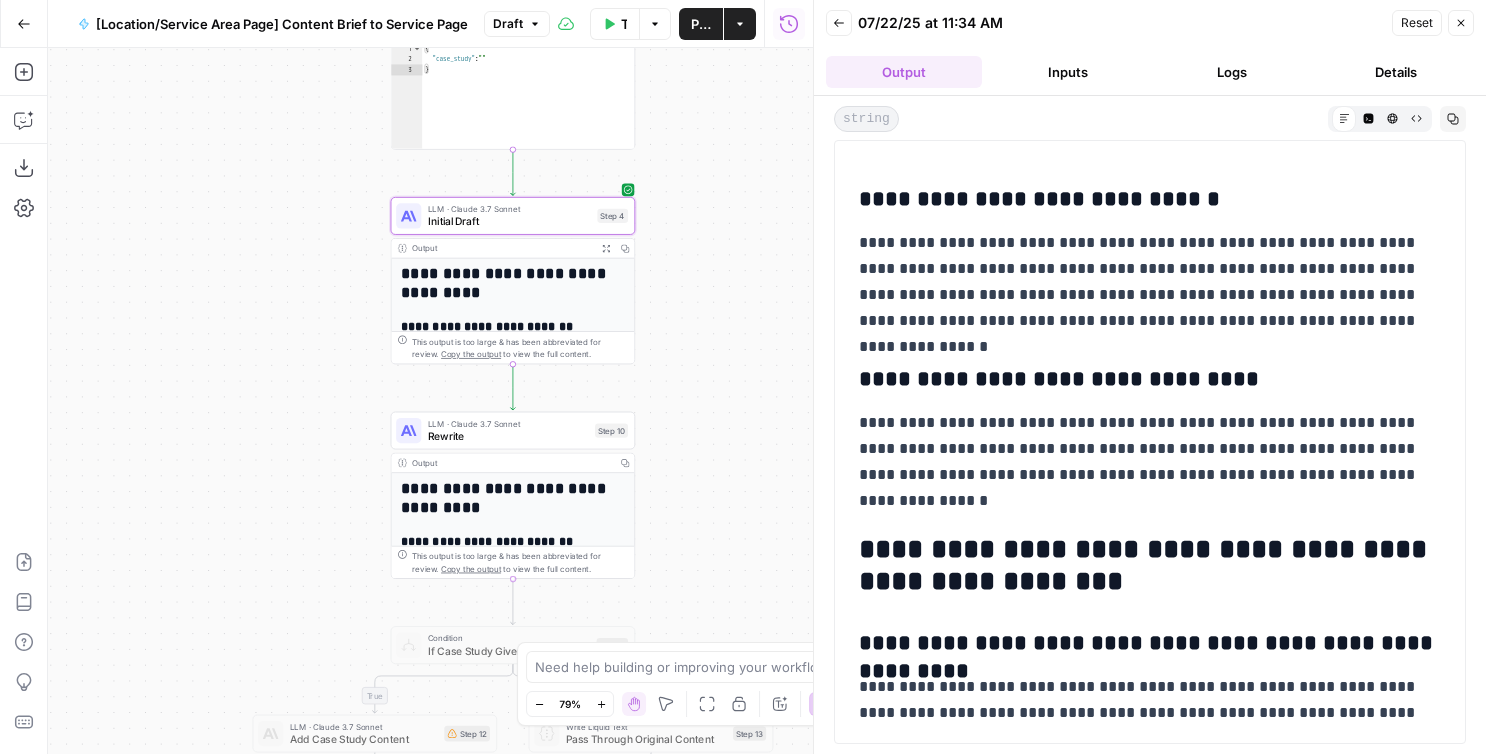 click on "Publish" at bounding box center [701, 24] 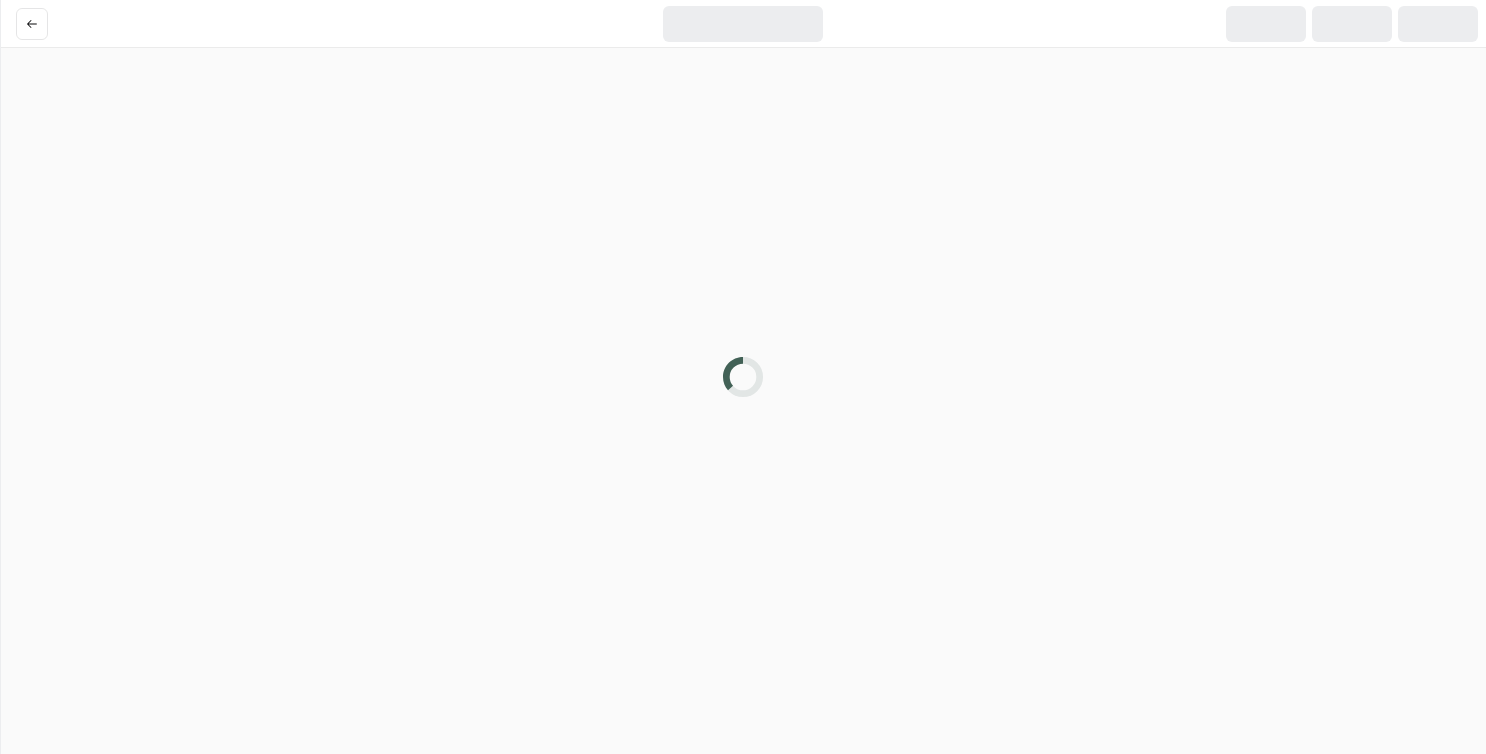 scroll, scrollTop: 0, scrollLeft: 0, axis: both 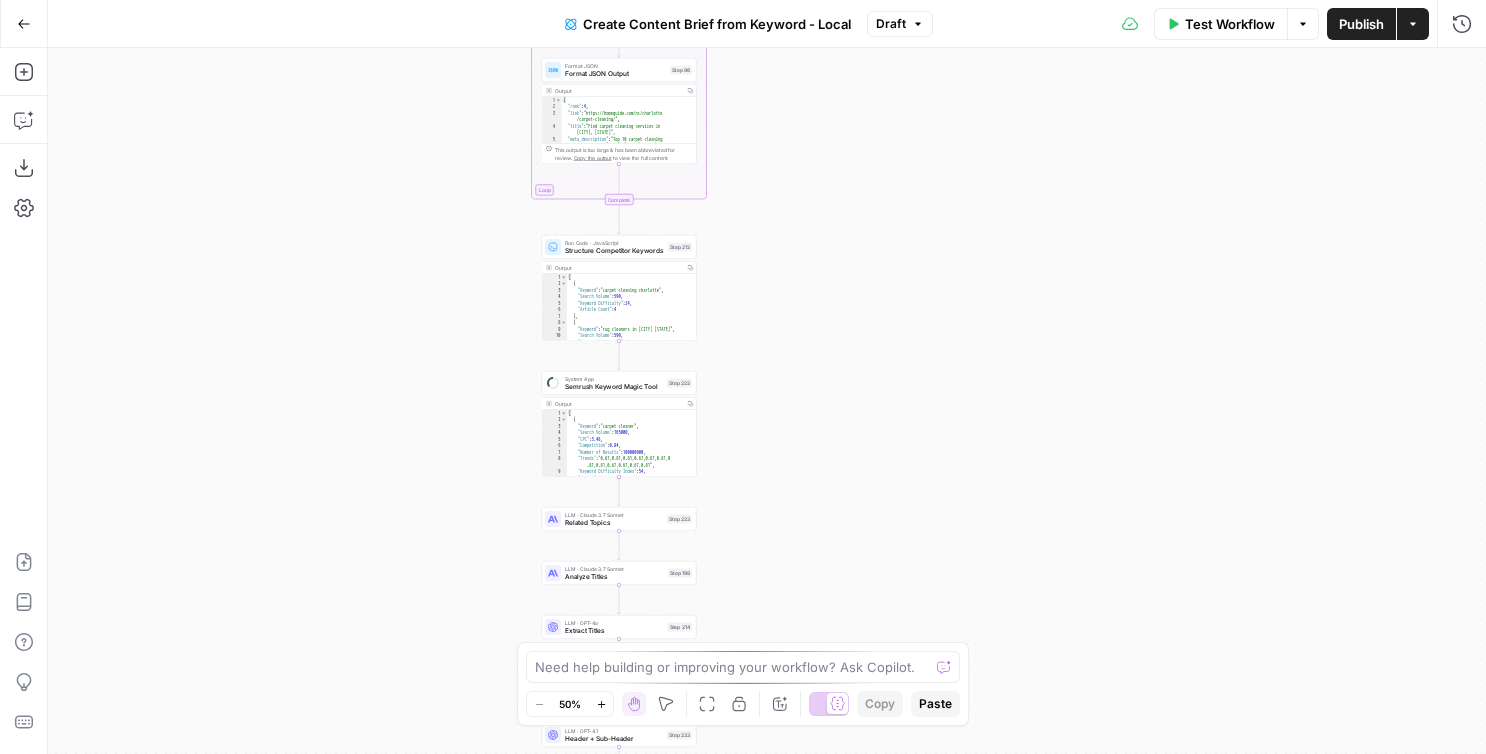 drag, startPoint x: 567, startPoint y: 504, endPoint x: 401, endPoint y: 284, distance: 275.60117 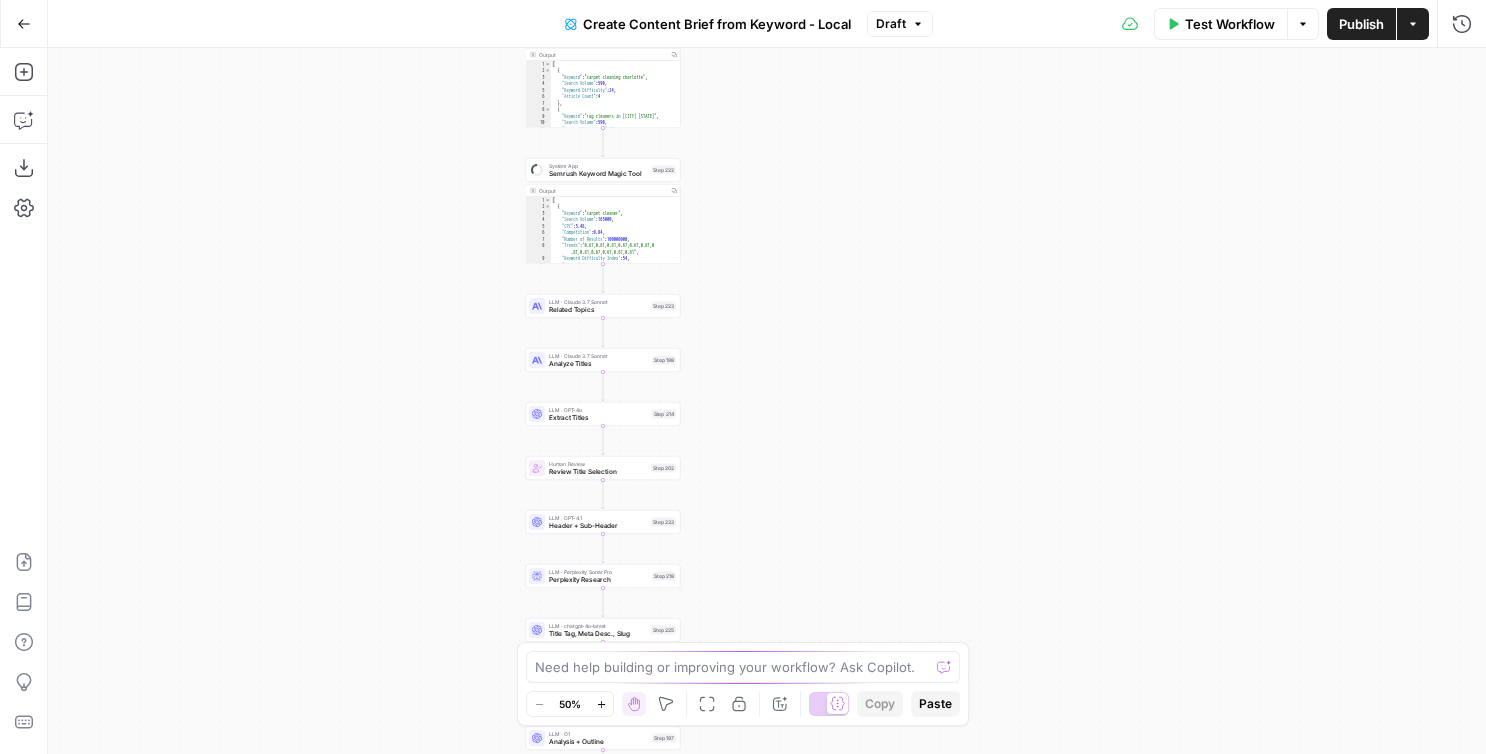 drag, startPoint x: 420, startPoint y: 360, endPoint x: 420, endPoint y: 183, distance: 177 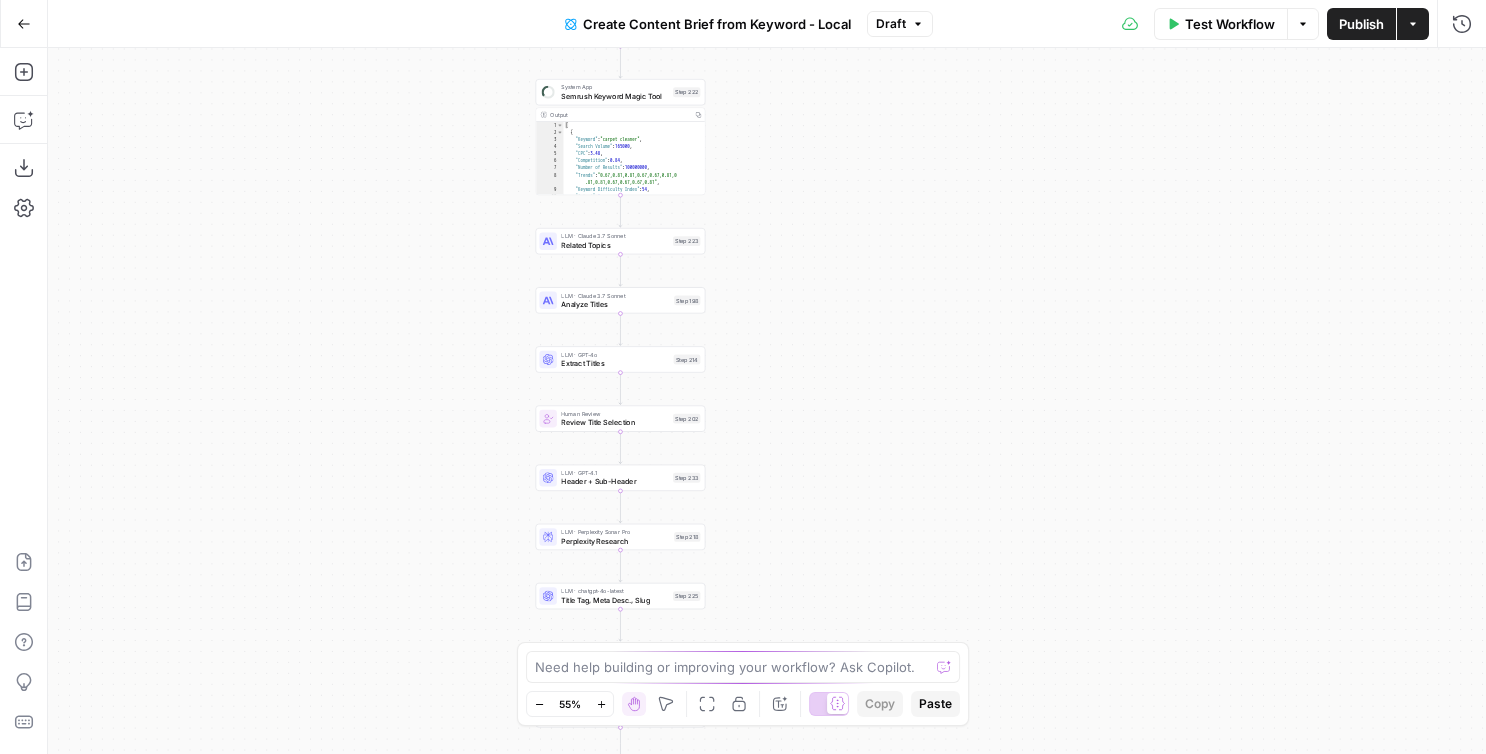 drag, startPoint x: 442, startPoint y: 434, endPoint x: 438, endPoint y: 309, distance: 125.06398 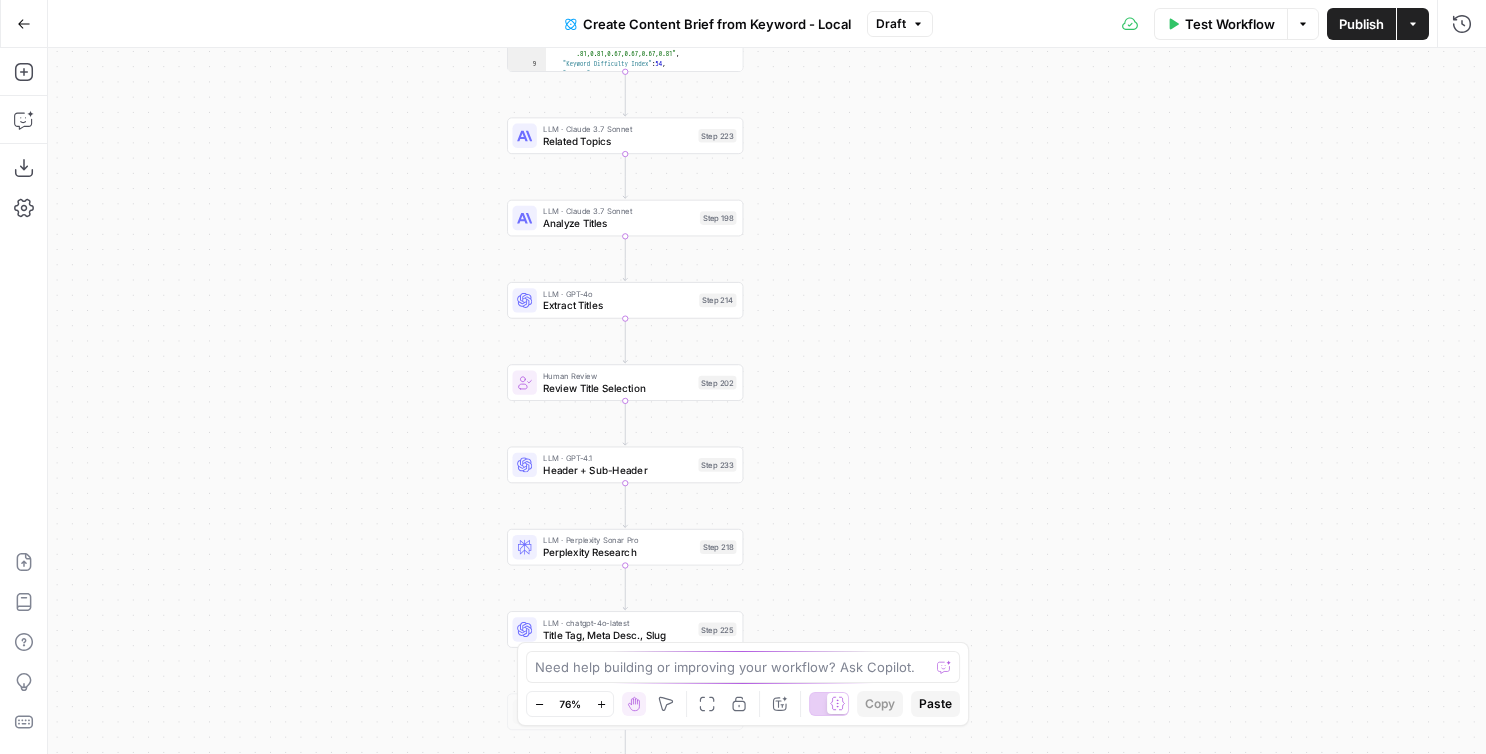 drag, startPoint x: 444, startPoint y: 311, endPoint x: 383, endPoint y: 406, distance: 112.898186 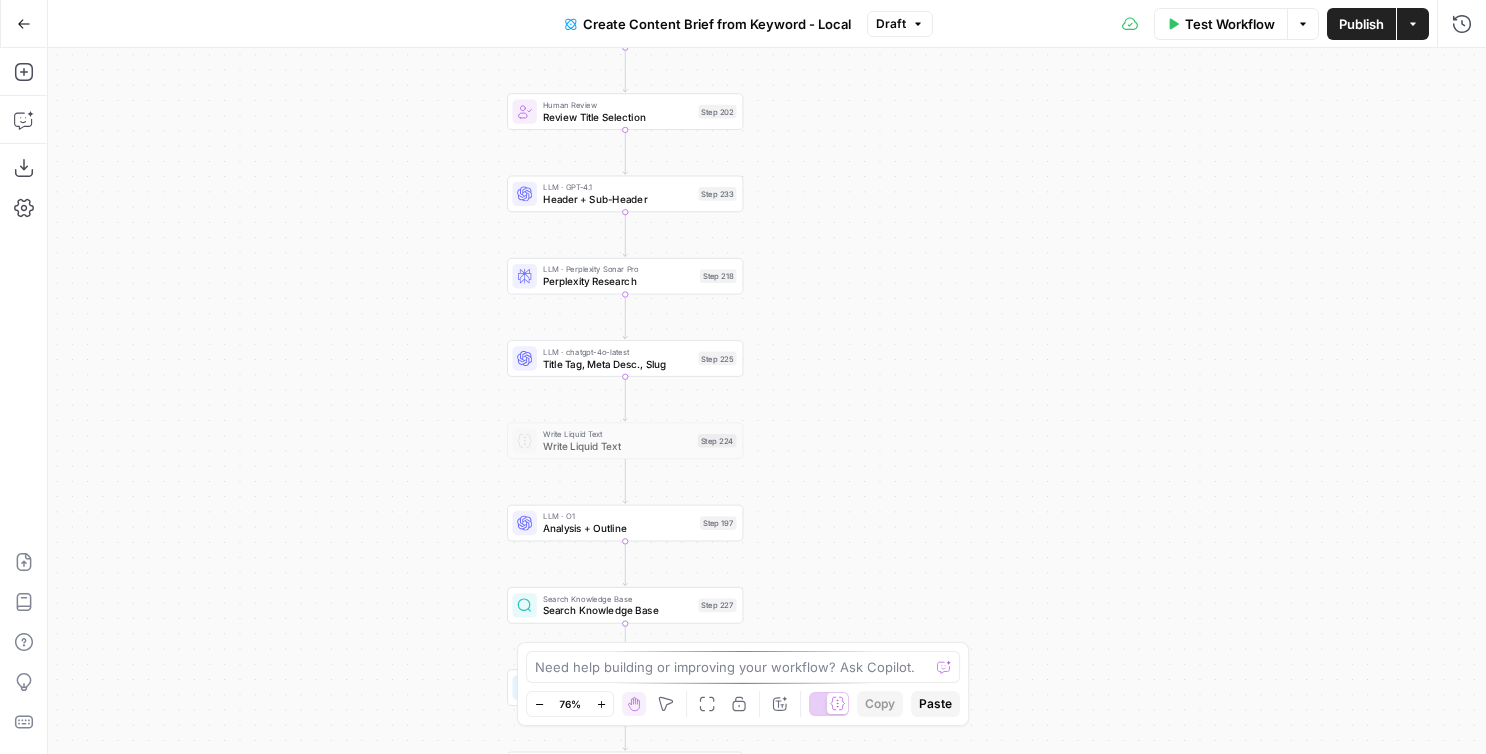 drag, startPoint x: 391, startPoint y: 421, endPoint x: 391, endPoint y: 151, distance: 270 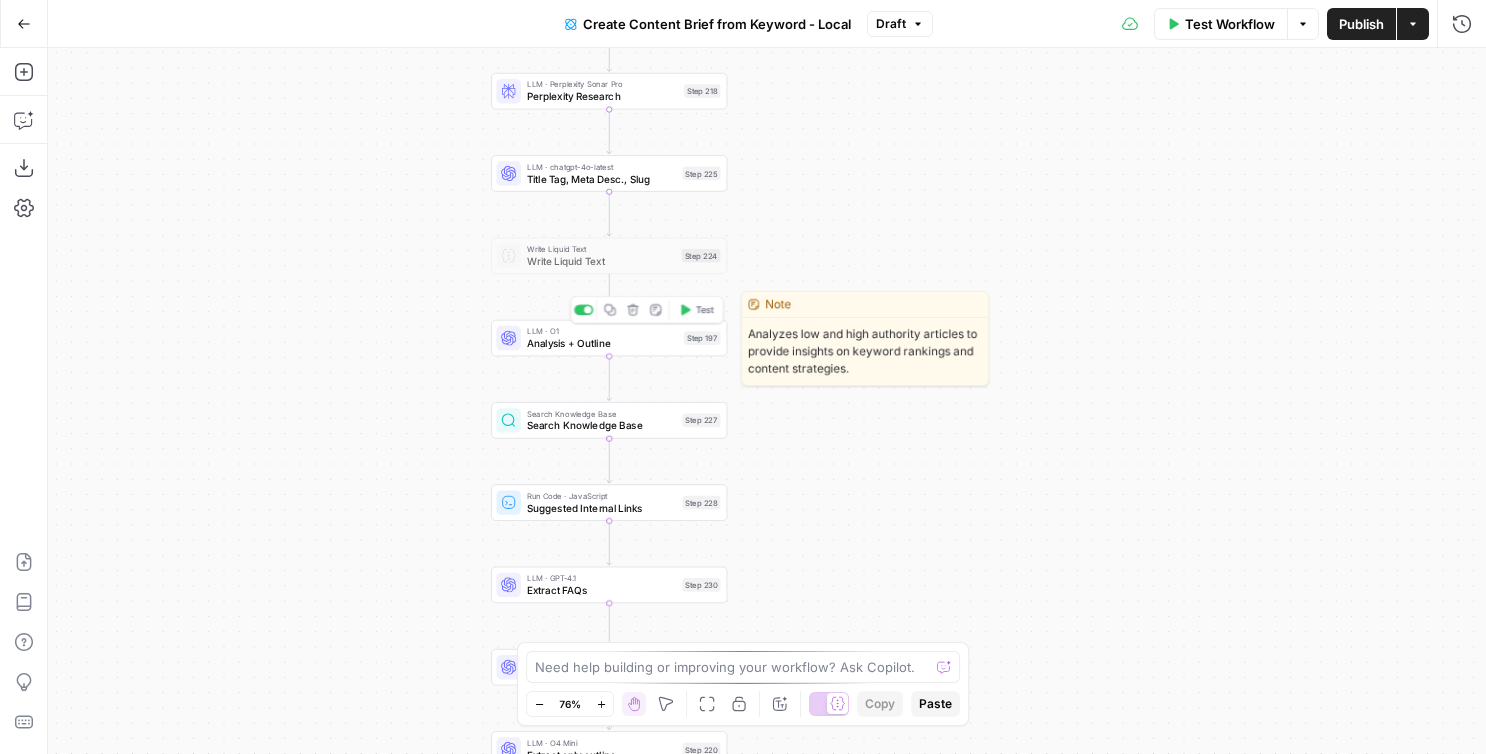click on "LLM · O1 Analysis + Outline Step 197 Copy step Delete step Edit Note Test" at bounding box center [609, 338] 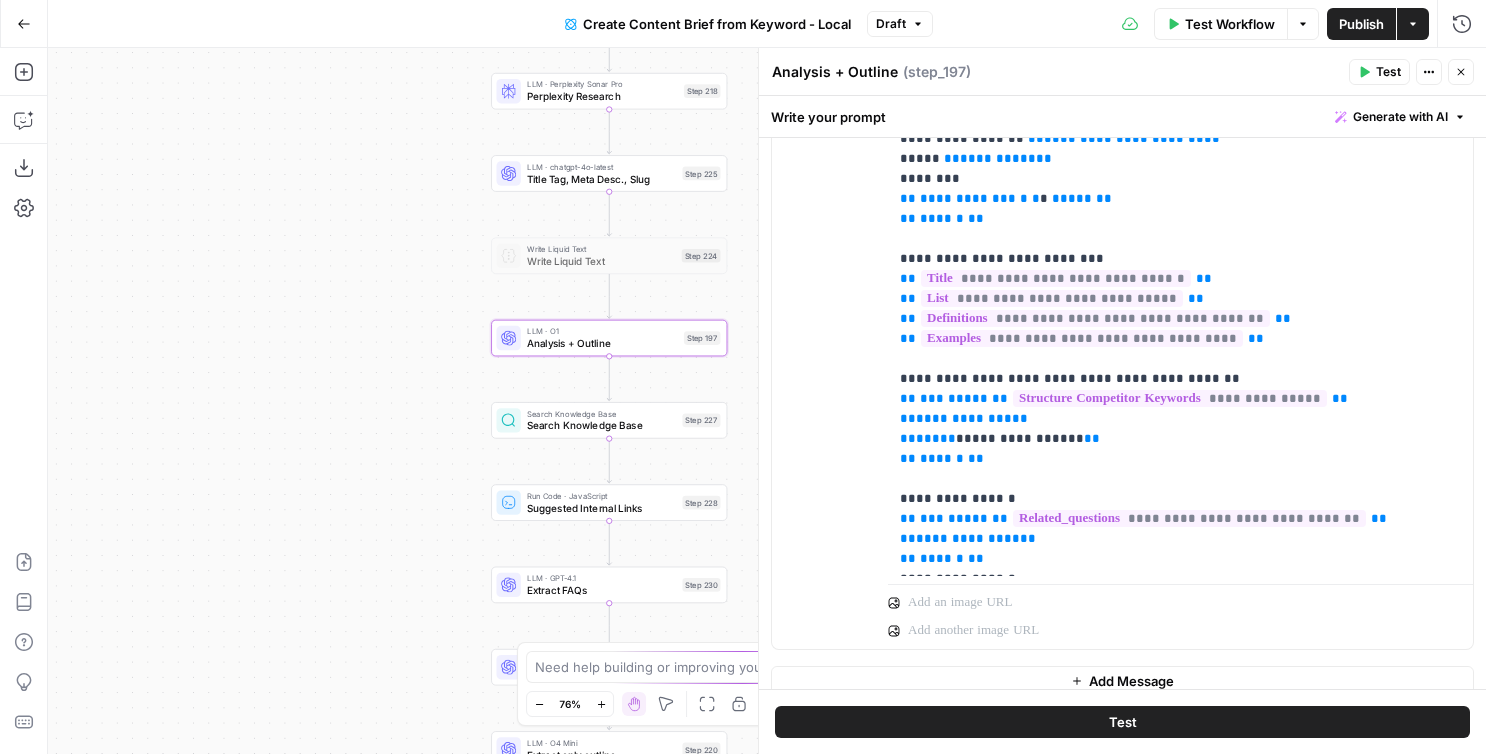 scroll, scrollTop: 705, scrollLeft: 0, axis: vertical 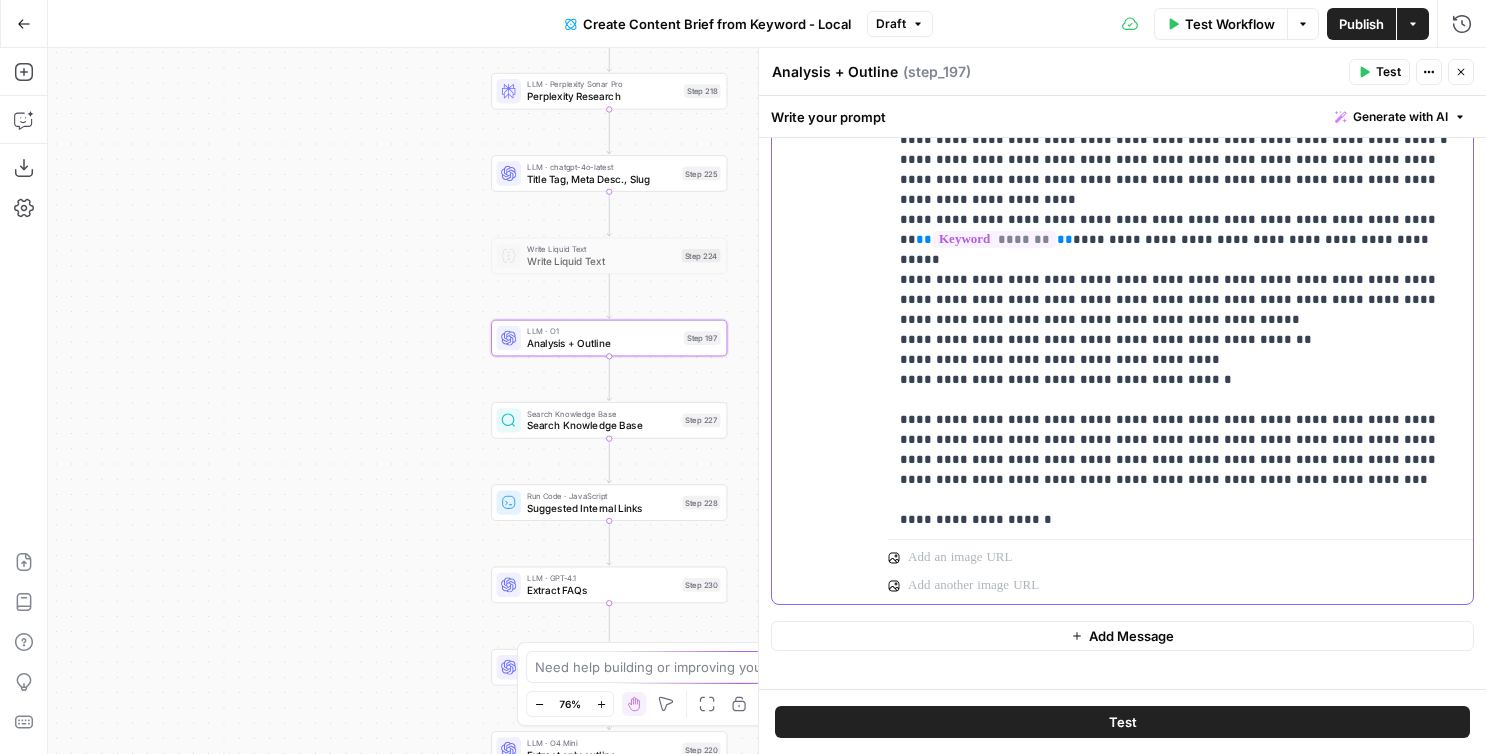 click on "**********" at bounding box center (1180, -1020) 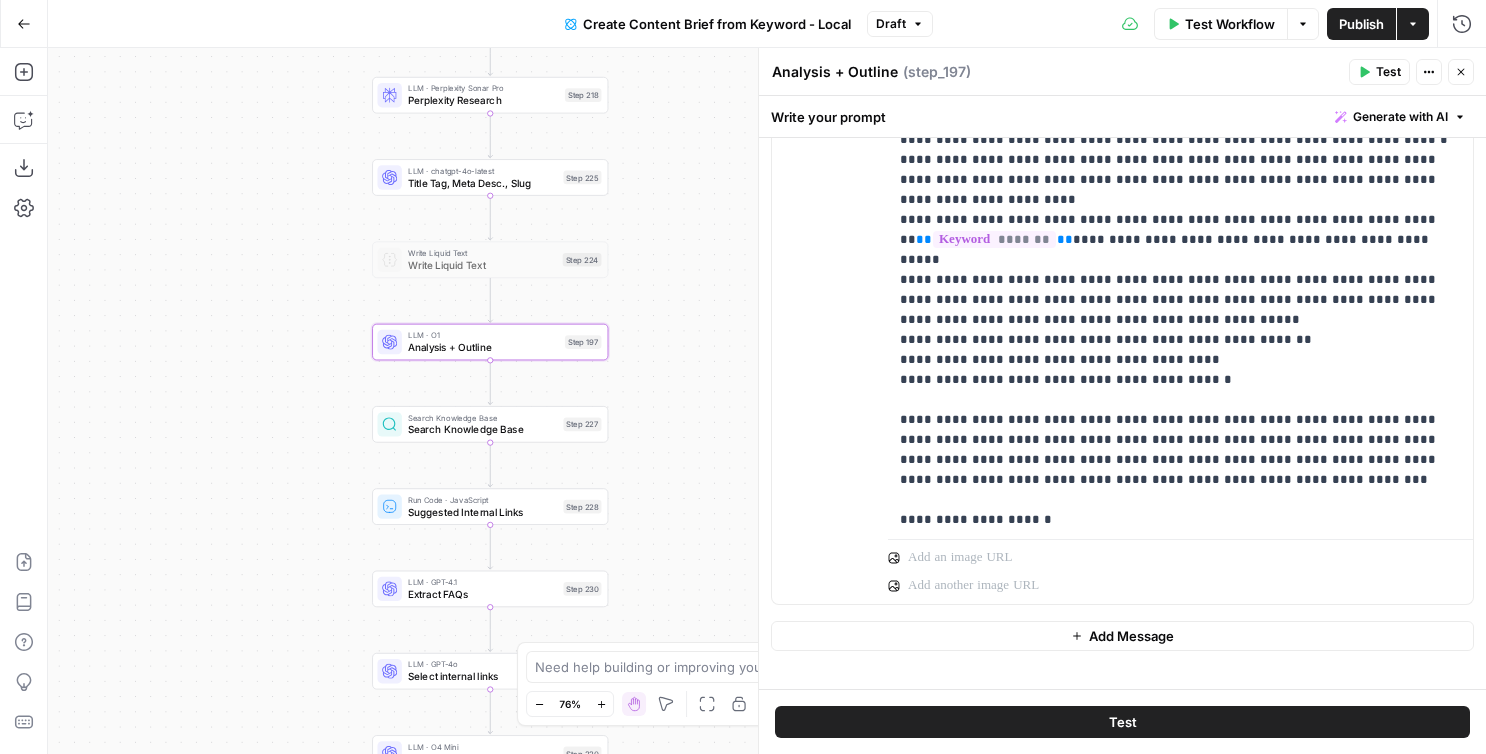 drag, startPoint x: 381, startPoint y: 348, endPoint x: 263, endPoint y: 351, distance: 118.03813 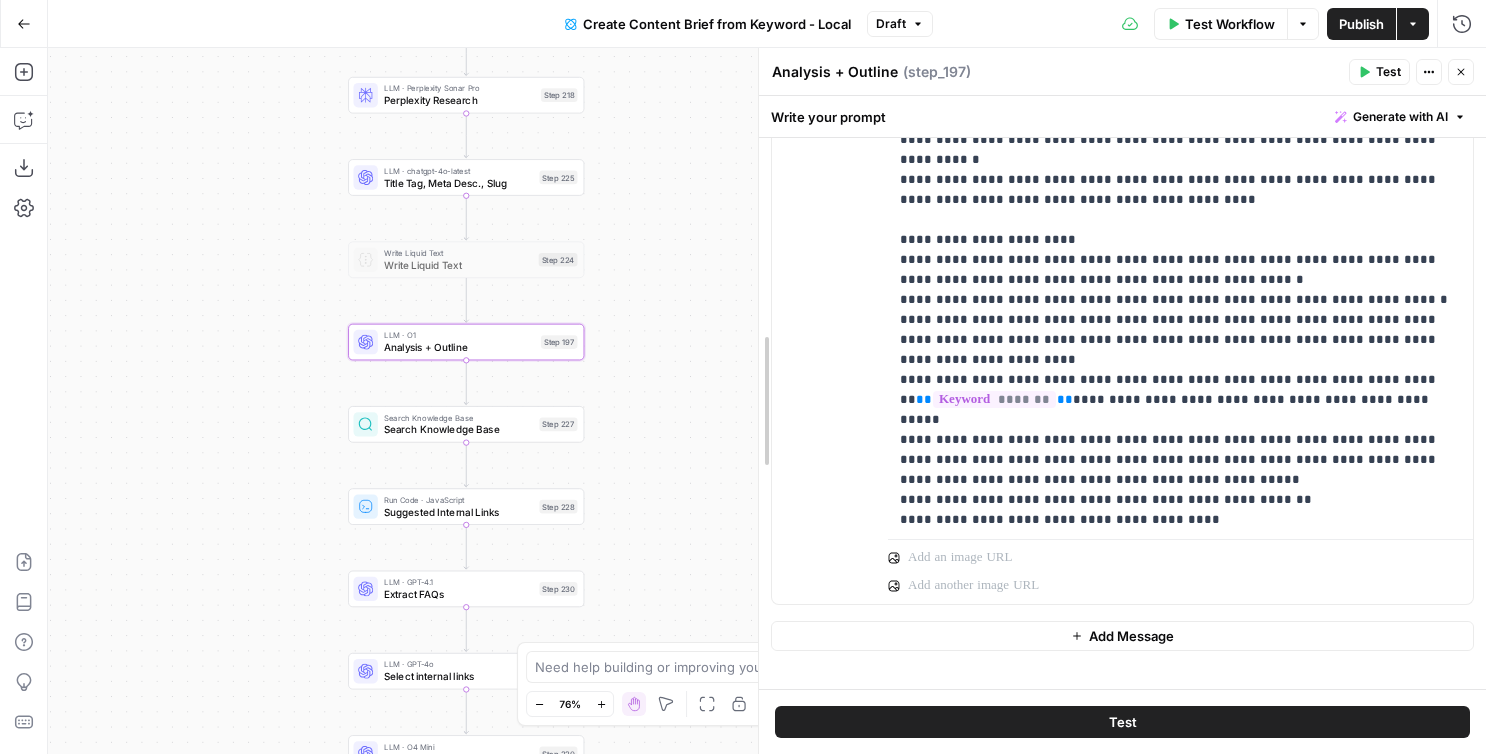 drag, startPoint x: 759, startPoint y: 312, endPoint x: 610, endPoint y: 312, distance: 149 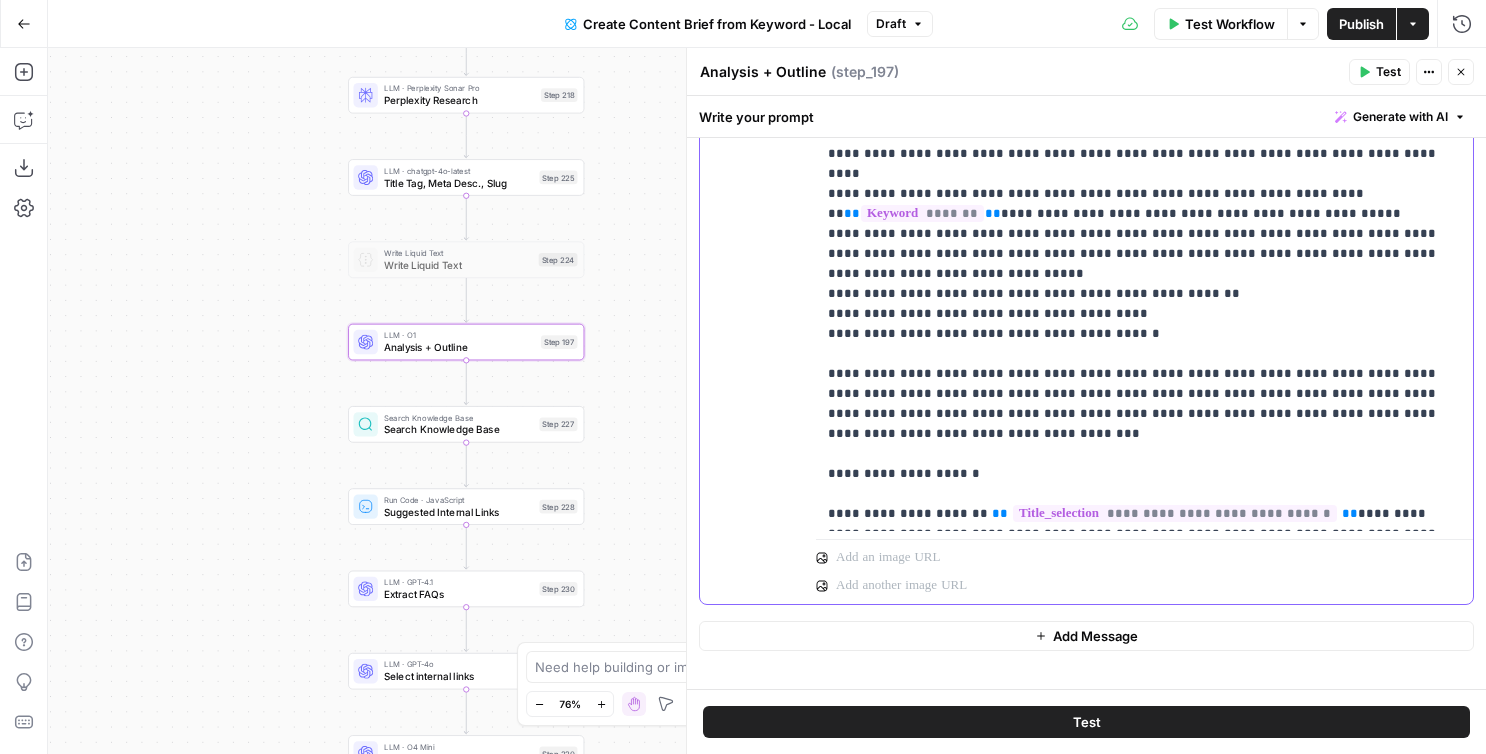 click on "**********" at bounding box center (1144, -986) 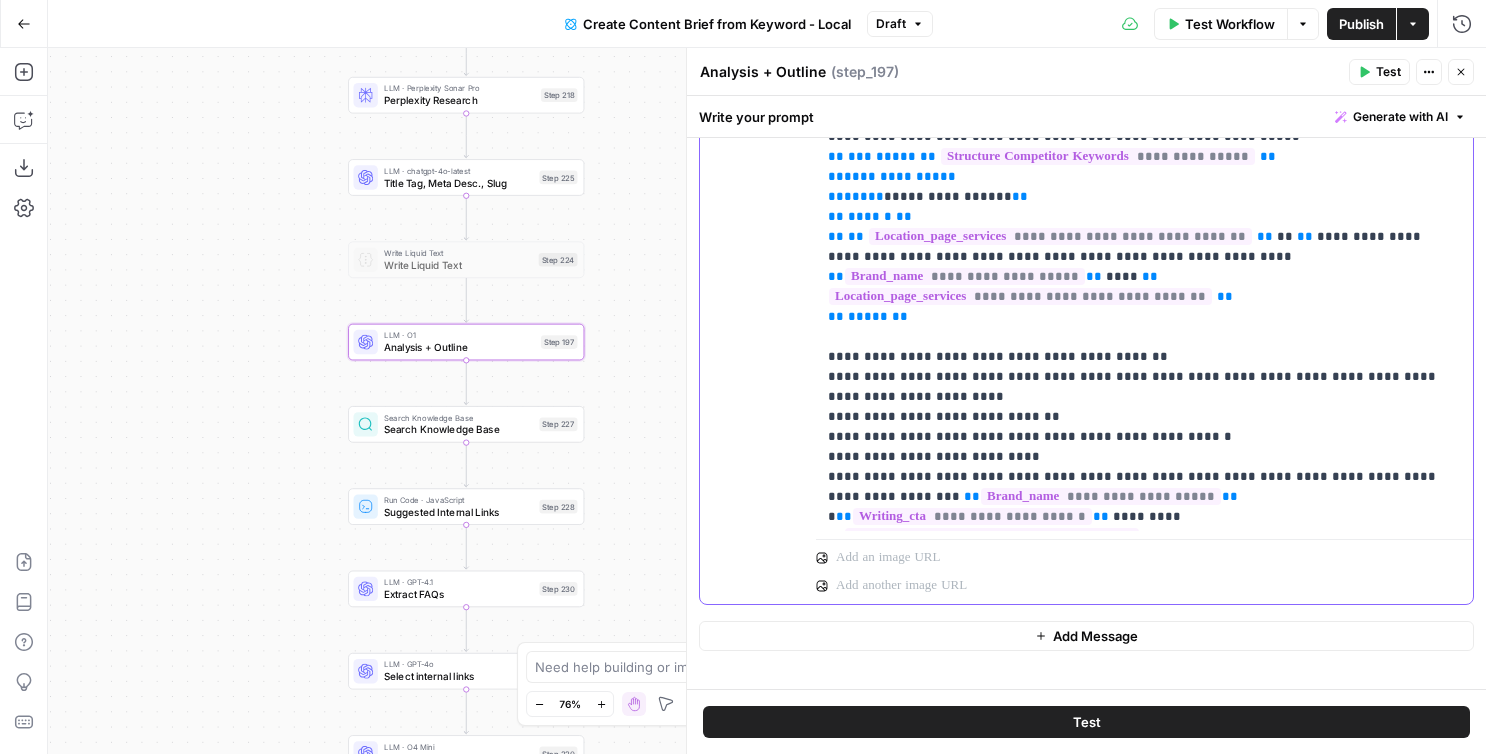 scroll, scrollTop: 3261, scrollLeft: 0, axis: vertical 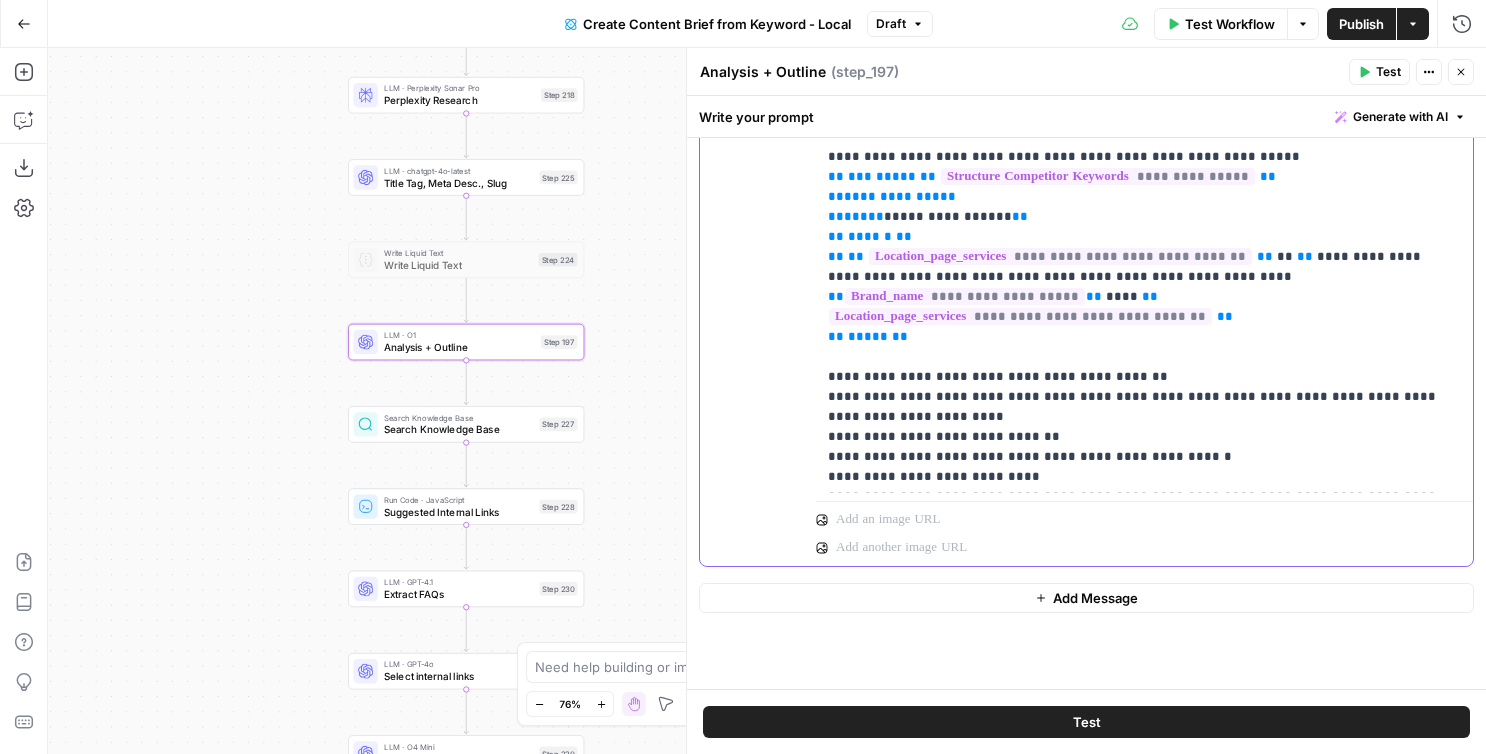 click on "**********" at bounding box center [1144, -1463] 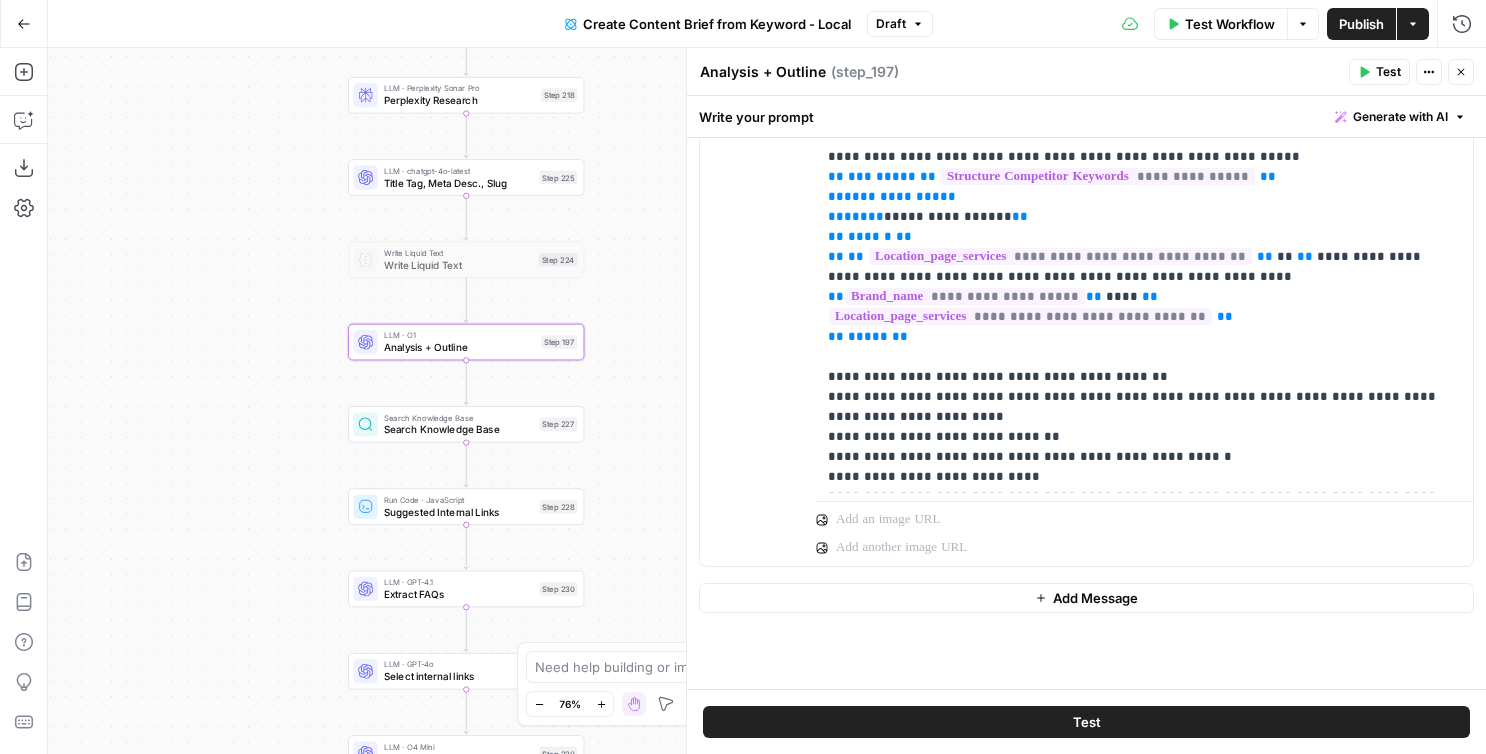 scroll, scrollTop: 0, scrollLeft: 0, axis: both 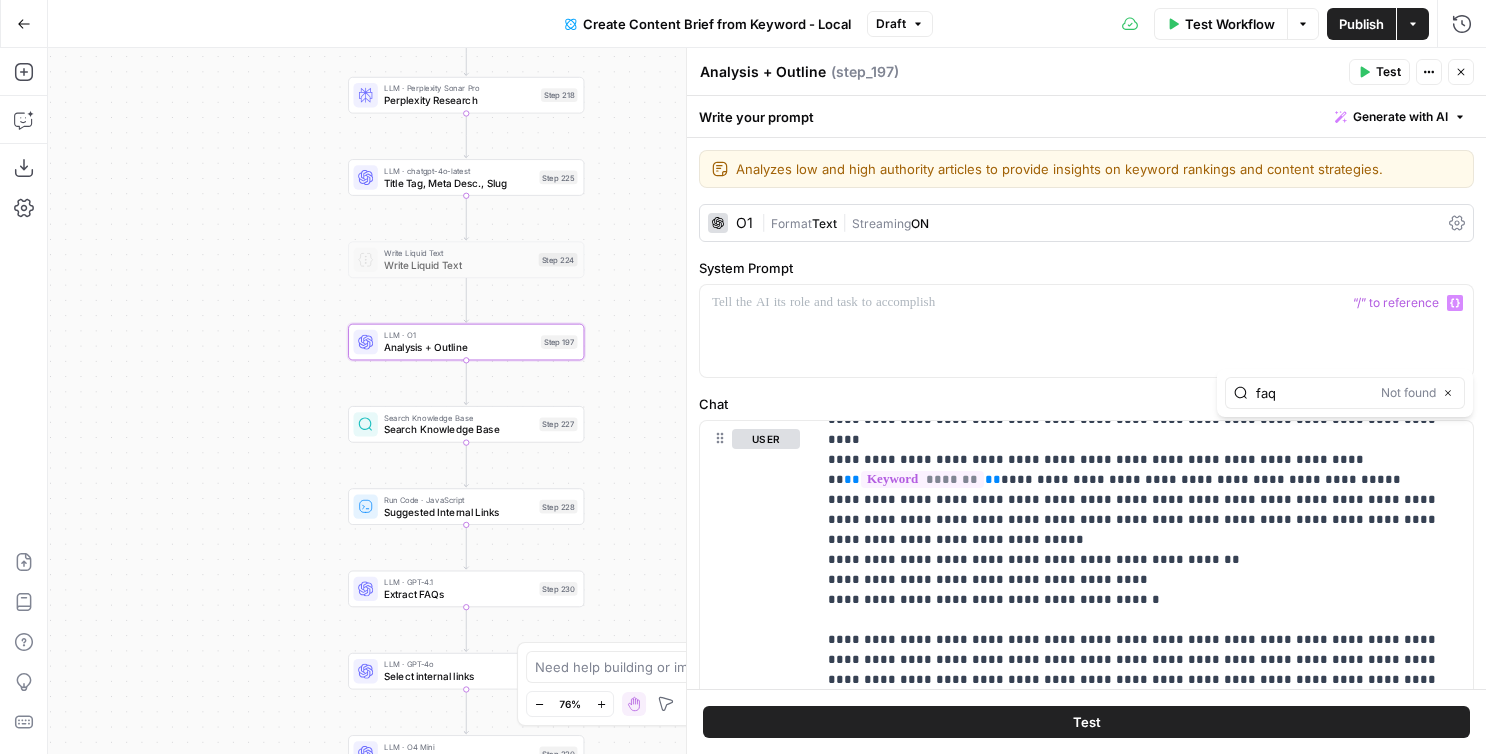 type on "faq" 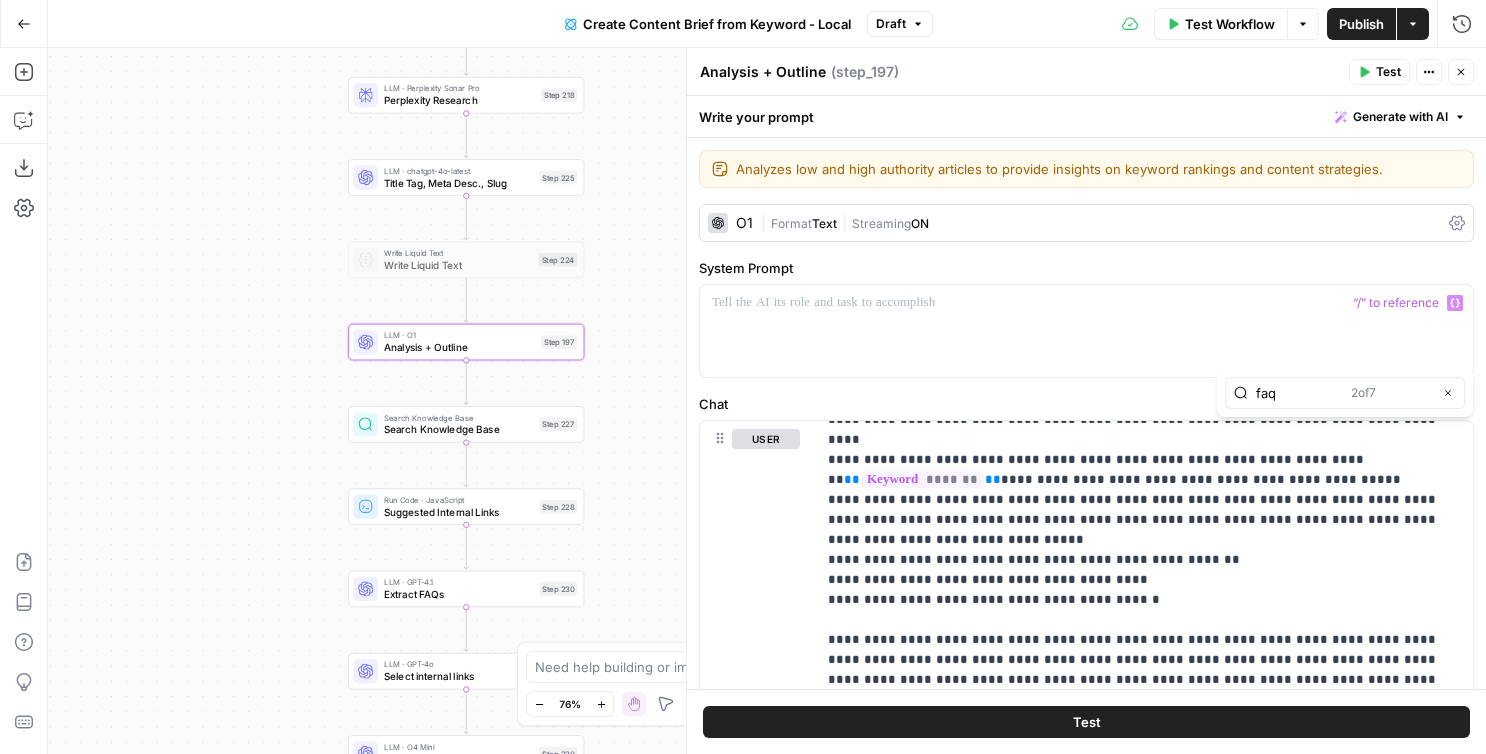 scroll, scrollTop: 84, scrollLeft: 0, axis: vertical 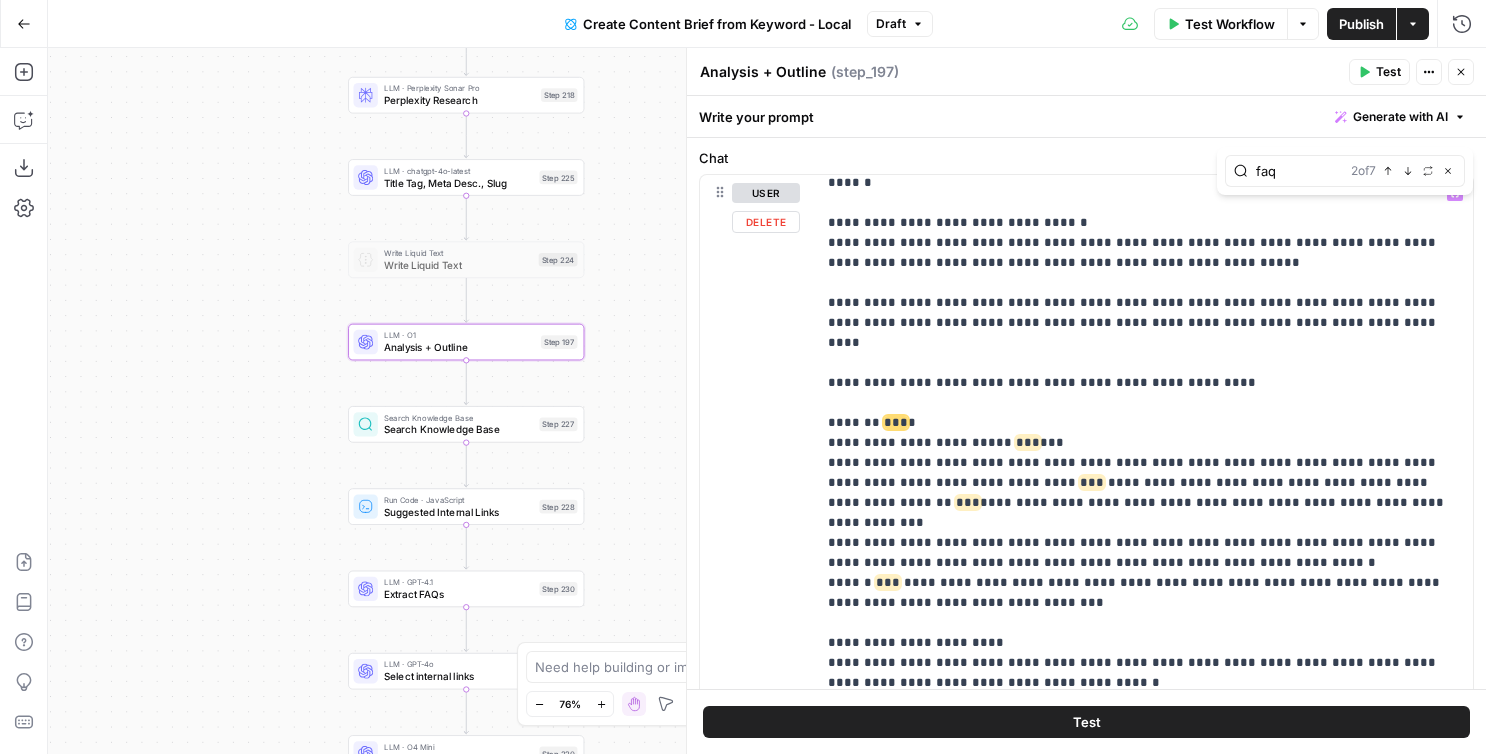 click on "faq" at bounding box center [1299, 171] 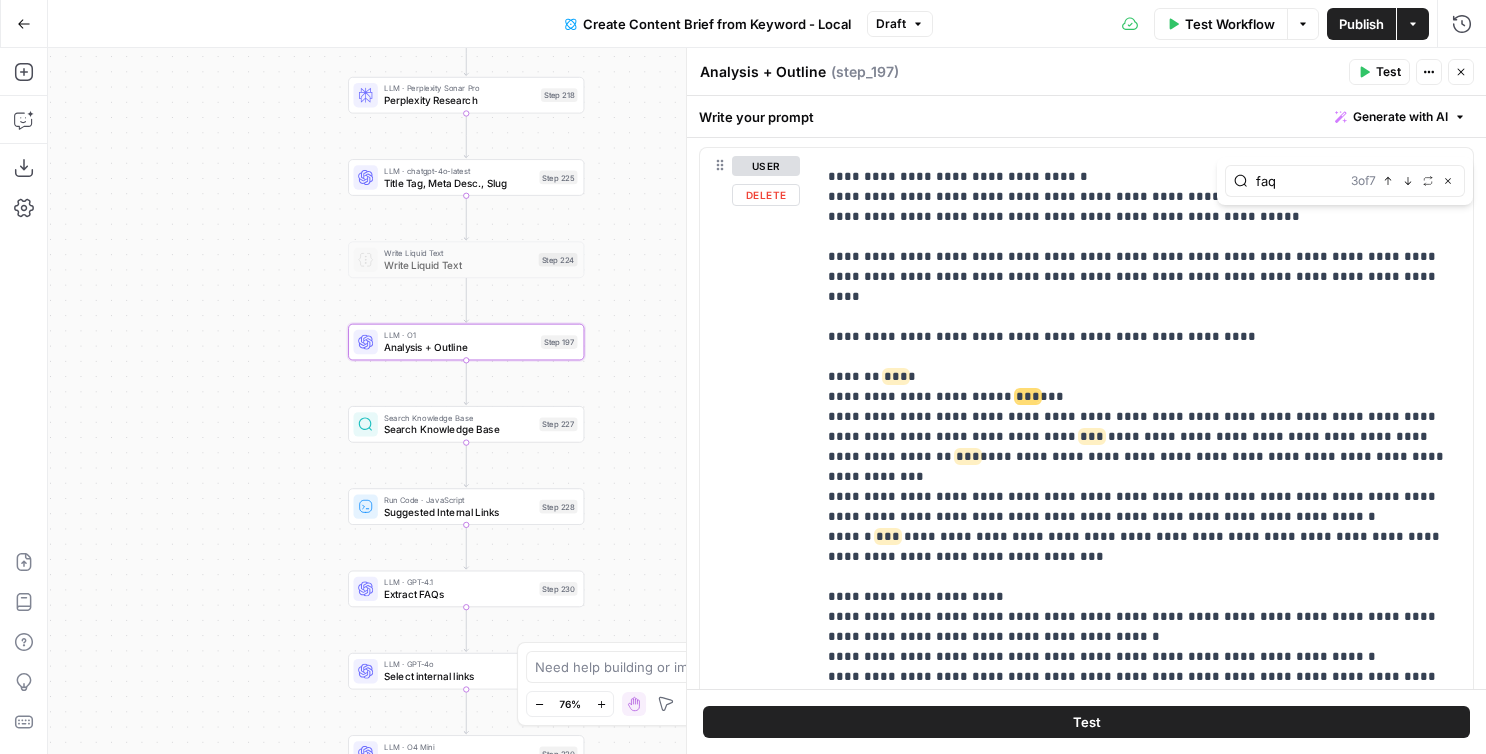 scroll, scrollTop: 283, scrollLeft: 0, axis: vertical 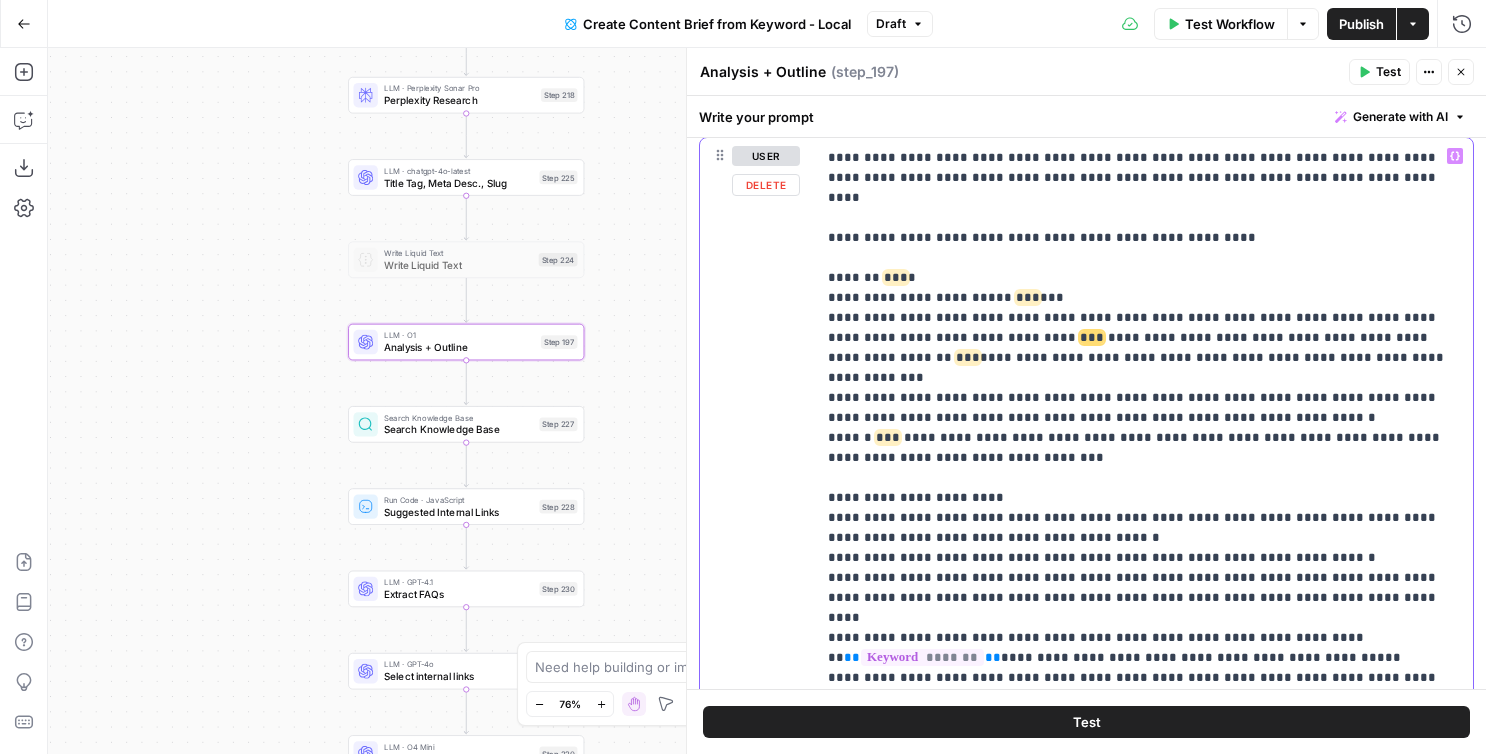 click on "**********" at bounding box center (1144, -542) 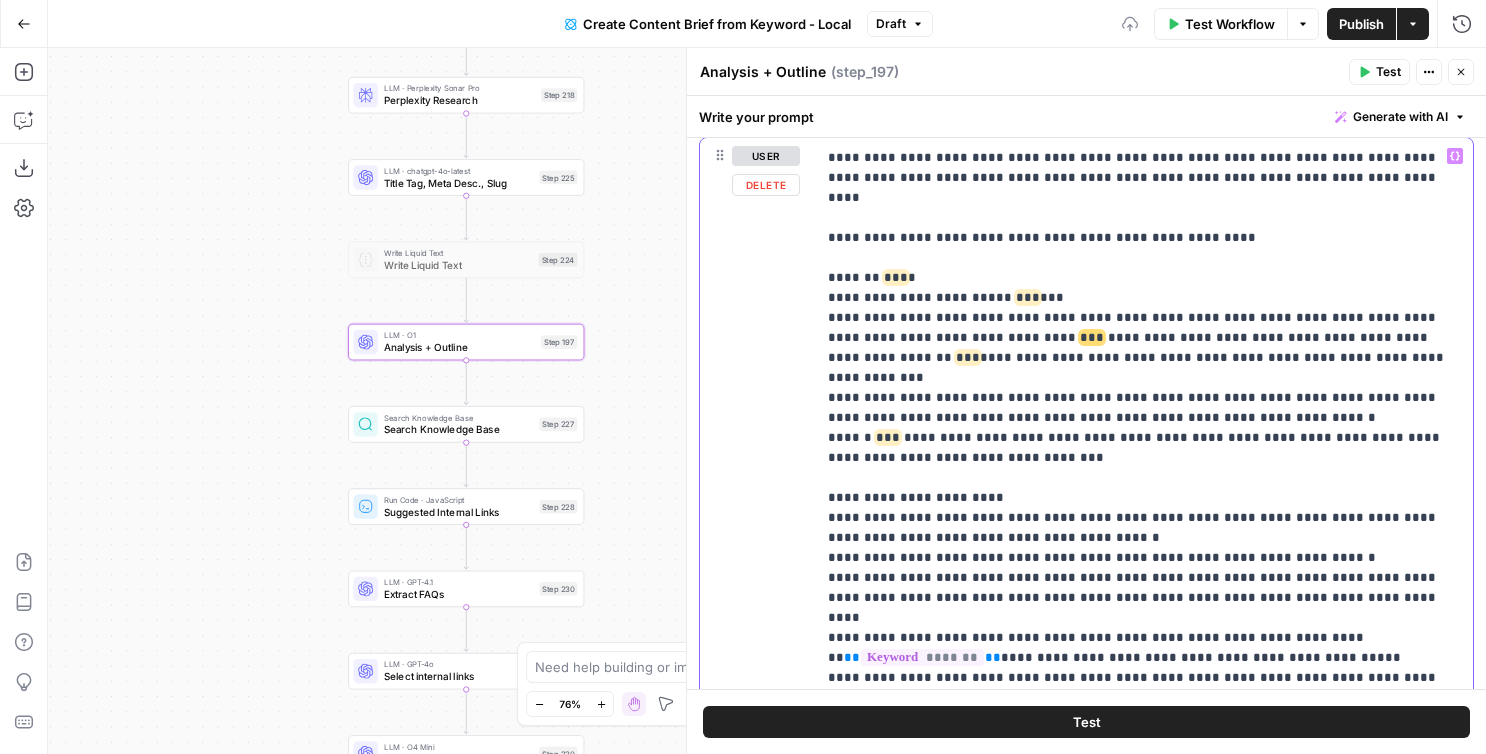 click on "**********" at bounding box center (1144, -542) 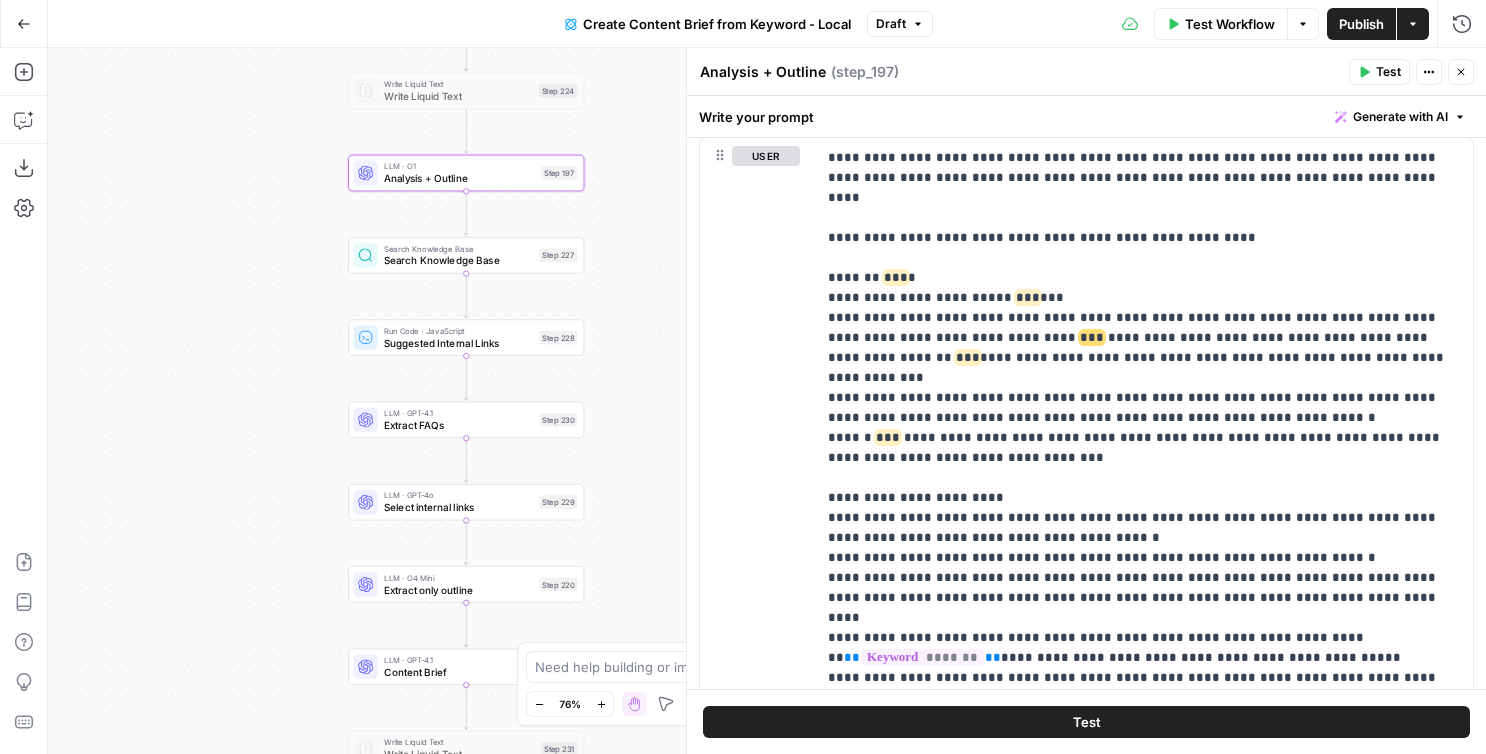 drag, startPoint x: 312, startPoint y: 534, endPoint x: 312, endPoint y: 365, distance: 169 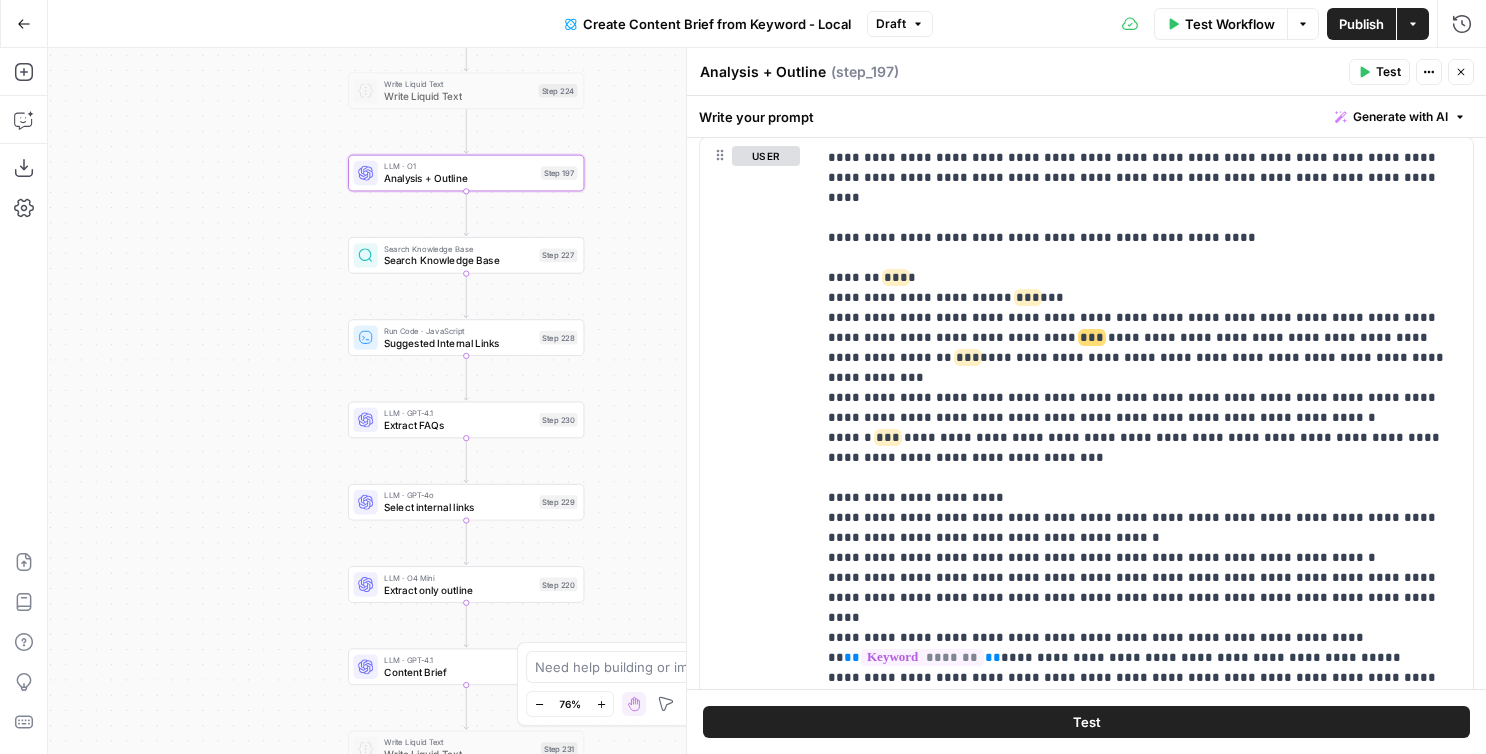 click on "Workflow Set Inputs Inputs Google Search Perform Google Search Step 51 Output Copy 1 2 3 4 5 6 {    "search_metadata" :  {      "id" :  "687fd7ff8c8a7e44ca853ec1" ,      "status" :  "Success" ,      "json_endpoint" :  "https://serpapi.com          /searches/7ac3a82d7d807413          /687fd7ff8c8a7e44ca853ec1.json" ,      "pixel_position_endpoint" :  "https://serpapi          .com/searches/7ac3a82d7d807413          /687fd7ff8c8a7e44ca853ec1          .json_with_pixel_position" ,     This output is too large & has been abbreviated for review.   Copy the output   to view the full content. Loop Iteration Label if relevant Step 207 Output Copy 1 2 3 4 5 6 7 8 9 10 11 12 [    {      "relevant" :  "true"    } ,    {      "relevant" :  "true"    } ,    {      "relevant" :  "true"    } ,    {      "relevant" :  "true"     LLM · GPT-4o Mini Determine if relevant Step 208 Output Copy 1 2 3 {    "relevant" :  "false" }     Complete Run Code · JavaScript Remove irrelevant 1 2" at bounding box center [767, 401] 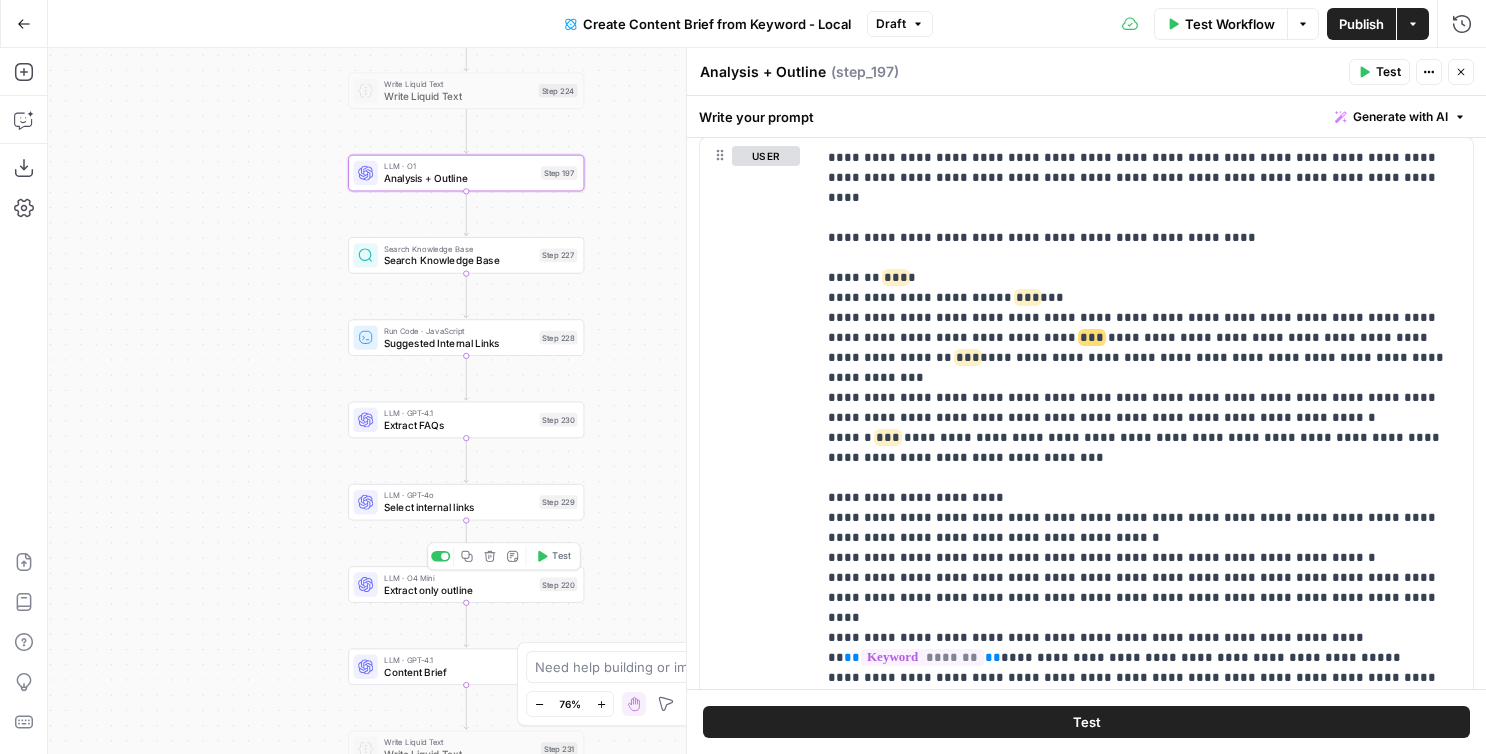 click on "LLM · O4 Mini Extract only outline Step 220 Copy step Delete step Add Note Test" at bounding box center (465, 585) 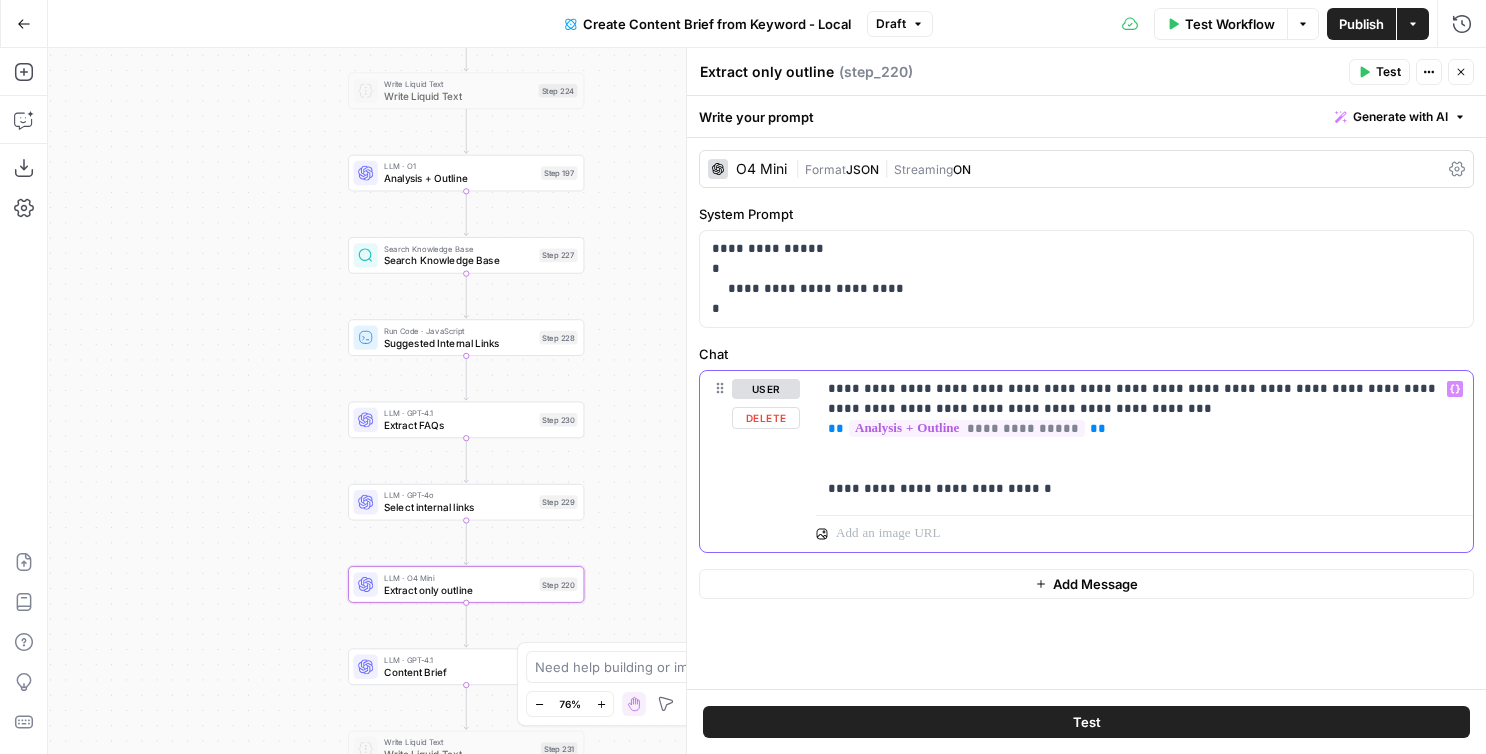 click on "**********" at bounding box center (1144, 439) 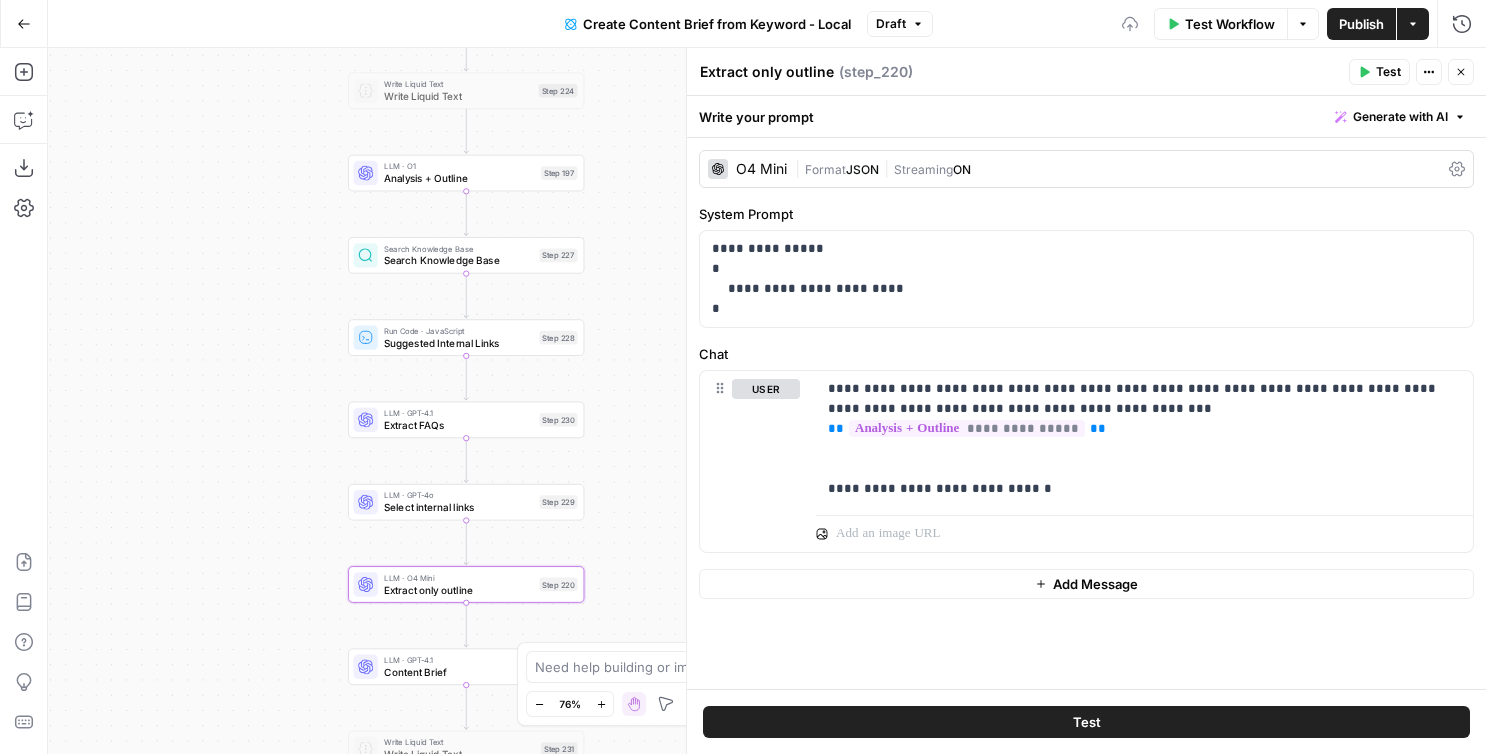 click on "Analysis + Outline" at bounding box center (459, 178) 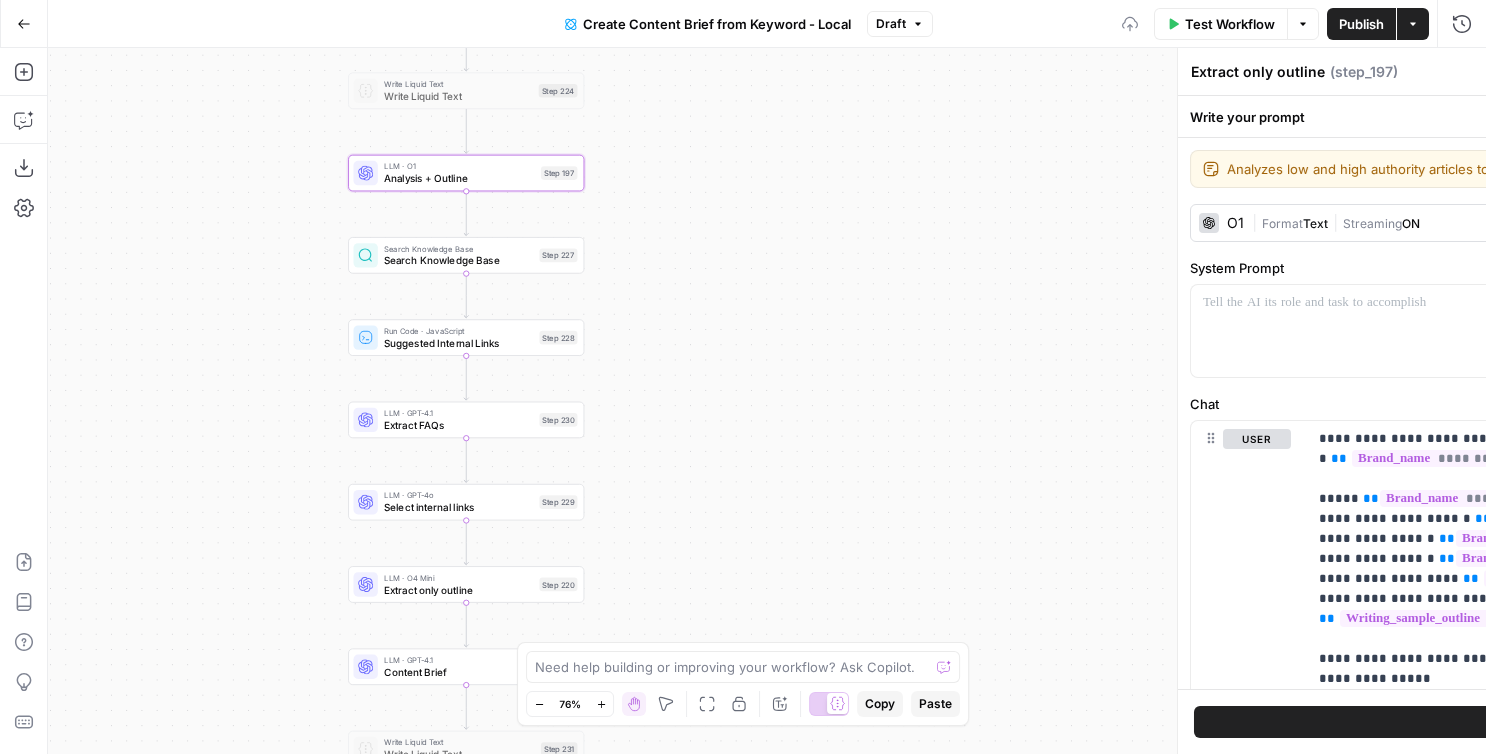 type on "Analysis + Outline" 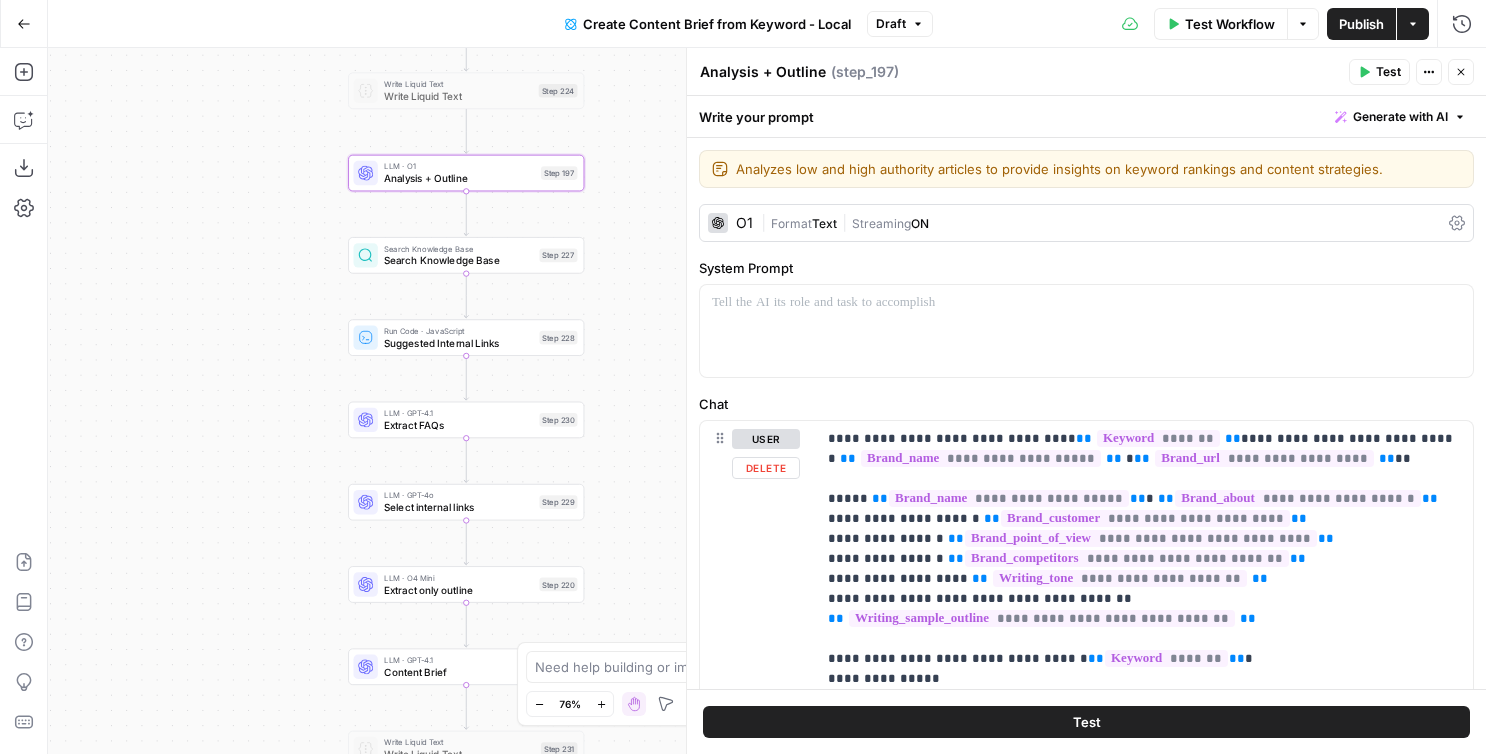 scroll, scrollTop: 289, scrollLeft: 0, axis: vertical 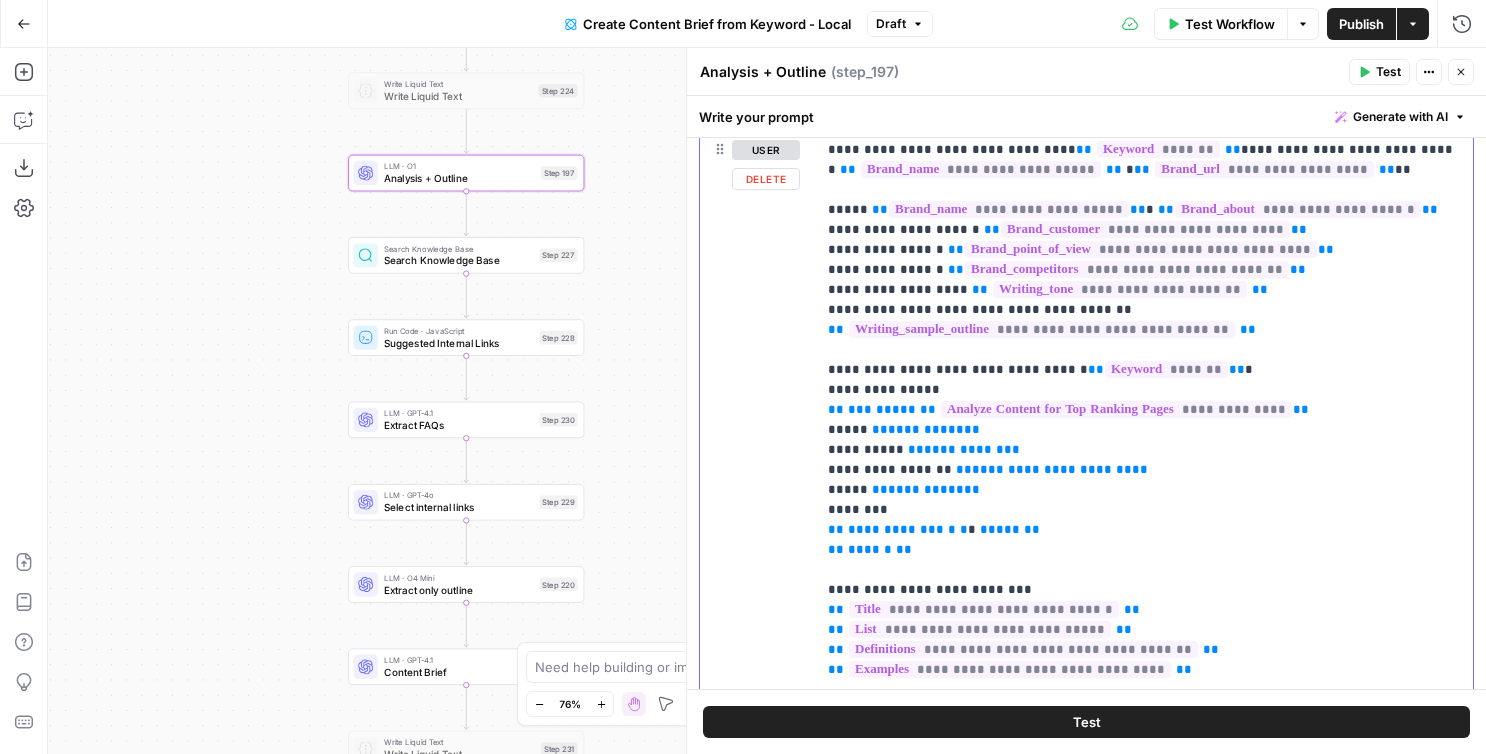 click on "**********" at bounding box center (1144, 2170) 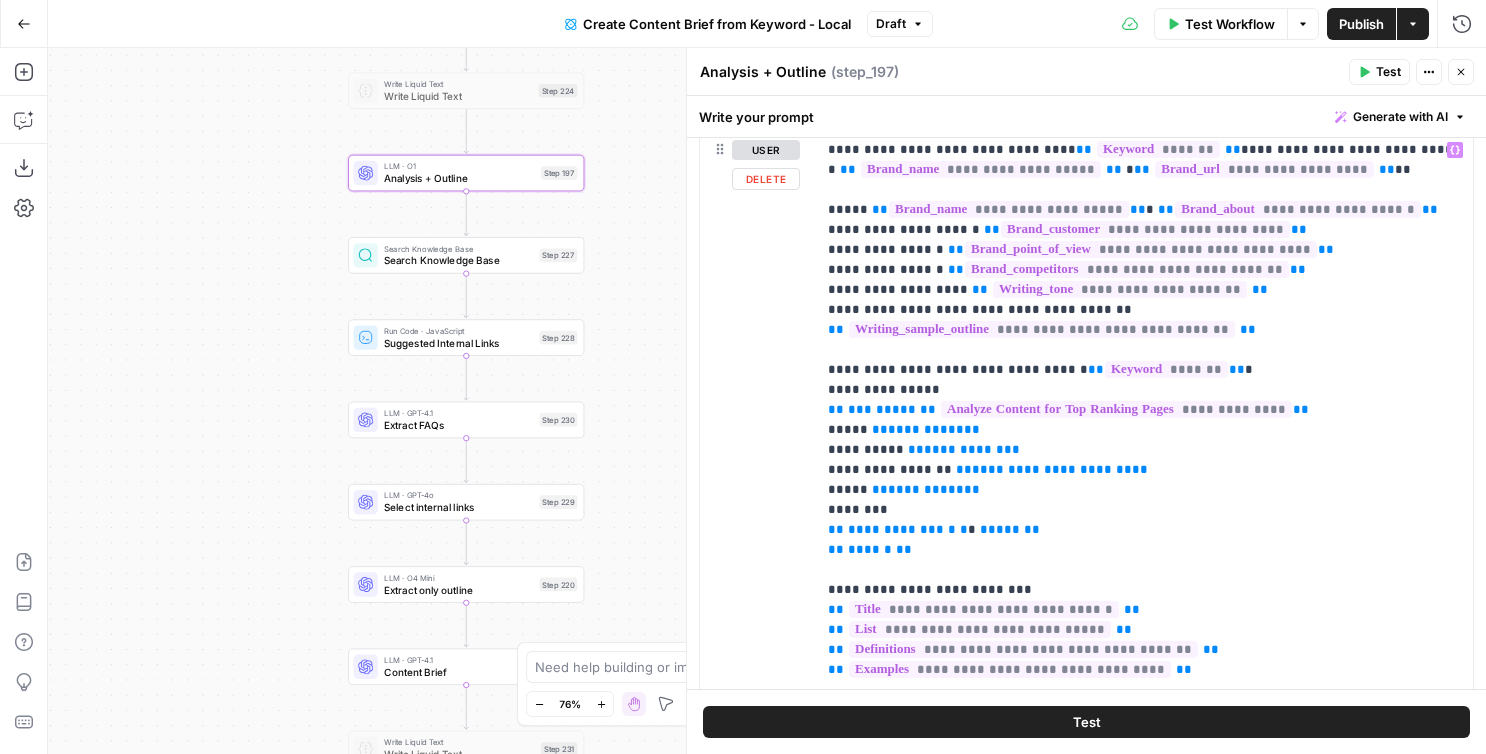 scroll, scrollTop: 0, scrollLeft: 0, axis: both 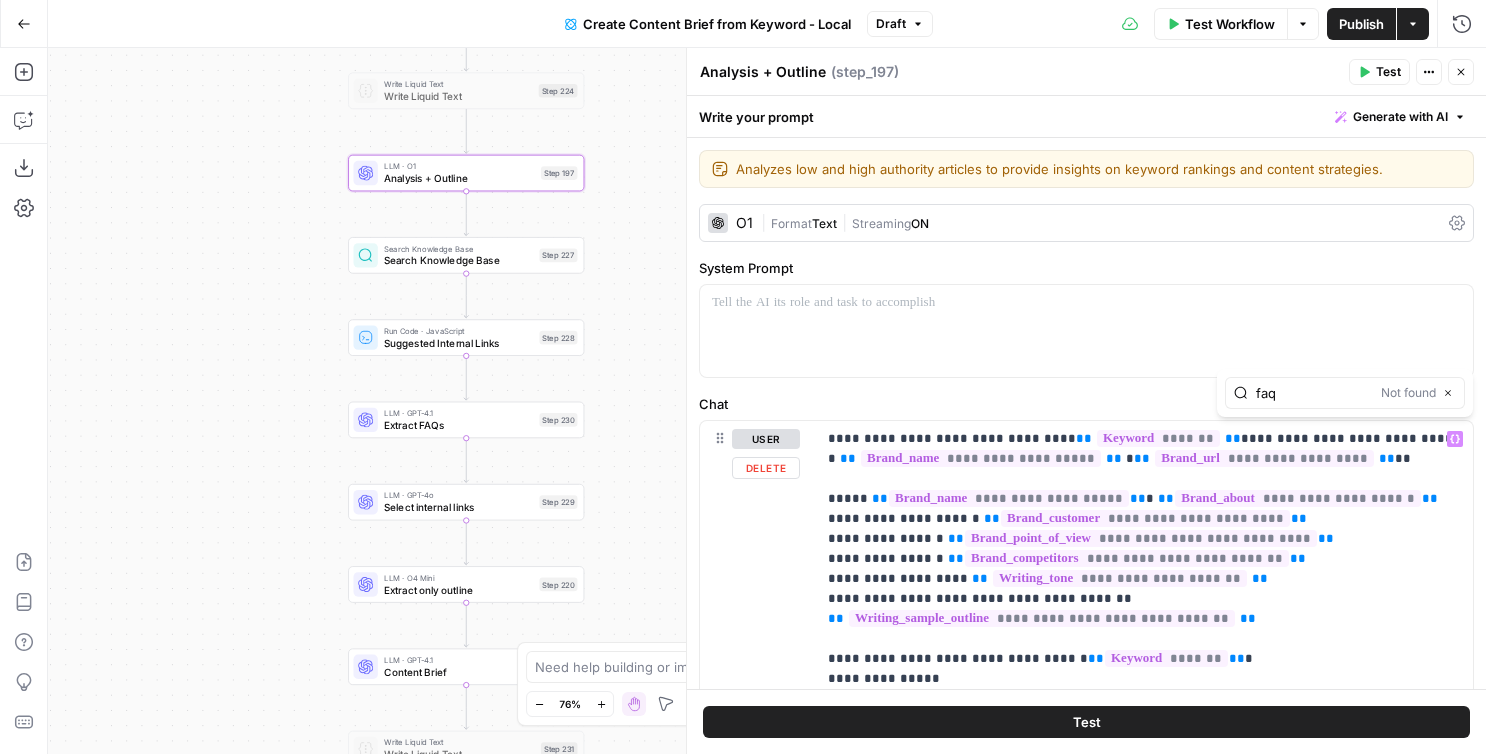 type on "faq" 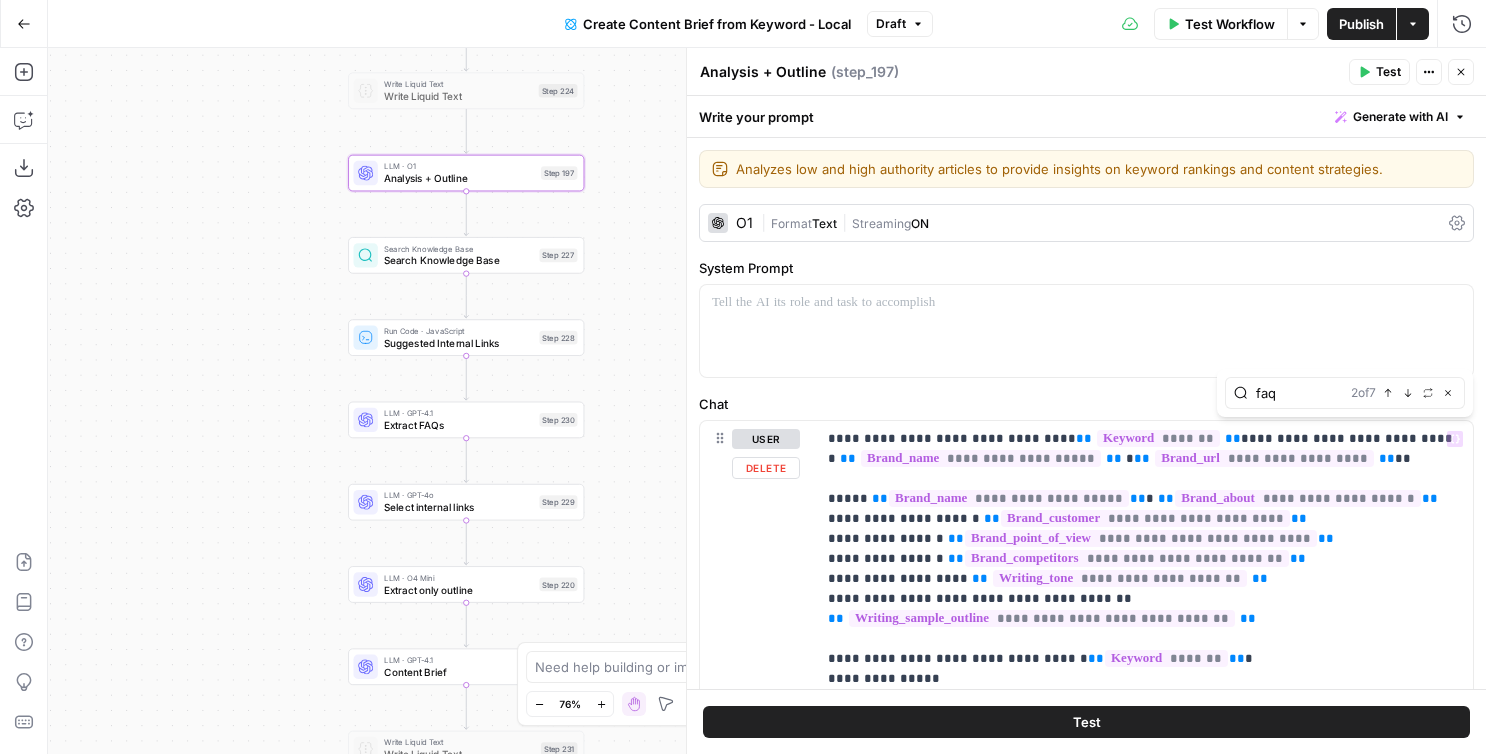 scroll, scrollTop: 305, scrollLeft: 0, axis: vertical 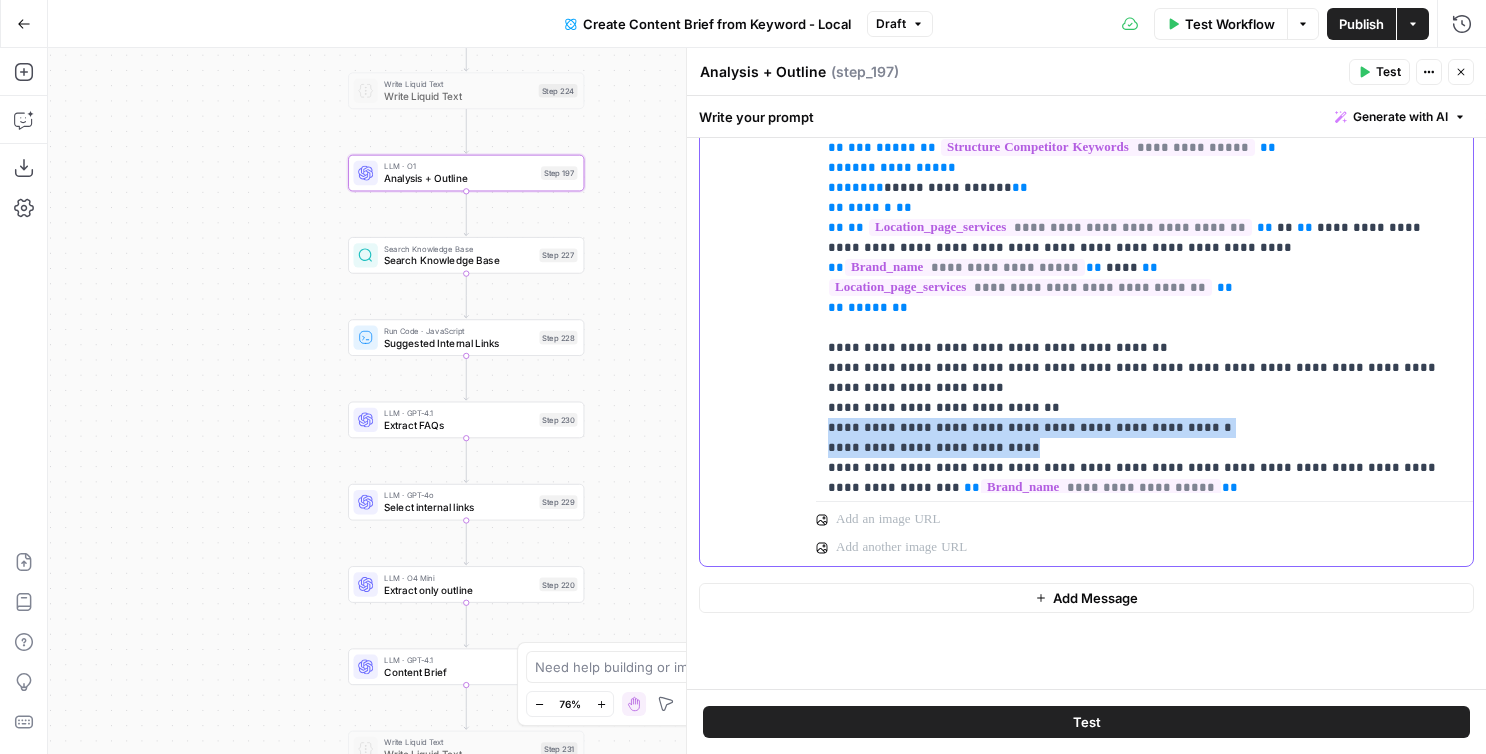 drag, startPoint x: 1283, startPoint y: 158, endPoint x: 1208, endPoint y: 157, distance: 75.00667 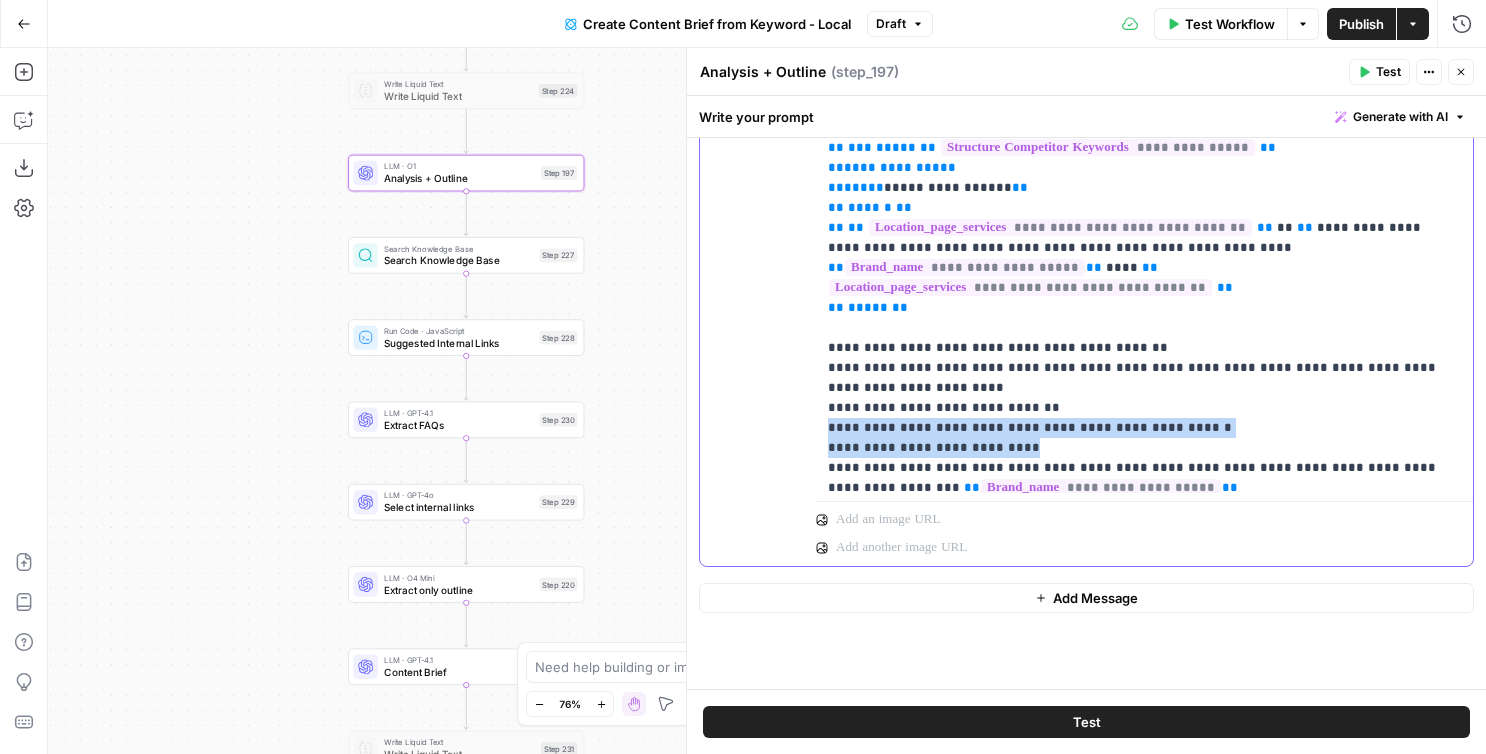 click on "**********" at bounding box center (1086, 413) 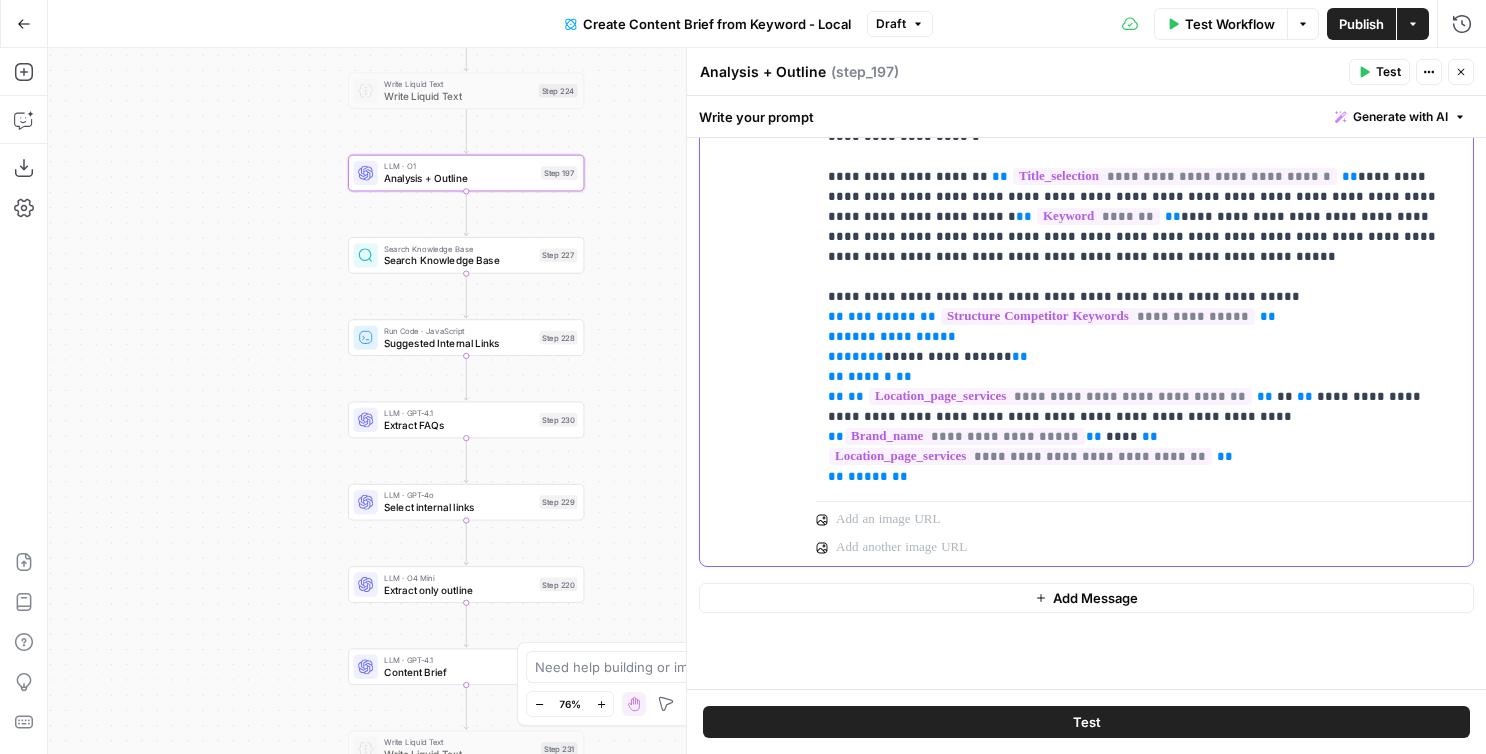 click on "**********" at bounding box center [1144, -1323] 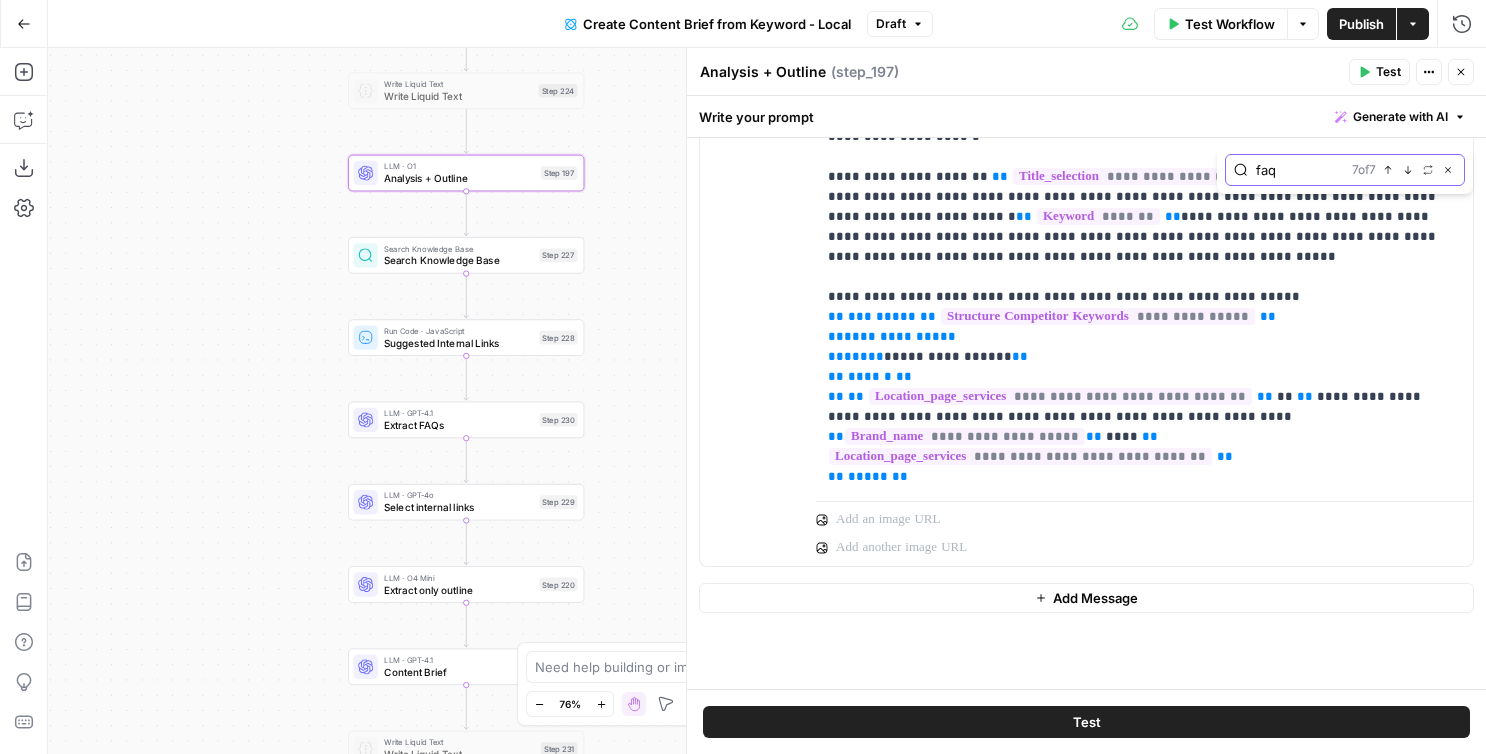 click 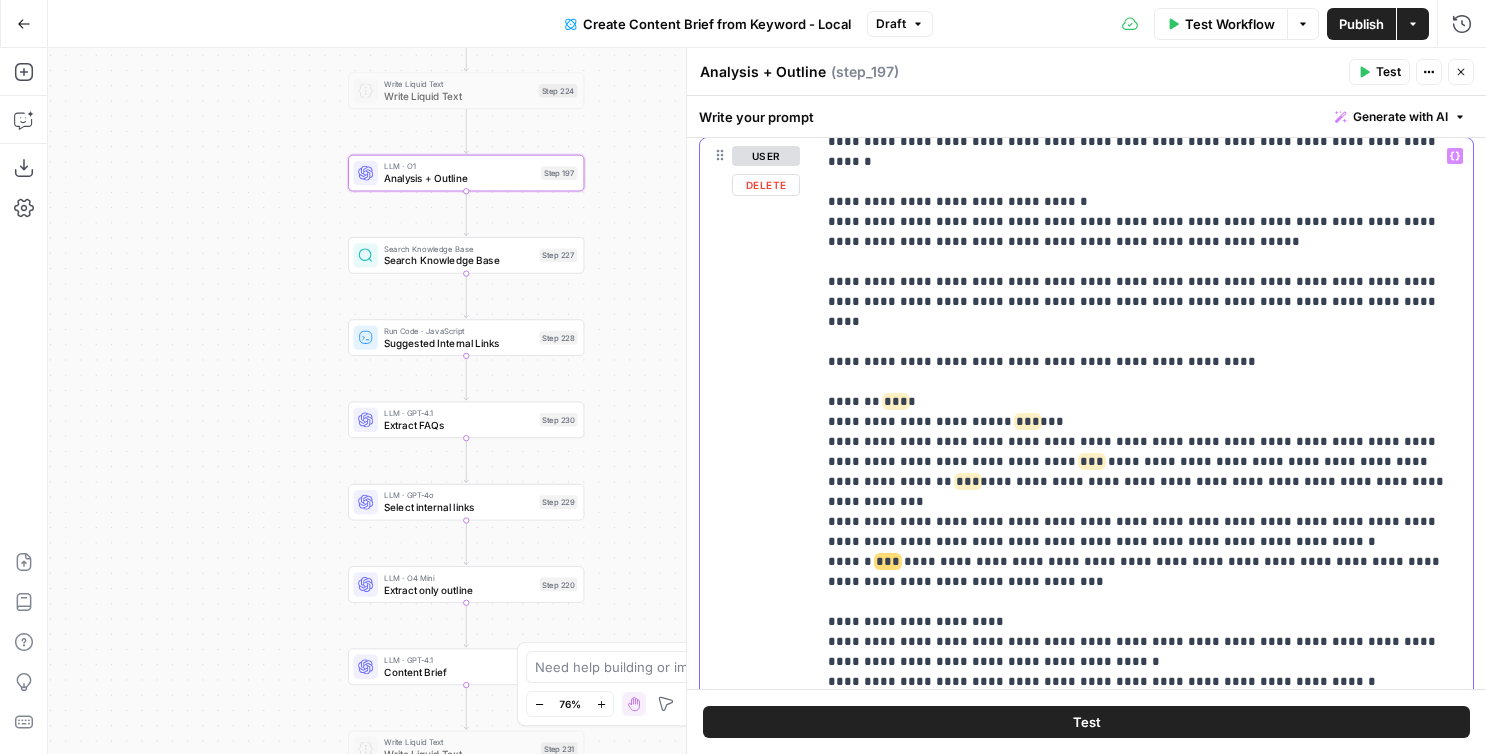 click on "**********" at bounding box center (1144, -418) 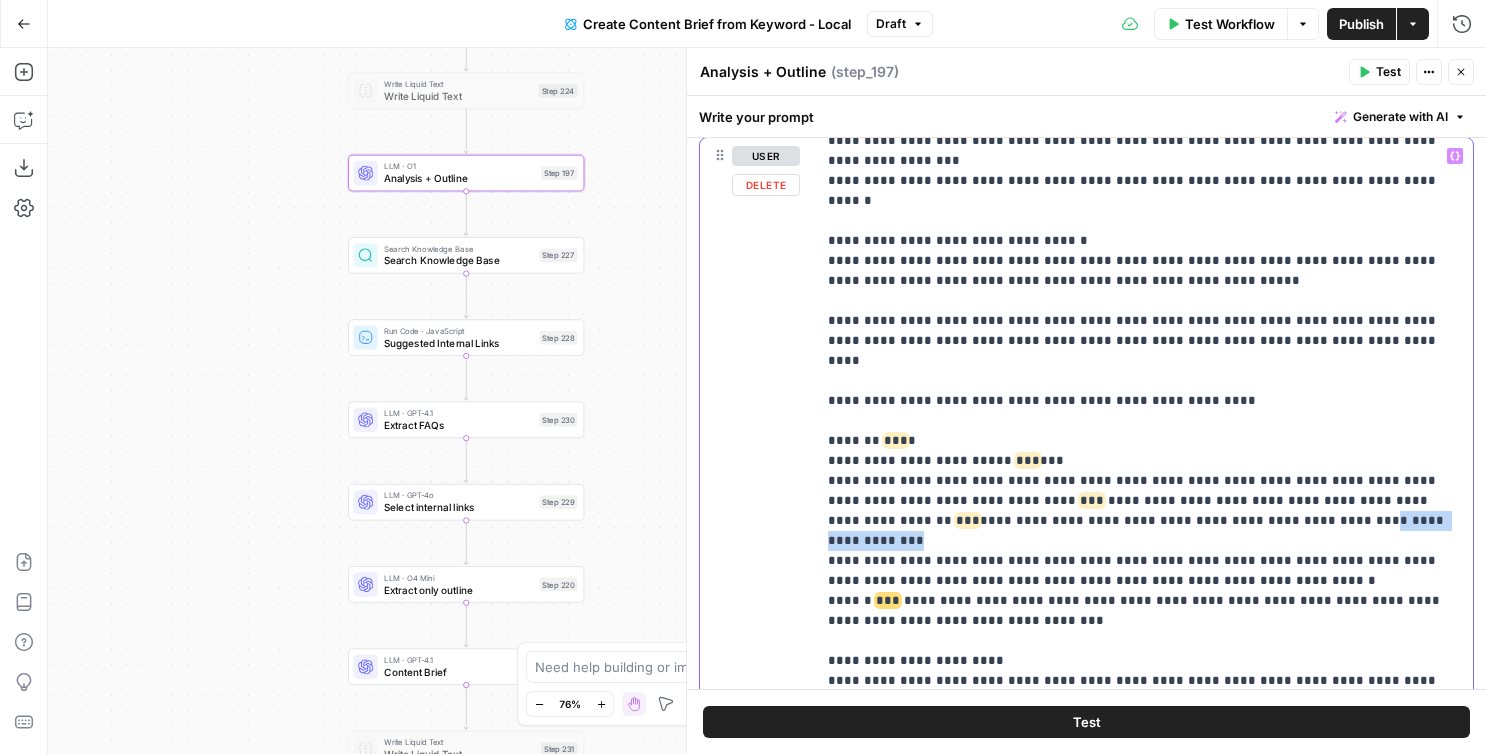 drag, startPoint x: 1064, startPoint y: 294, endPoint x: 1221, endPoint y: 294, distance: 157 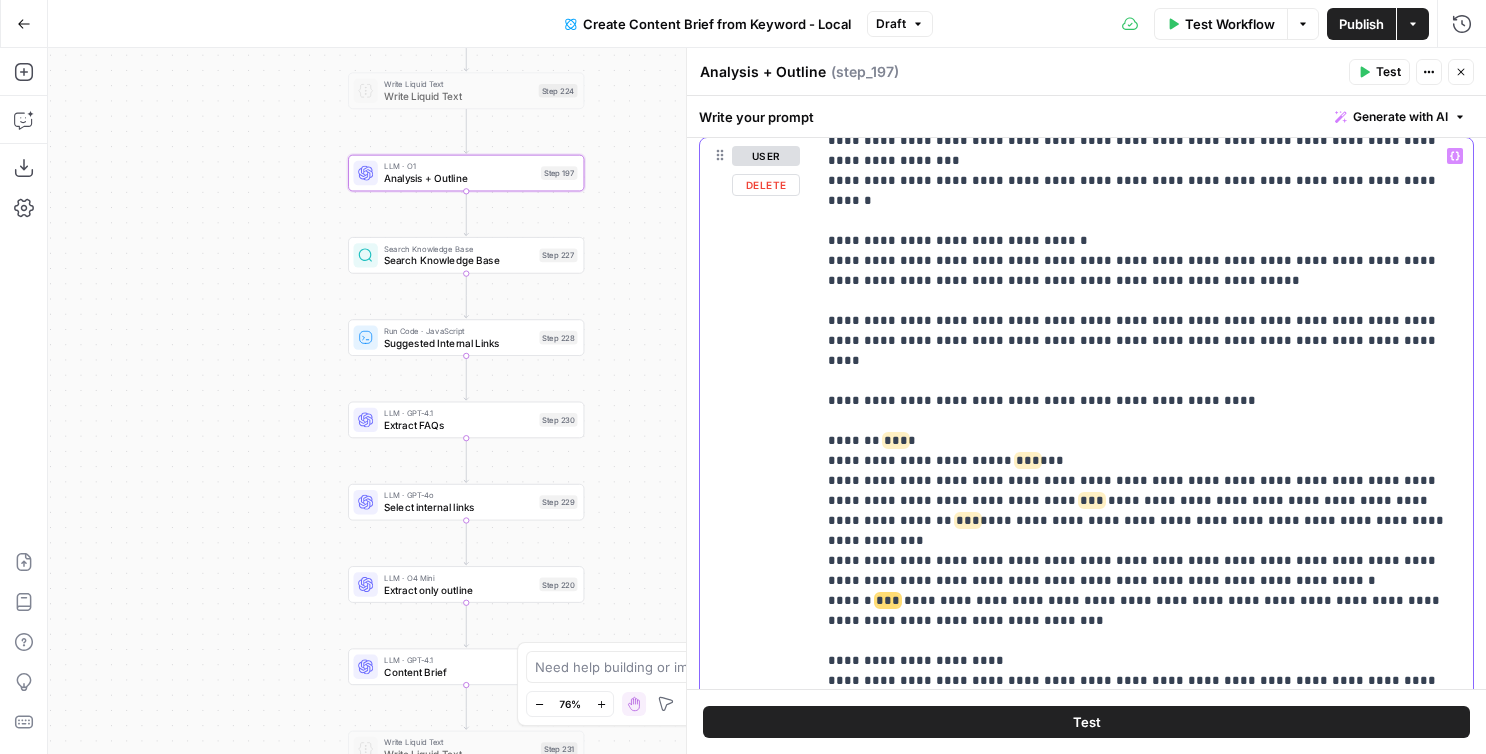 click on "**********" at bounding box center (1144, -379) 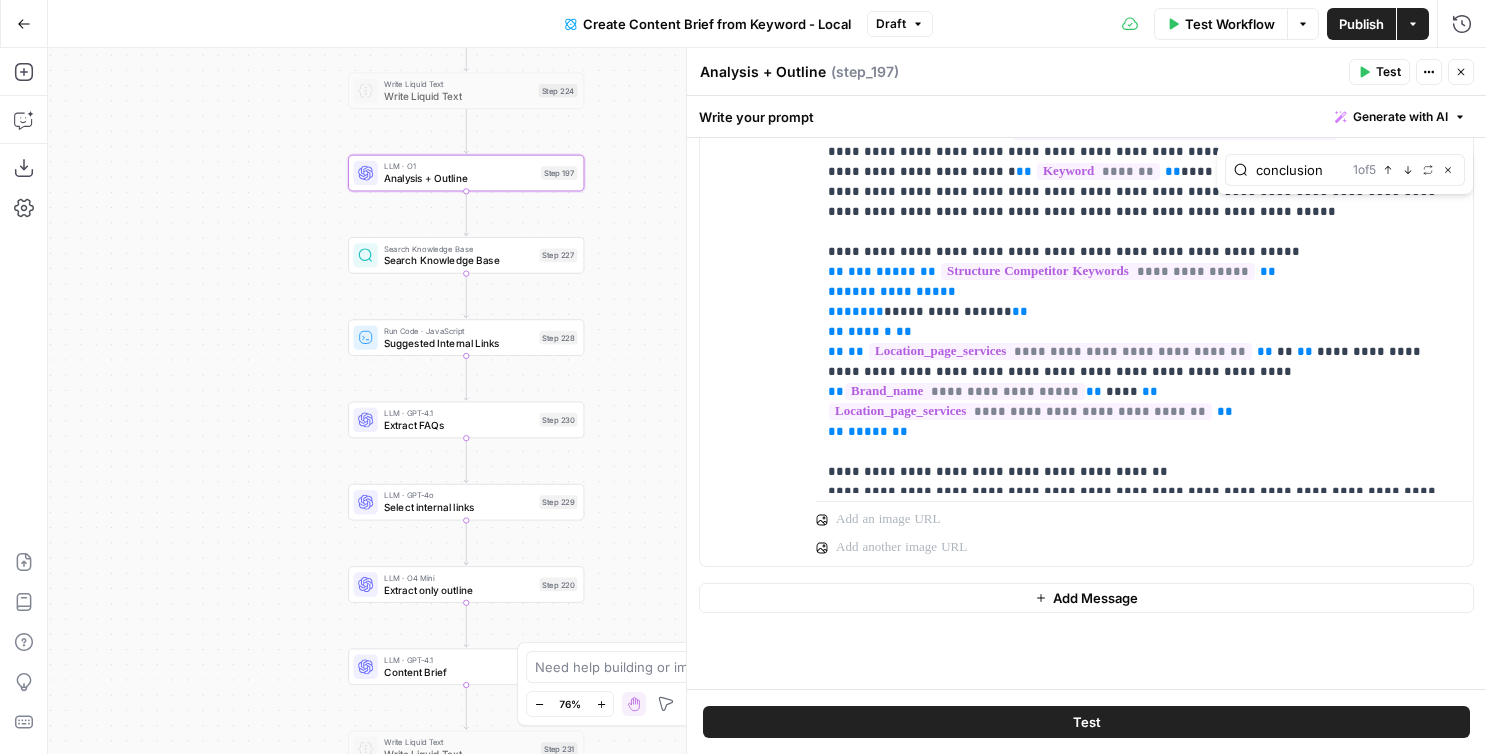 type on "conclusion" 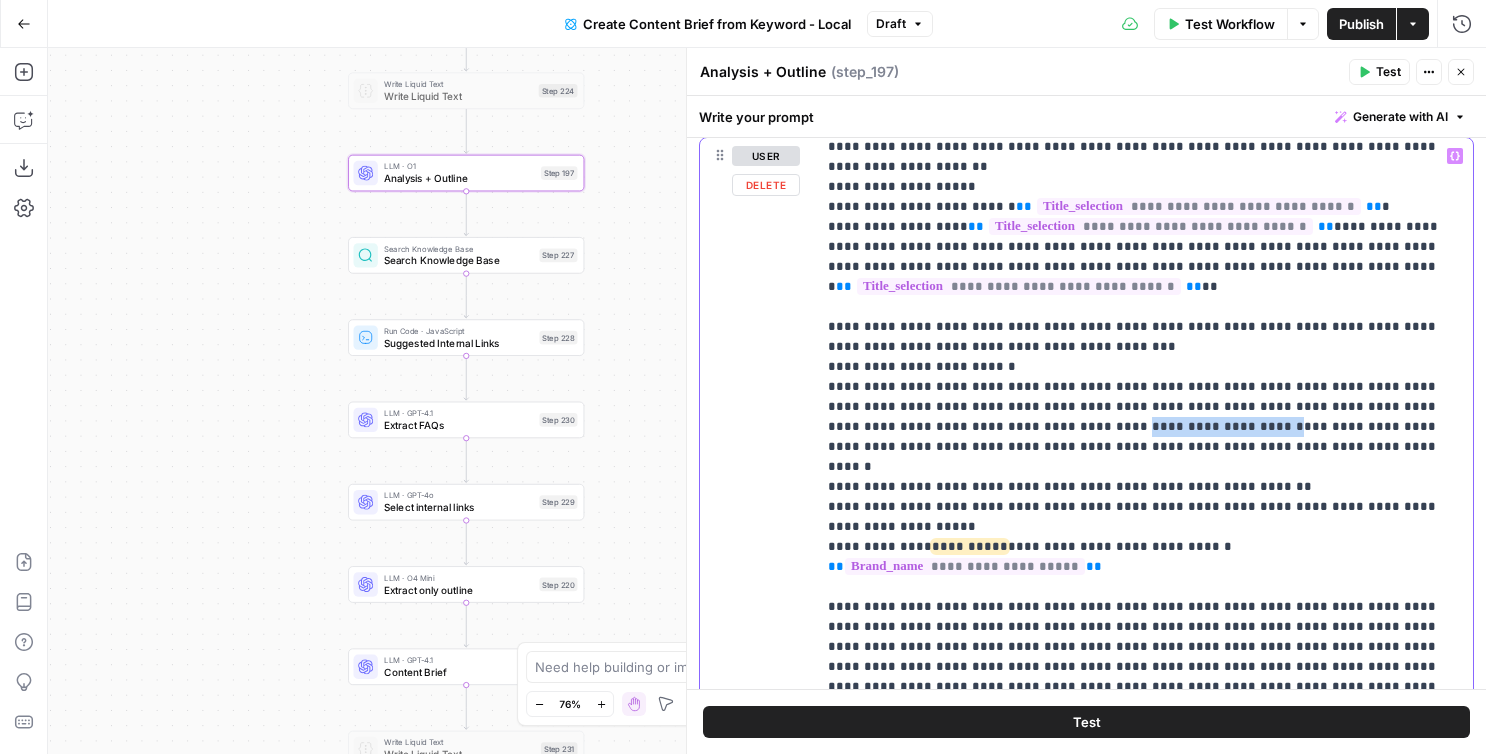 drag, startPoint x: 908, startPoint y: 344, endPoint x: 1043, endPoint y: 346, distance: 135.01482 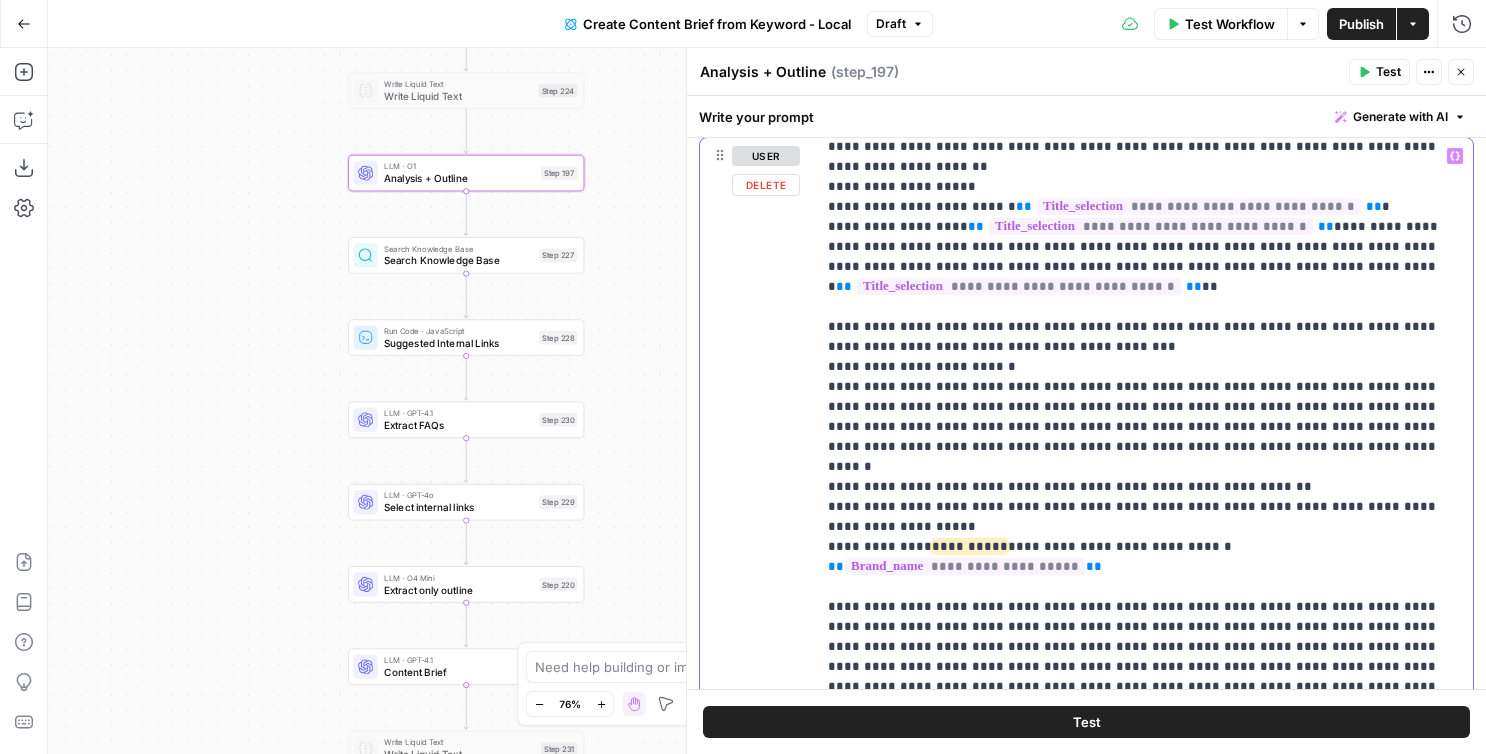 click on "**********" at bounding box center [1144, 347] 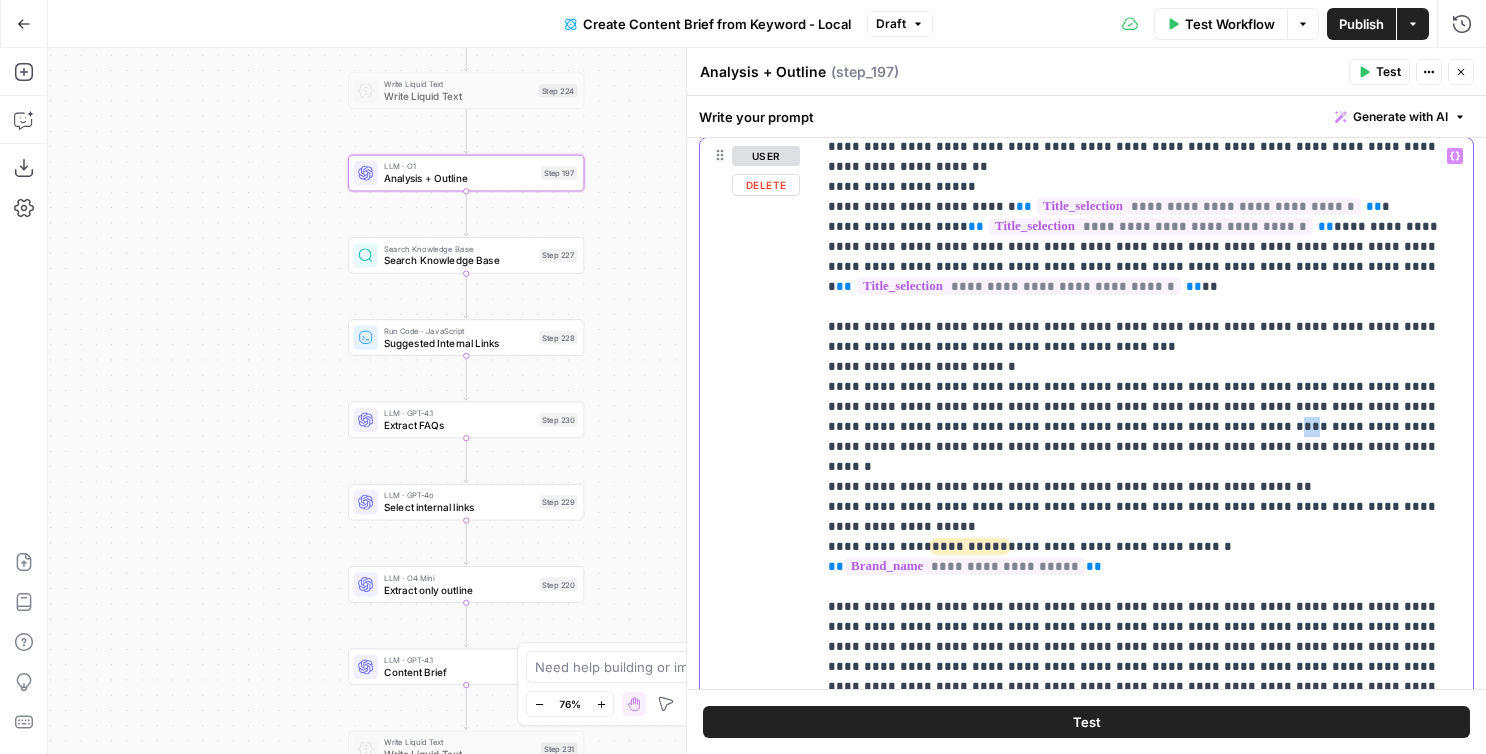 click on "**********" at bounding box center (1144, 347) 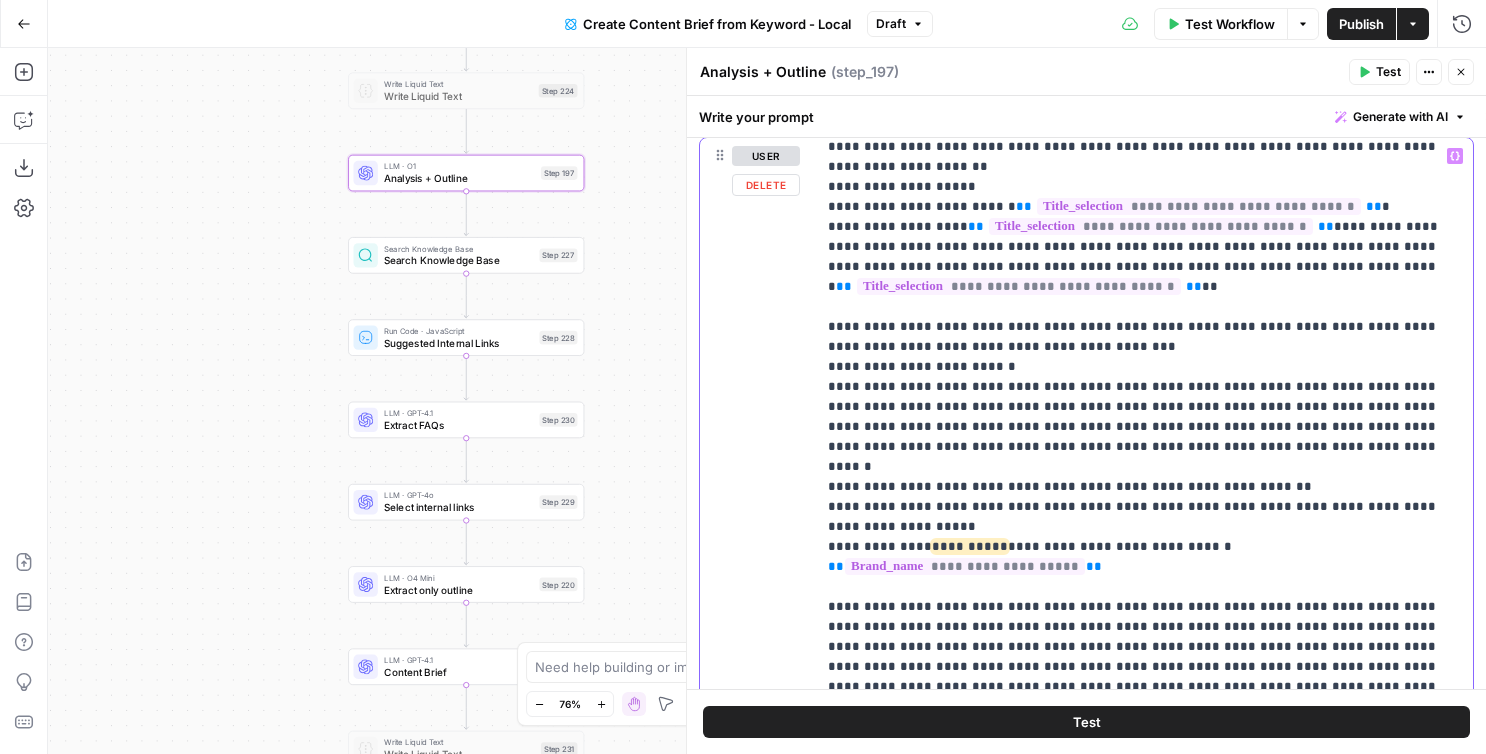 click on "**********" at bounding box center [1144, 347] 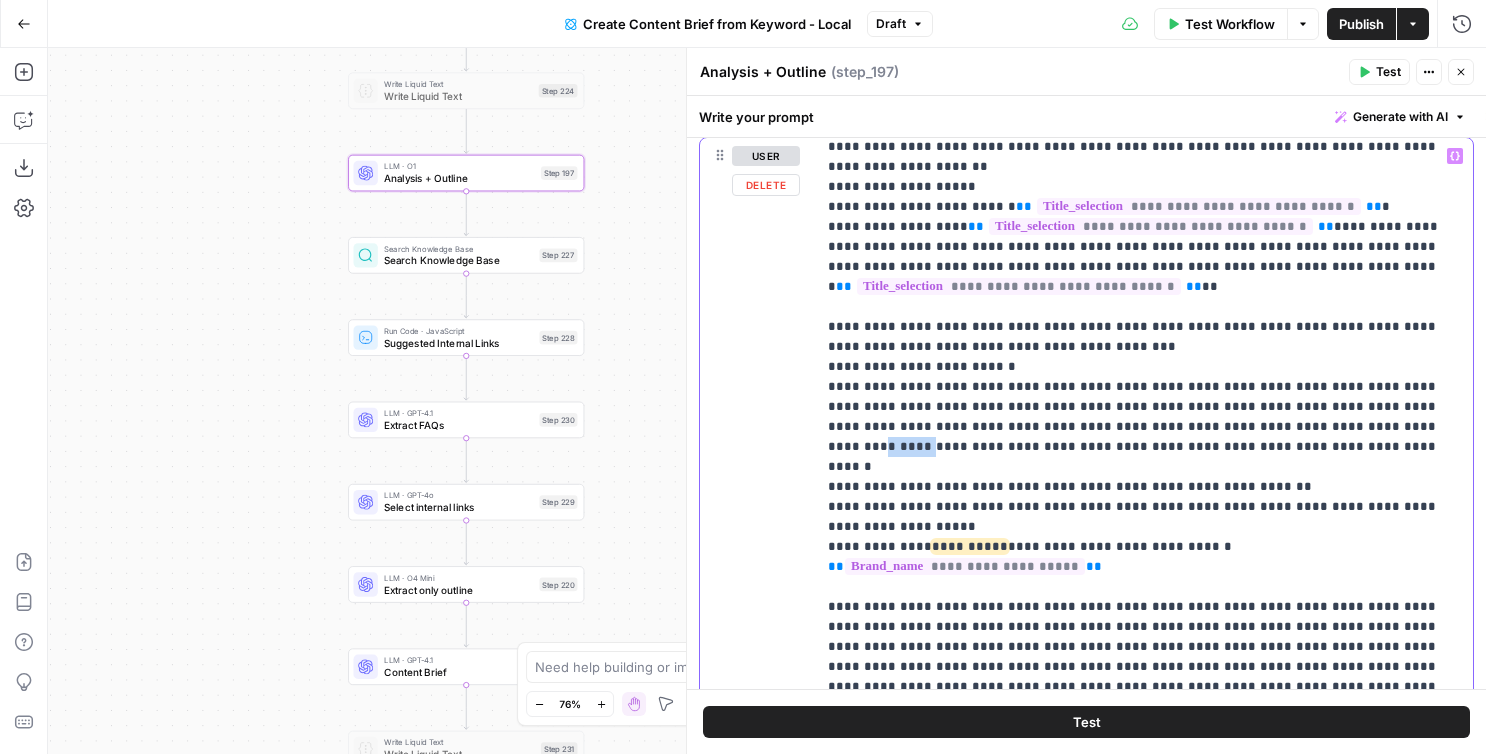 click on "**********" at bounding box center (1144, 347) 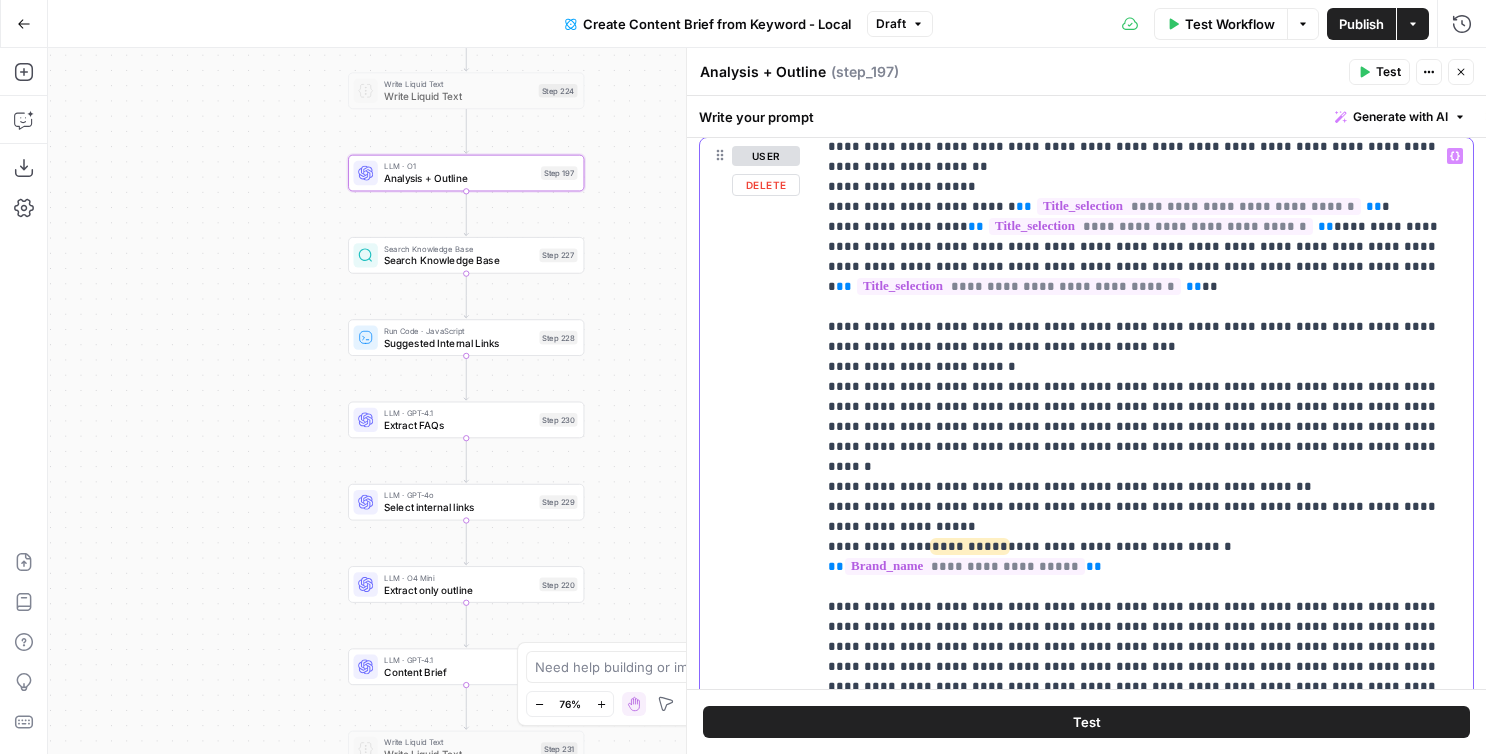 click on "**********" at bounding box center [1144, 347] 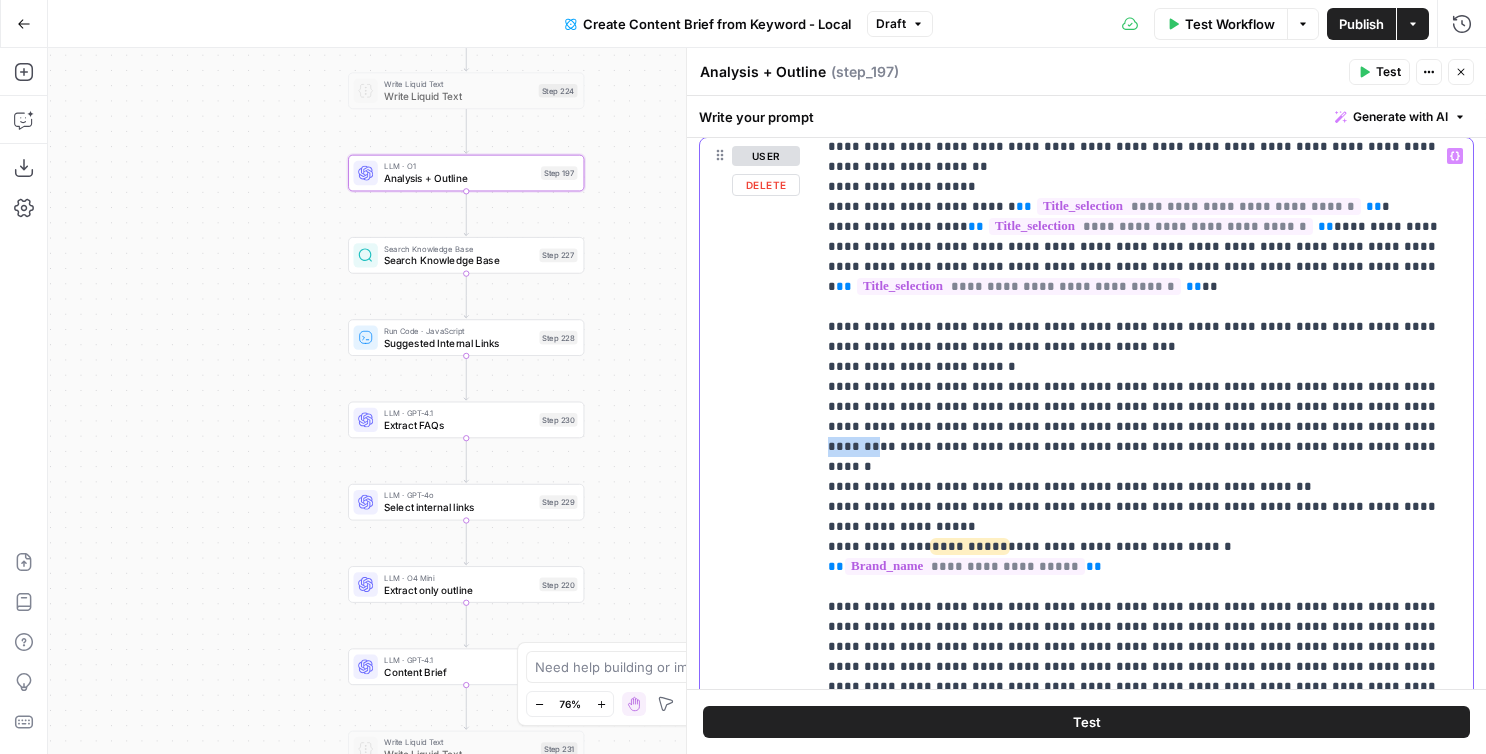 click on "**********" at bounding box center (1144, 347) 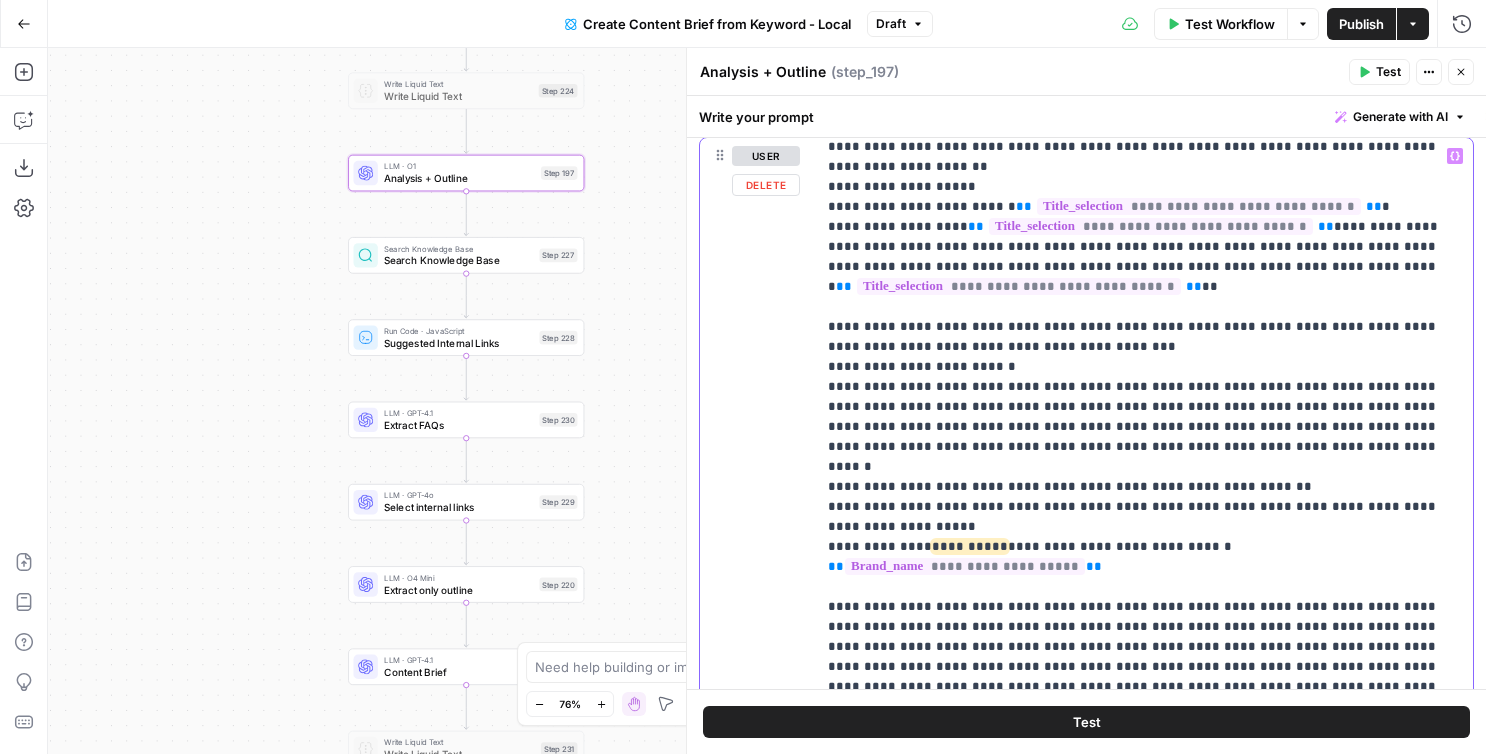 click on "**********" at bounding box center (1144, 347) 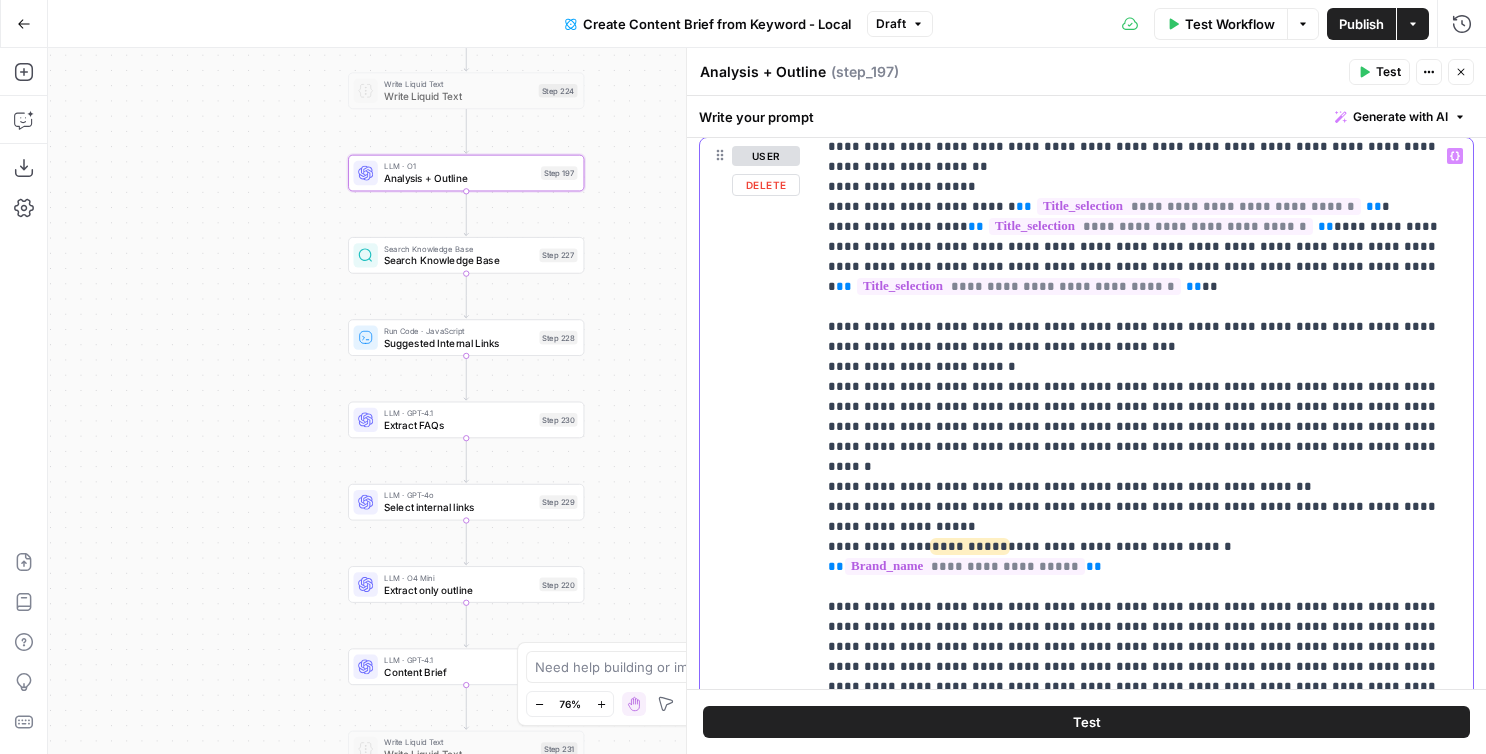 type 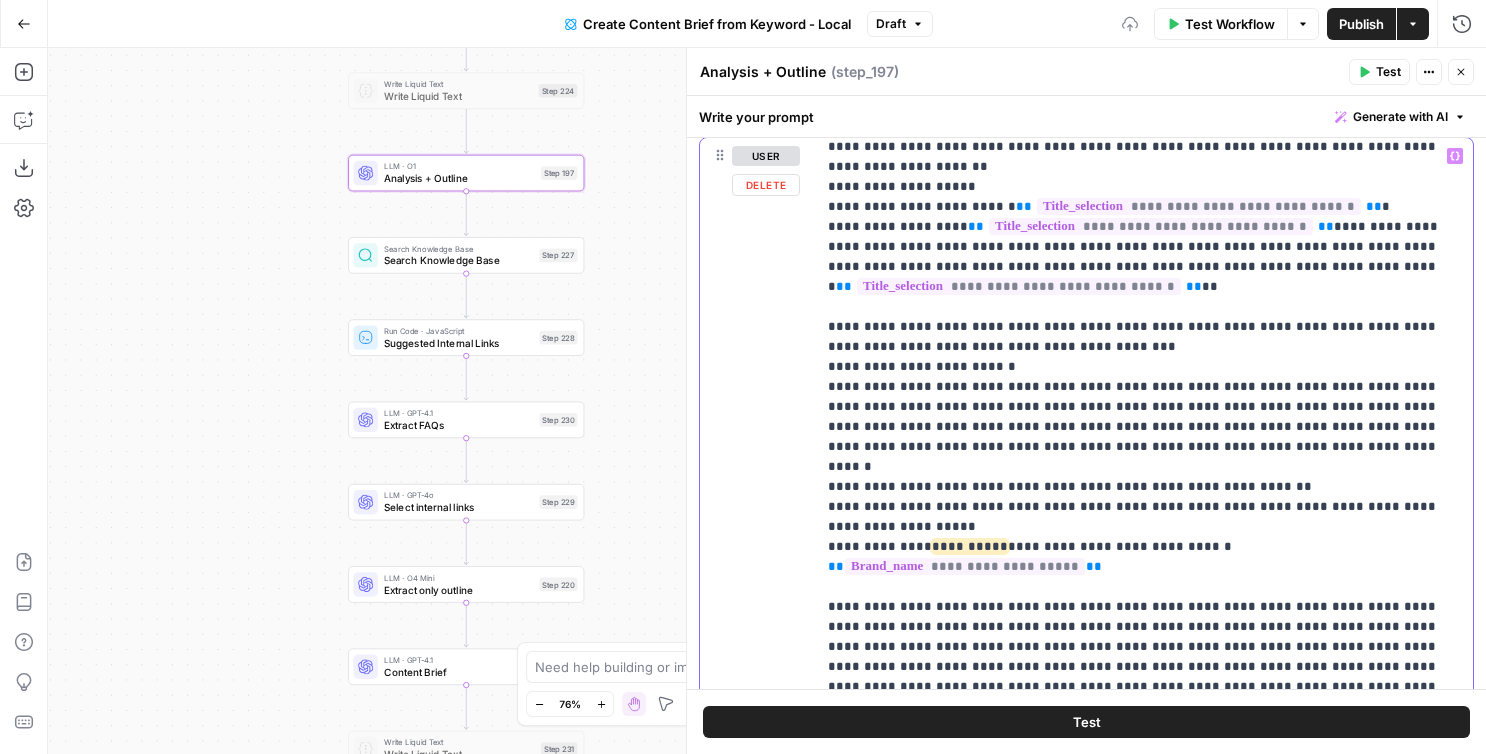 click on "**********" at bounding box center (1144, 347) 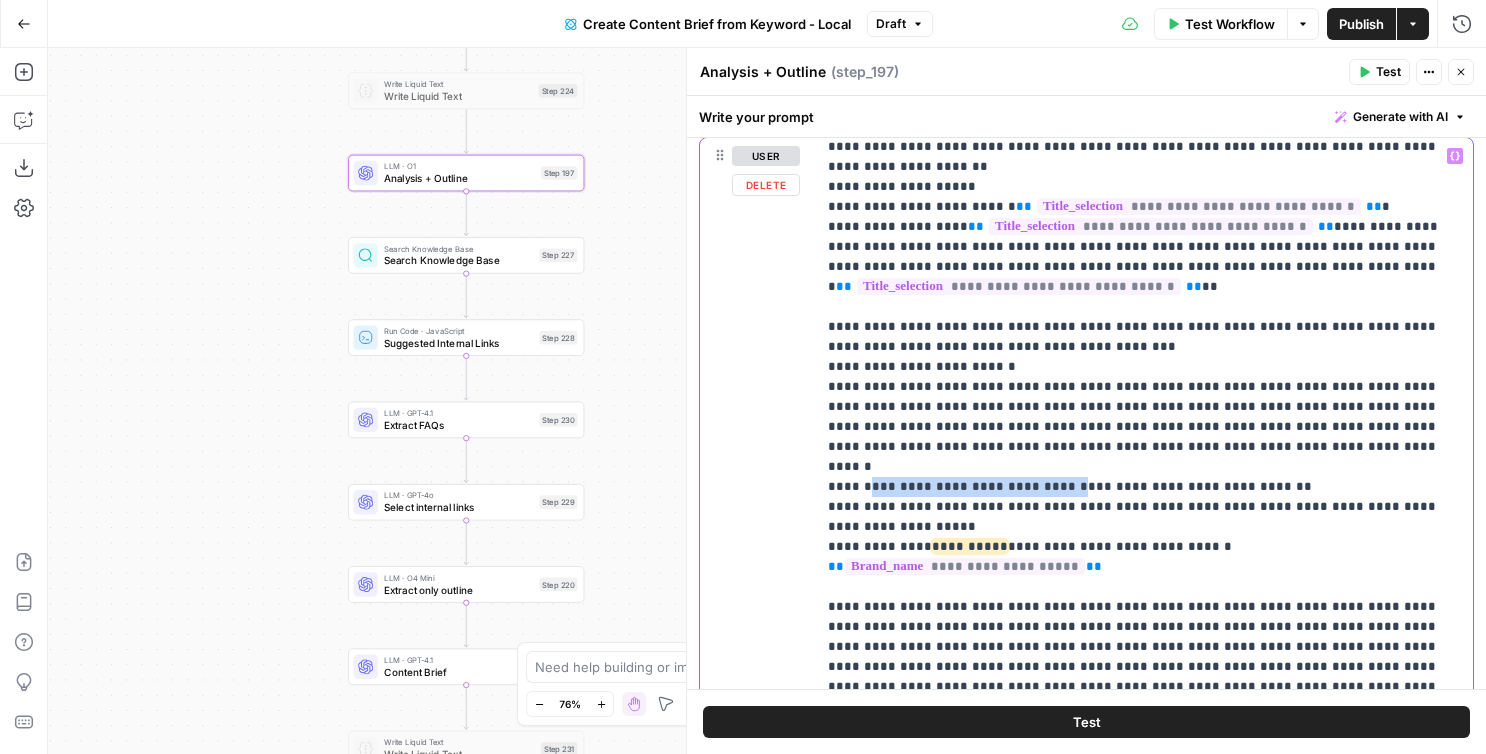 drag, startPoint x: 853, startPoint y: 384, endPoint x: 1027, endPoint y: 384, distance: 174 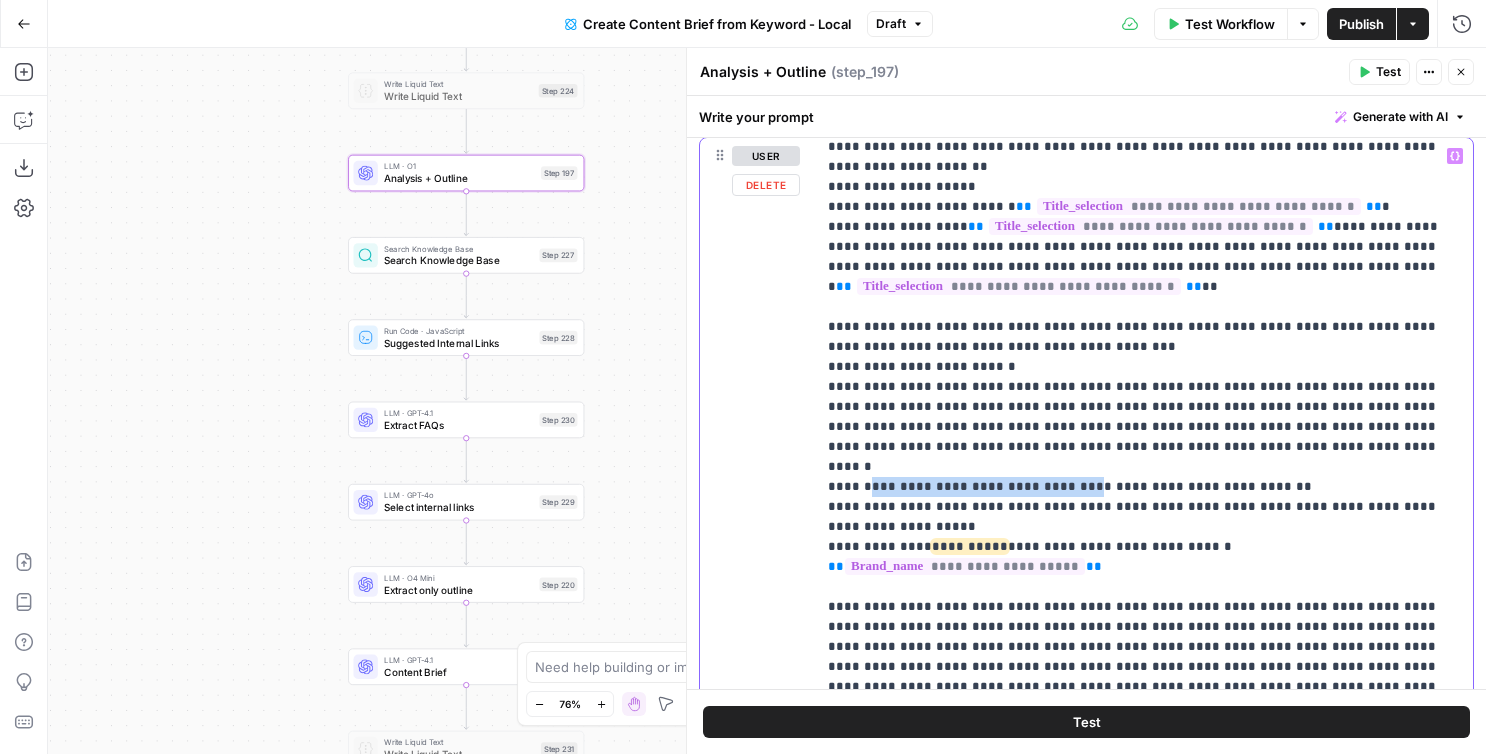 click on "**********" at bounding box center (1144, 347) 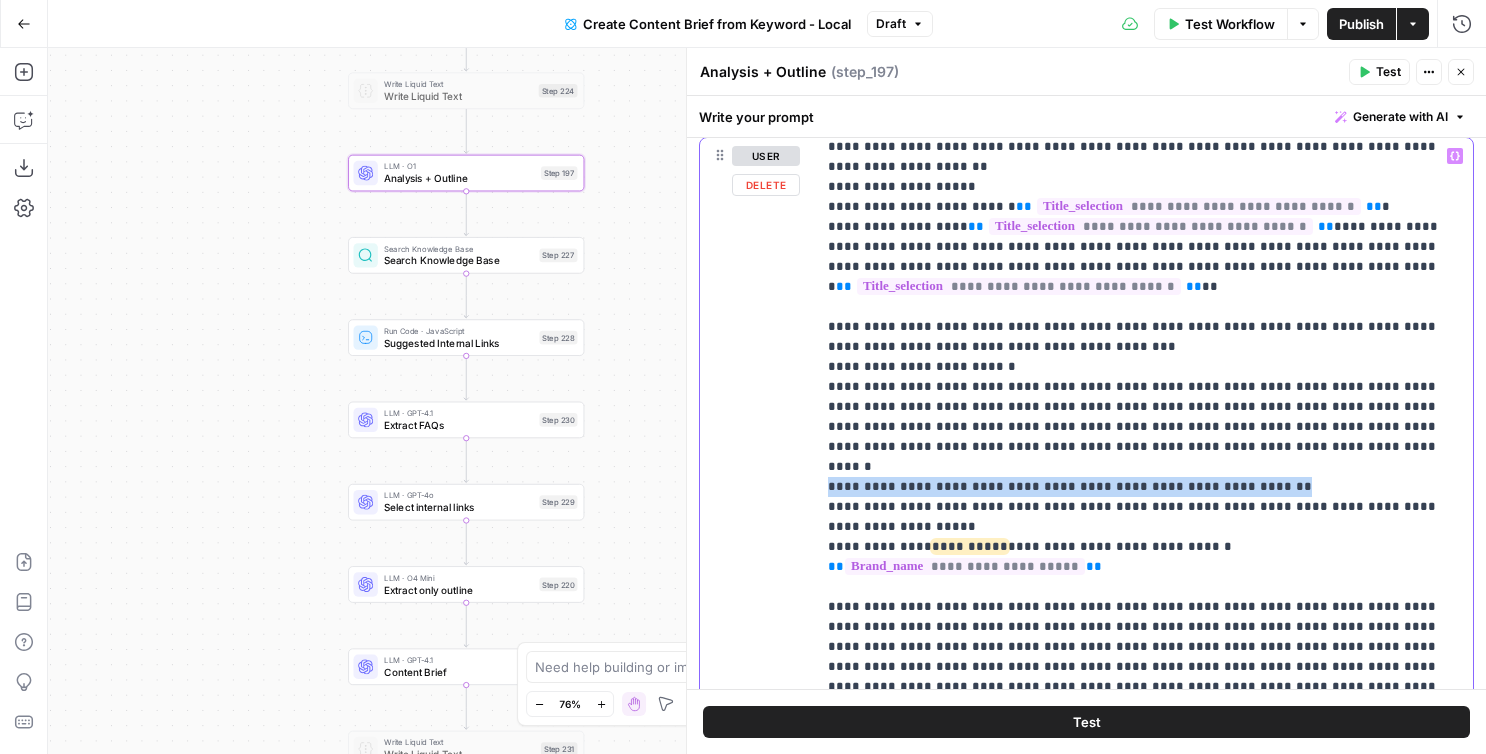 drag, startPoint x: 1240, startPoint y: 382, endPoint x: 817, endPoint y: 384, distance: 423.00473 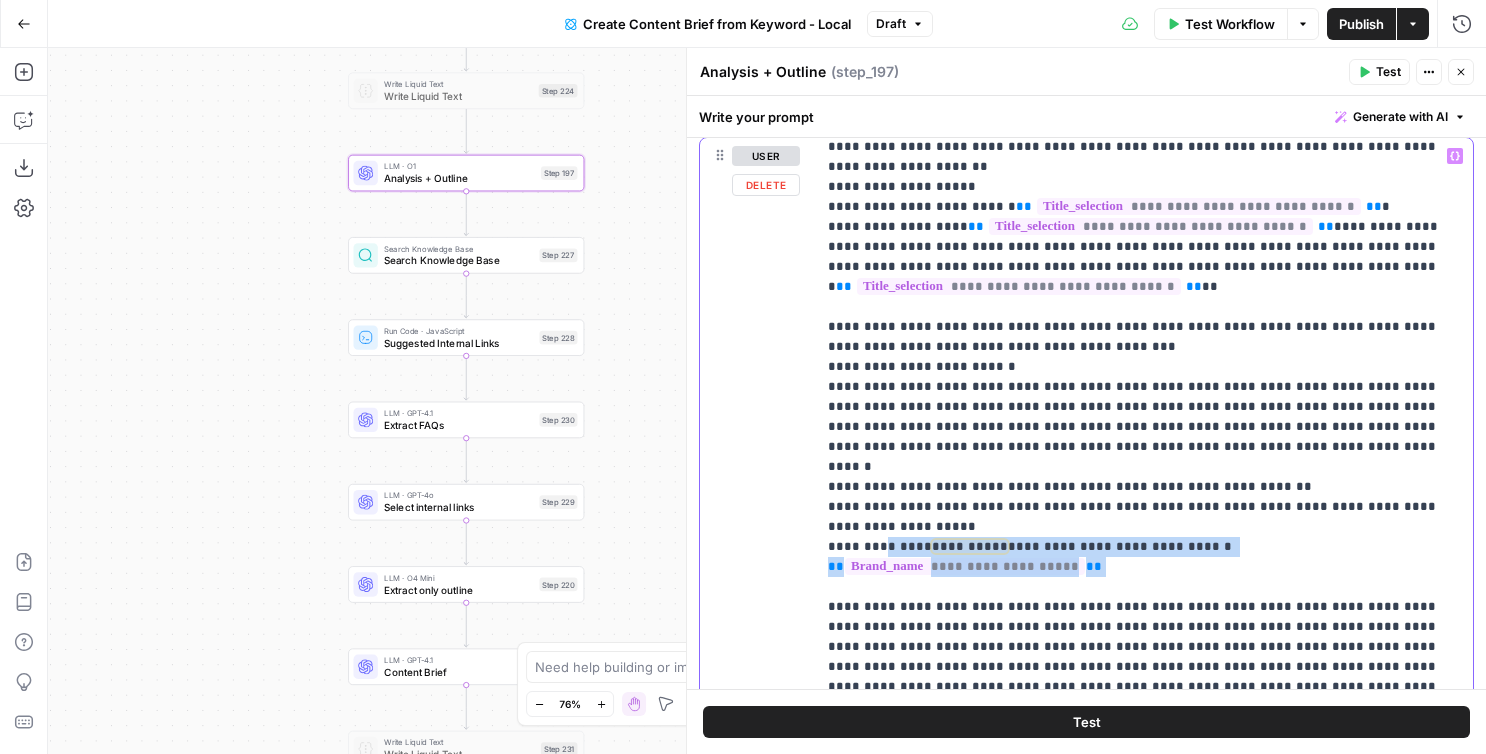 drag, startPoint x: 864, startPoint y: 428, endPoint x: 1206, endPoint y: 439, distance: 342.17685 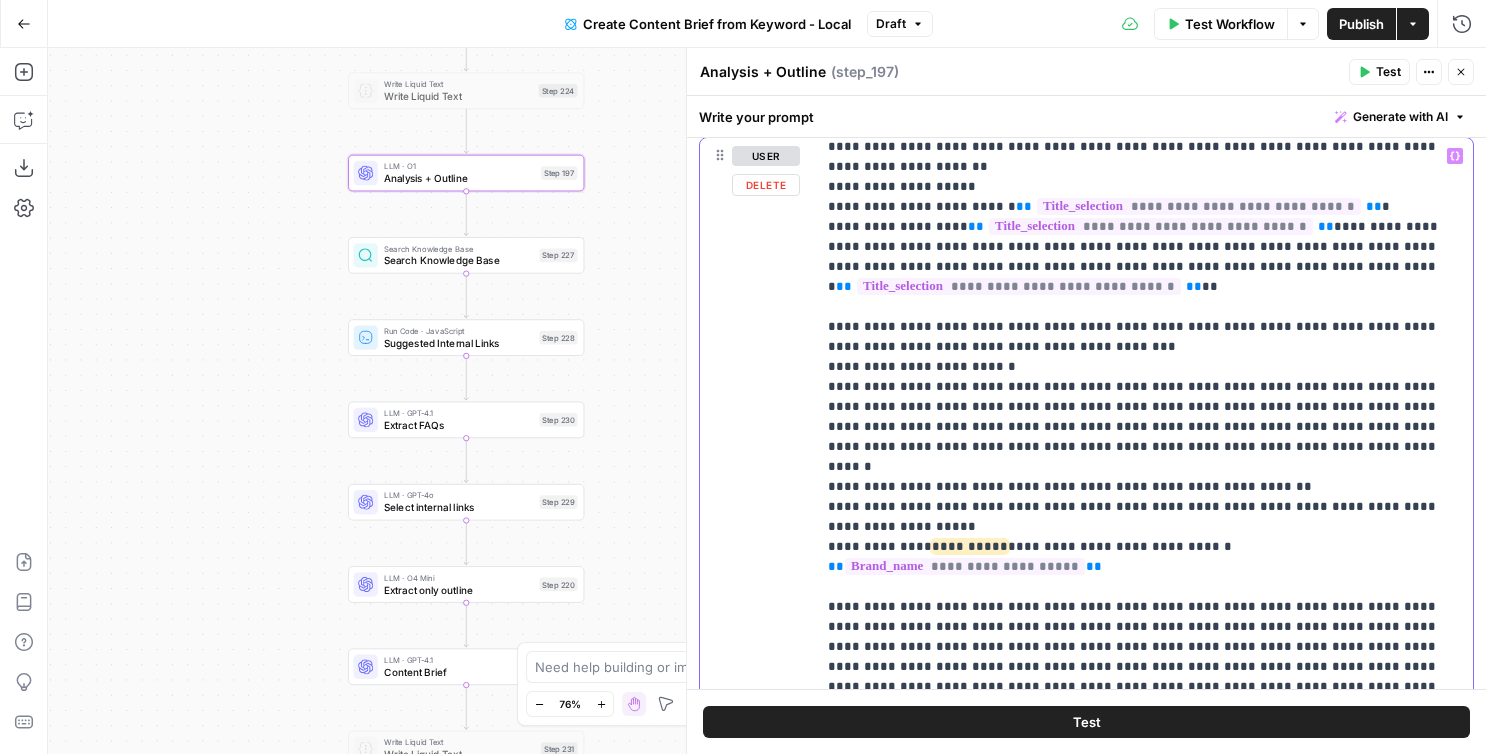 click on "**********" at bounding box center (1144, 347) 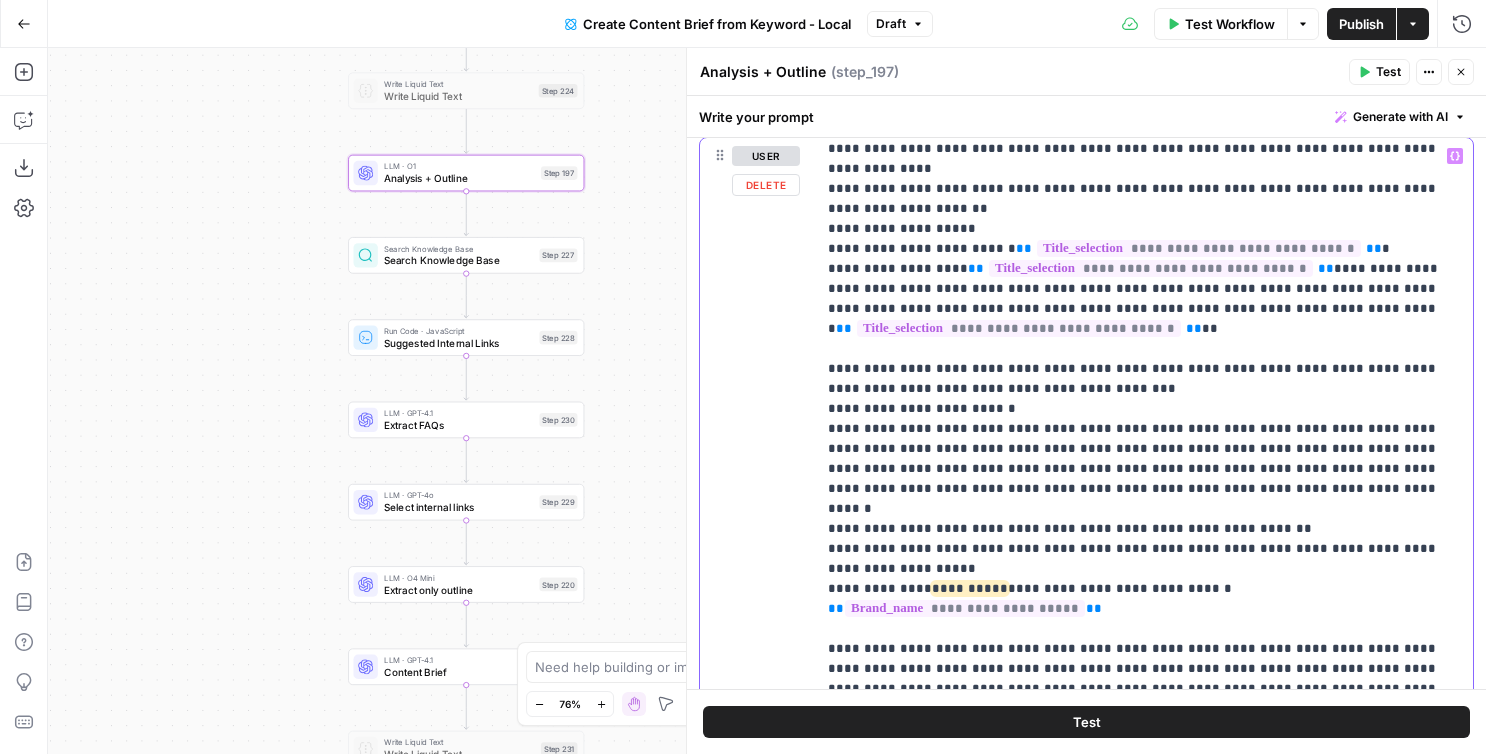 scroll, scrollTop: 1793, scrollLeft: 0, axis: vertical 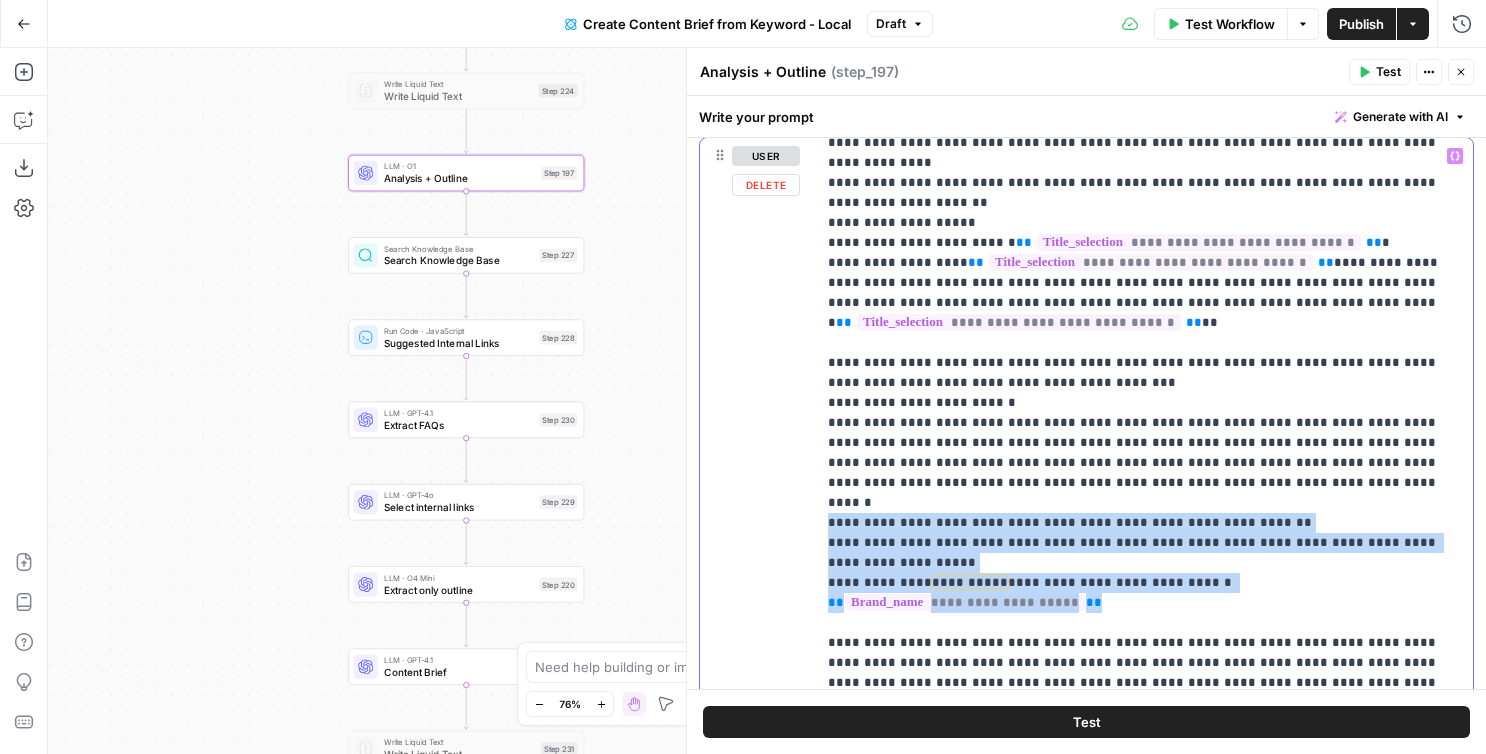 drag, startPoint x: 1438, startPoint y: 463, endPoint x: 816, endPoint y: 425, distance: 623.15967 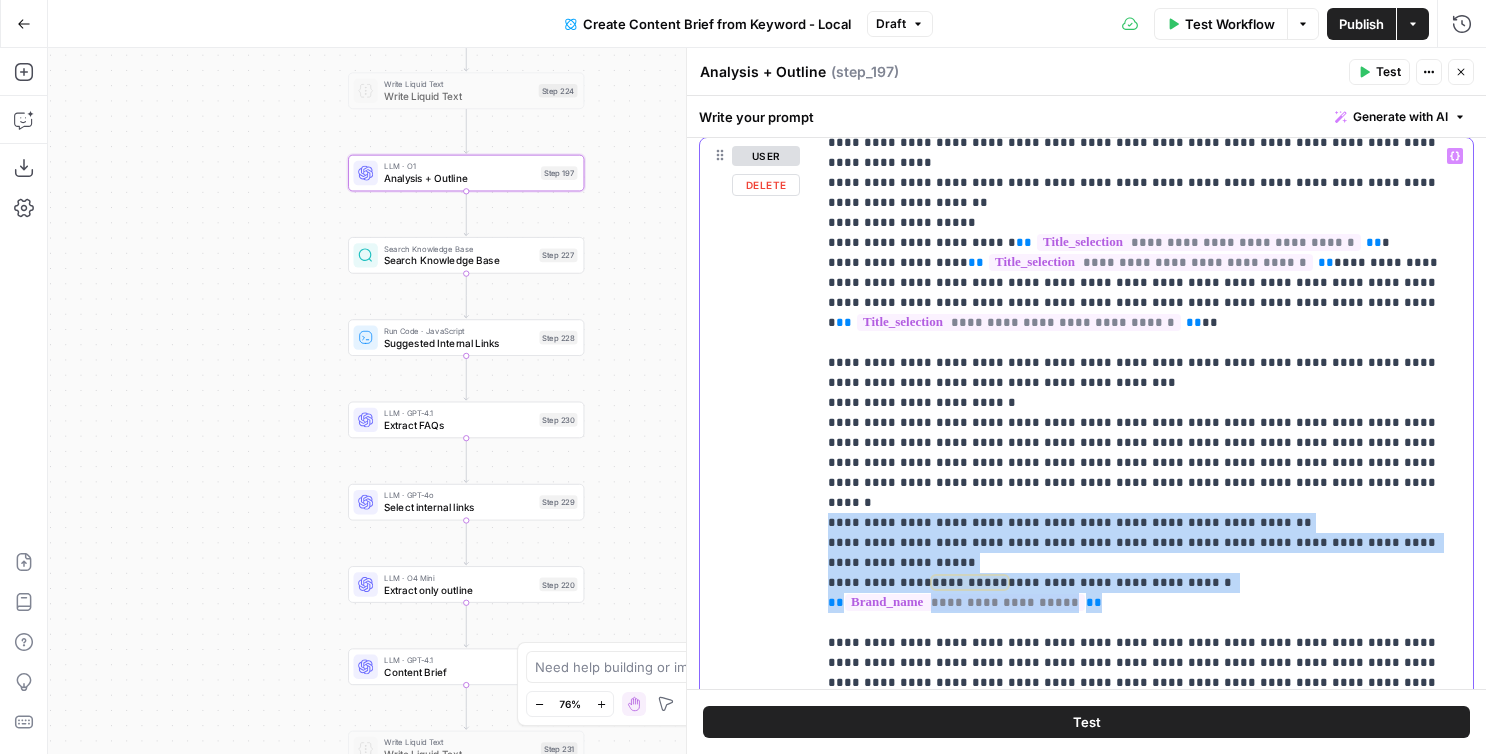 click on "**********" at bounding box center (1144, 545) 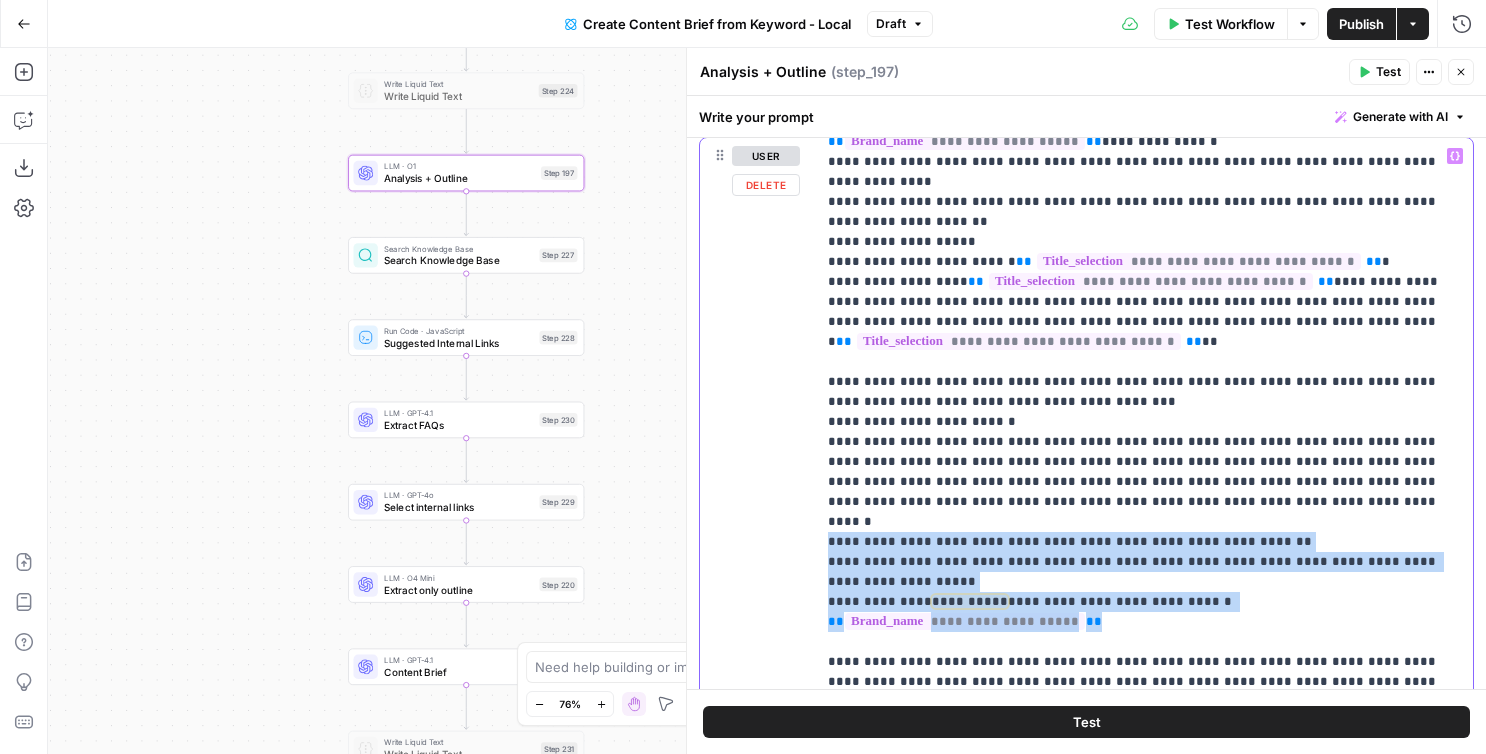 scroll, scrollTop: 1776, scrollLeft: 0, axis: vertical 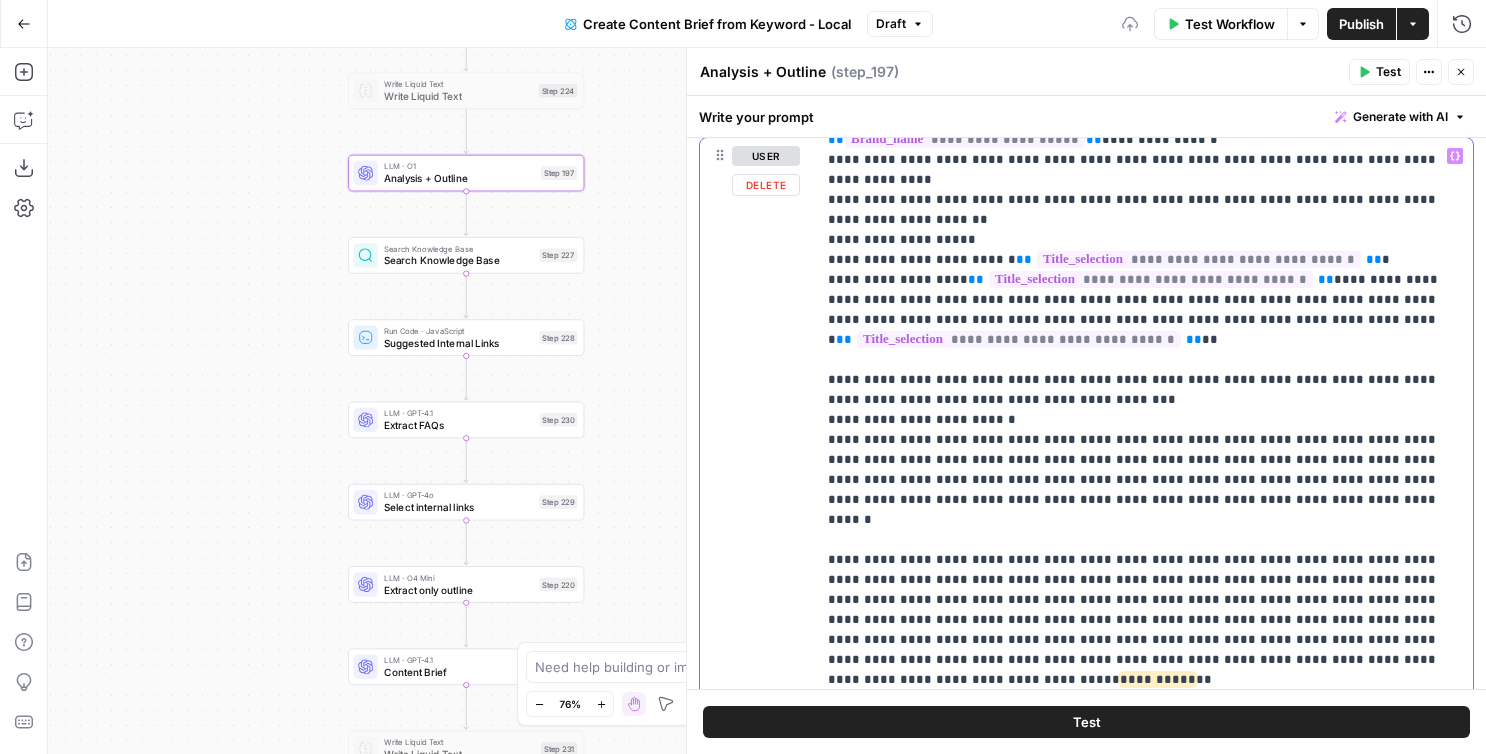click on "**********" at bounding box center [1144, 370] 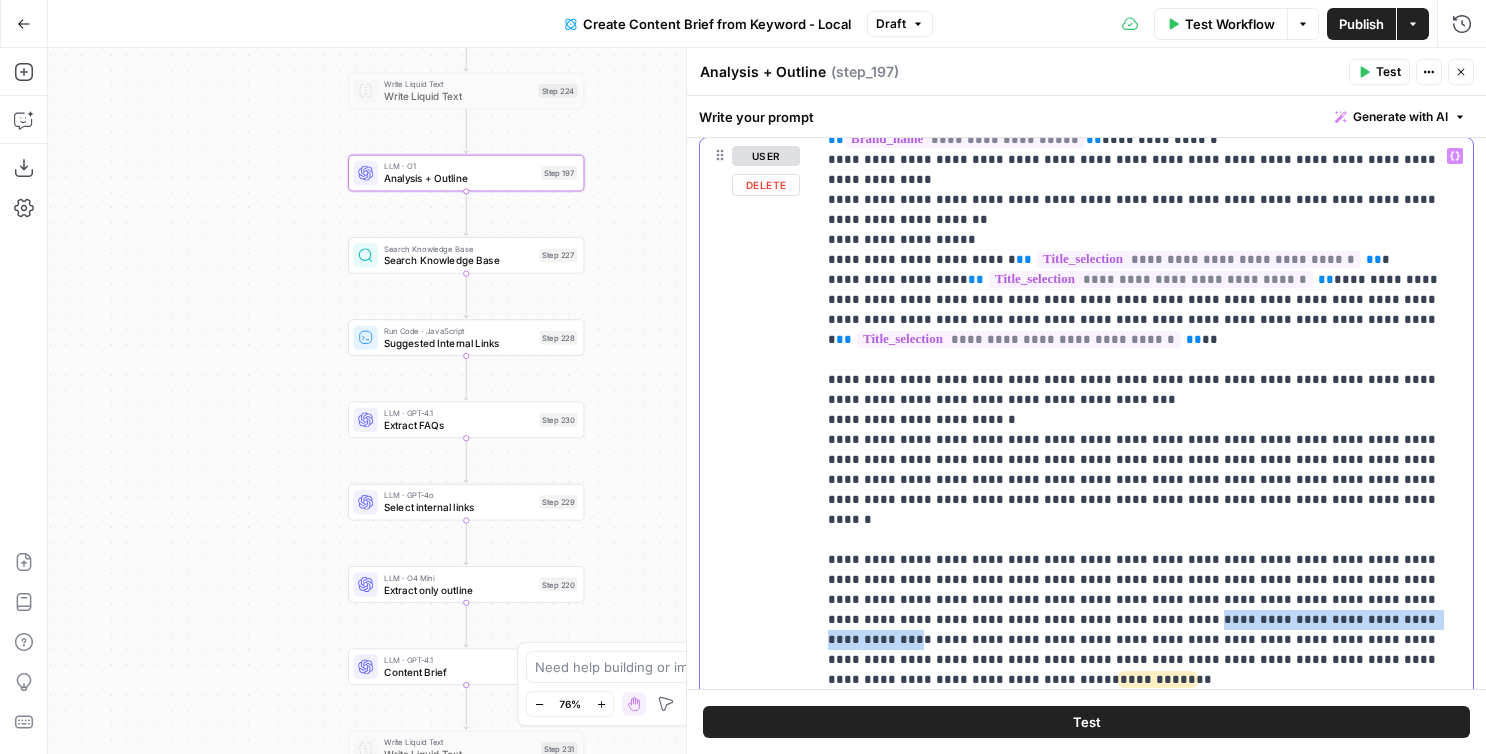 drag, startPoint x: 878, startPoint y: 526, endPoint x: 1140, endPoint y: 524, distance: 262.00763 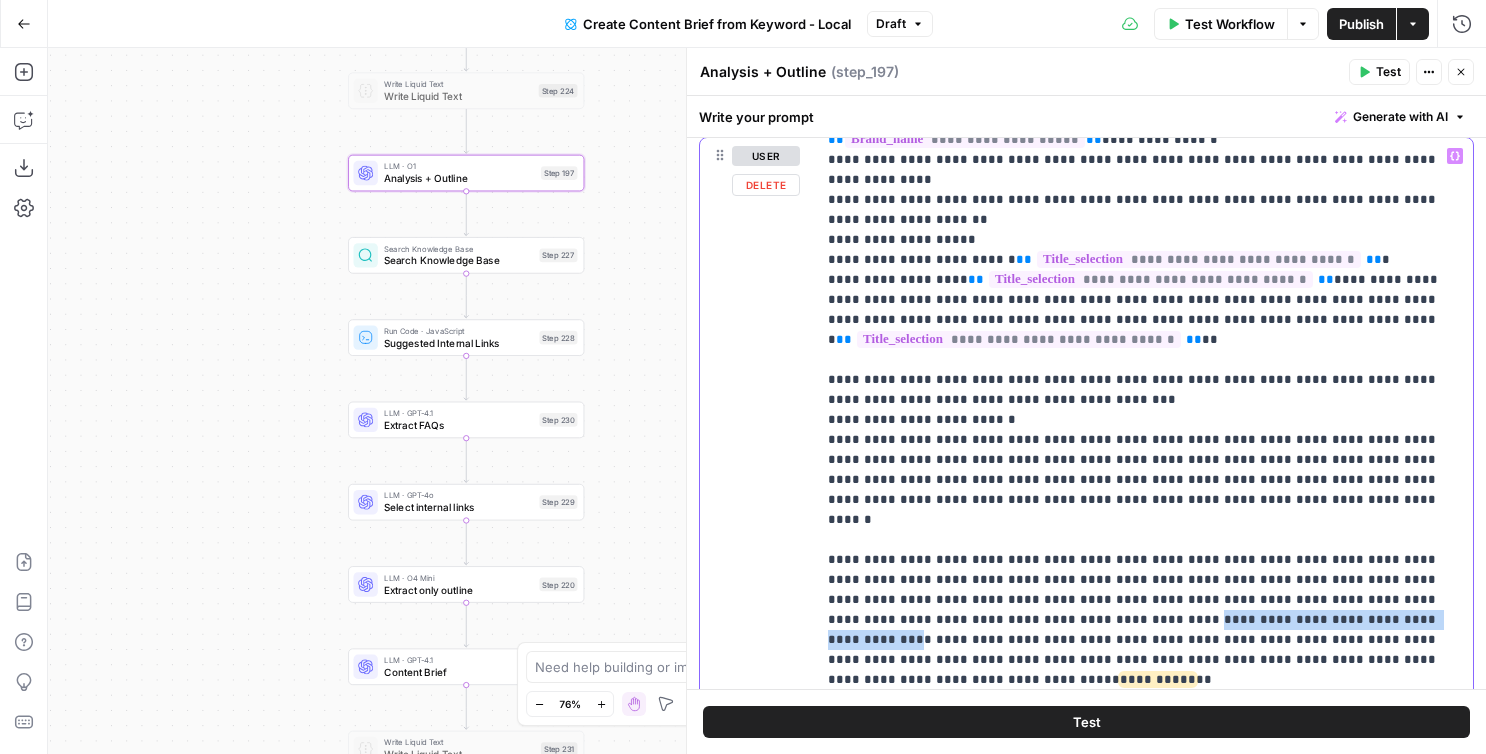 click on "**********" at bounding box center (1144, 370) 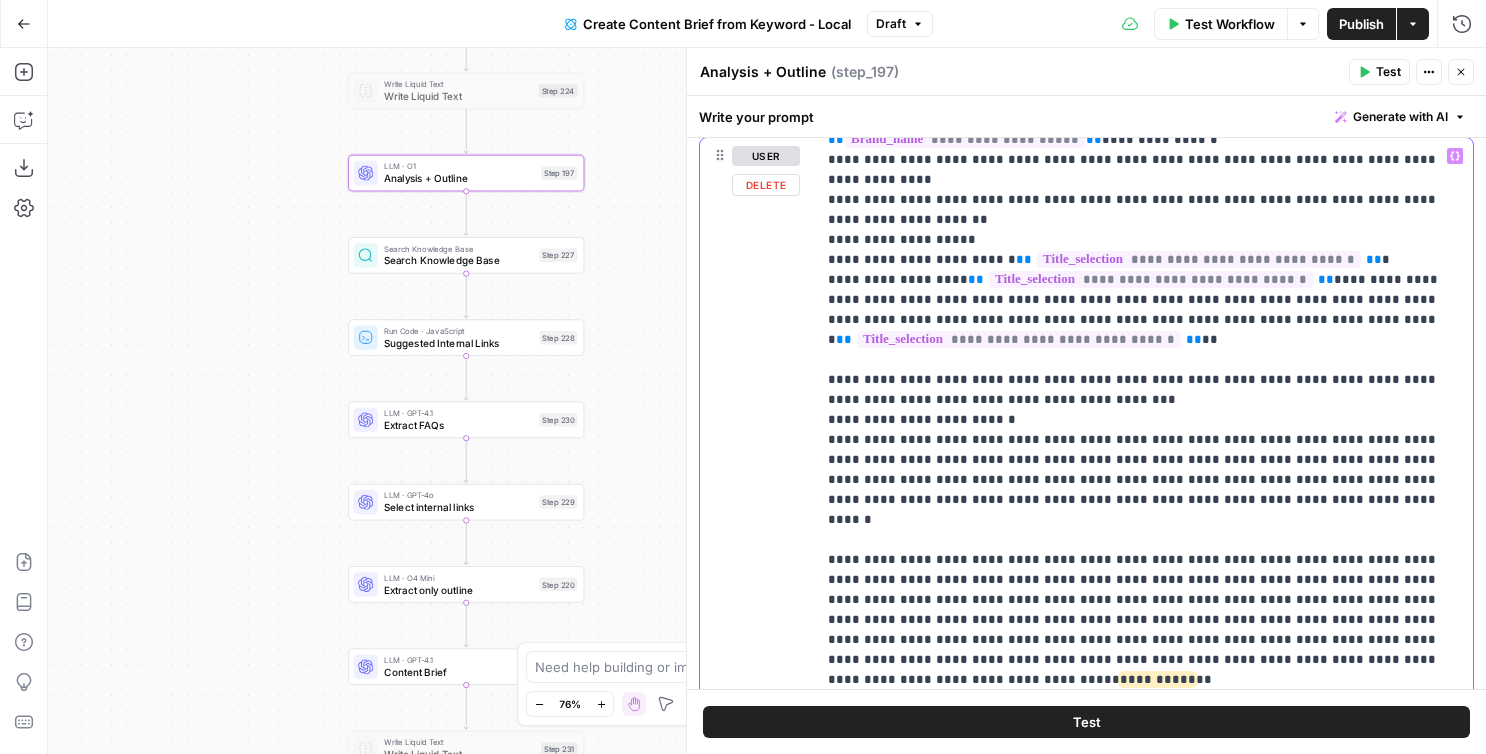 click on "**********" at bounding box center (1144, 370) 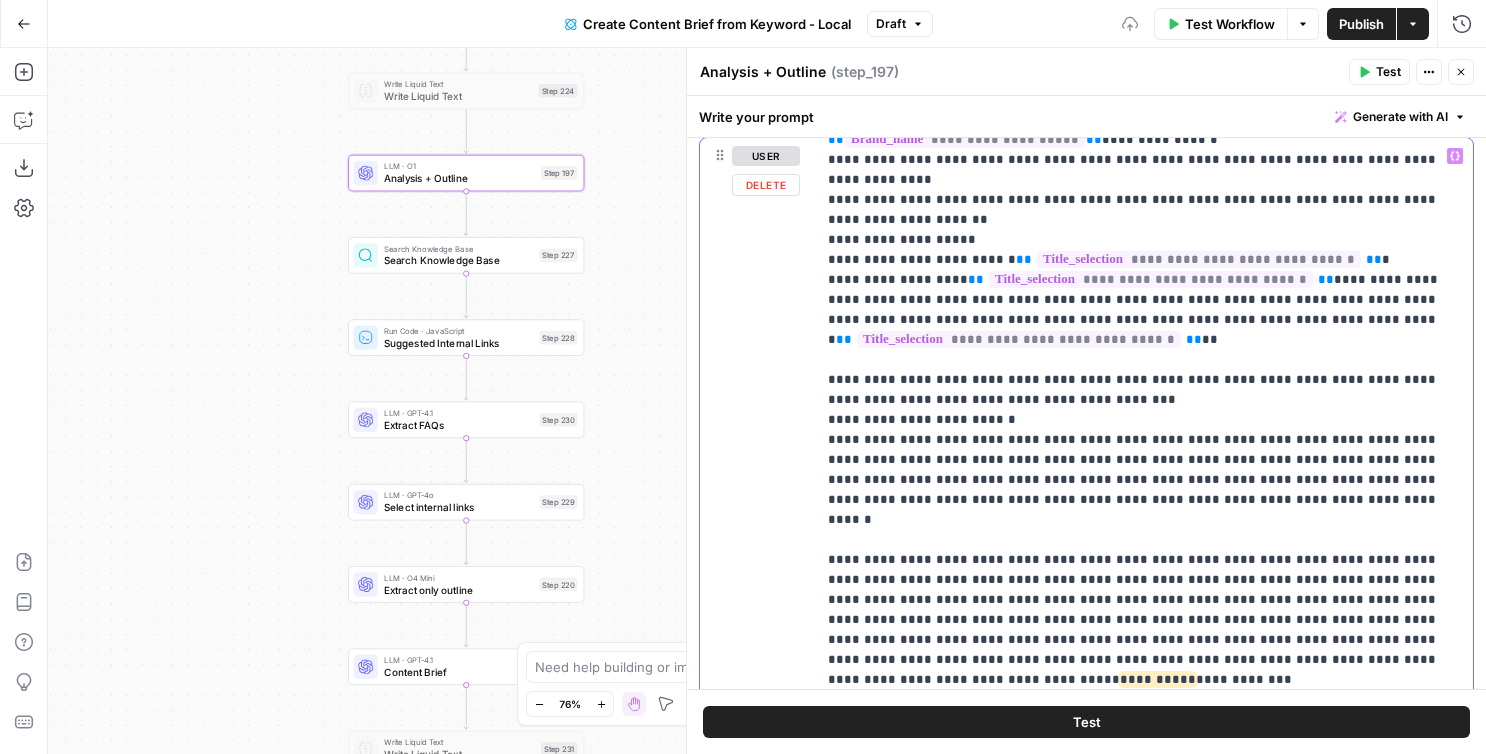 click on "**********" at bounding box center (1144, 400) 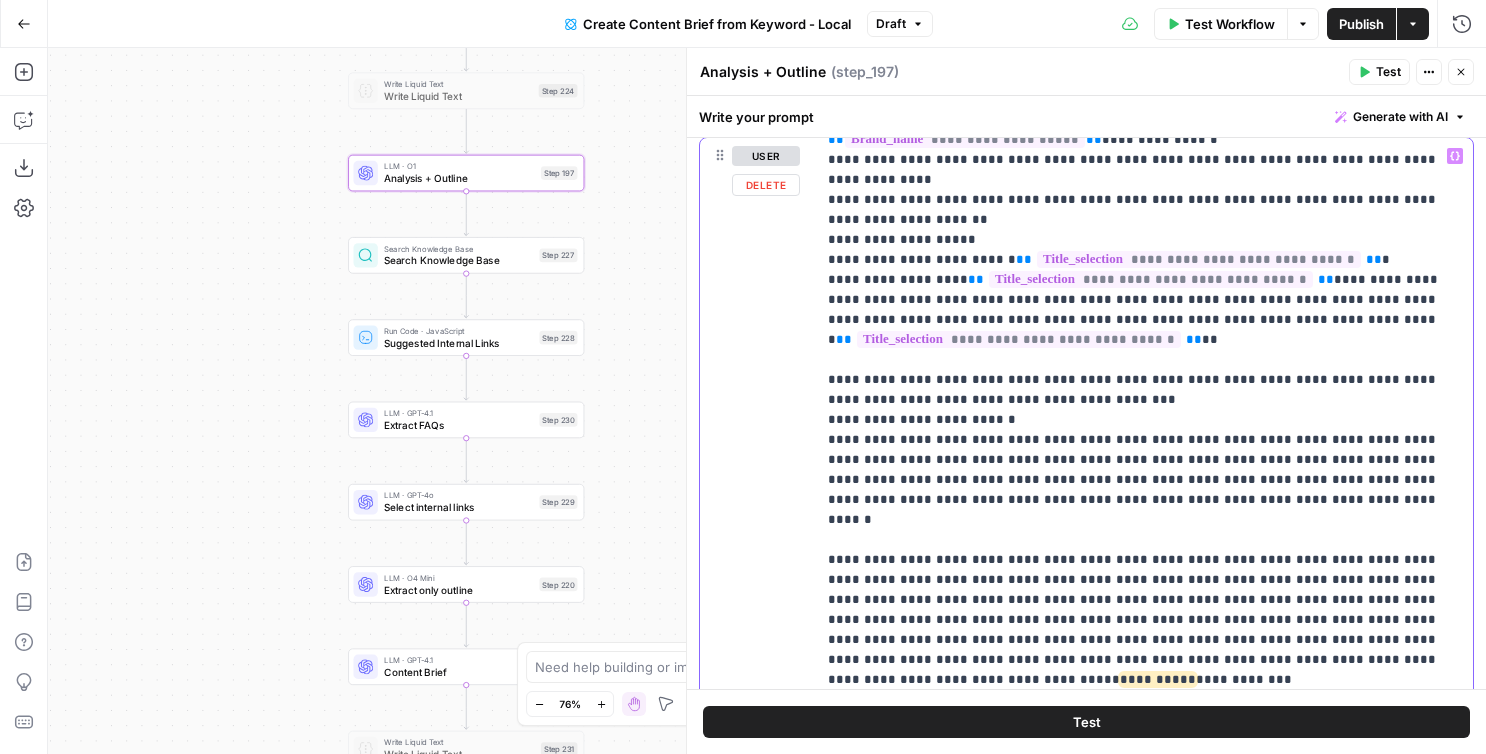 click on "**********" at bounding box center [1144, 400] 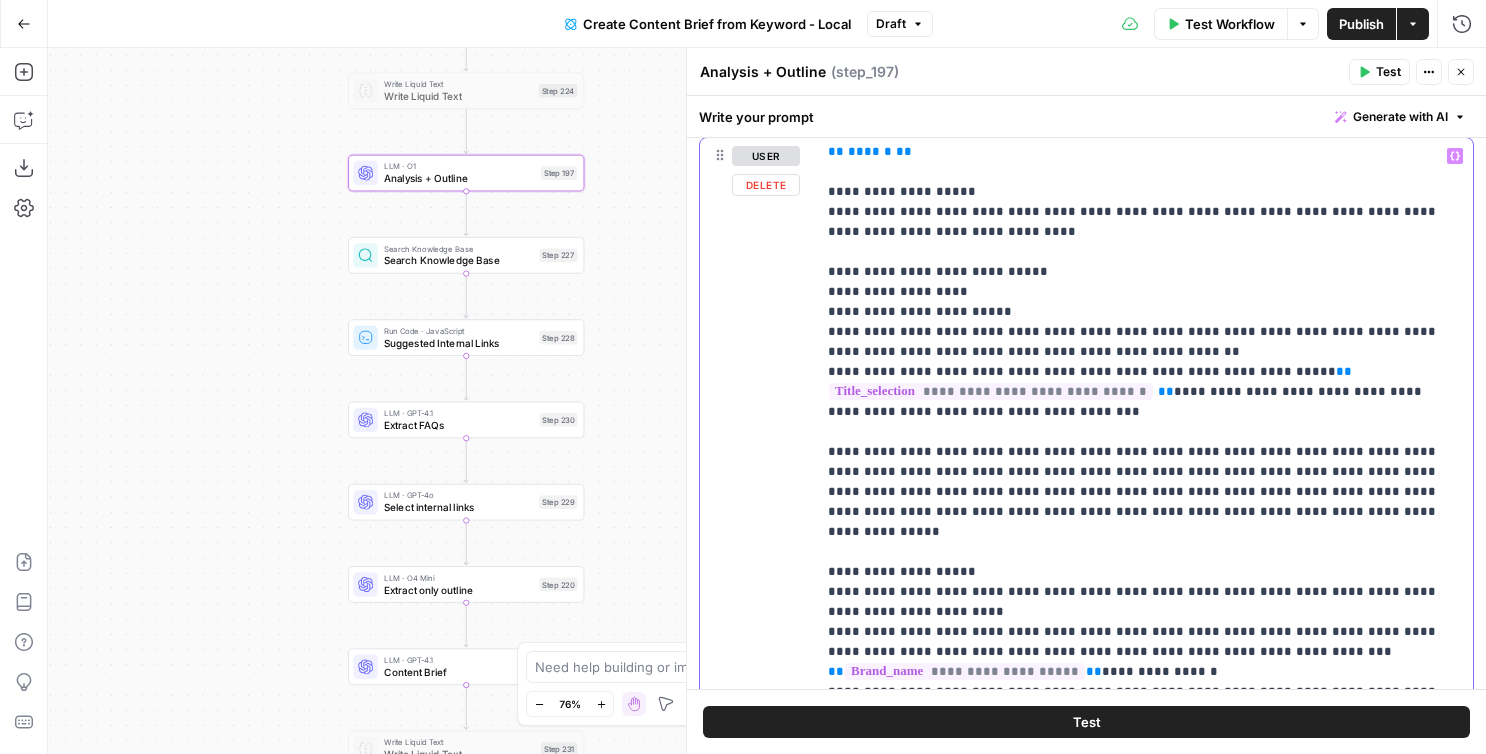 scroll, scrollTop: 1420, scrollLeft: 0, axis: vertical 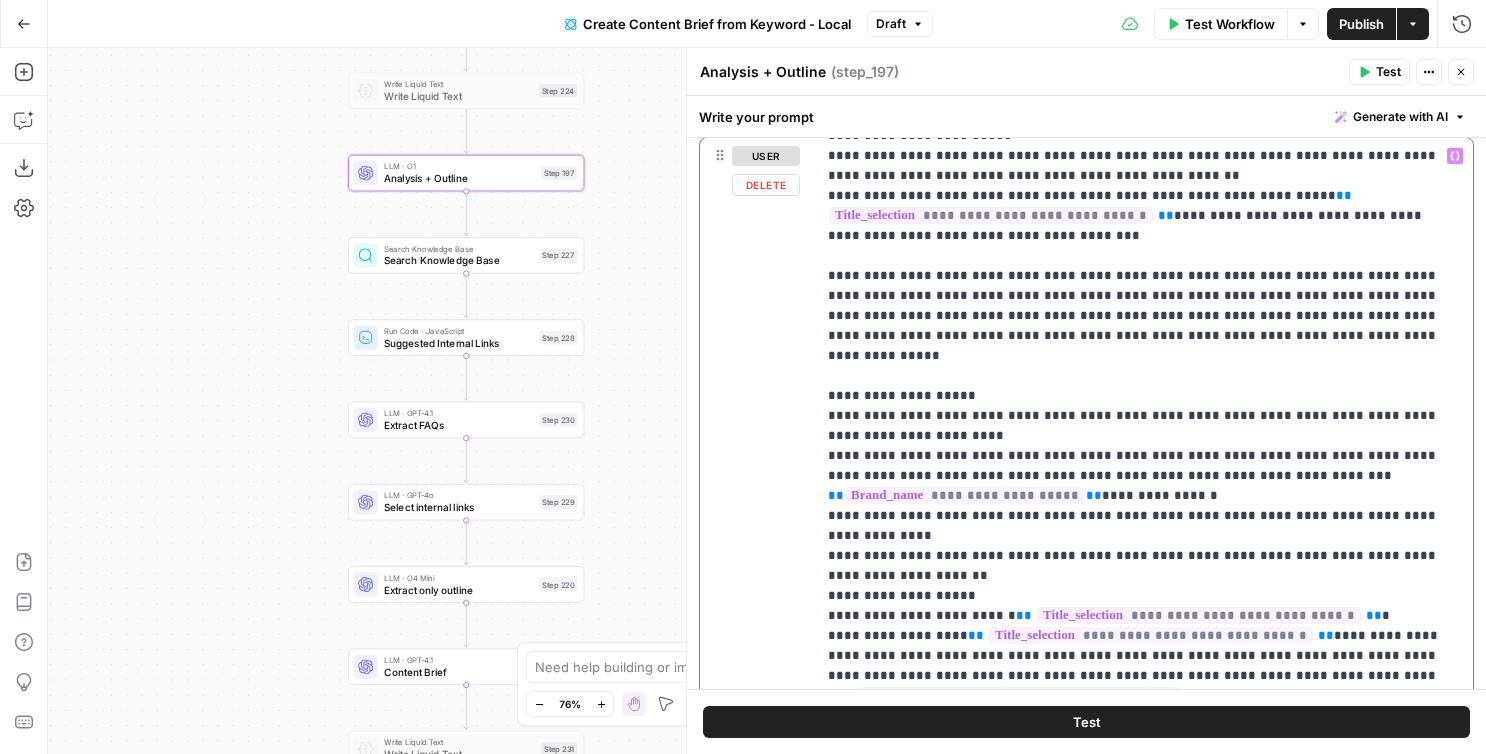 click on "**********" at bounding box center (1144, 756) 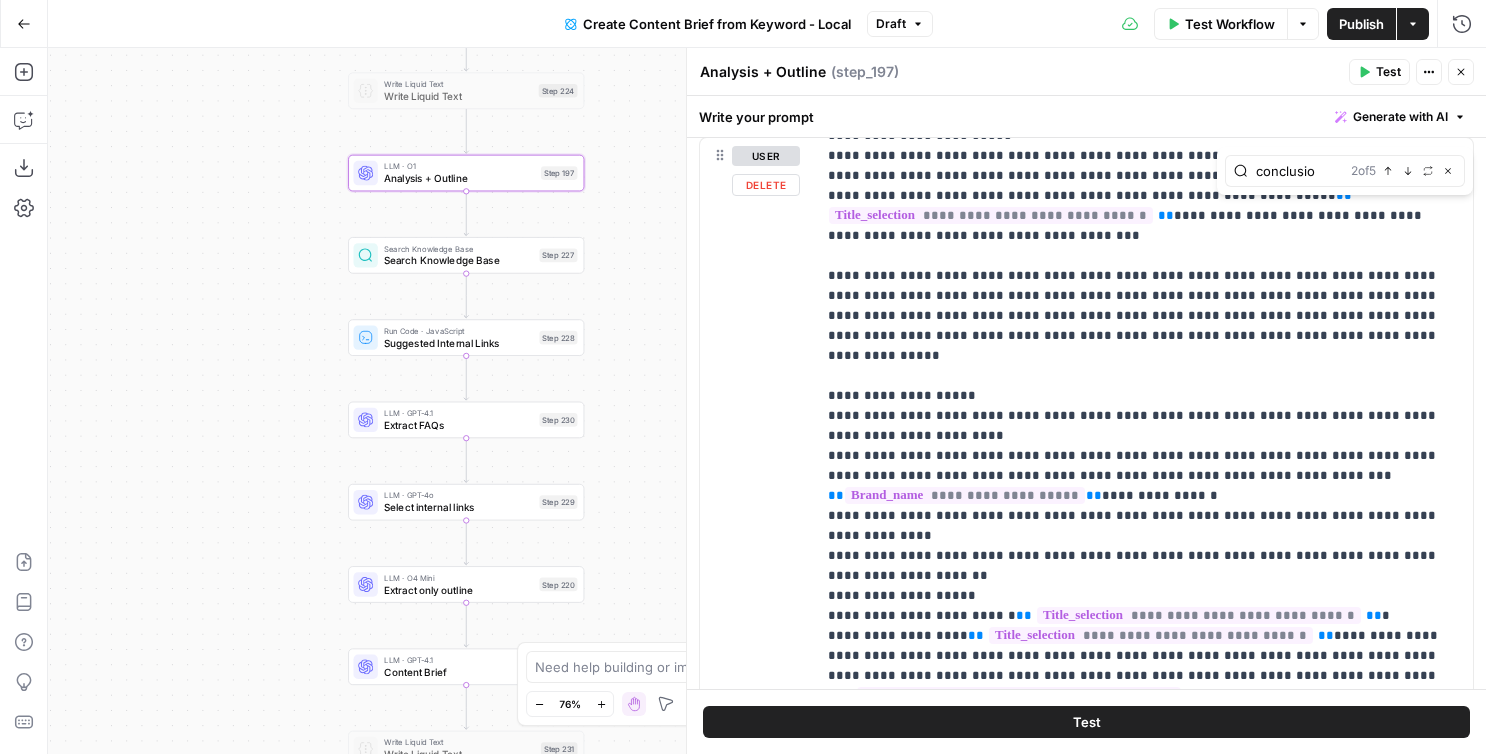 type on "conclusion" 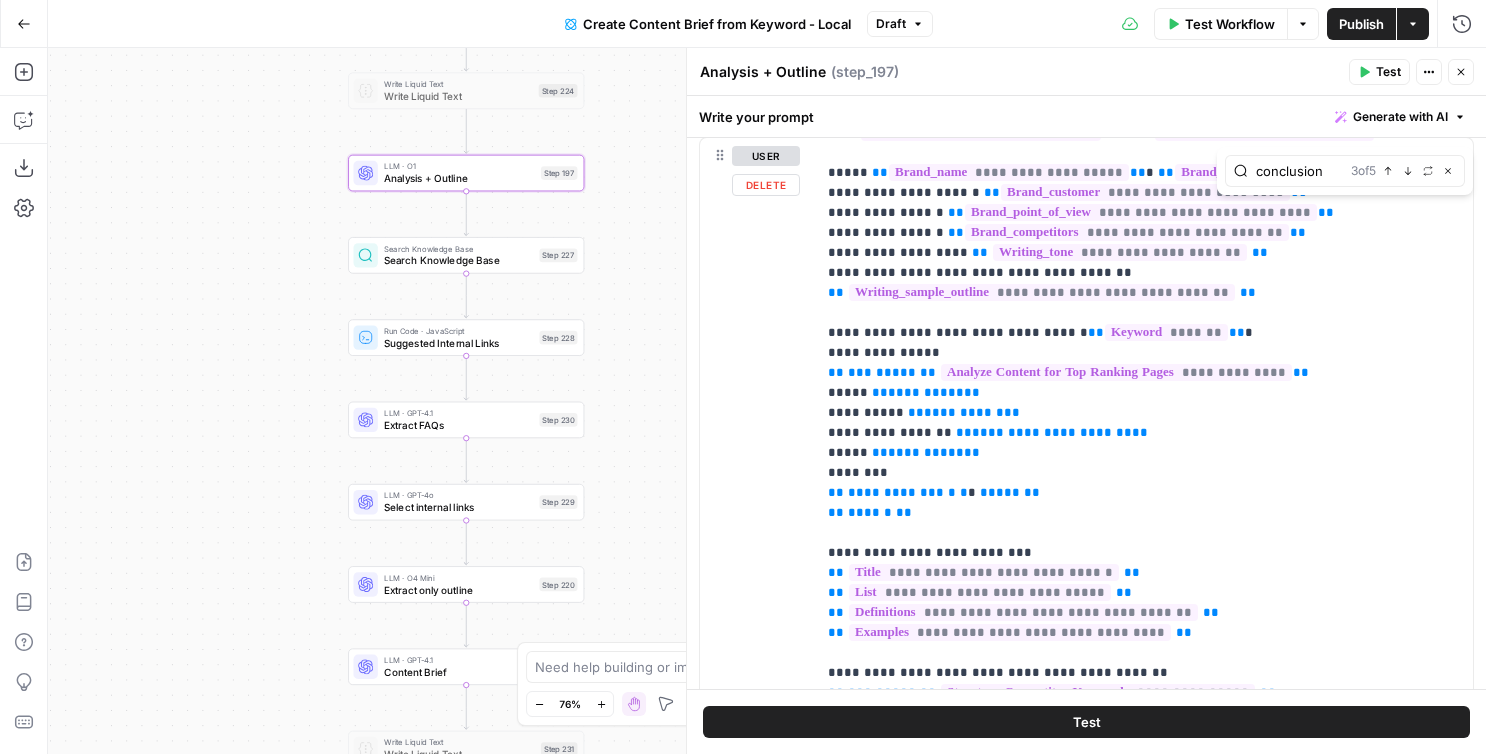 scroll, scrollTop: 0, scrollLeft: 0, axis: both 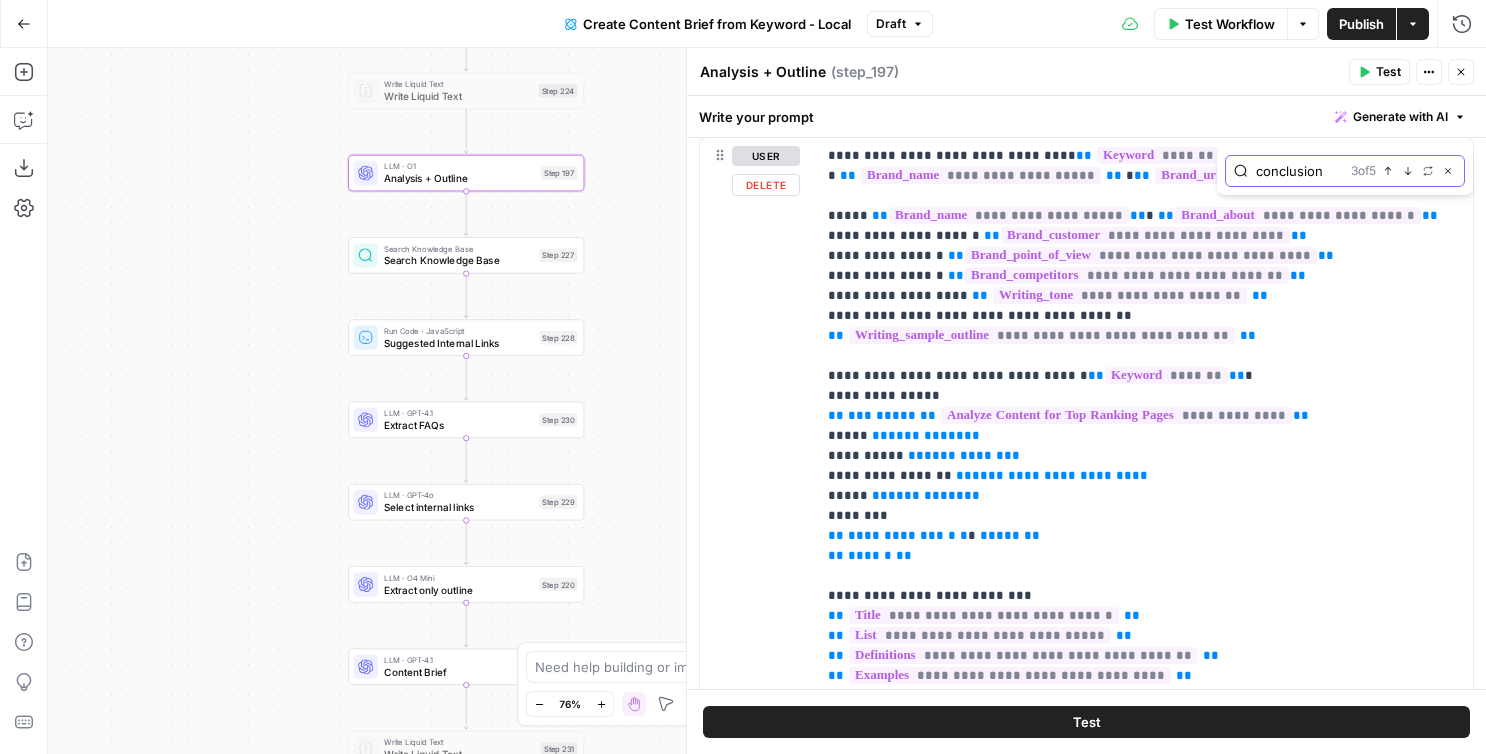 click on "Next Match" at bounding box center (1408, 171) 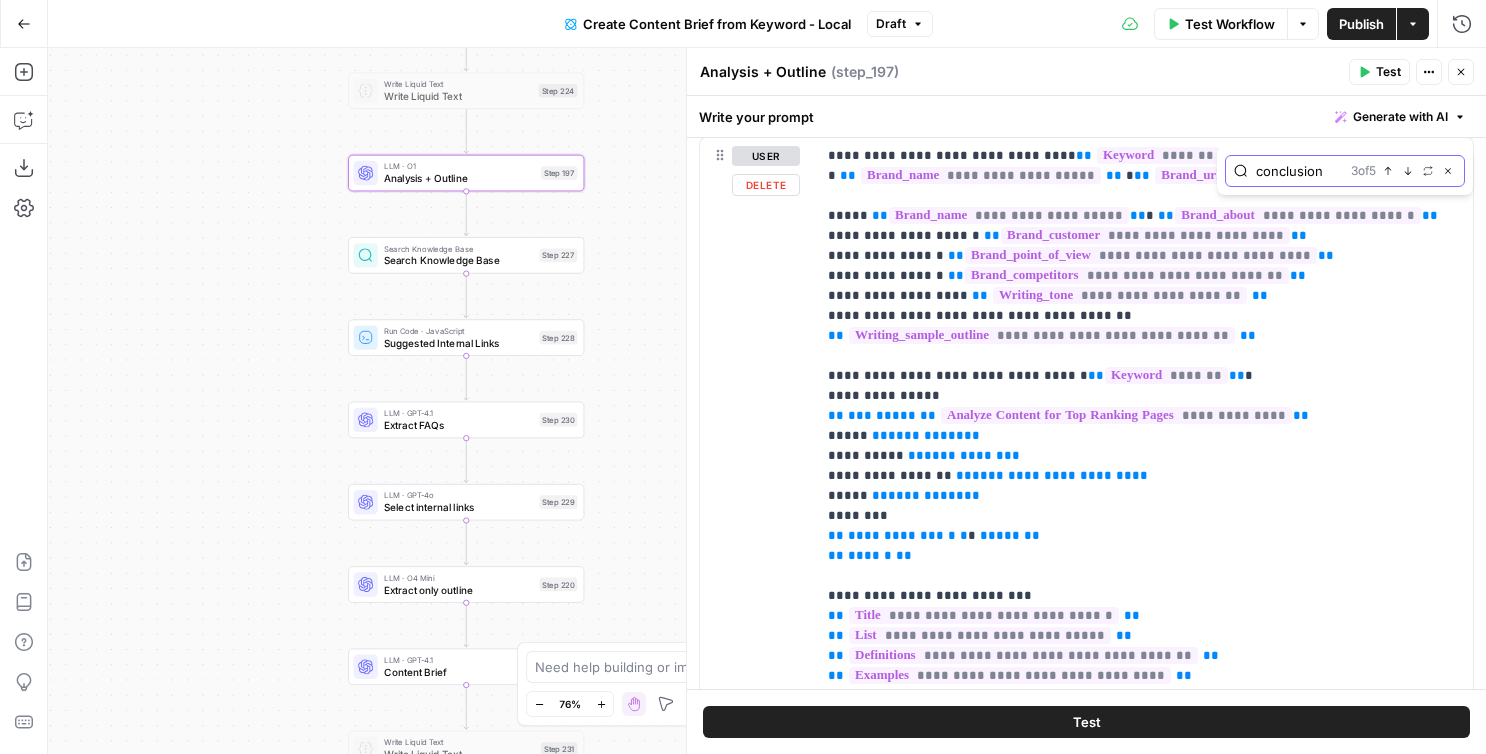 scroll, scrollTop: 419, scrollLeft: 0, axis: vertical 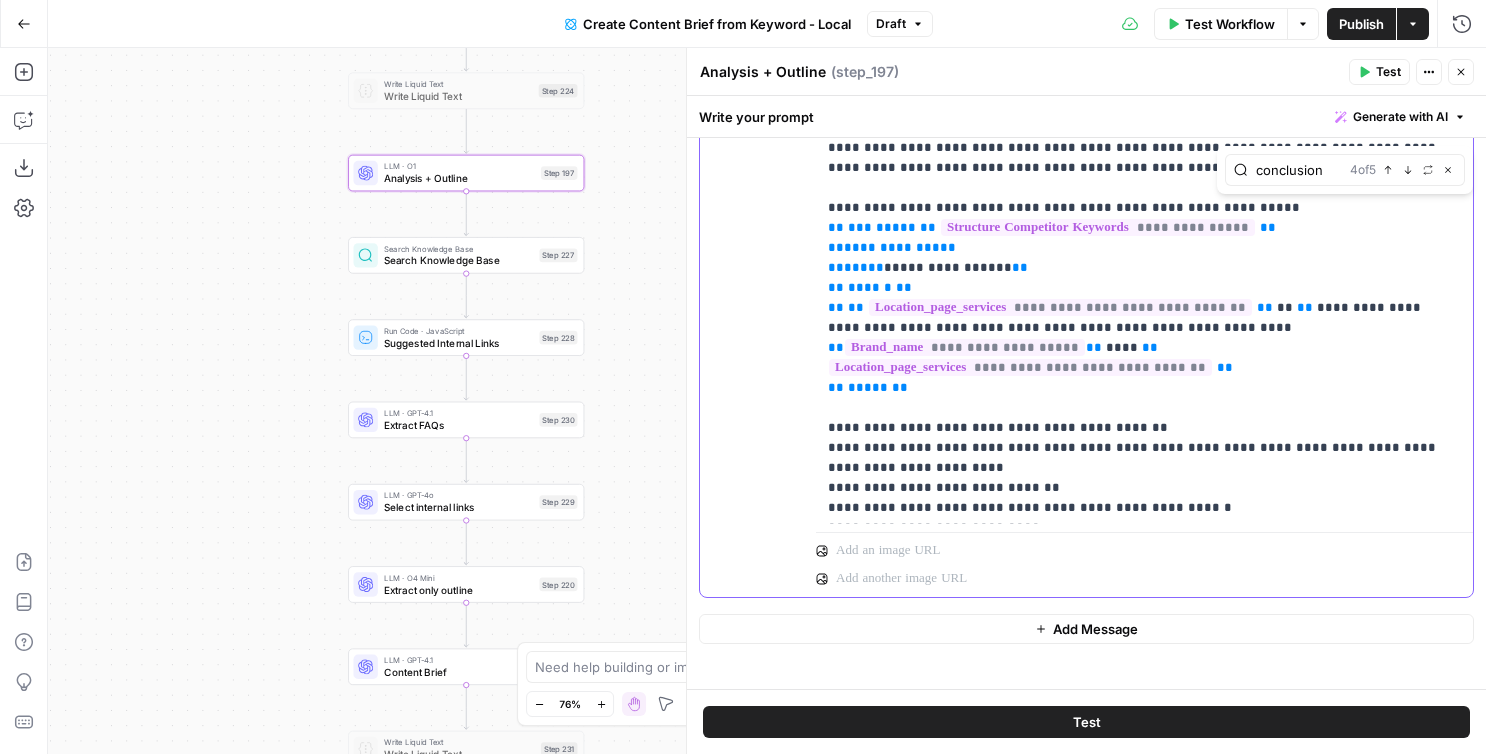 click on "**********" at bounding box center [1144, -1412] 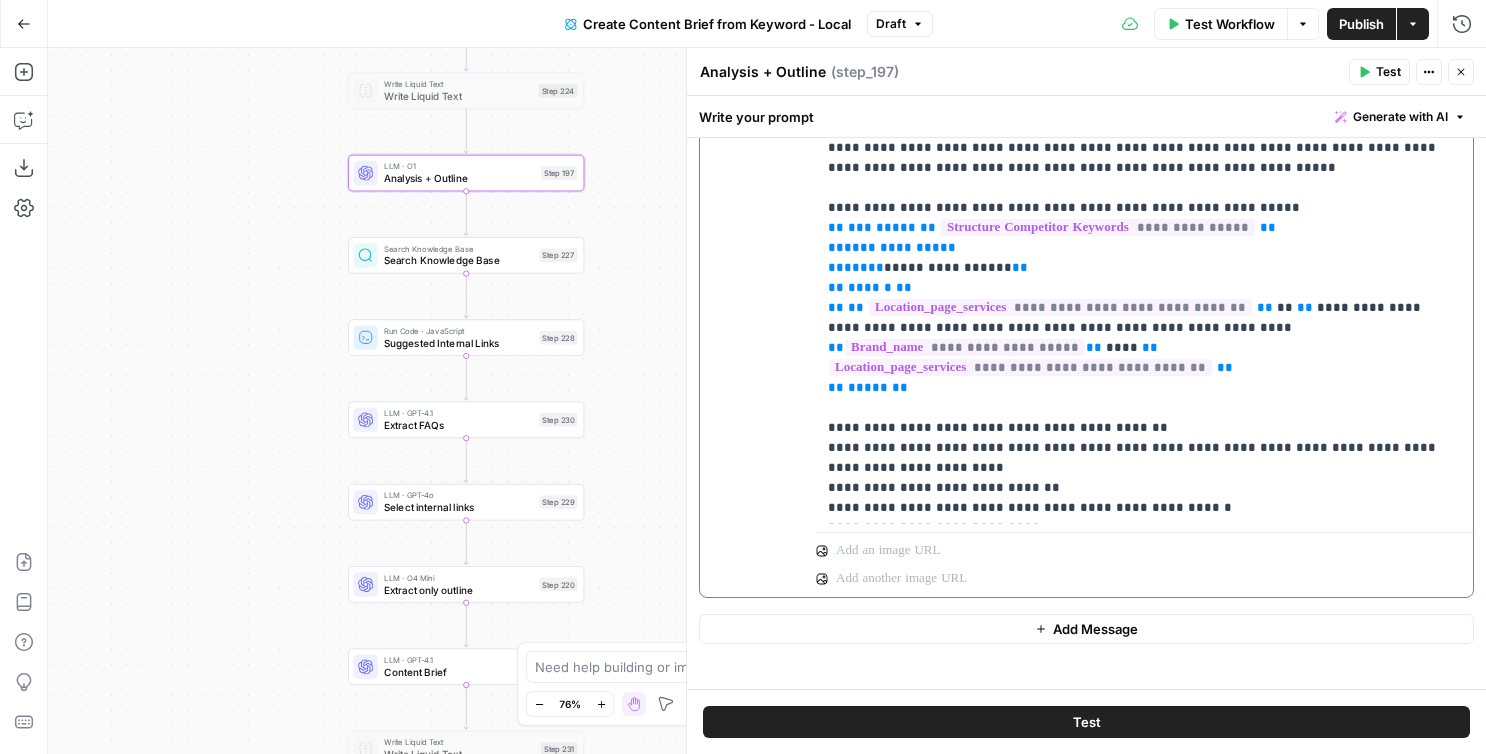 click on "**********" at bounding box center (1144, -1412) 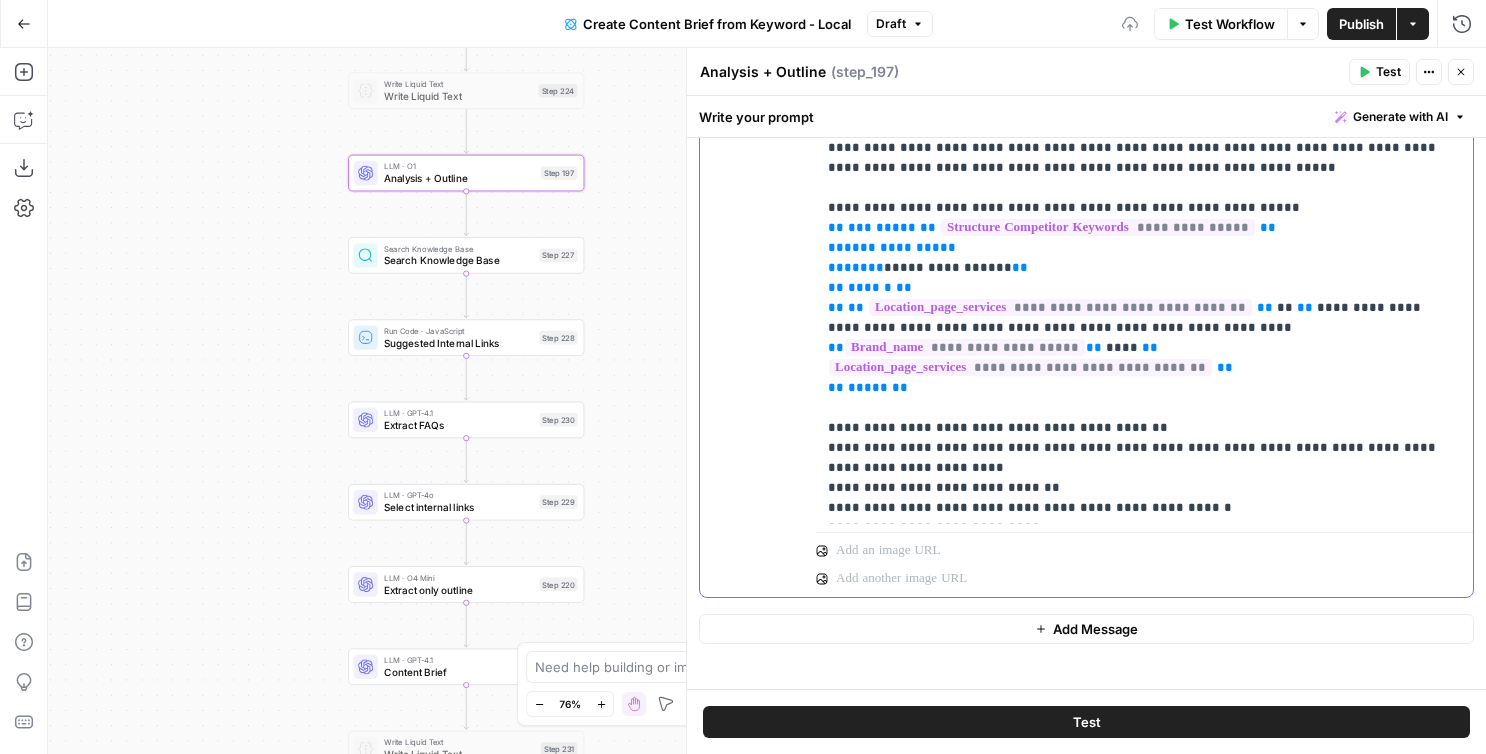 click on "**********" at bounding box center (1144, -1412) 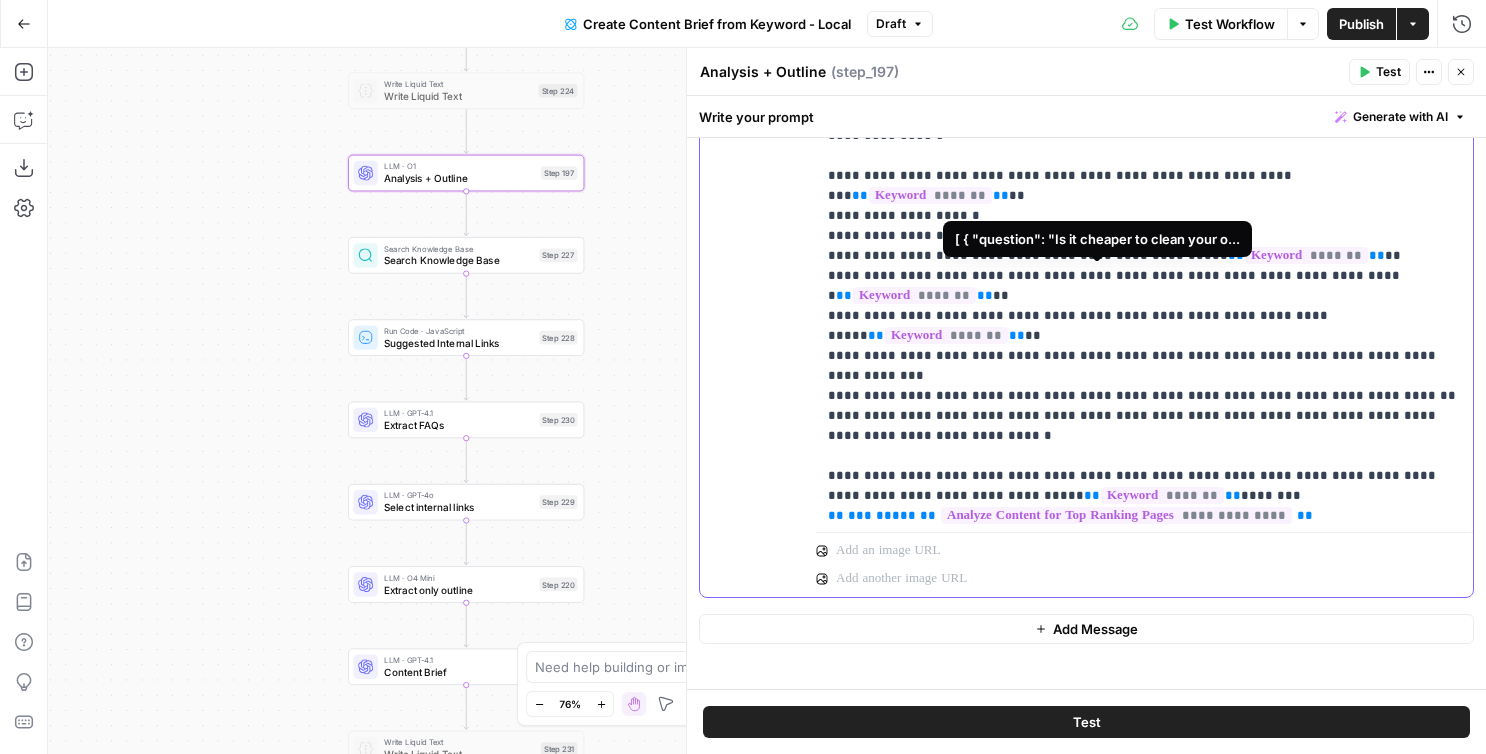 scroll, scrollTop: 695, scrollLeft: 0, axis: vertical 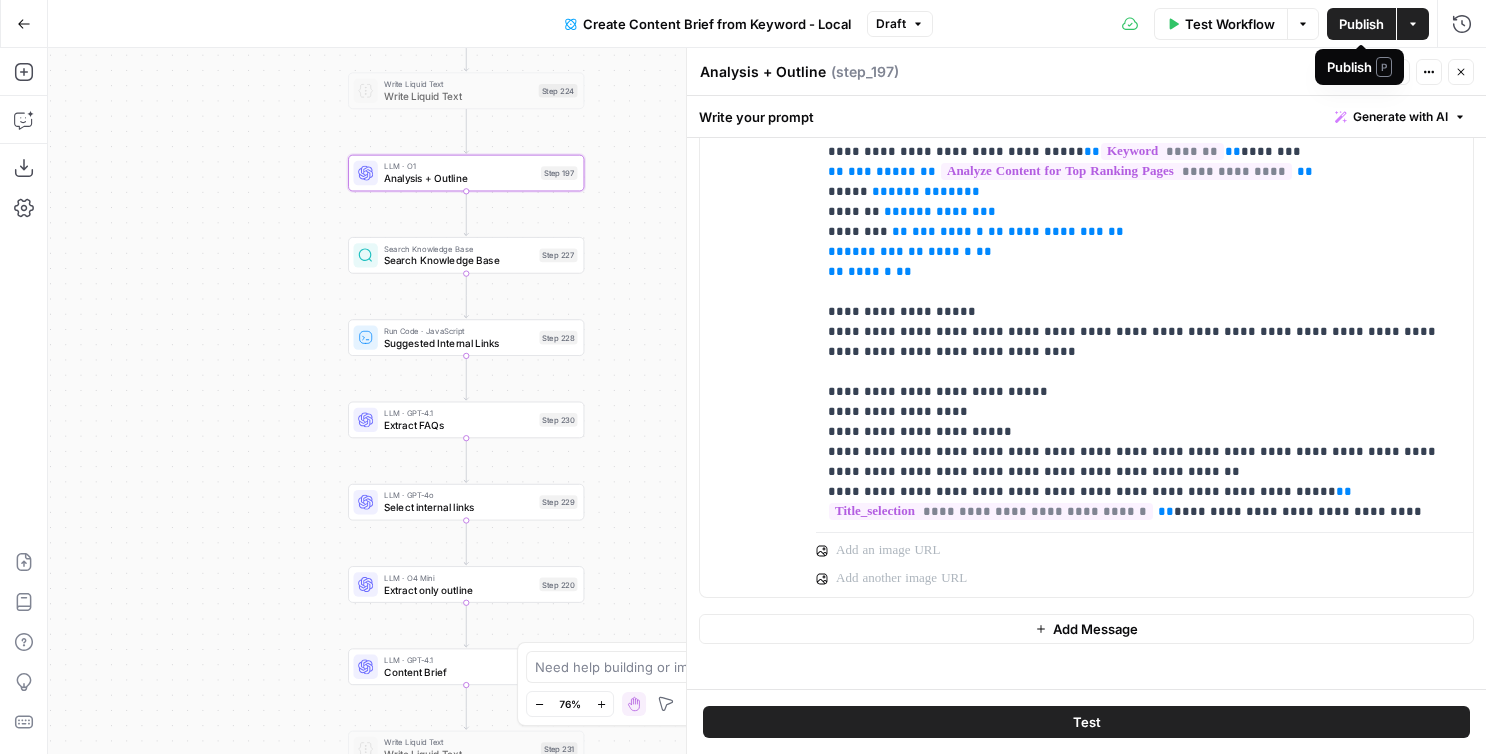 click on "Publish" at bounding box center [1361, 24] 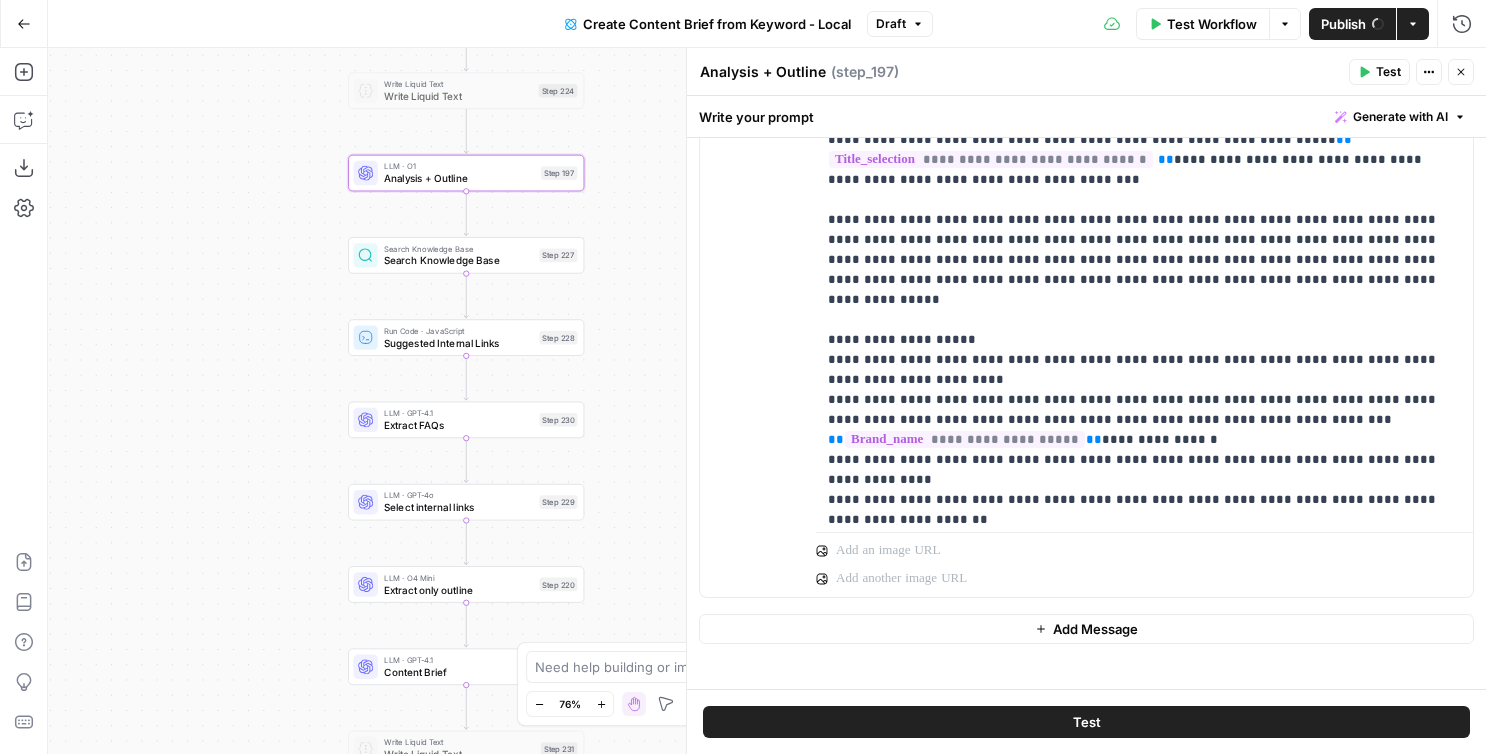 scroll, scrollTop: 1182, scrollLeft: 0, axis: vertical 